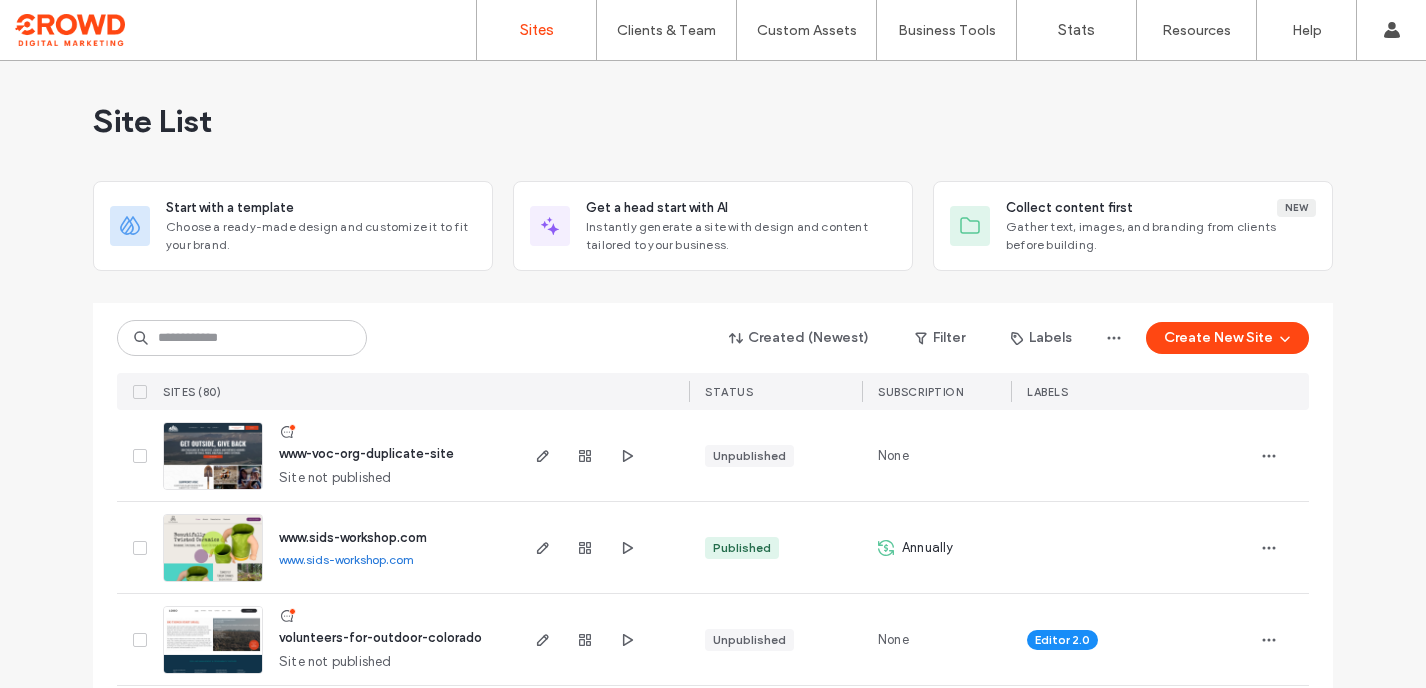 scroll, scrollTop: 0, scrollLeft: 0, axis: both 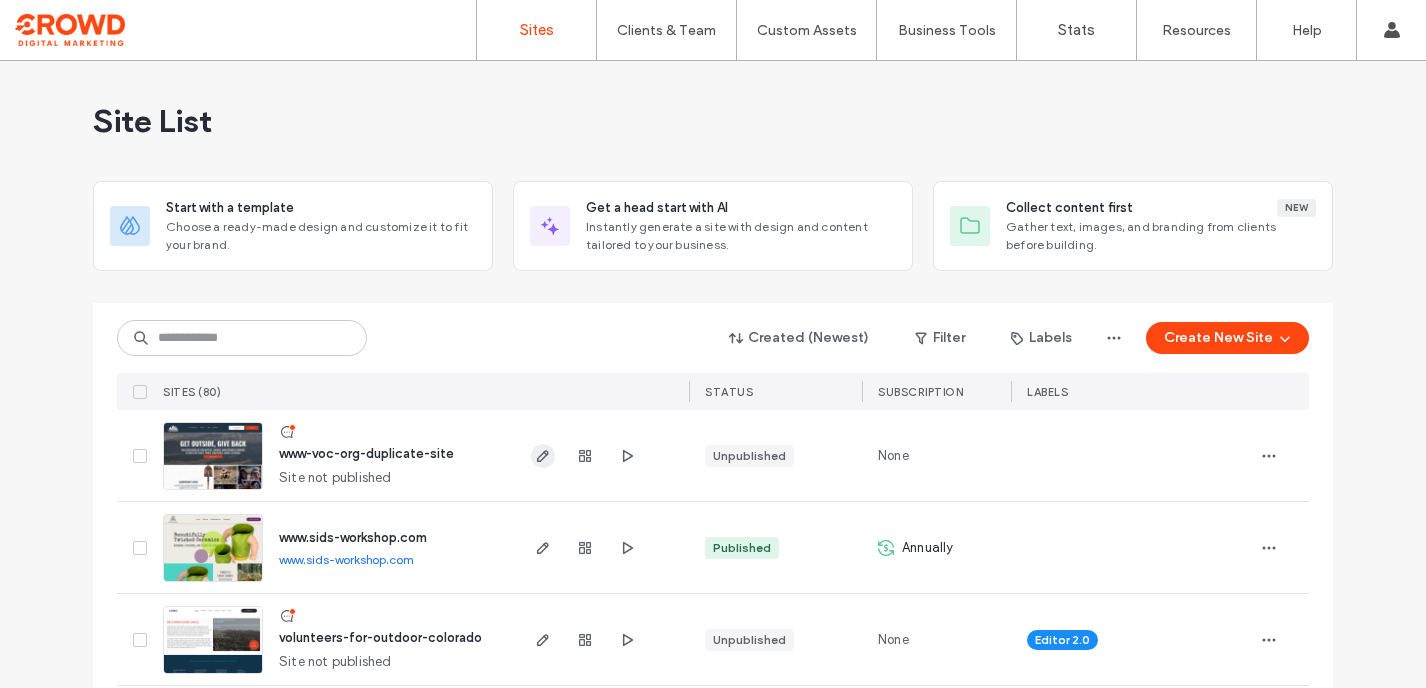 click 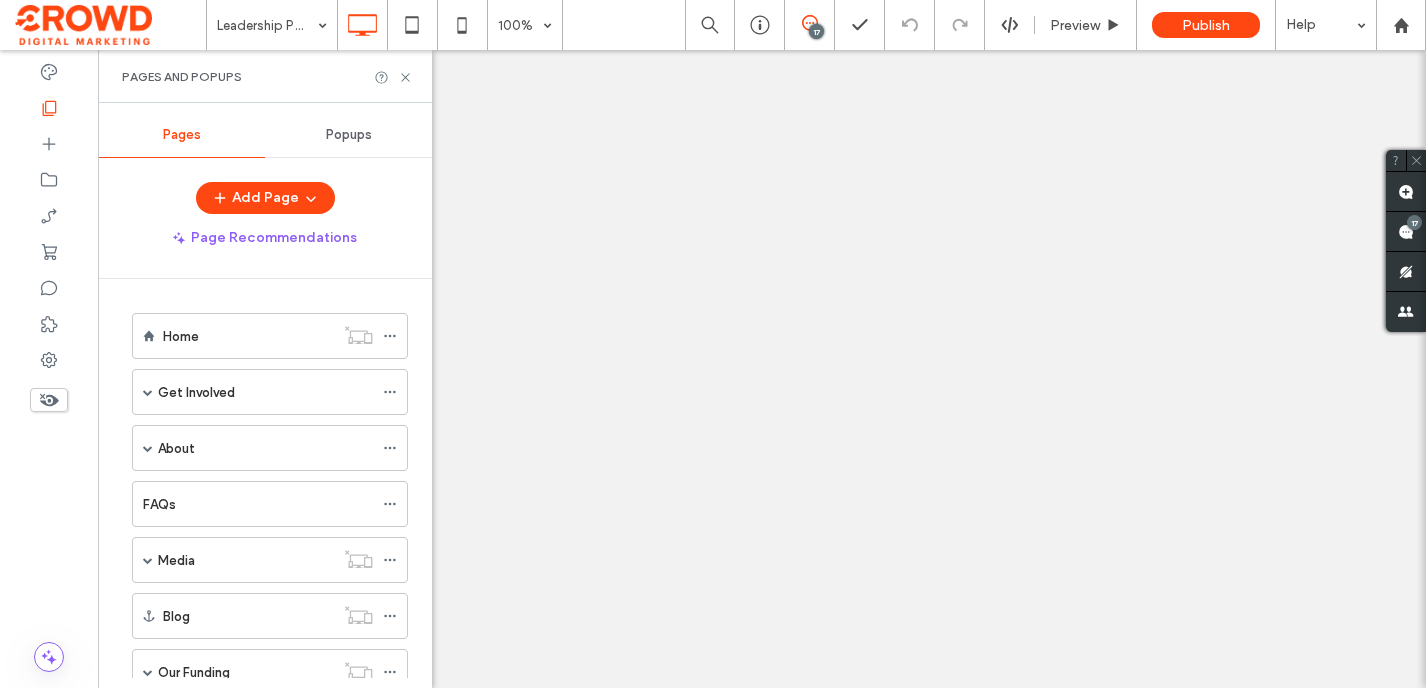 scroll, scrollTop: 0, scrollLeft: 0, axis: both 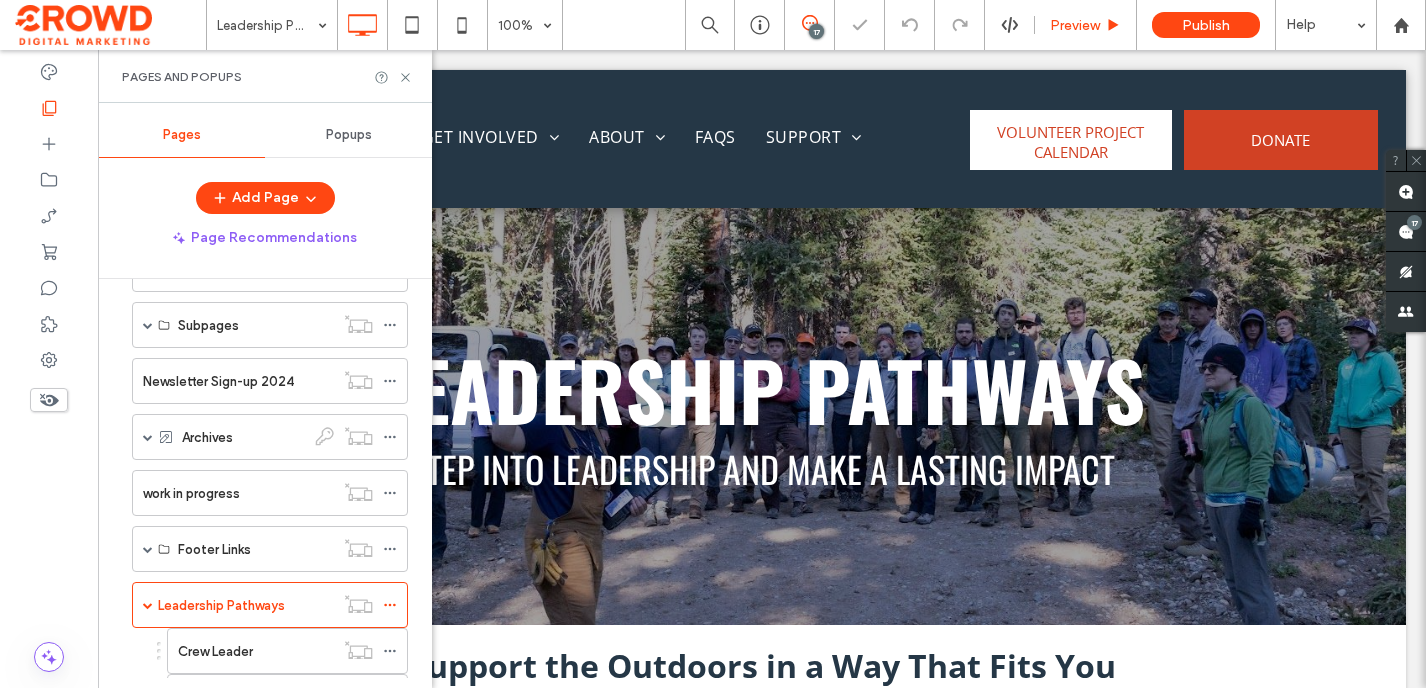 click 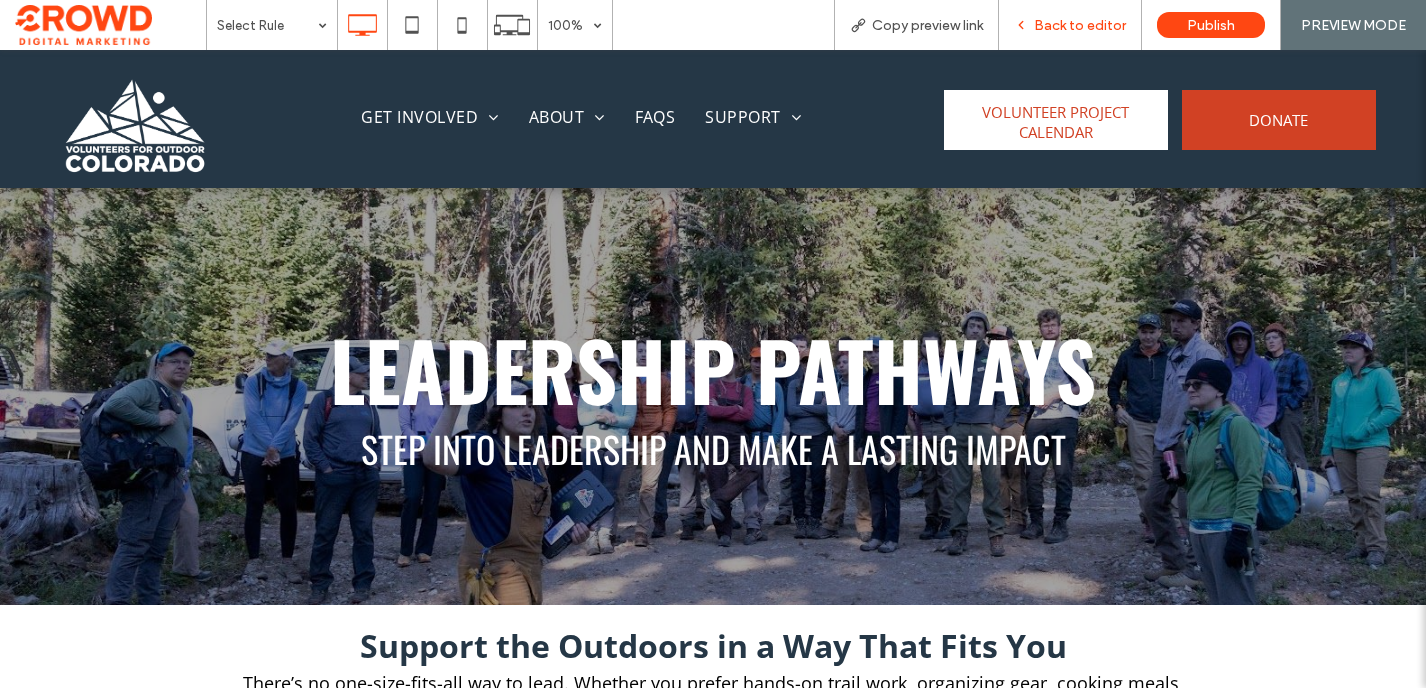 click on "Back to editor" at bounding box center [1080, 25] 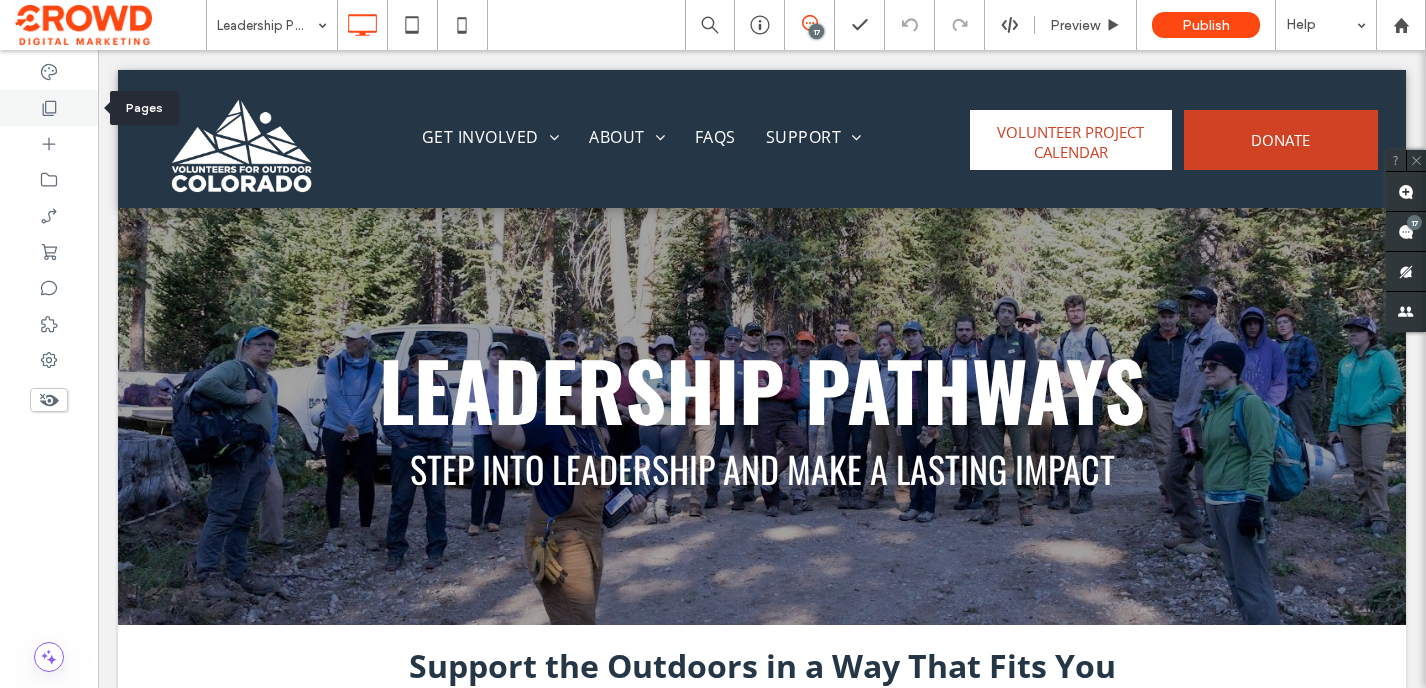 click at bounding box center [49, 108] 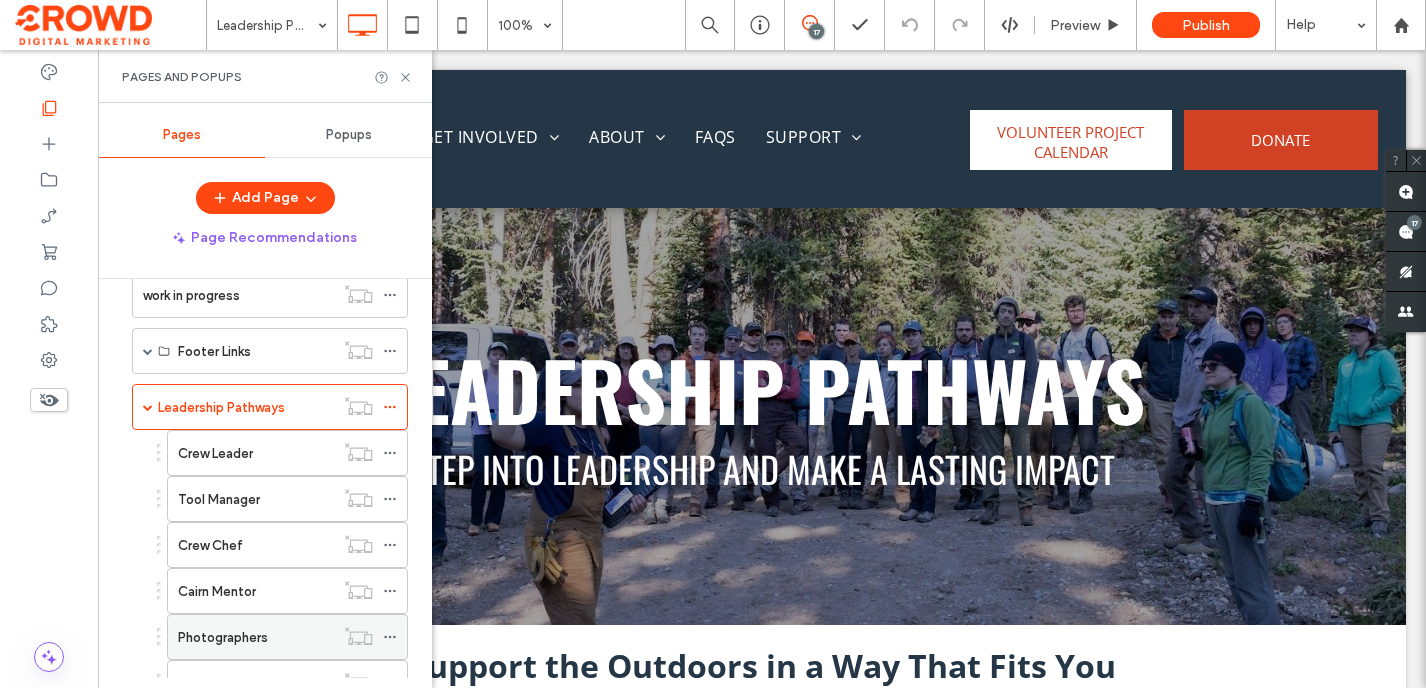 scroll, scrollTop: 1575, scrollLeft: 0, axis: vertical 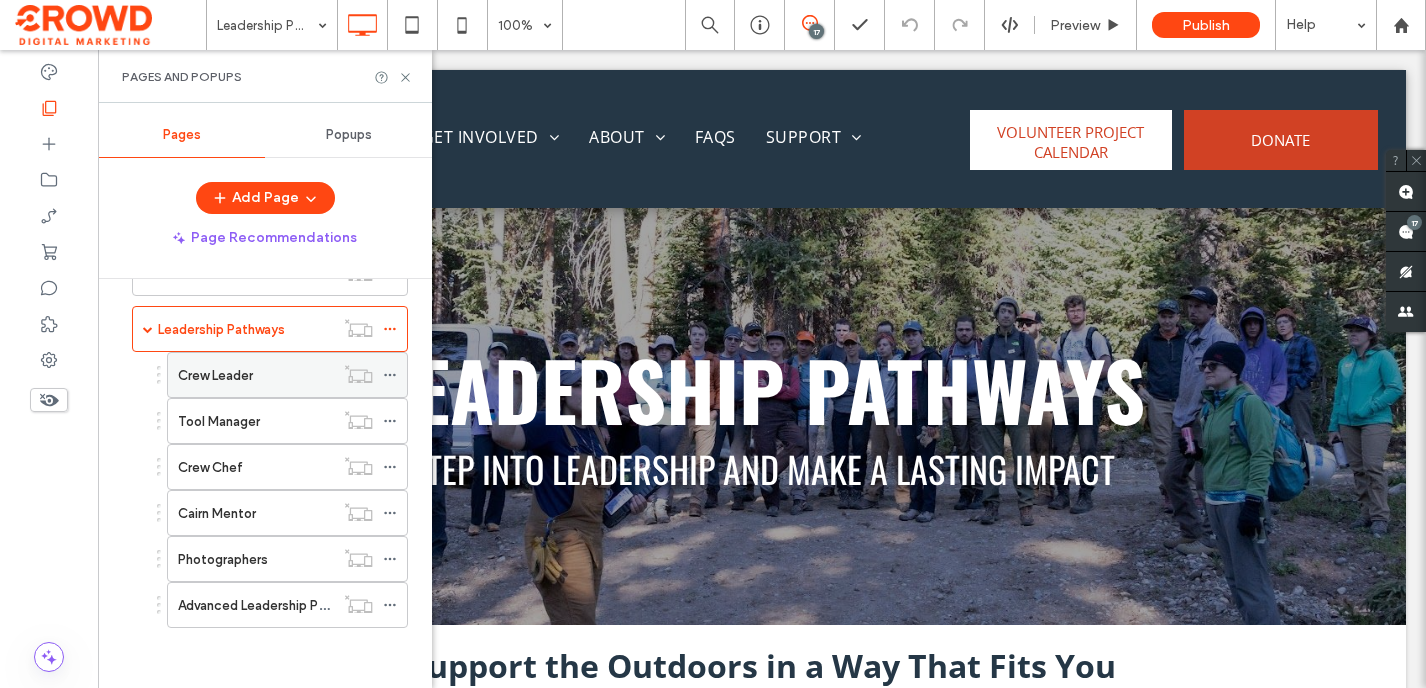 click on "Crew Leader" at bounding box center (256, 375) 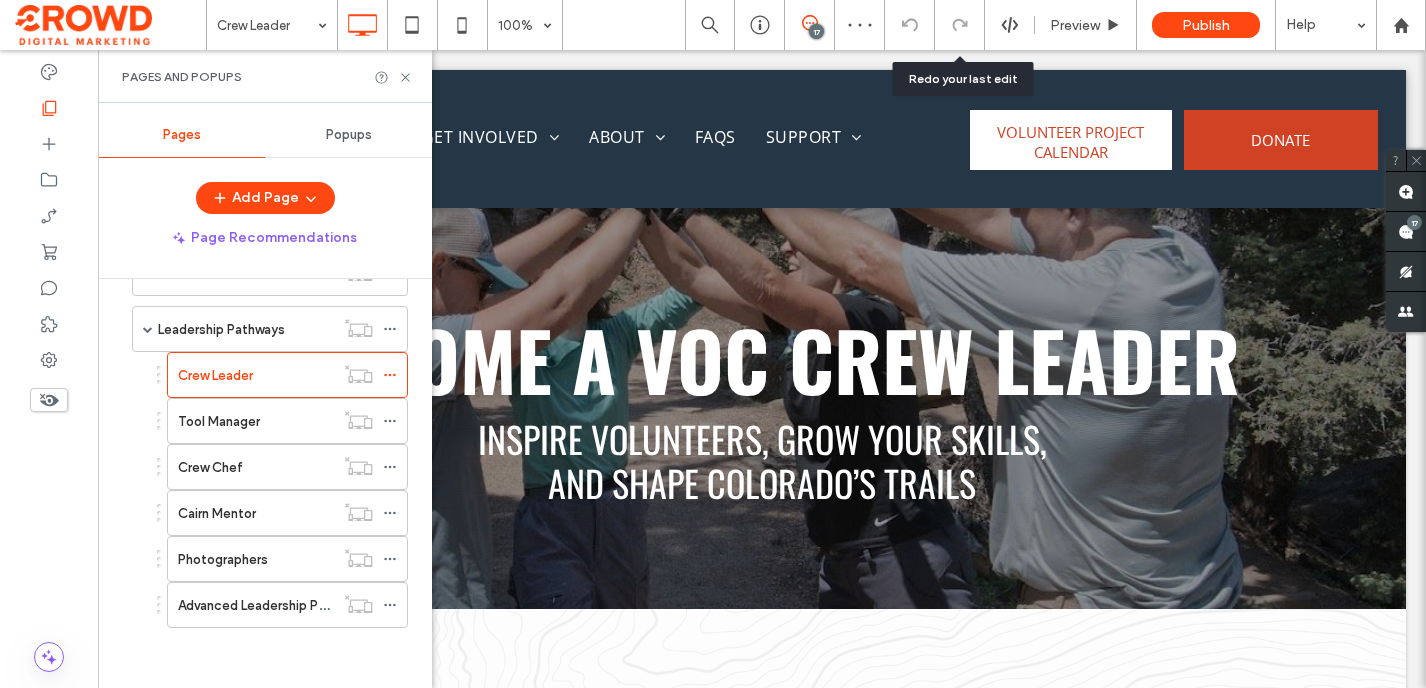 scroll, scrollTop: 3566, scrollLeft: 0, axis: vertical 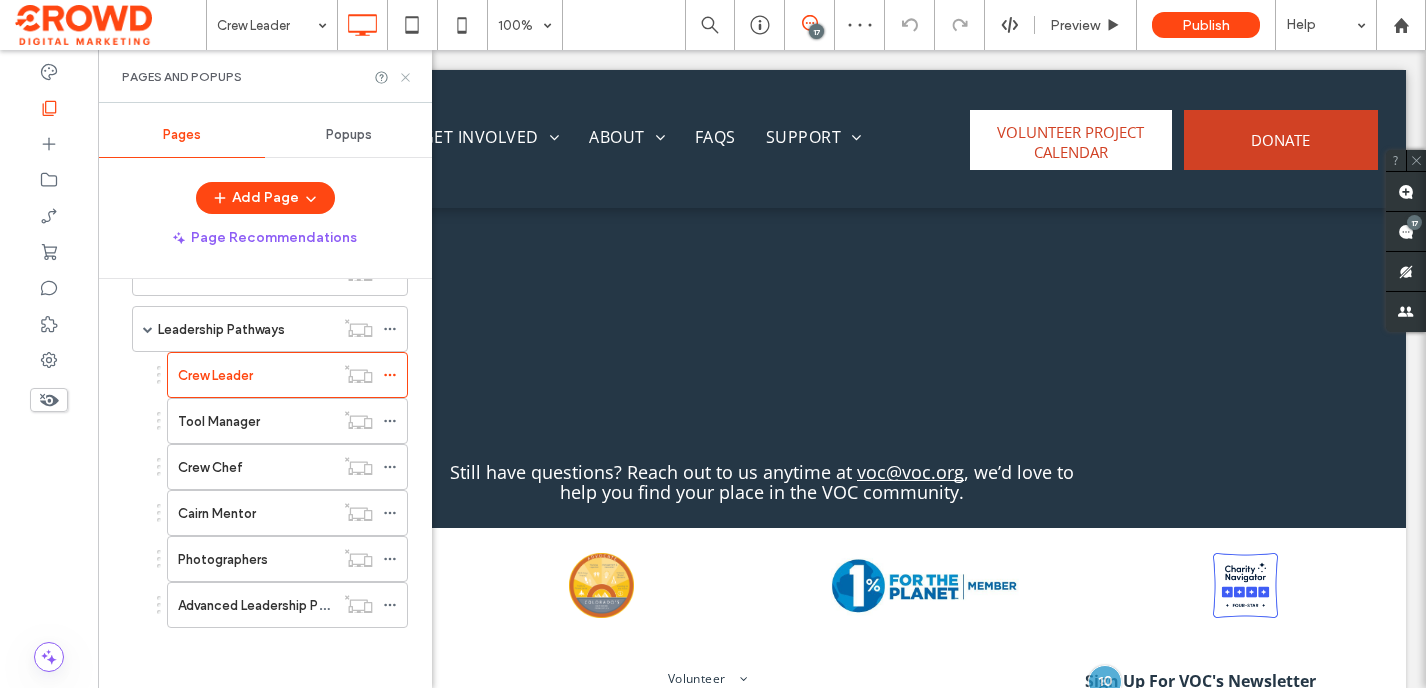 click 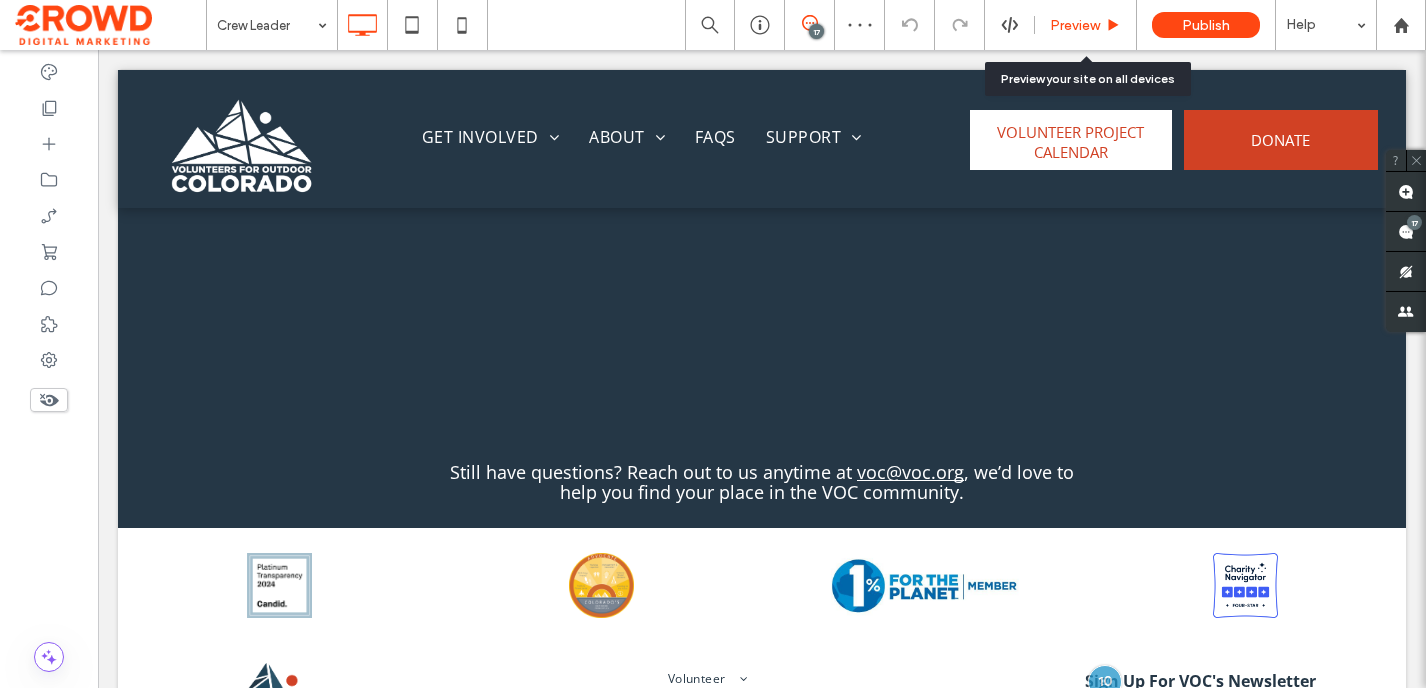 click on "Preview" at bounding box center (1075, 25) 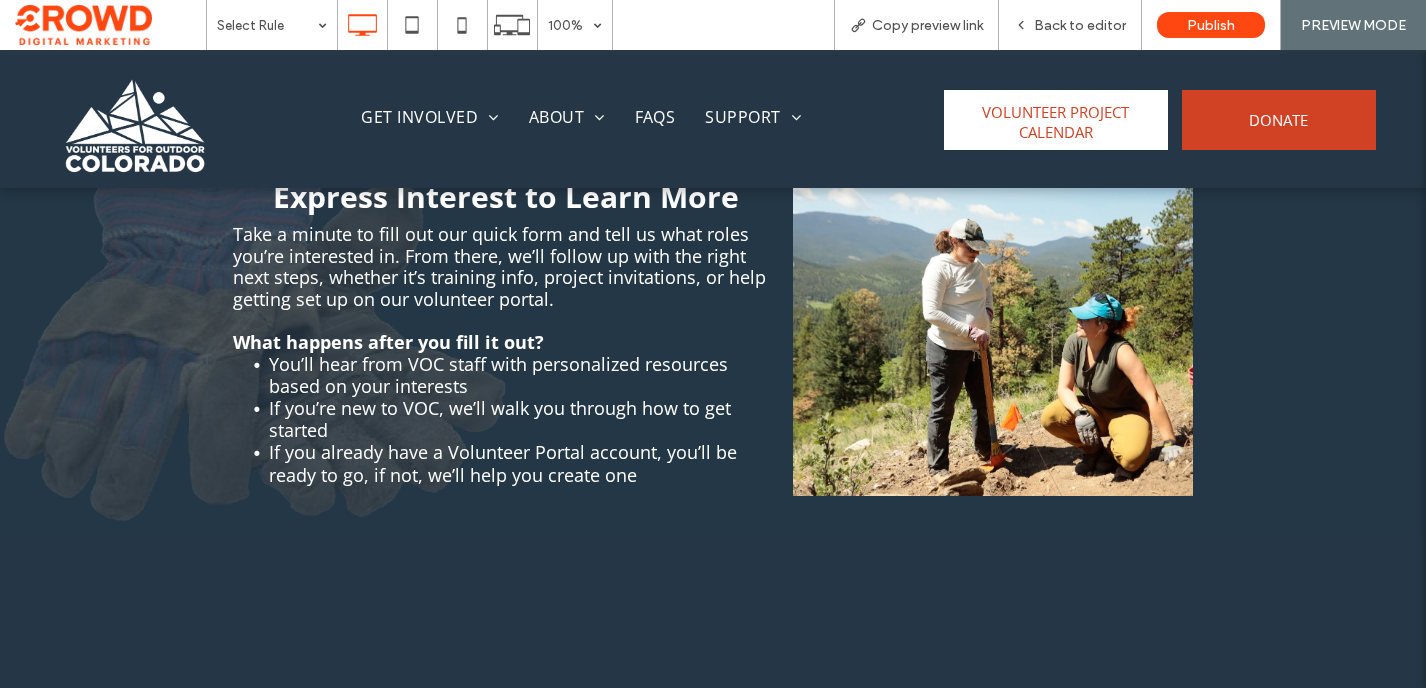 scroll, scrollTop: 2842, scrollLeft: 0, axis: vertical 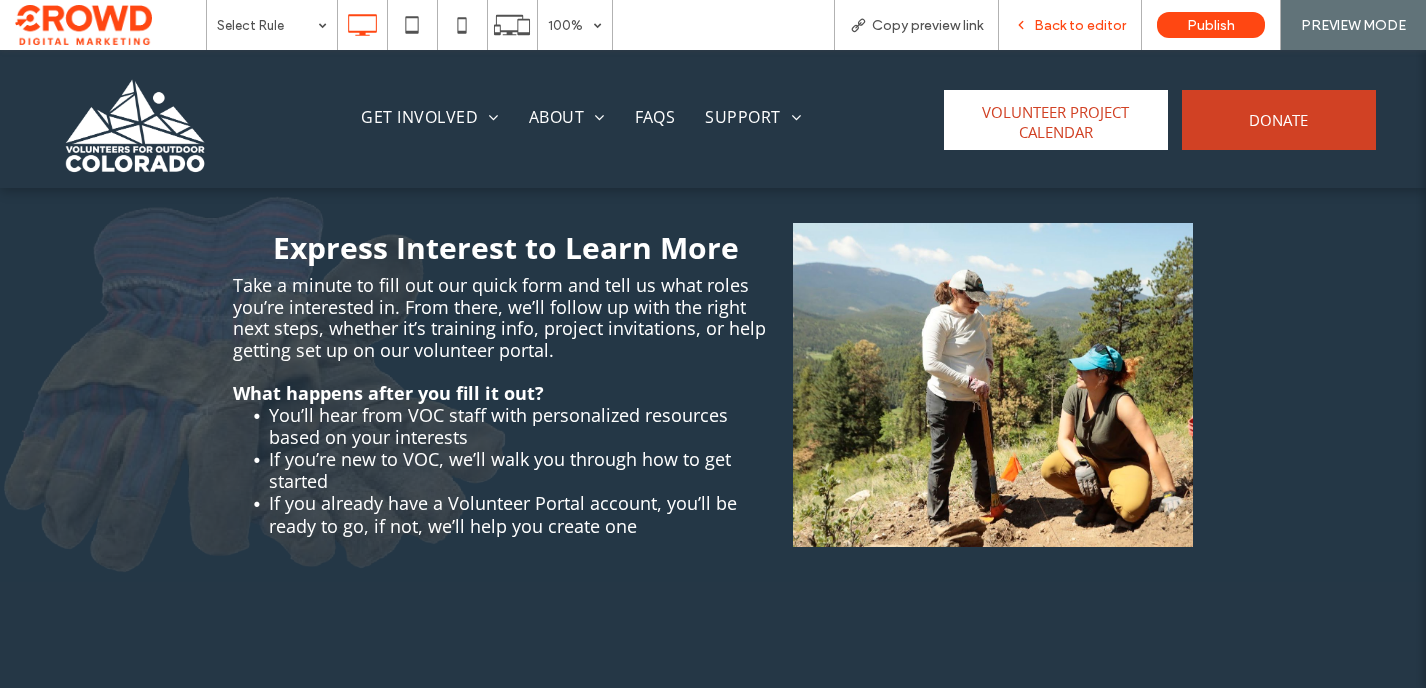 click on "Back to editor" at bounding box center (1080, 25) 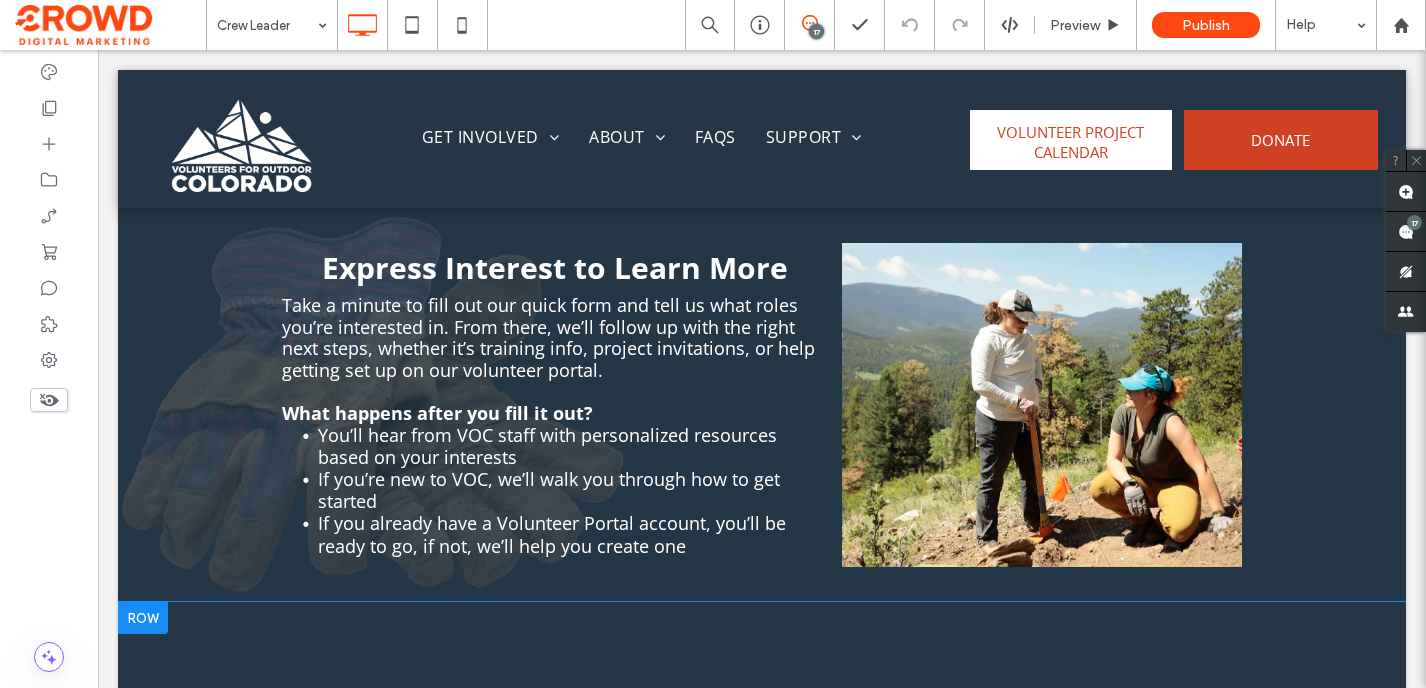click at bounding box center (143, 618) 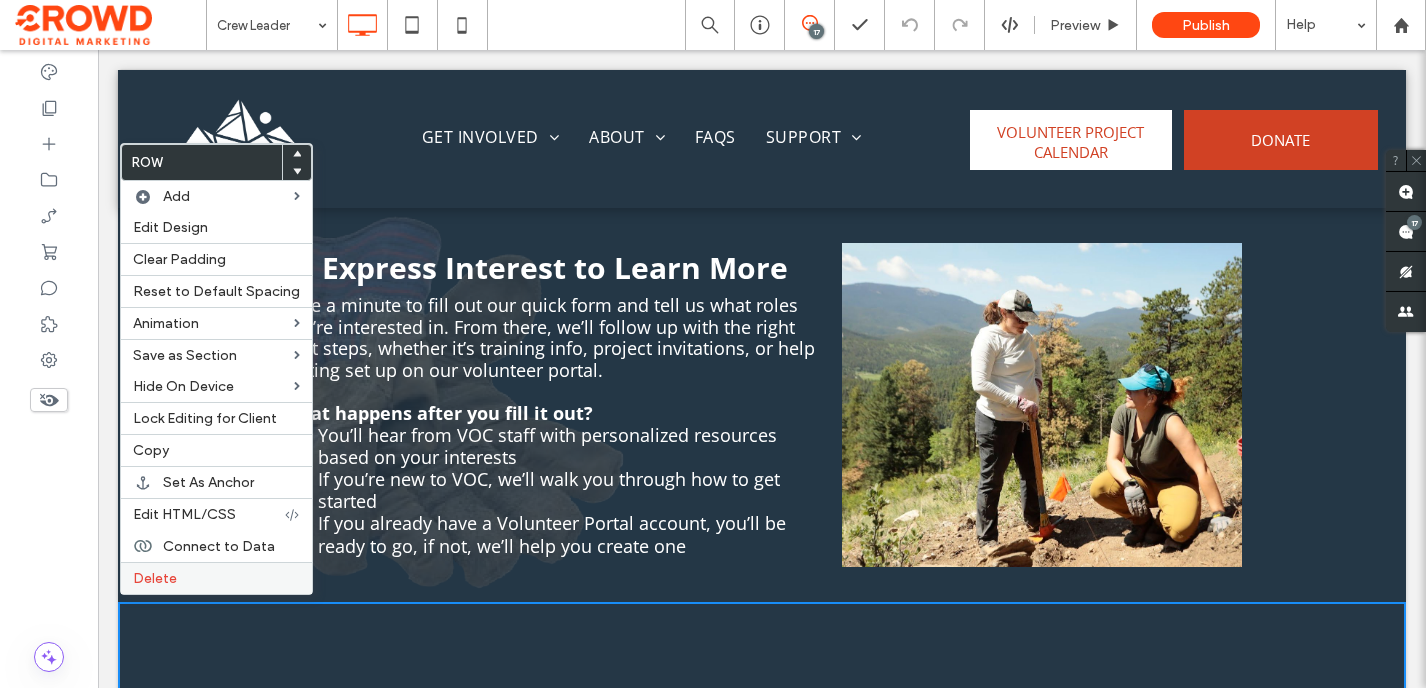 click on "Delete" at bounding box center (216, 578) 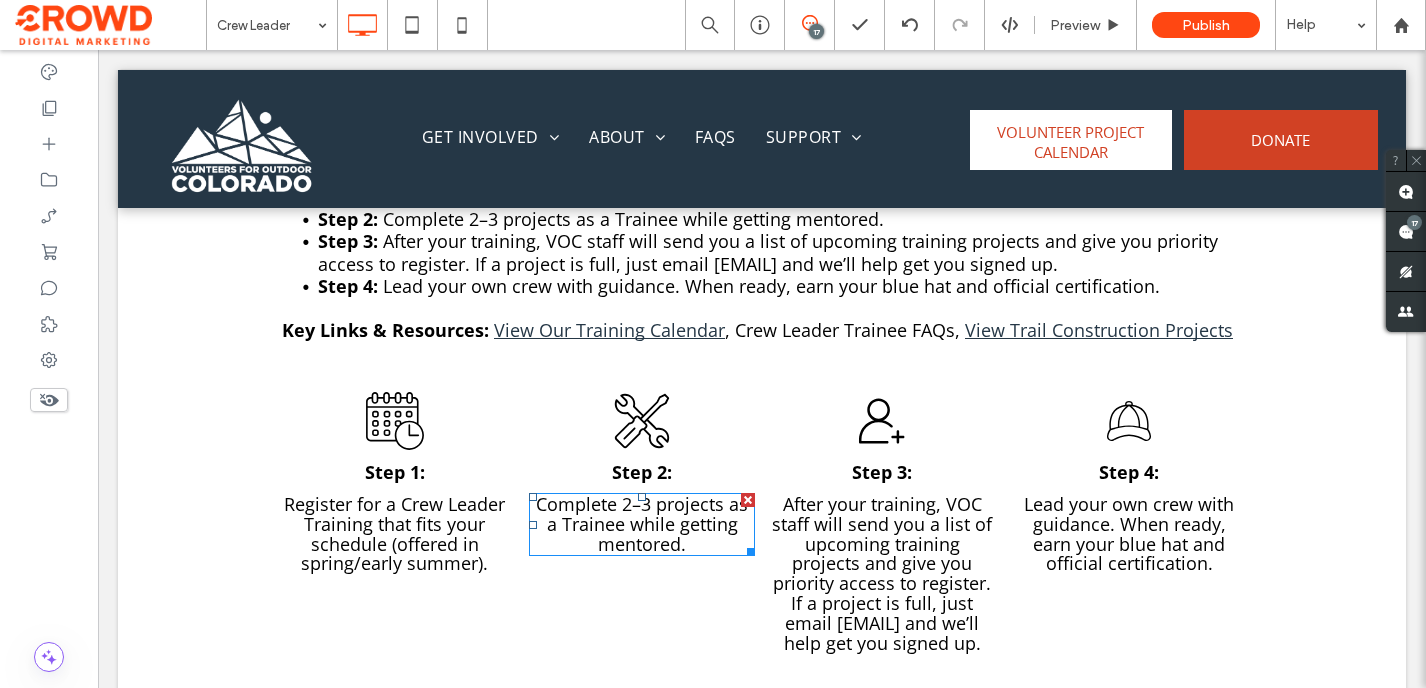 scroll, scrollTop: 1455, scrollLeft: 0, axis: vertical 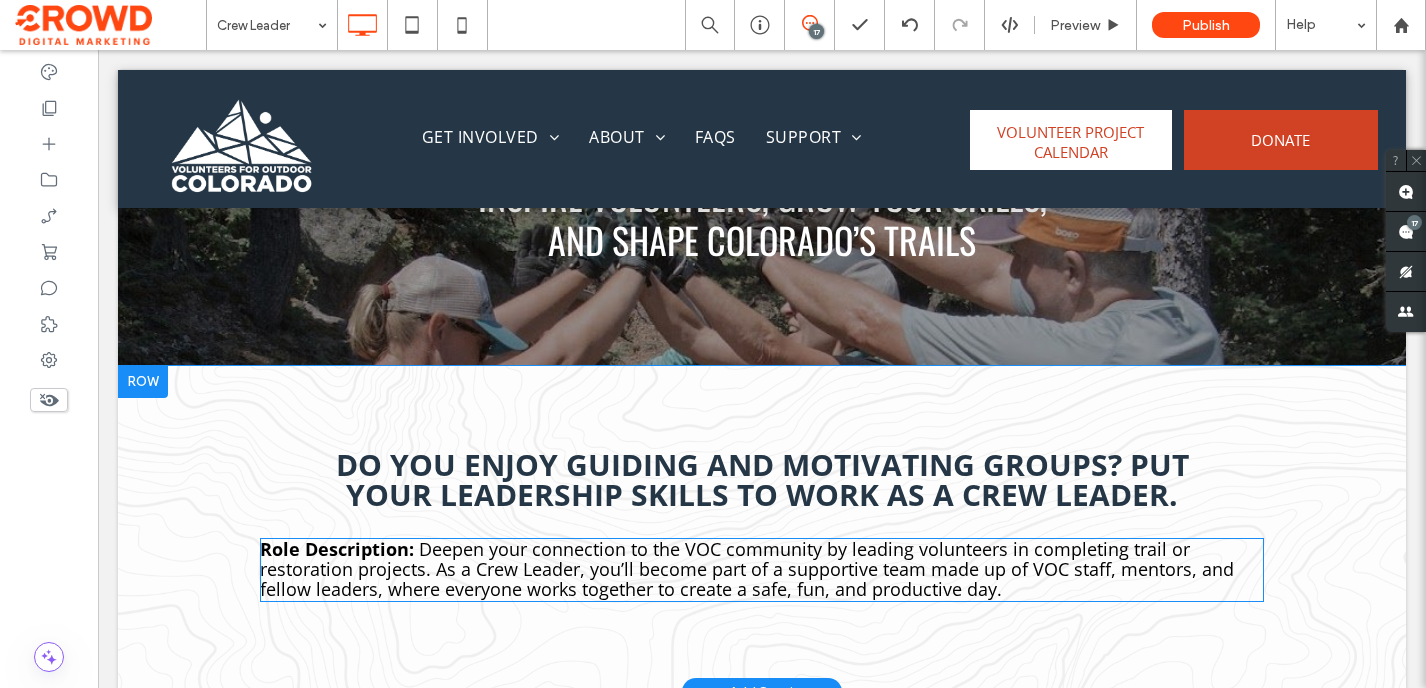 click on "Deepen your connection to the VOC community by leading volunteers in completing trail or restoration projects. As a Crew Leader, you’ll become part of a supportive team made up of VOC staff, mentors, and fellow leaders, where everyone works together to create a safe, fun, and productive day." at bounding box center (747, 569) 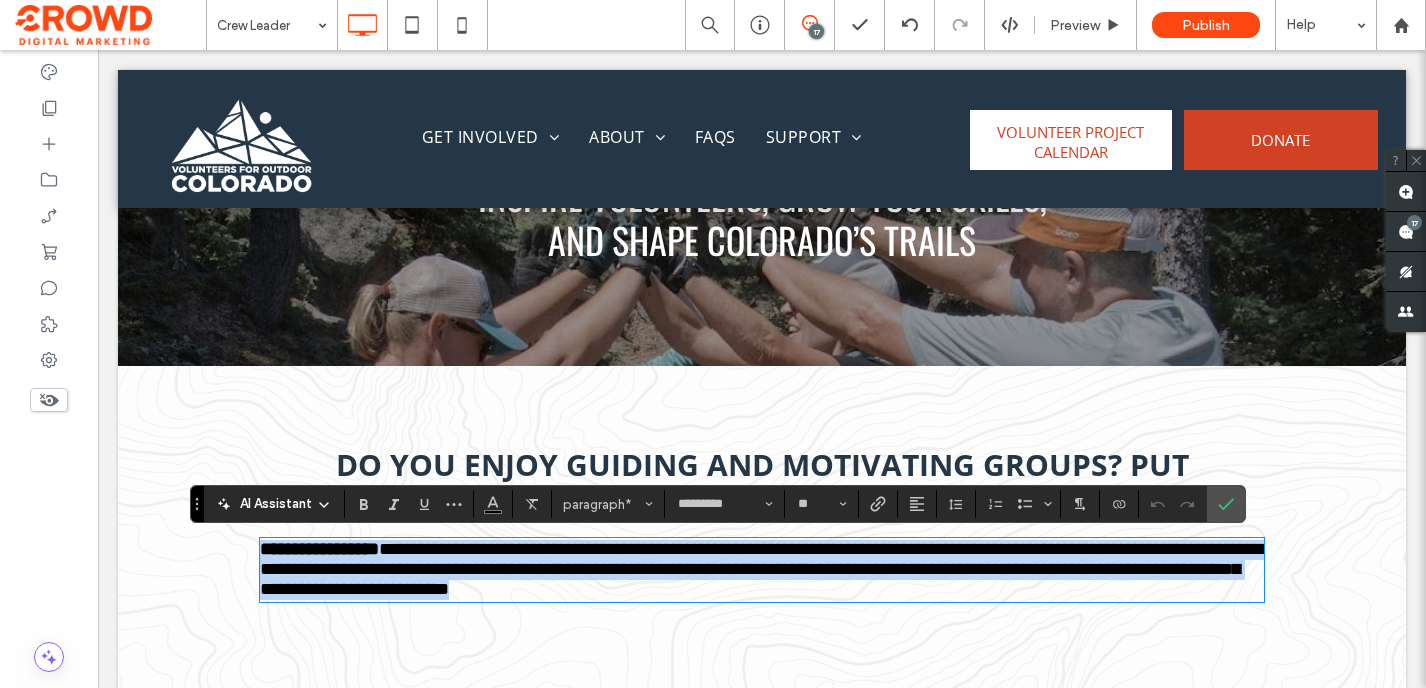 click on "**********" at bounding box center [319, 549] 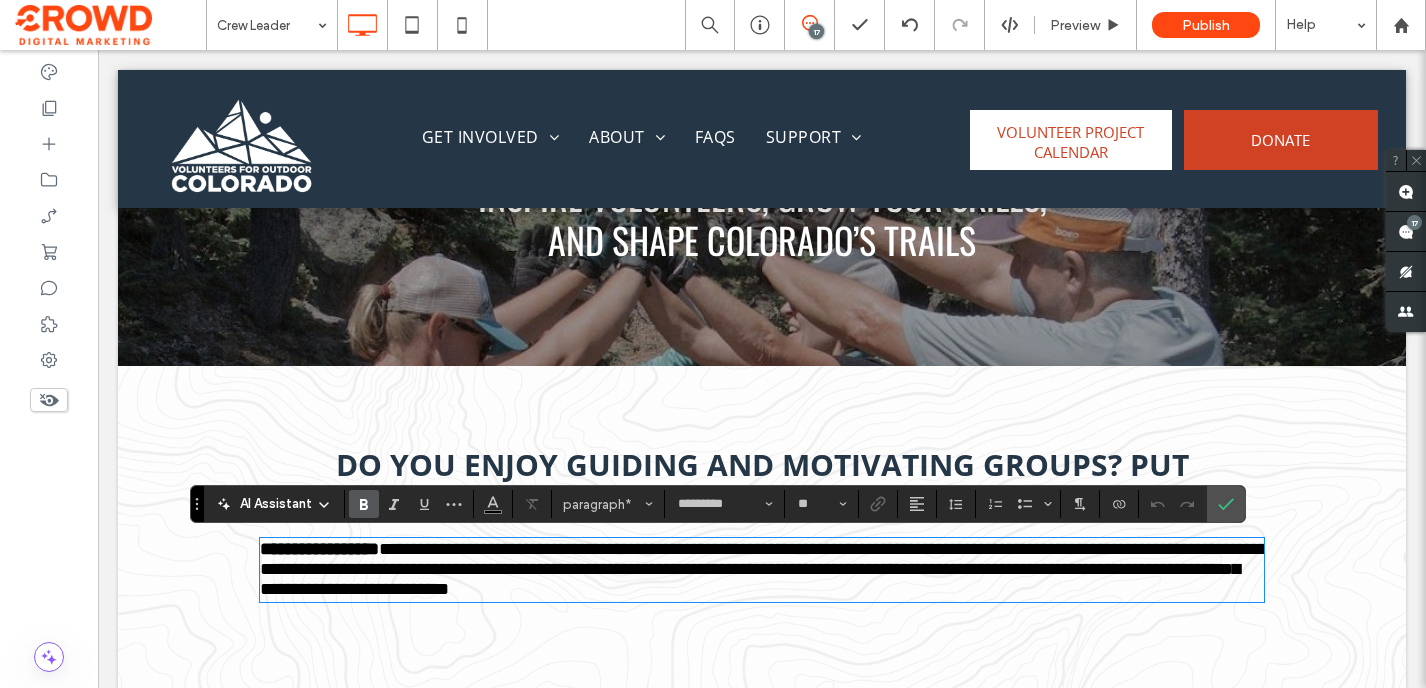 type 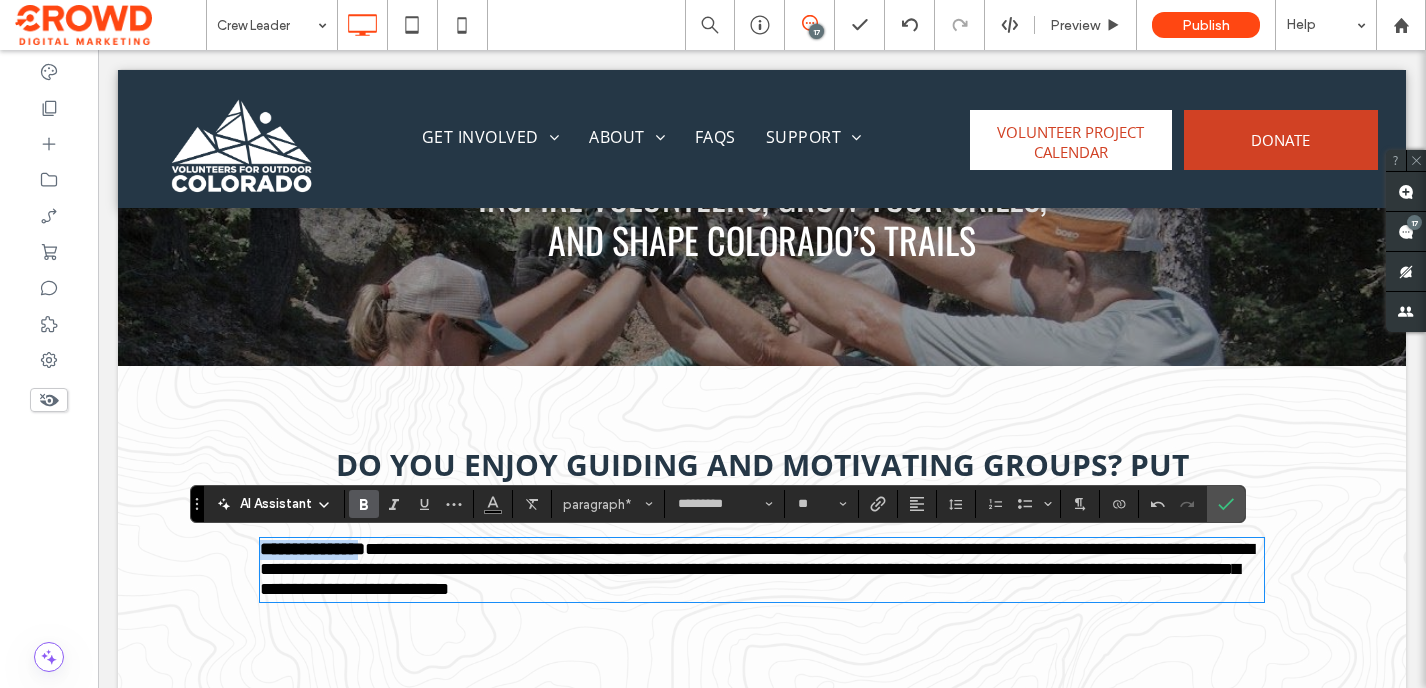 drag, startPoint x: 394, startPoint y: 552, endPoint x: 265, endPoint y: 551, distance: 129.00388 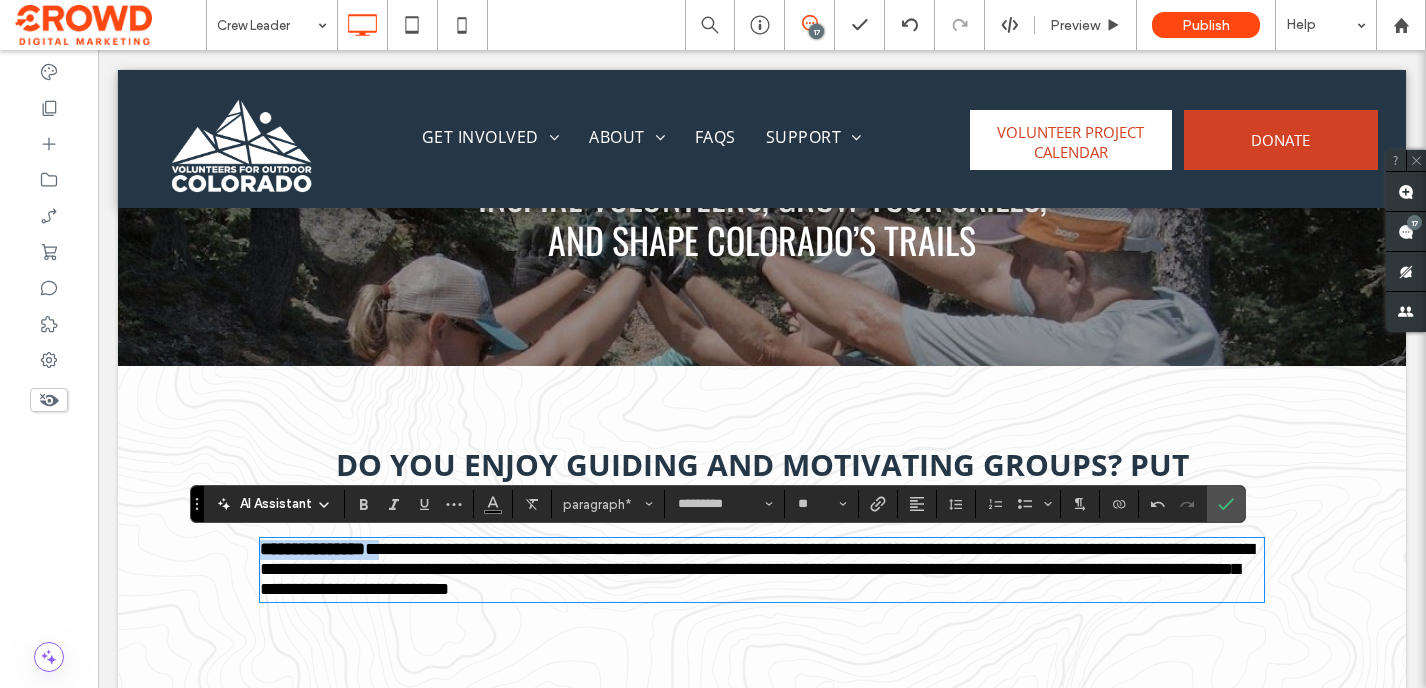 drag, startPoint x: 407, startPoint y: 552, endPoint x: 257, endPoint y: 550, distance: 150.01334 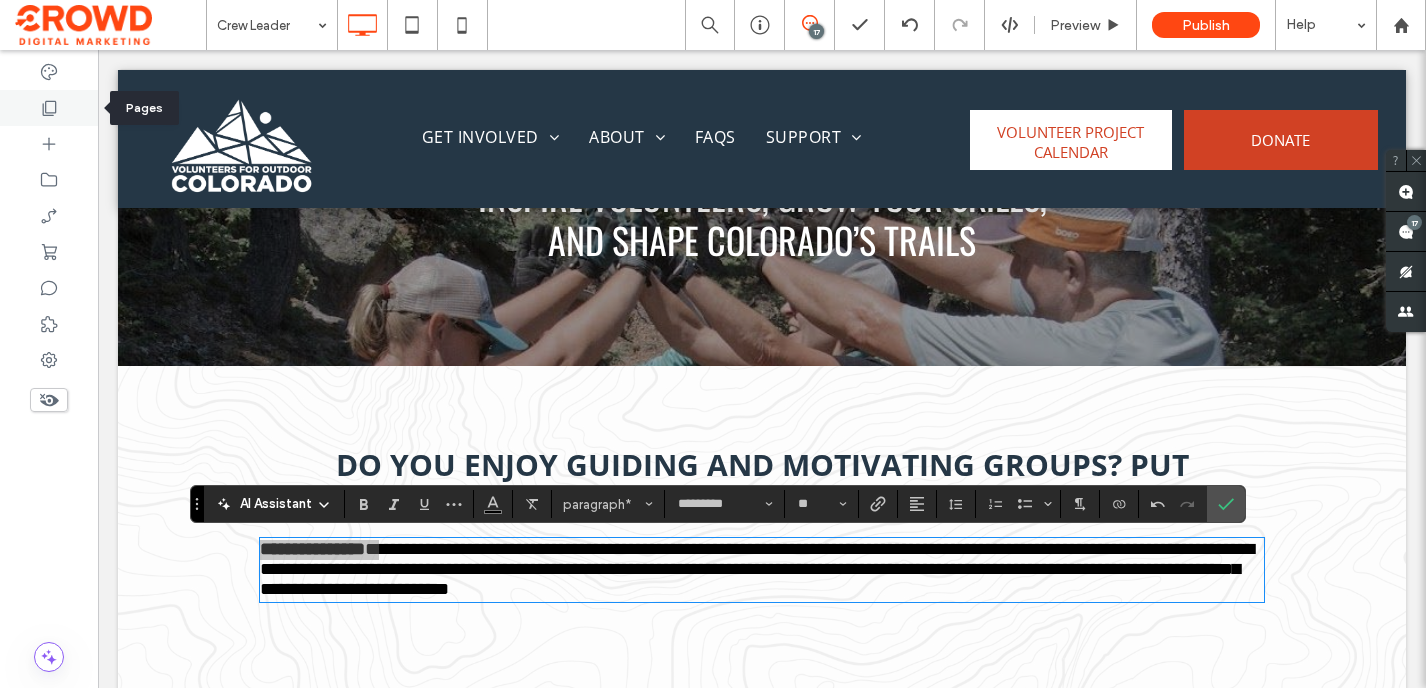 click at bounding box center (49, 108) 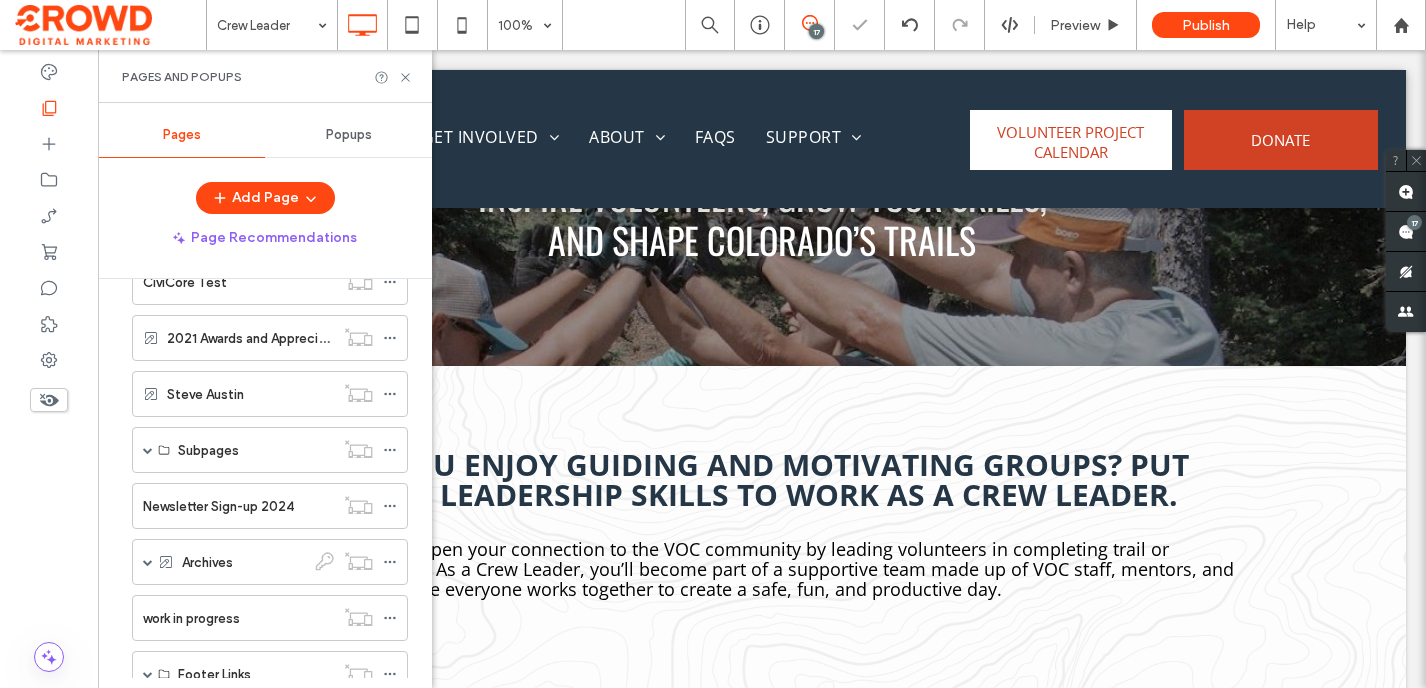 scroll, scrollTop: 1575, scrollLeft: 0, axis: vertical 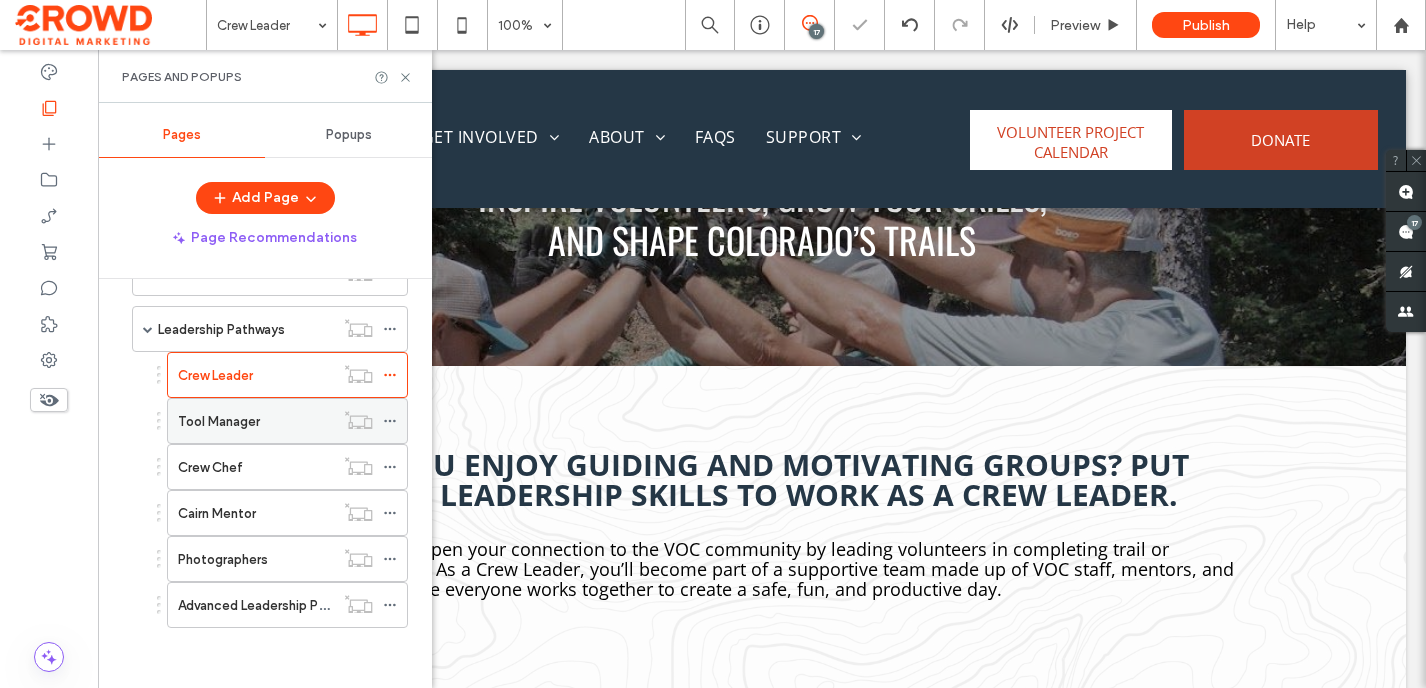 click on "Tool Manager" at bounding box center [256, 421] 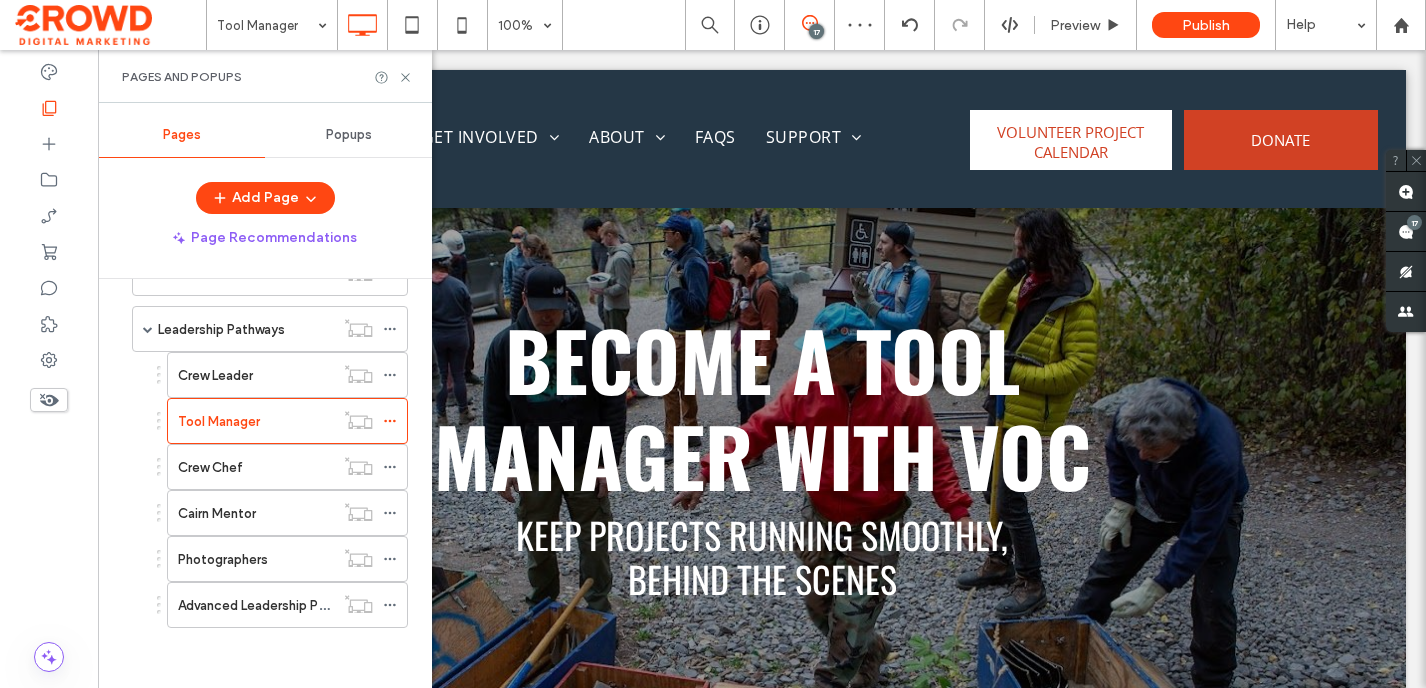 scroll, scrollTop: 0, scrollLeft: 0, axis: both 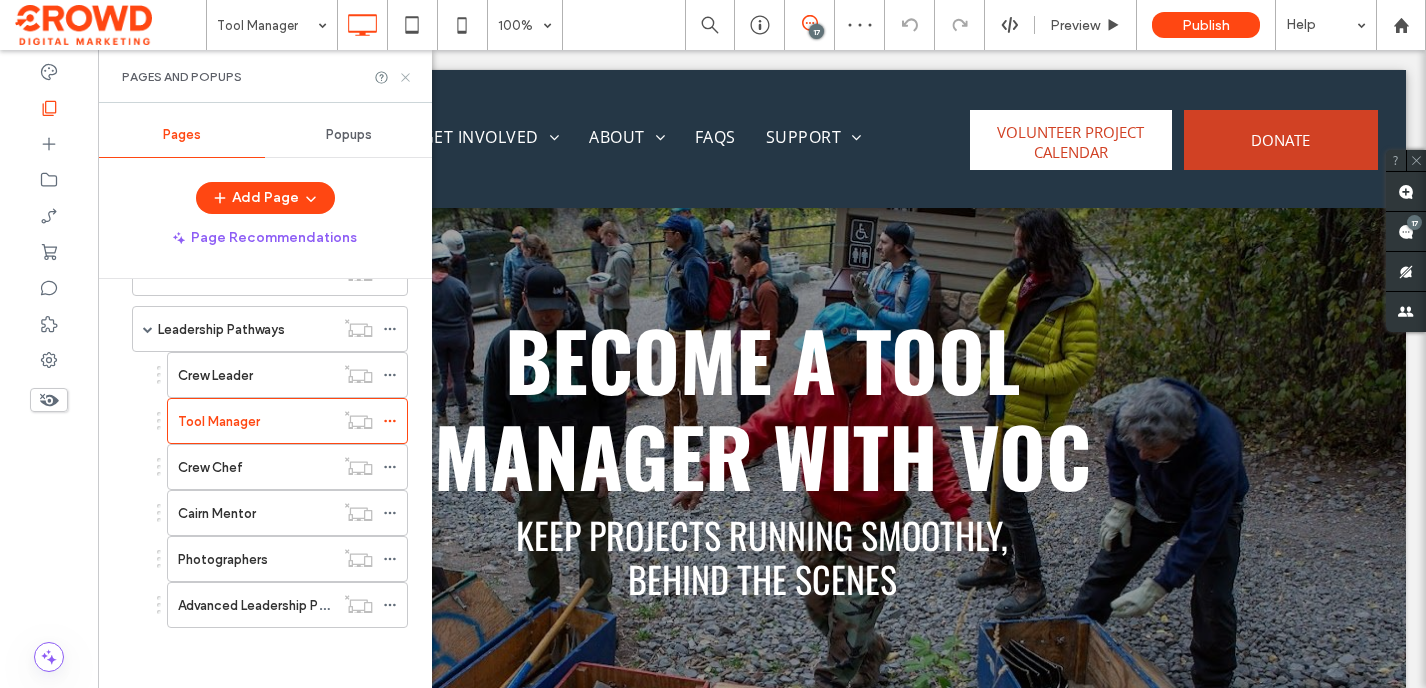 click 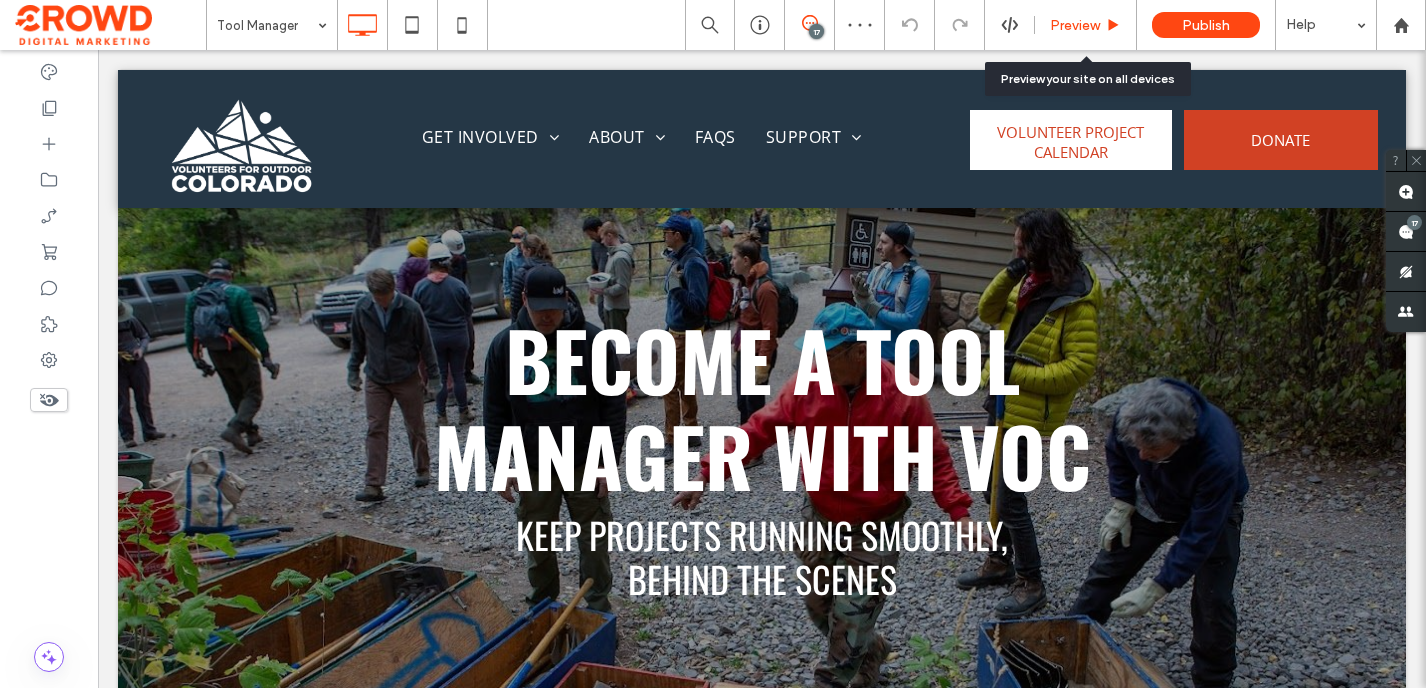 click on "Preview" at bounding box center (1075, 25) 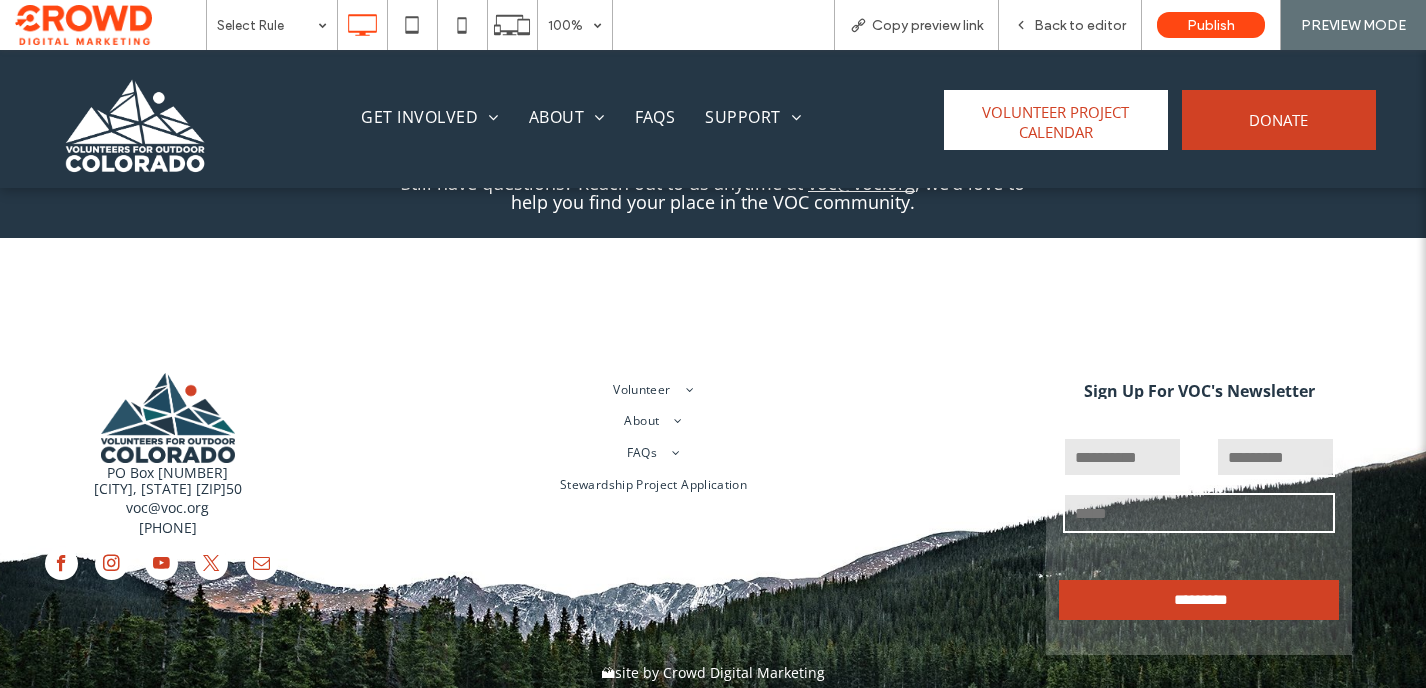 scroll, scrollTop: 2963, scrollLeft: 0, axis: vertical 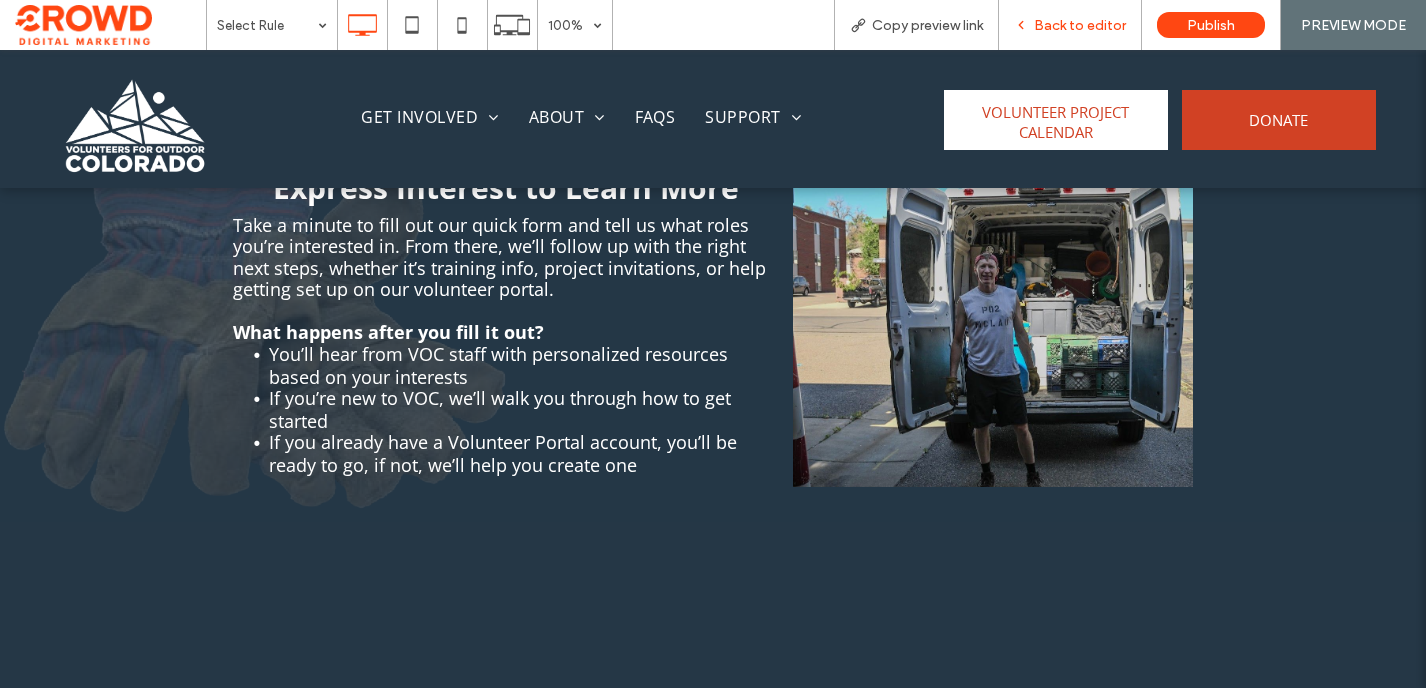 click on "Back to editor" at bounding box center [1070, 25] 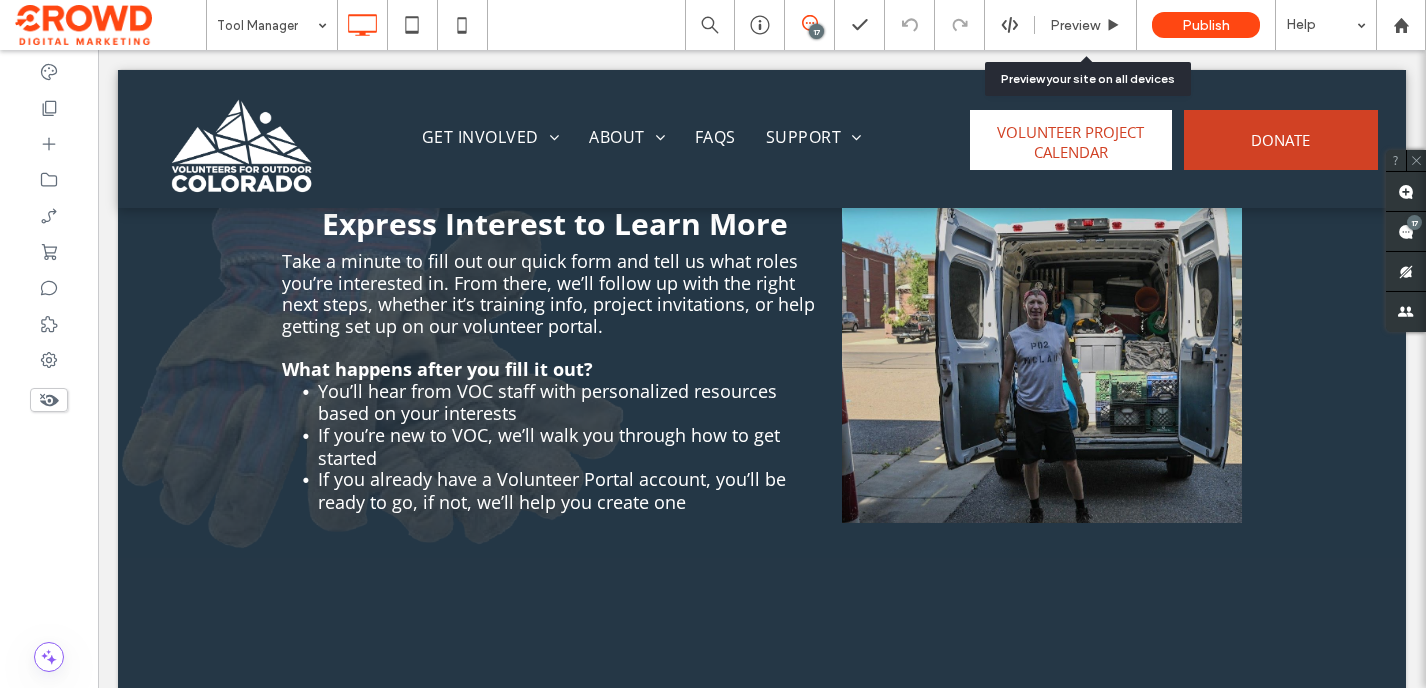 scroll, scrollTop: 2028, scrollLeft: 0, axis: vertical 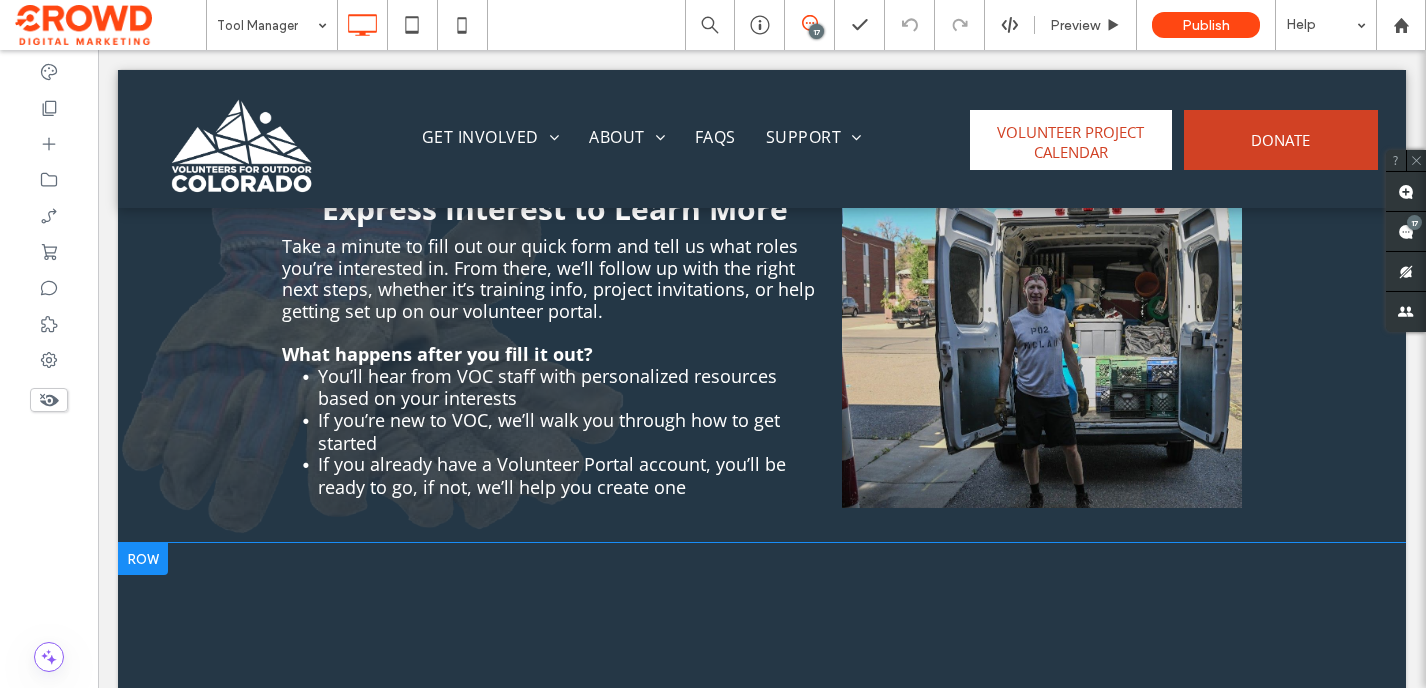 click at bounding box center (143, 559) 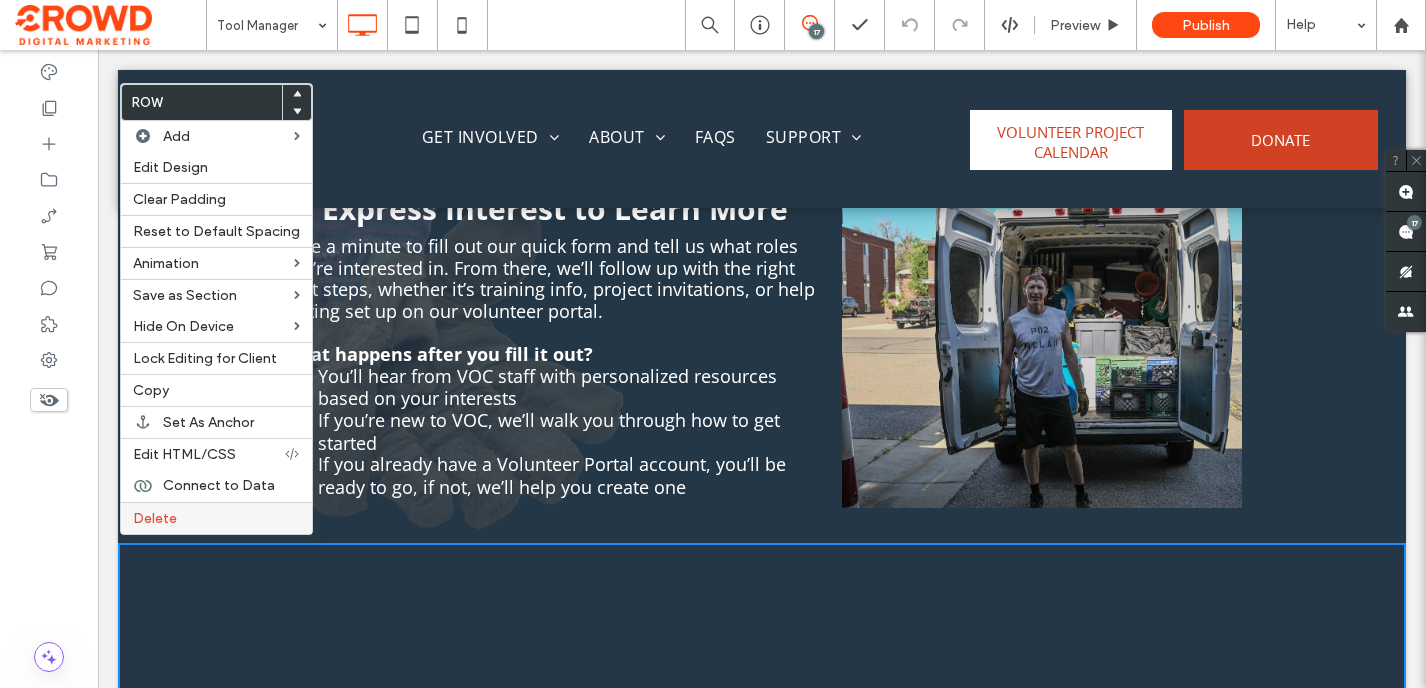 click on "Delete" at bounding box center (216, 518) 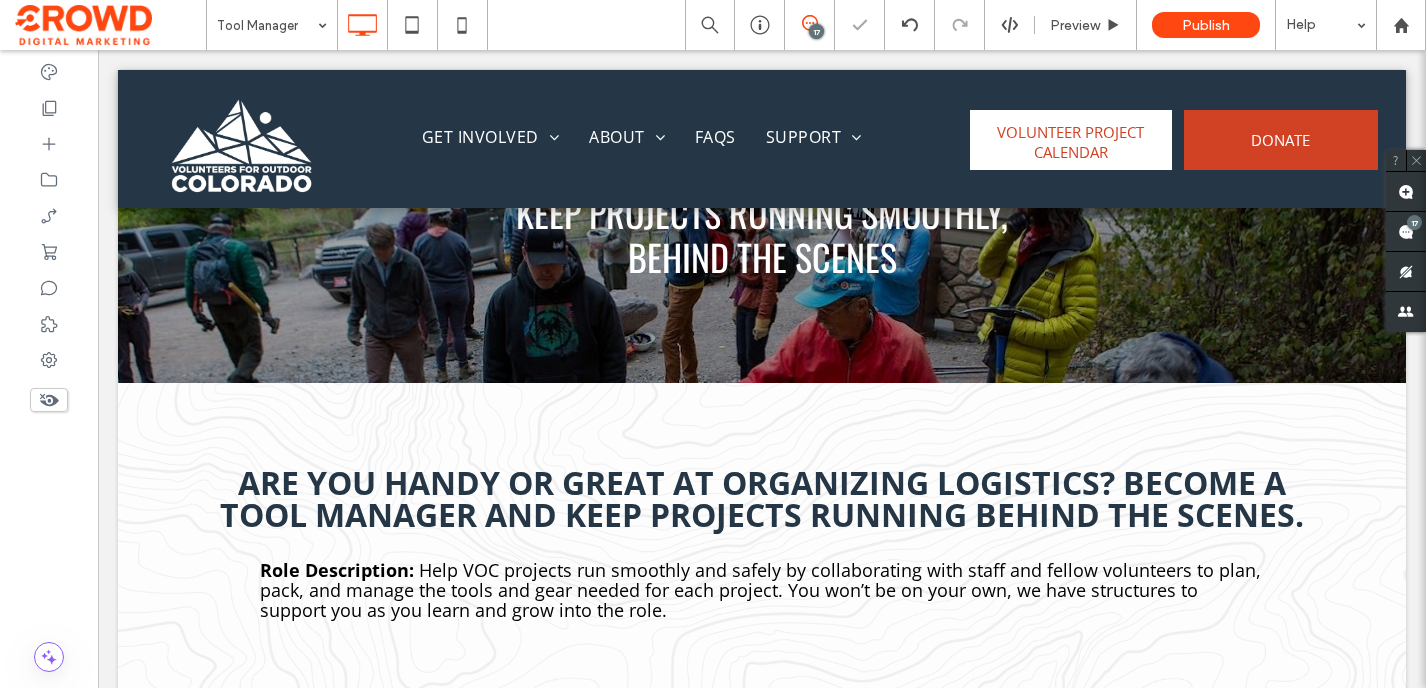 scroll, scrollTop: 0, scrollLeft: 0, axis: both 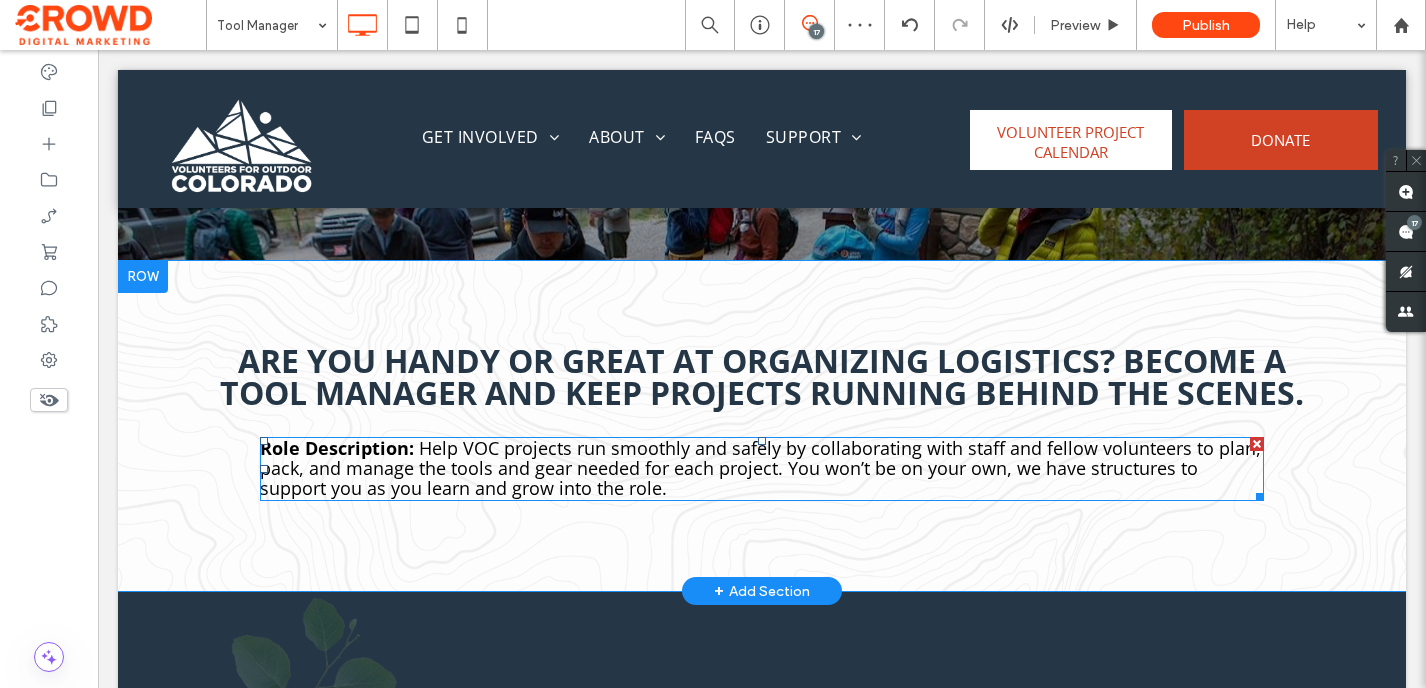 click on "Help VOC projects run smoothly and safely by collaborating with staff and fellow volunteers to plan, pack, and manage the tools and gear needed for each project. You won’t be on your own, we have structures to support you as you learn and grow into the role." at bounding box center (760, 468) 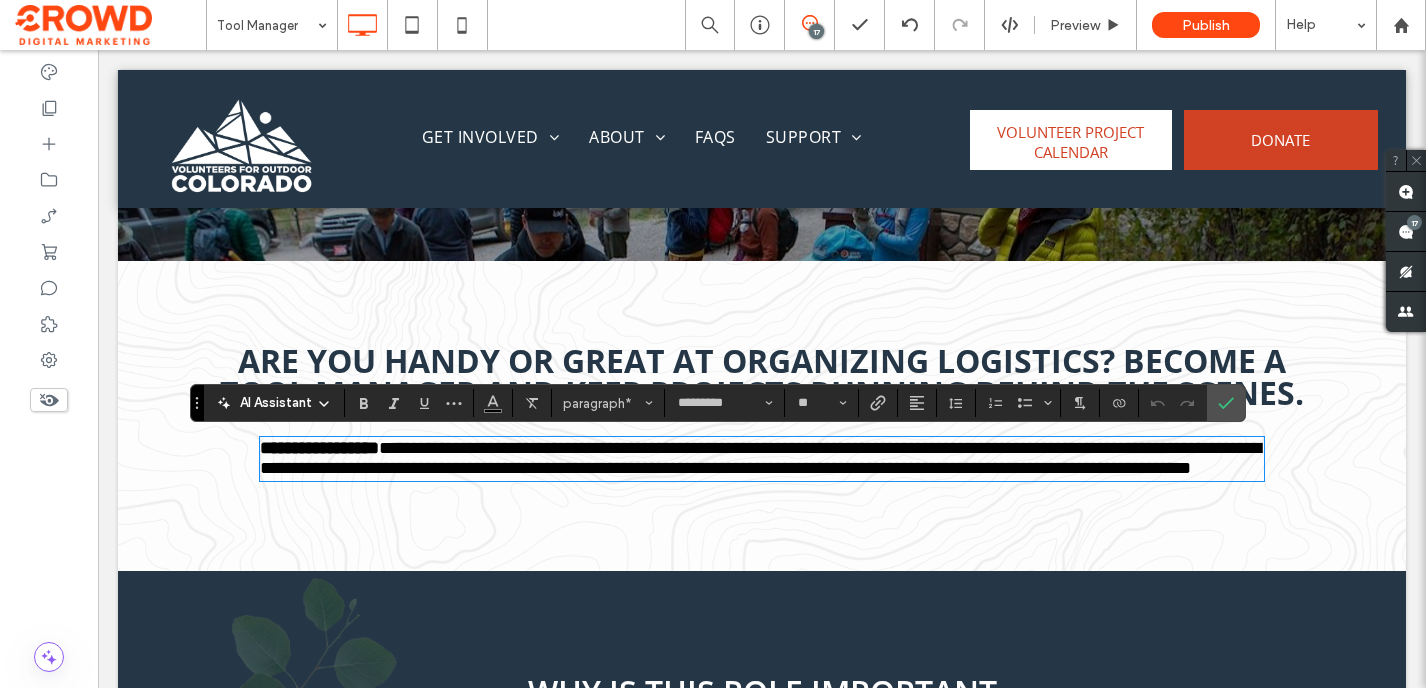 click on "**********" at bounding box center (760, 458) 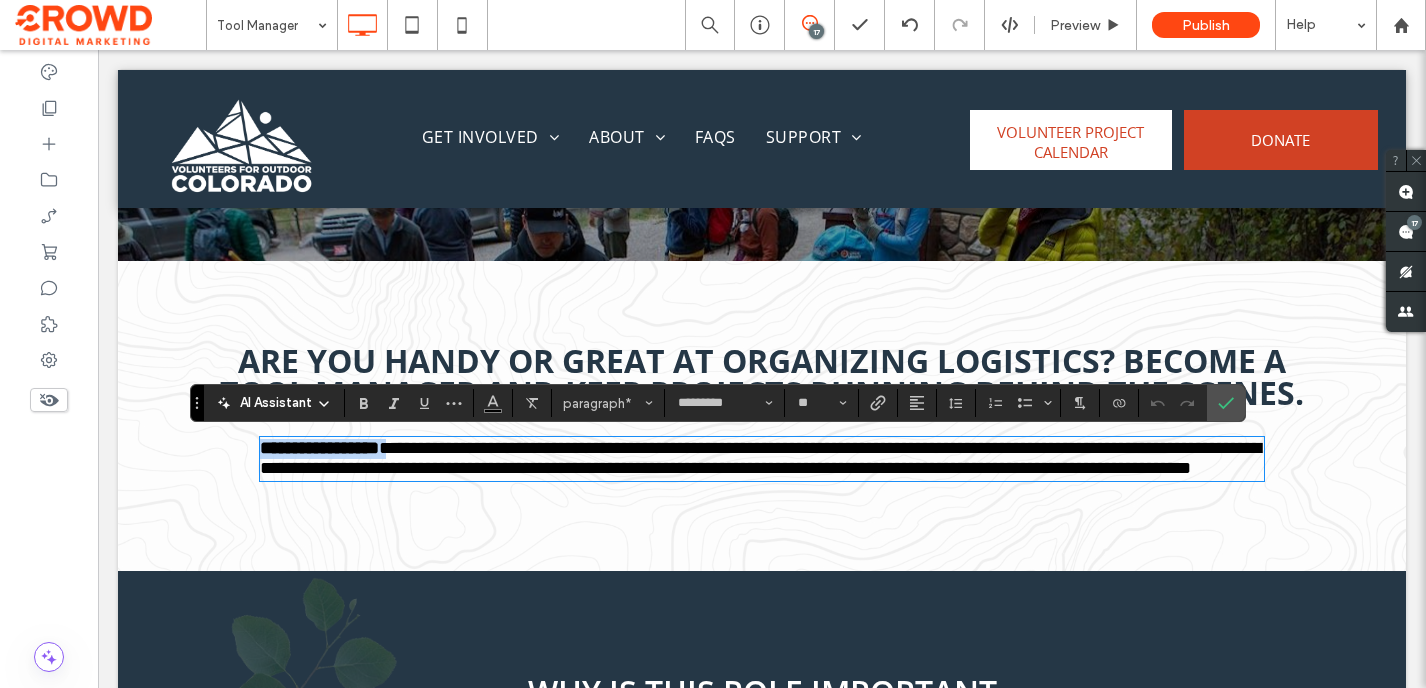 drag, startPoint x: 418, startPoint y: 449, endPoint x: 258, endPoint y: 450, distance: 160.00313 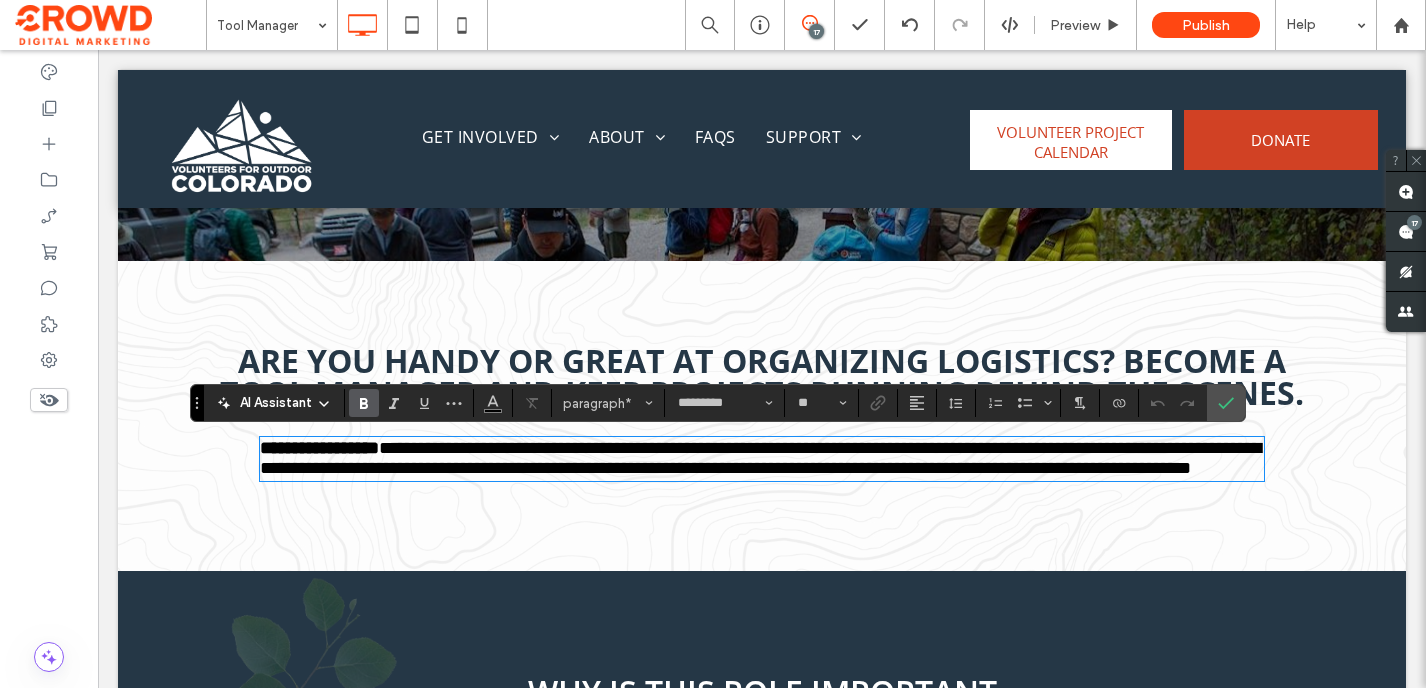 click on "**********" at bounding box center [319, 448] 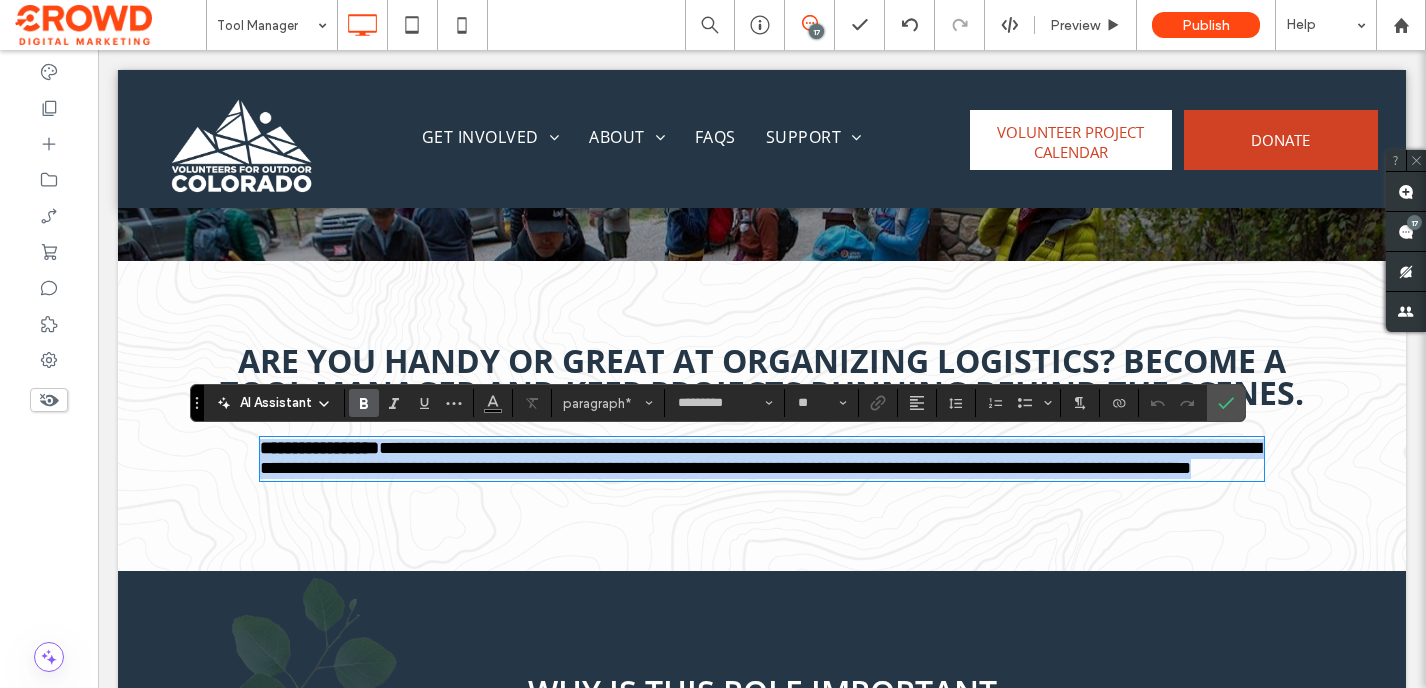 click on "**********" at bounding box center (319, 448) 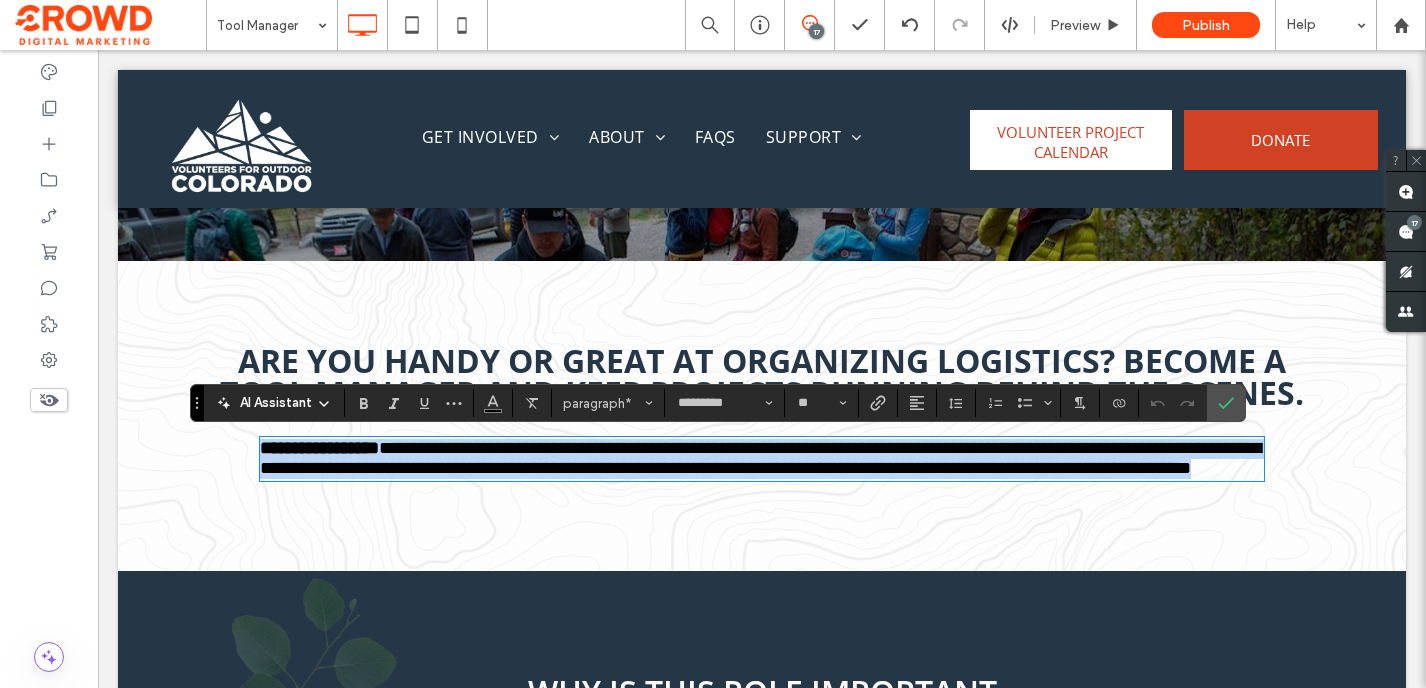 click on "**********" at bounding box center [760, 458] 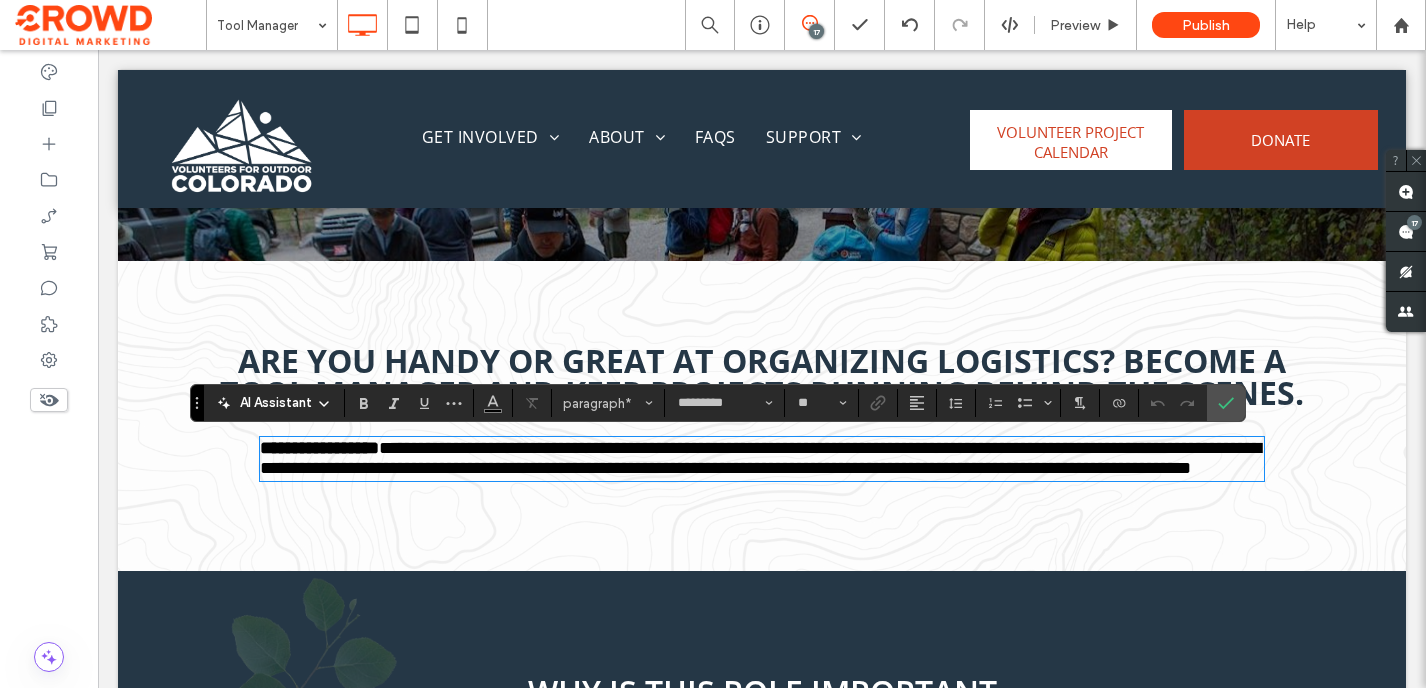 click on "**********" at bounding box center (760, 458) 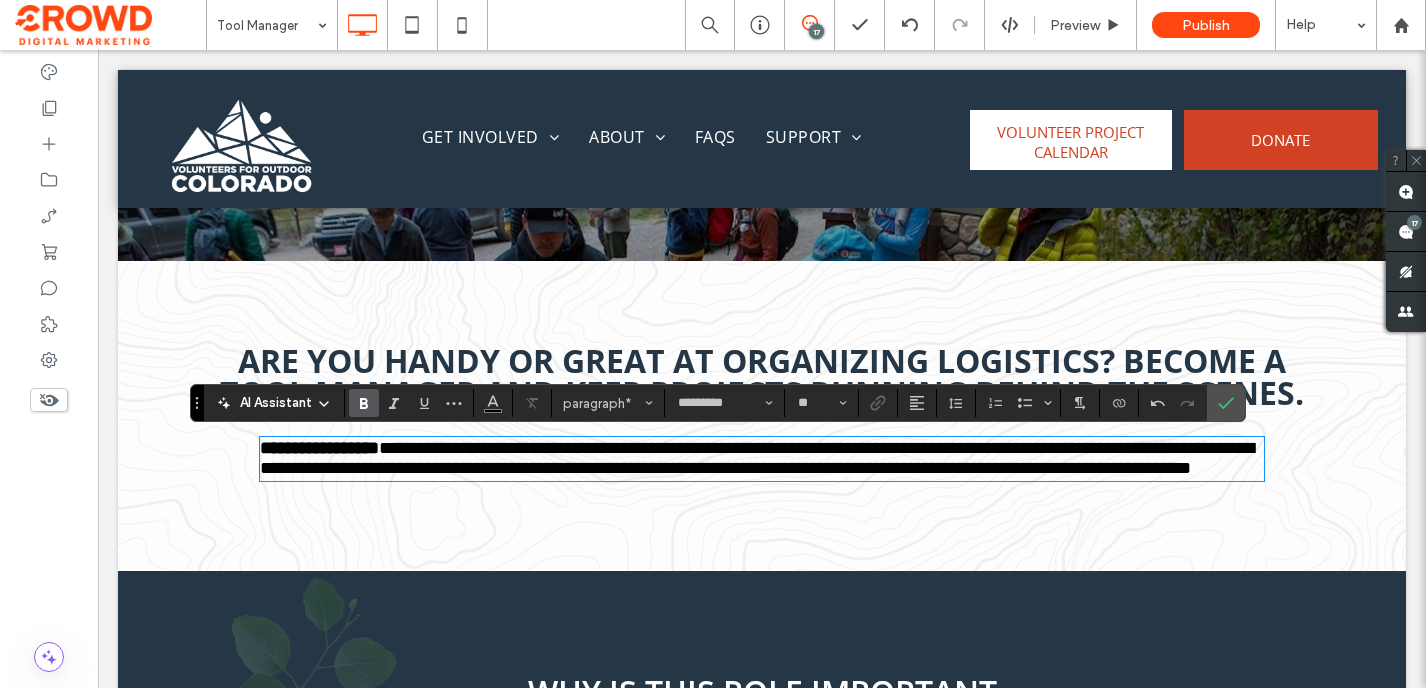 type 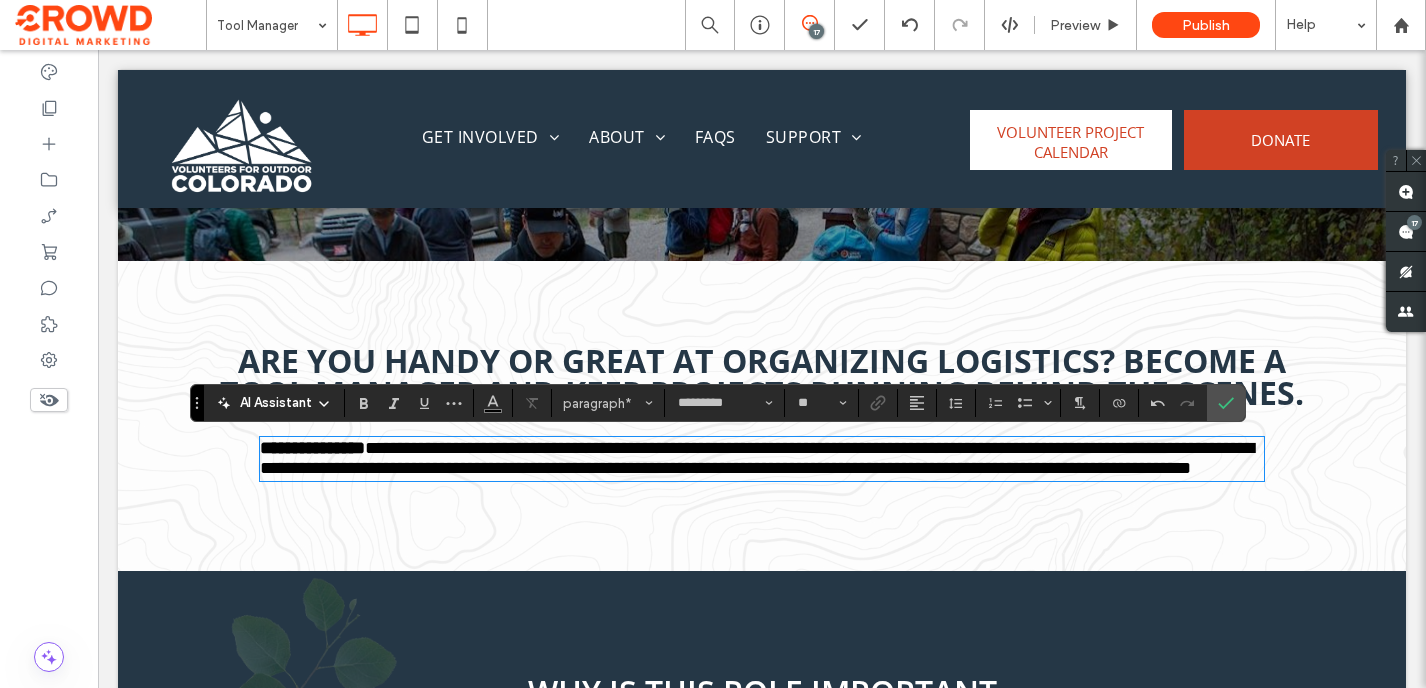 scroll, scrollTop: 2, scrollLeft: 0, axis: vertical 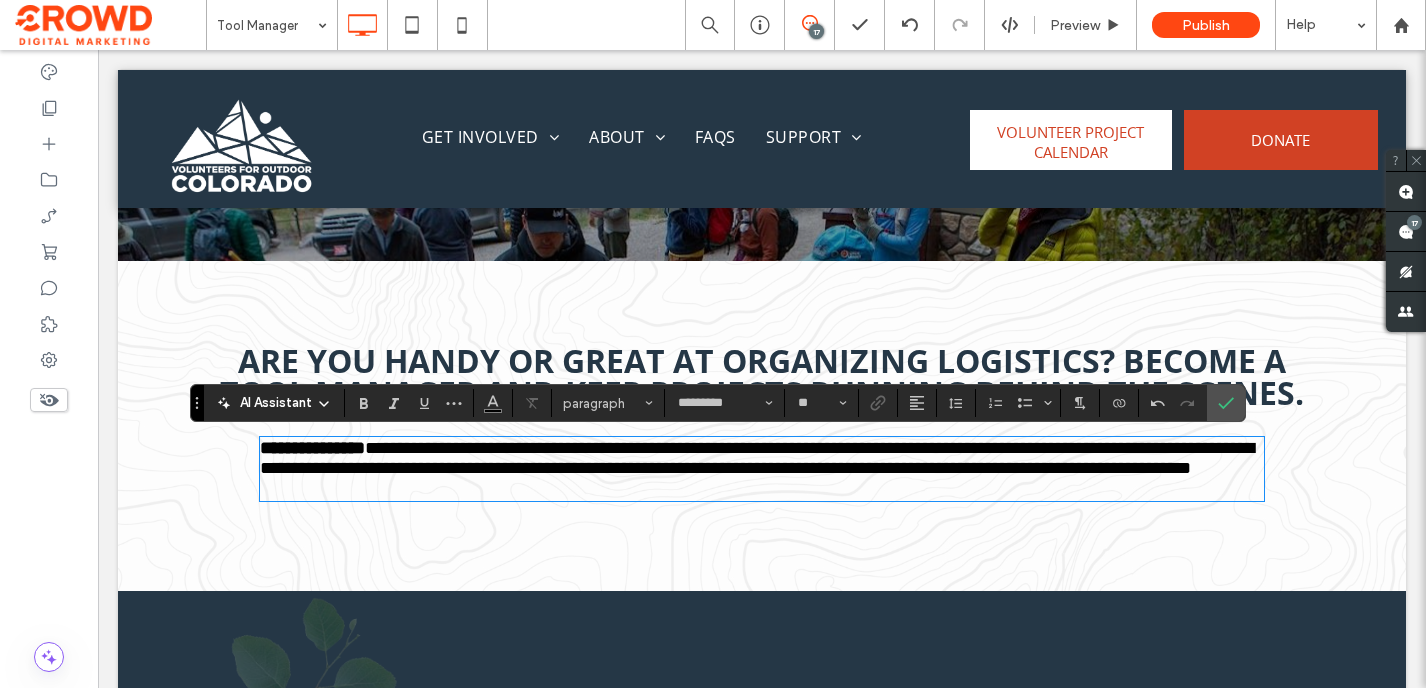 click on "**********" at bounding box center [757, 458] 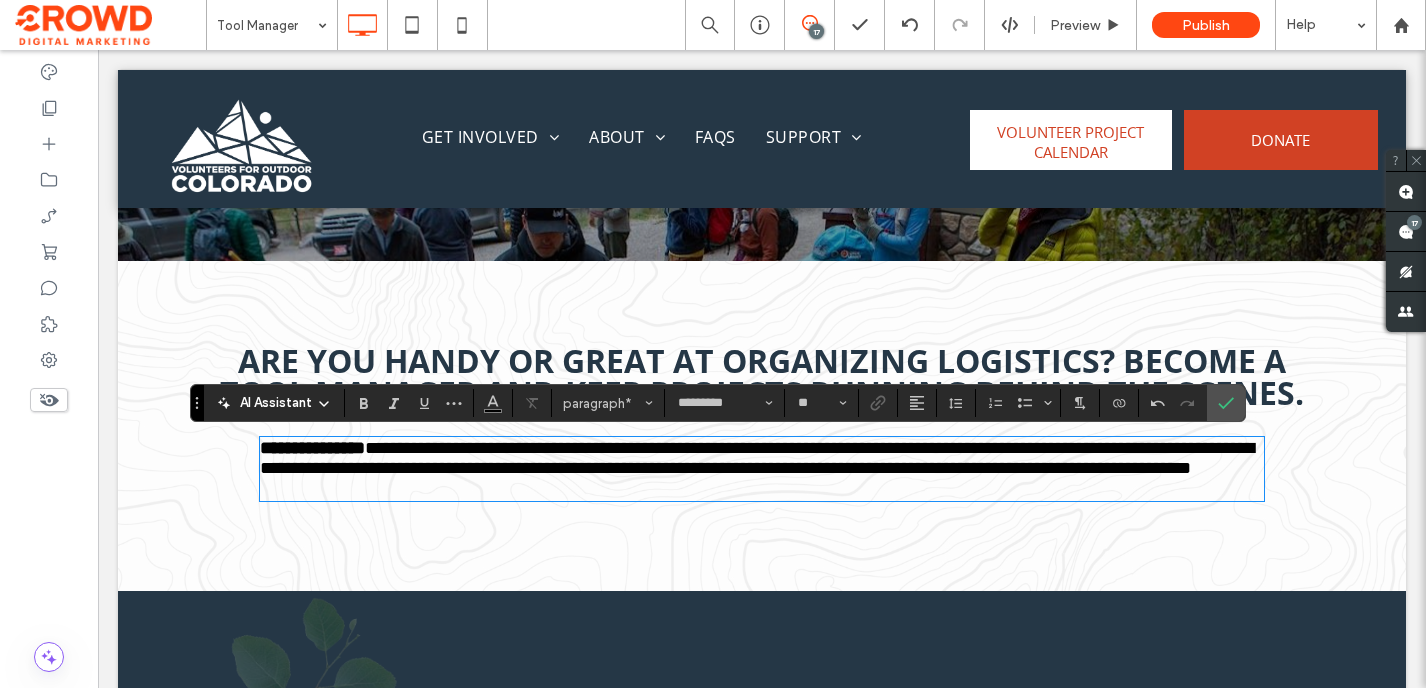 scroll, scrollTop: 0, scrollLeft: 0, axis: both 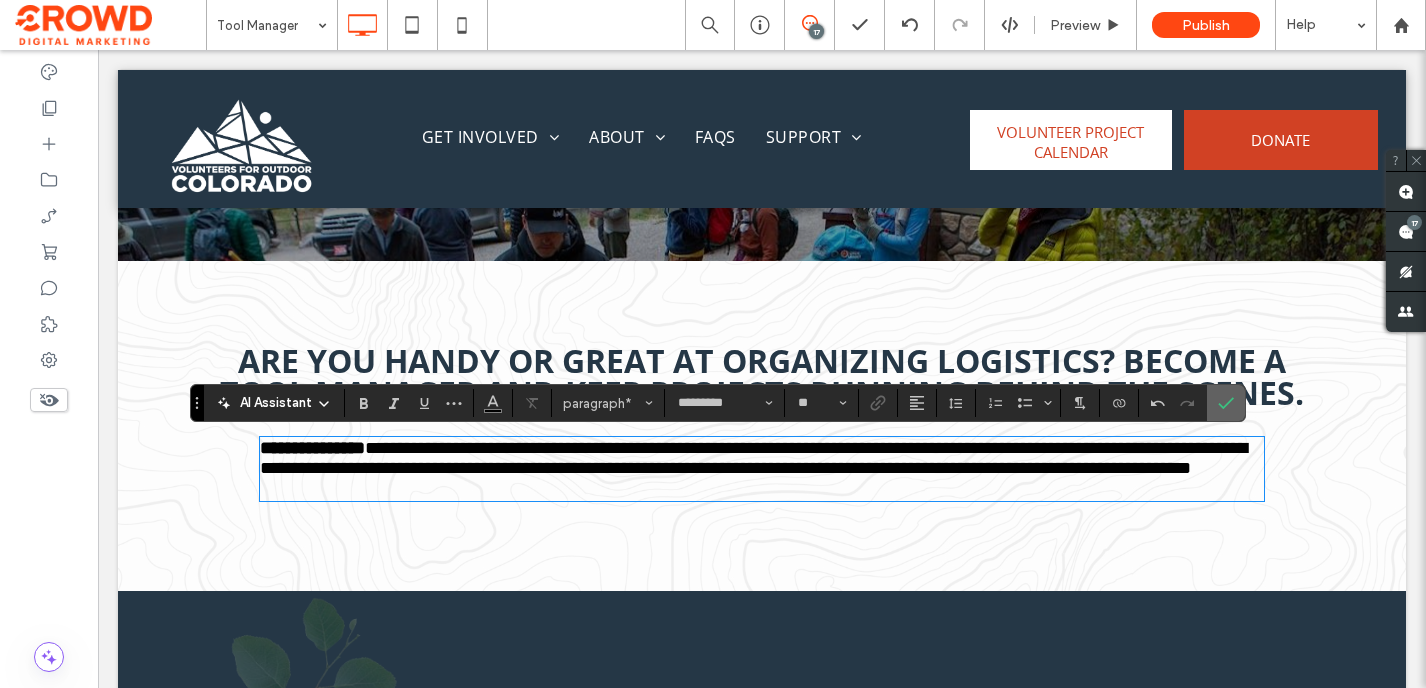 click 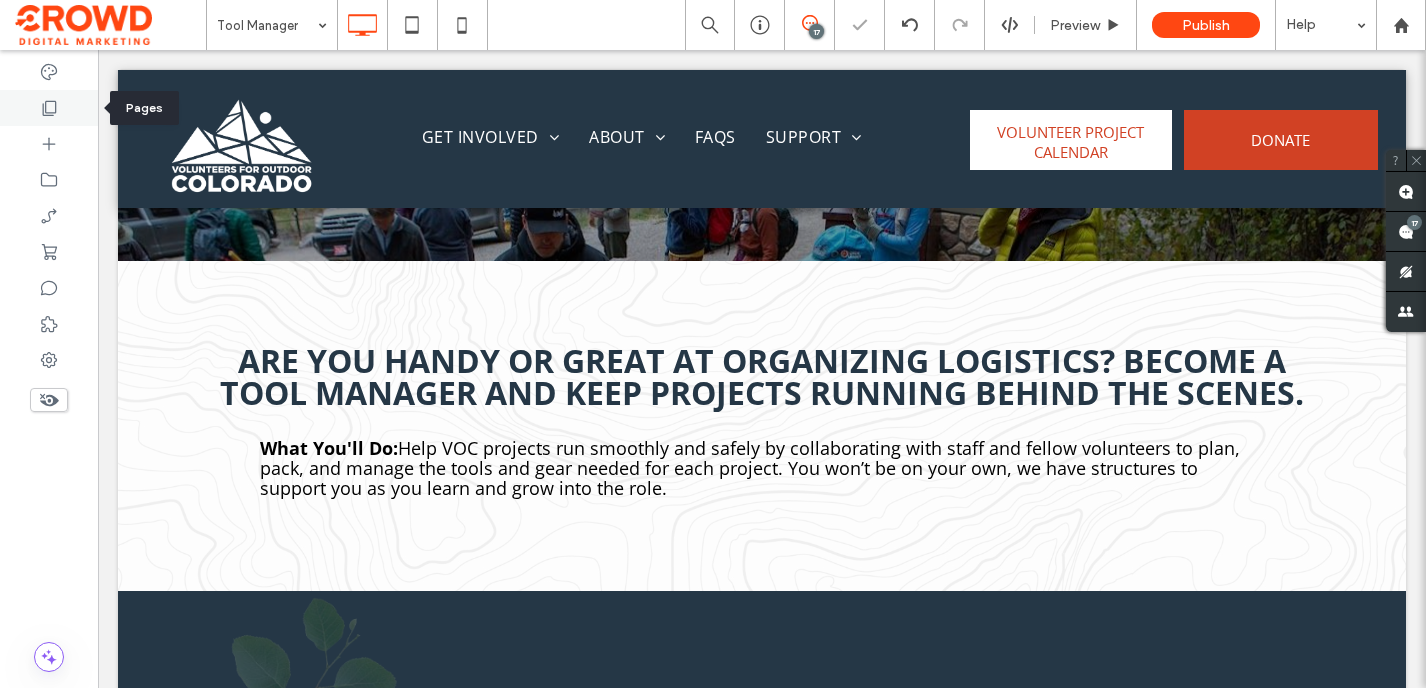 click at bounding box center (49, 108) 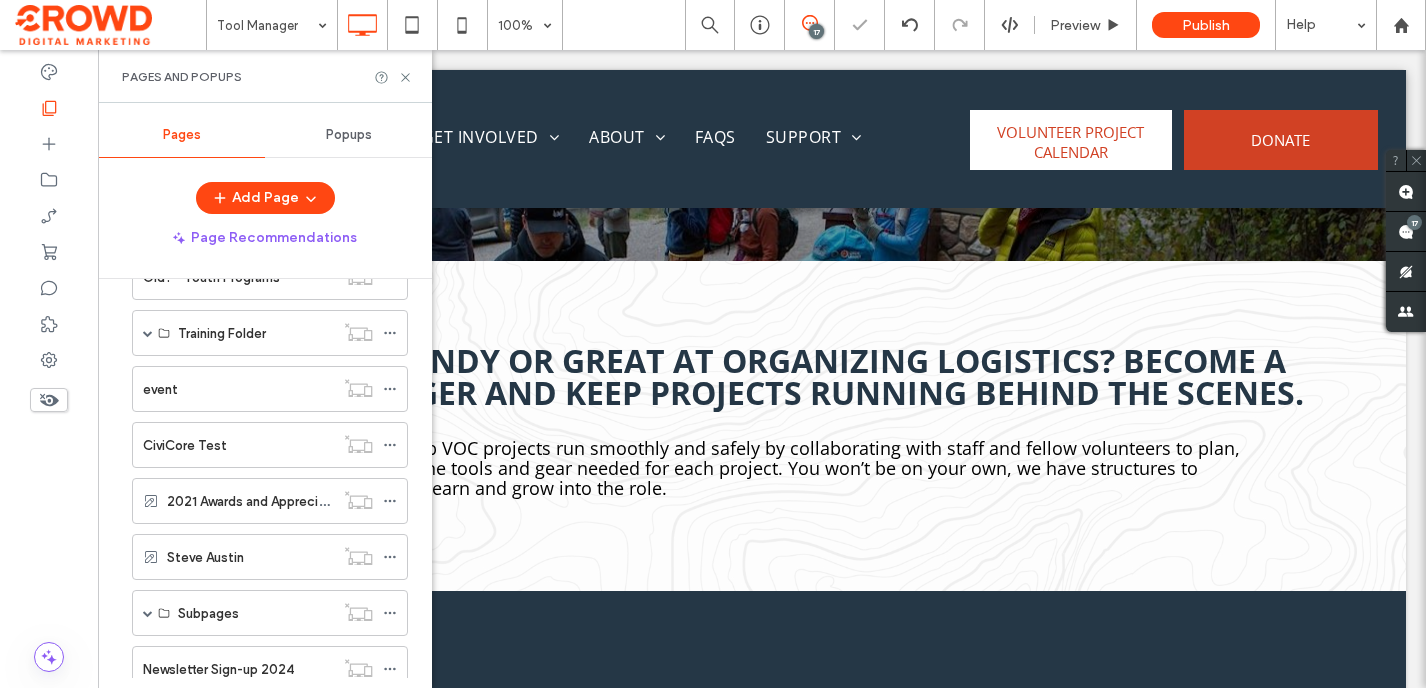 scroll, scrollTop: 1575, scrollLeft: 0, axis: vertical 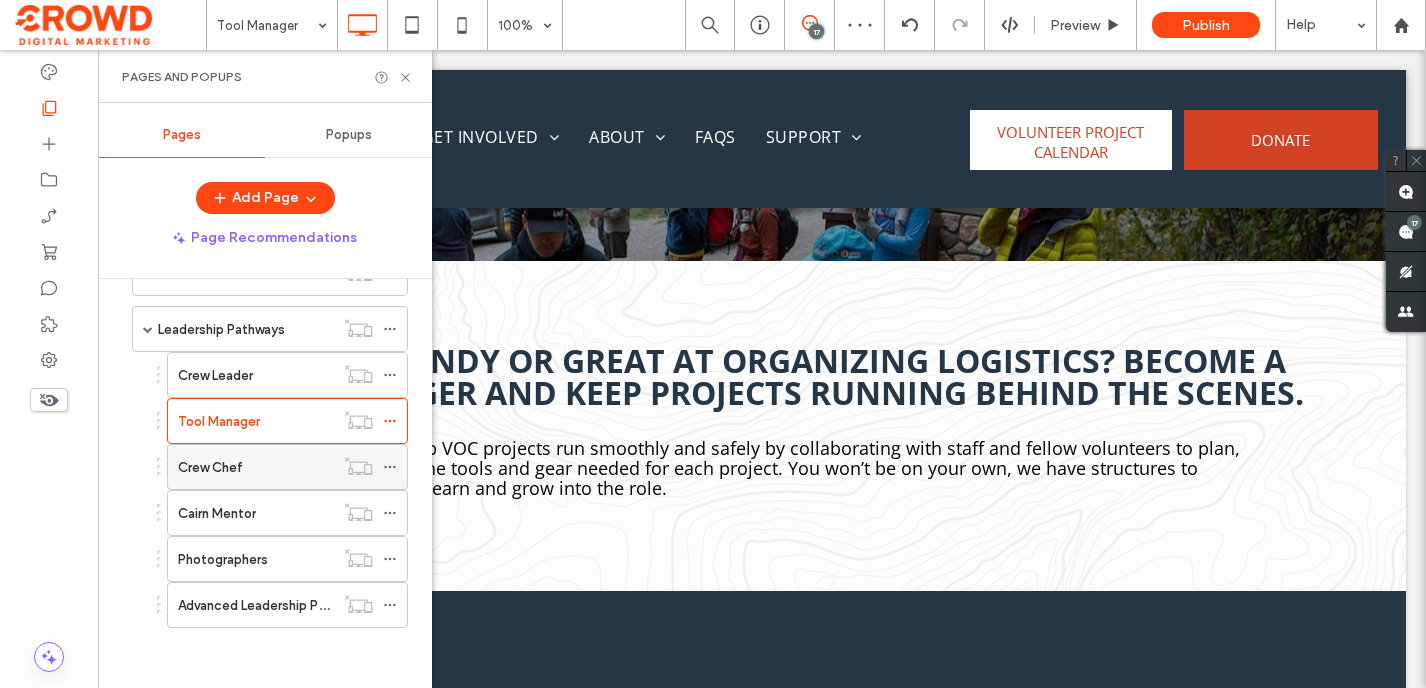 click on "Crew Chef" at bounding box center [256, 467] 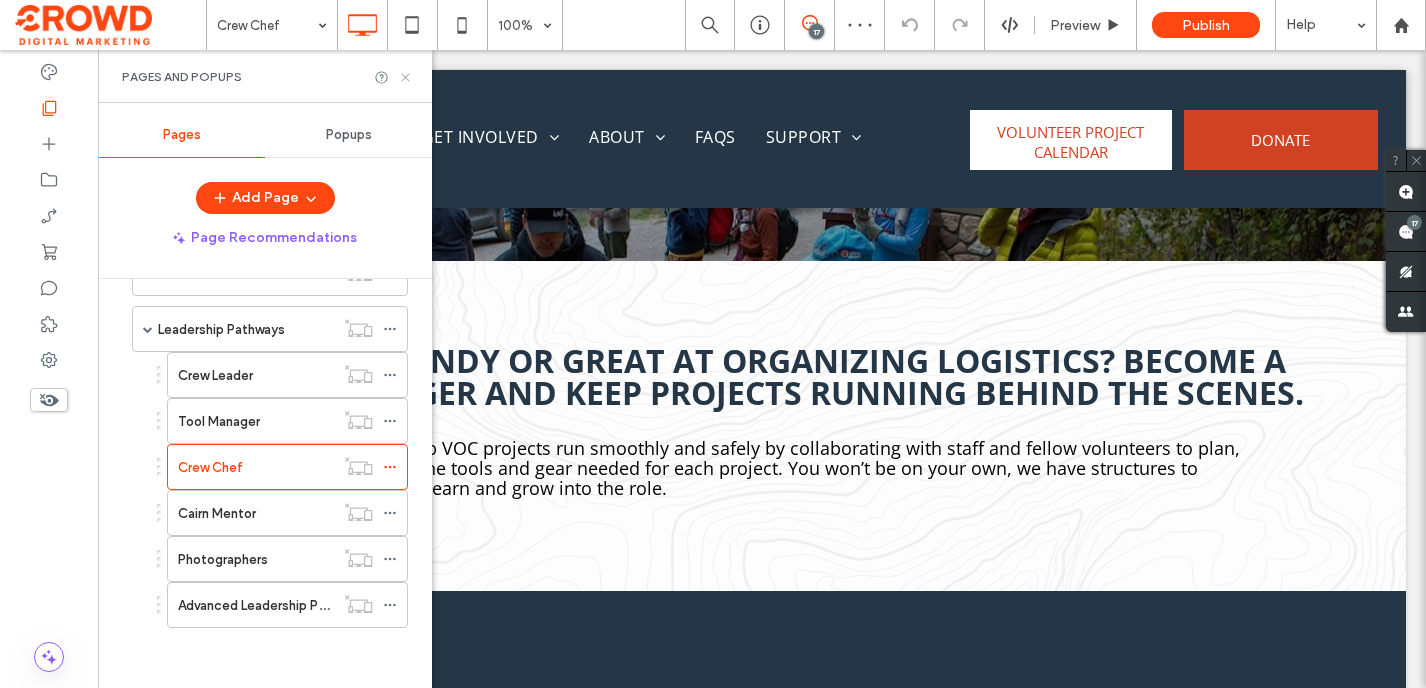 click 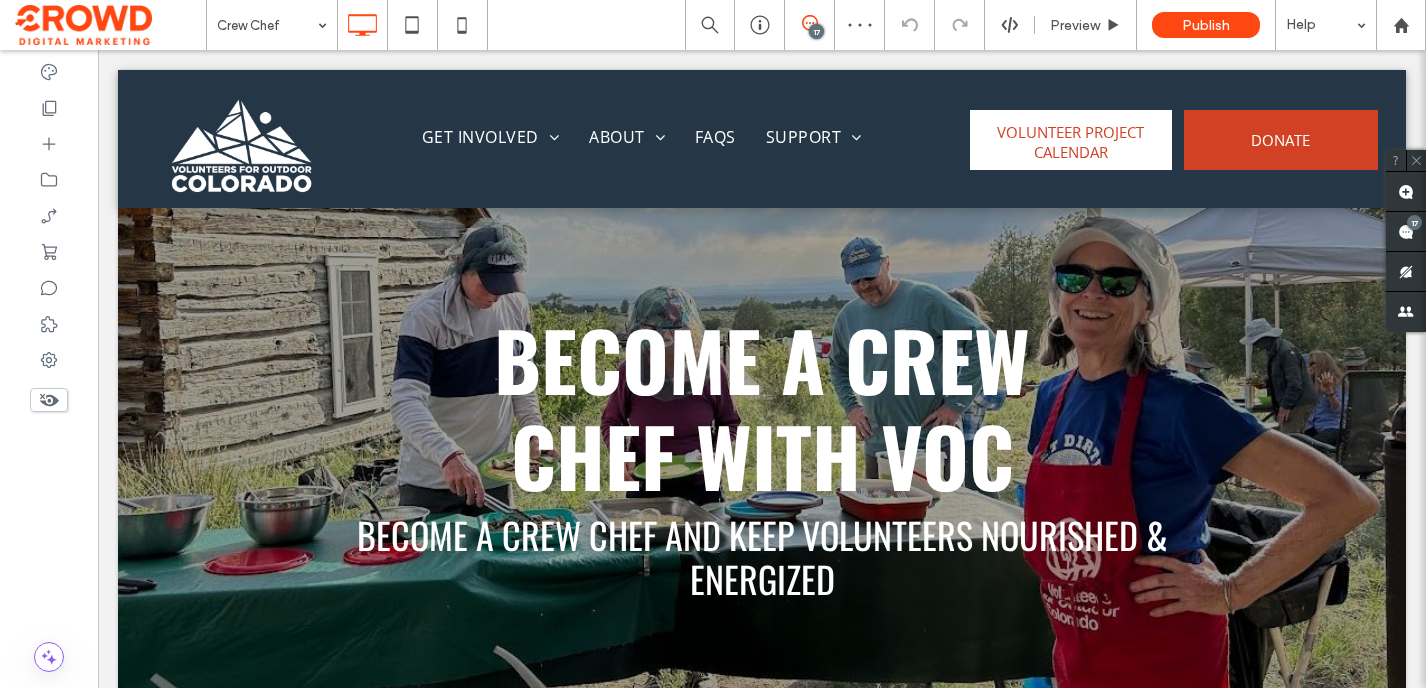 scroll, scrollTop: 0, scrollLeft: 0, axis: both 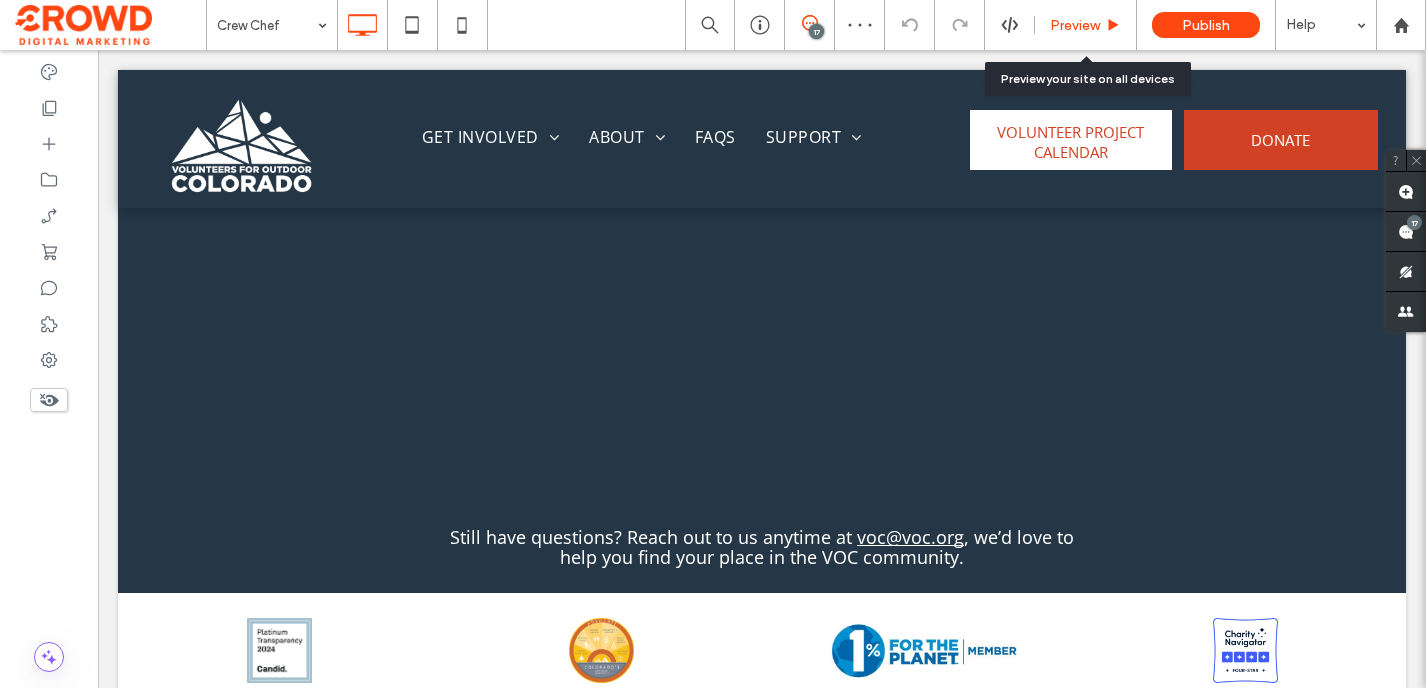 click on "Preview" at bounding box center (1075, 25) 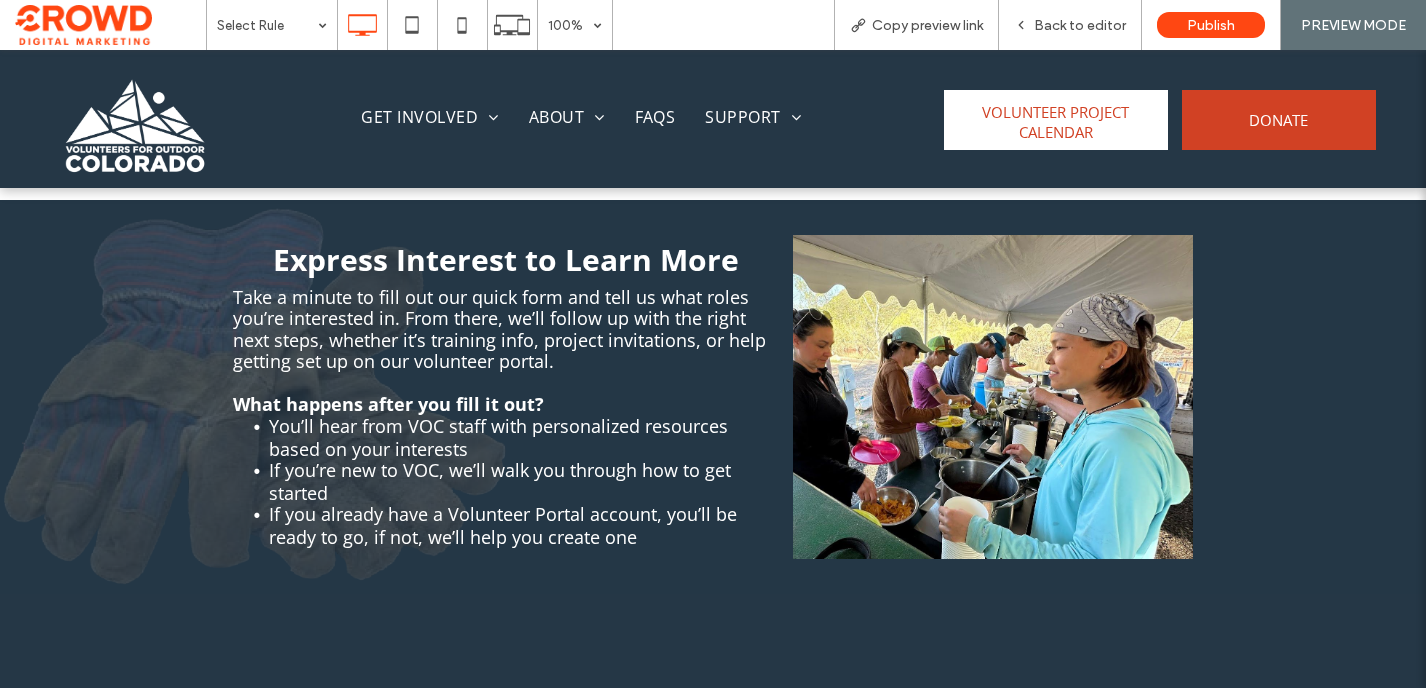 scroll, scrollTop: 1983, scrollLeft: 0, axis: vertical 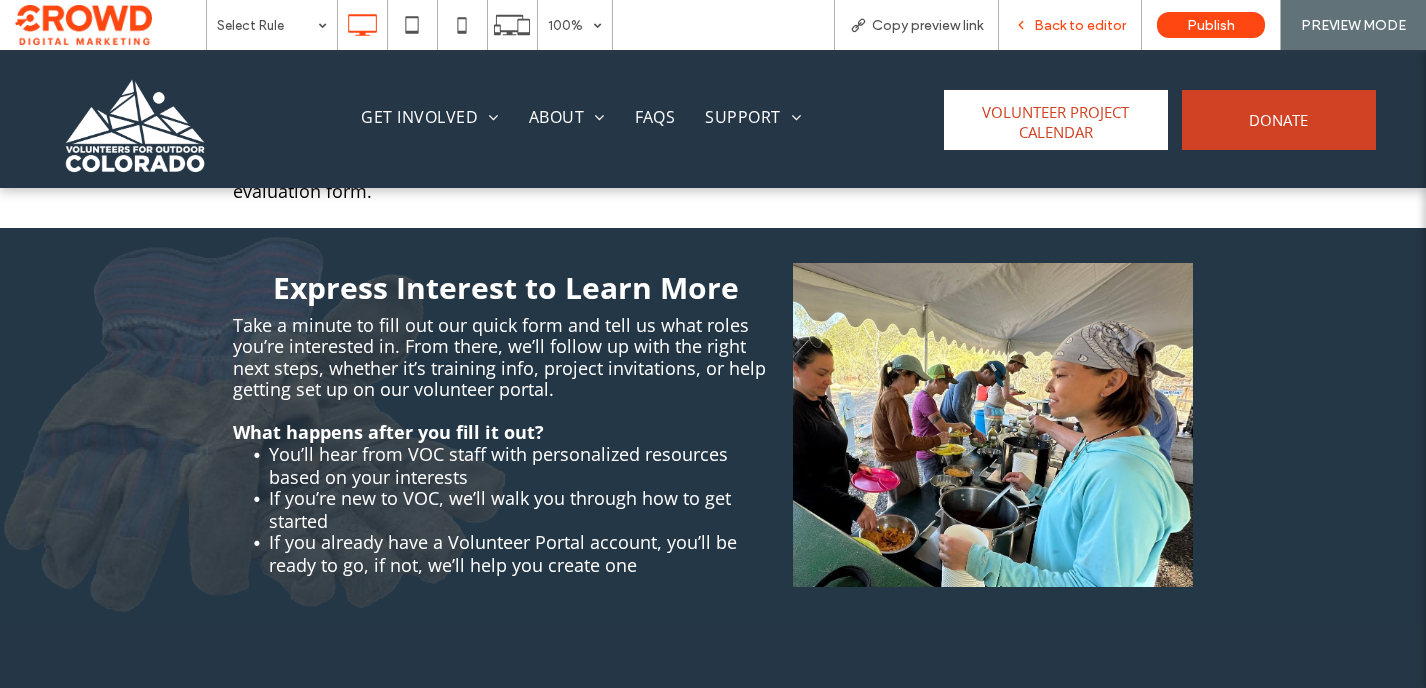 click on "Back to editor" at bounding box center [1080, 25] 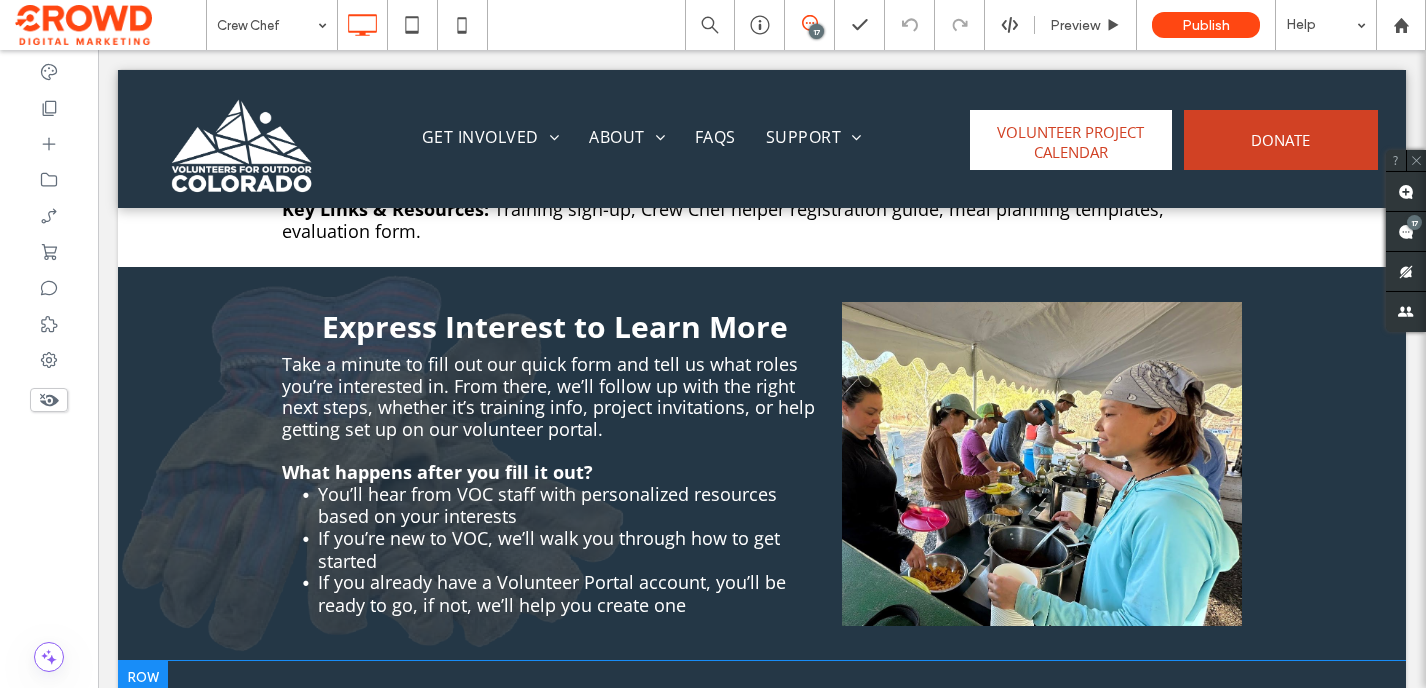 click at bounding box center (143, 677) 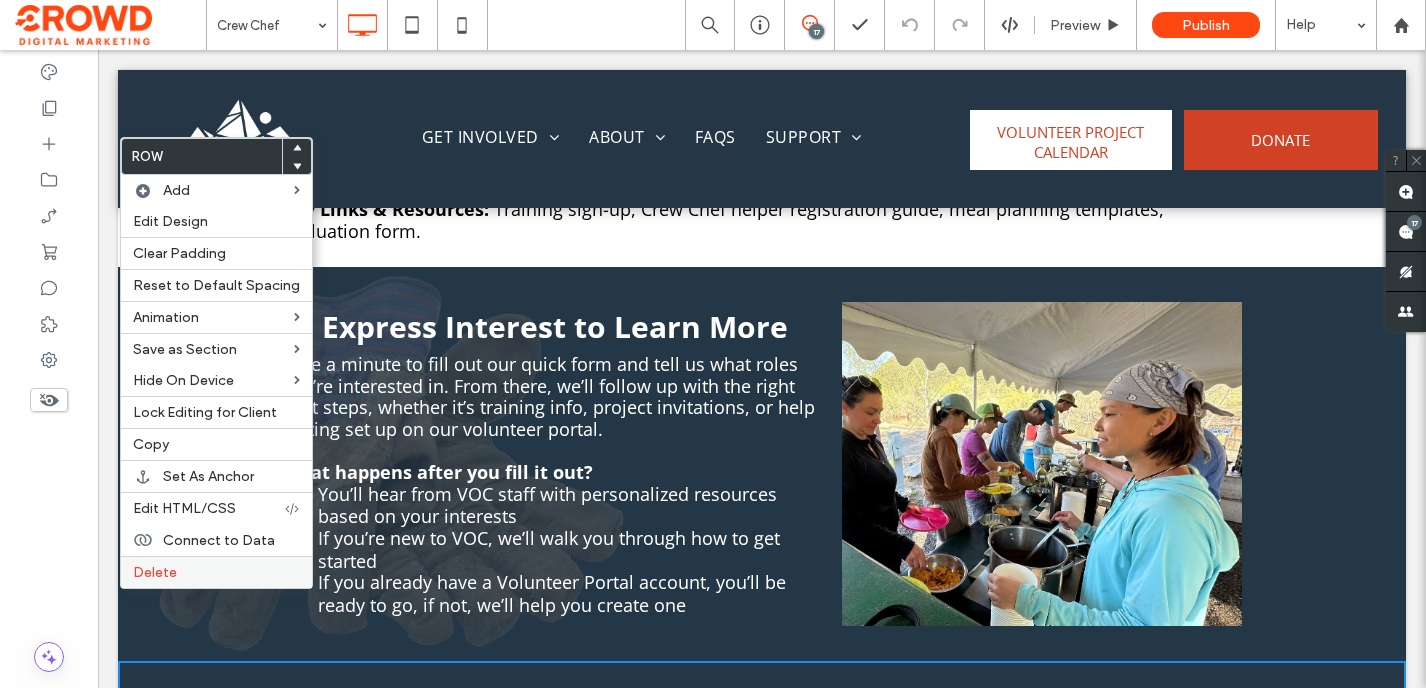 click on "Delete" at bounding box center [216, 572] 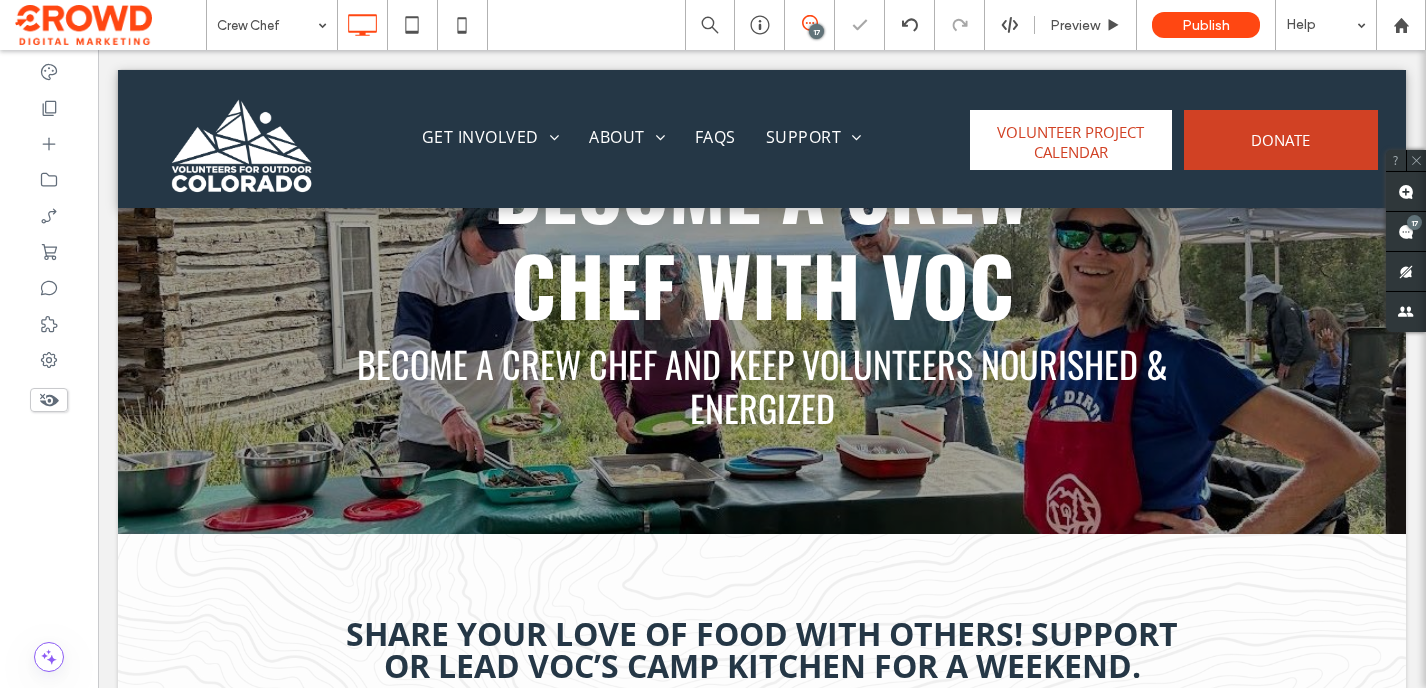 scroll, scrollTop: 0, scrollLeft: 0, axis: both 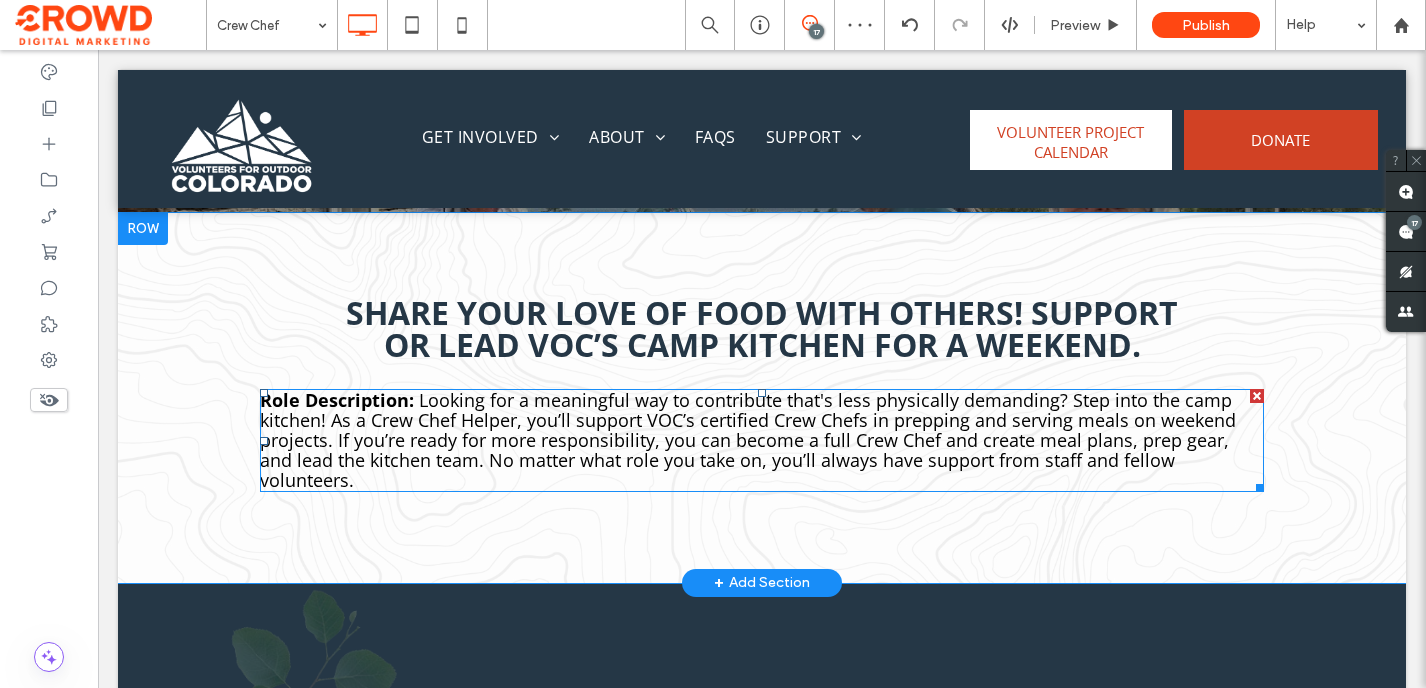 click on "Looking for a meaningful way to contribute that's less physically demanding? Step into the camp kitchen! As a Crew Chef Helper, you’ll support VOC’s certified Crew Chefs in prepping and serving meals on weekend projects. If you’re ready for more responsibility, you can become a full Crew Chef and create meal plans, prep gear, and lead the kitchen team. No matter what role you take on, you’ll always have support from staff and fellow volunteers." at bounding box center [748, 439] 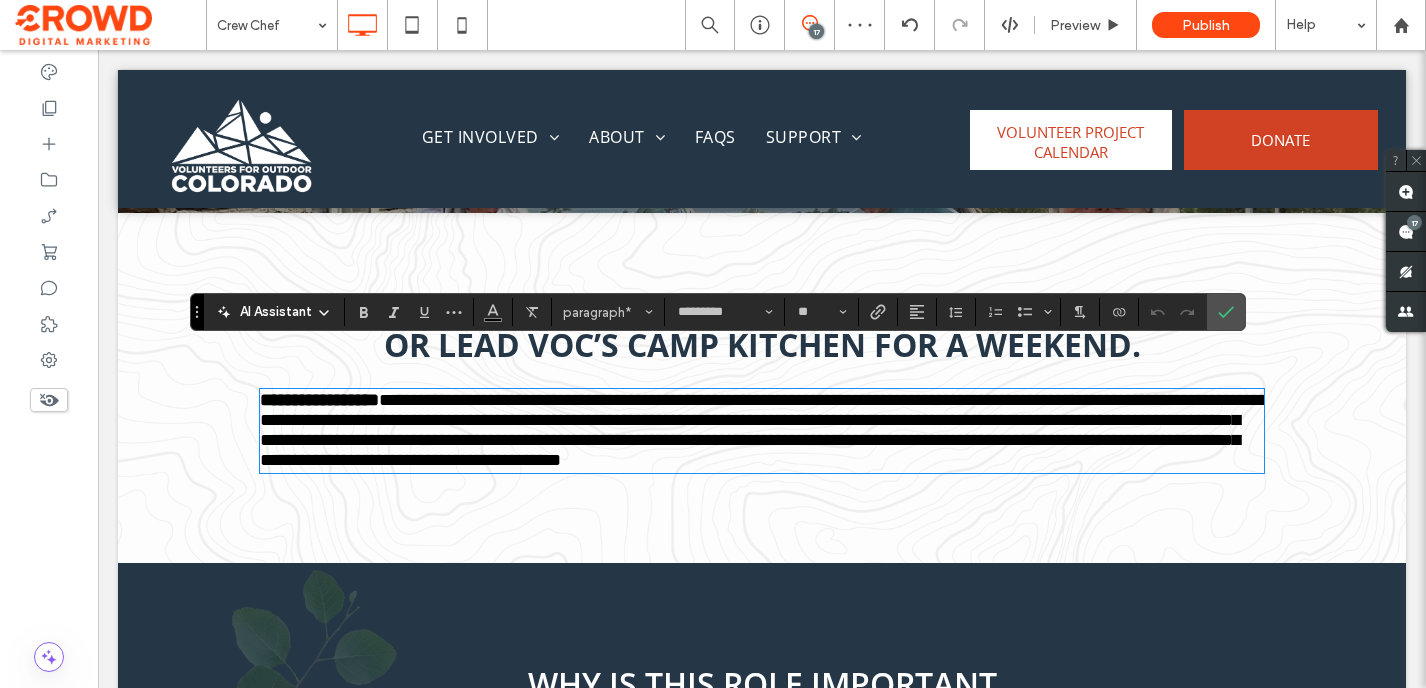 click on "**********" at bounding box center [764, 429] 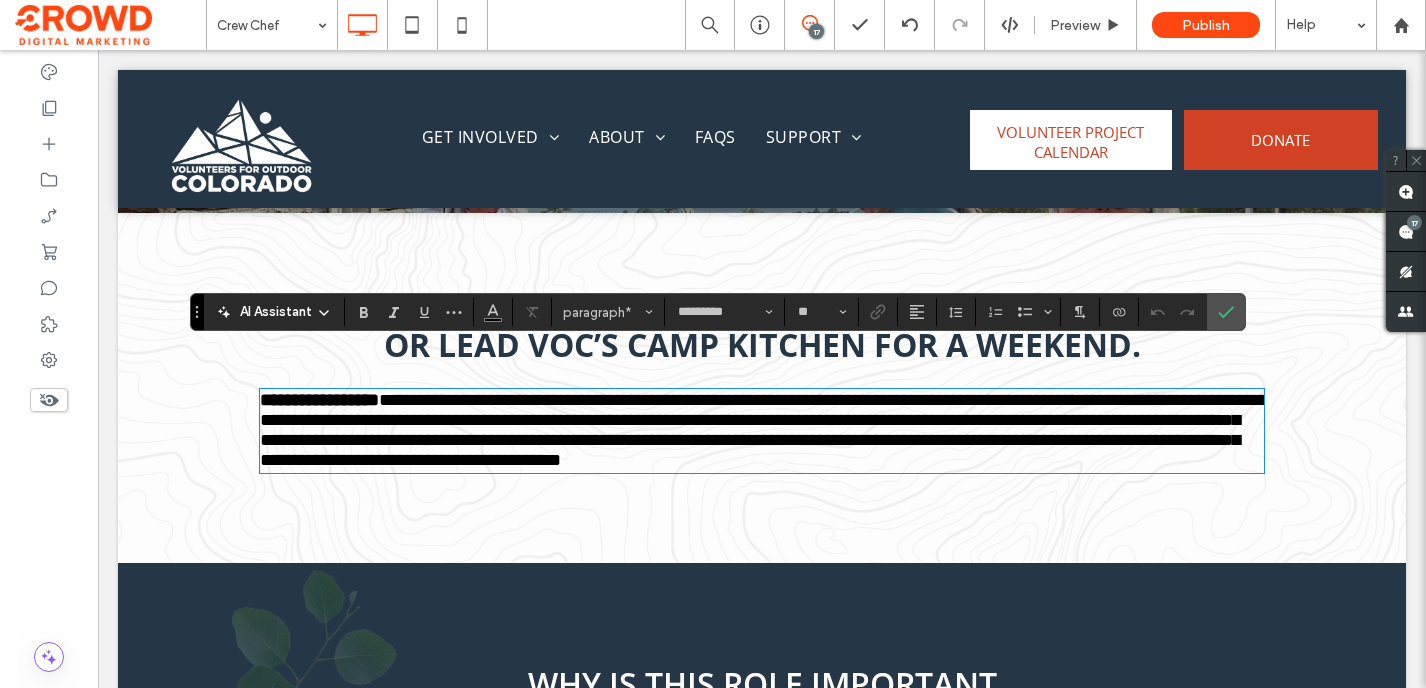 type 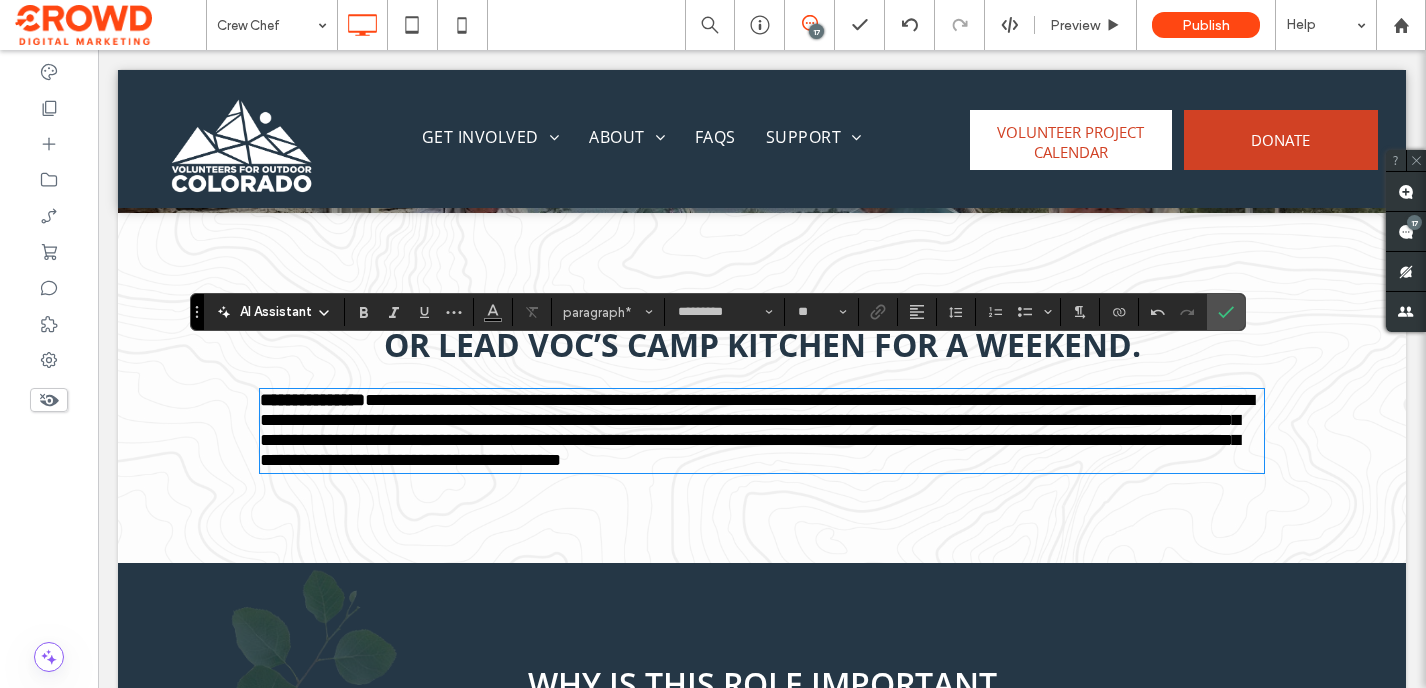 scroll, scrollTop: 2, scrollLeft: 0, axis: vertical 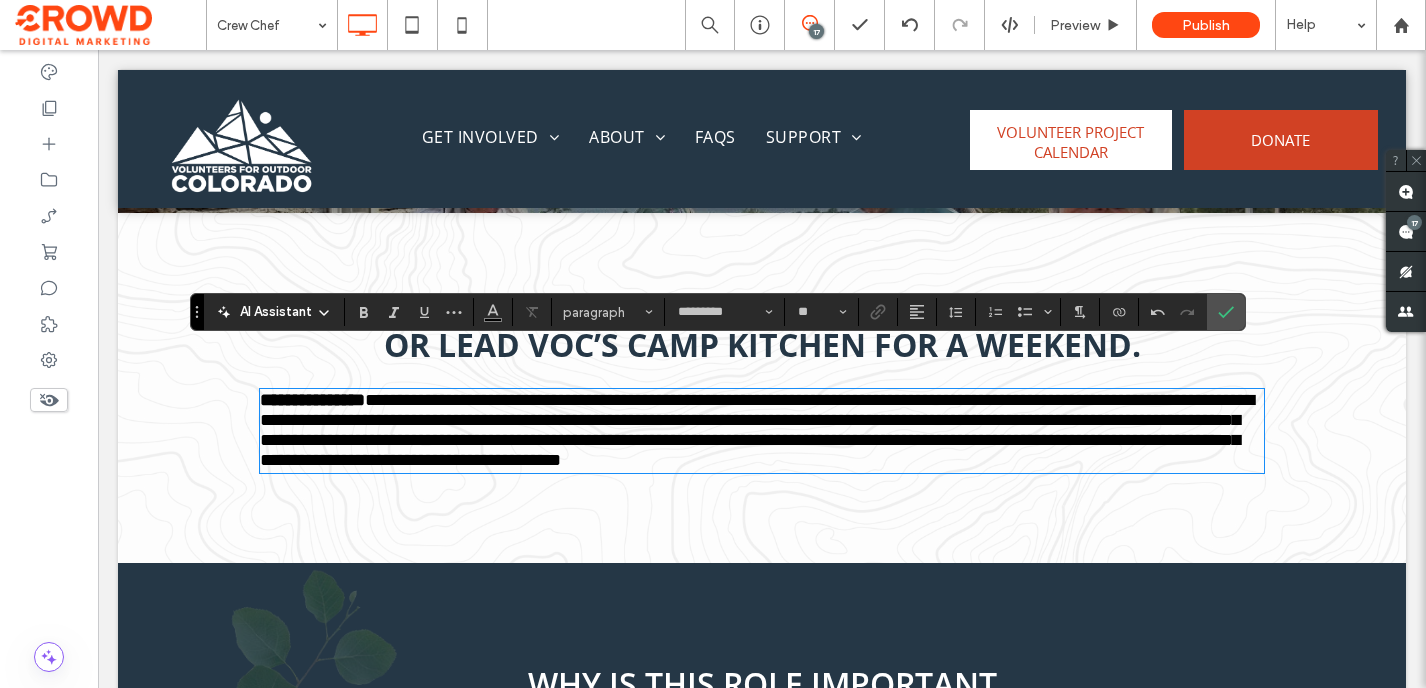 click on "**********" at bounding box center [757, 429] 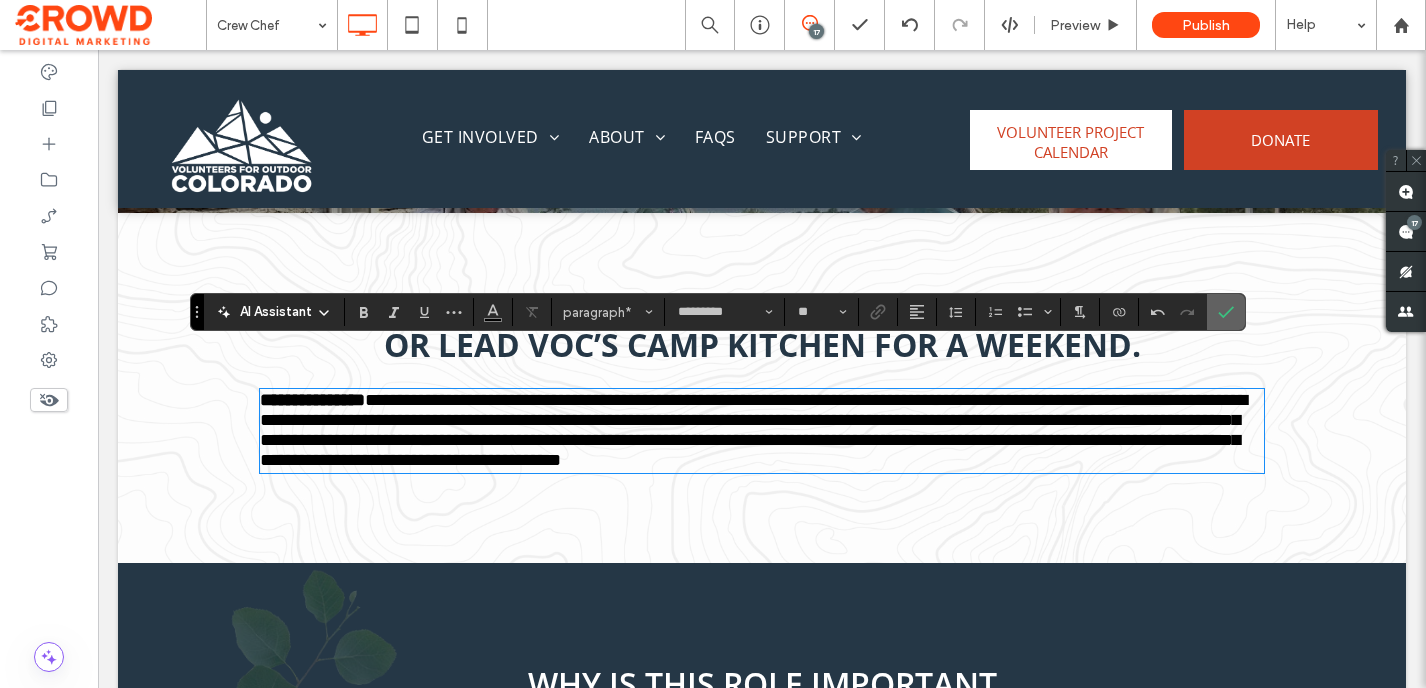 click 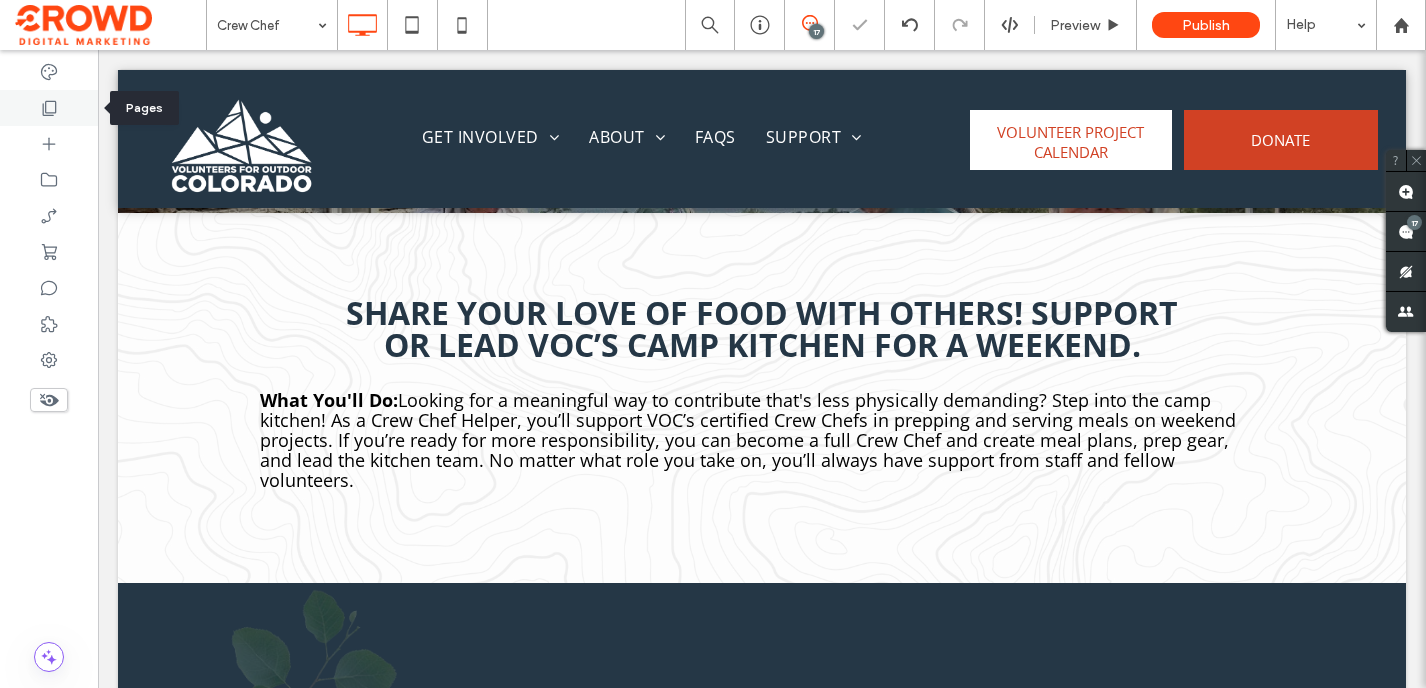 click at bounding box center [49, 108] 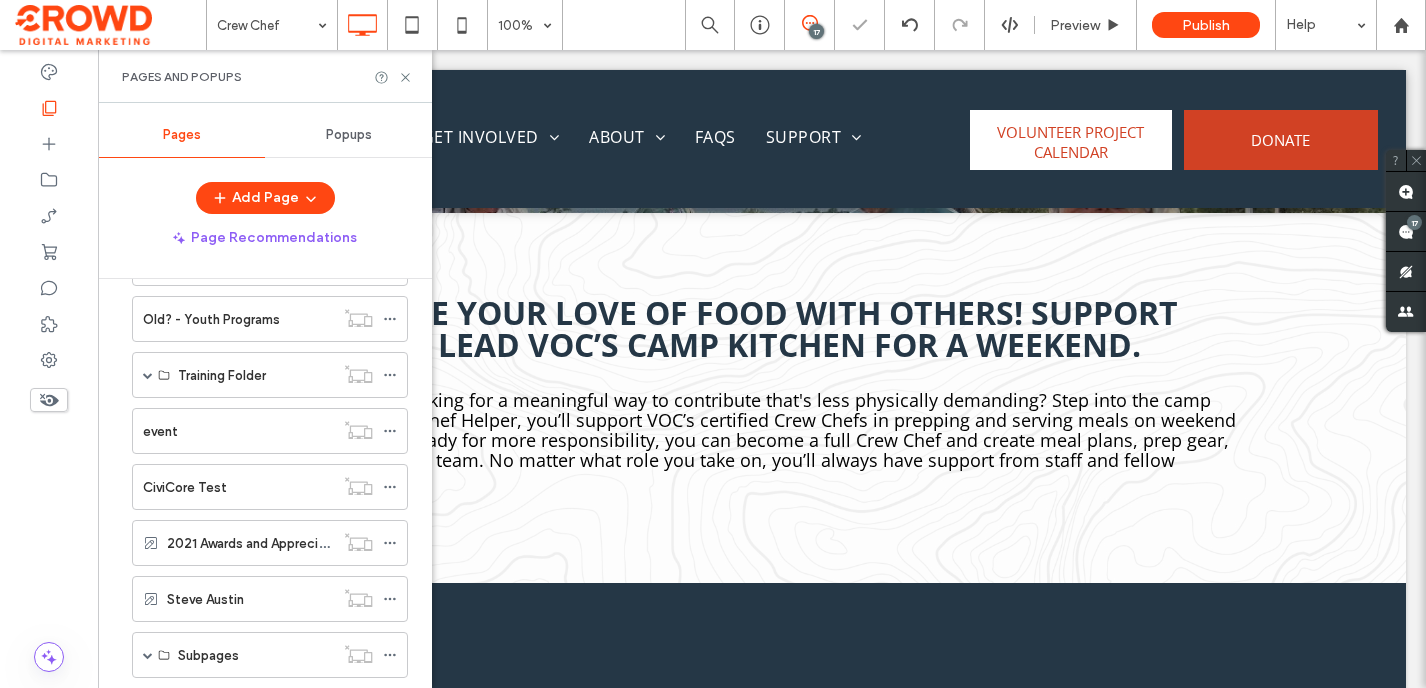 scroll, scrollTop: 1575, scrollLeft: 0, axis: vertical 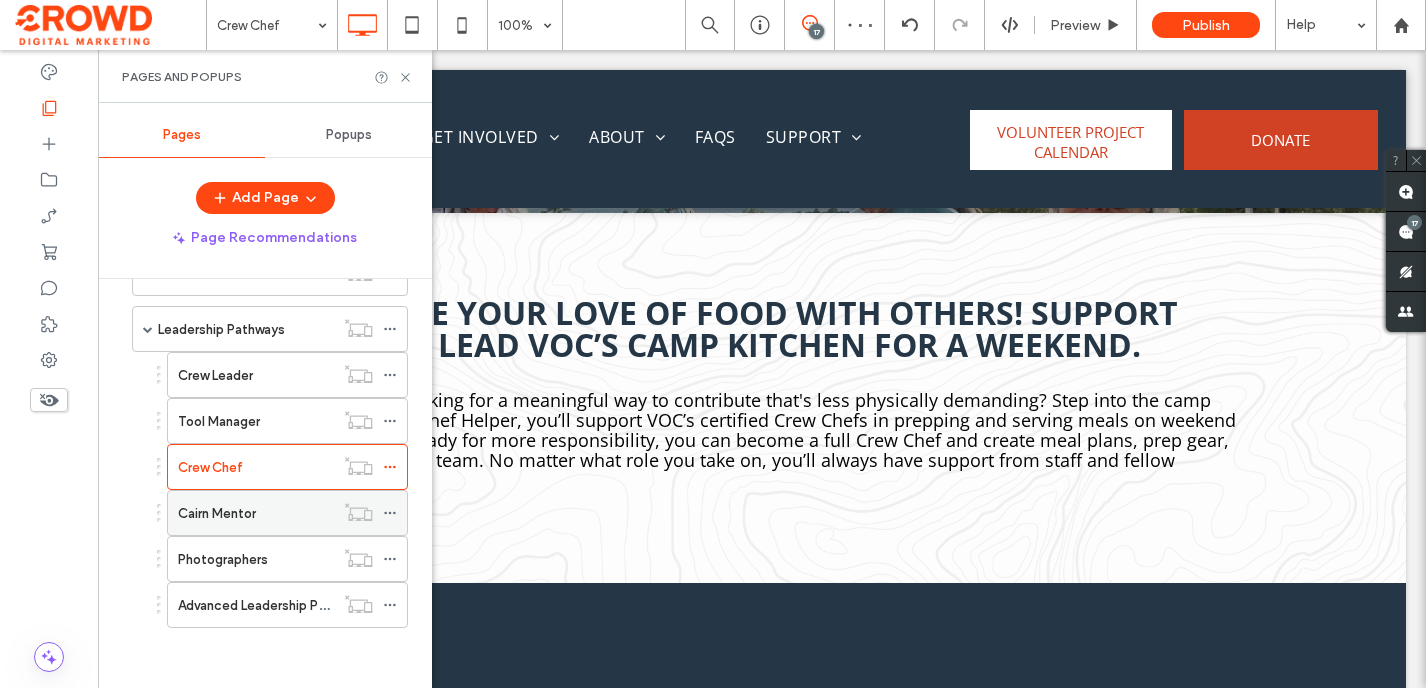 click on "Cairn Mentor" at bounding box center (217, 513) 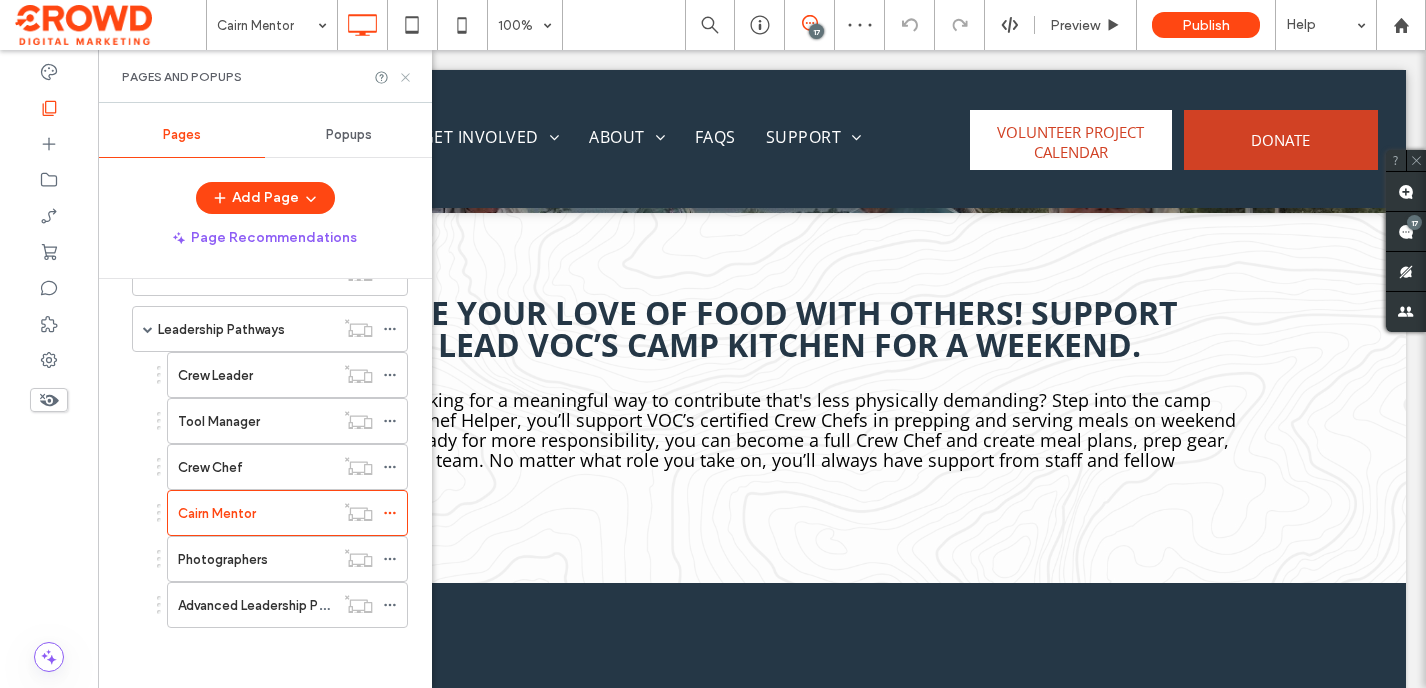 click 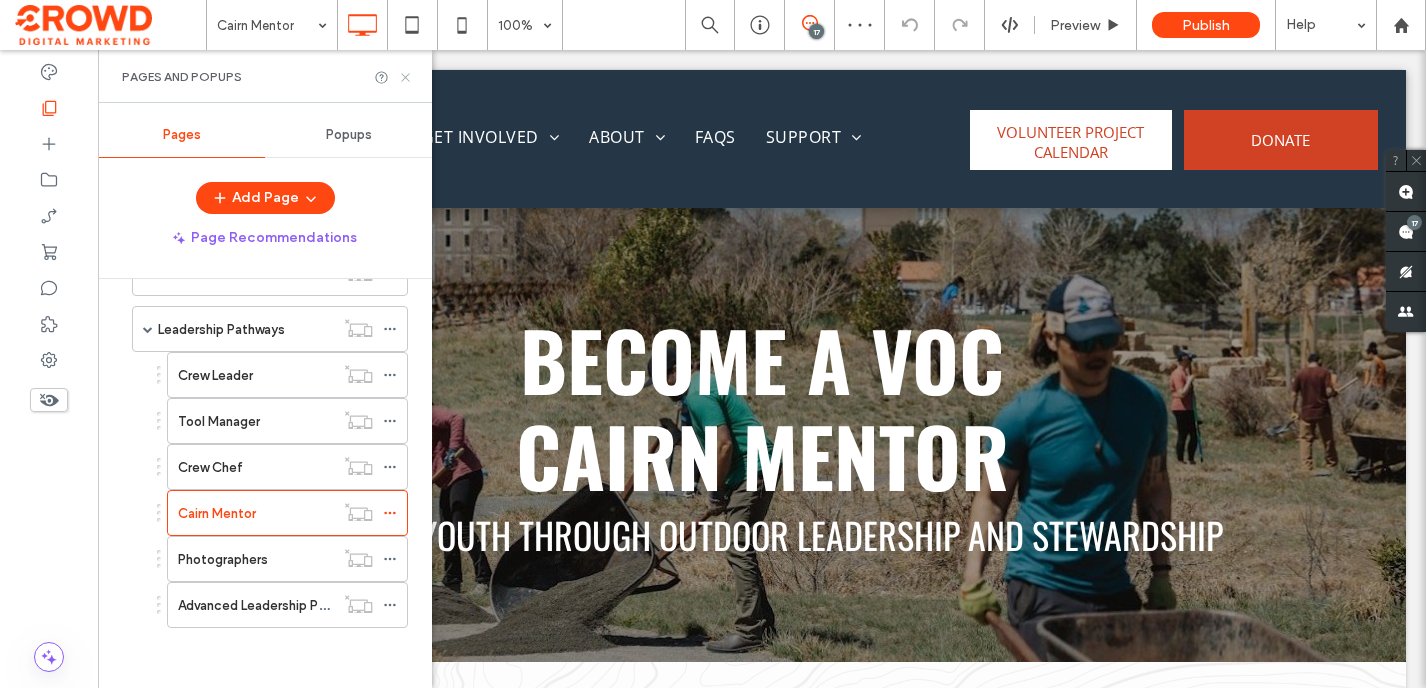 scroll, scrollTop: 0, scrollLeft: 0, axis: both 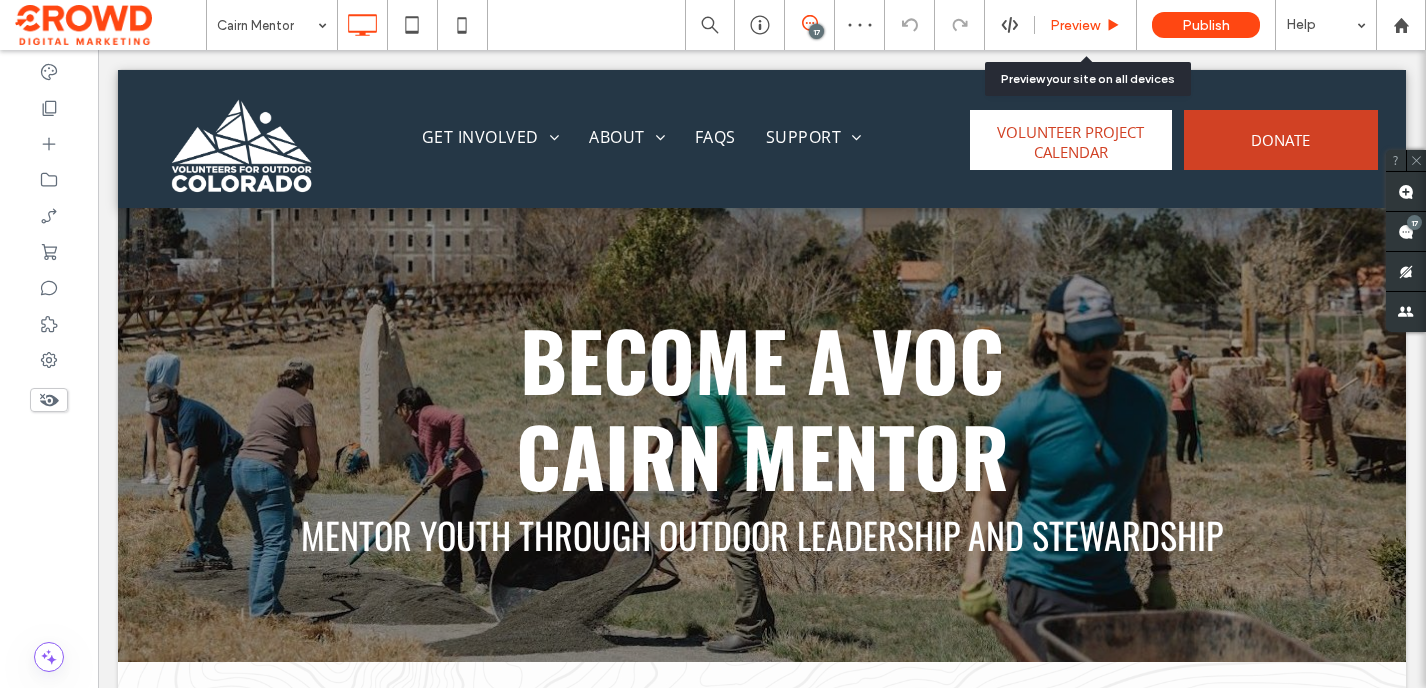 click on "Preview" at bounding box center (1075, 25) 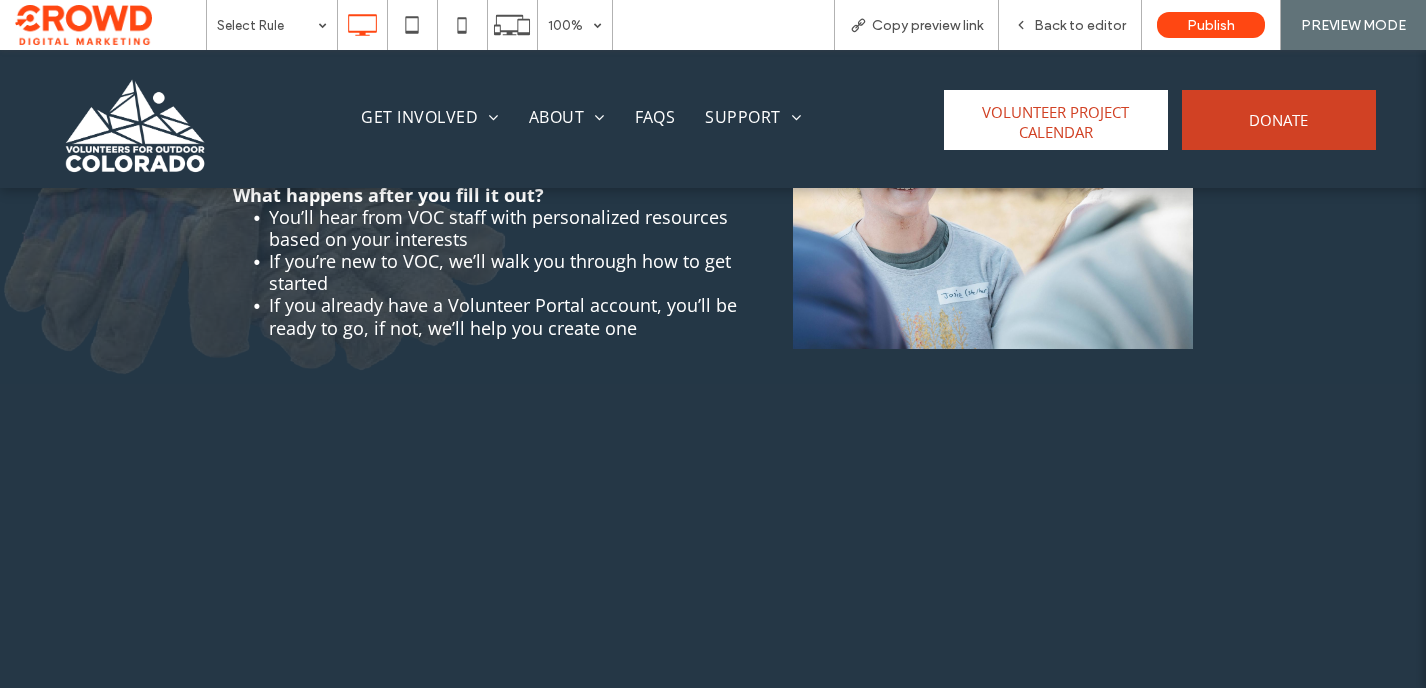 scroll, scrollTop: 1923, scrollLeft: 0, axis: vertical 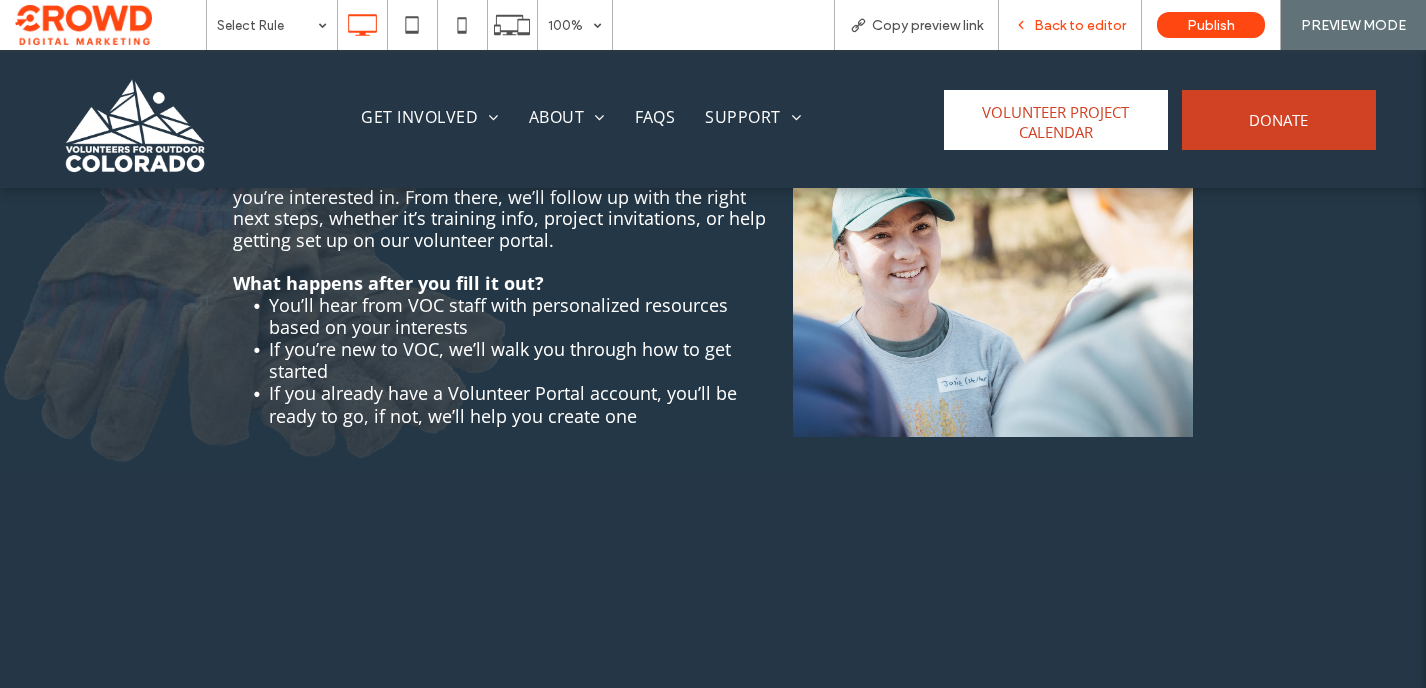 click on "Back to editor" at bounding box center [1080, 25] 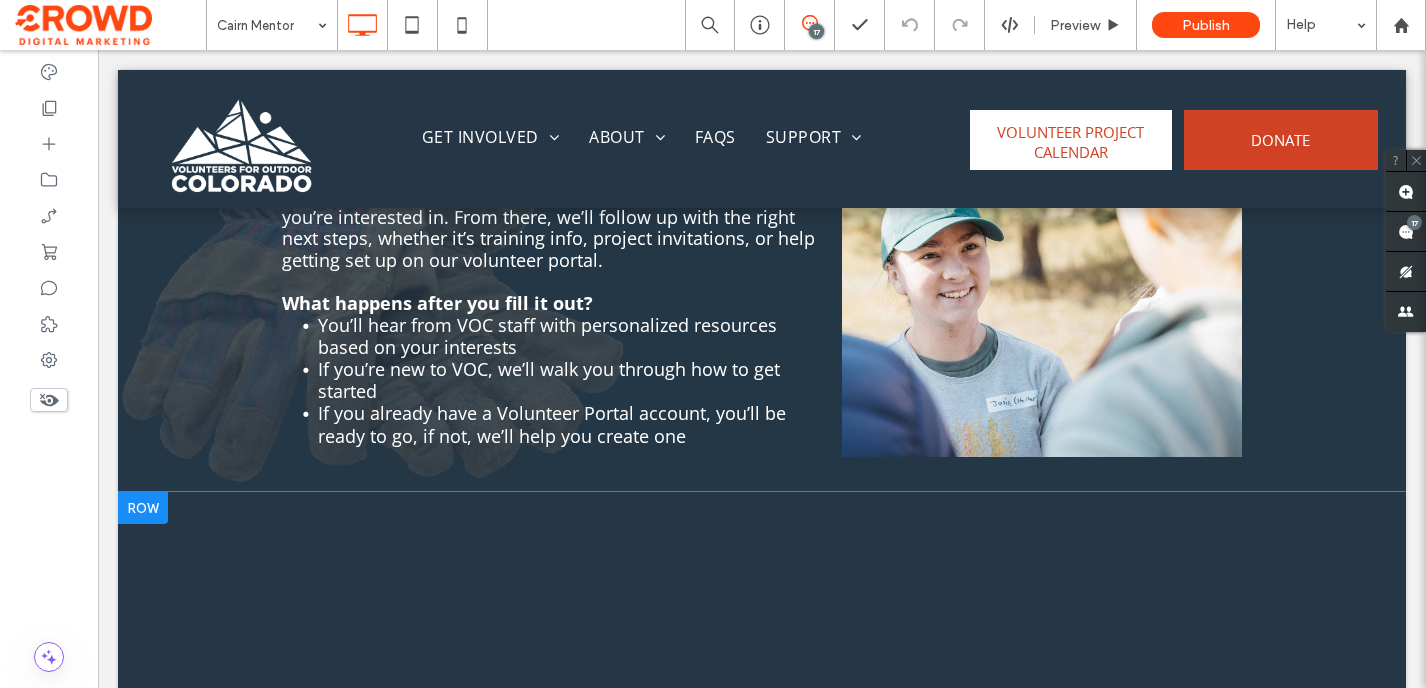 click at bounding box center [143, 508] 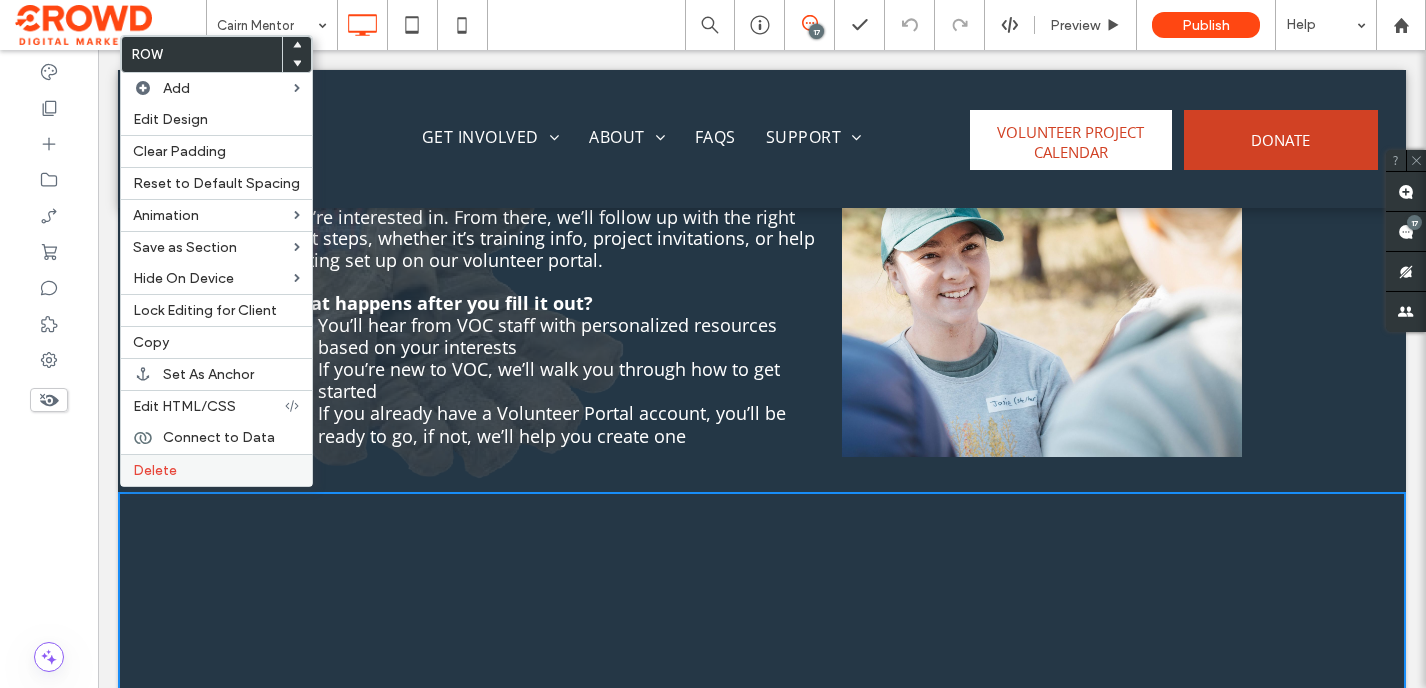 click on "Delete" at bounding box center (216, 470) 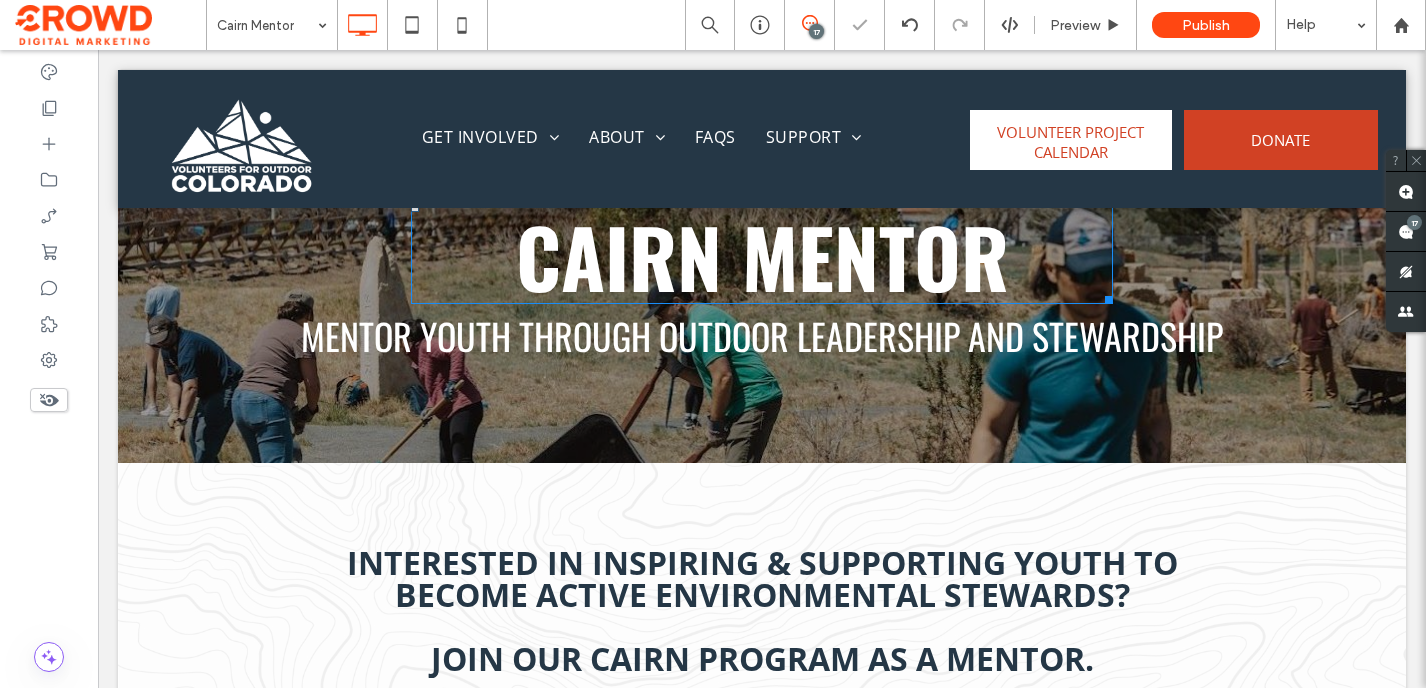 scroll, scrollTop: 470, scrollLeft: 0, axis: vertical 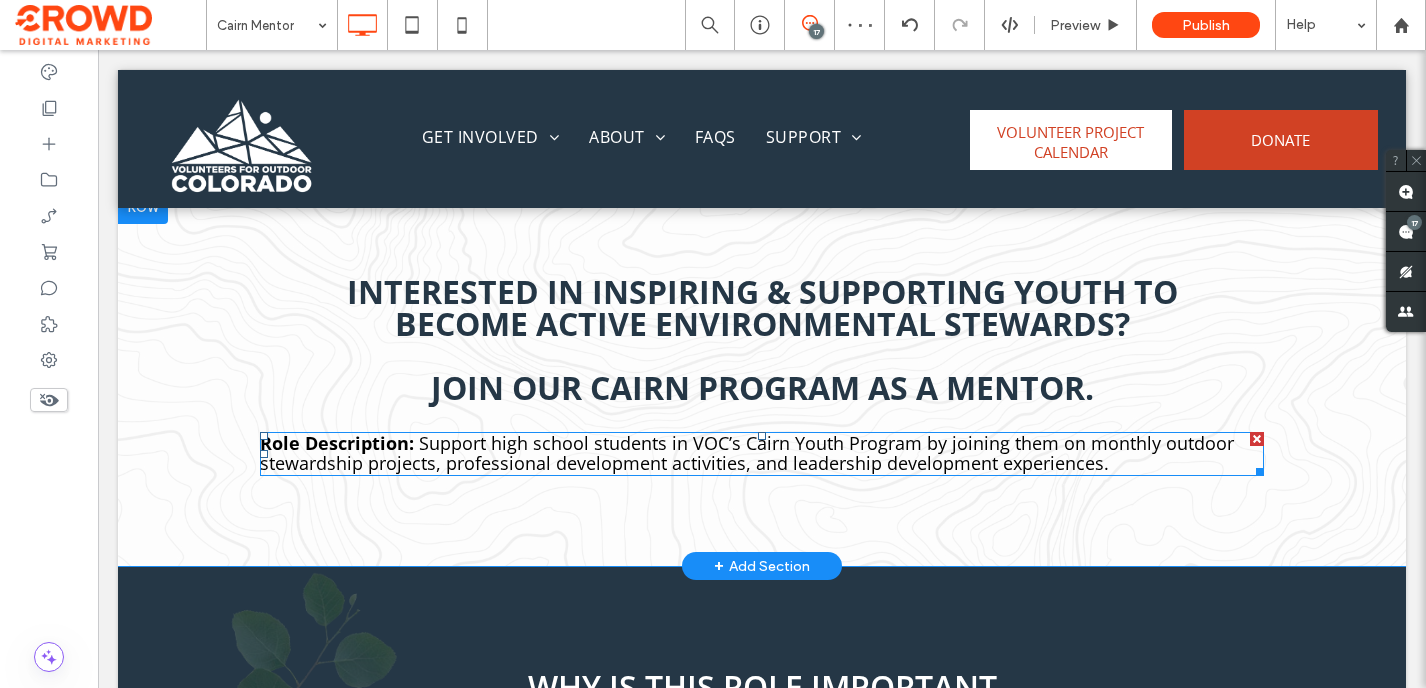 click on "Support high school students in VOC’s Cairn Youth Program by joining them on monthly outdoor stewardship projects, professional development activities, and leadership development experiences." at bounding box center (747, 453) 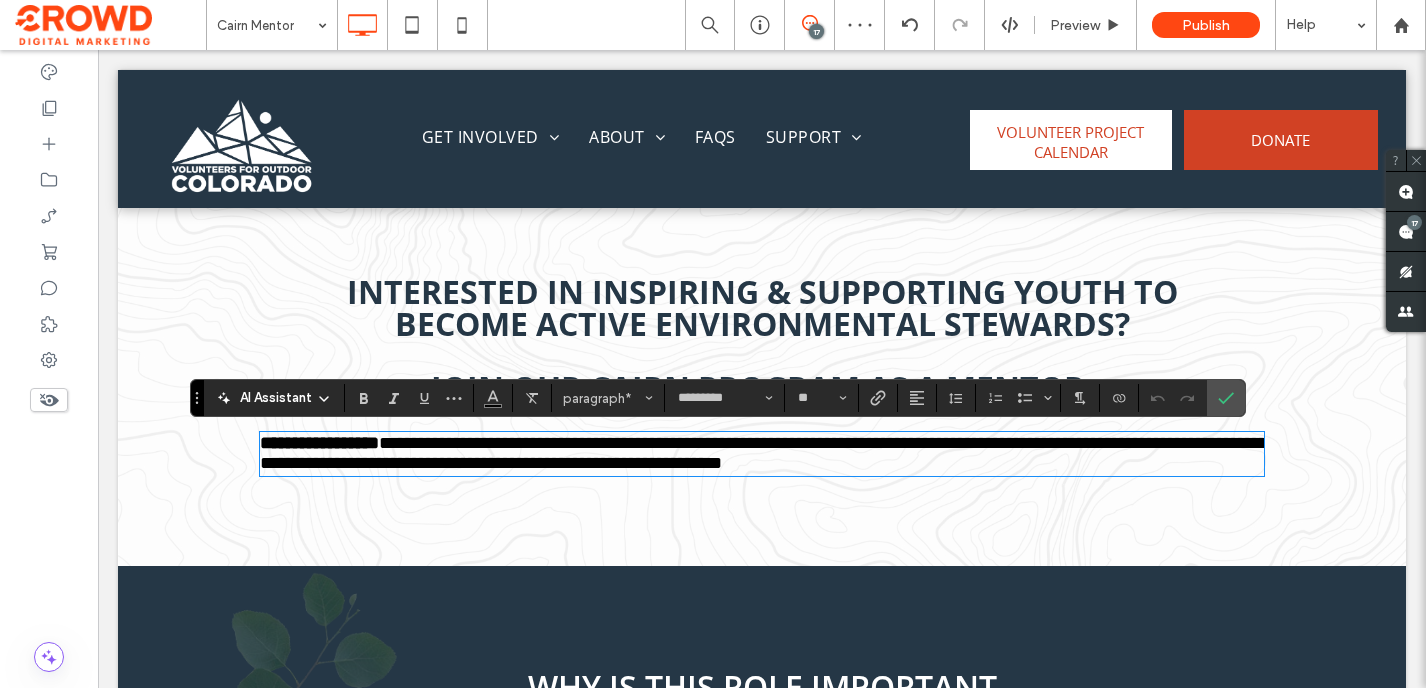 click on "**********" at bounding box center (764, 453) 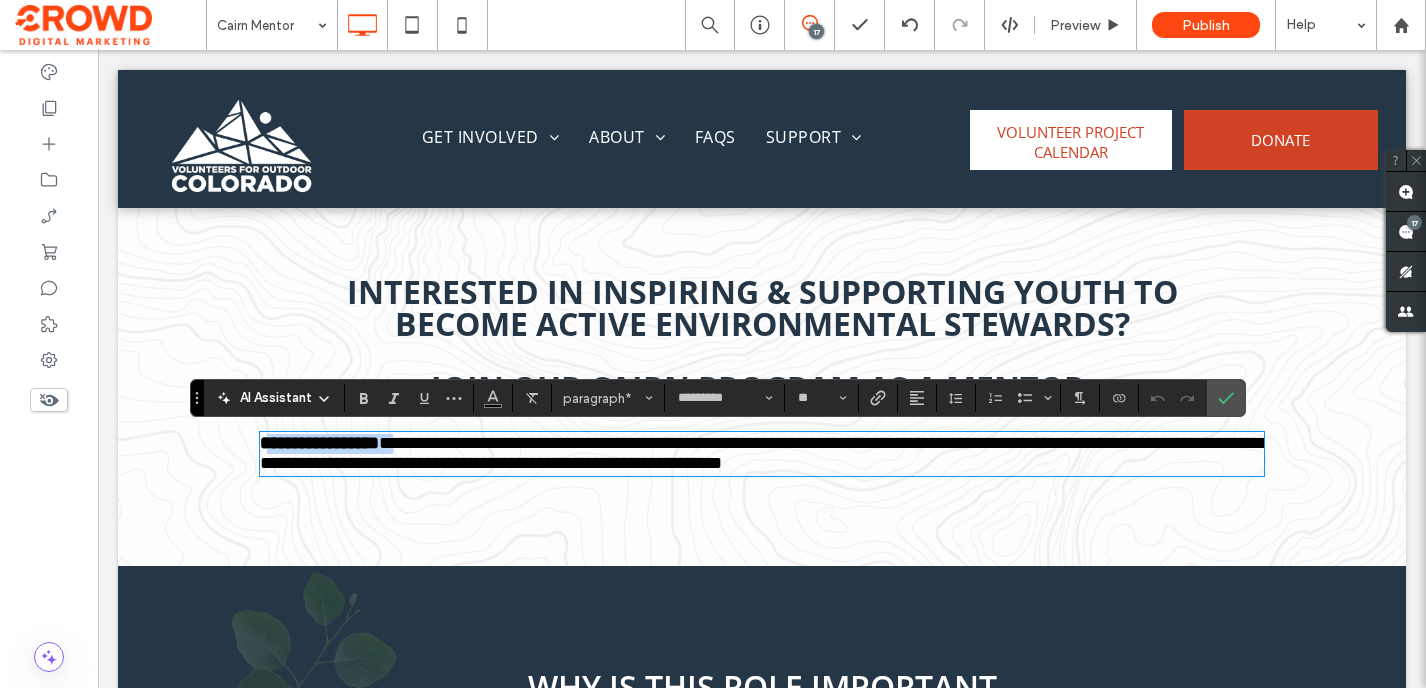 drag, startPoint x: 426, startPoint y: 445, endPoint x: 276, endPoint y: 442, distance: 150.03 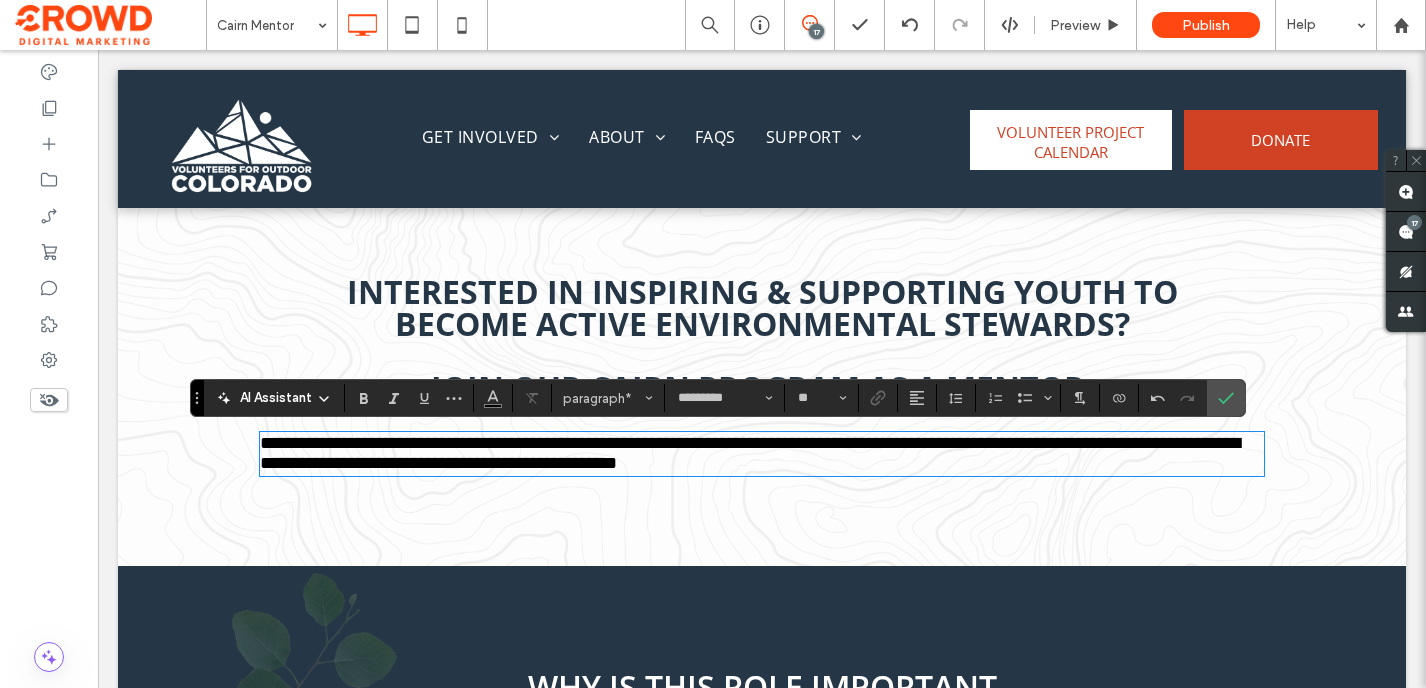 paste 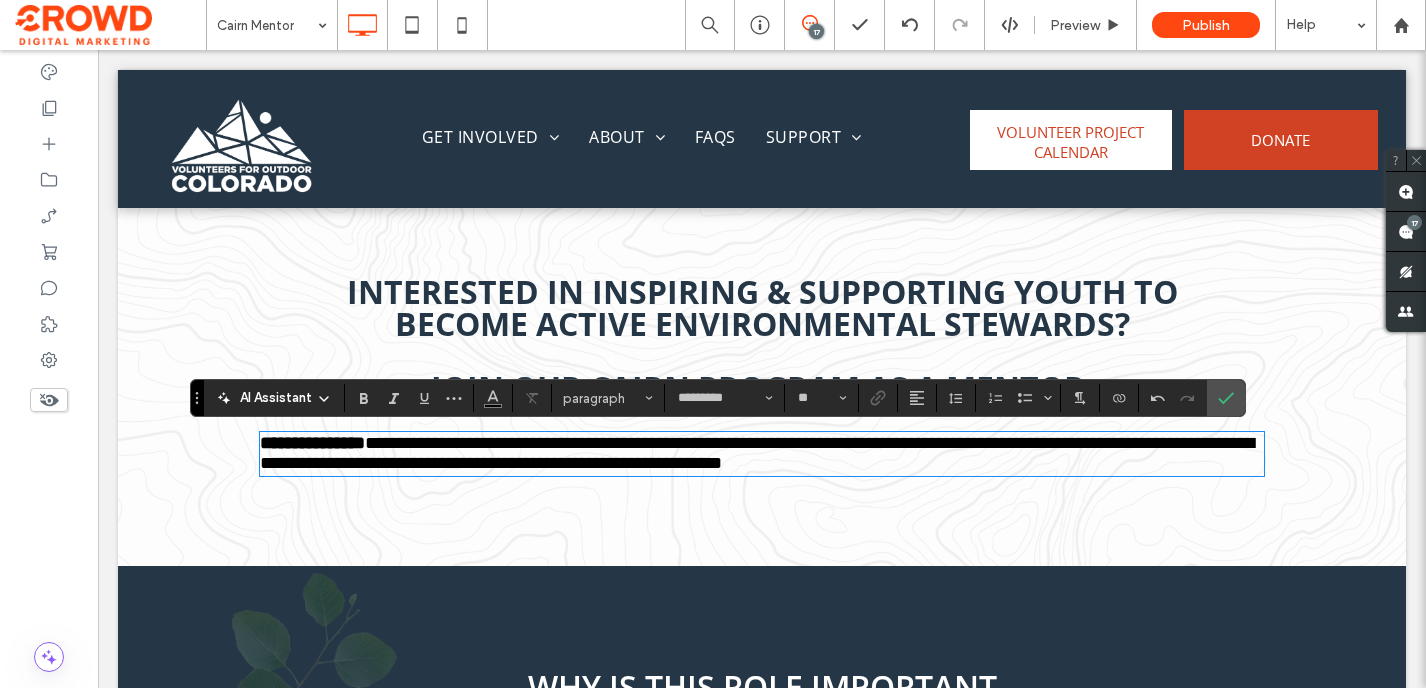scroll, scrollTop: 2, scrollLeft: 0, axis: vertical 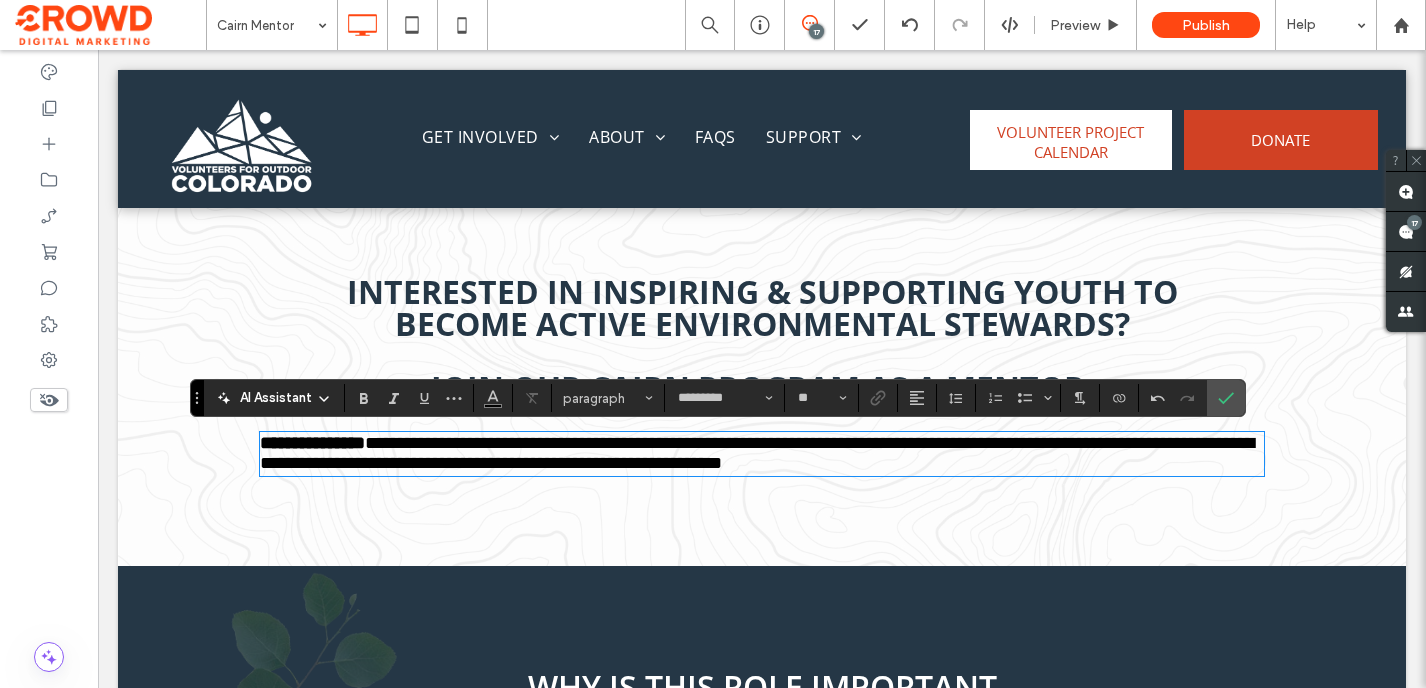 click on "**********" at bounding box center (757, 453) 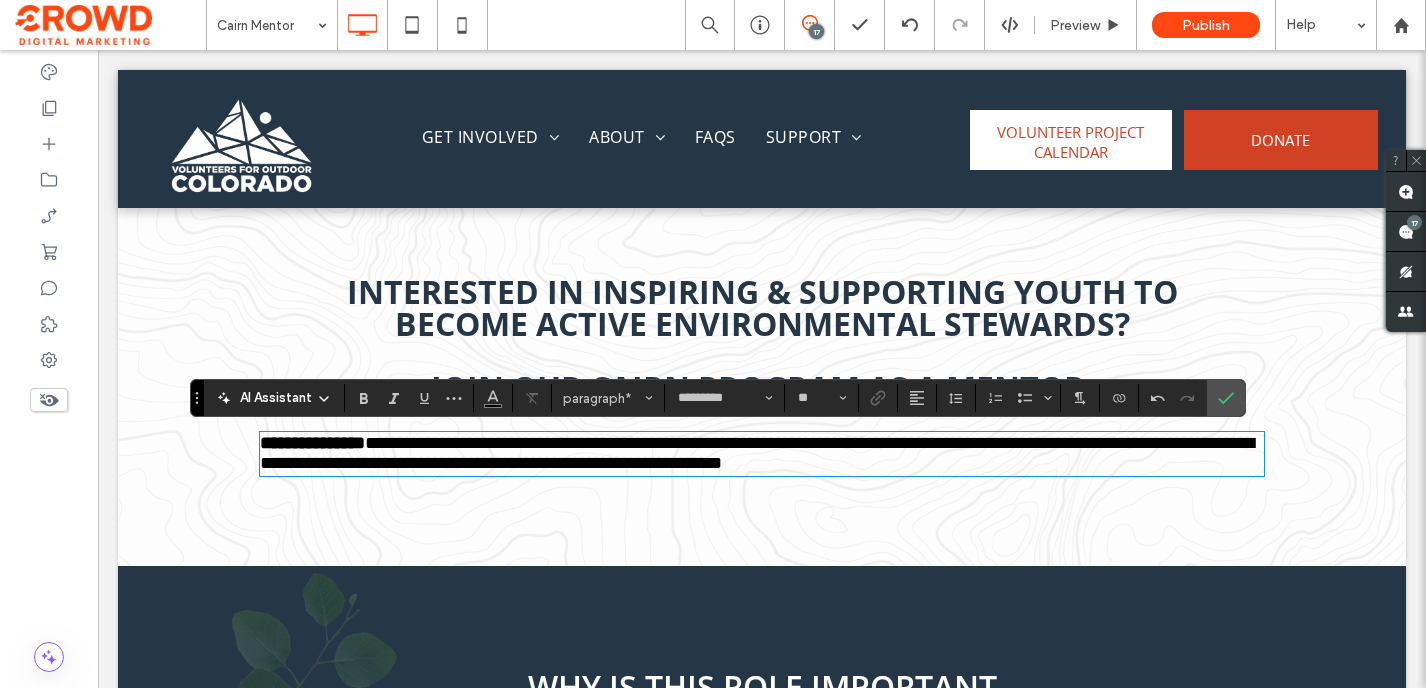 scroll, scrollTop: 0, scrollLeft: 0, axis: both 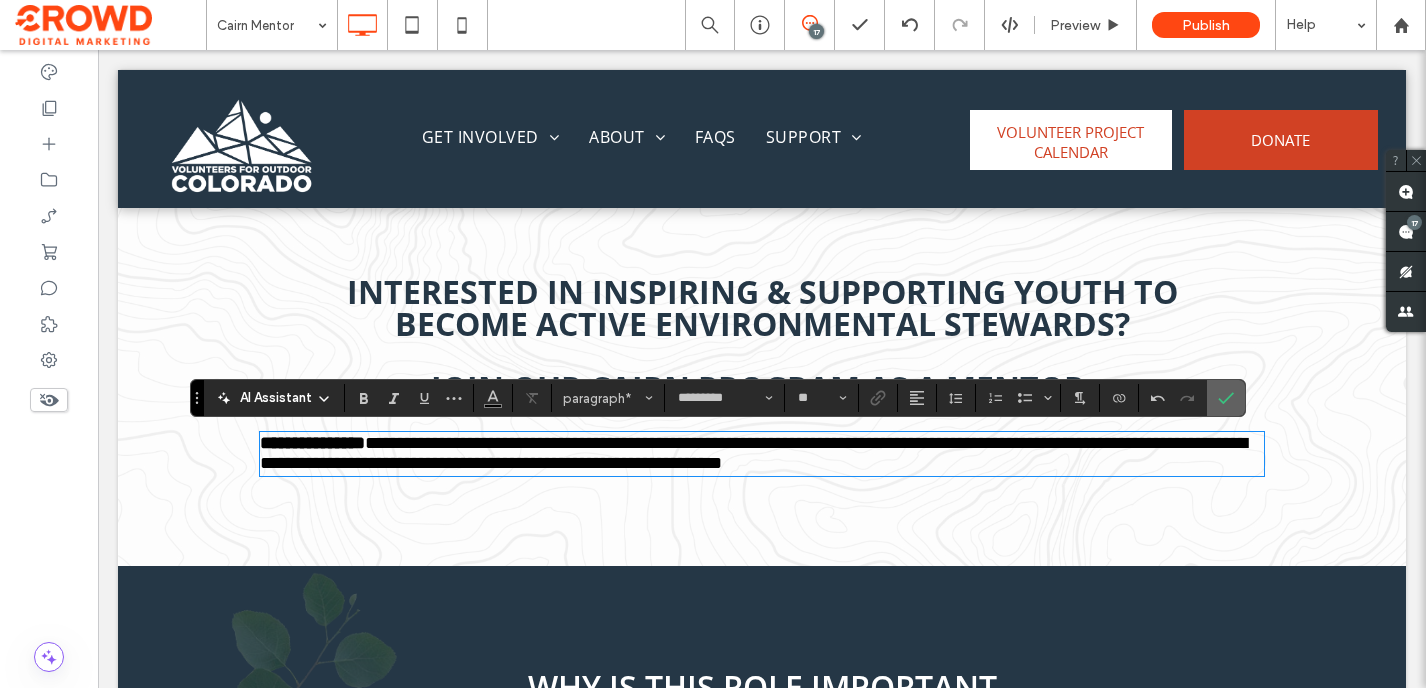 click at bounding box center [1226, 398] 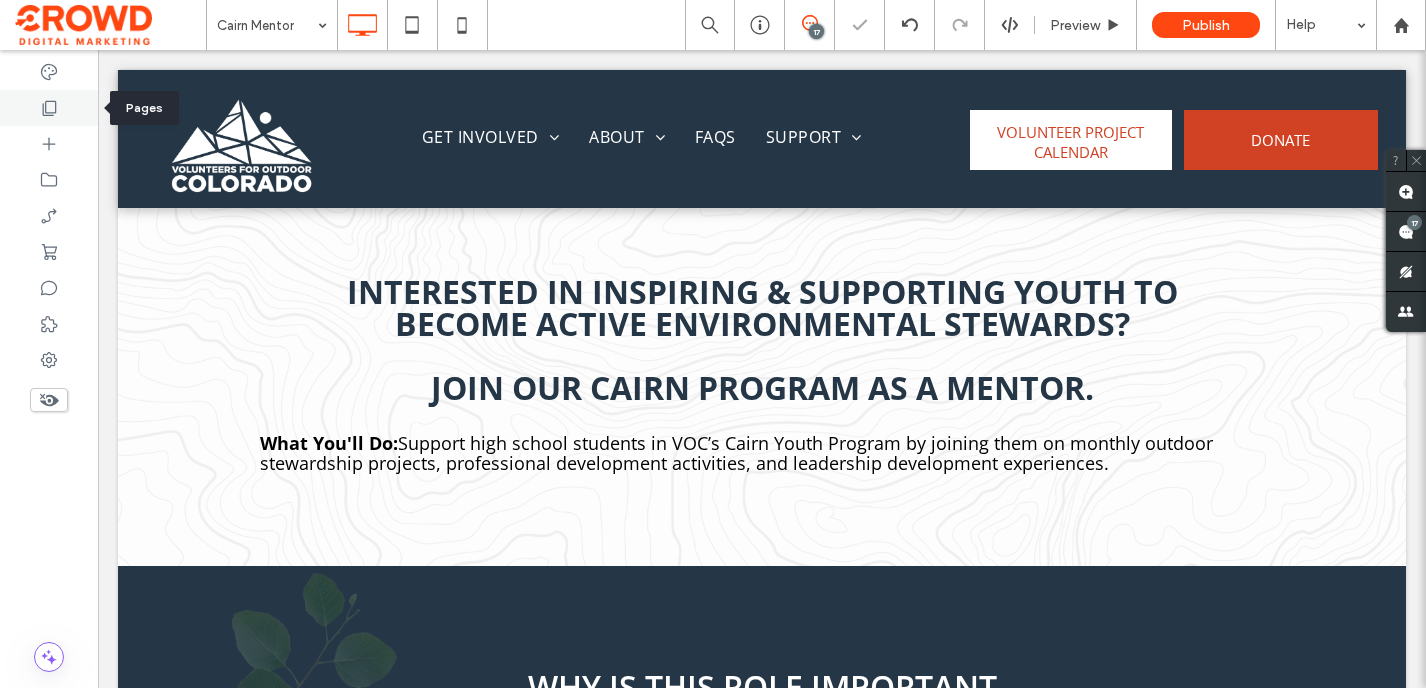 click at bounding box center (49, 108) 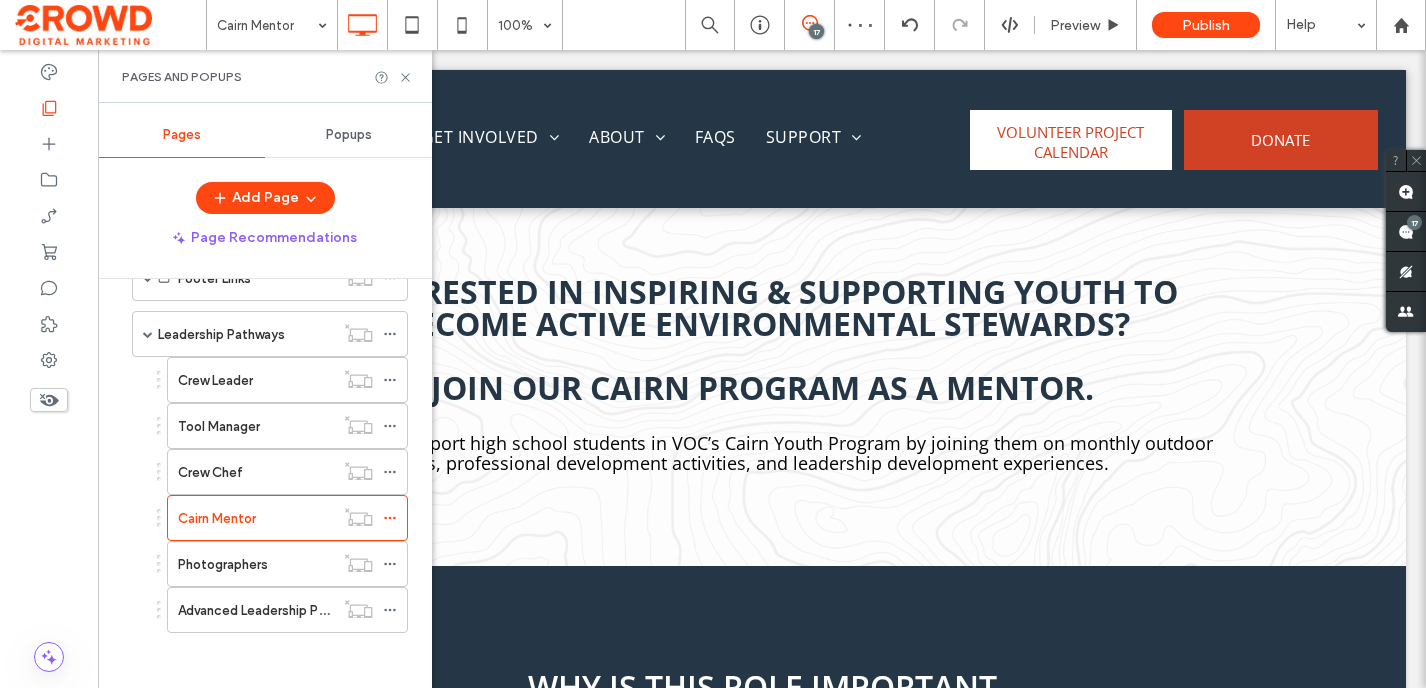 scroll, scrollTop: 1575, scrollLeft: 0, axis: vertical 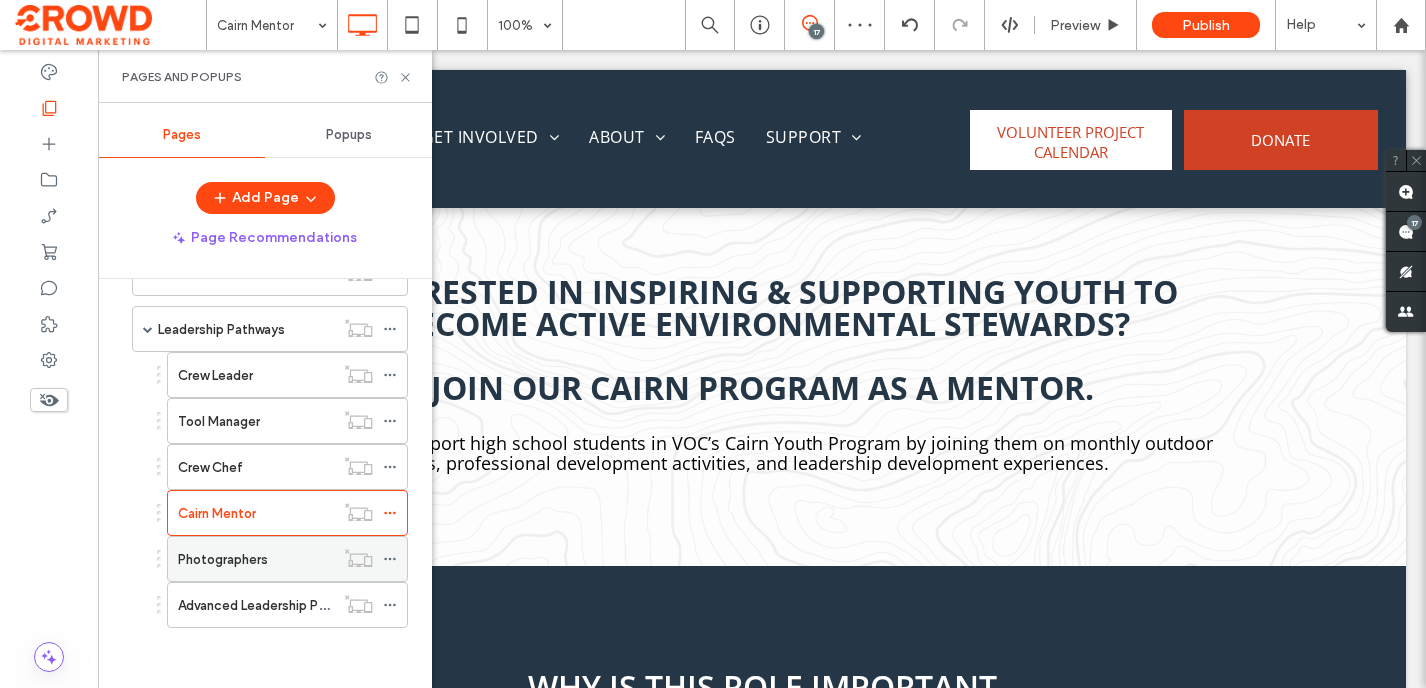 click on "Photographers" at bounding box center [223, 559] 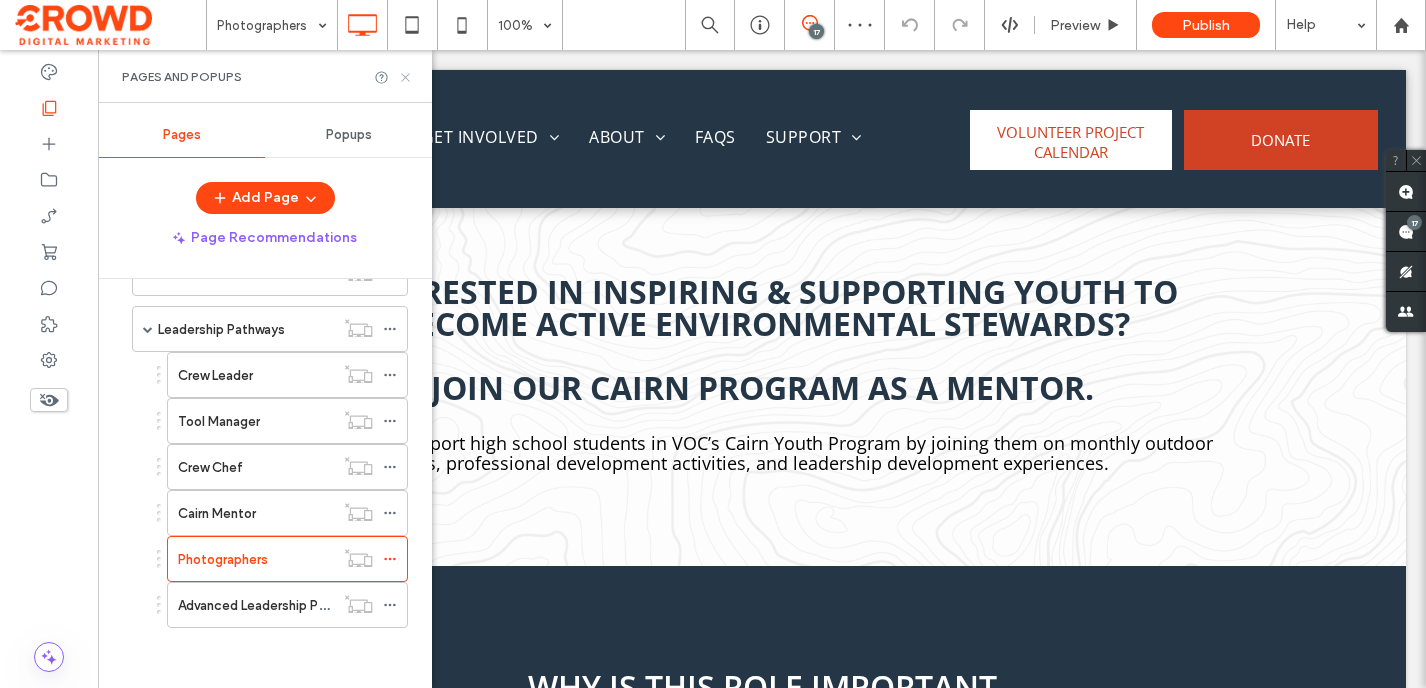 click 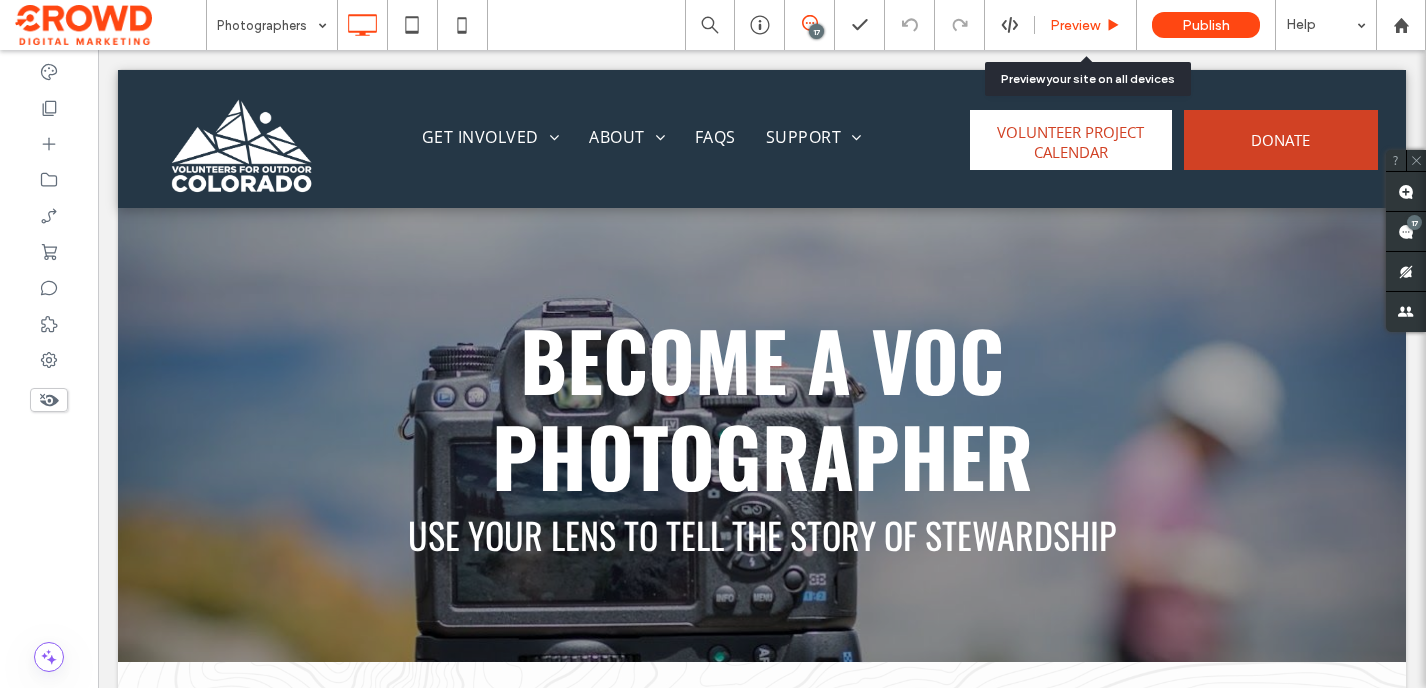 scroll, scrollTop: 2567, scrollLeft: 0, axis: vertical 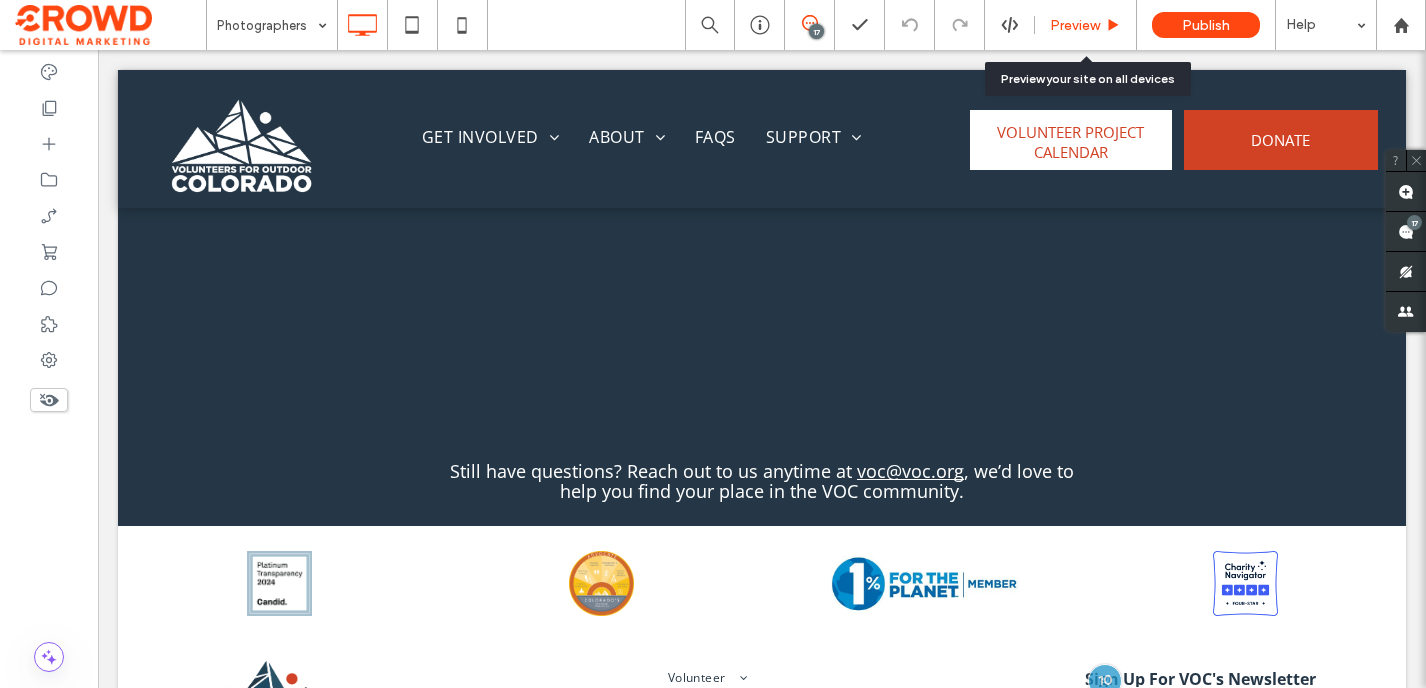 click on "Preview" at bounding box center [1075, 25] 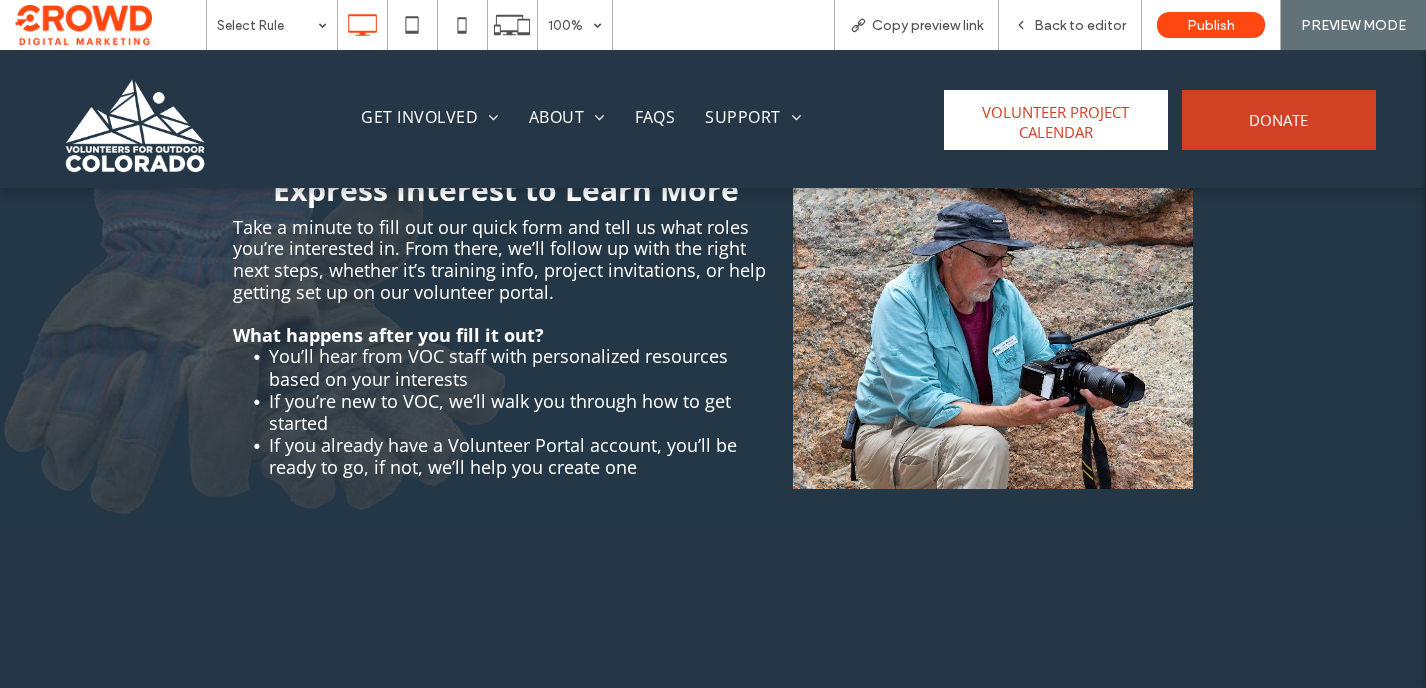 scroll, scrollTop: 1902, scrollLeft: 0, axis: vertical 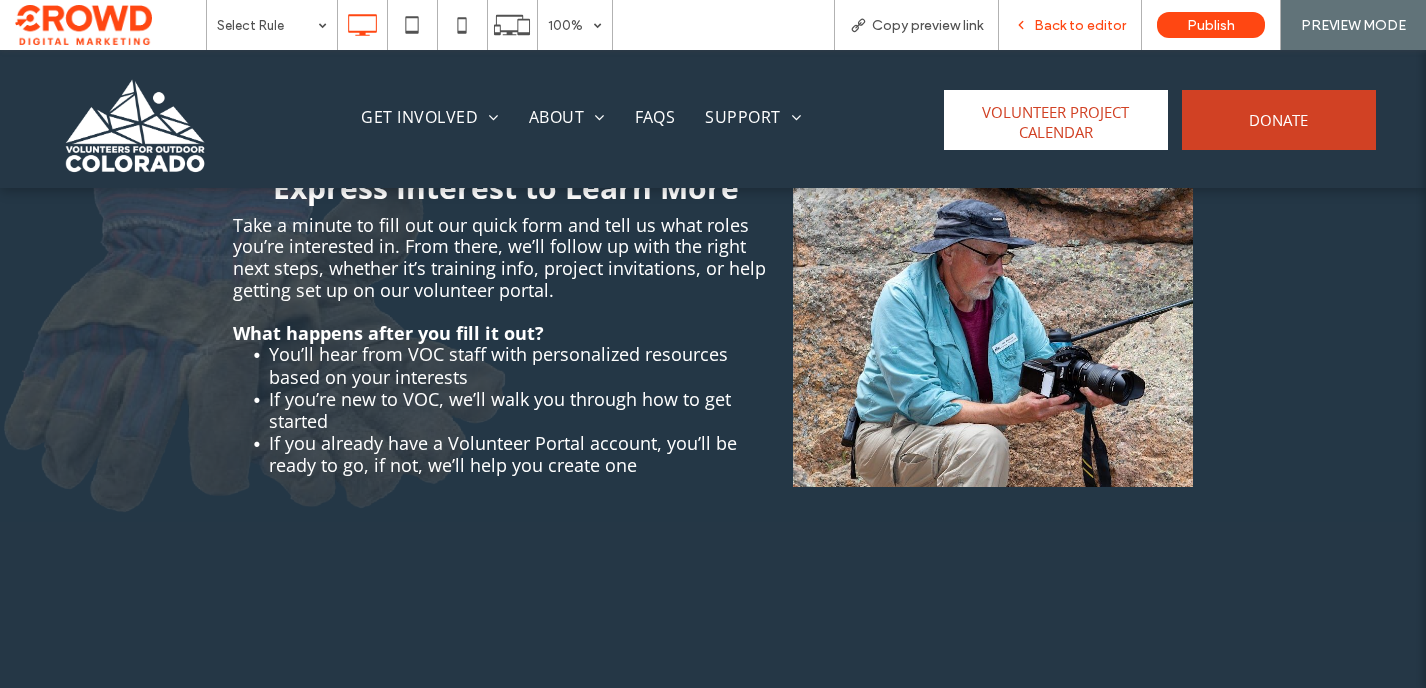 click on "Back to editor" at bounding box center [1080, 25] 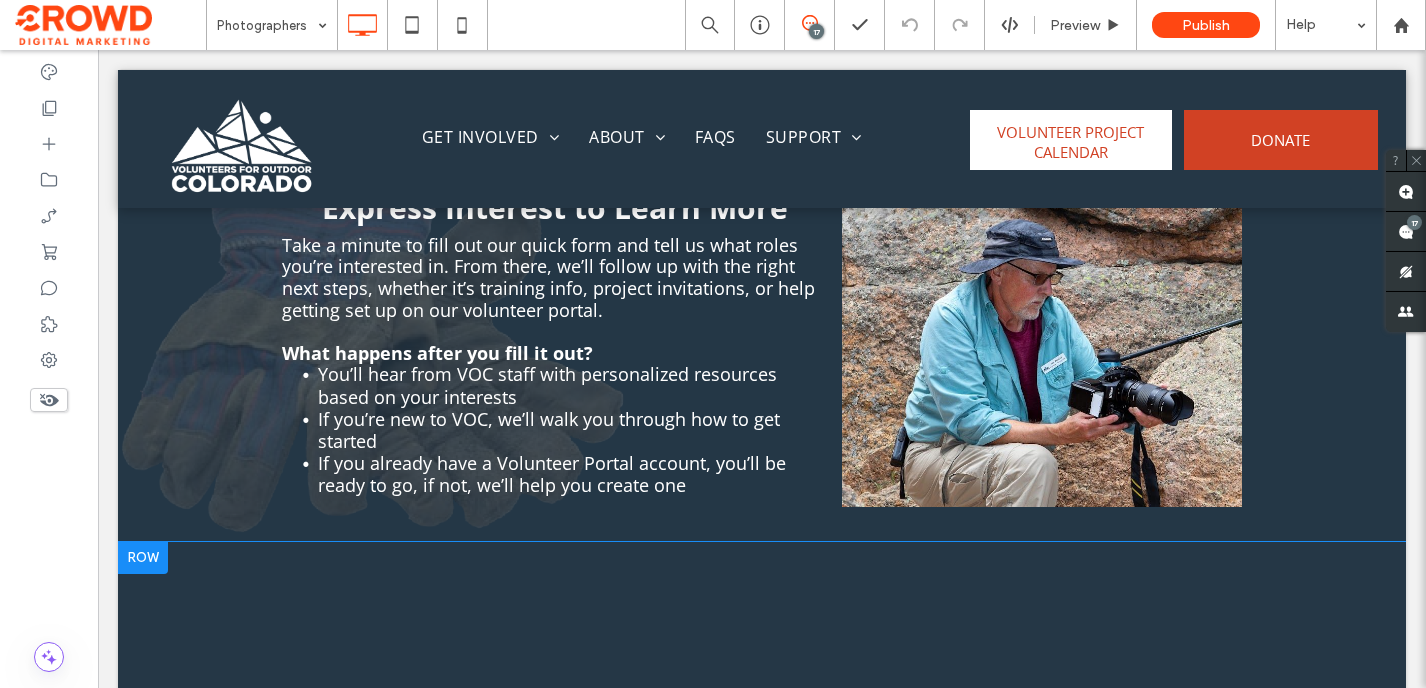 click at bounding box center [143, 558] 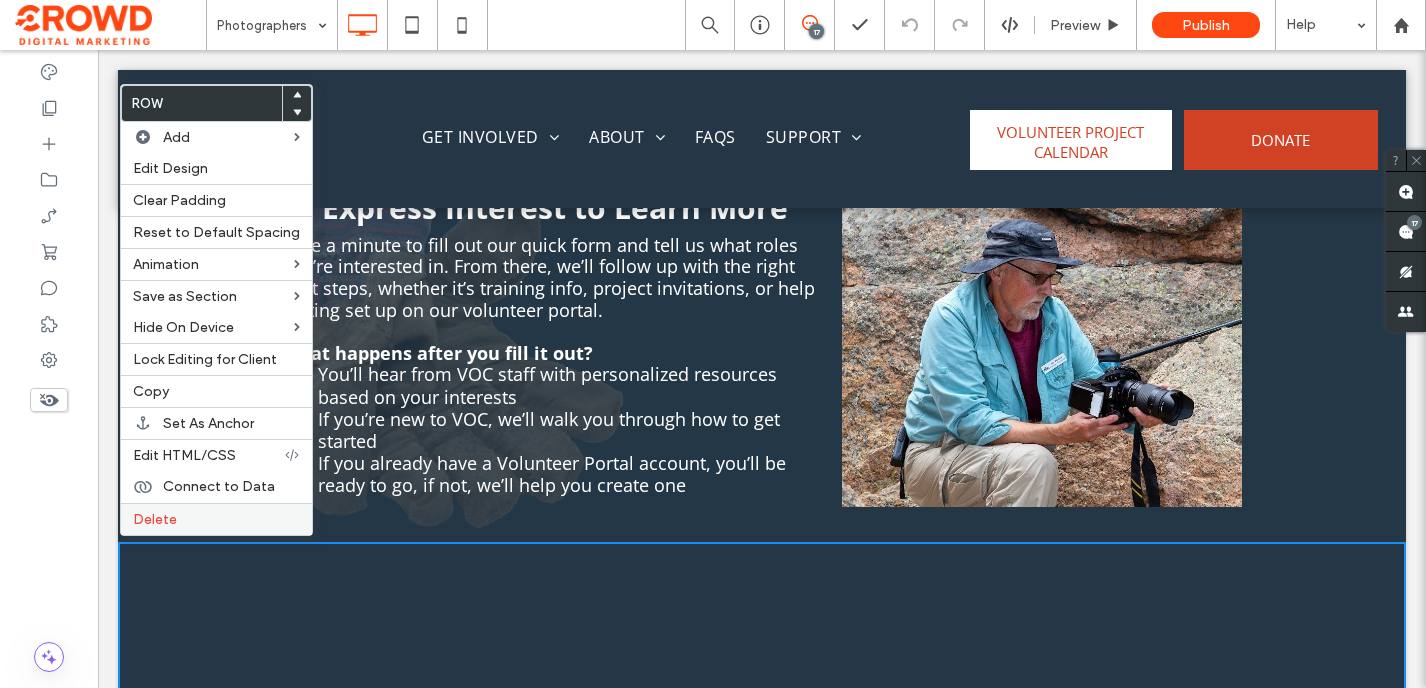 click on "Delete" at bounding box center (216, 519) 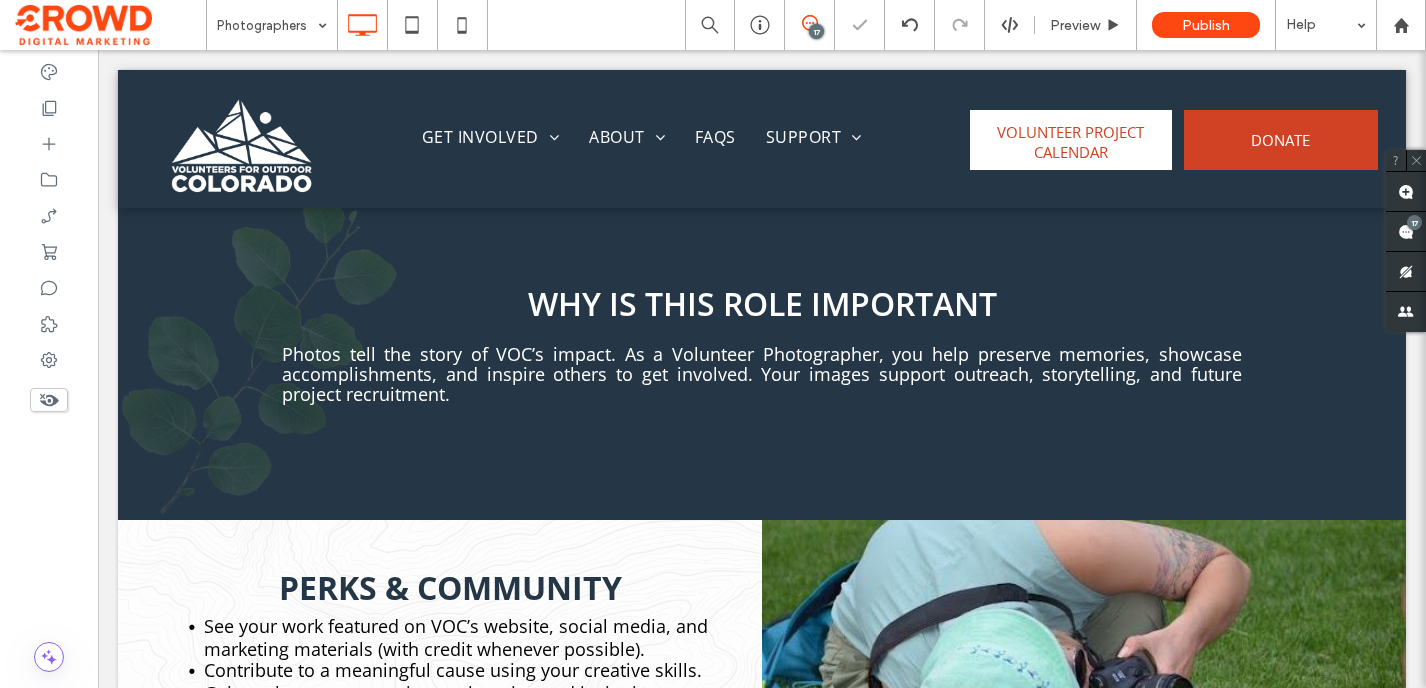 scroll, scrollTop: 0, scrollLeft: 0, axis: both 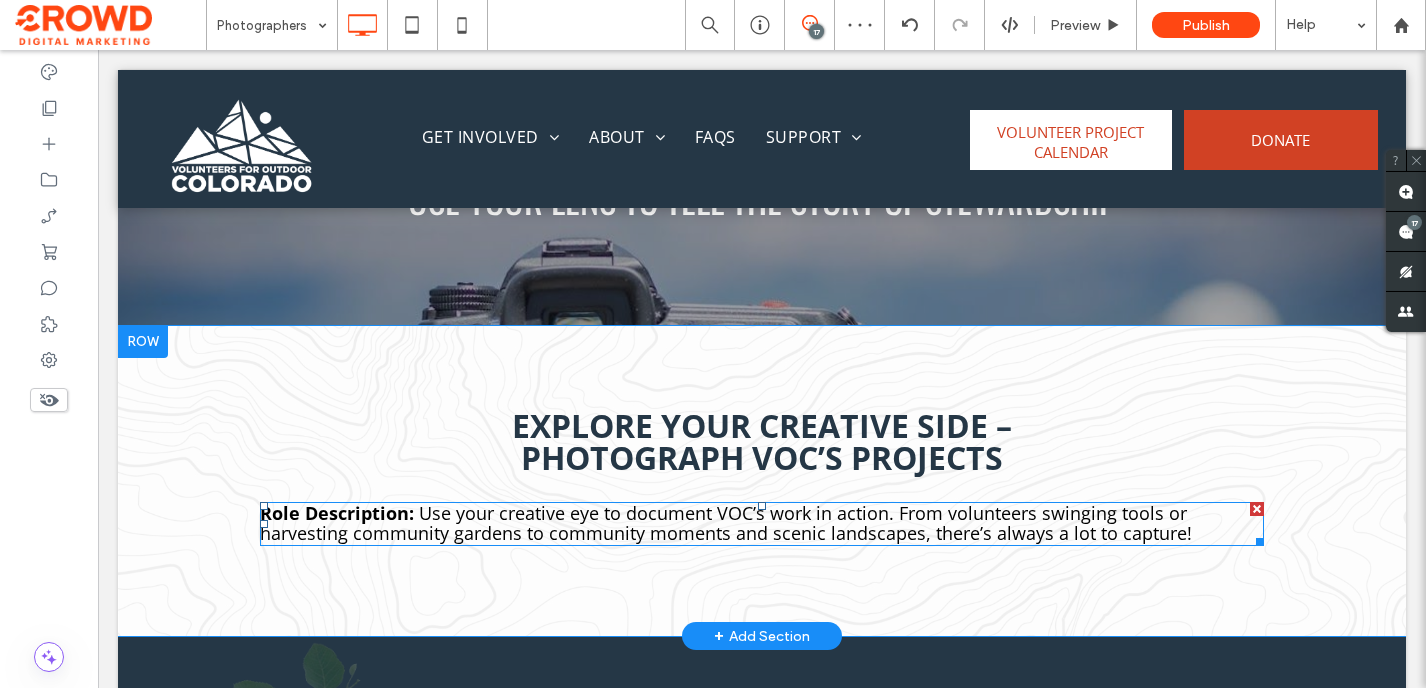 click on "Use your creative eye to document VOC’s work in action. From volunteers swinging tools or harvesting community gardens to community moments and scenic landscapes, there’s always a lot to capture!" at bounding box center [726, 523] 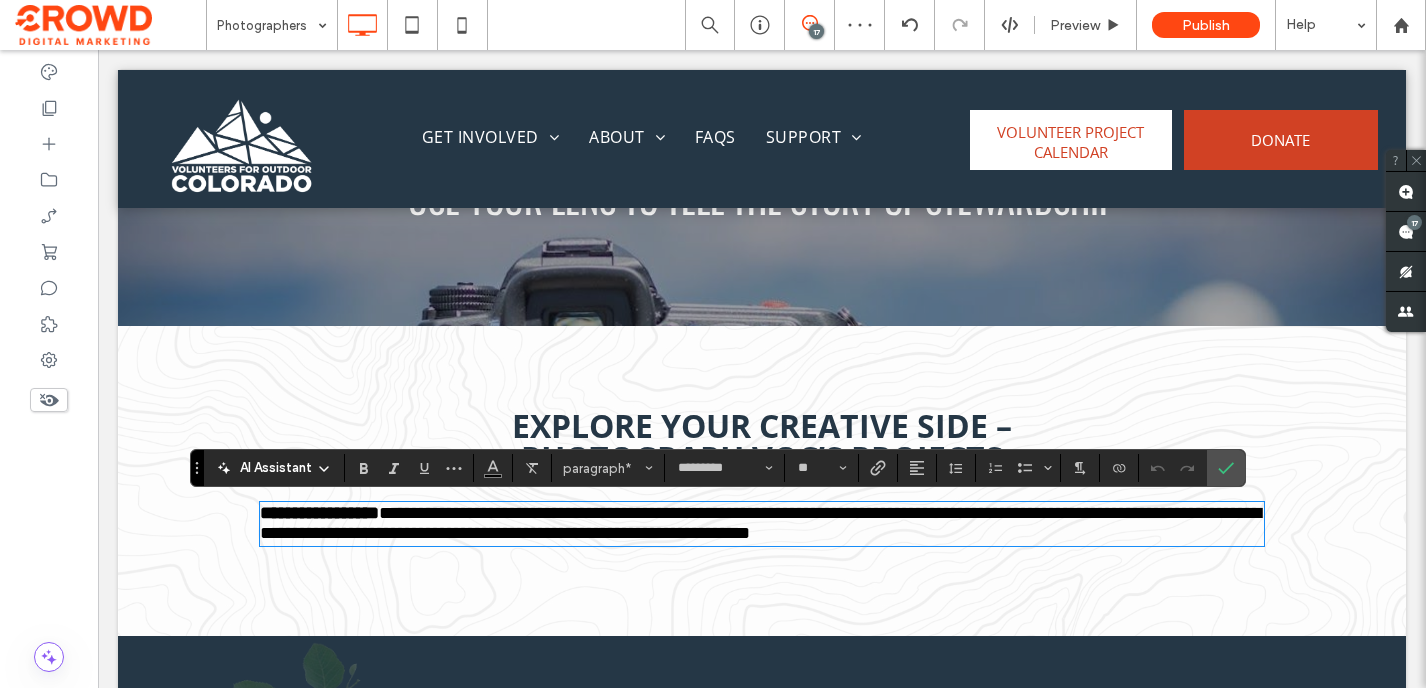 click on "**********" at bounding box center (760, 523) 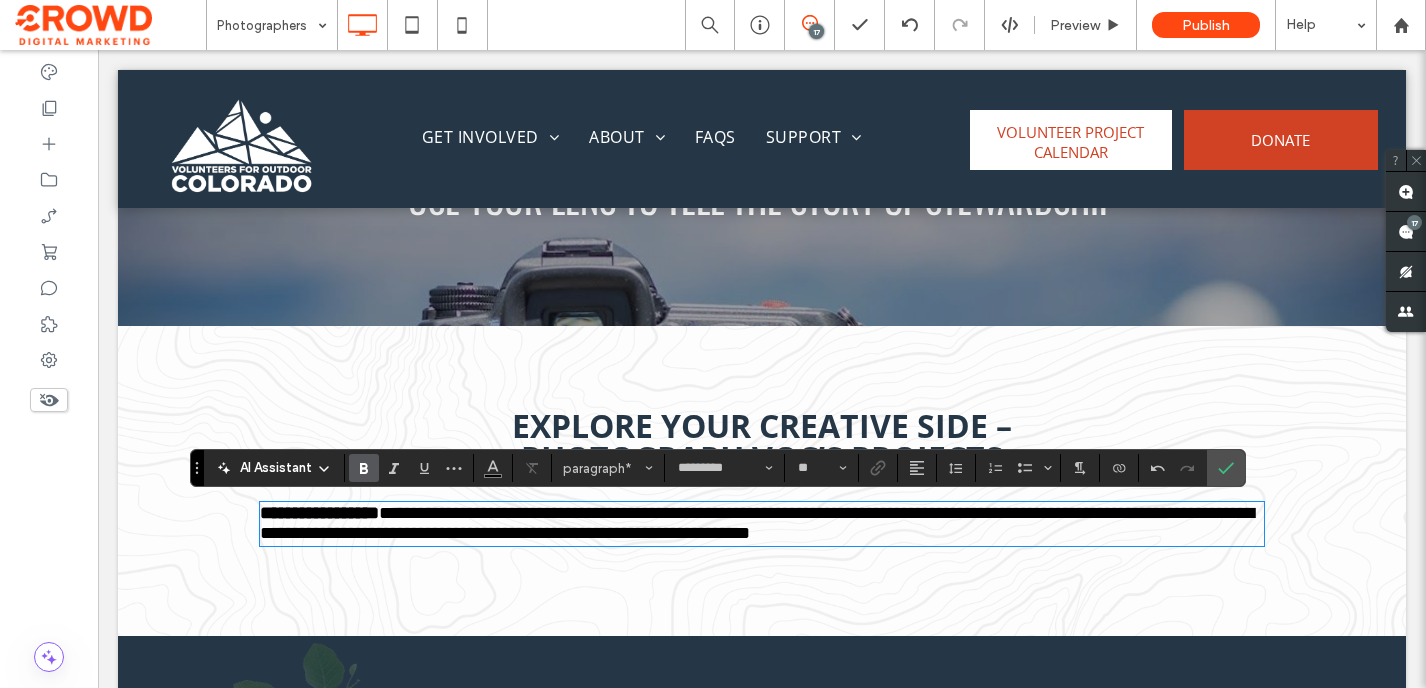 type 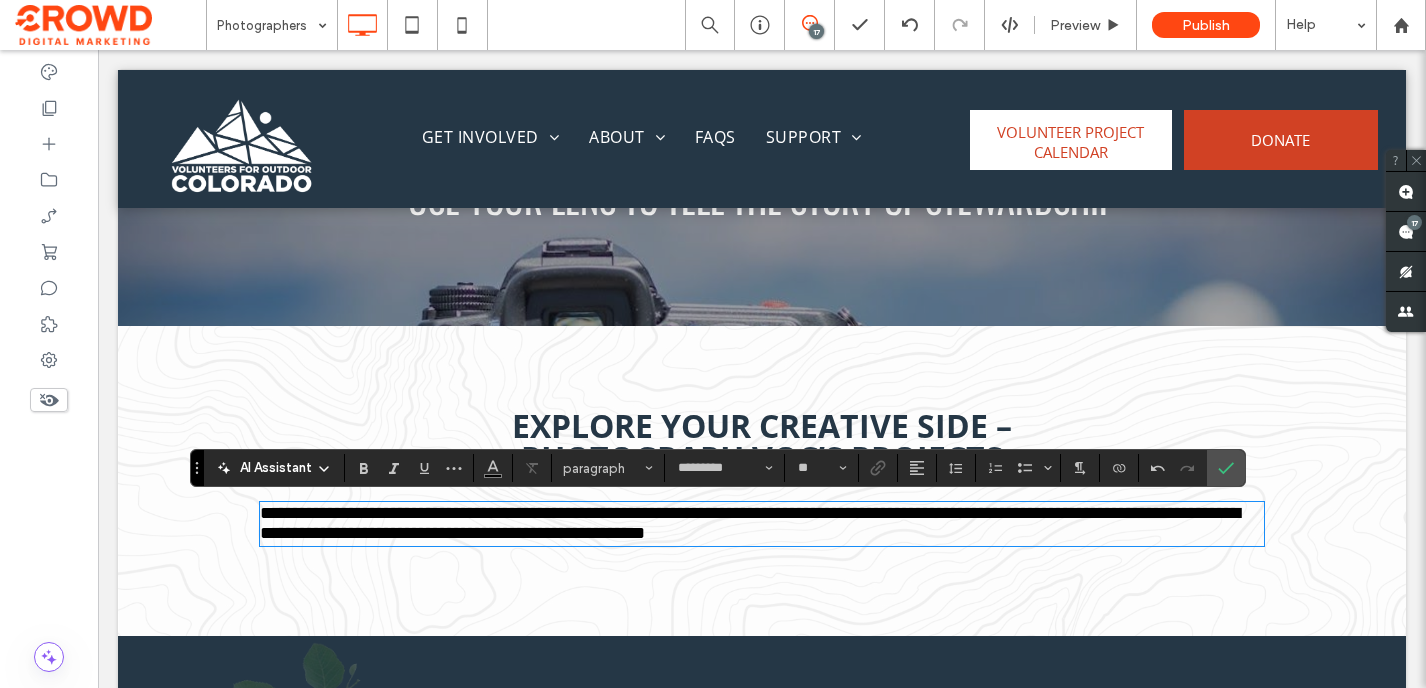 scroll, scrollTop: 2, scrollLeft: 0, axis: vertical 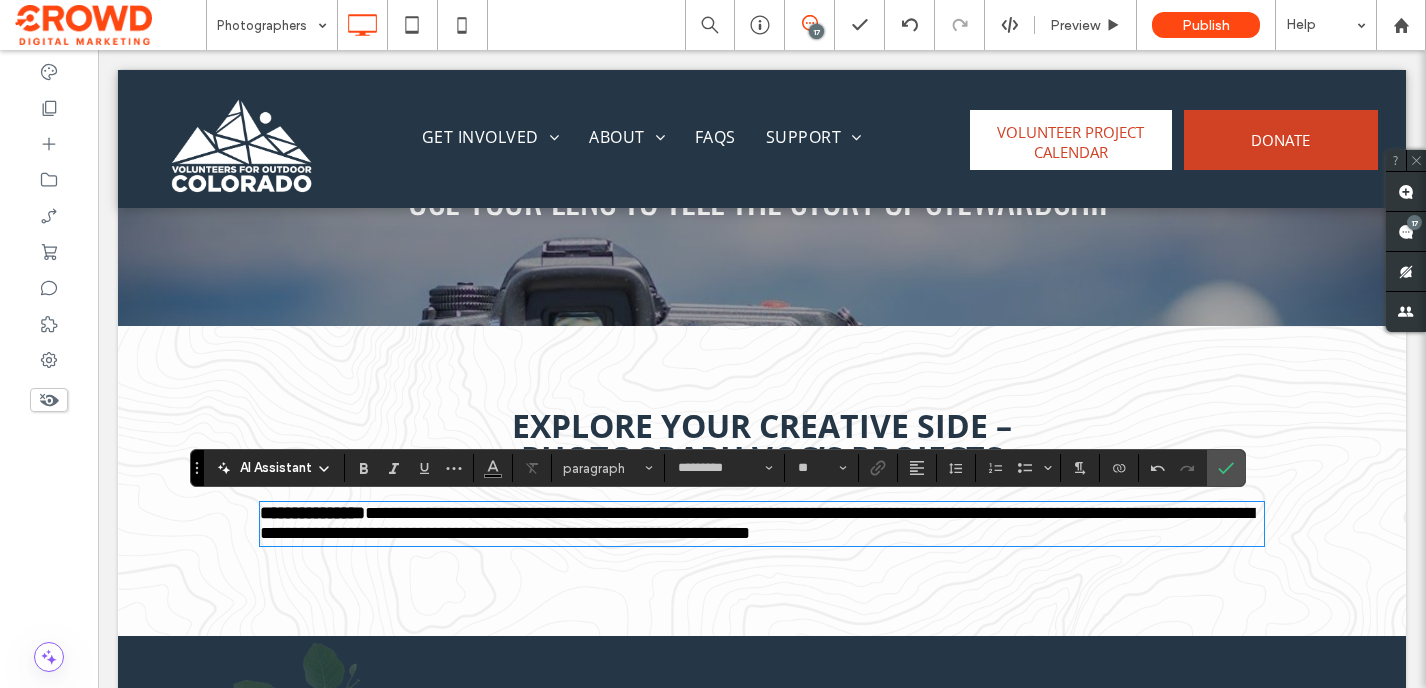 click on "**********" at bounding box center [757, 523] 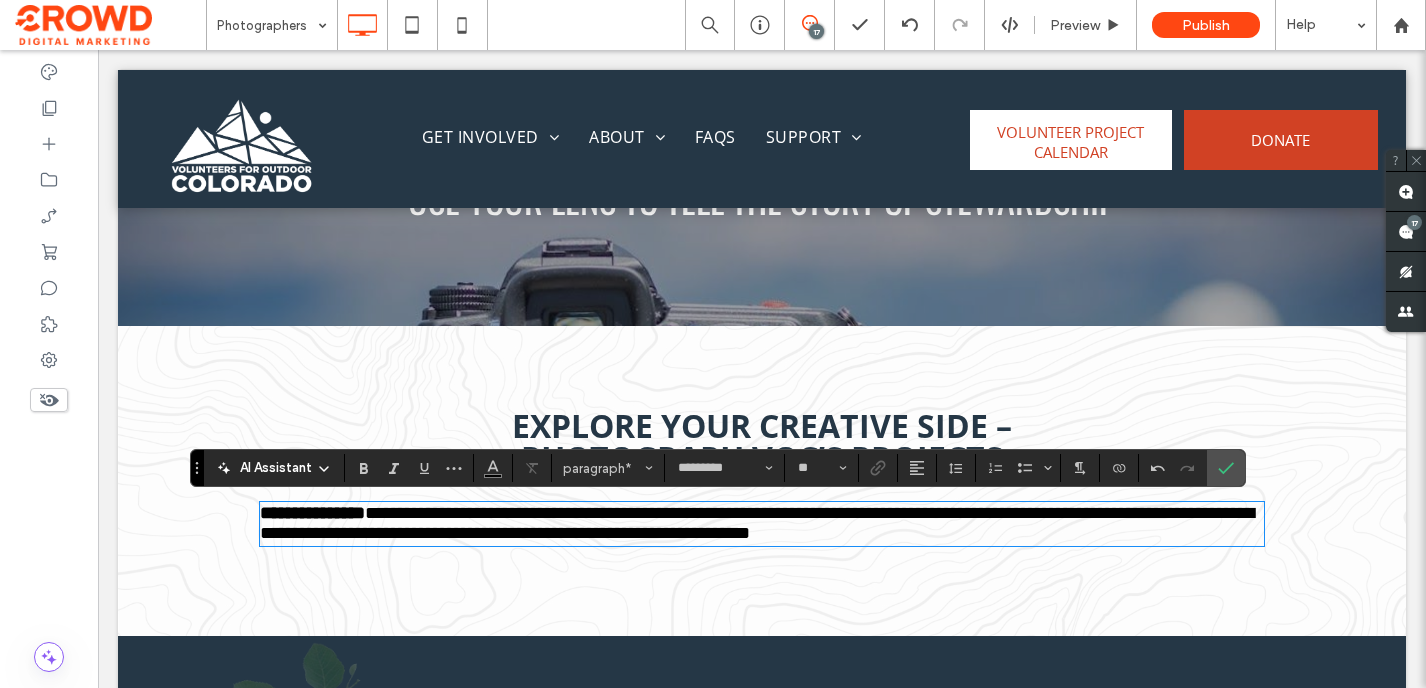 scroll, scrollTop: 0, scrollLeft: 0, axis: both 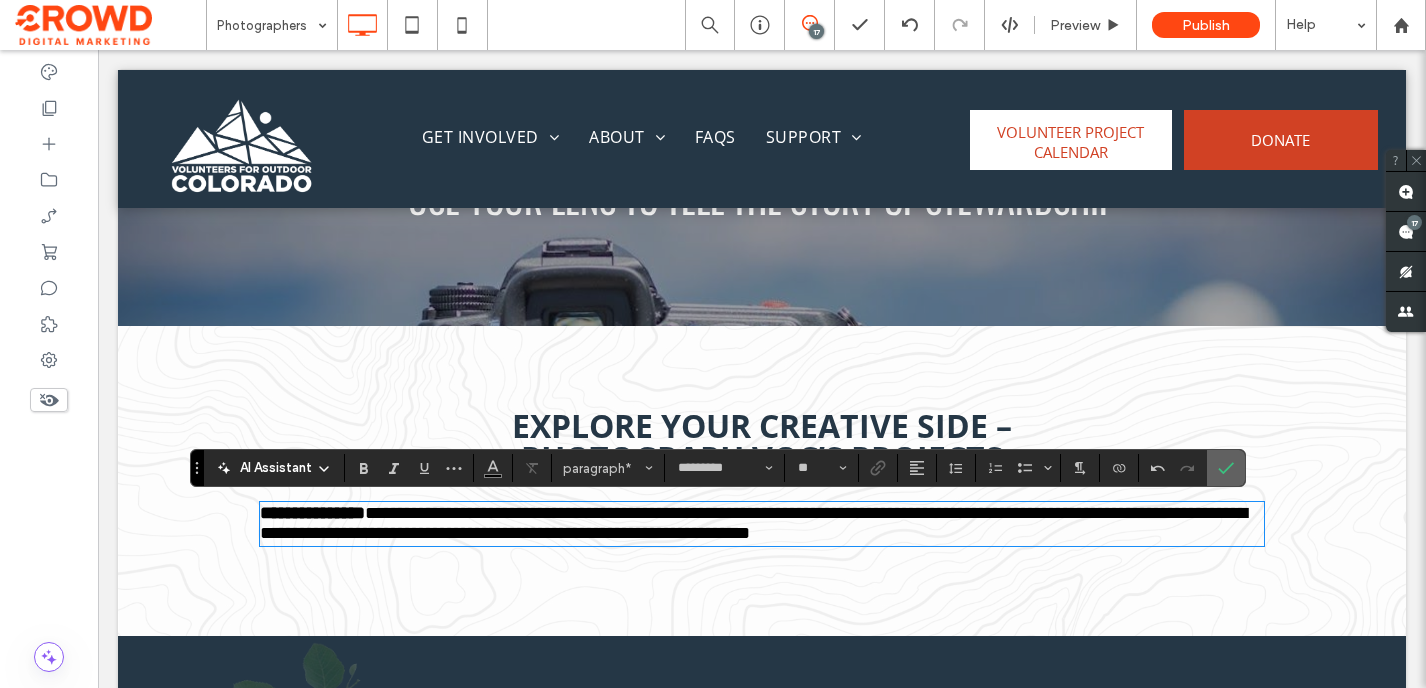 click at bounding box center (1226, 468) 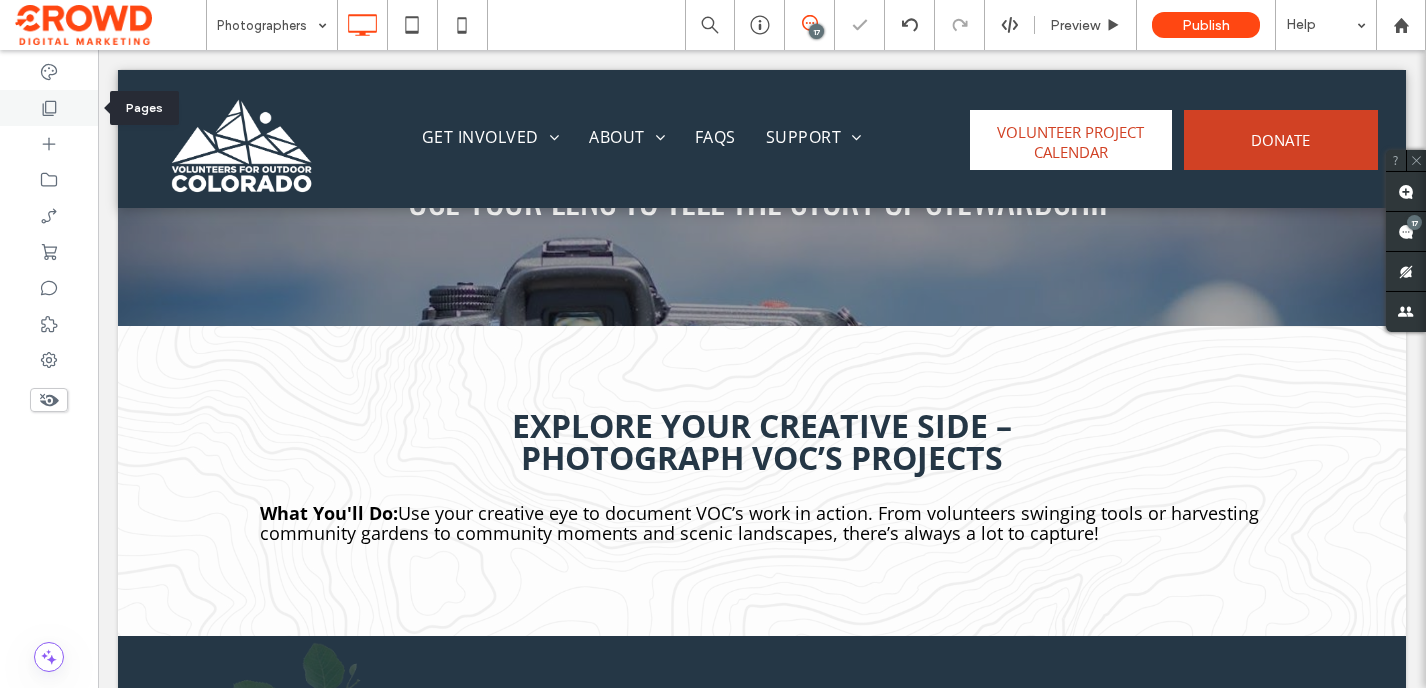 click at bounding box center [49, 108] 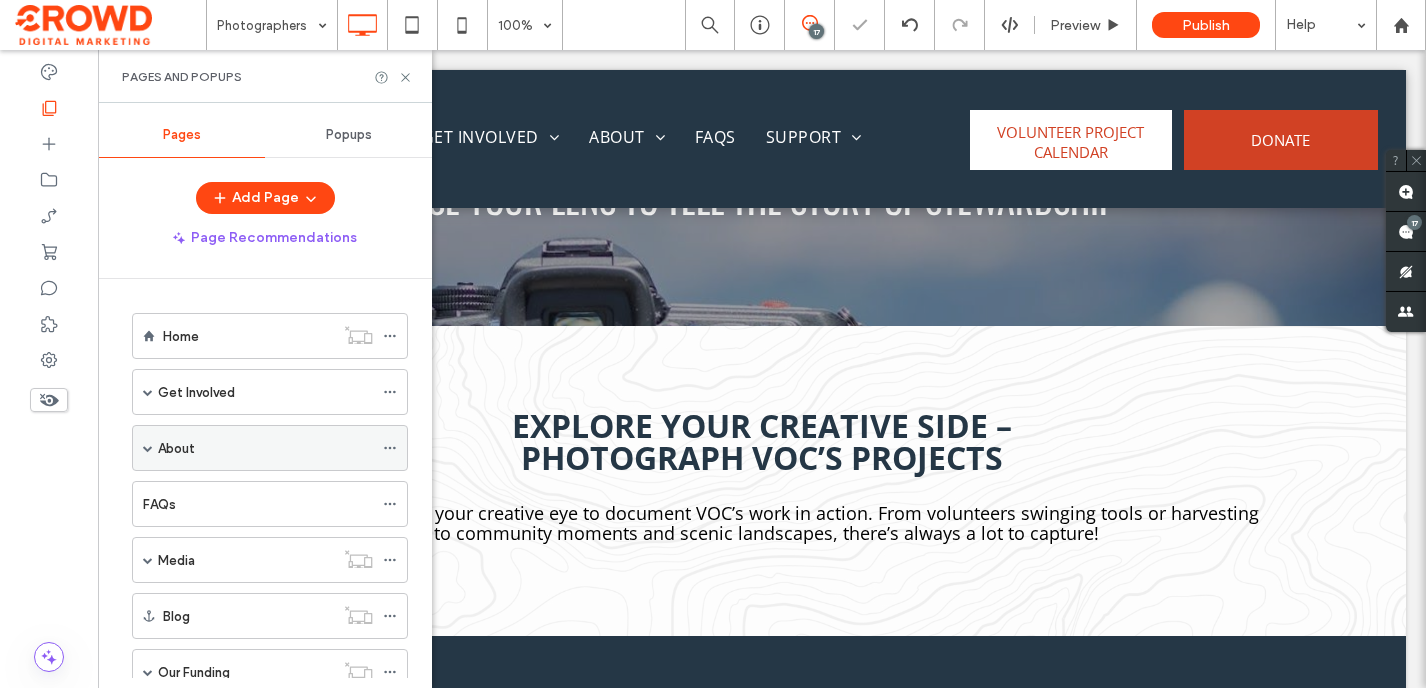 scroll, scrollTop: 1575, scrollLeft: 0, axis: vertical 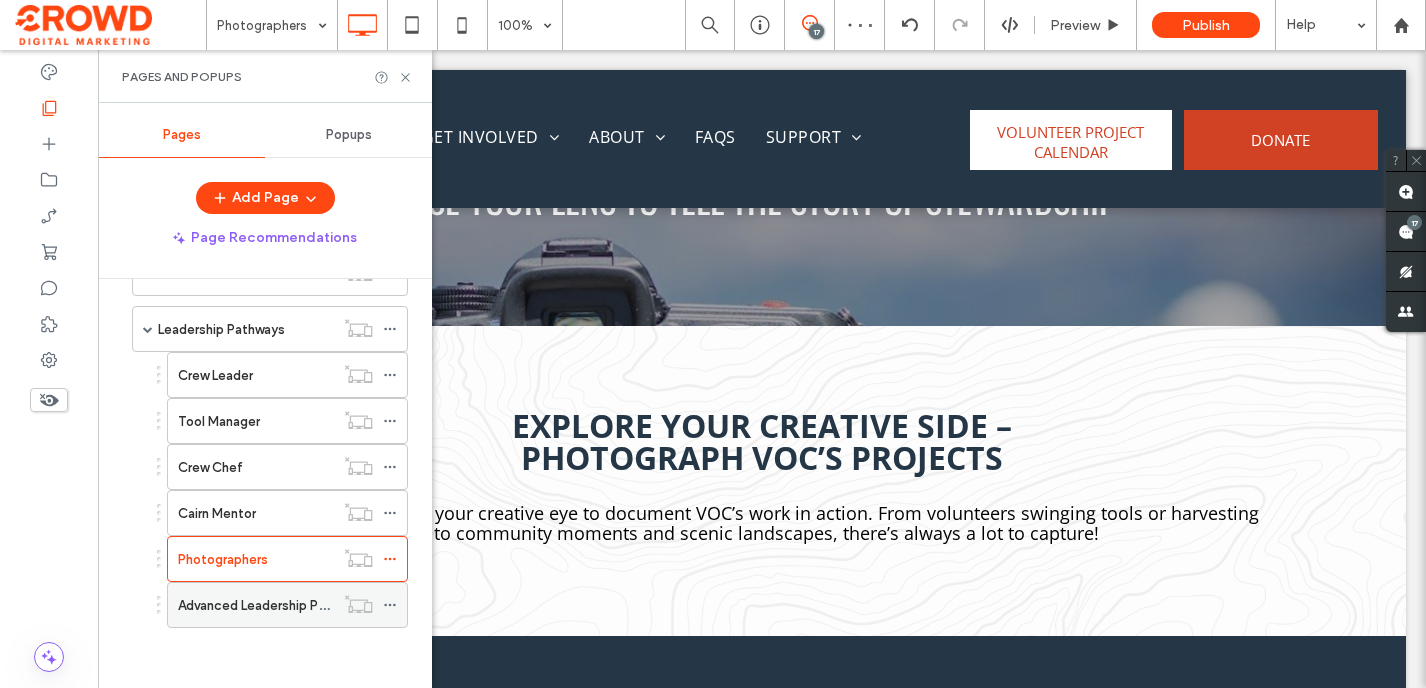 click on "Advanced Leadership Pathways" at bounding box center (273, 605) 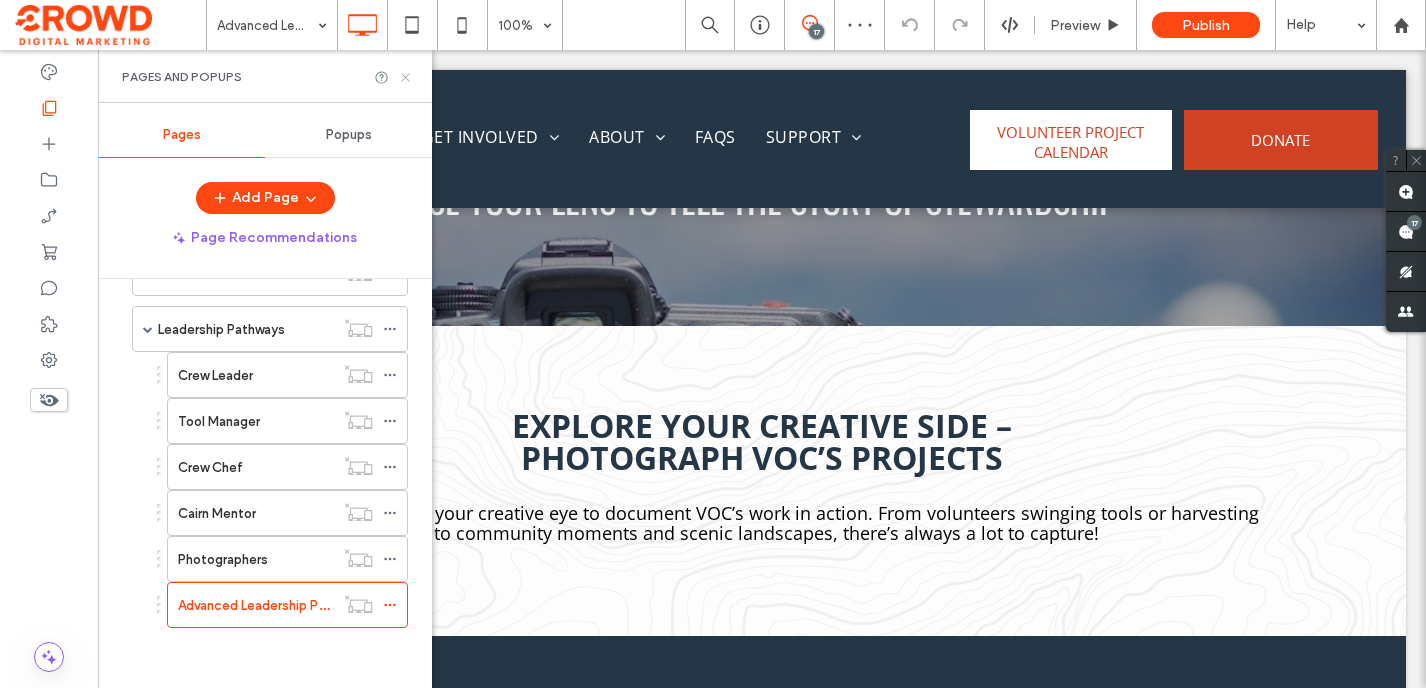 click 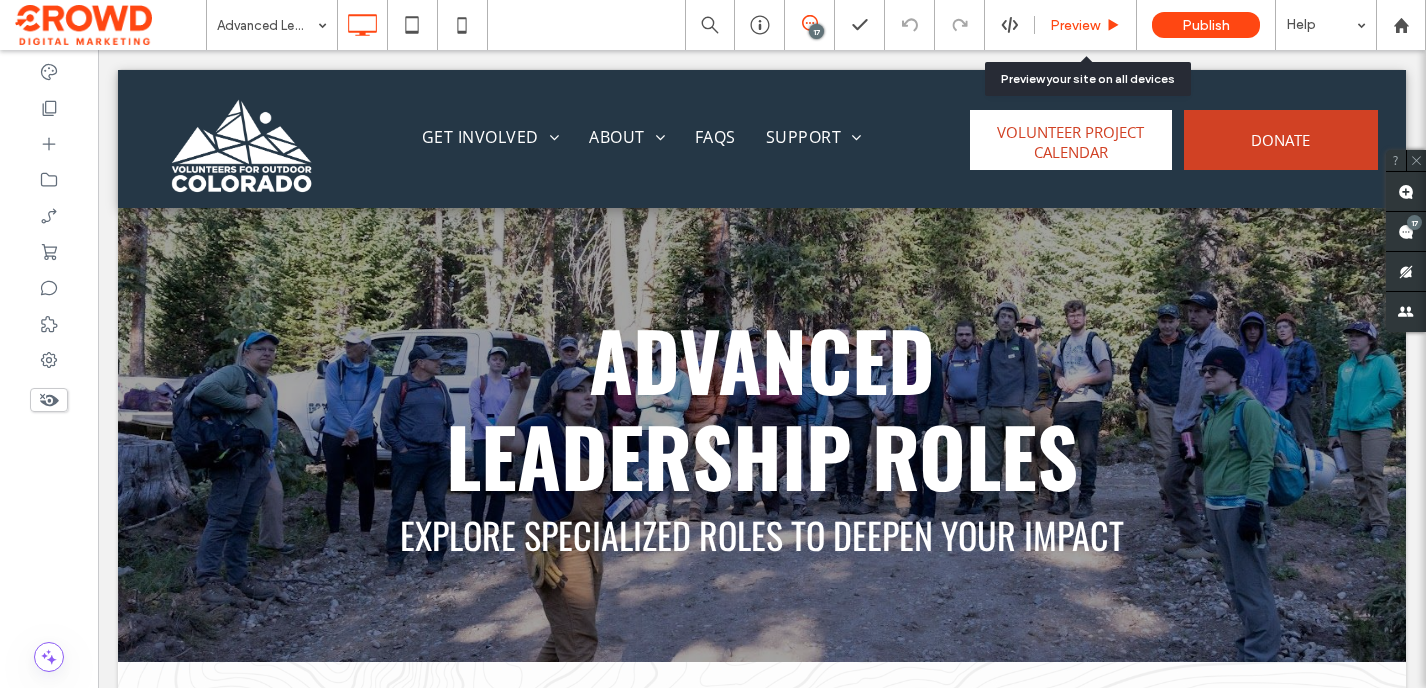 scroll, scrollTop: 2960, scrollLeft: 0, axis: vertical 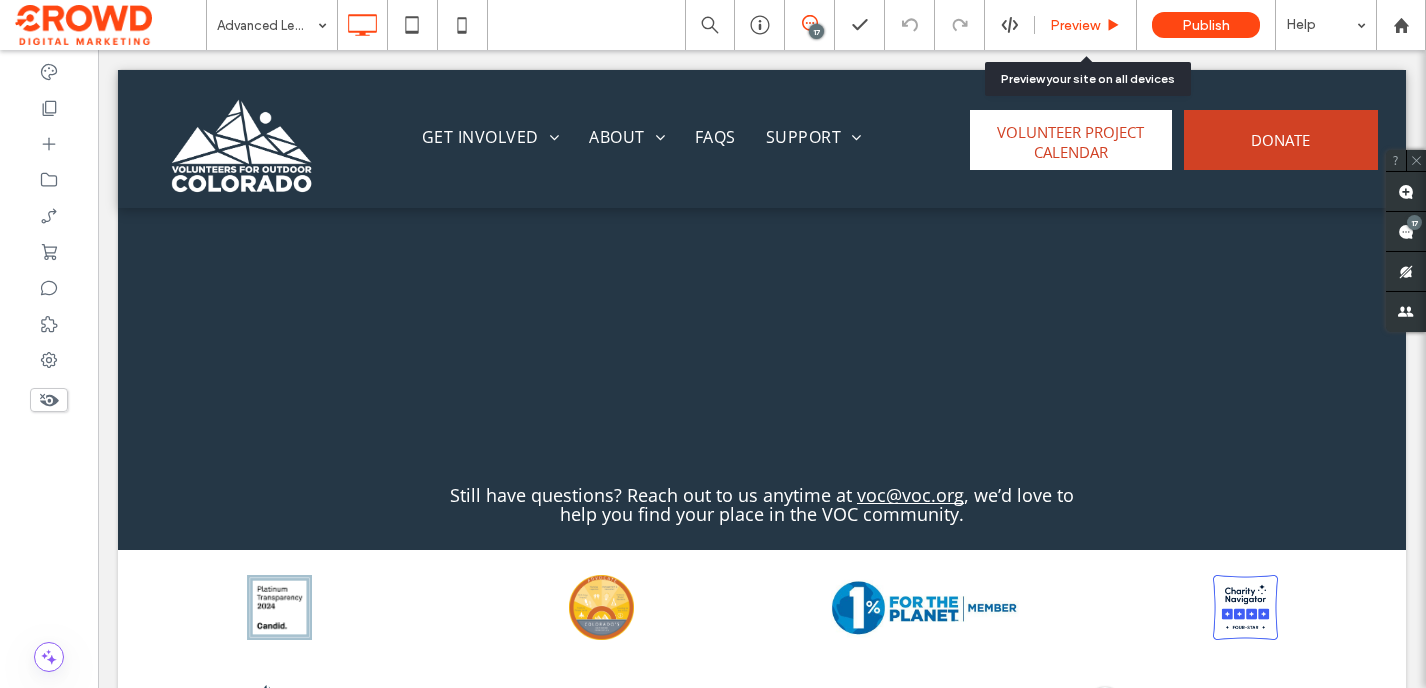 click on "Preview" at bounding box center [1075, 25] 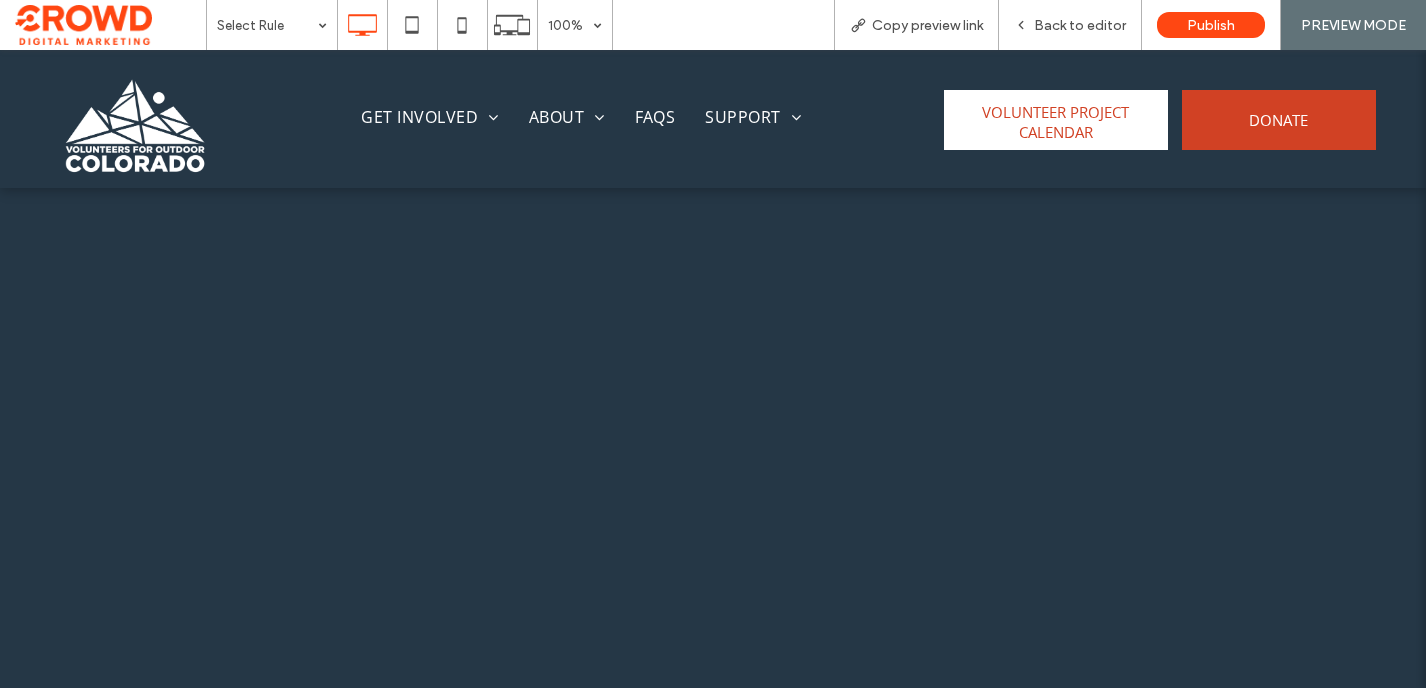 scroll, scrollTop: 2440, scrollLeft: 0, axis: vertical 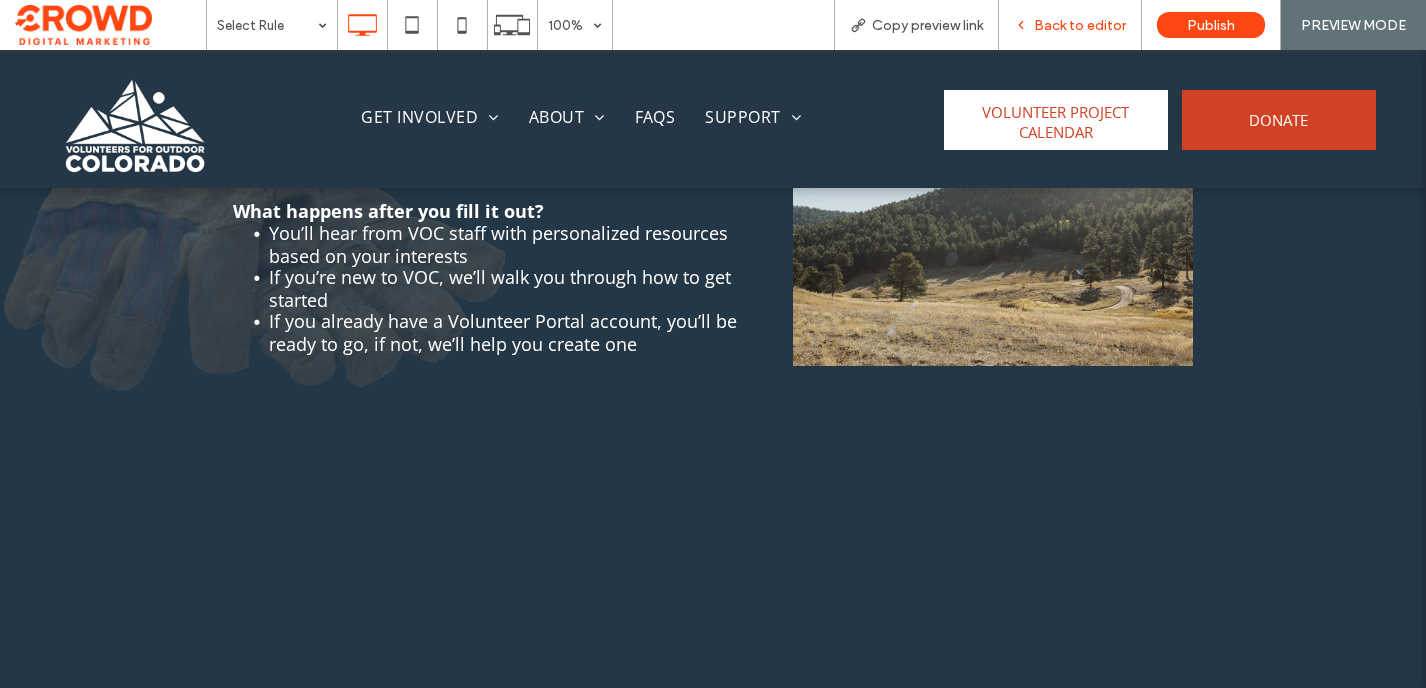 click on "Back to editor" at bounding box center [1080, 25] 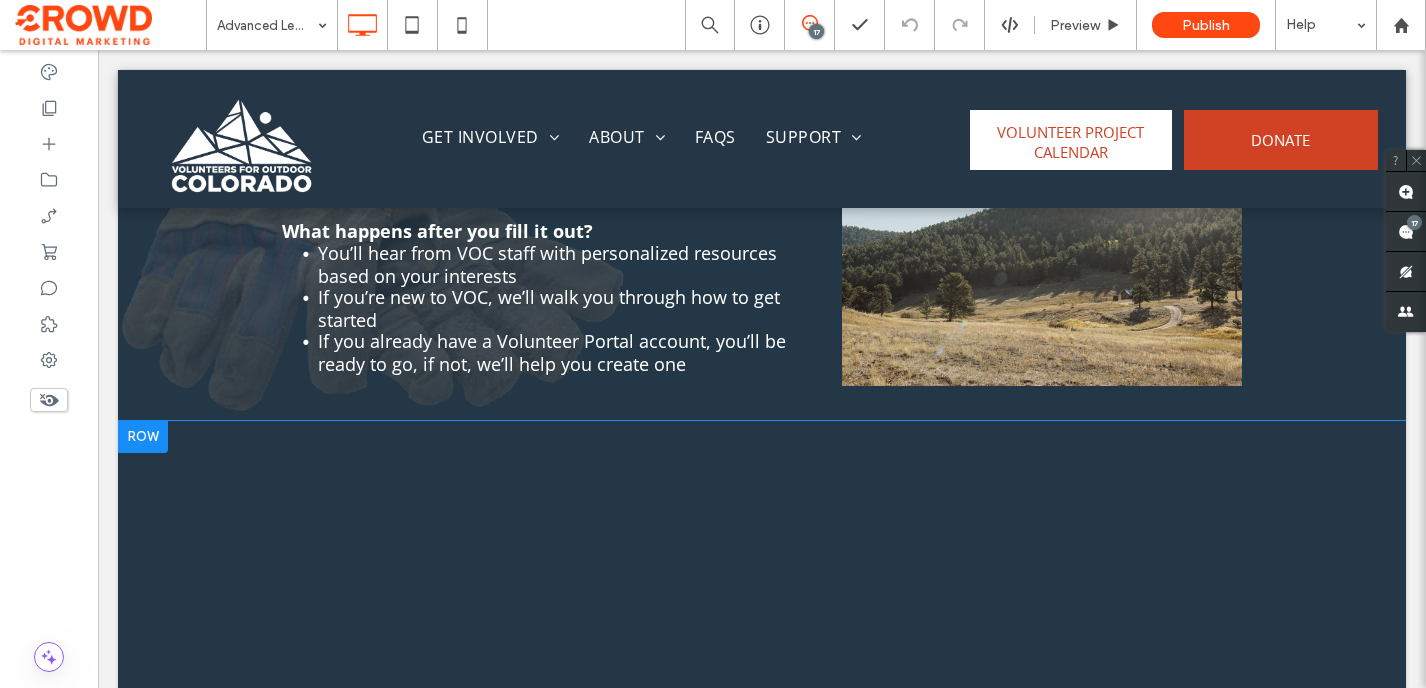 click at bounding box center (143, 437) 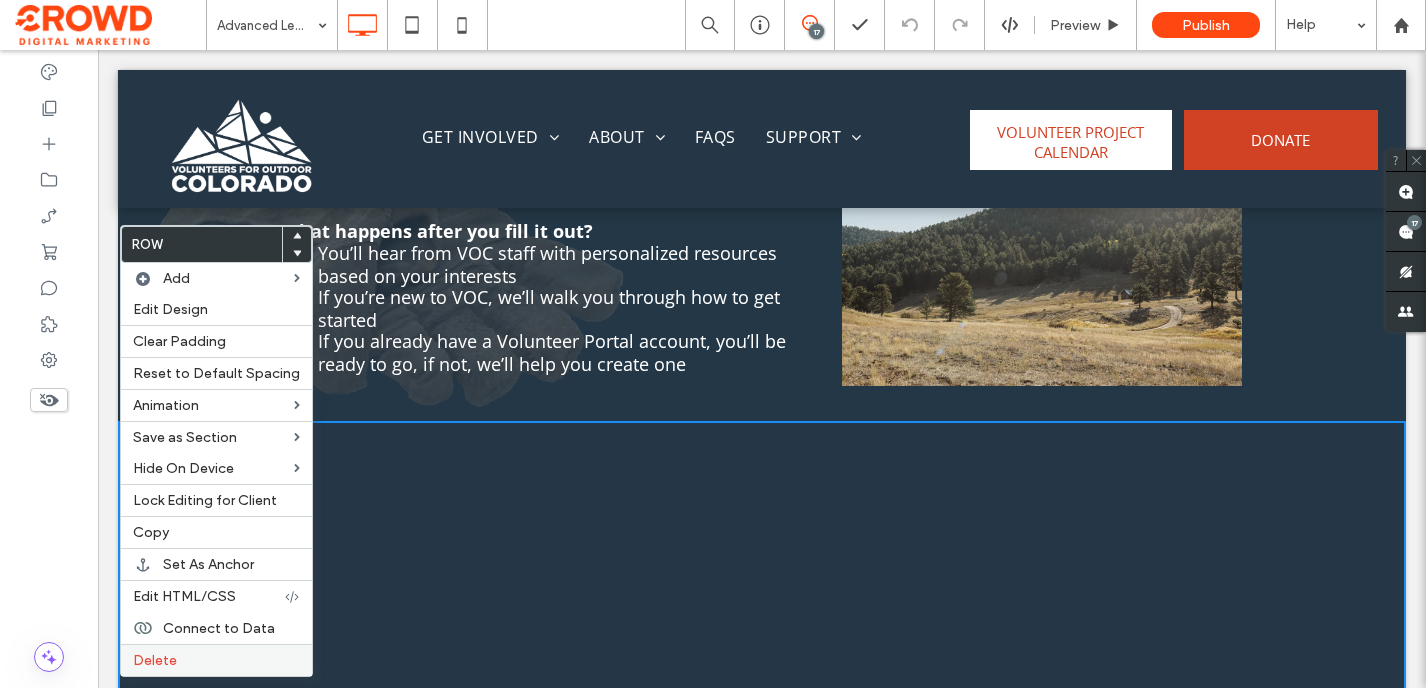 click on "Delete" at bounding box center (216, 660) 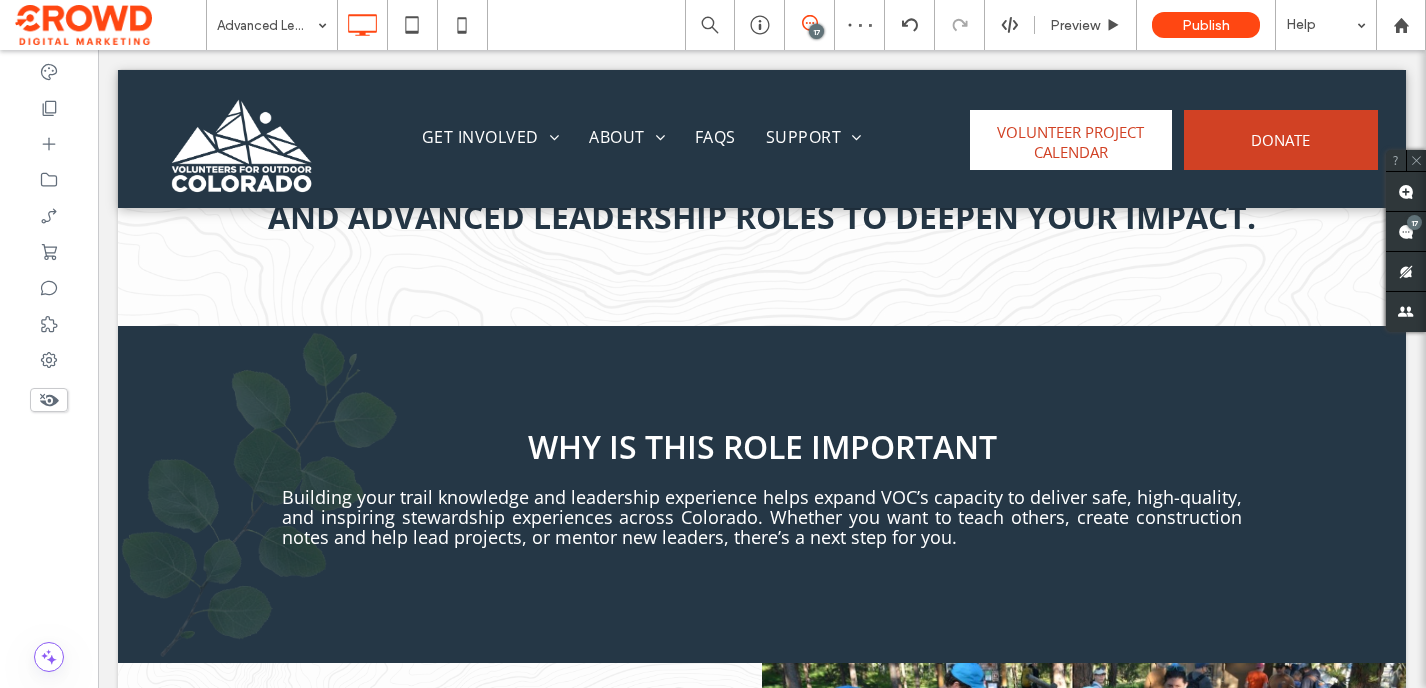scroll, scrollTop: 646, scrollLeft: 0, axis: vertical 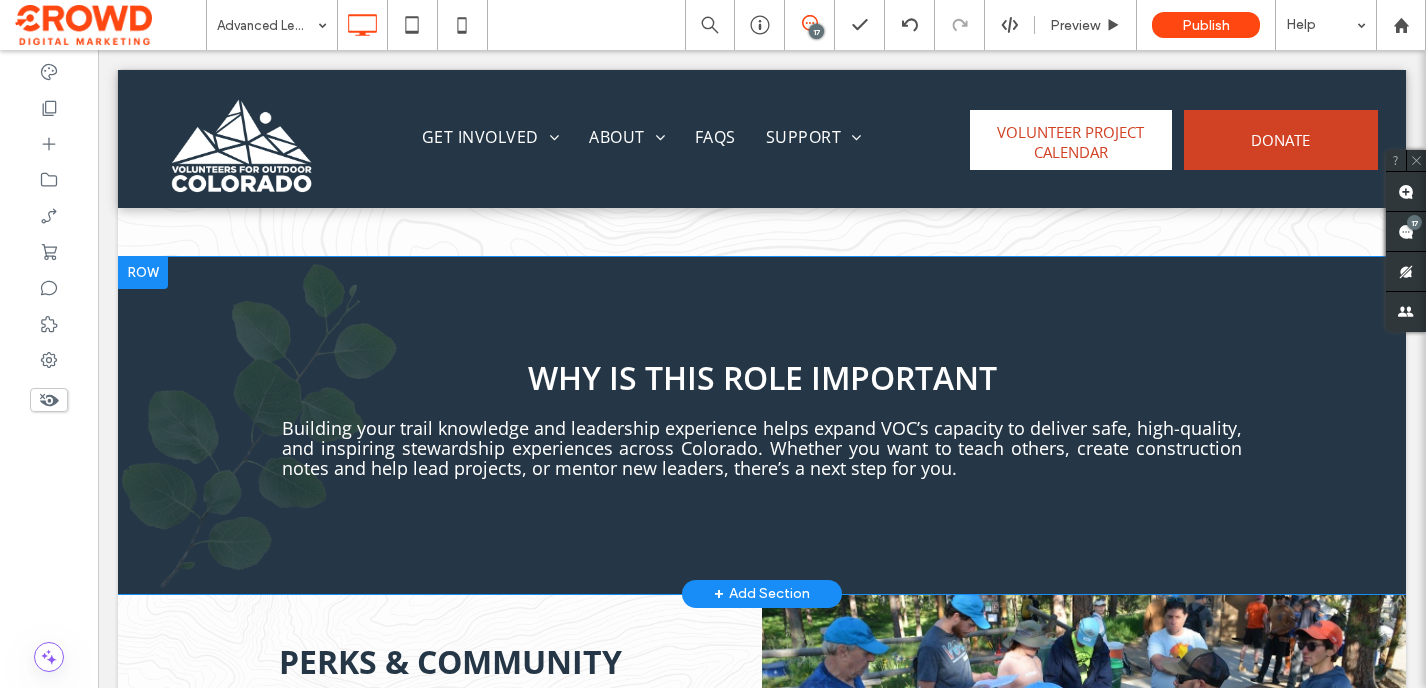 click at bounding box center (143, 273) 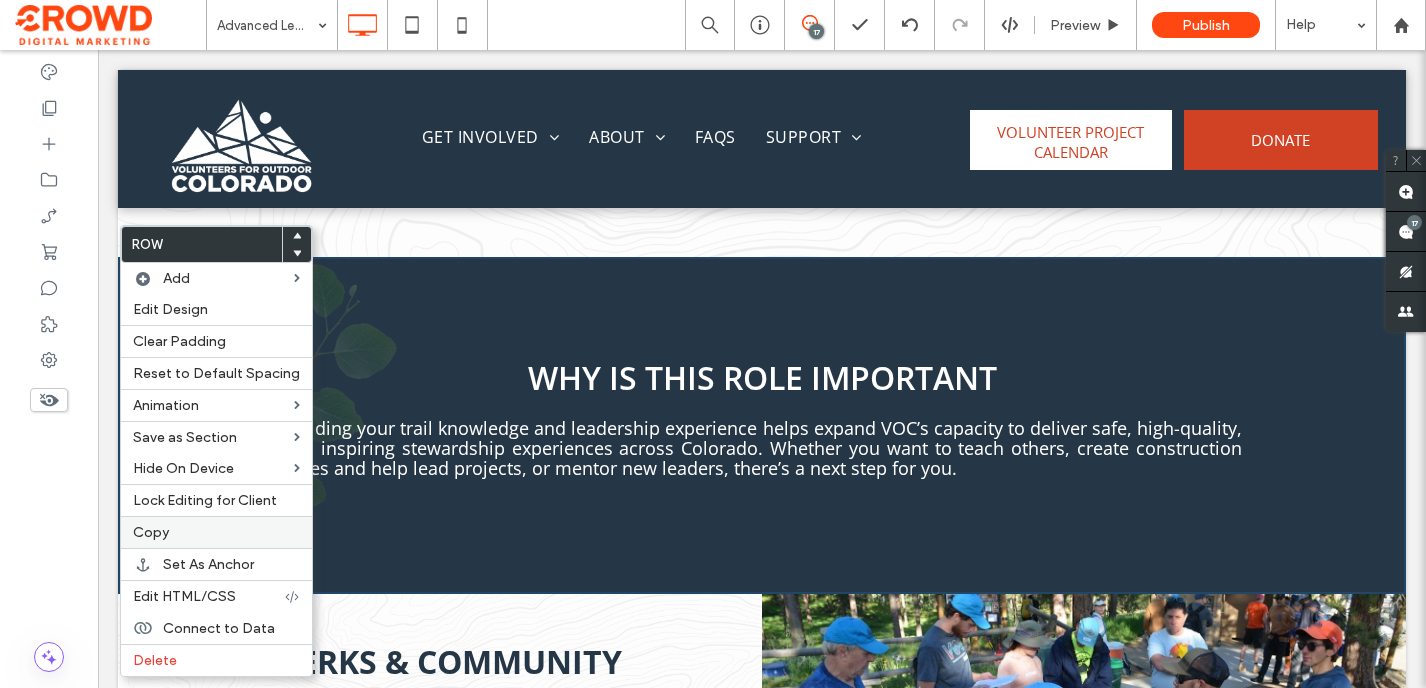 click on "Copy" at bounding box center [216, 532] 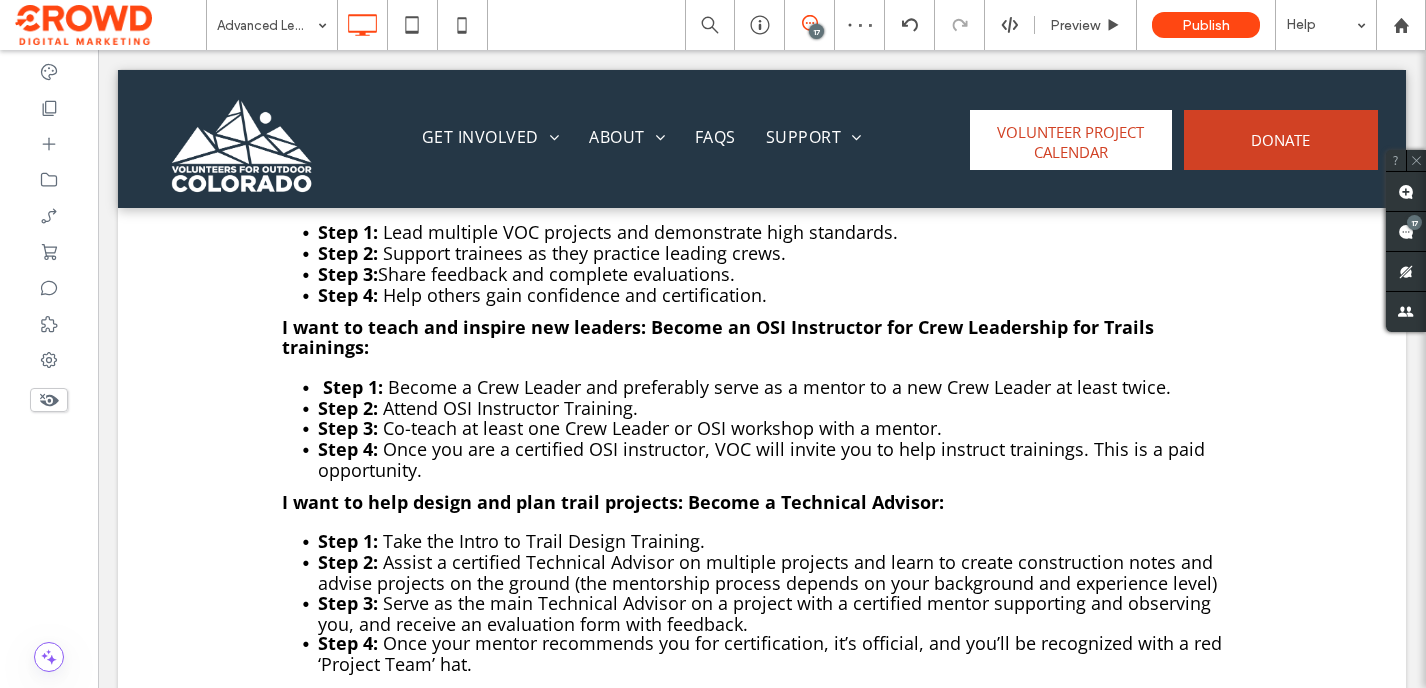 scroll, scrollTop: 1377, scrollLeft: 0, axis: vertical 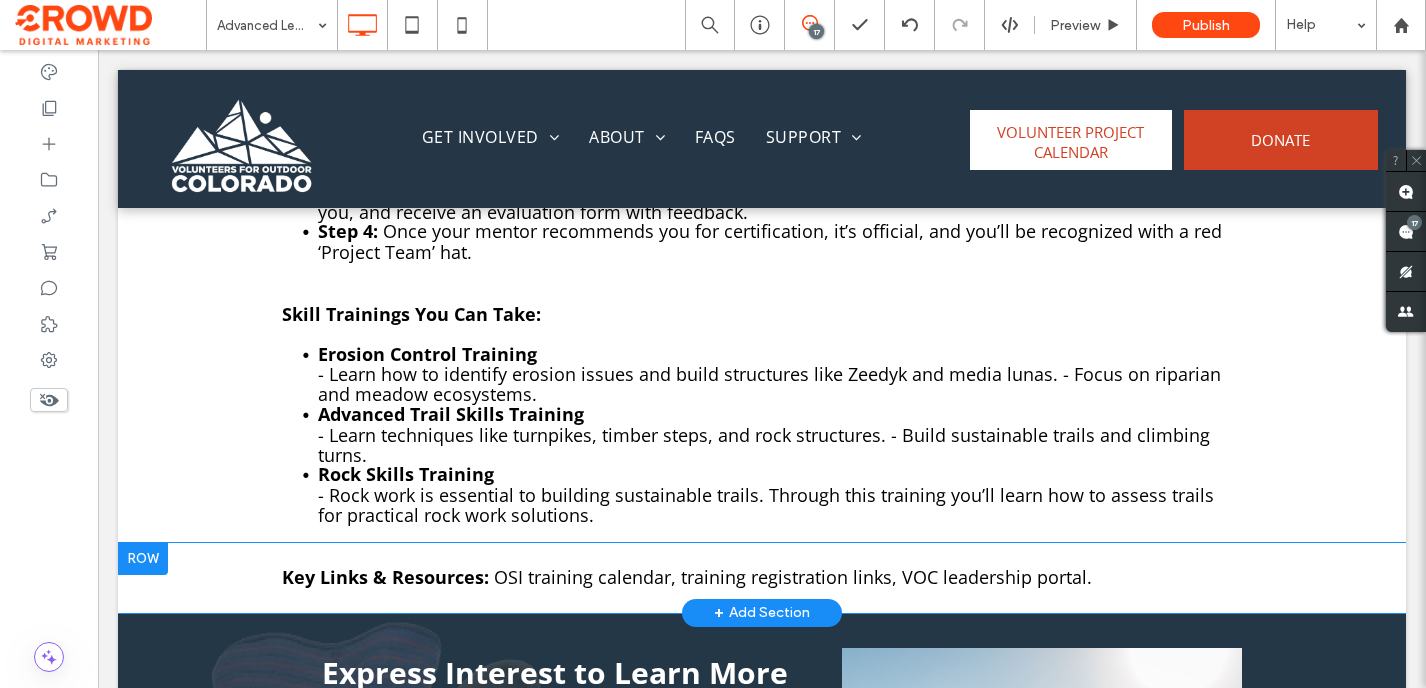 click at bounding box center [143, 559] 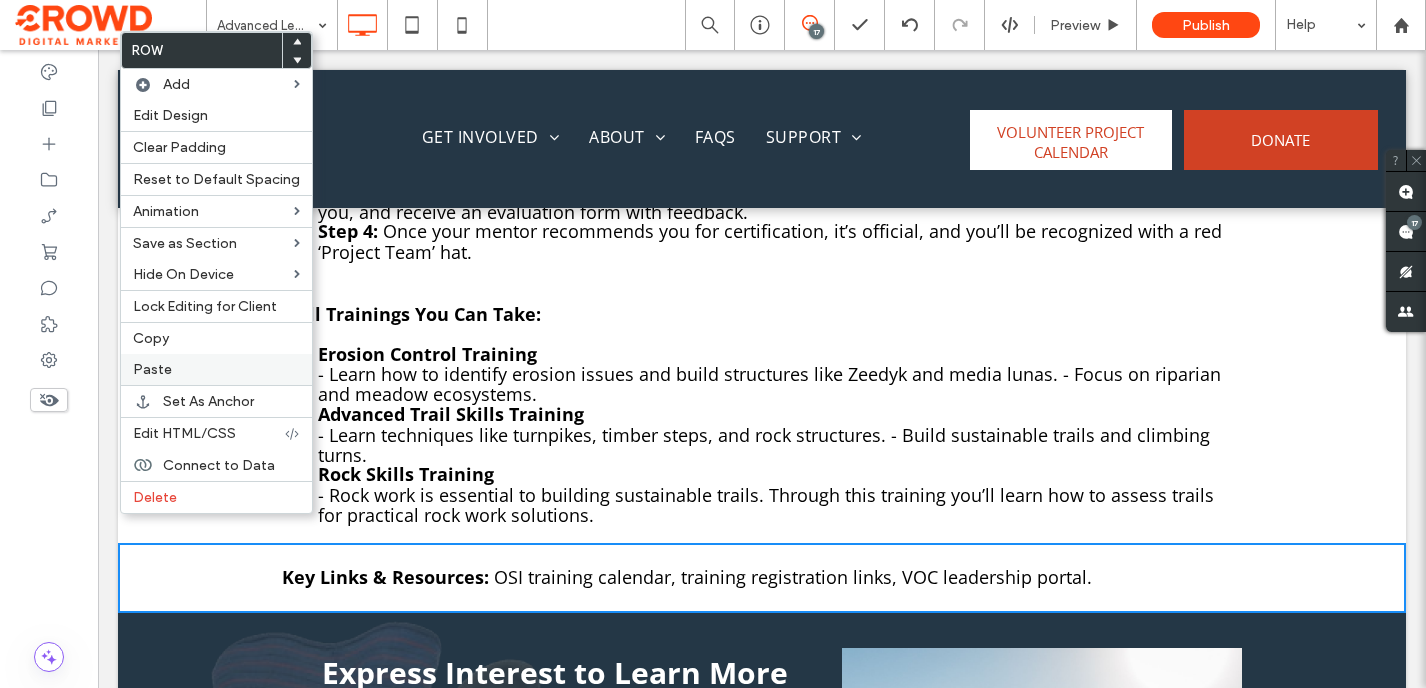 click on "Paste" at bounding box center [216, 369] 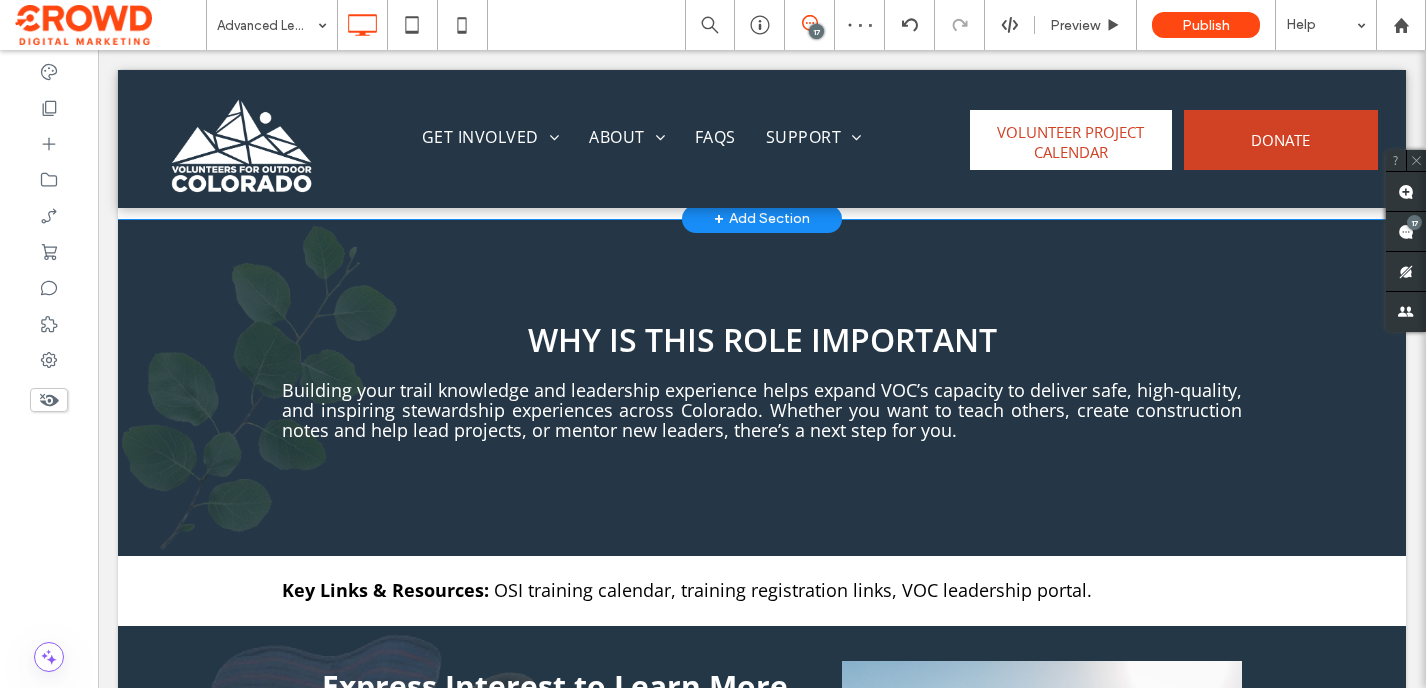 scroll, scrollTop: 2173, scrollLeft: 0, axis: vertical 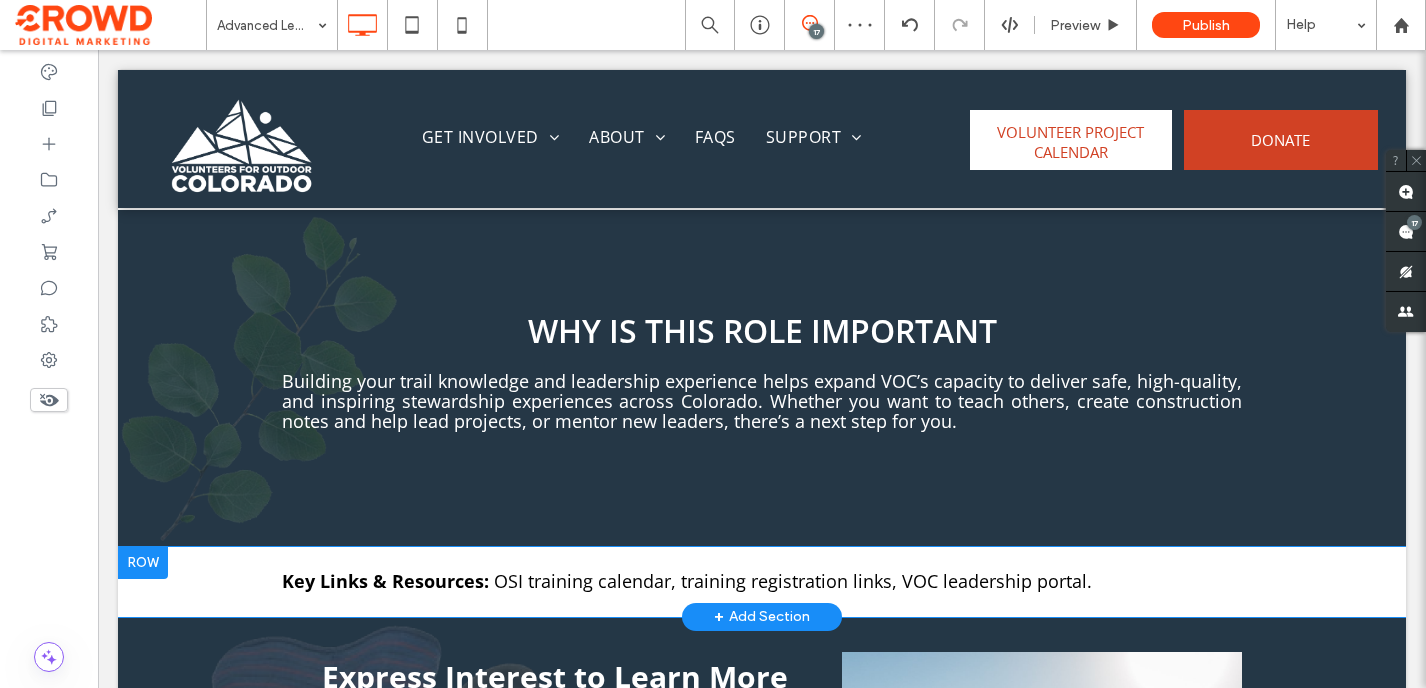 click at bounding box center [143, 563] 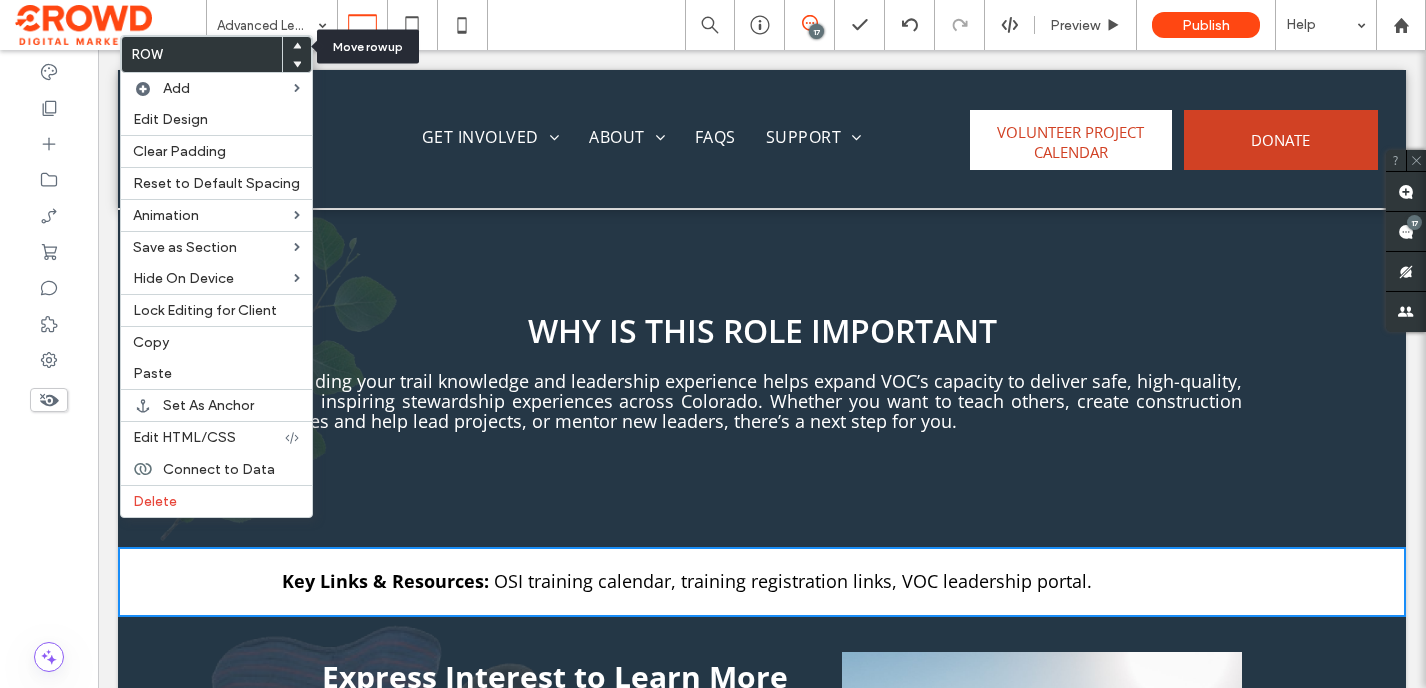 click 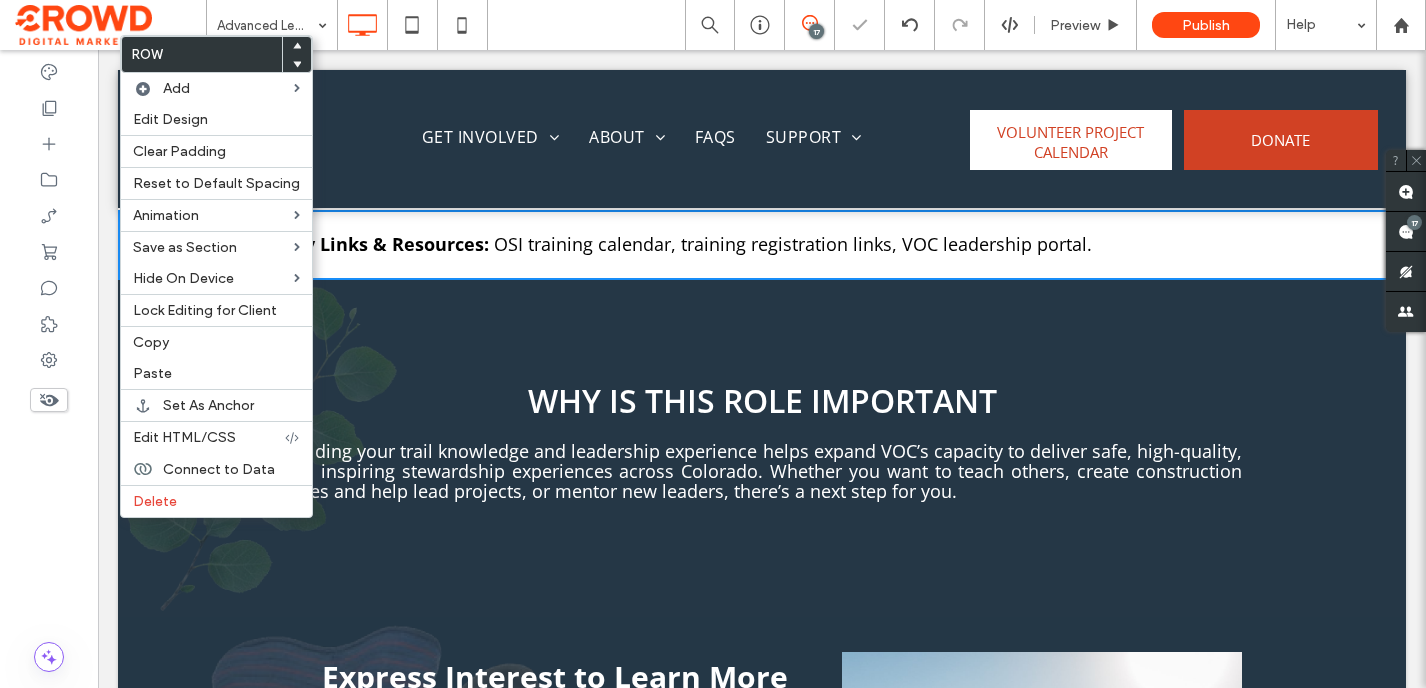 click on "Why Is This Role Important
Building your trail knowledge and leadership experience helps expand VOC’s capacity to deliver safe, high-quality, and inspiring stewardship experiences across Colorado. Whether you want to teach others, create construction notes and help lead projects, or mentor new leaders, there’s a next step for you. Click To Paste     Click To Paste
Row + Add Section" at bounding box center (762, 448) 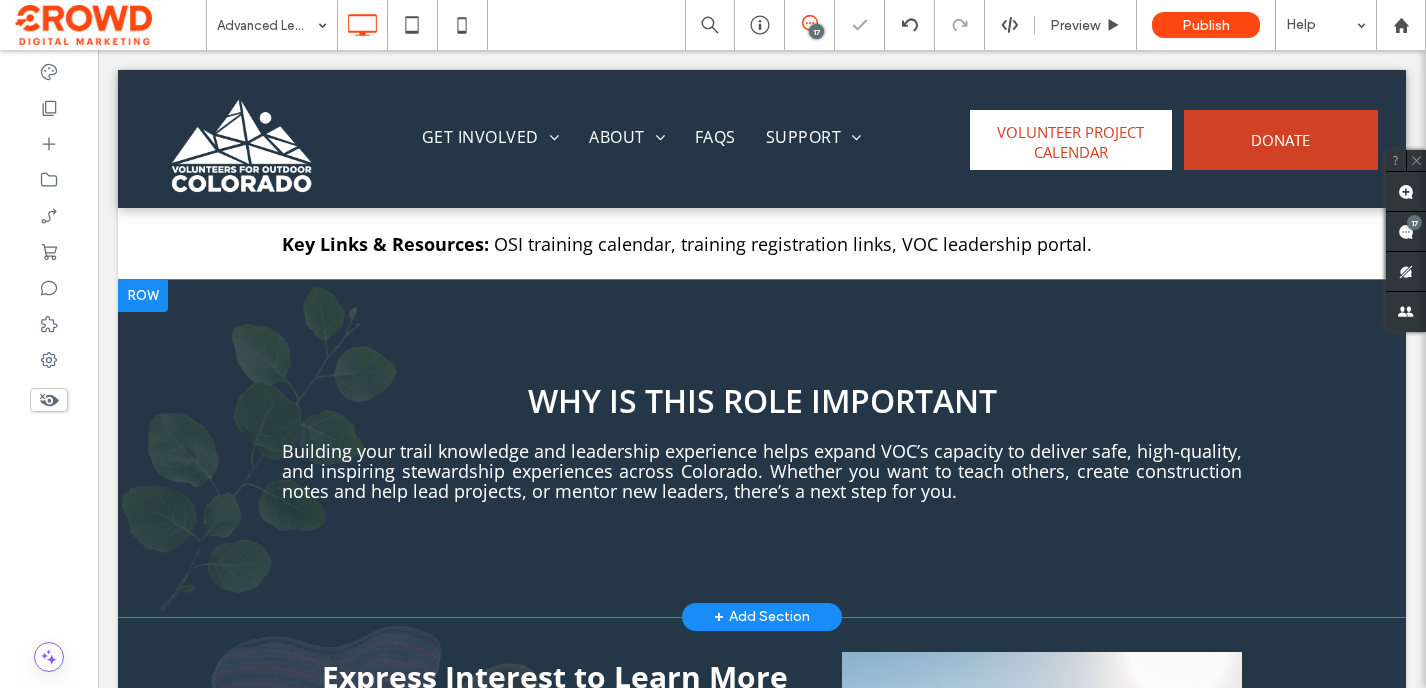 click at bounding box center (143, 296) 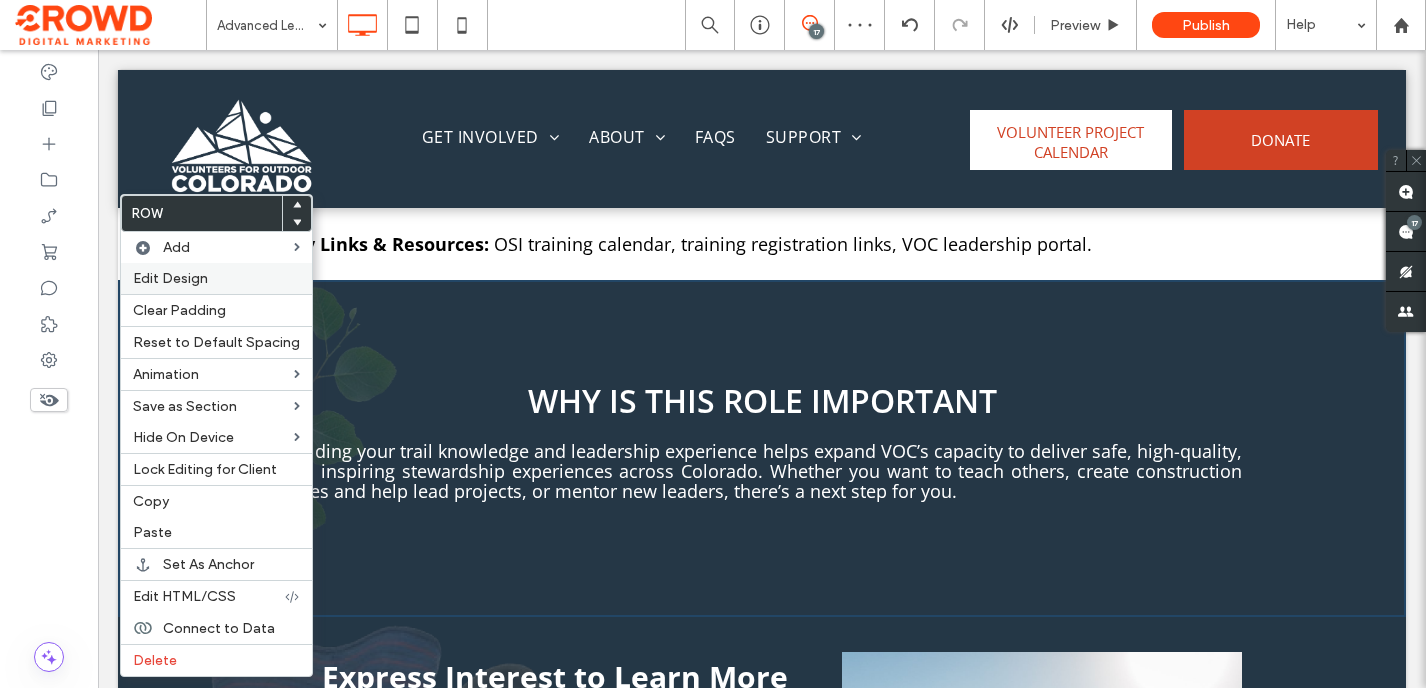 click on "Edit Design" at bounding box center [216, 278] 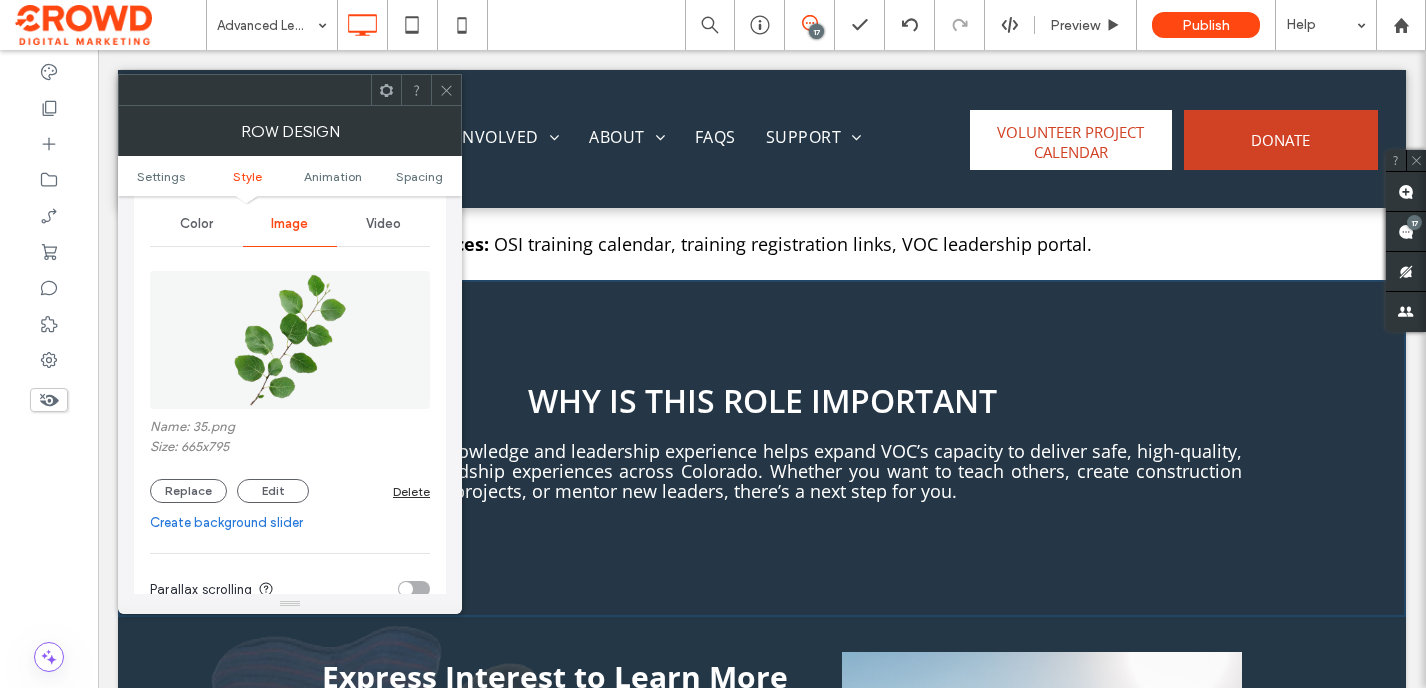 scroll, scrollTop: 214, scrollLeft: 0, axis: vertical 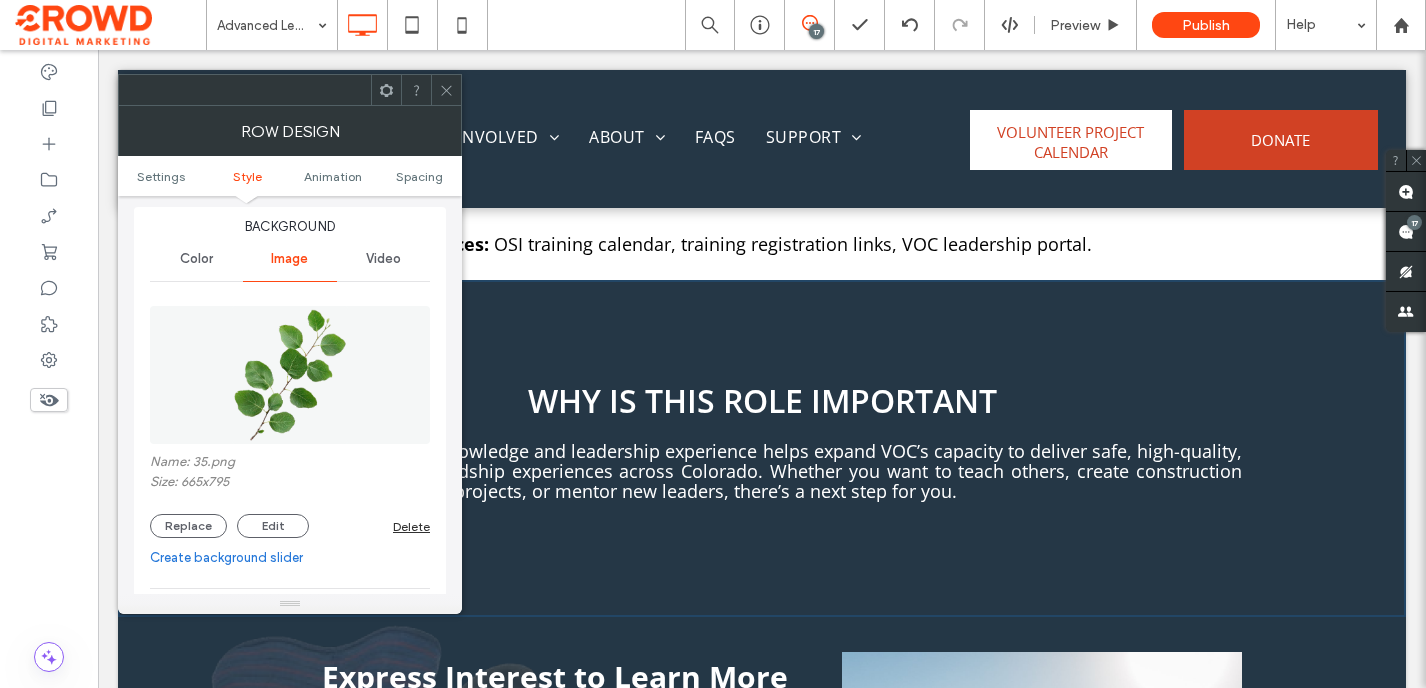 click on "Color" at bounding box center (196, 259) 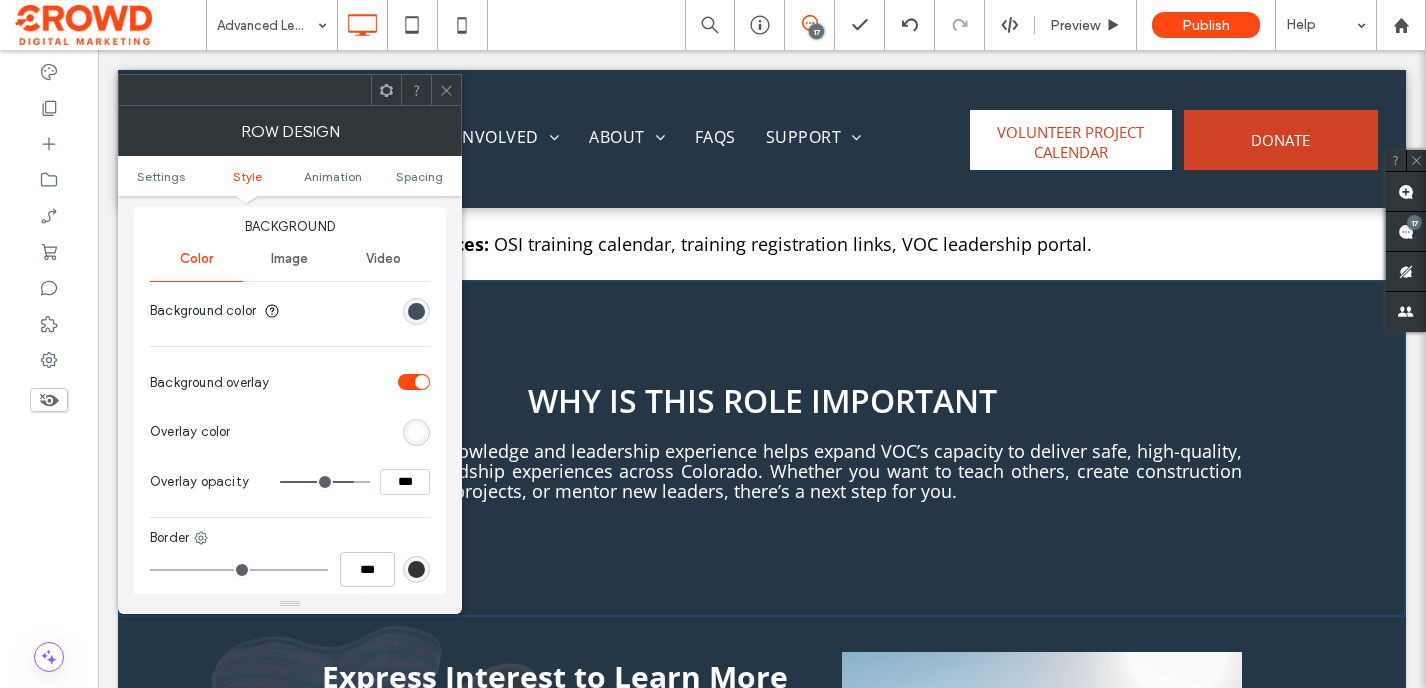 click at bounding box center (416, 311) 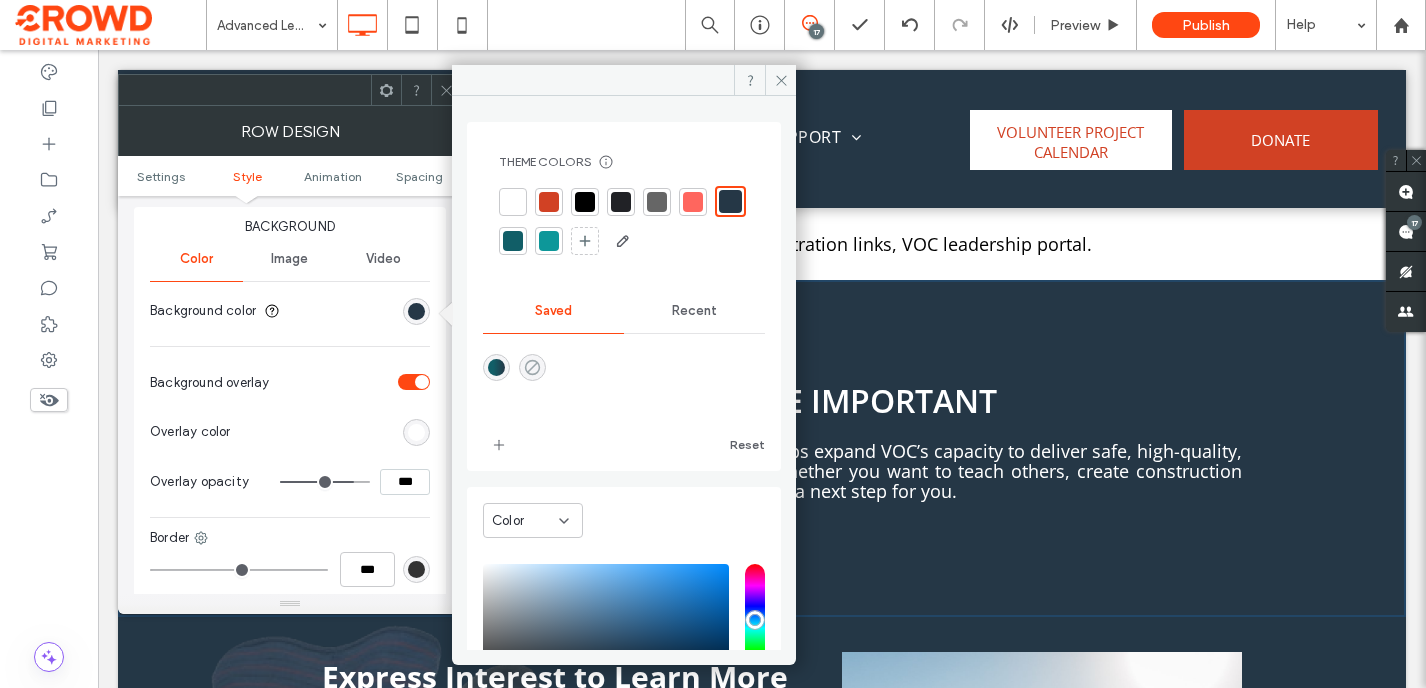 click 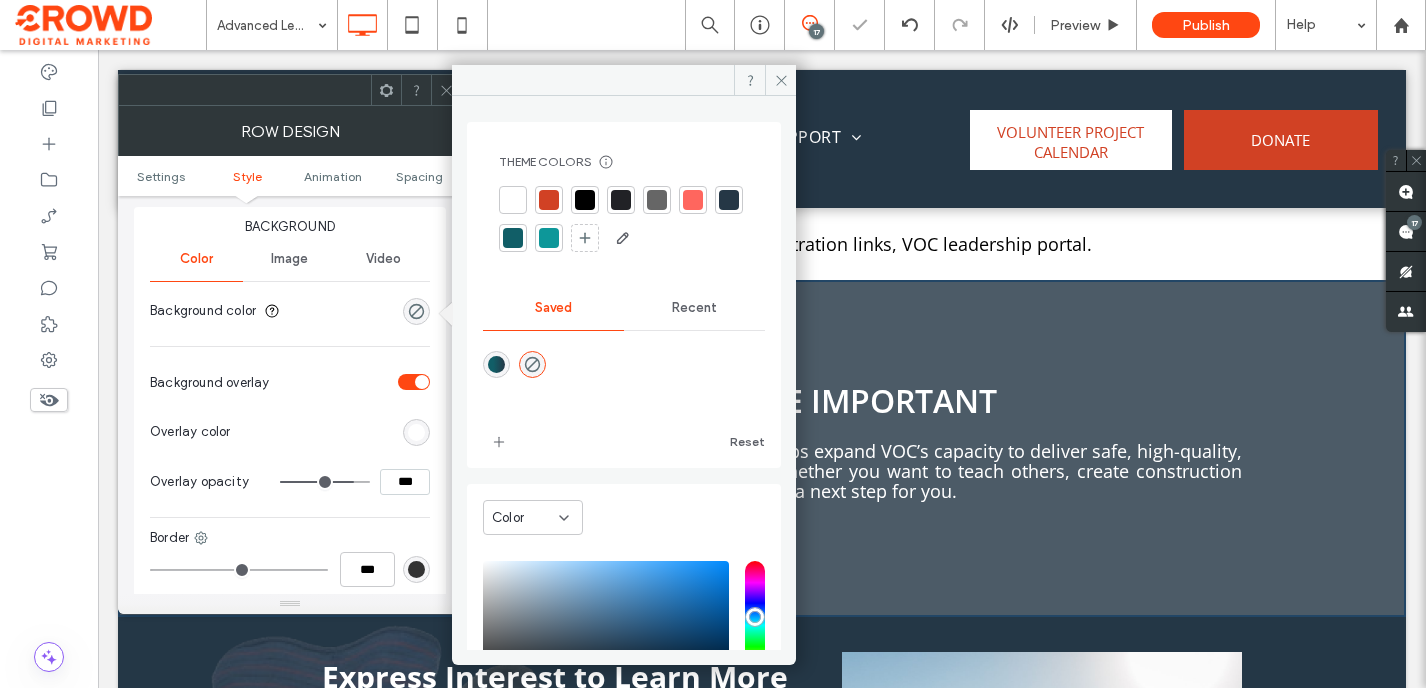 click at bounding box center (513, 200) 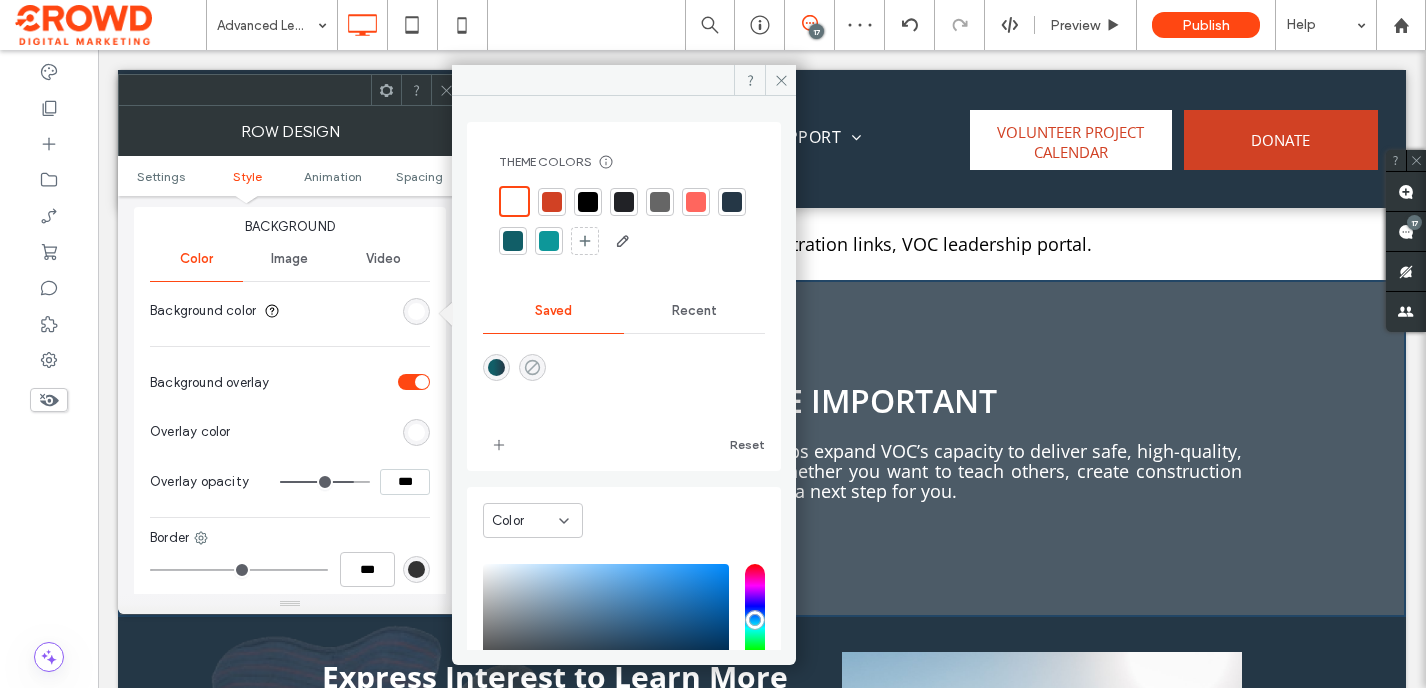 click 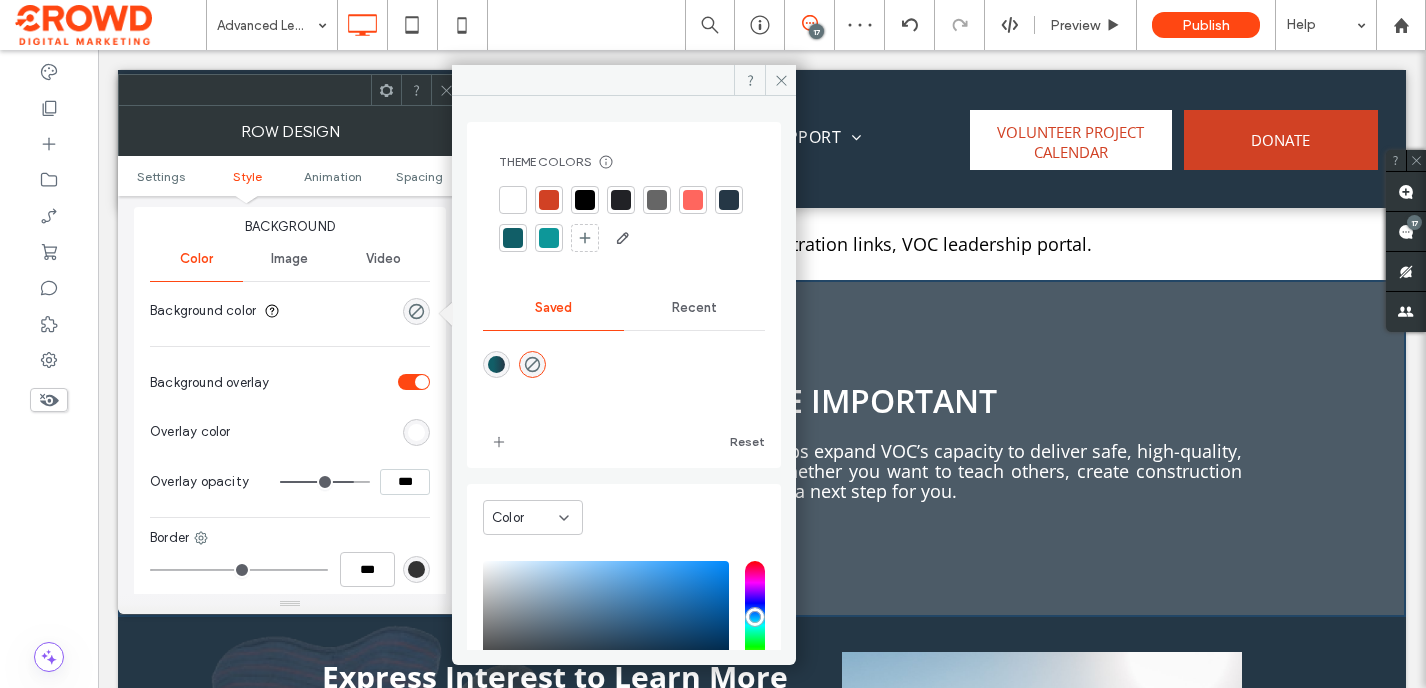 click 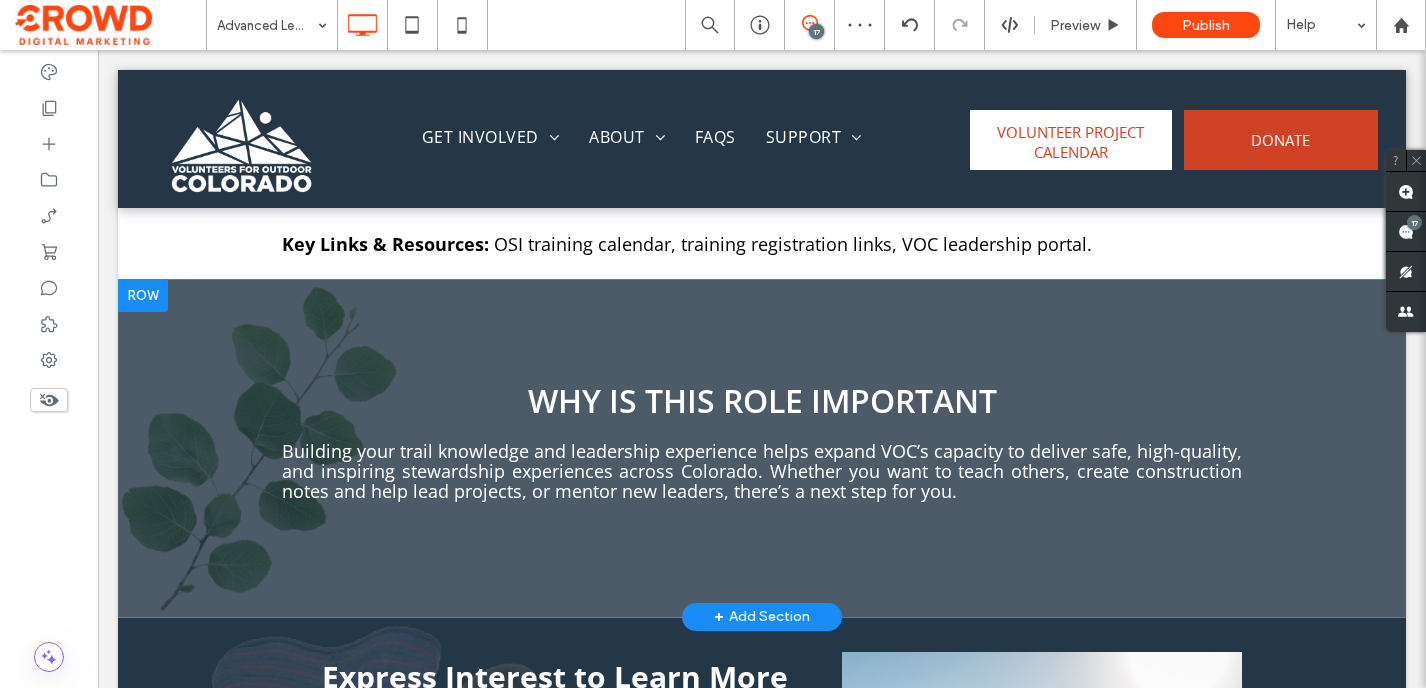 click at bounding box center [143, 296] 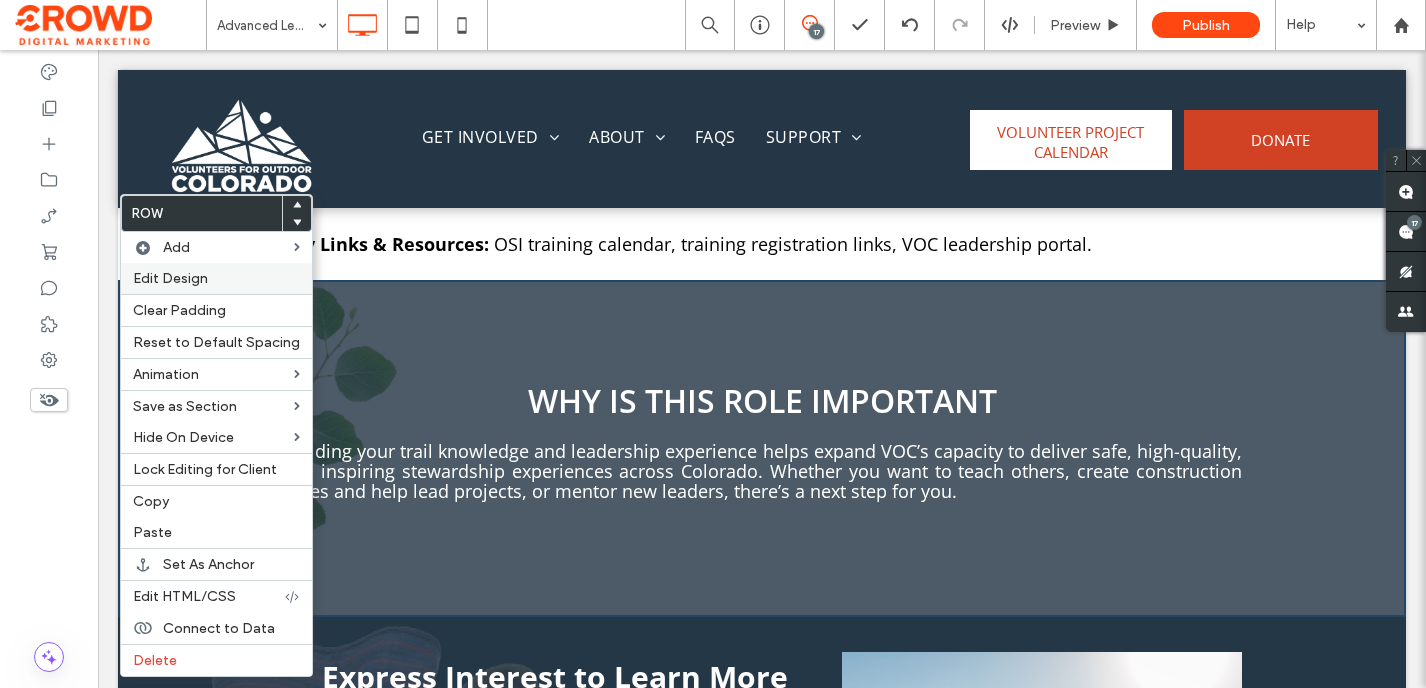 click on "Edit Design" at bounding box center [216, 278] 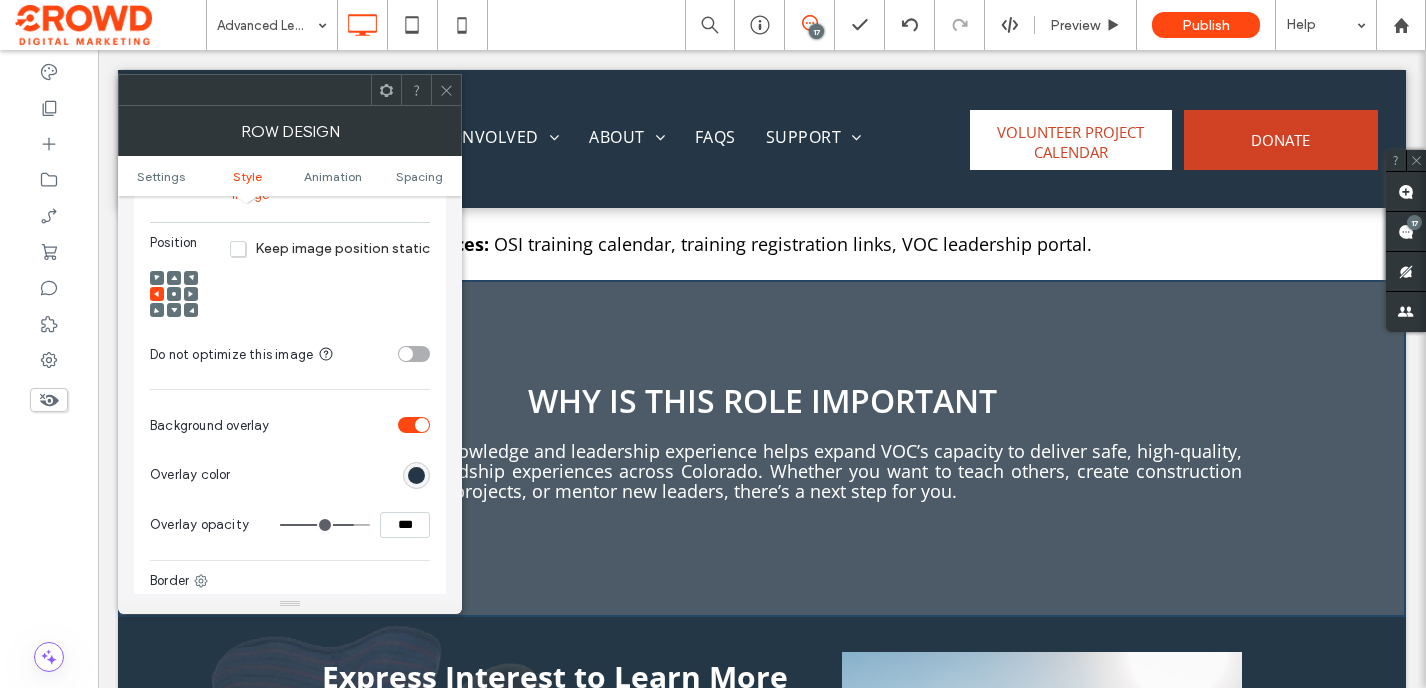scroll, scrollTop: 813, scrollLeft: 0, axis: vertical 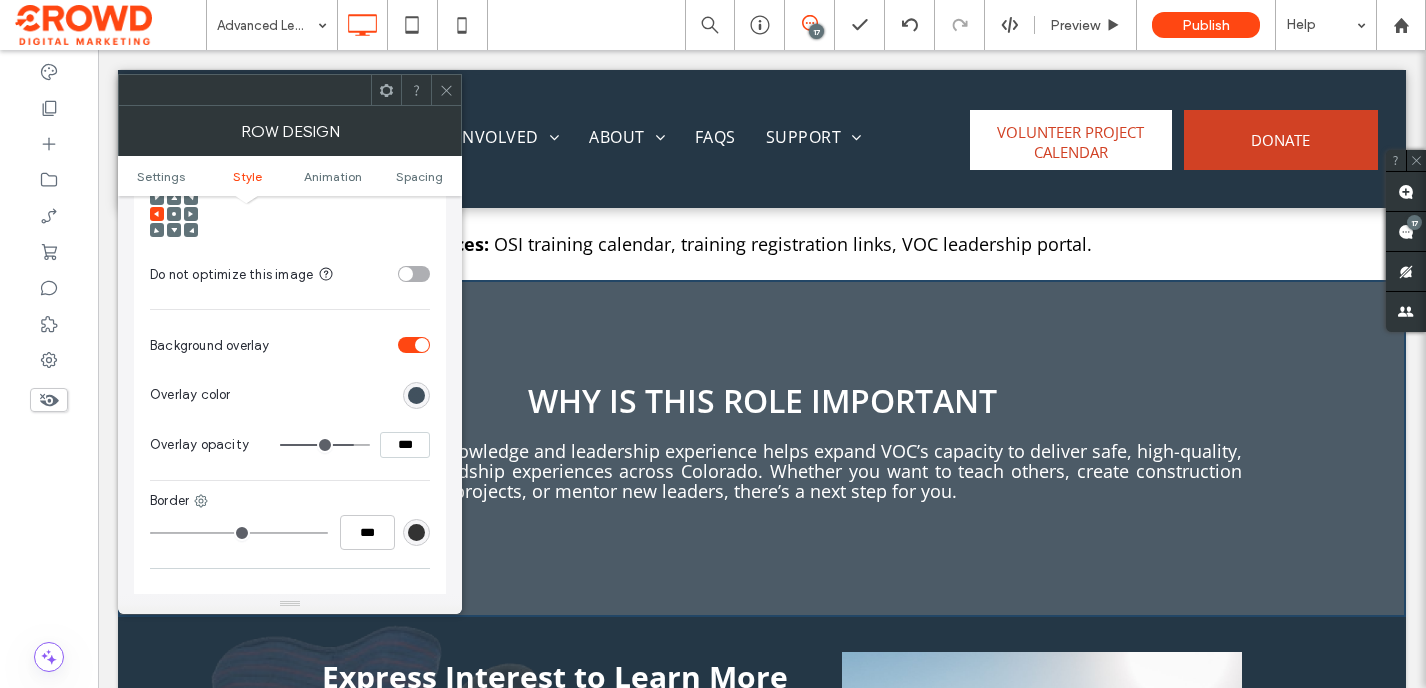 click at bounding box center (416, 395) 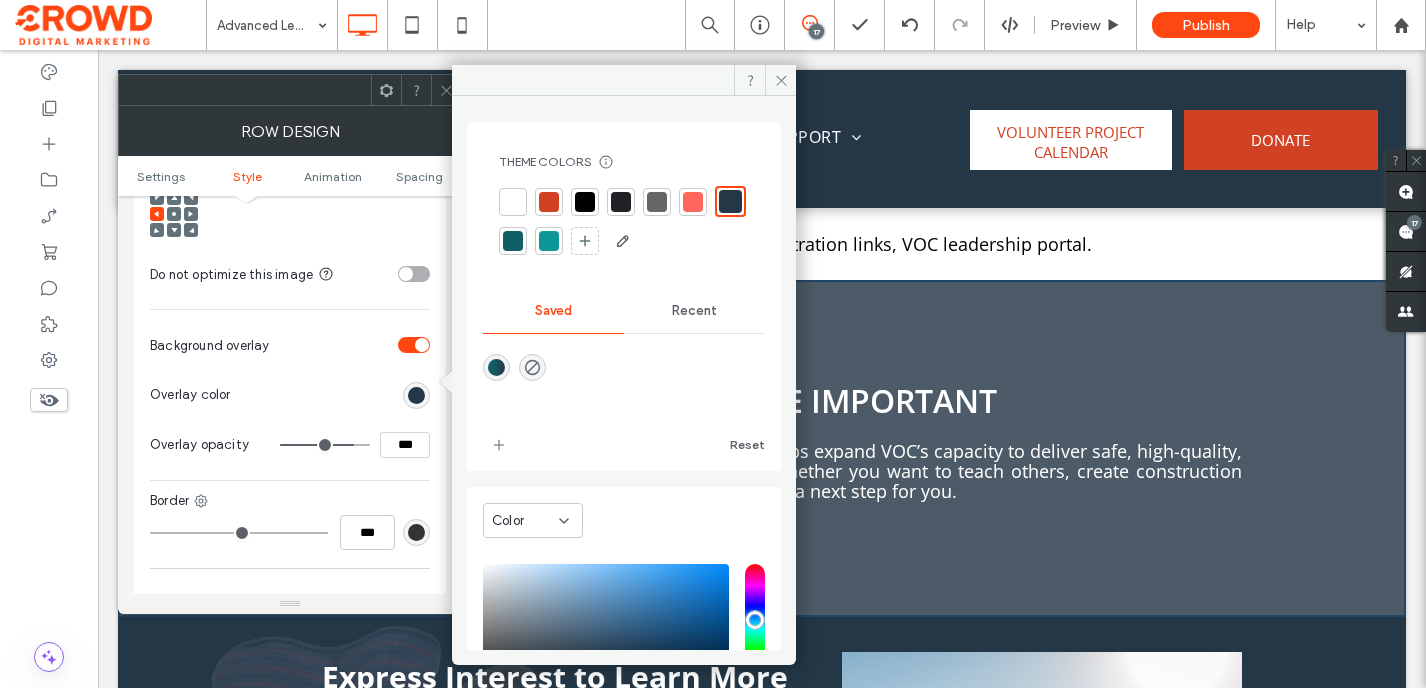 click at bounding box center (513, 202) 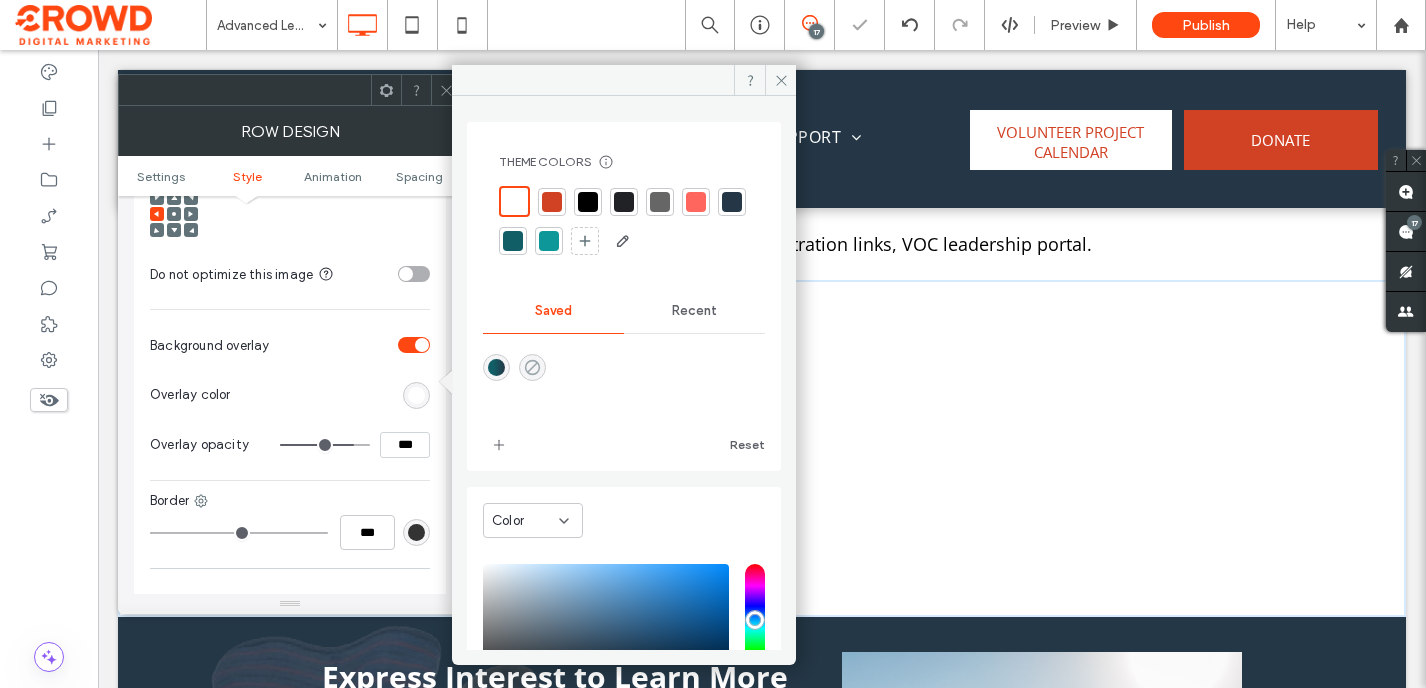 click 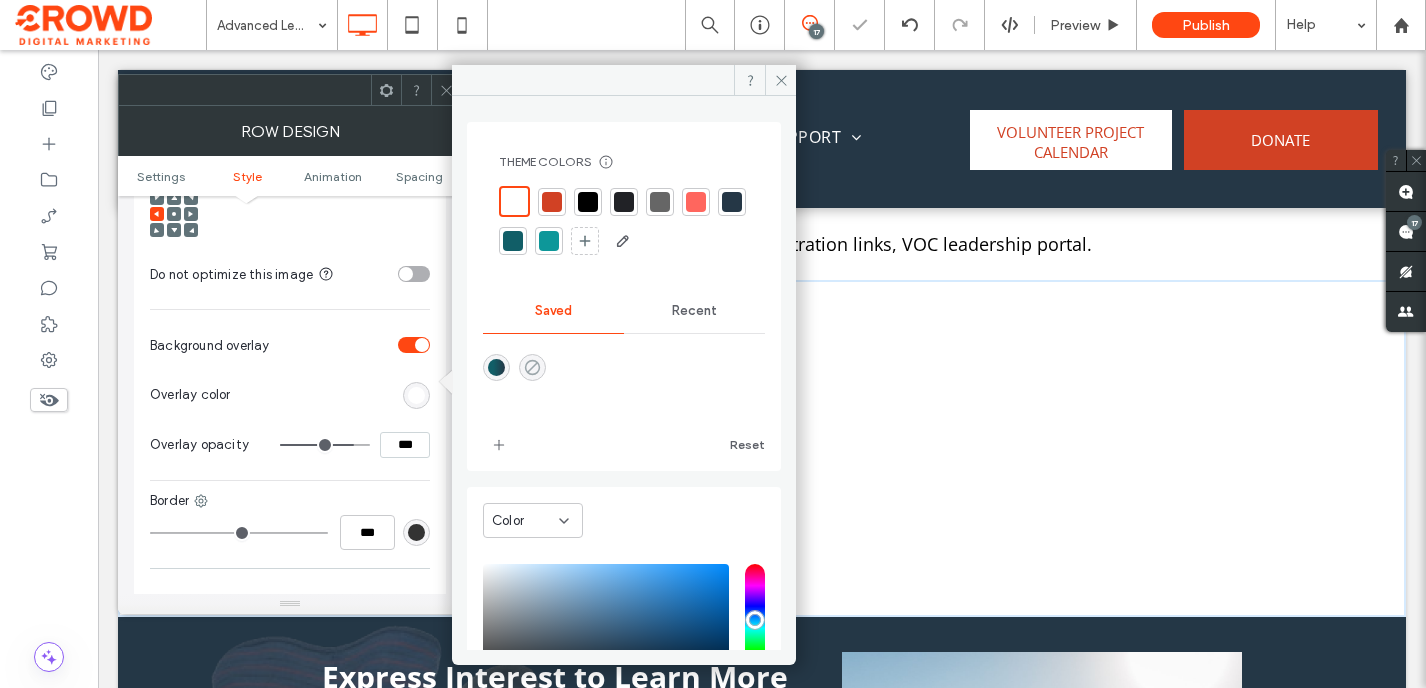 type on "*******" 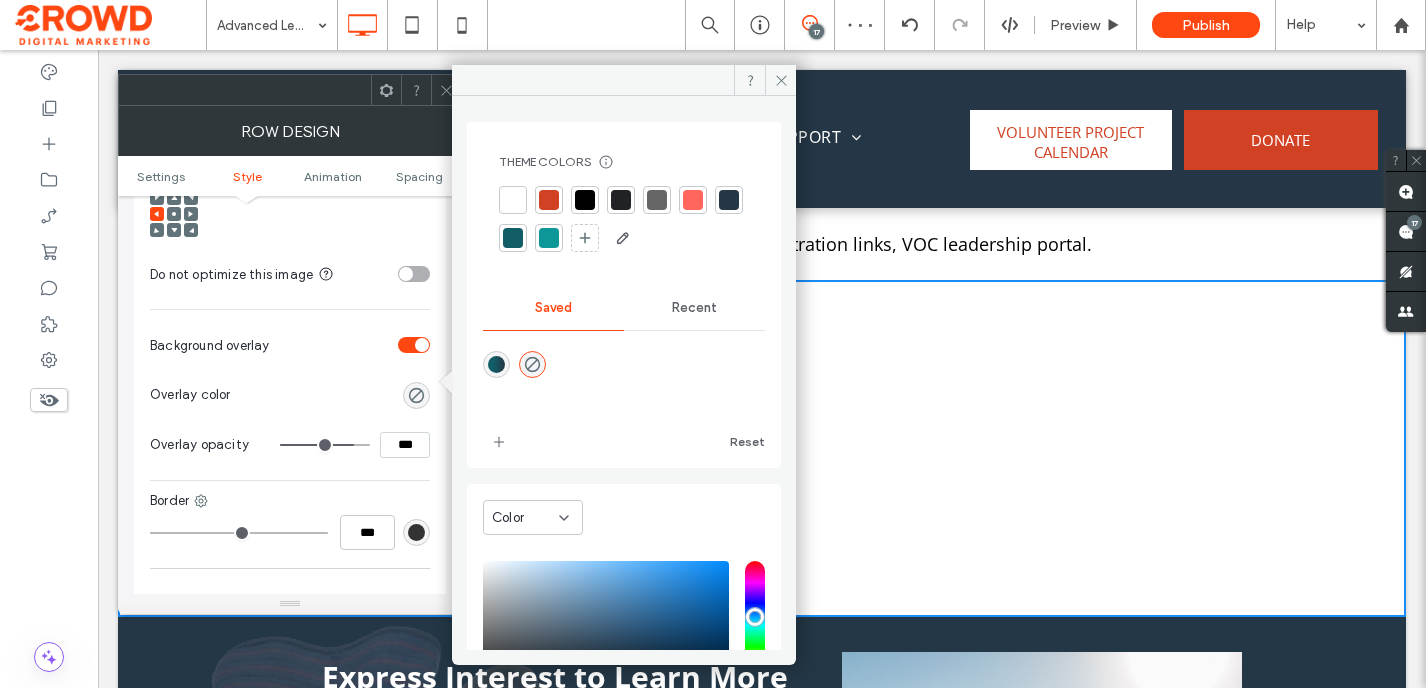 click at bounding box center [513, 200] 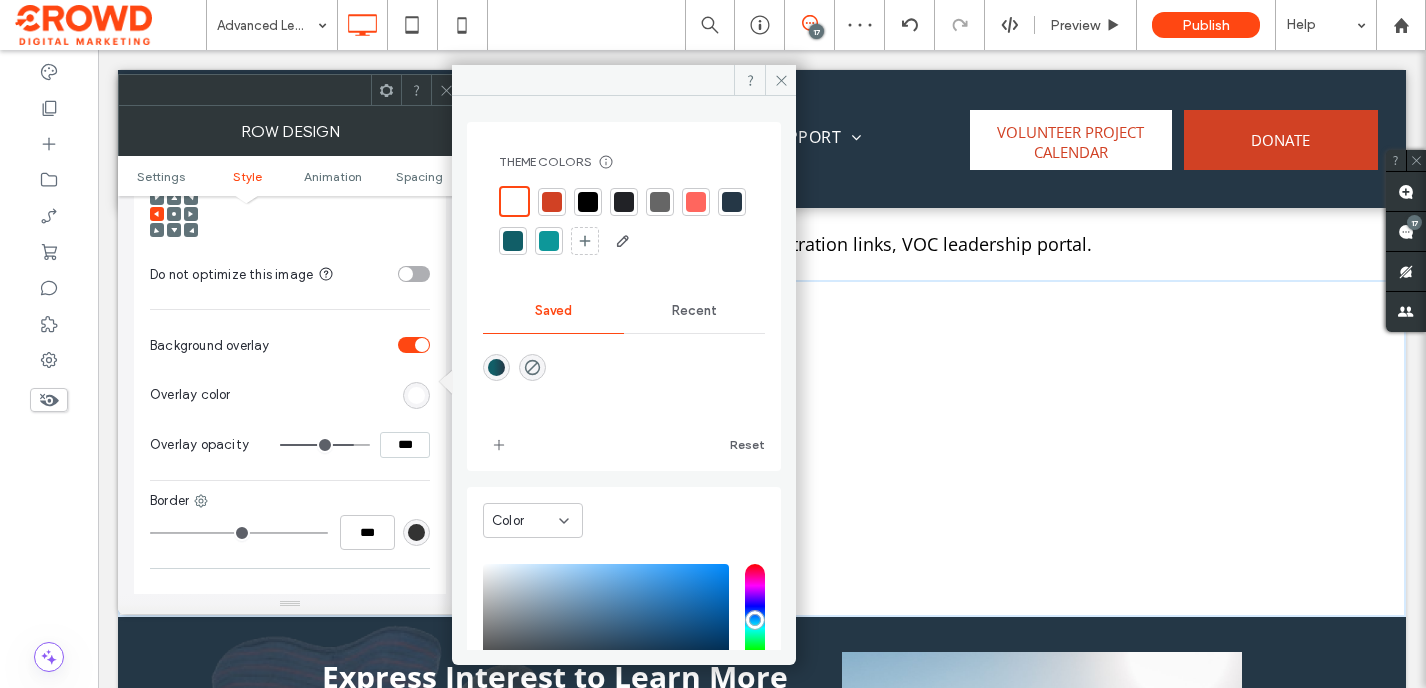 click 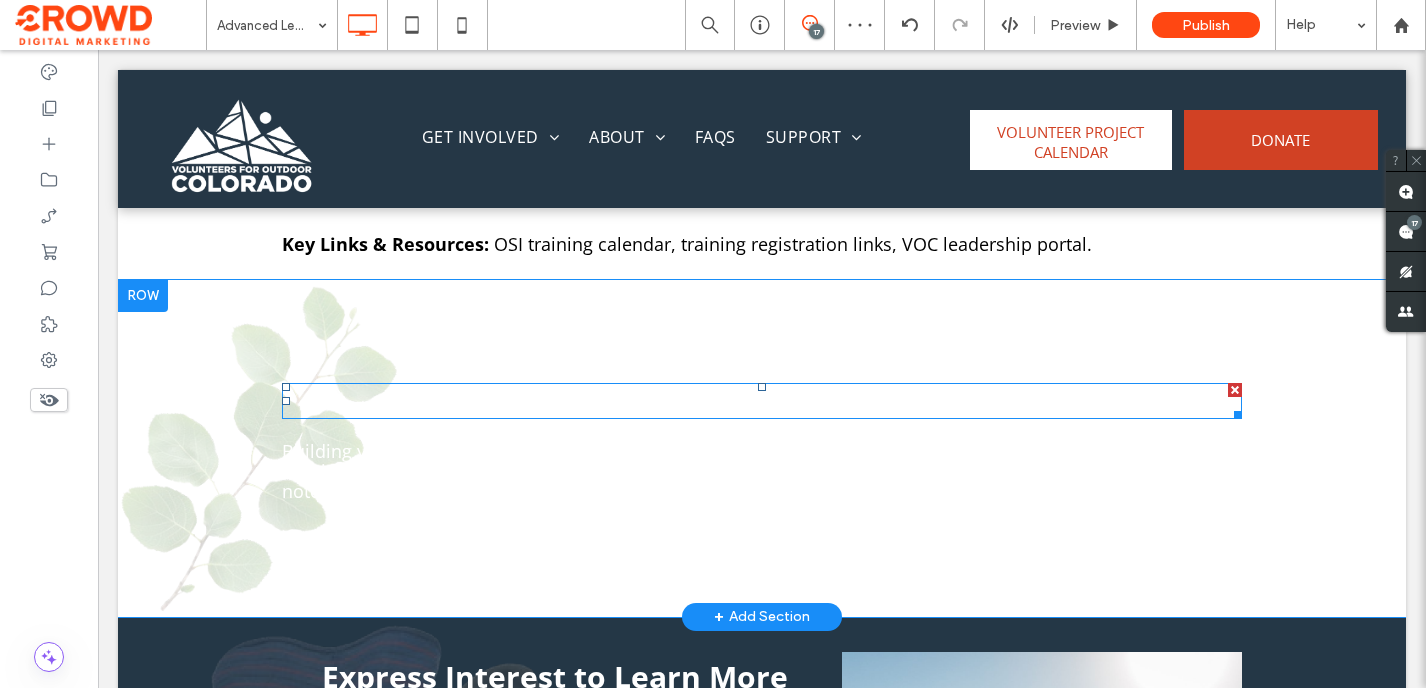 click on "Why Is This Role Important" at bounding box center [762, 400] 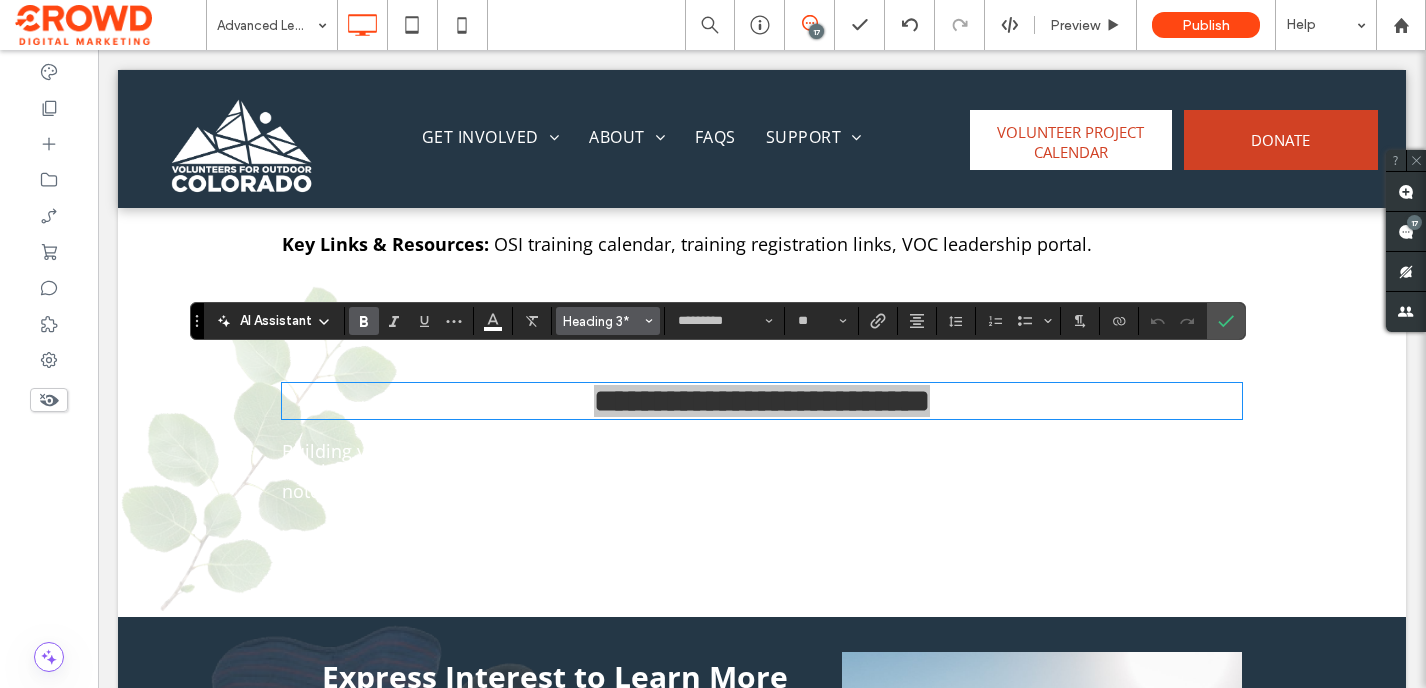 click 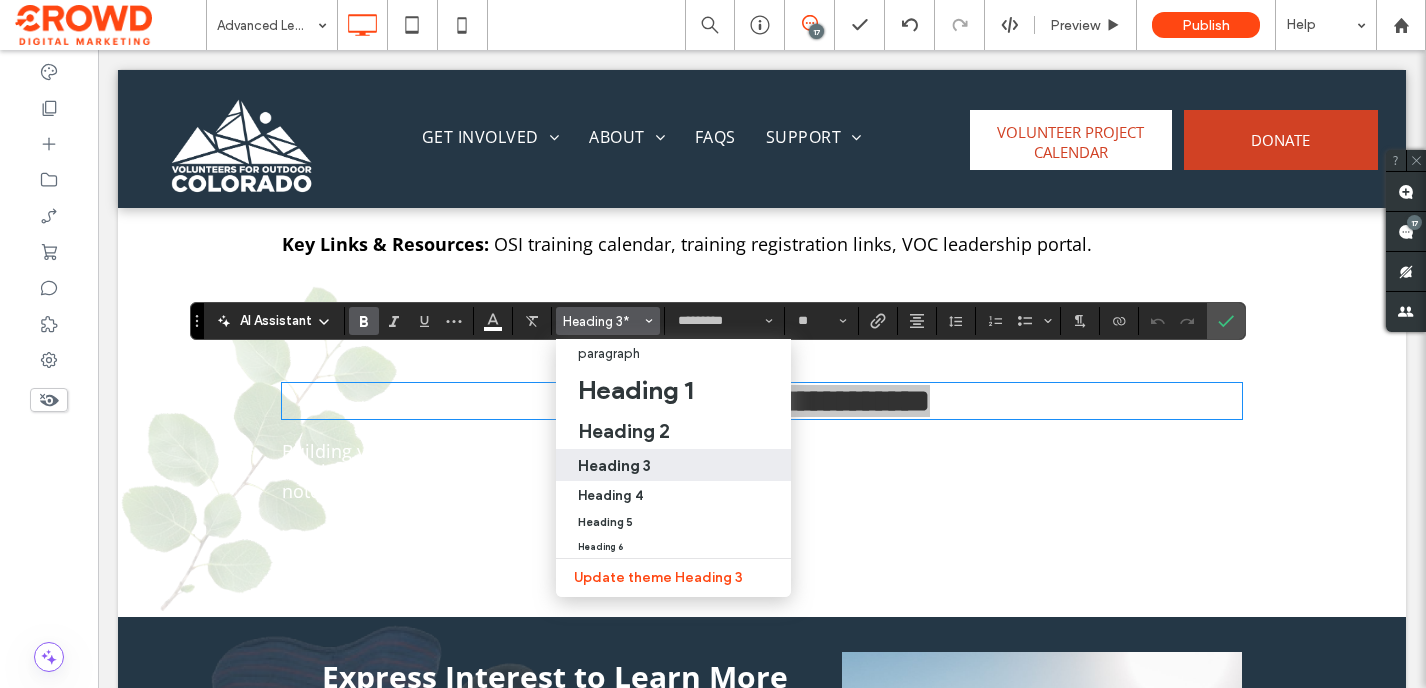 click on "Heading 3" at bounding box center [614, 465] 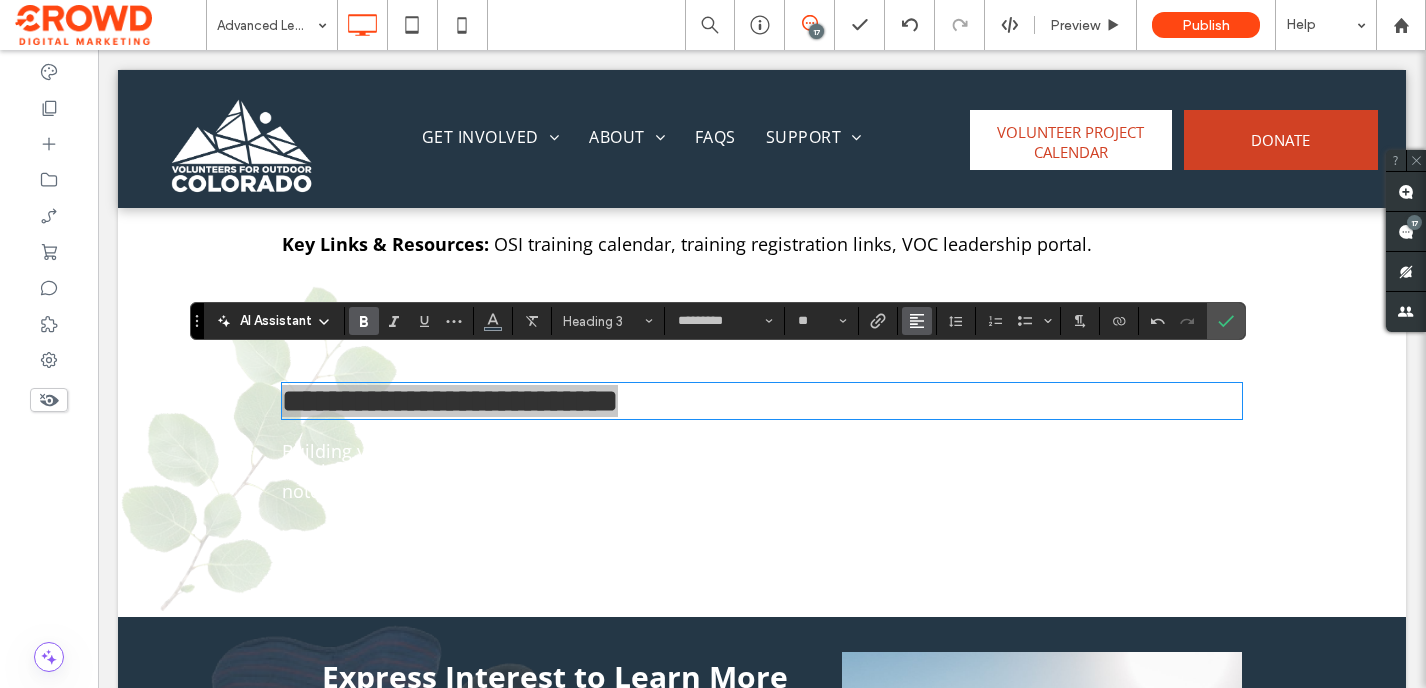 click 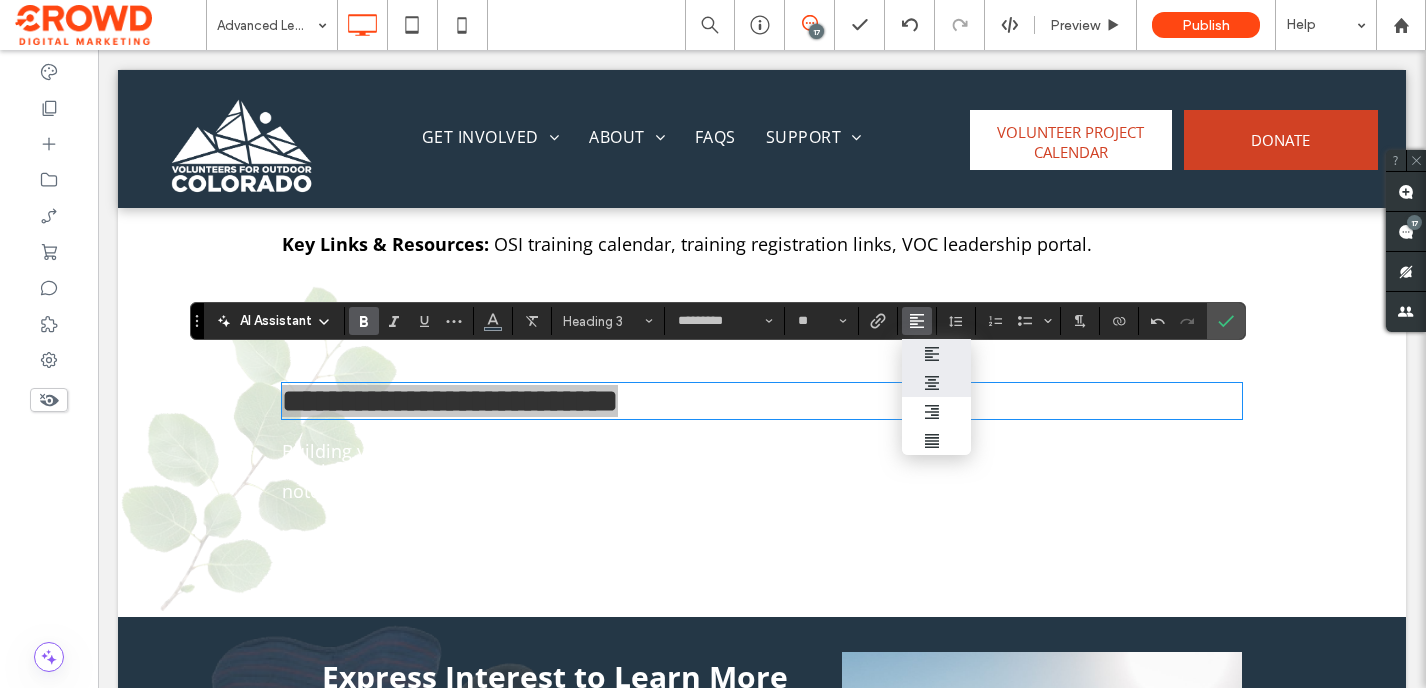 click 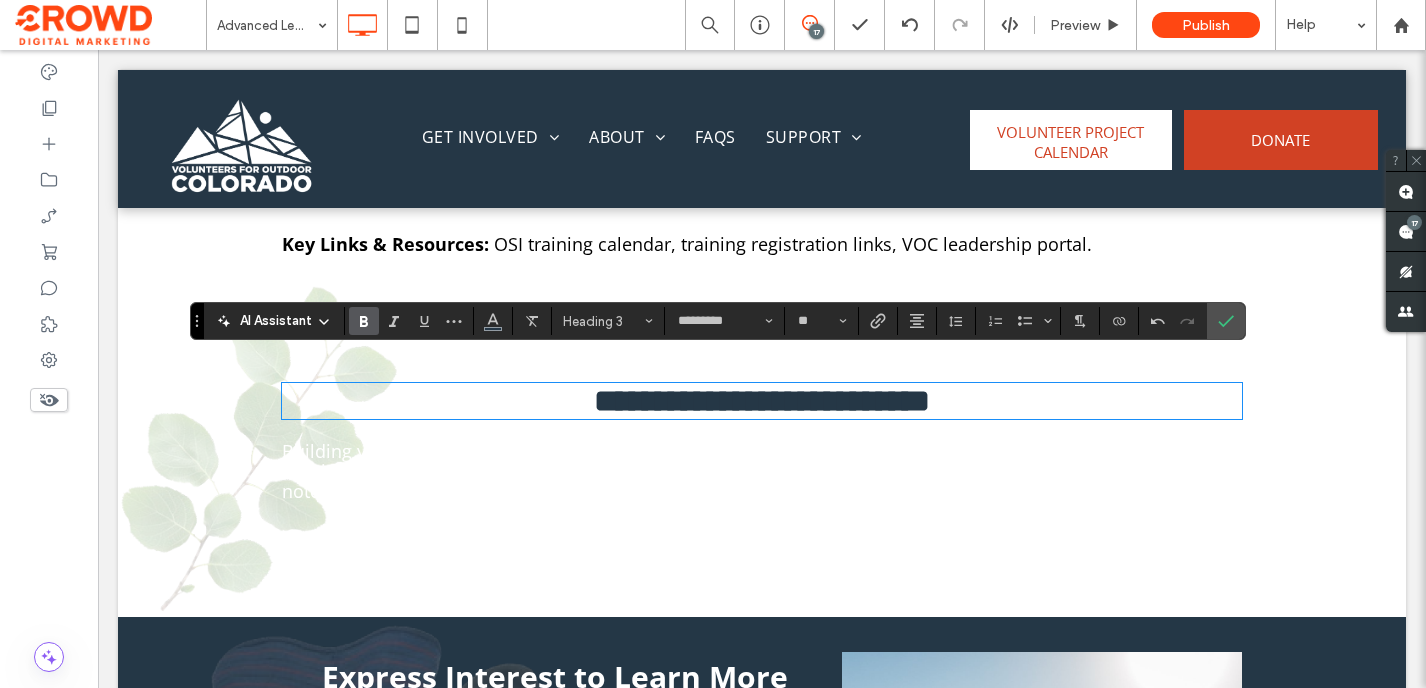 click on "**********" at bounding box center [762, 488] 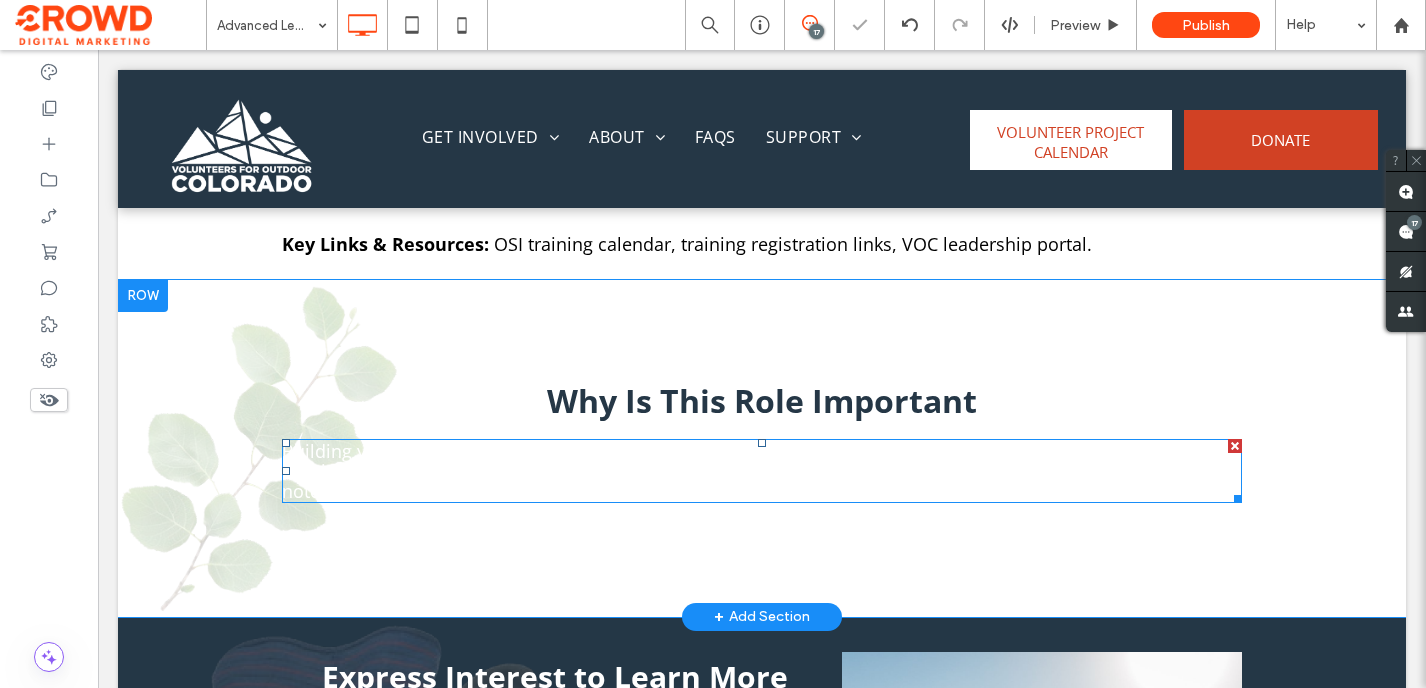 click on "Building your trail knowledge and leadership experience helps expand VOC’s capacity to deliver safe, high-quality, and inspiring stewardship experiences across Colorado. Whether you want to teach others, create construction notes and help lead projects, or mentor new leaders, there’s a next step for you." at bounding box center [762, 471] 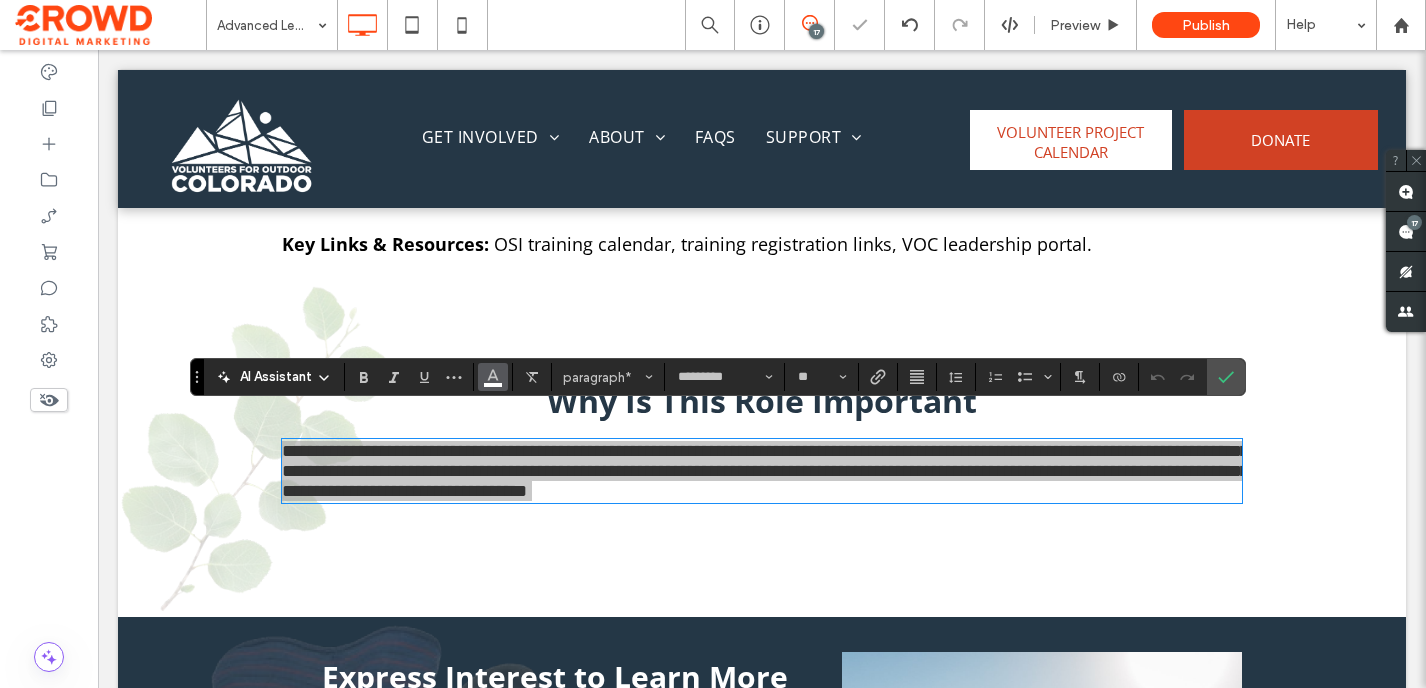 click 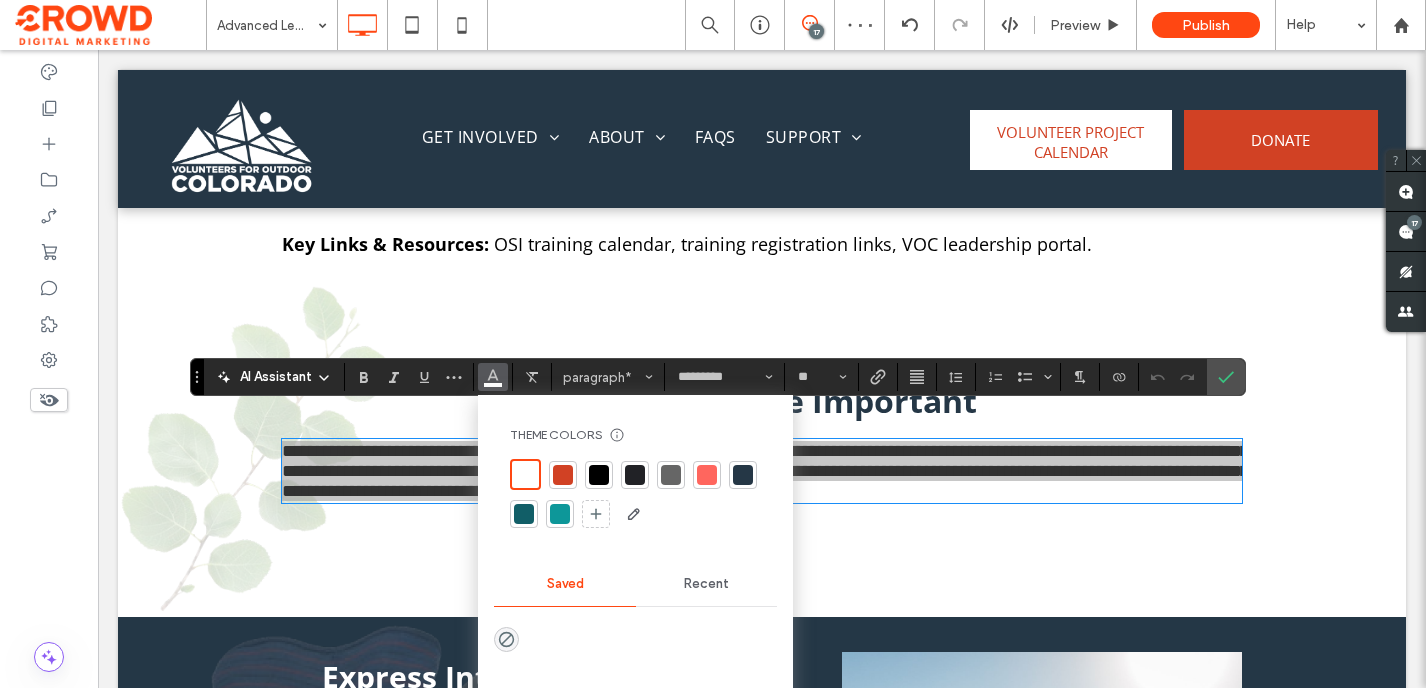 click at bounding box center [599, 475] 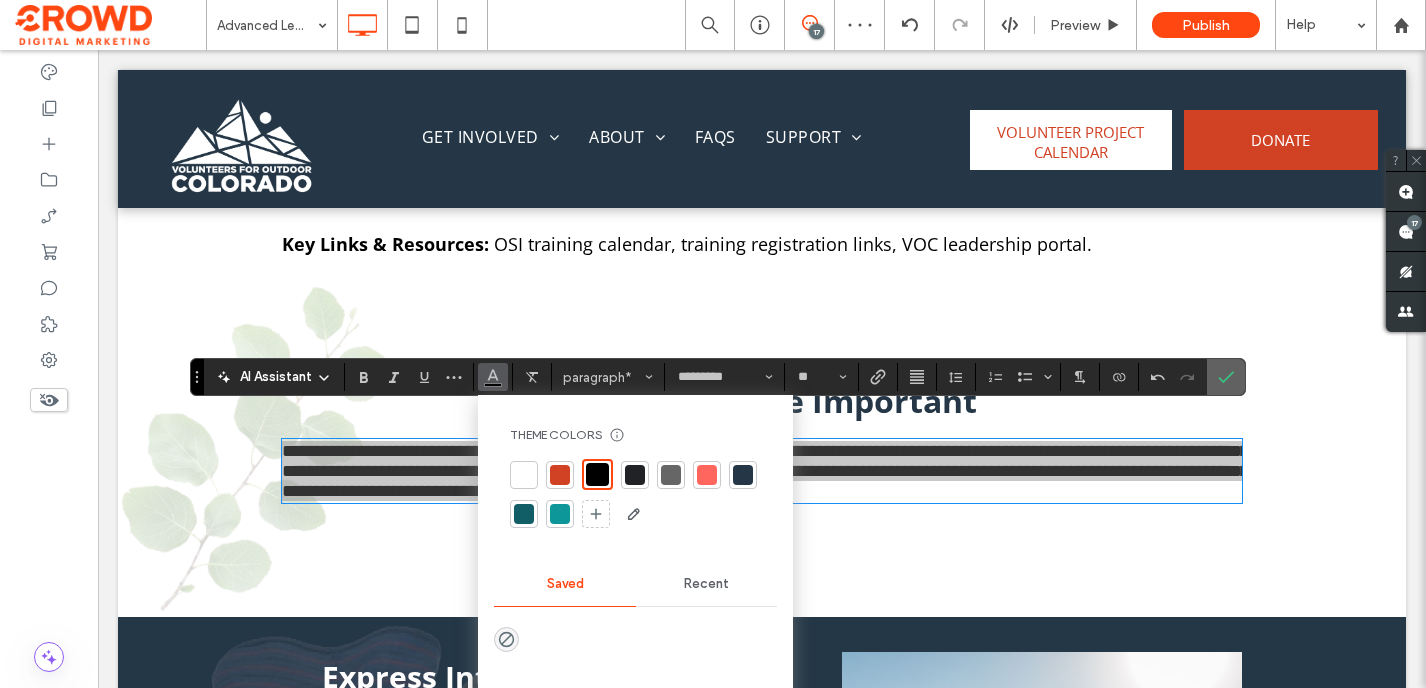 click 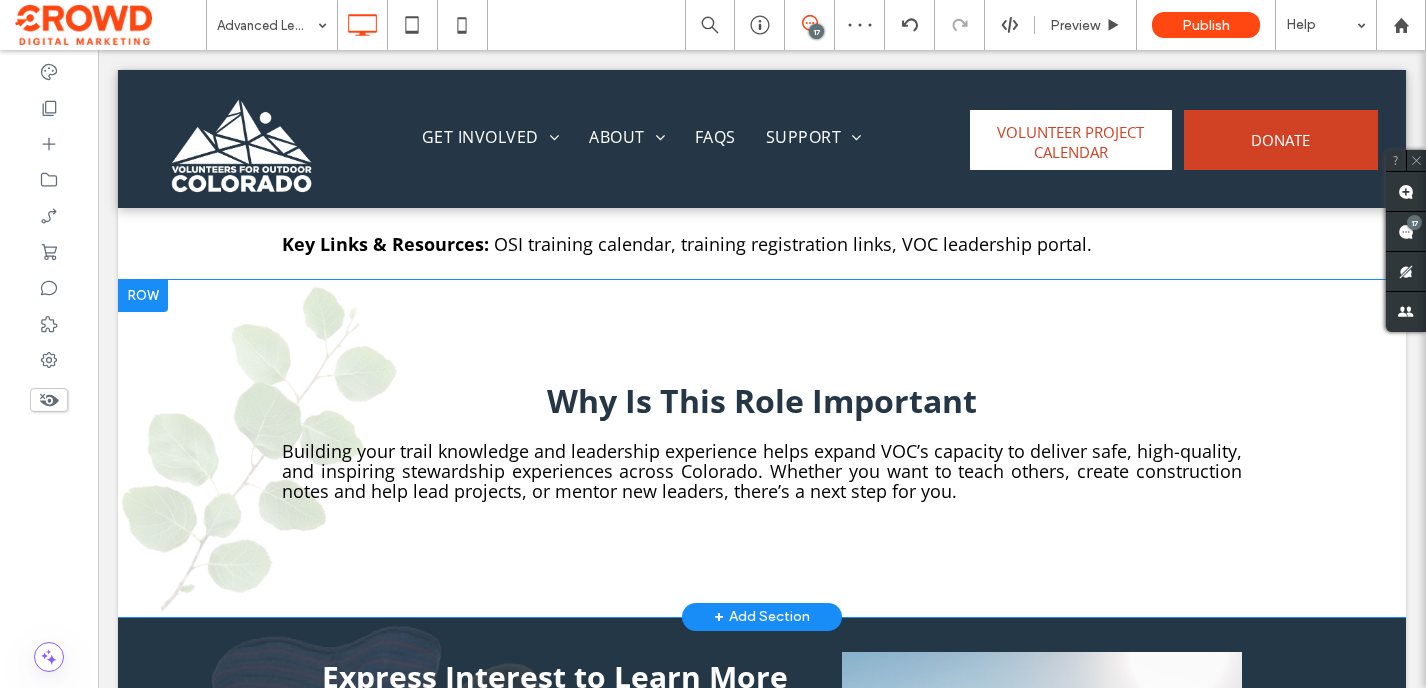 scroll, scrollTop: 0, scrollLeft: 0, axis: both 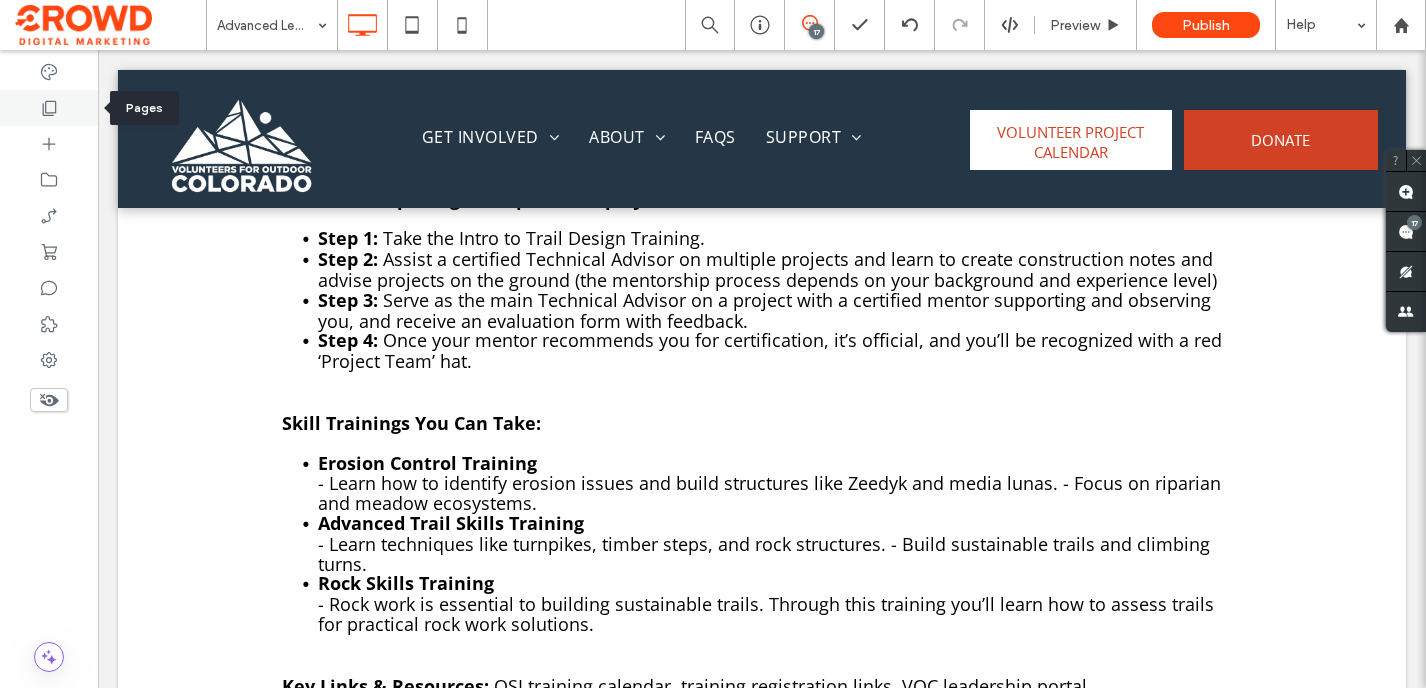 click 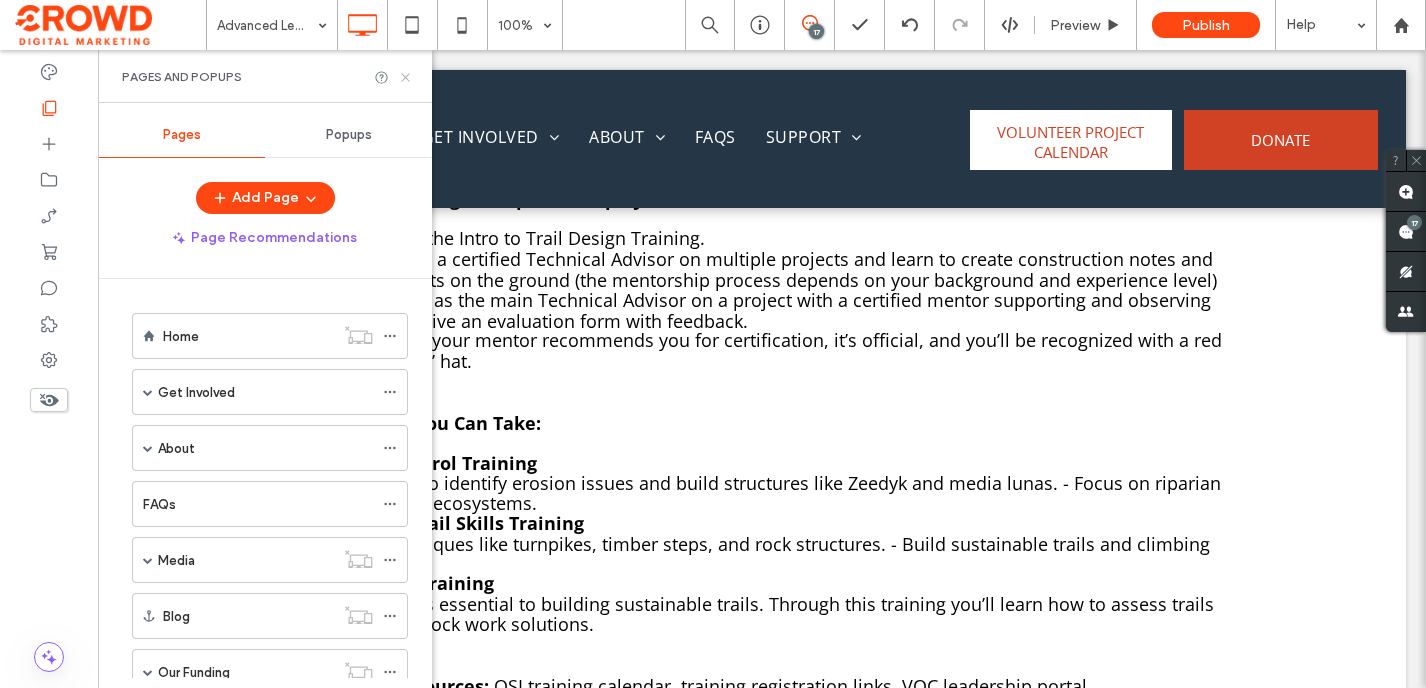 click 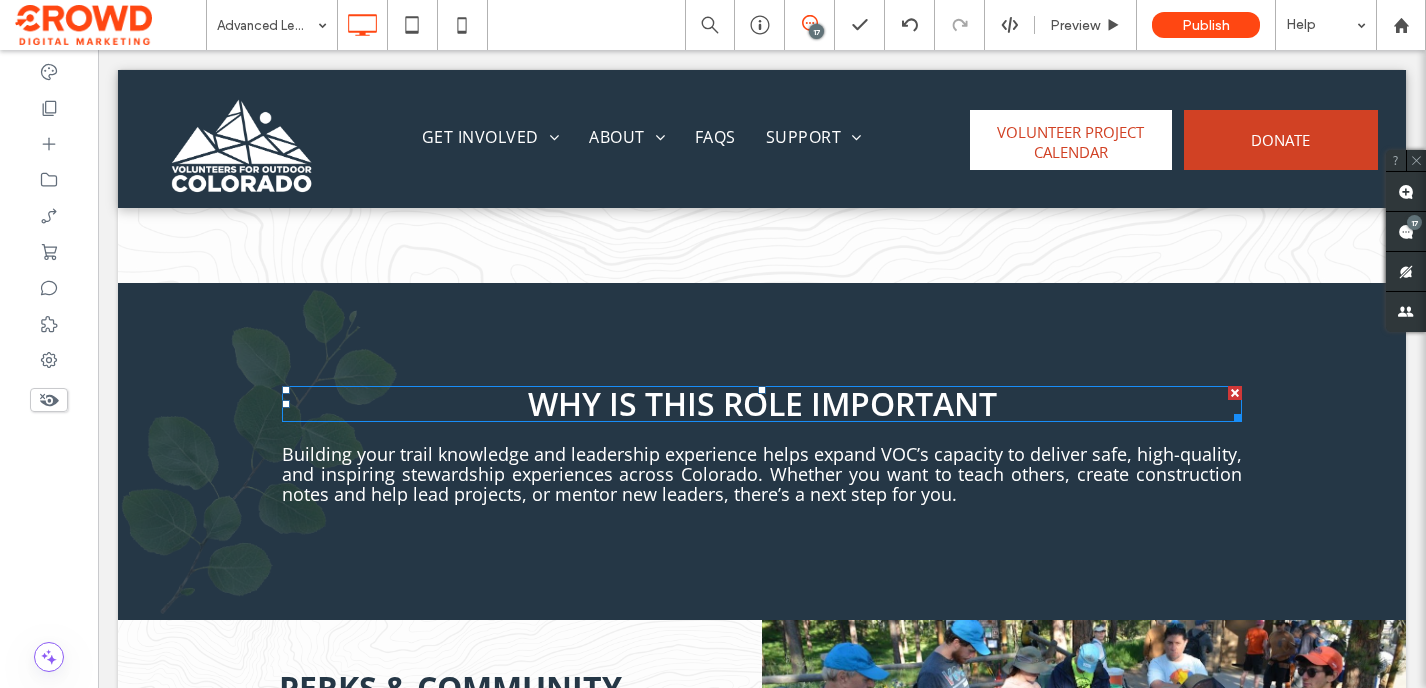 scroll, scrollTop: 329, scrollLeft: 0, axis: vertical 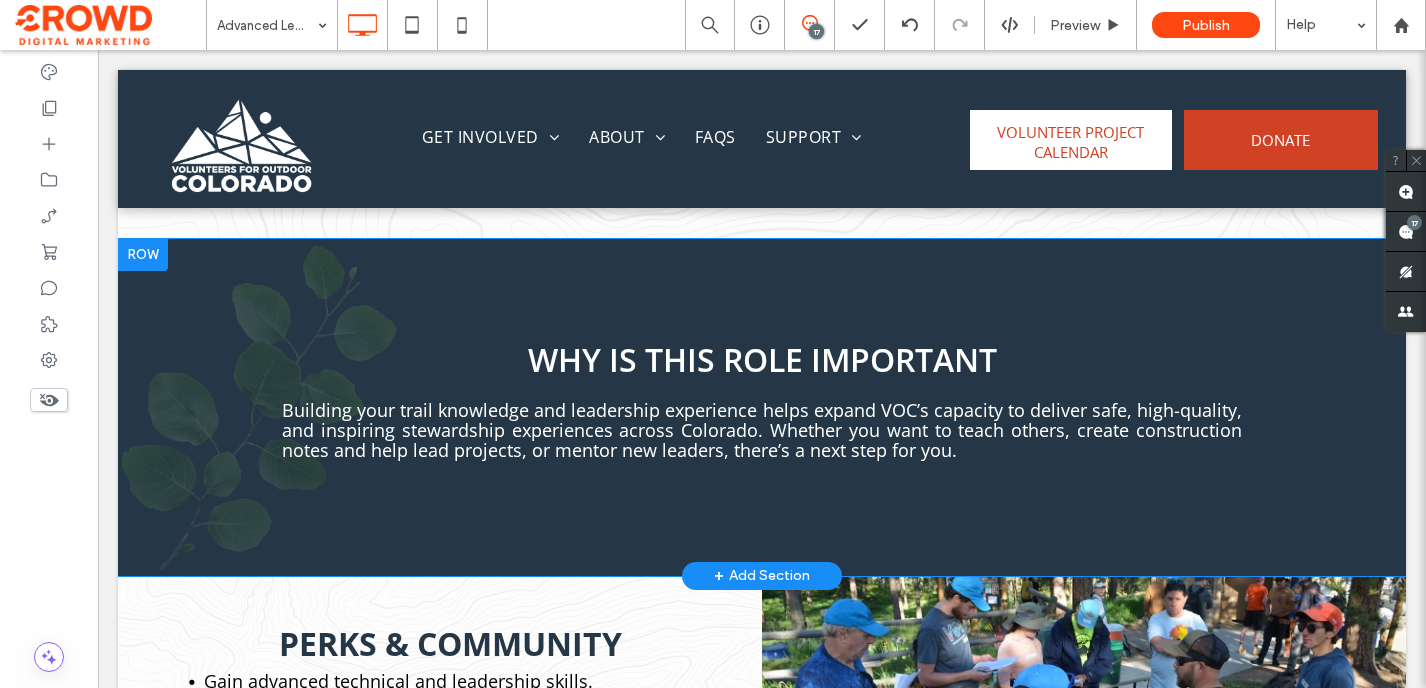 click at bounding box center [143, 255] 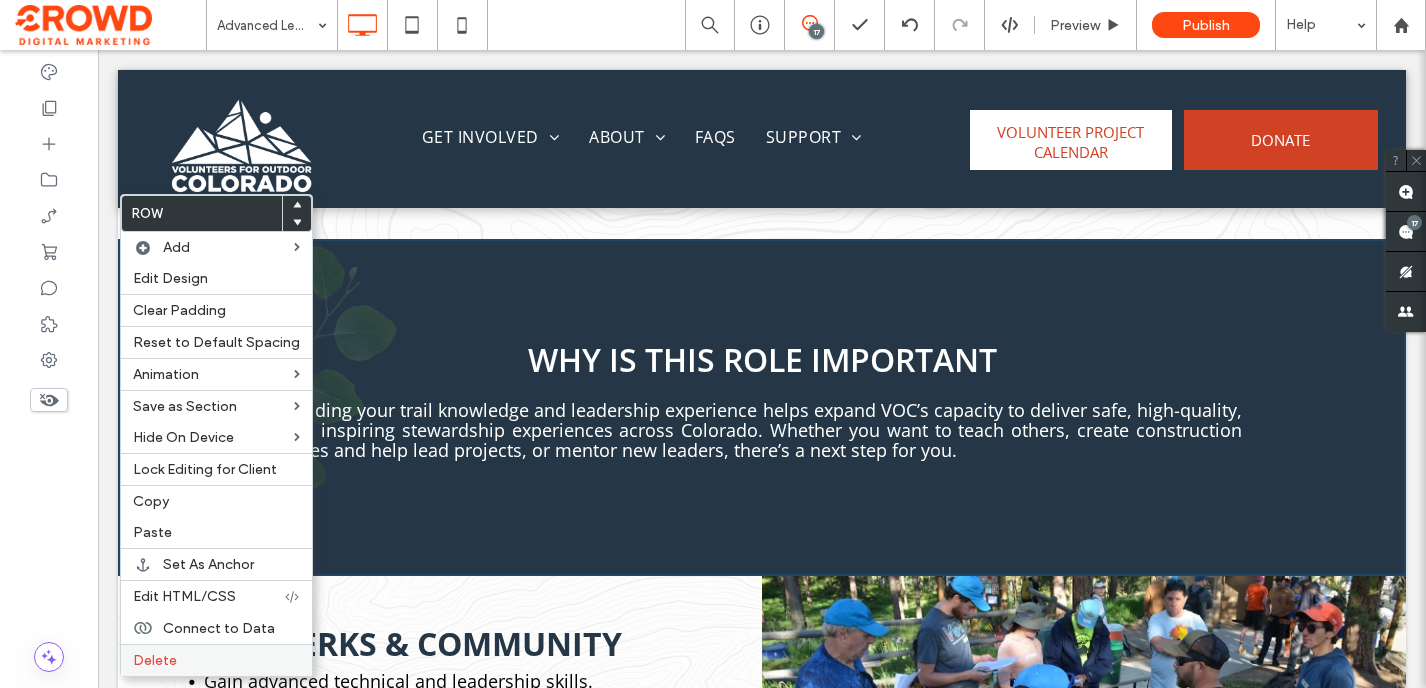 click on "Delete" at bounding box center (216, 660) 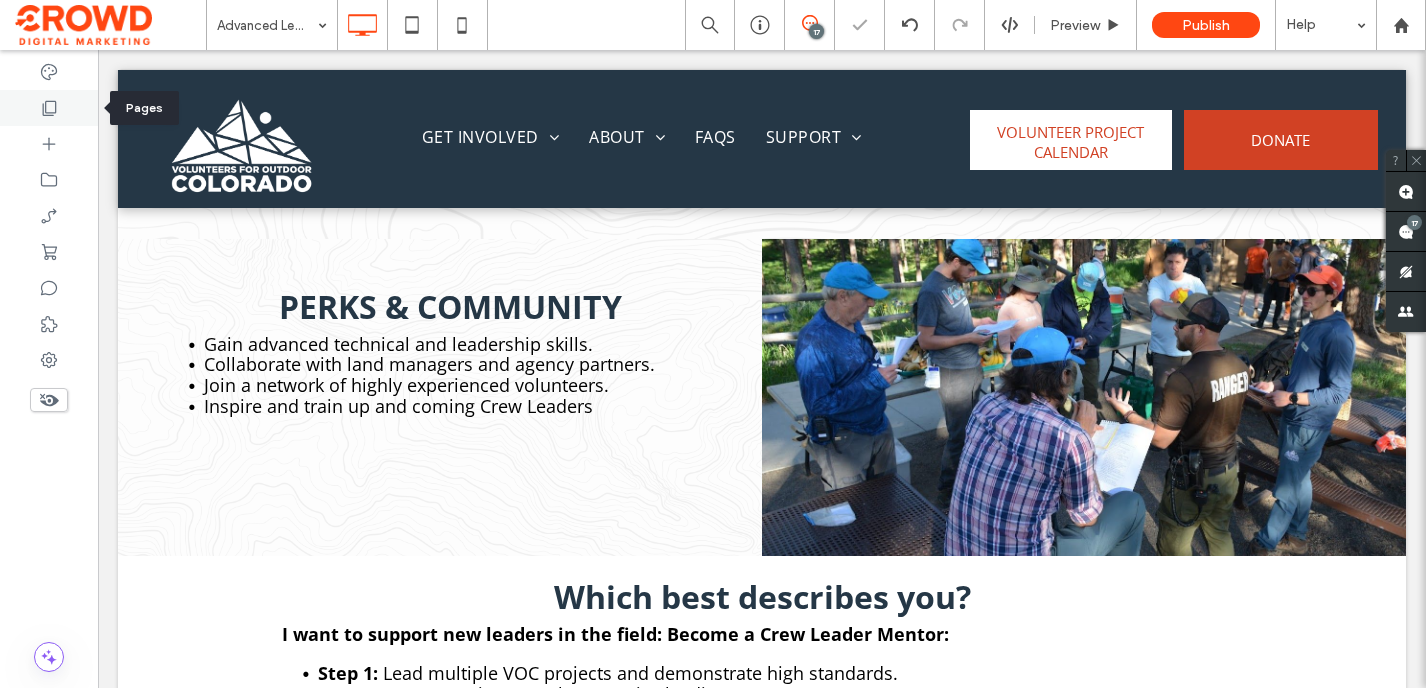 click 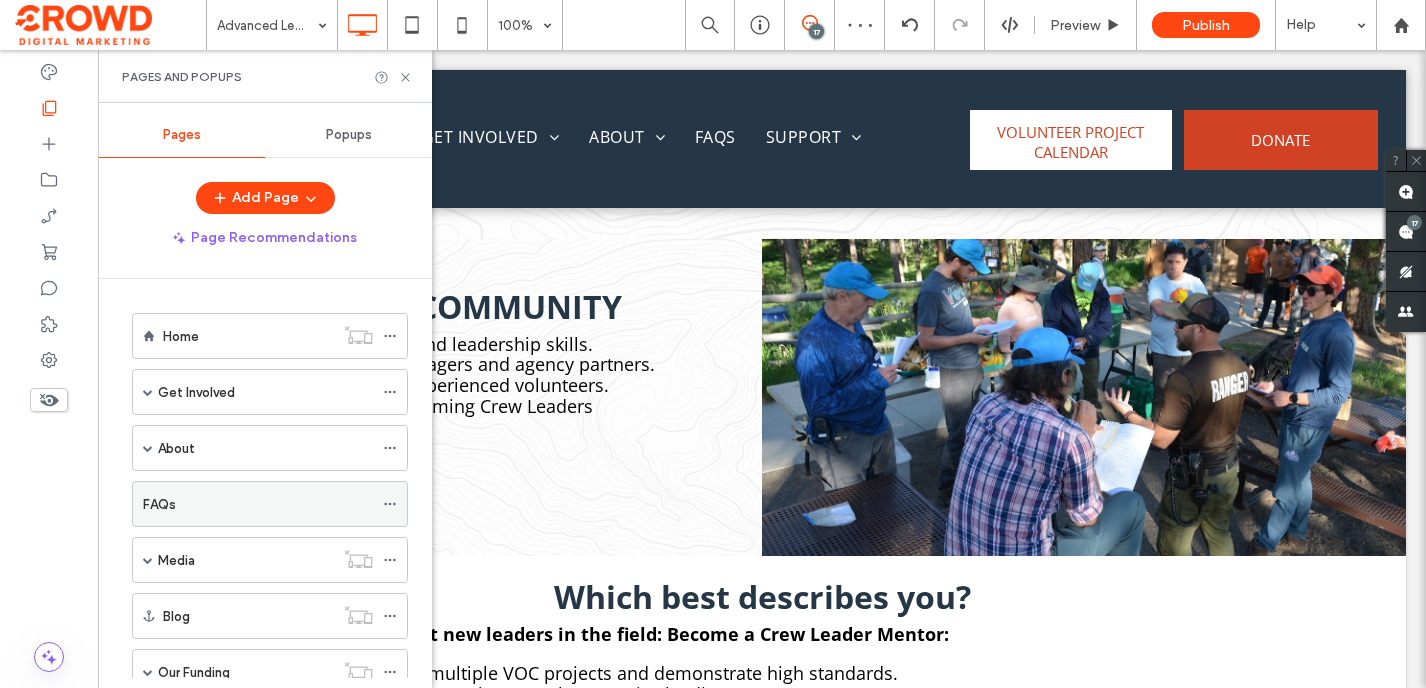 scroll, scrollTop: 1575, scrollLeft: 0, axis: vertical 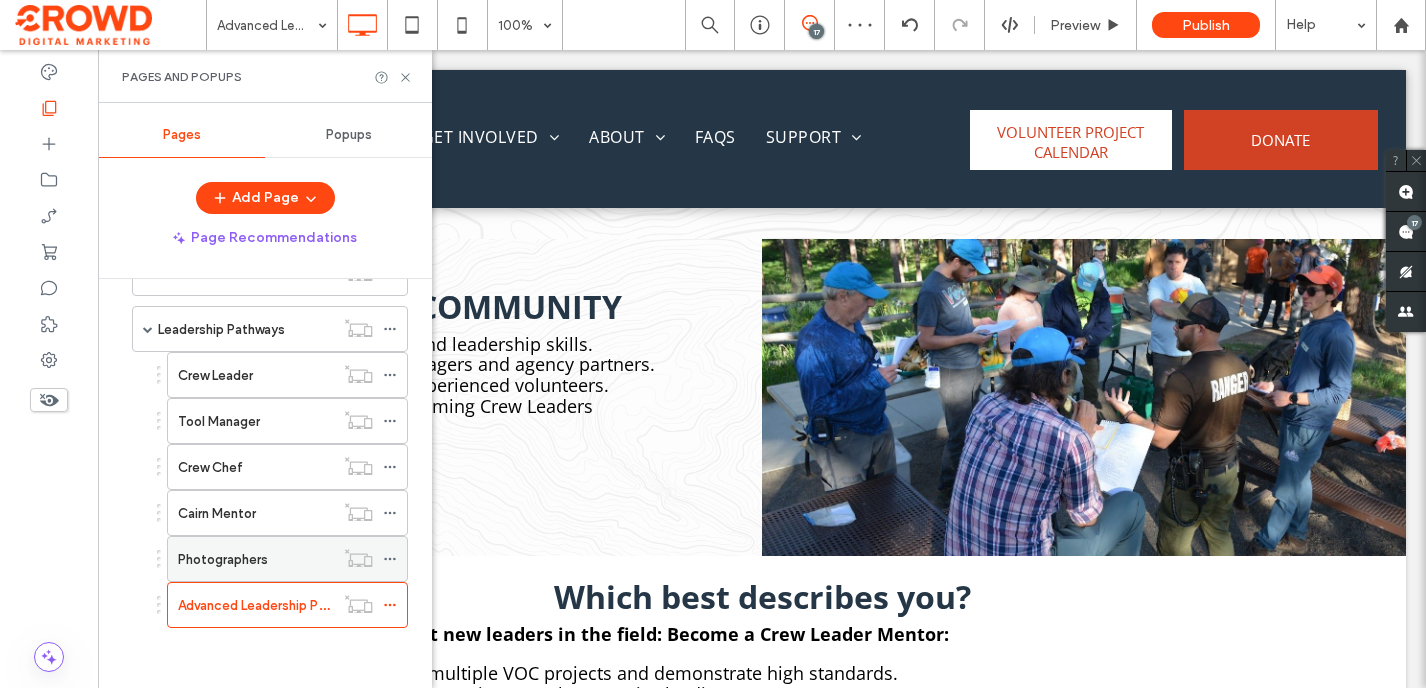 click on "Photographers" at bounding box center (256, 559) 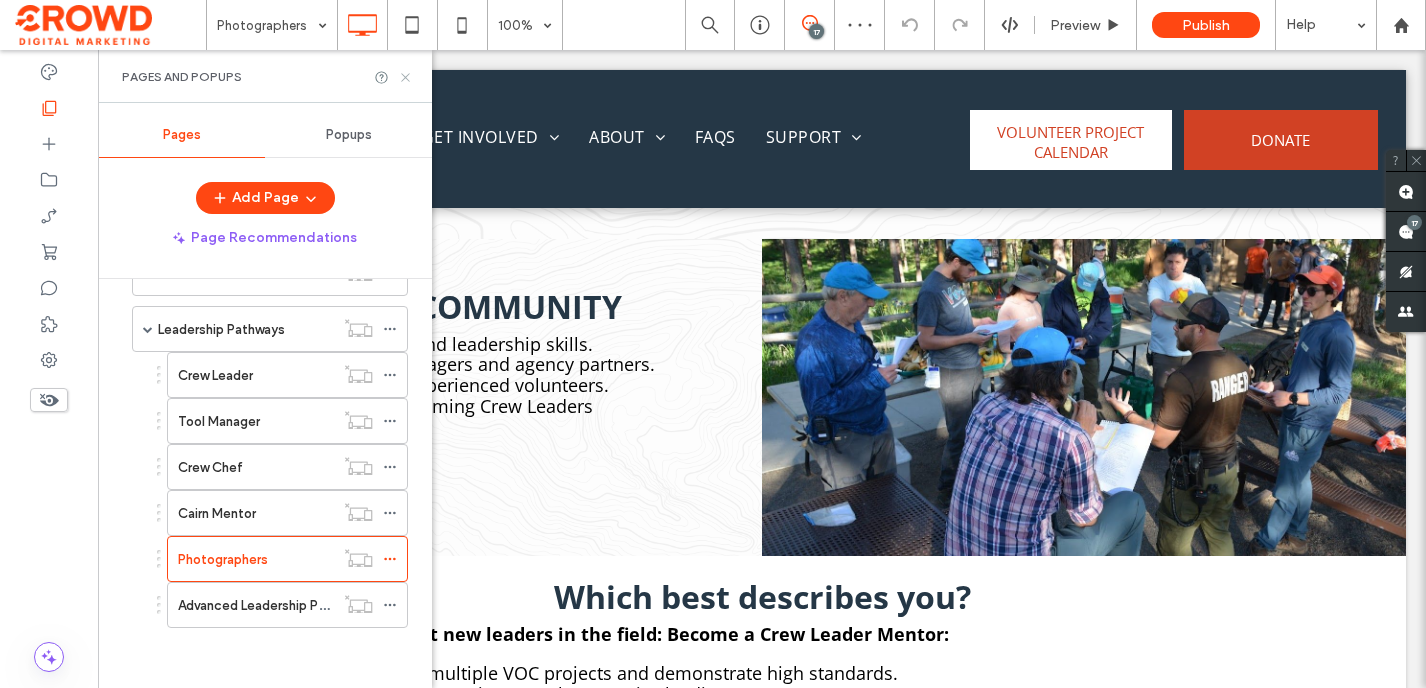 click 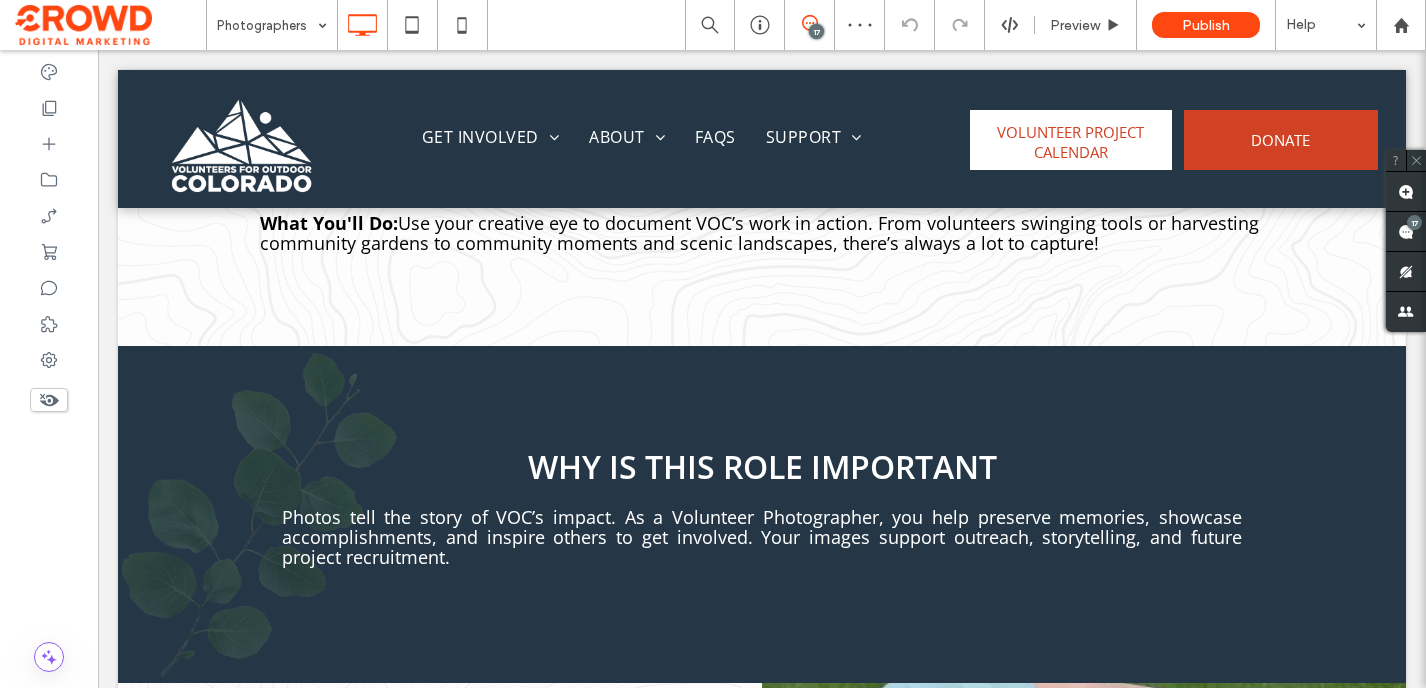 scroll, scrollTop: 677, scrollLeft: 0, axis: vertical 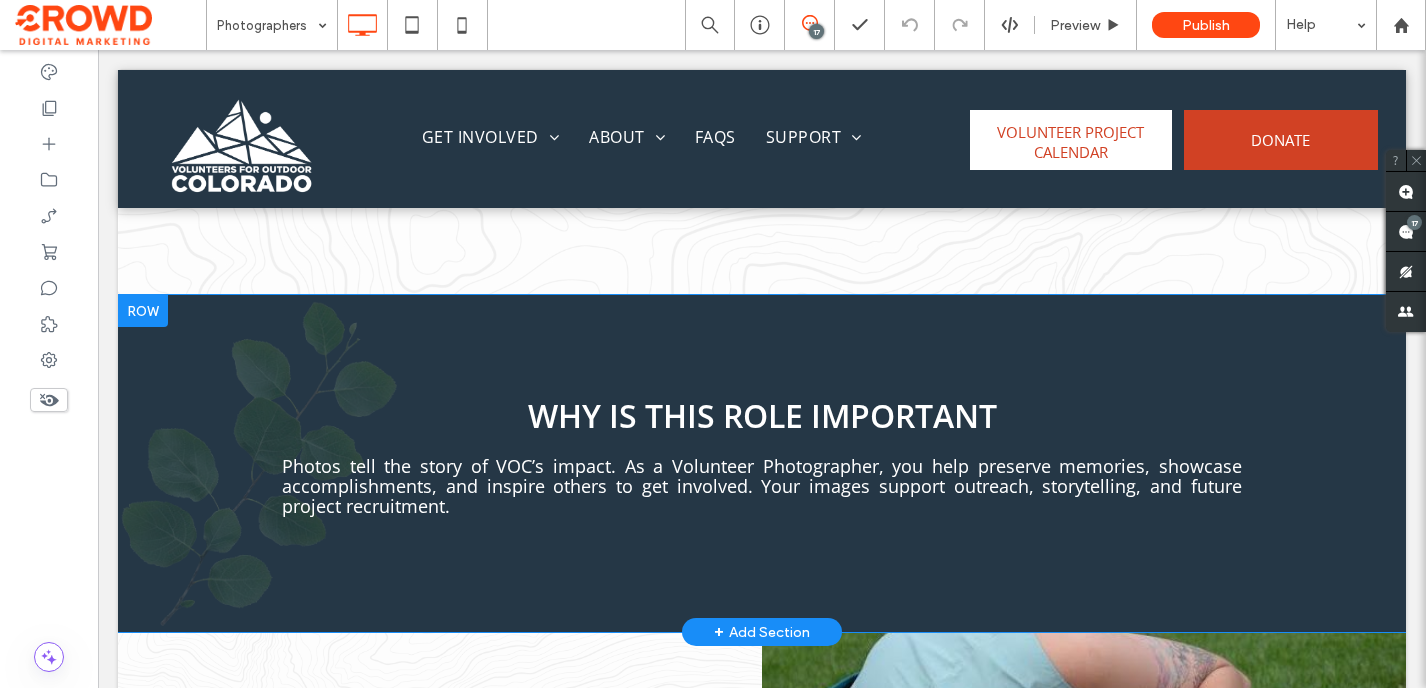 click at bounding box center [143, 311] 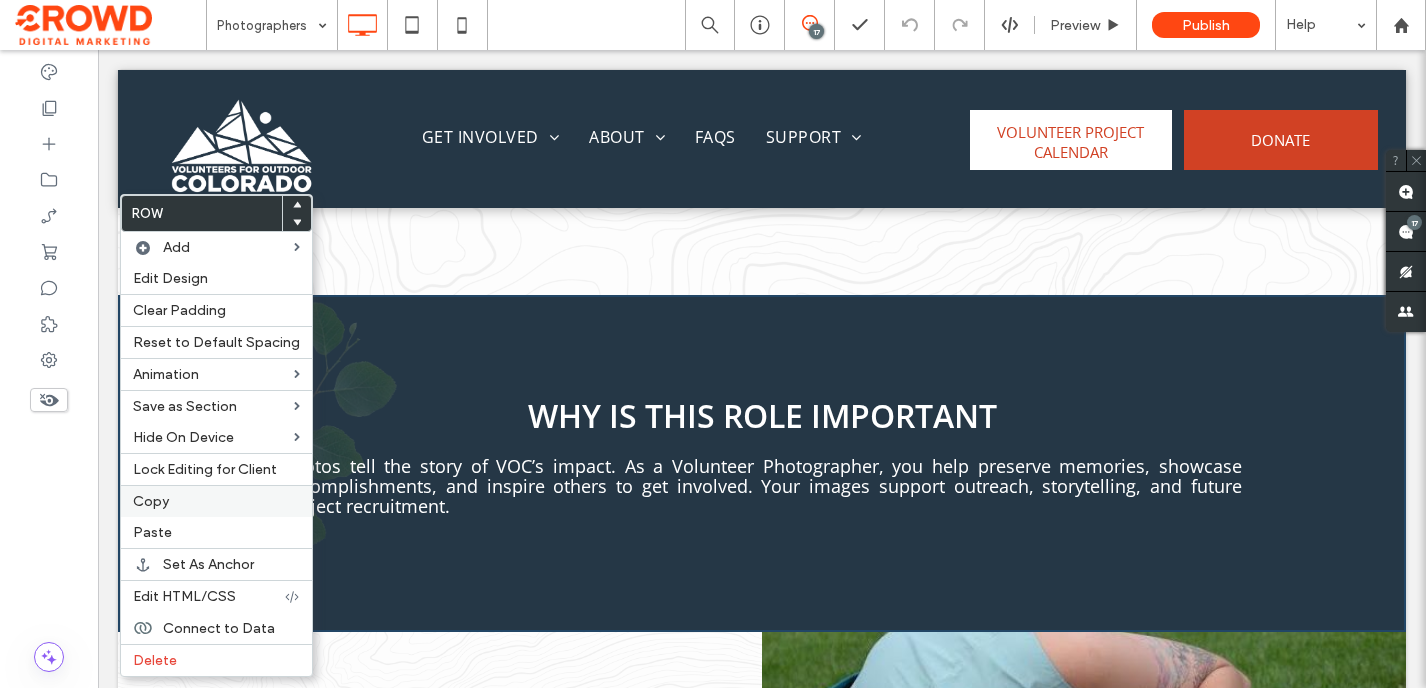 click on "Copy" at bounding box center [216, 501] 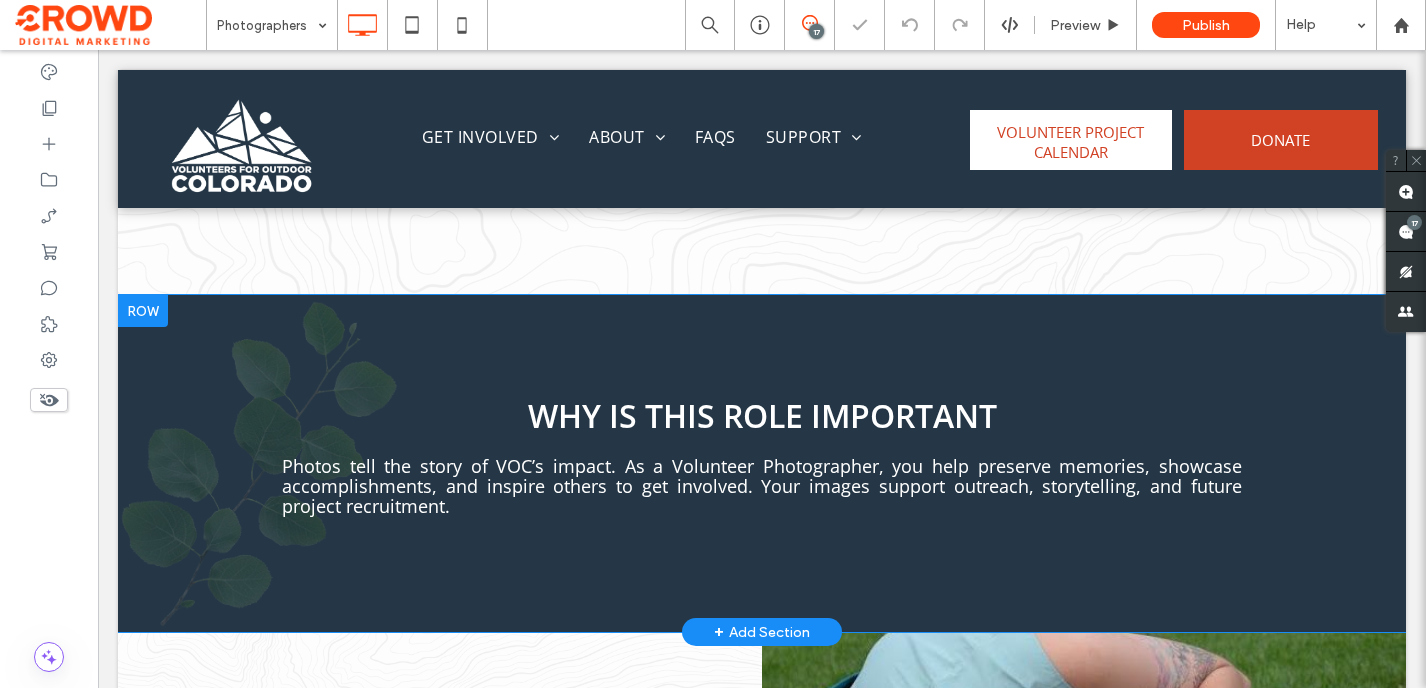 click at bounding box center [143, 311] 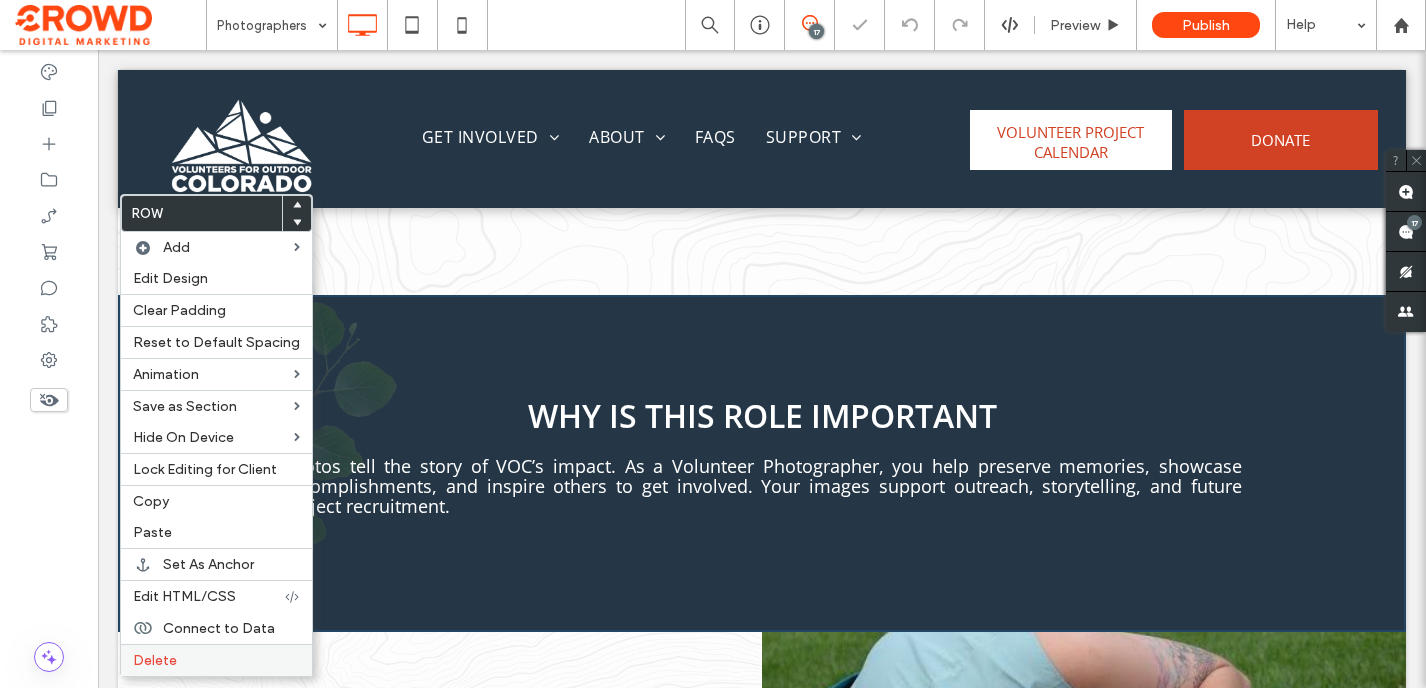 click on "Delete" at bounding box center (216, 660) 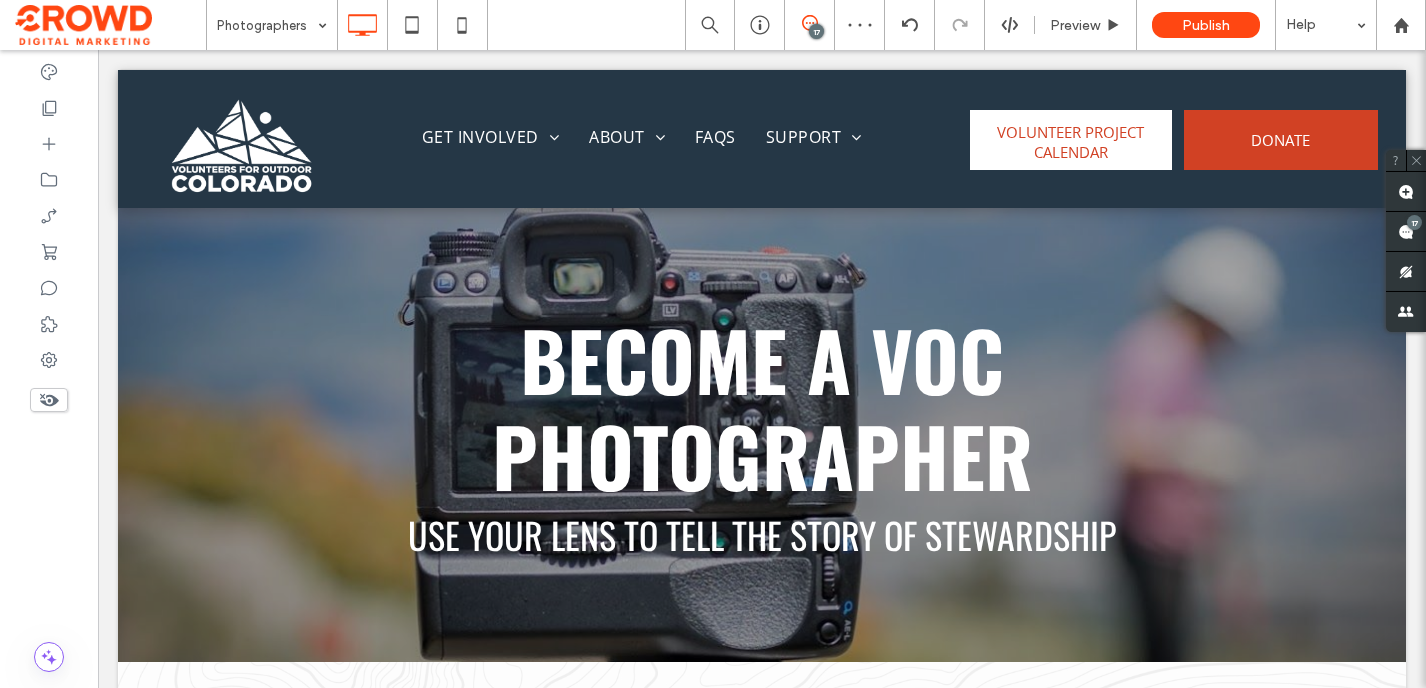 scroll, scrollTop: 1247, scrollLeft: 0, axis: vertical 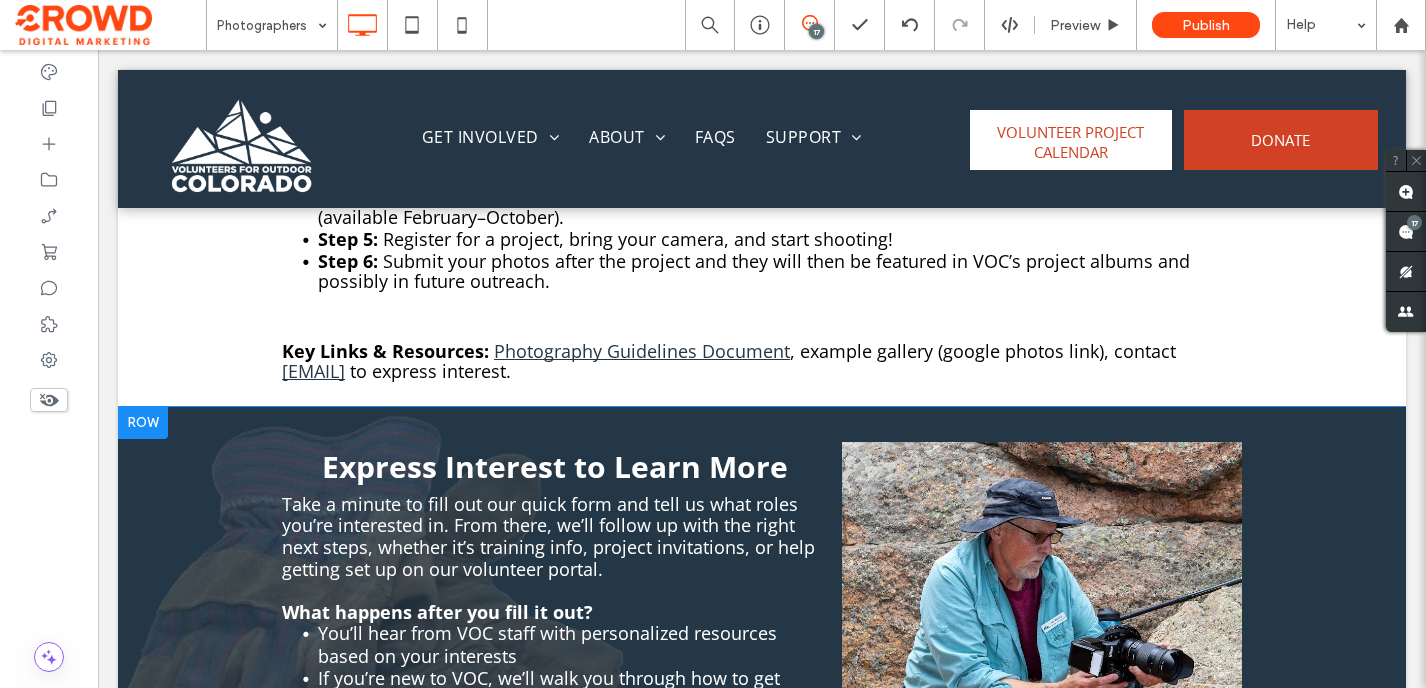 click at bounding box center [143, 423] 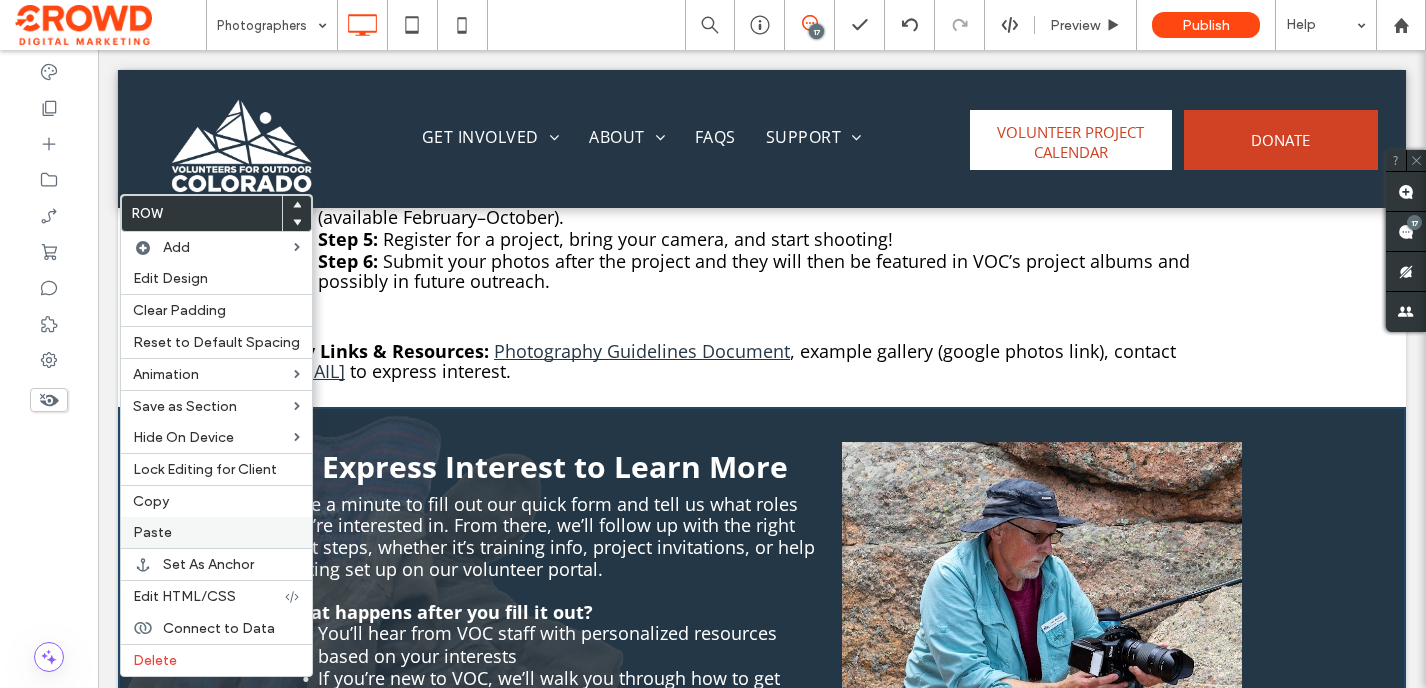 click on "Paste" at bounding box center (216, 532) 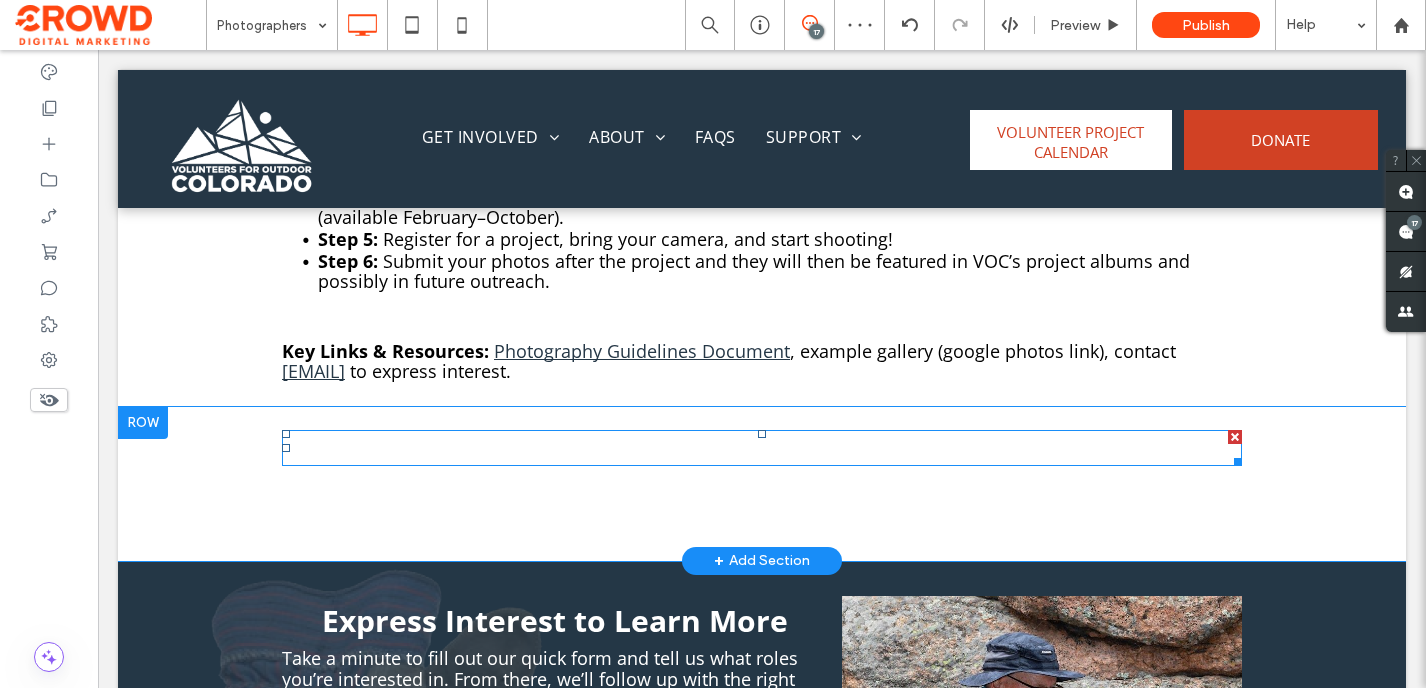 click on "Why Is This Role Important" at bounding box center (762, 447) 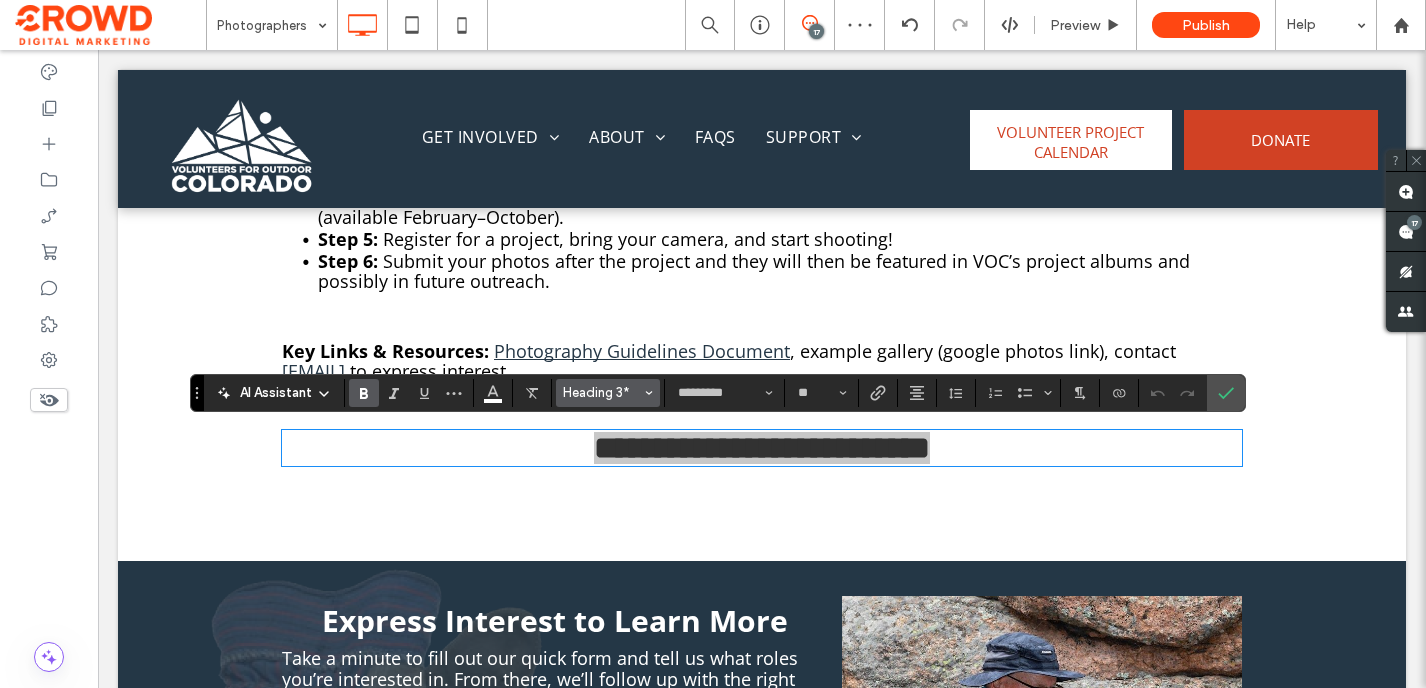 click on "Heading 3*" at bounding box center (608, 393) 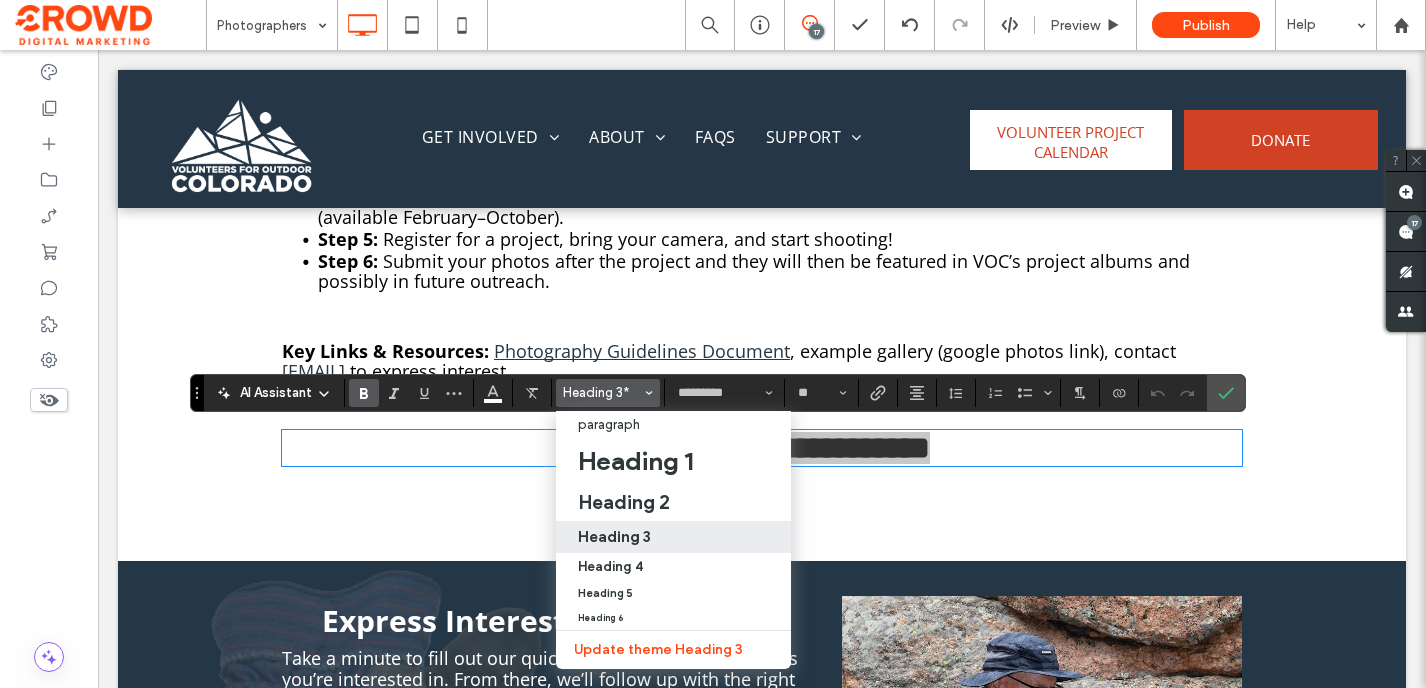 click on "Heading 3" at bounding box center (614, 536) 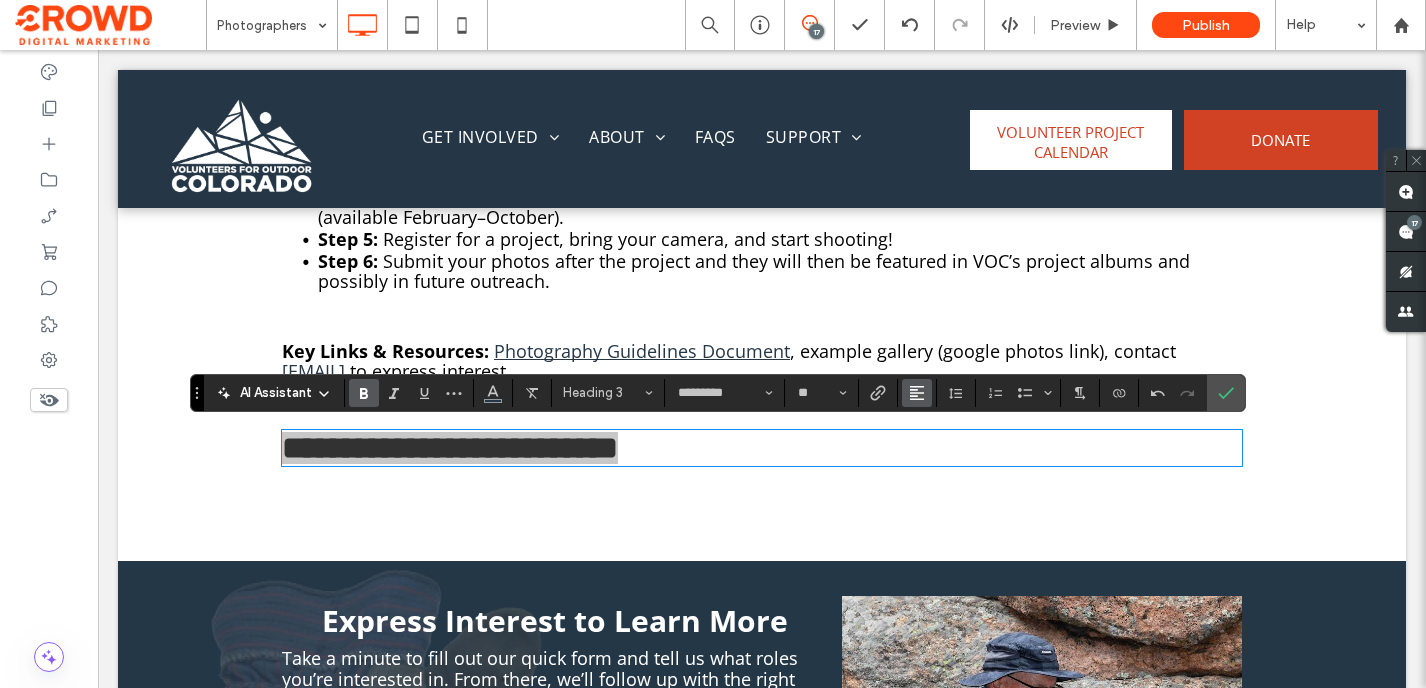click 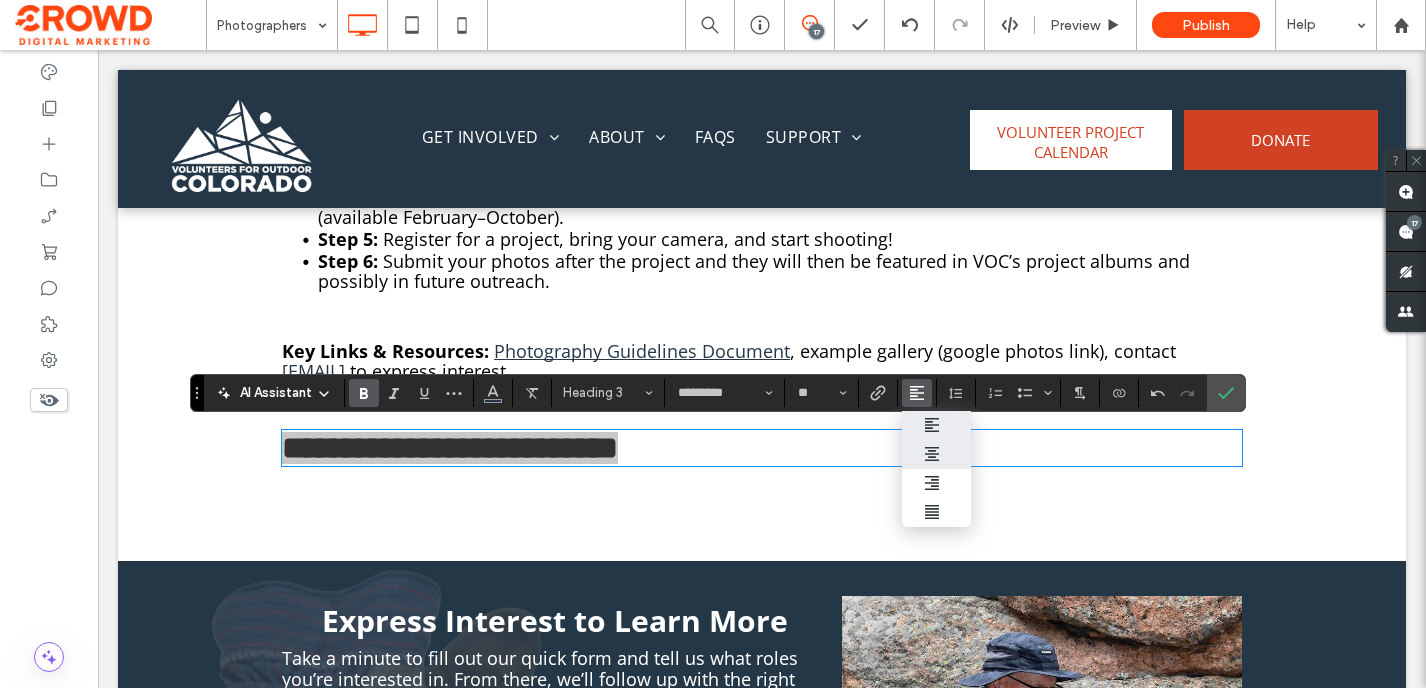 click at bounding box center (937, 454) 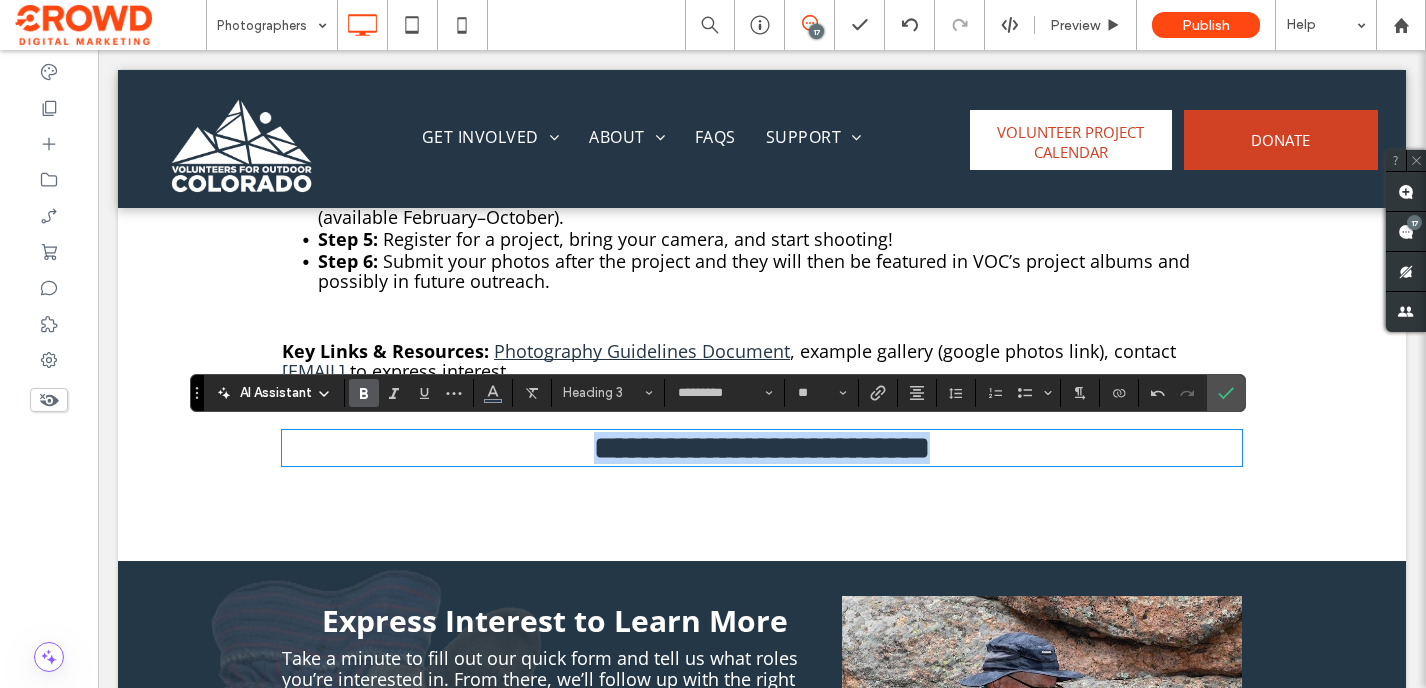click on "Photos tell the story of VOC’s impact. As a Volunteer Photographer, you help preserve memories, showcase accomplishments, and inspire others to get involved. Your images support outreach, storytelling, and future project recruitment." at bounding box center (762, 506) 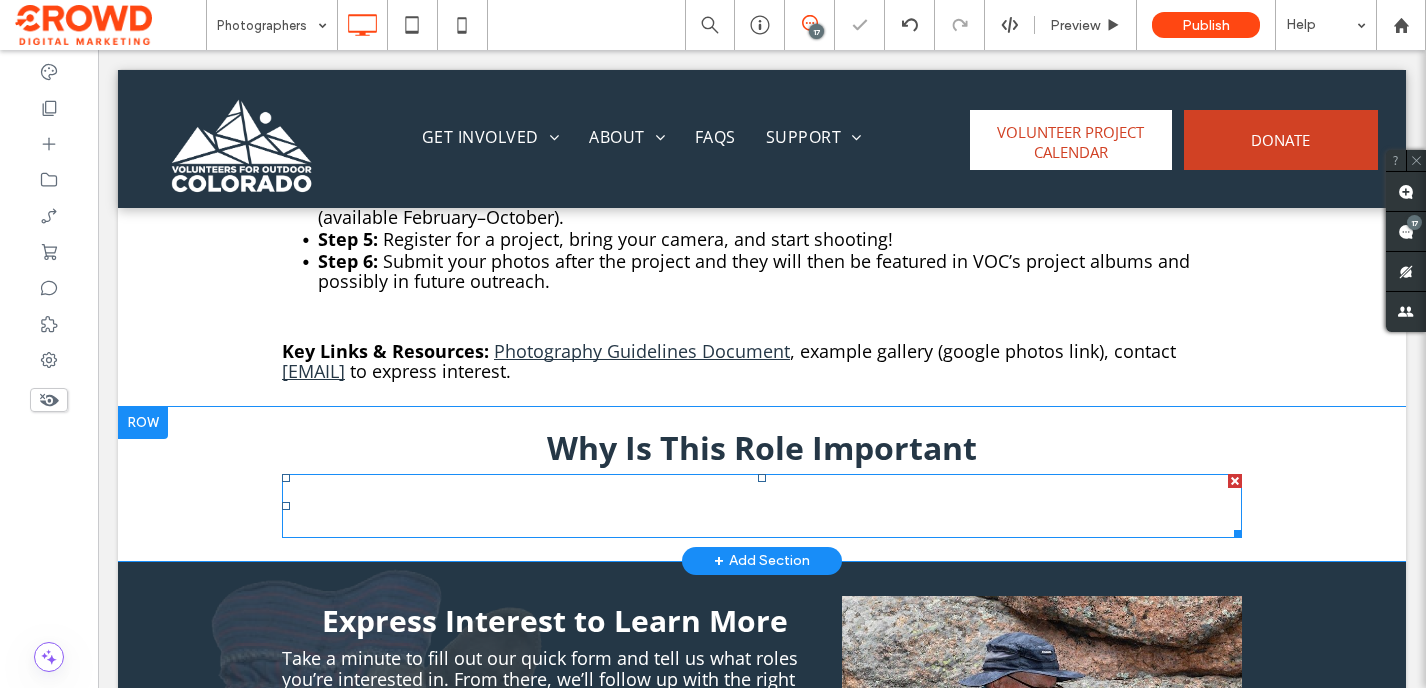 click on "Photos tell the story of VOC’s impact. As a Volunteer Photographer, you help preserve memories, showcase accomplishments, and inspire others to get involved. Your images support outreach, storytelling, and future project recruitment." at bounding box center [762, 506] 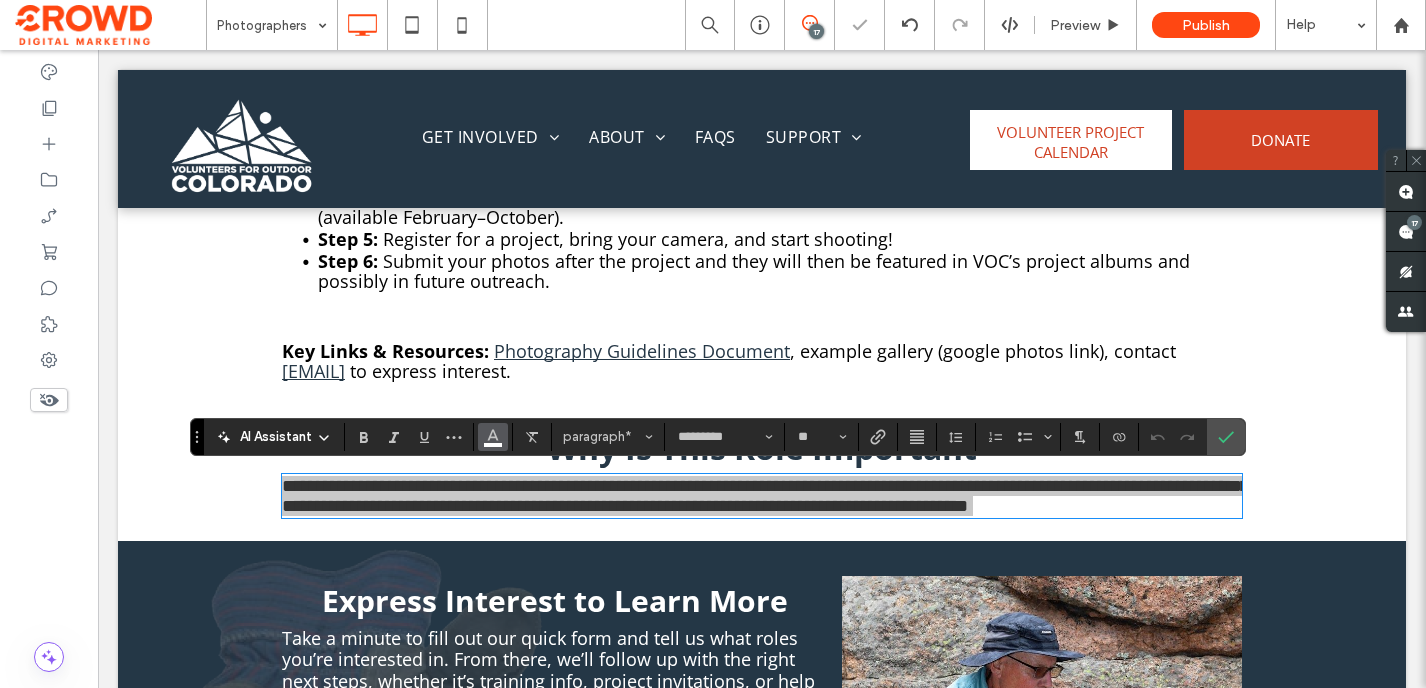 click at bounding box center [493, 435] 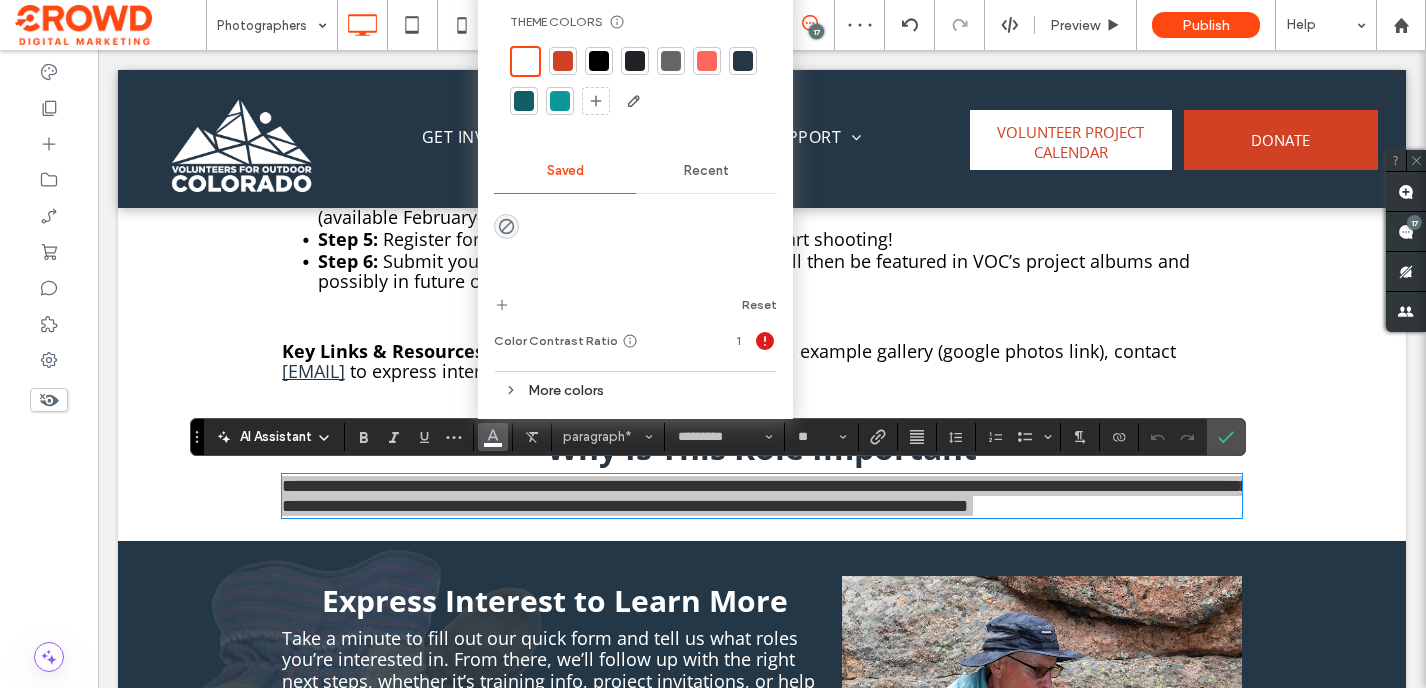 click at bounding box center [599, 61] 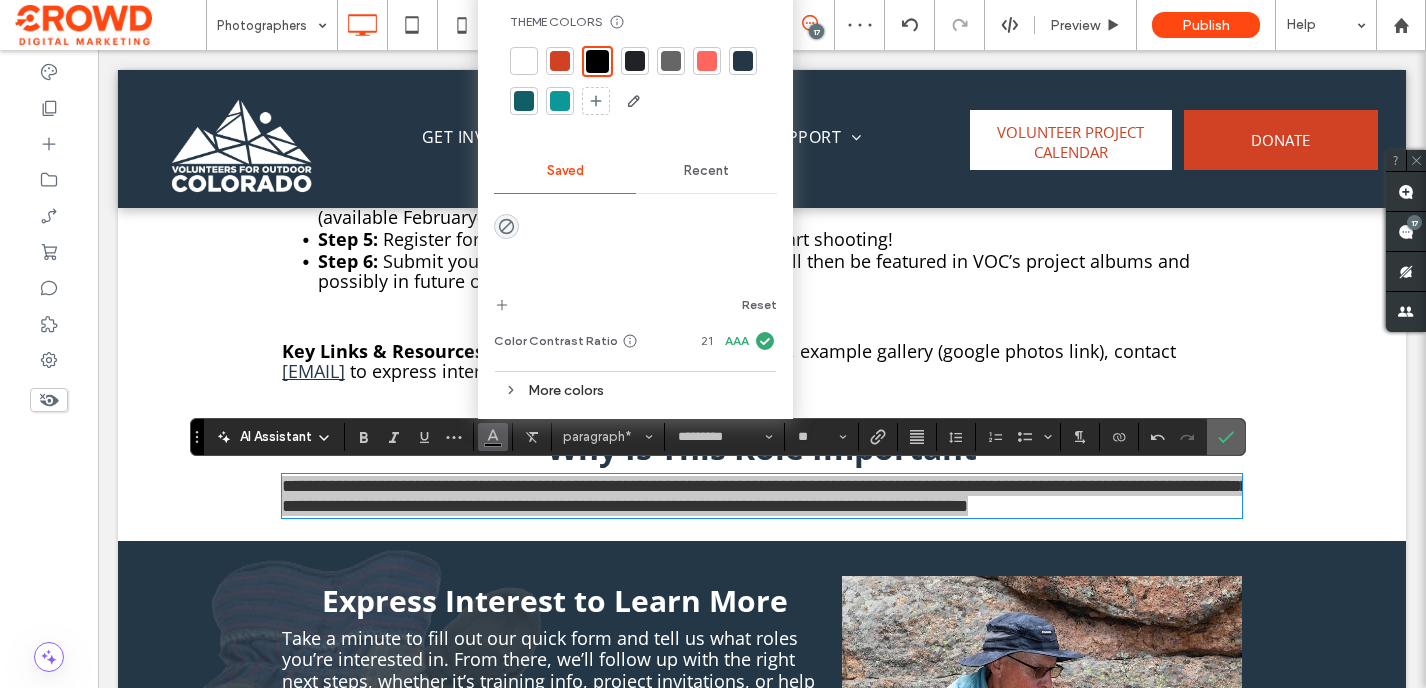 click 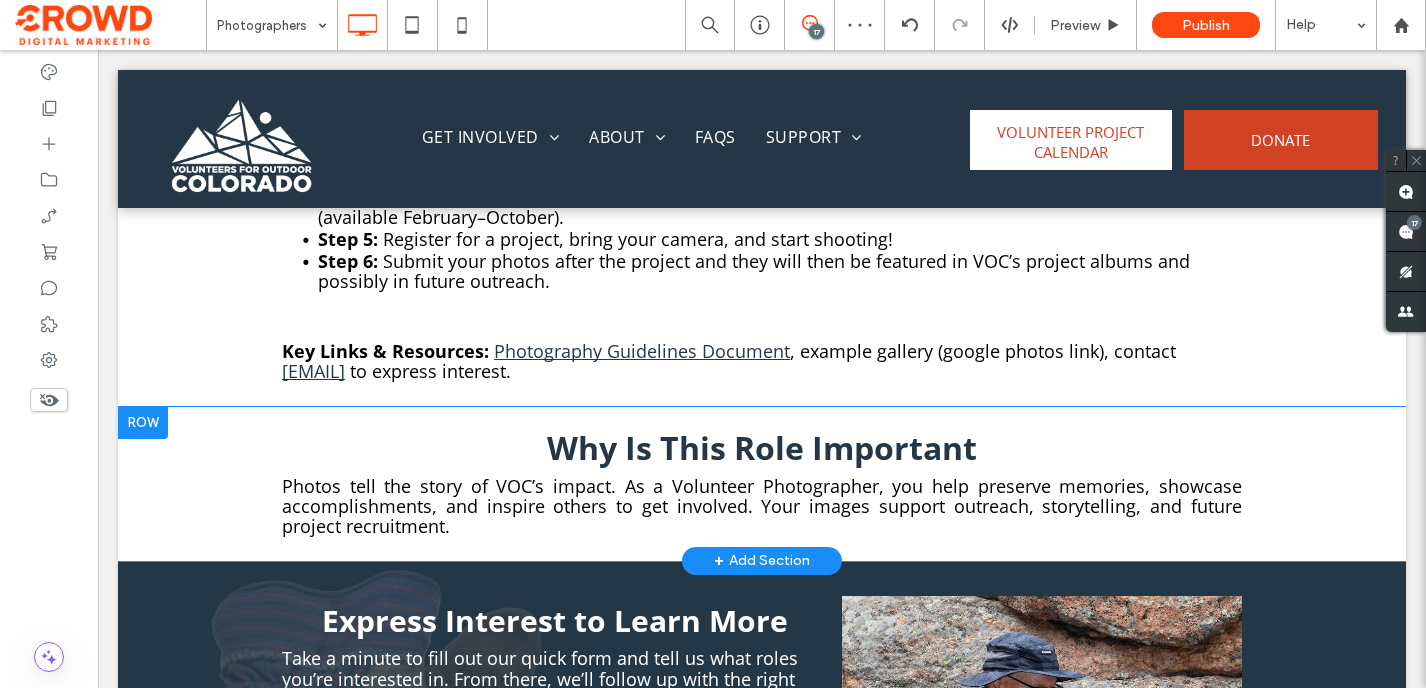 click on "Why Is This Role Important   Photos tell the story of VOC’s impact. As a Volunteer Photographer, you help preserve memories, showcase accomplishments, and inspire others to get involved. Your images support outreach, storytelling, and future project recruitment. Click To Paste     Click To Paste
Row + Add Section" at bounding box center [762, 484] 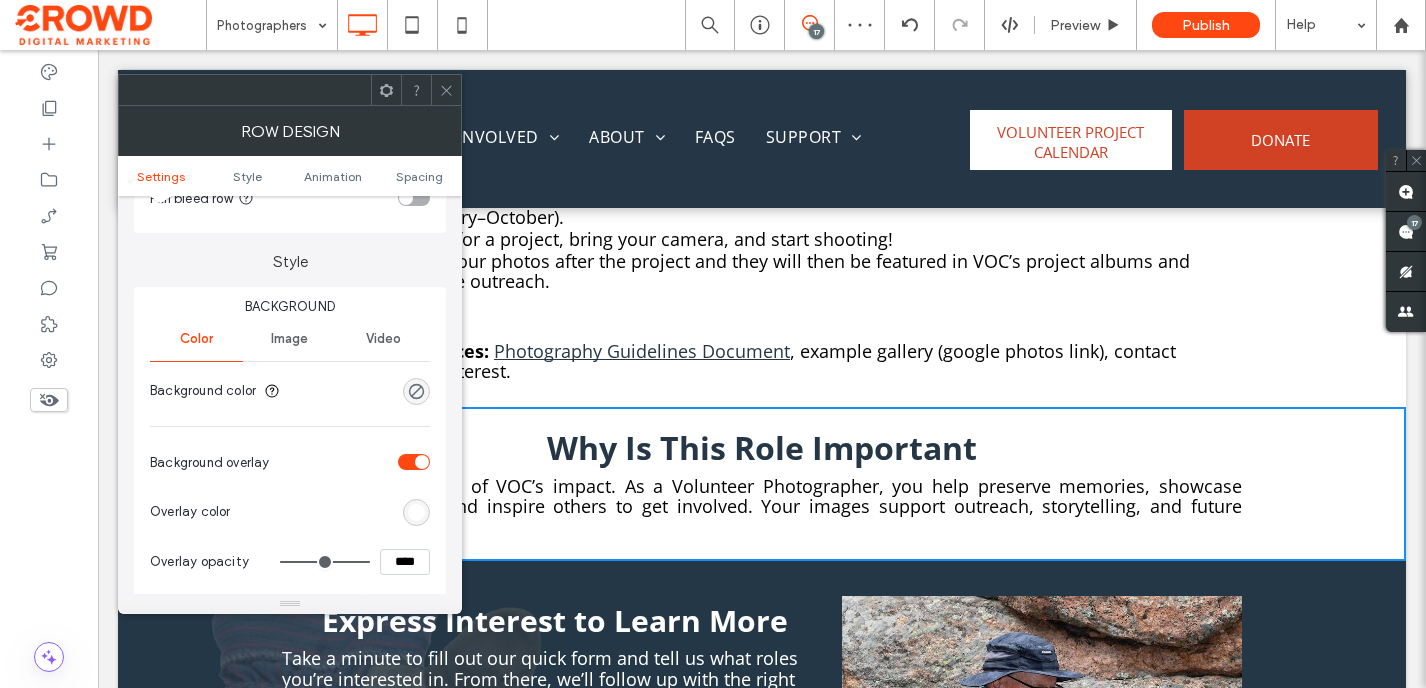 scroll, scrollTop: 208, scrollLeft: 0, axis: vertical 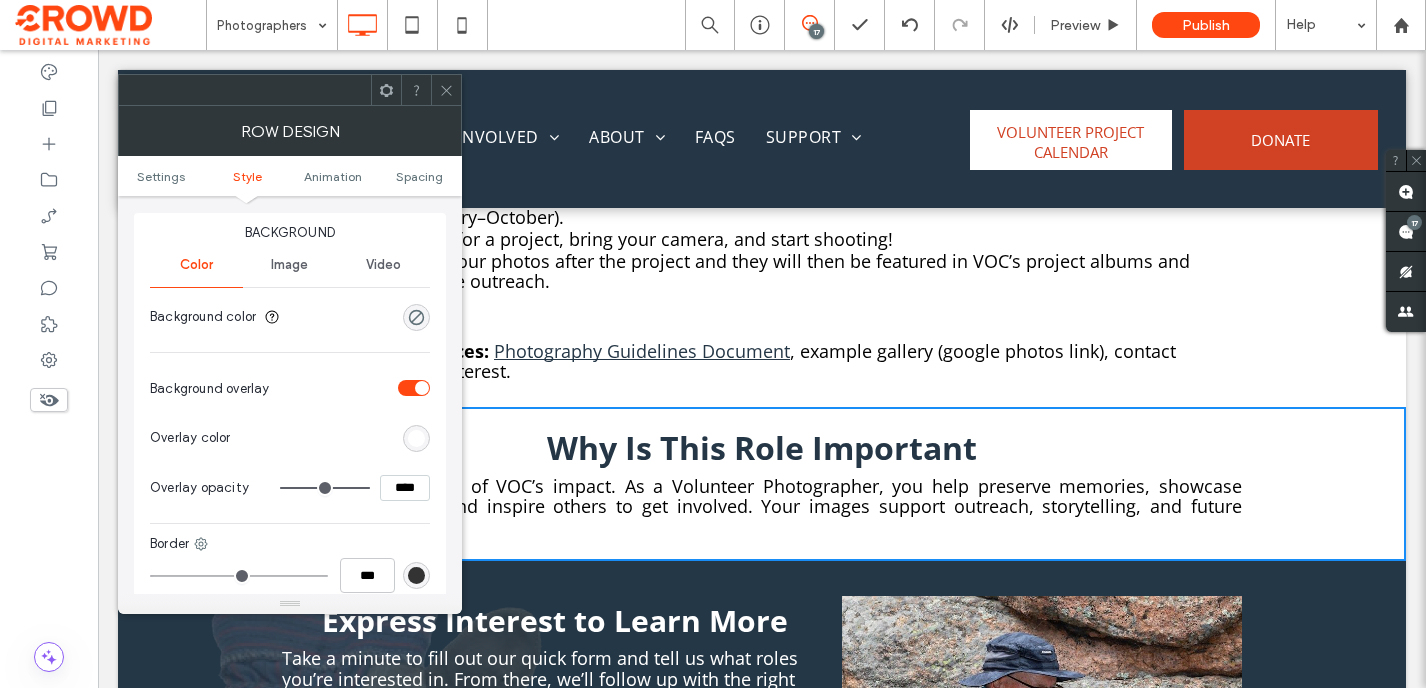 click on "Image" at bounding box center [289, 265] 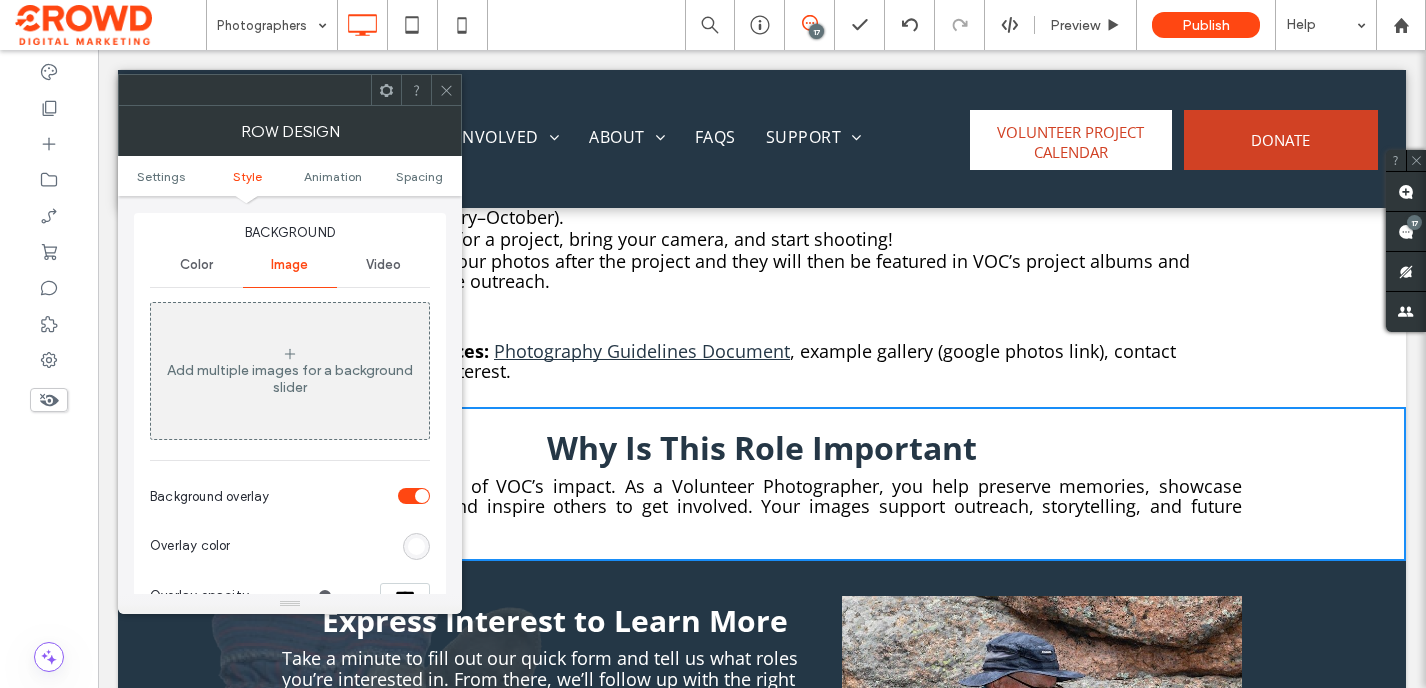 click on "Add multiple images for a background slider" at bounding box center (290, 371) 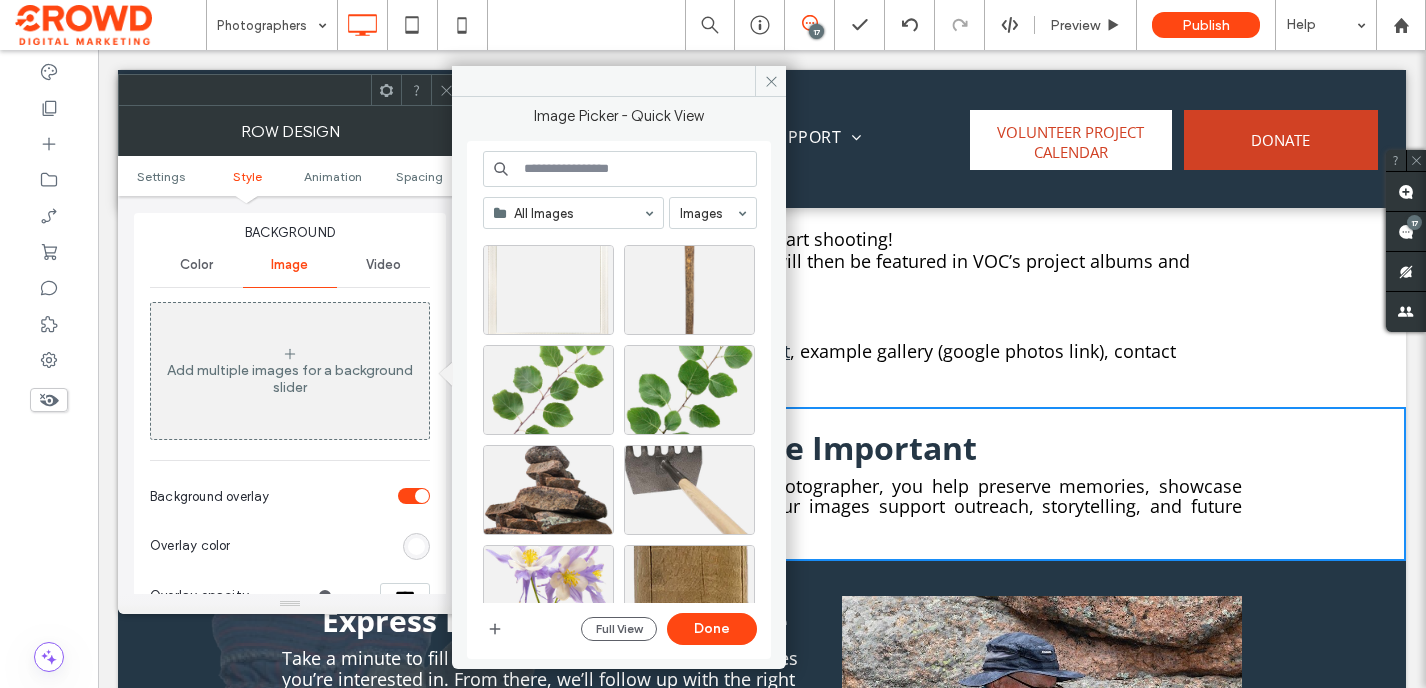 scroll, scrollTop: 3598, scrollLeft: 0, axis: vertical 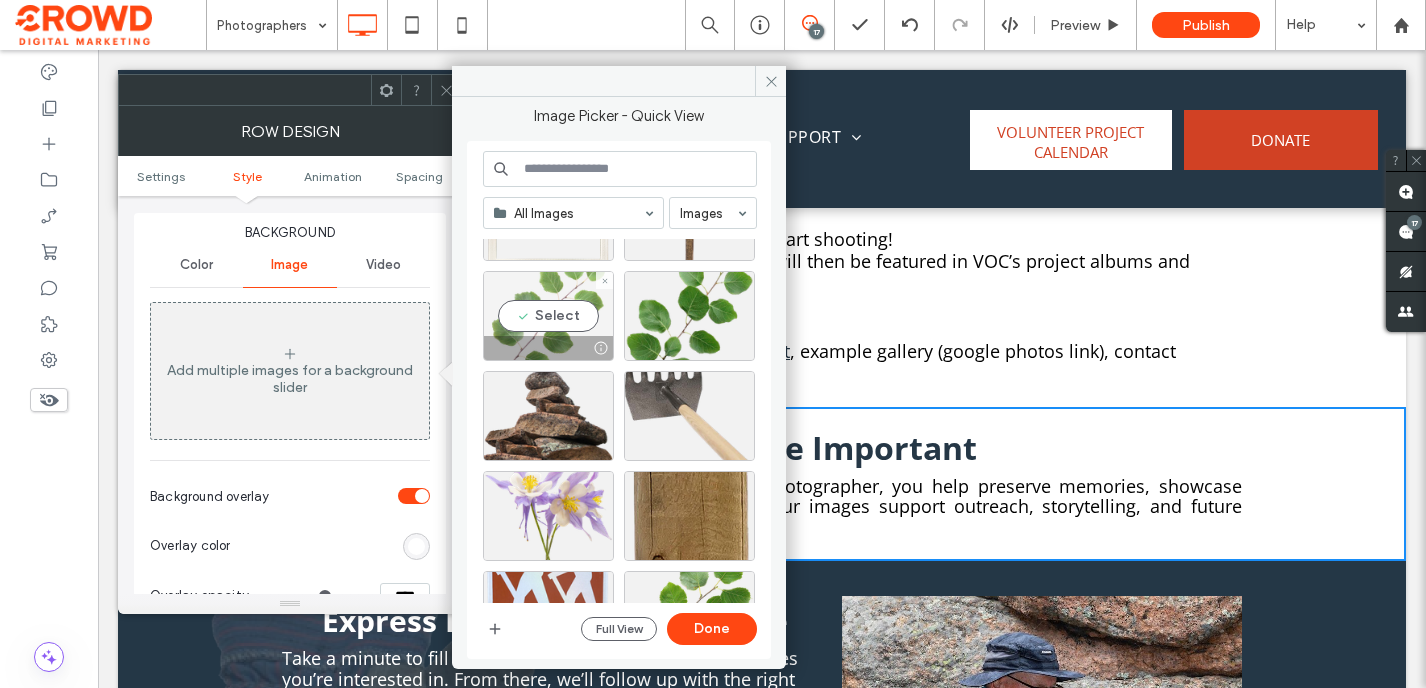 click on "Select" at bounding box center [548, 316] 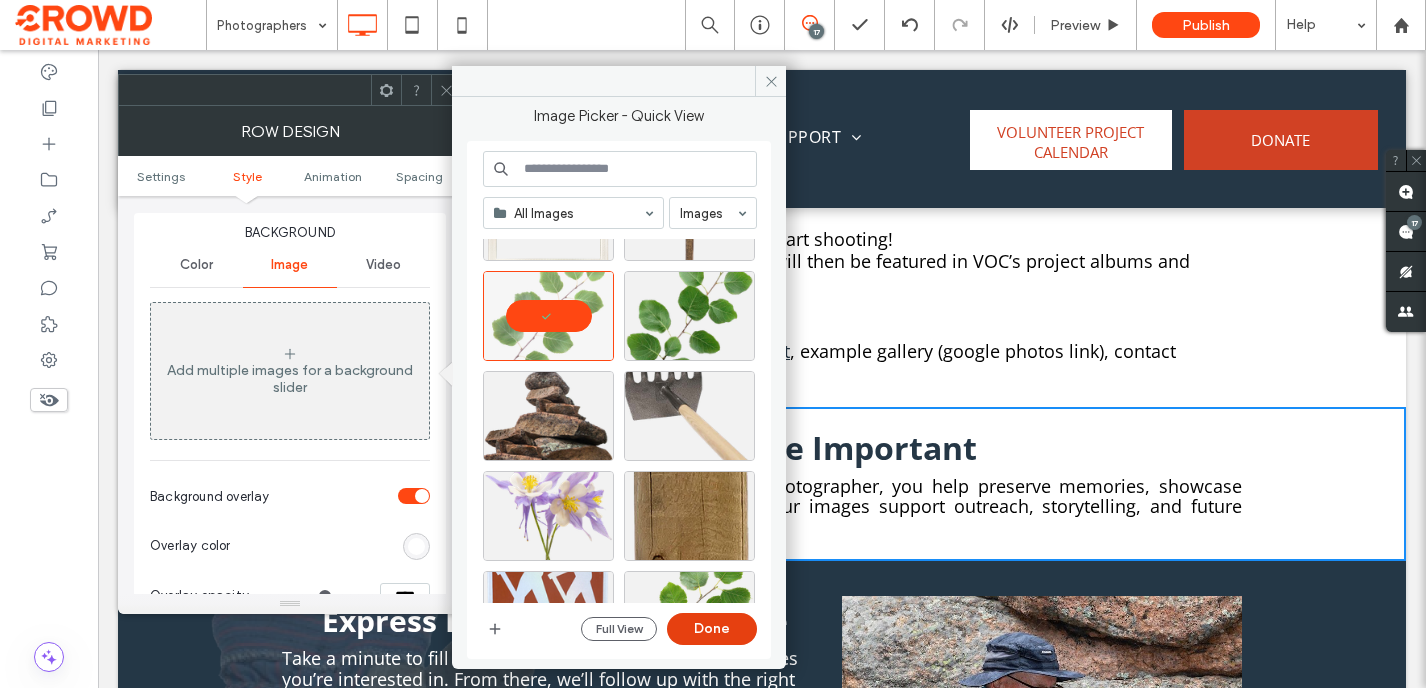 click on "Done" at bounding box center [712, 629] 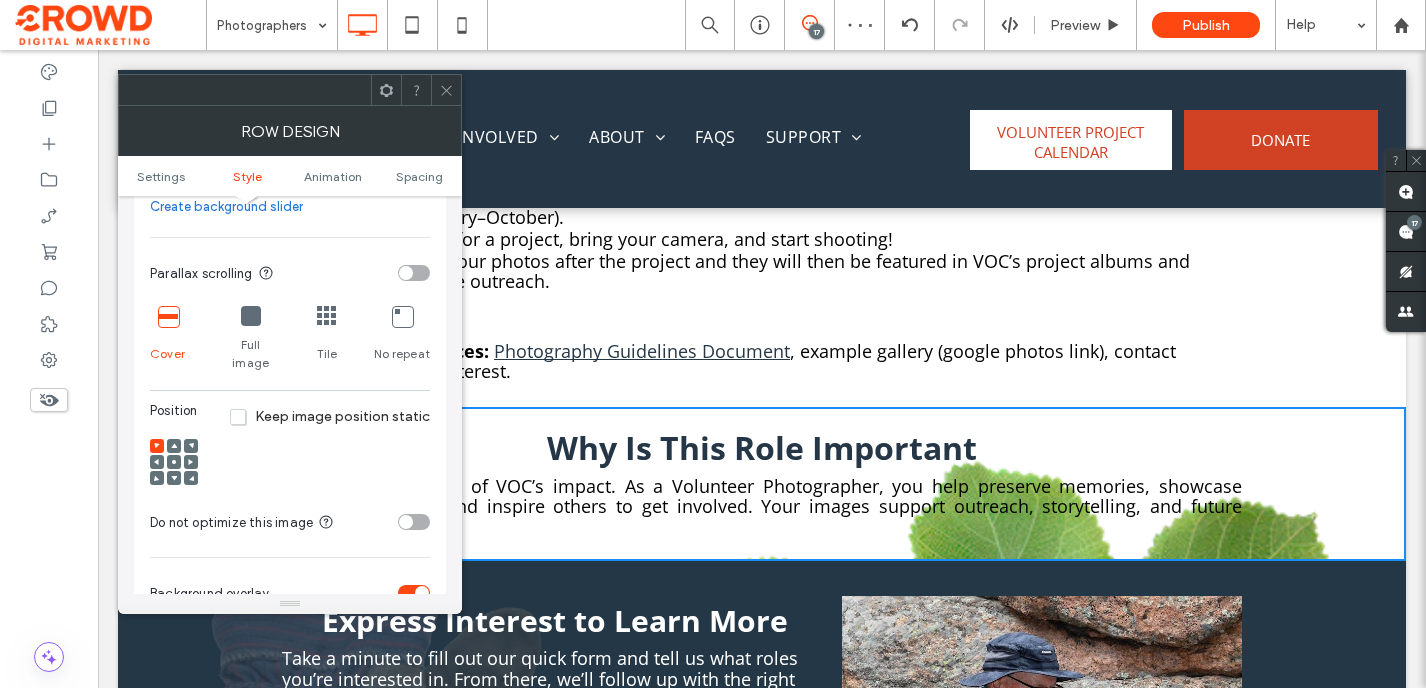 scroll, scrollTop: 598, scrollLeft: 0, axis: vertical 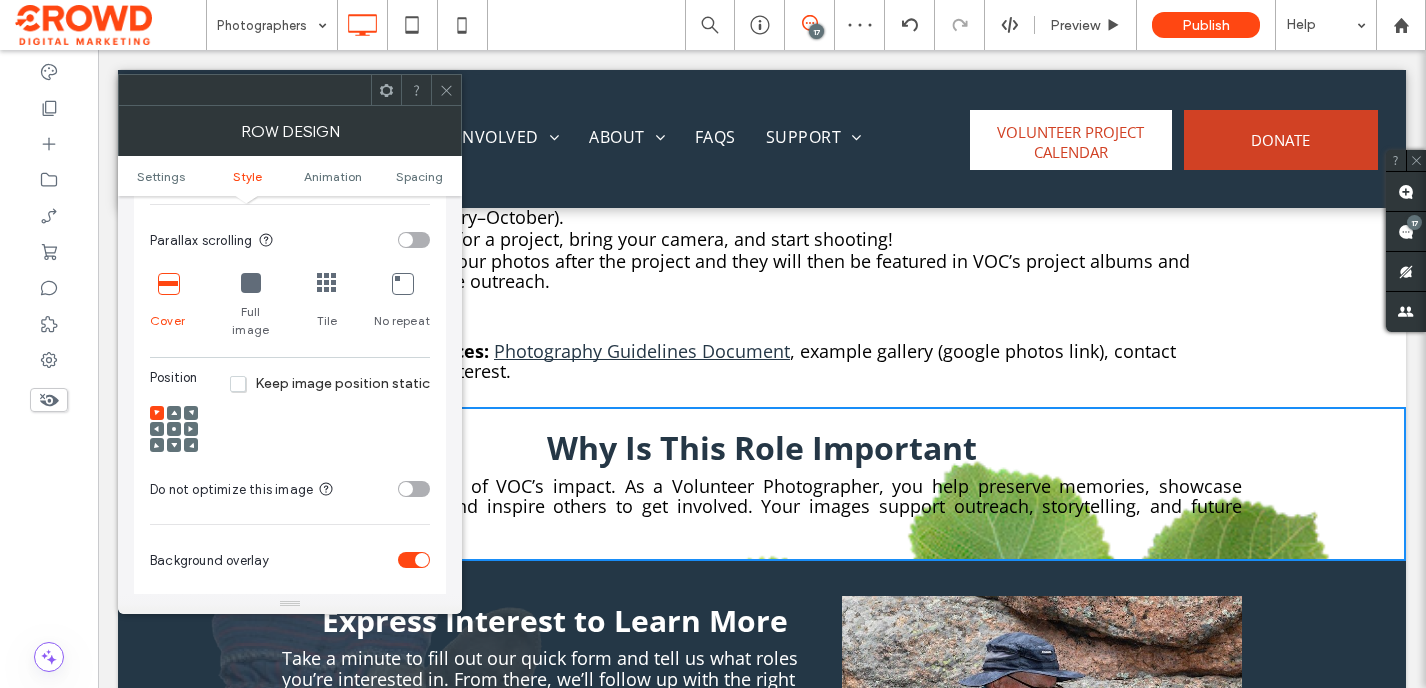 click at bounding box center [251, 283] 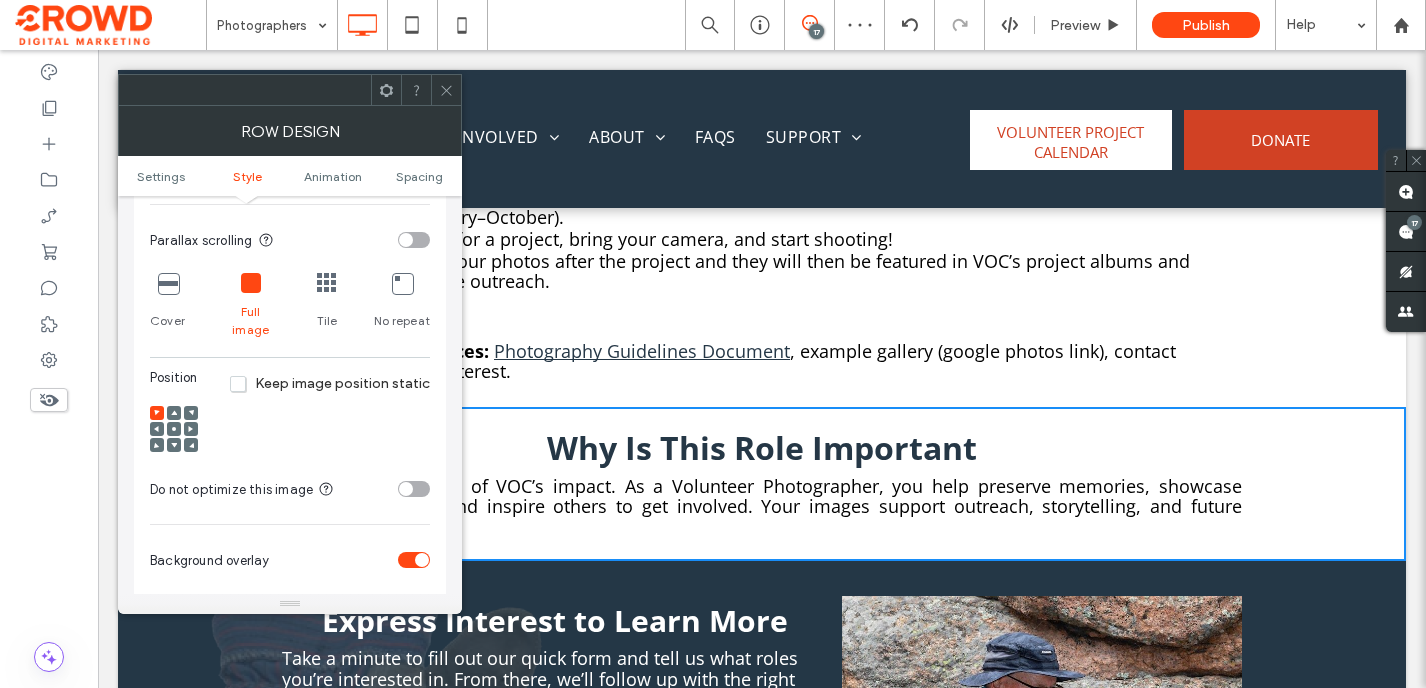 click 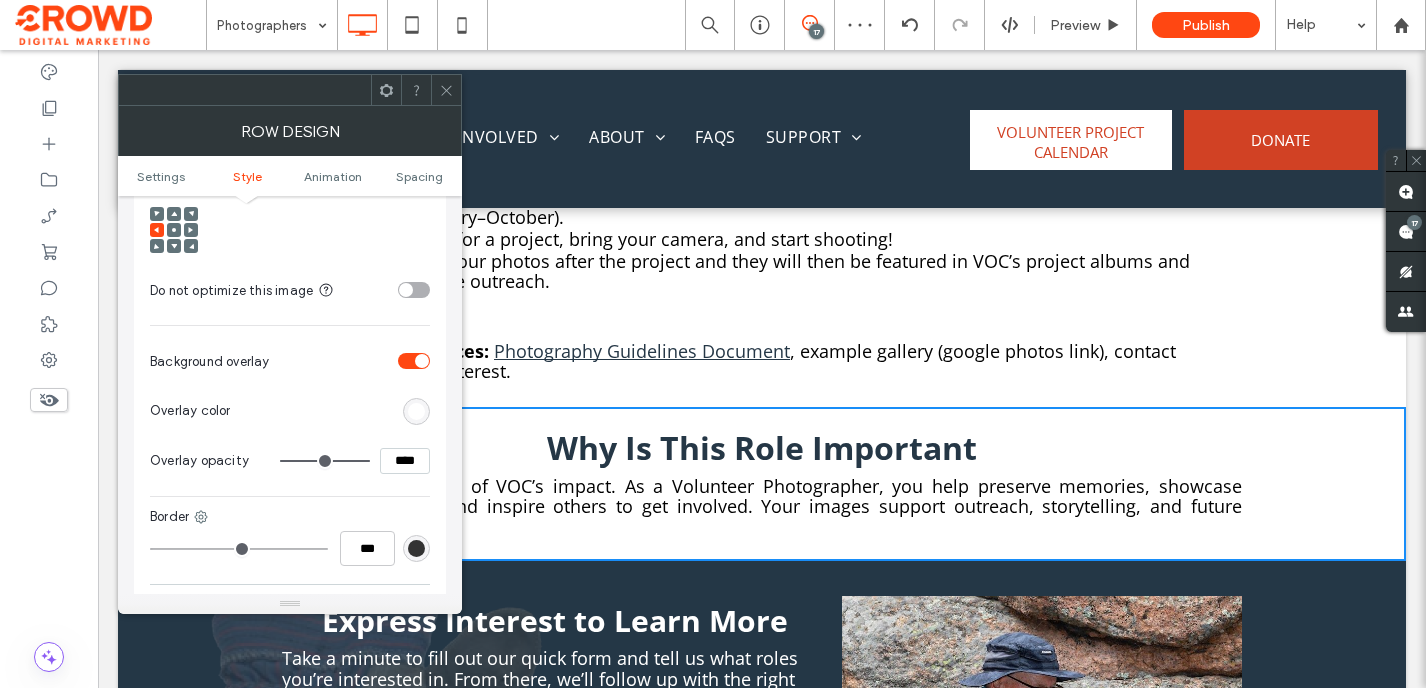 scroll, scrollTop: 799, scrollLeft: 0, axis: vertical 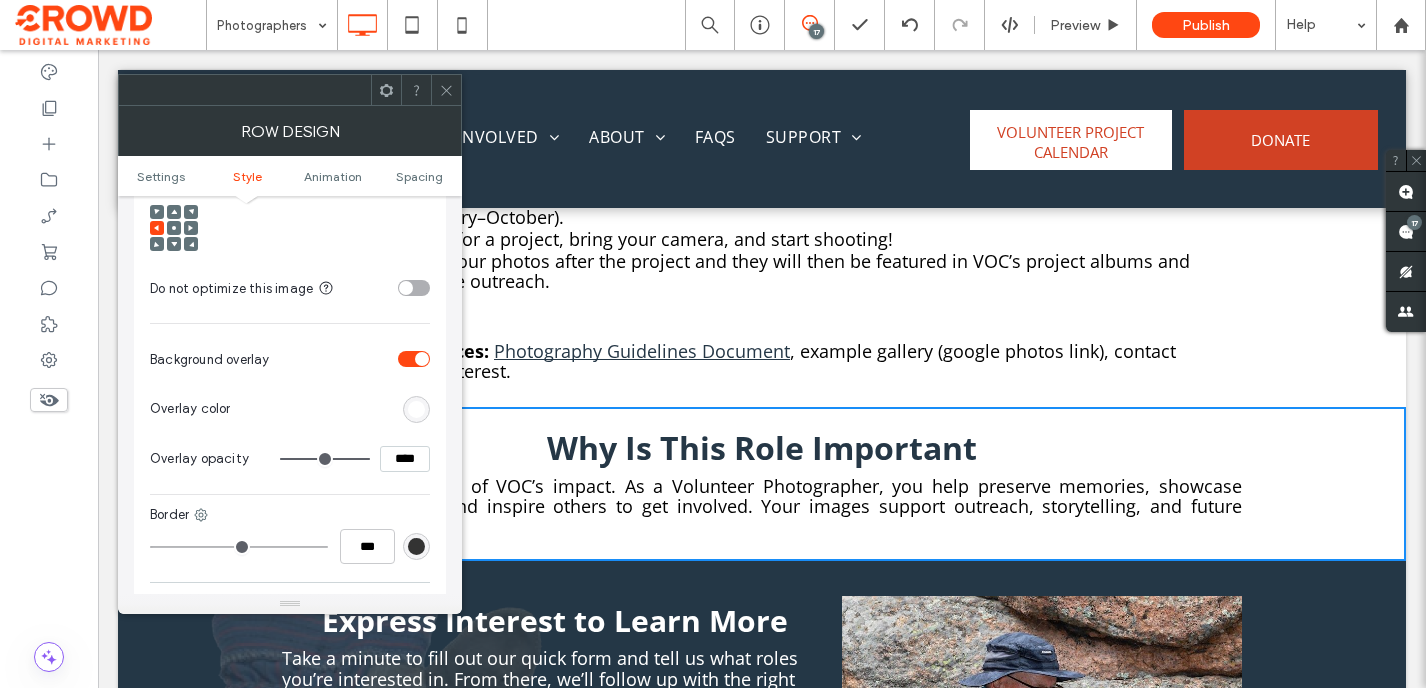 type on "**" 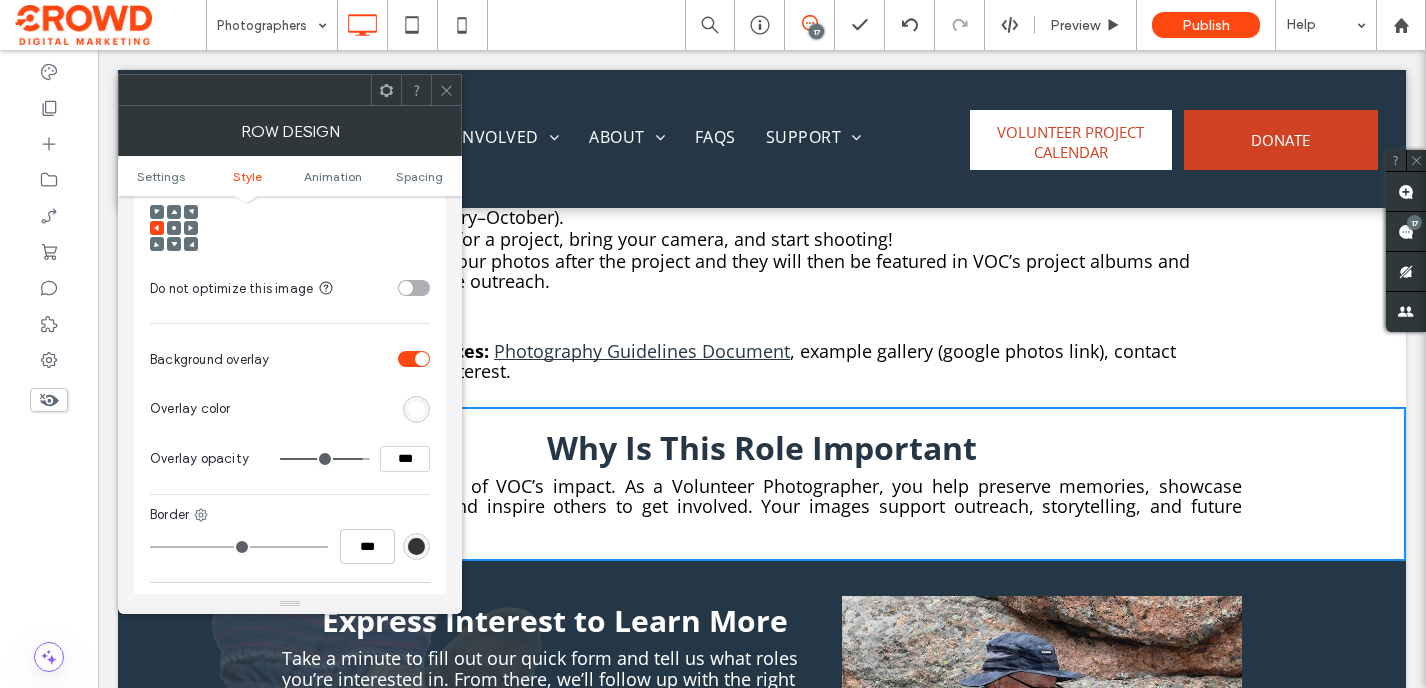 type on "**" 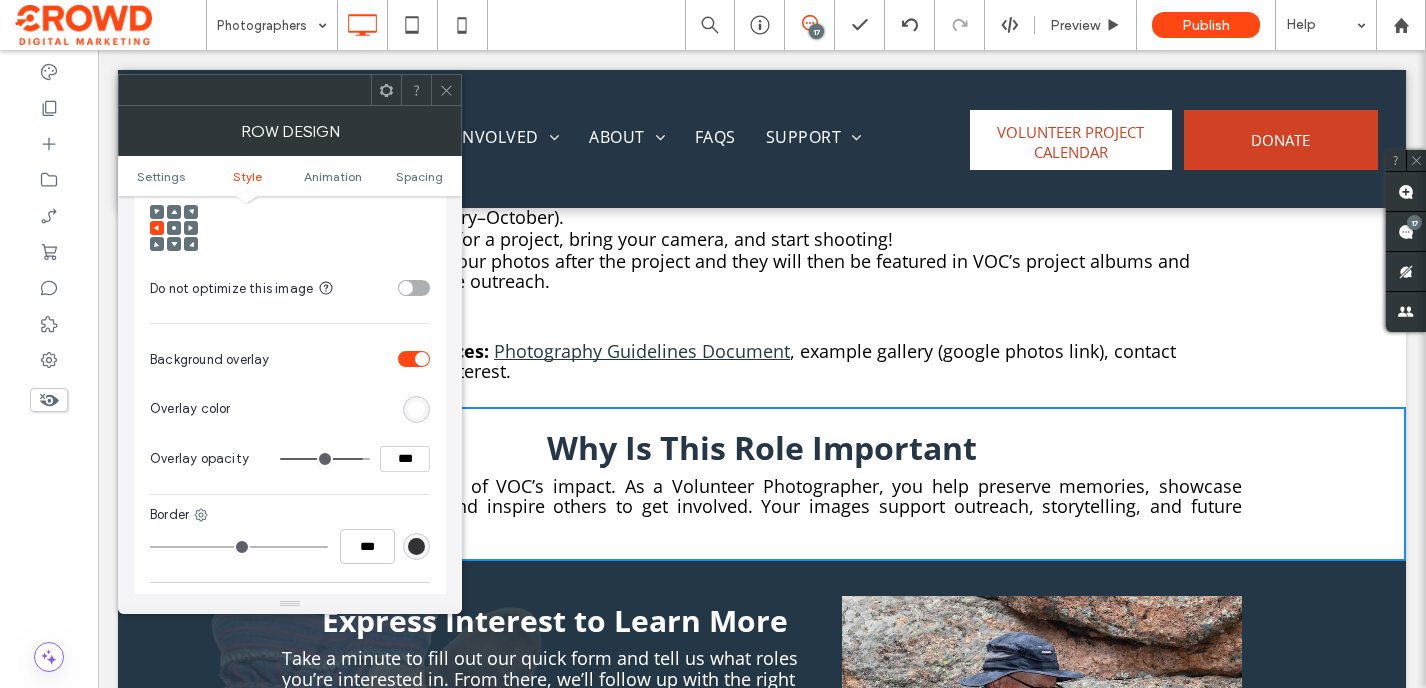 type on "***" 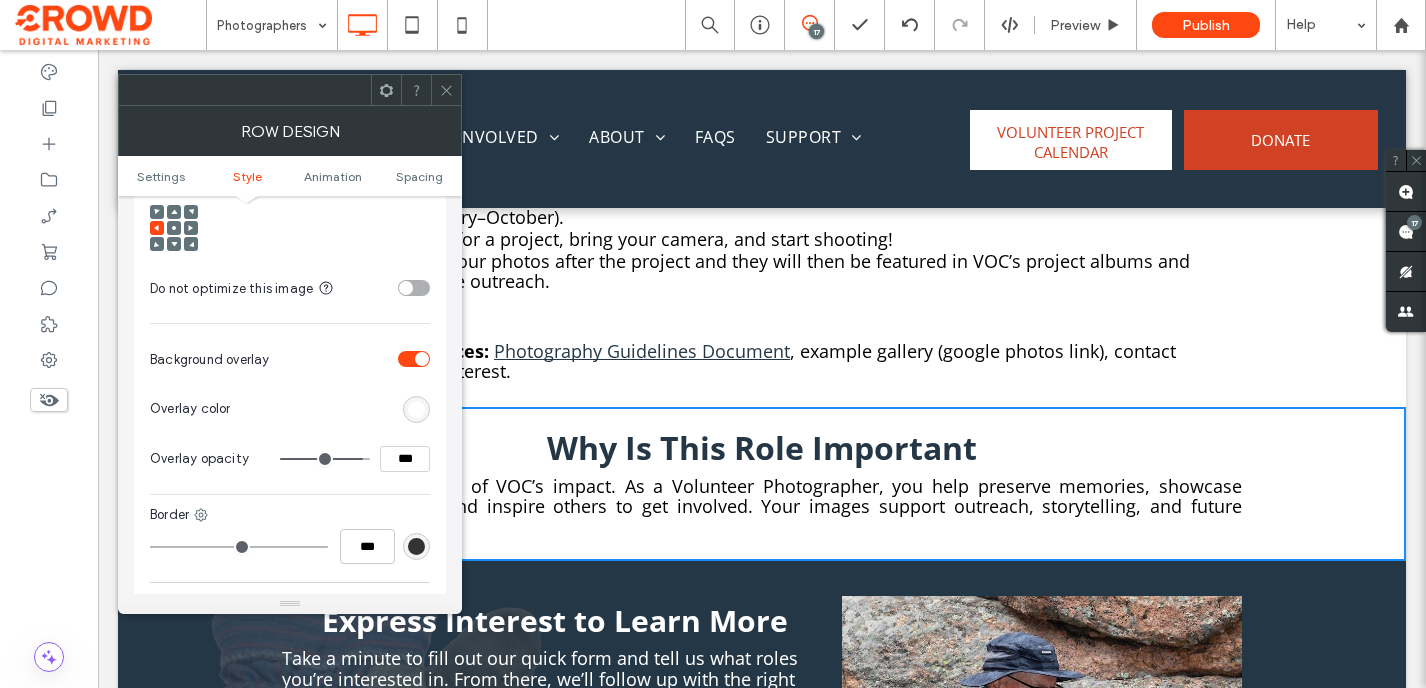 type on "**" 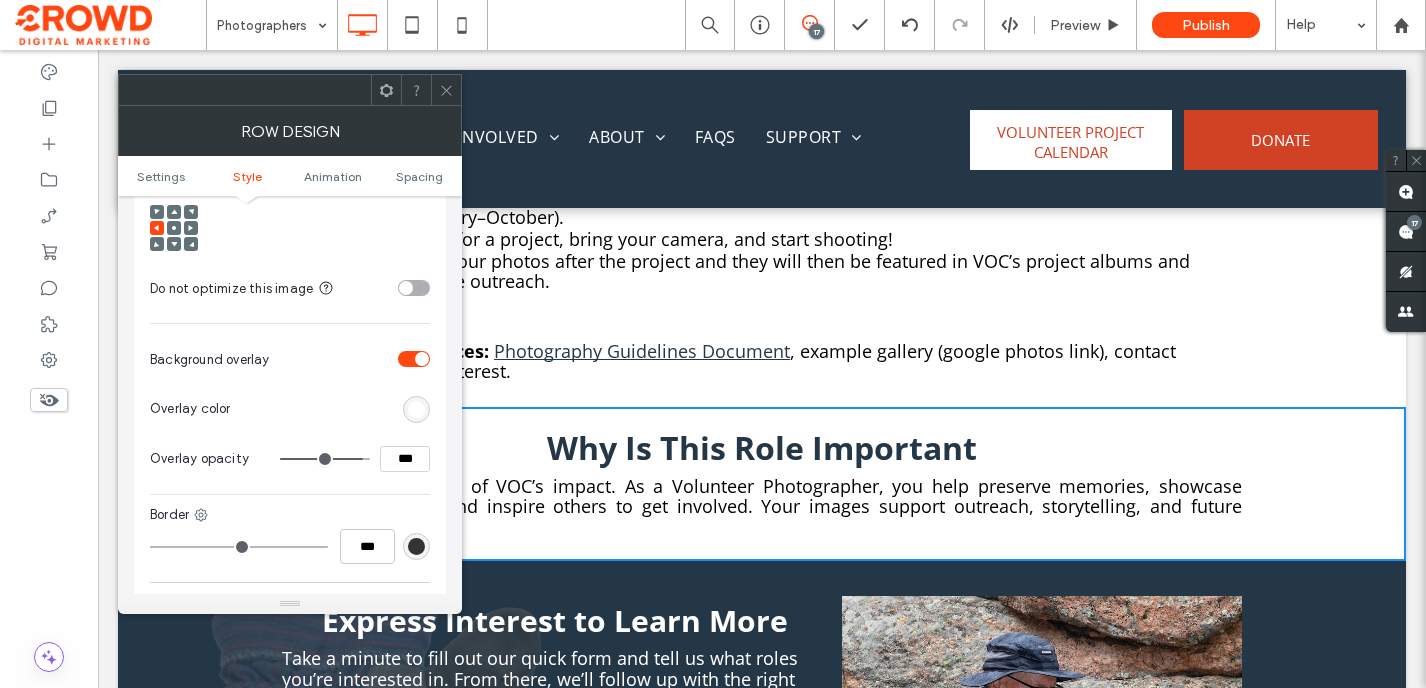 type on "***" 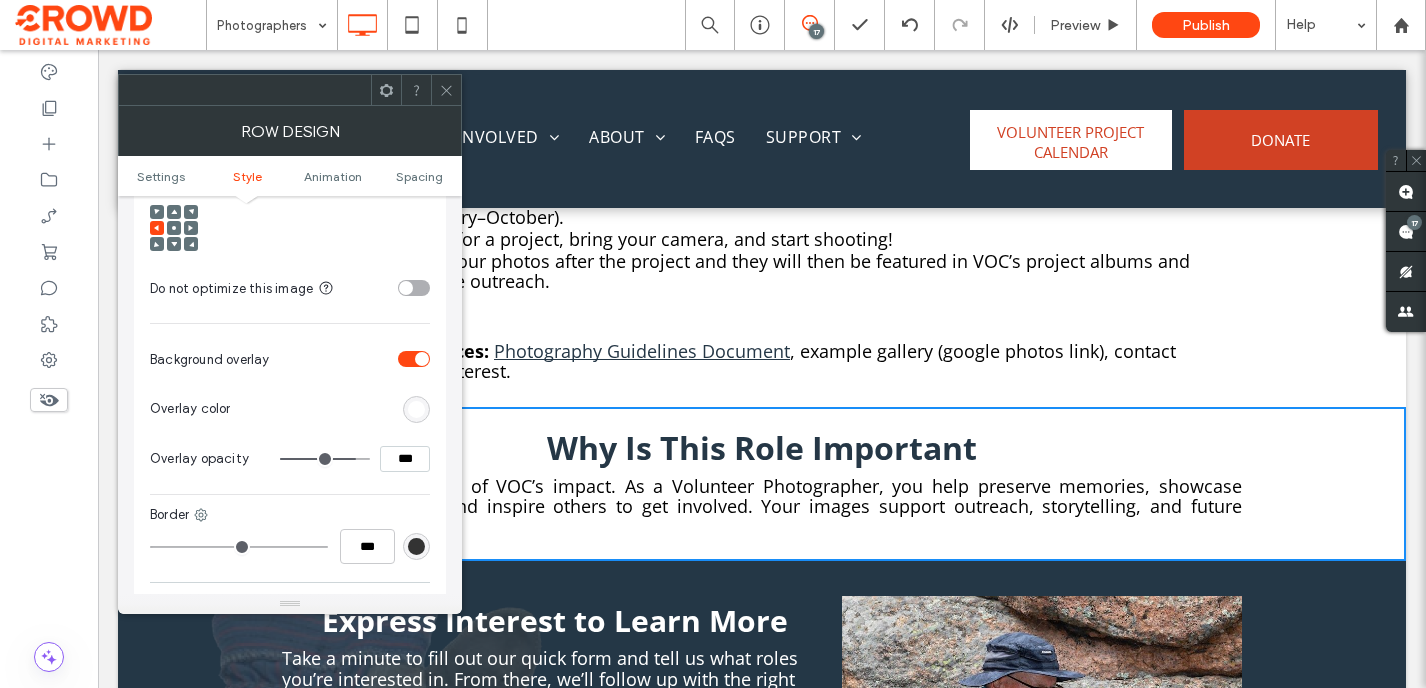 type on "**" 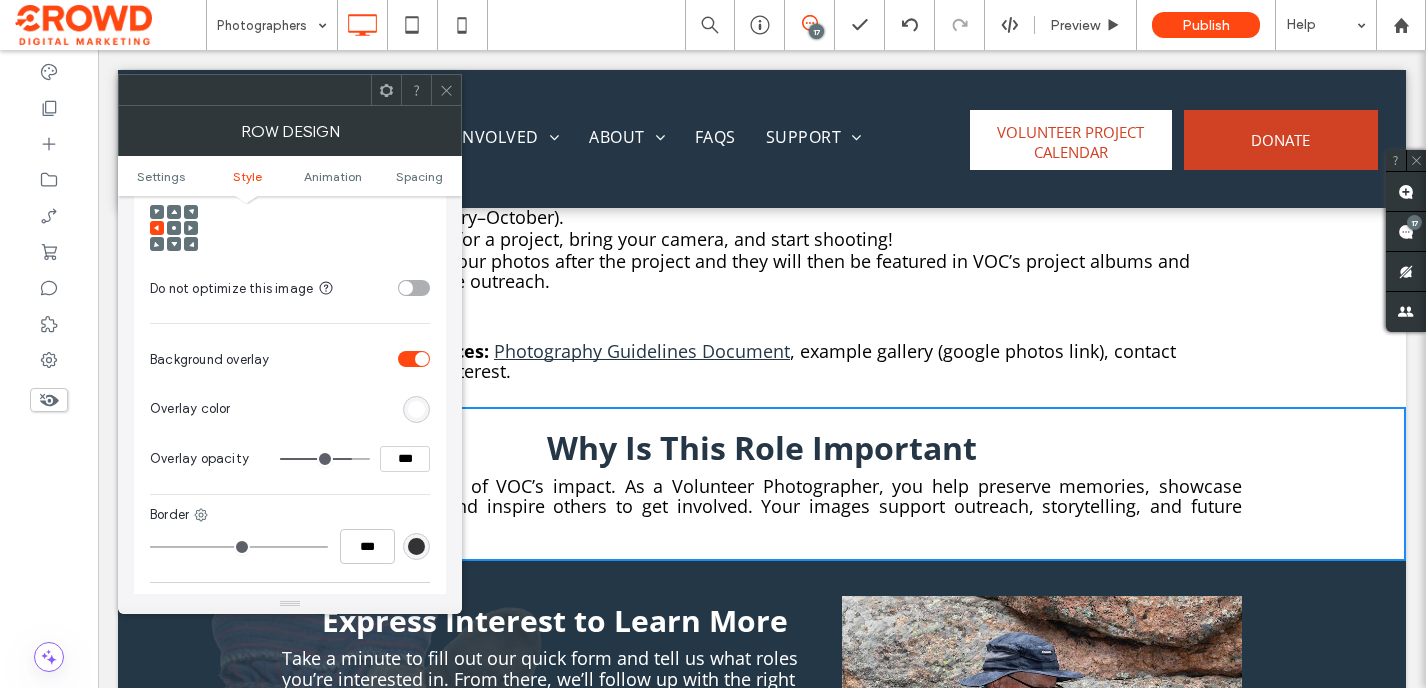 type on "**" 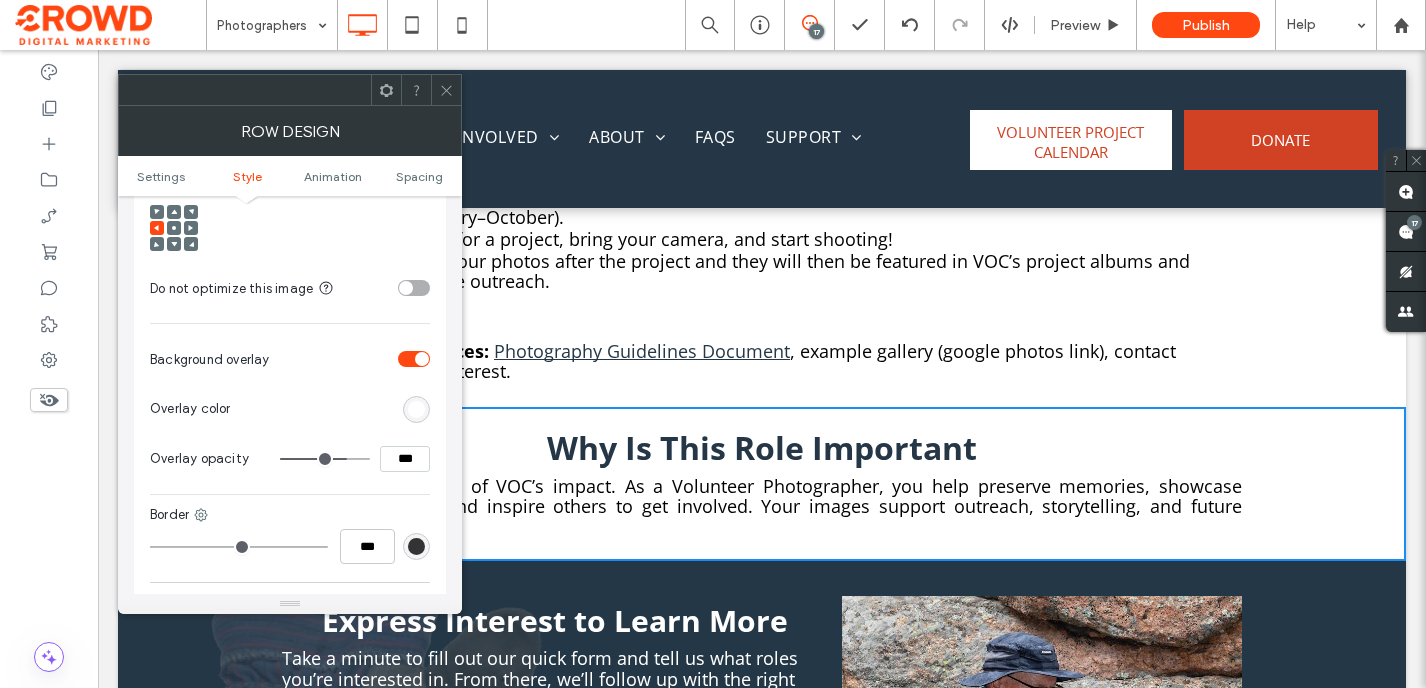 drag, startPoint x: 359, startPoint y: 442, endPoint x: 342, endPoint y: 442, distance: 17 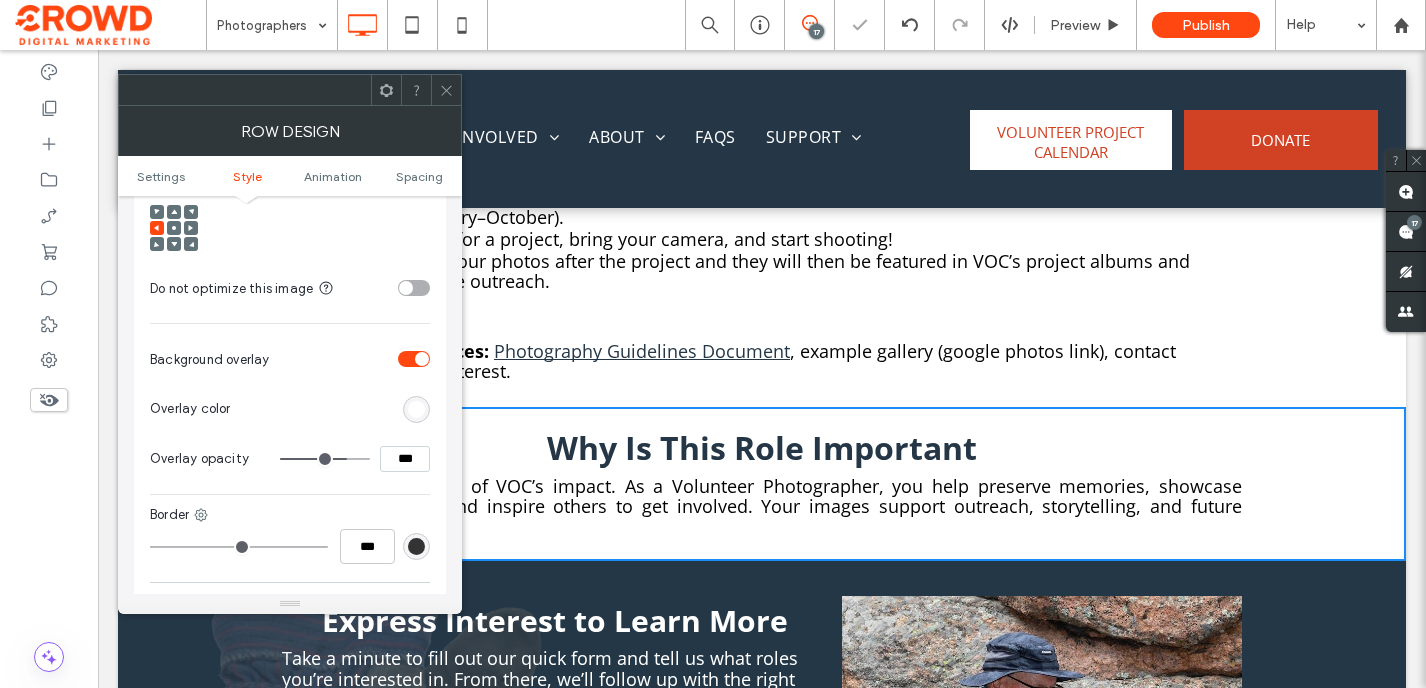 click at bounding box center [446, 90] 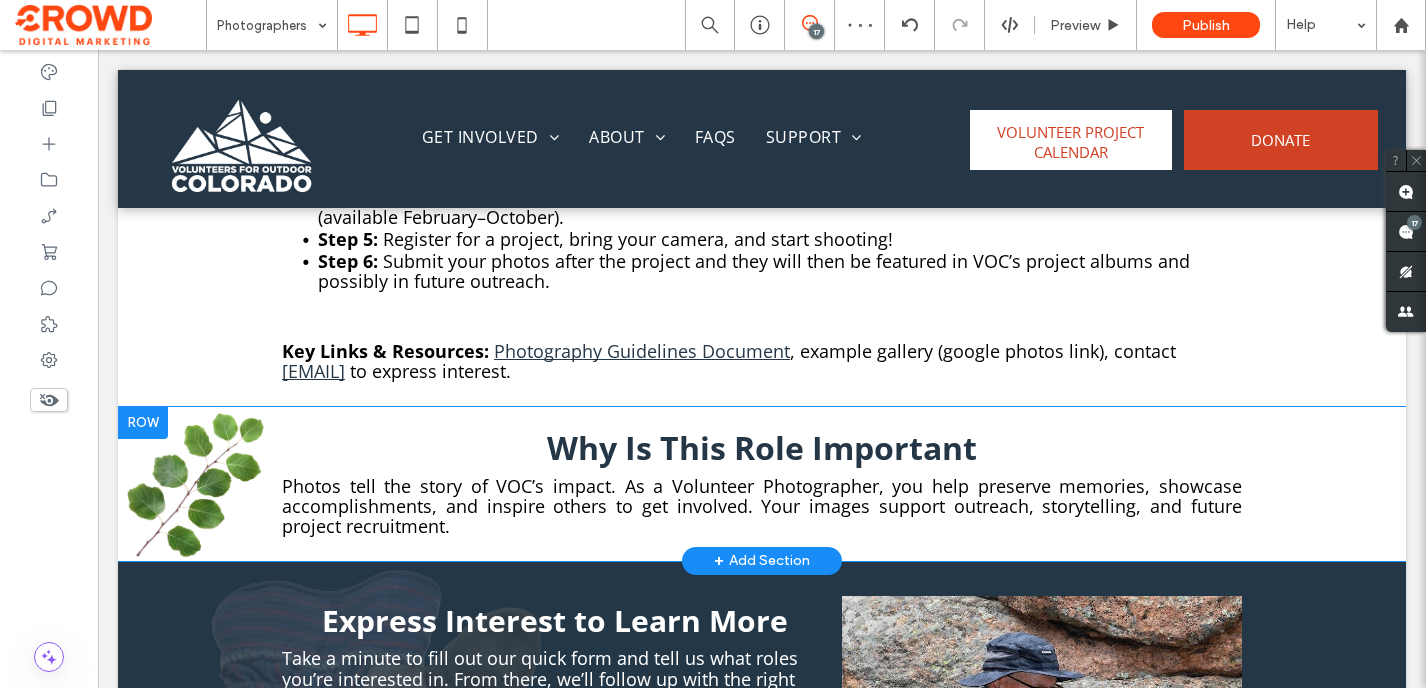 click on "Why Is This Role Important   Photos tell the story of VOC’s impact. As a Volunteer Photographer, you help preserve memories, showcase accomplishments, and inspire others to get involved. Your images support outreach, storytelling, and future project recruitment. Click To Paste     Click To Paste
Row + Add Section" at bounding box center [762, 484] 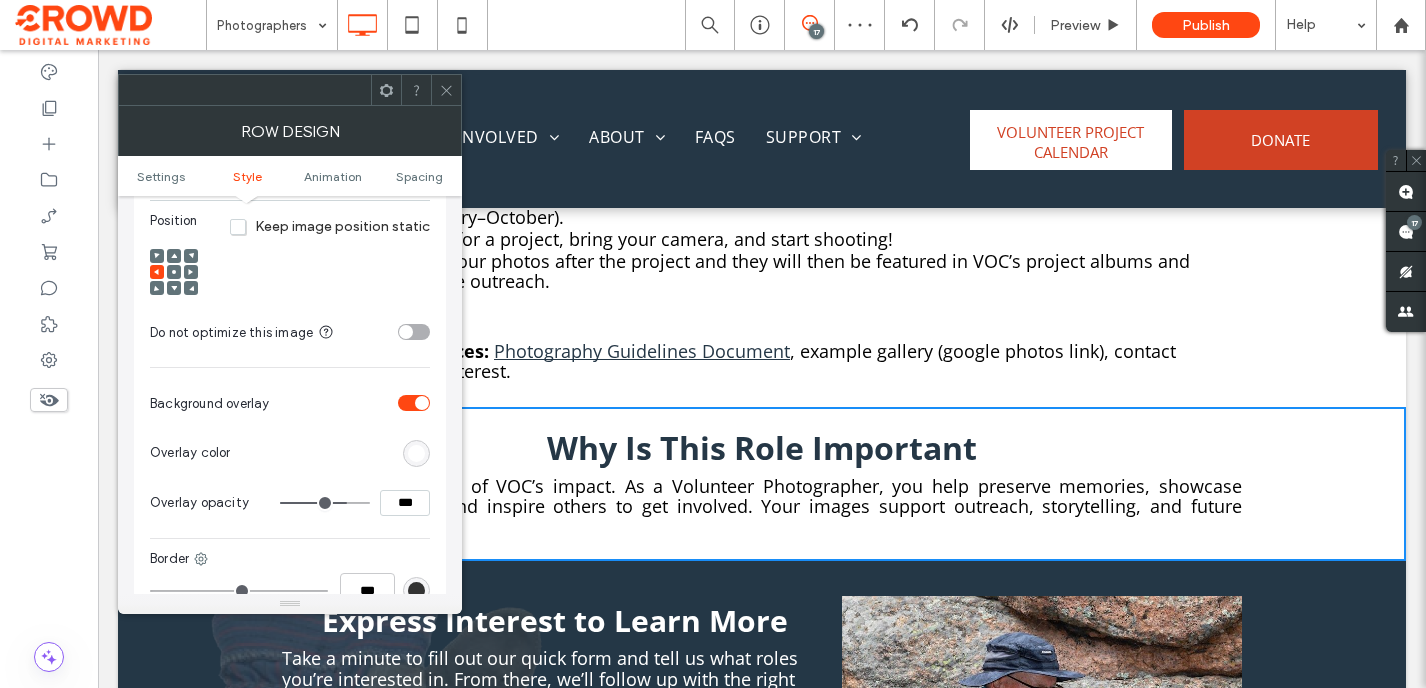 scroll, scrollTop: 884, scrollLeft: 0, axis: vertical 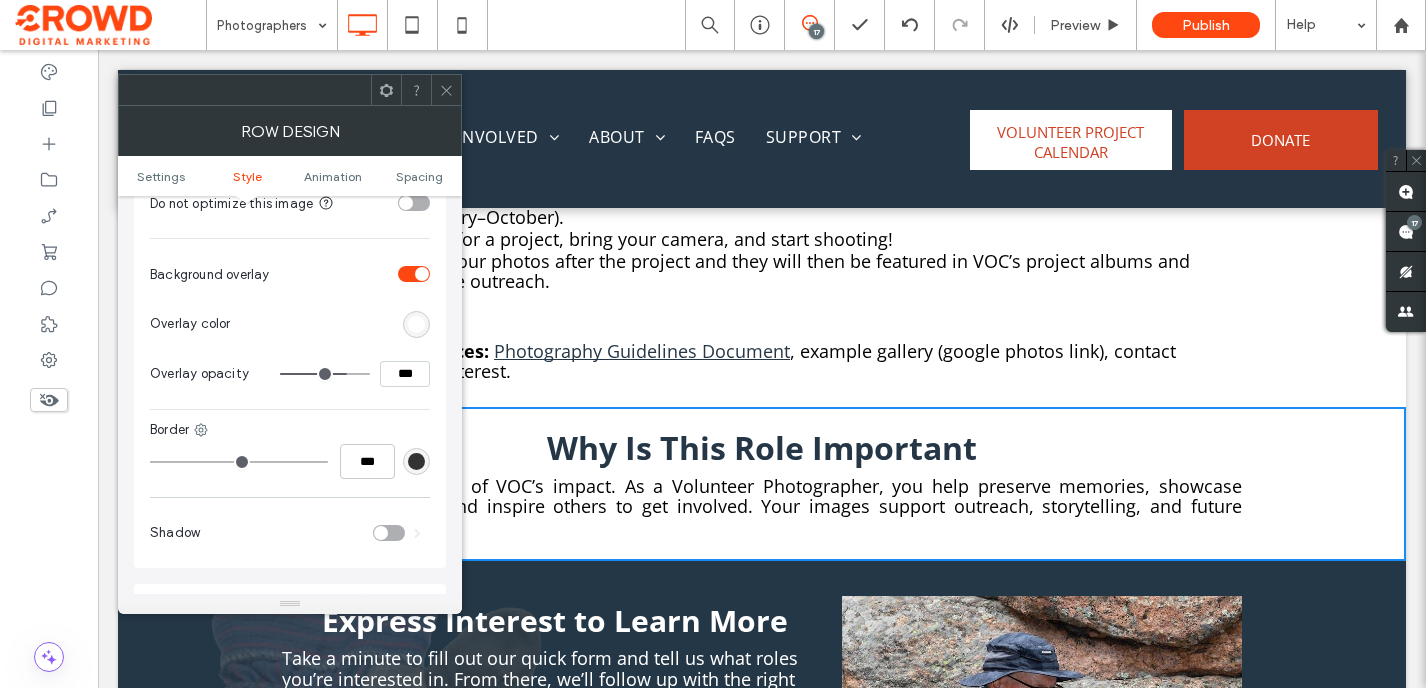 click on "***" at bounding box center (405, 374) 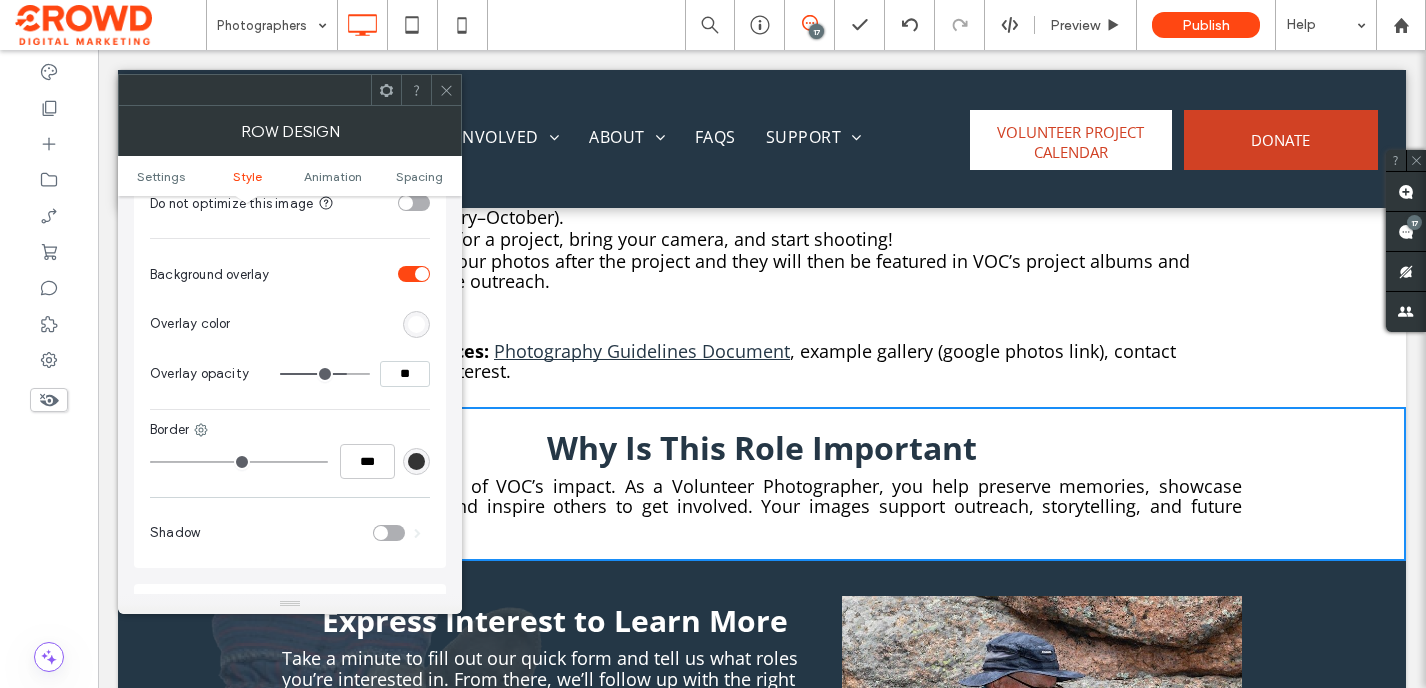 type on "***" 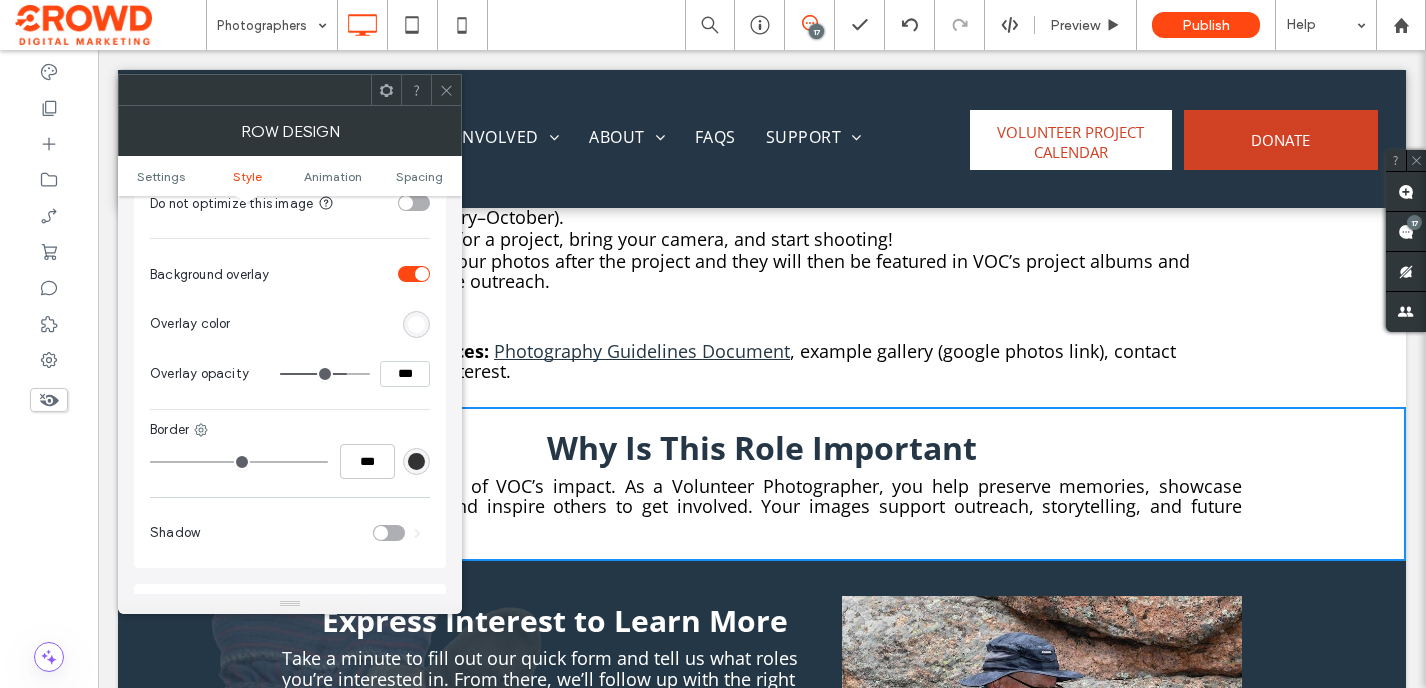 type on "**" 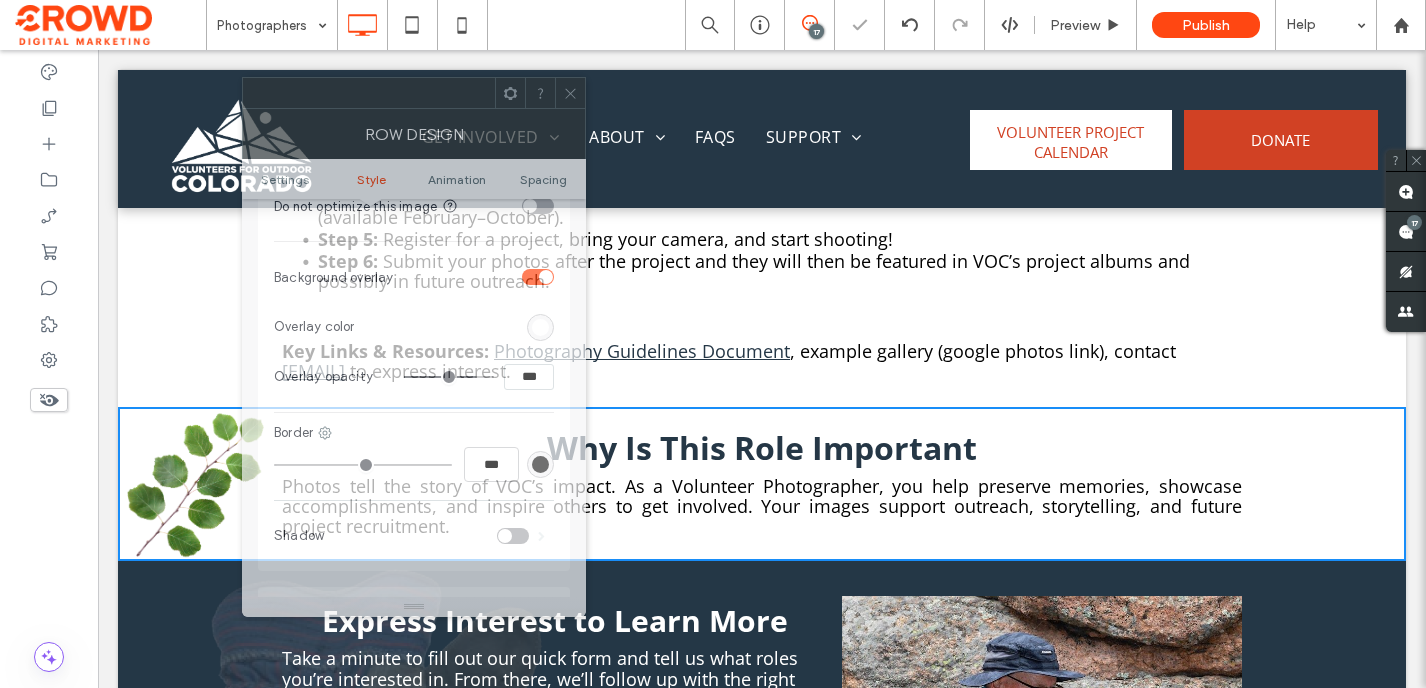 drag, startPoint x: 310, startPoint y: 93, endPoint x: 433, endPoint y: 96, distance: 123.03658 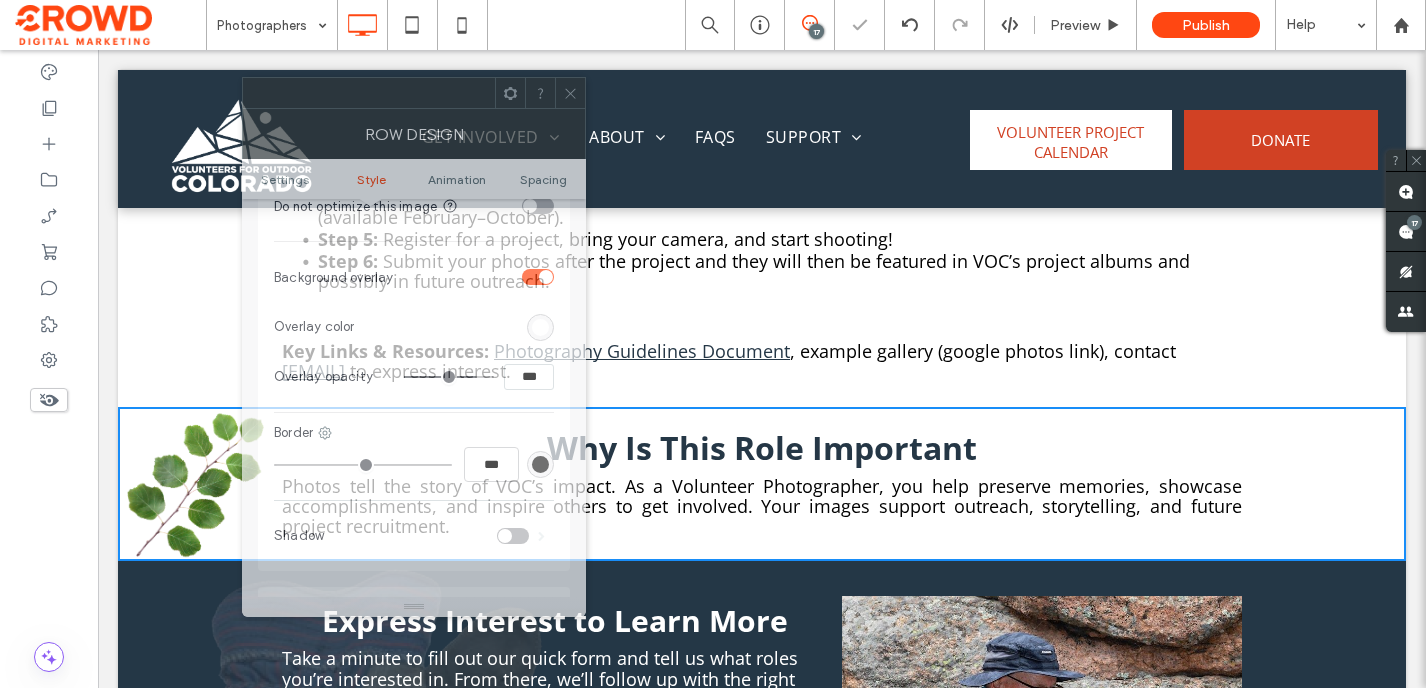 click at bounding box center [369, 93] 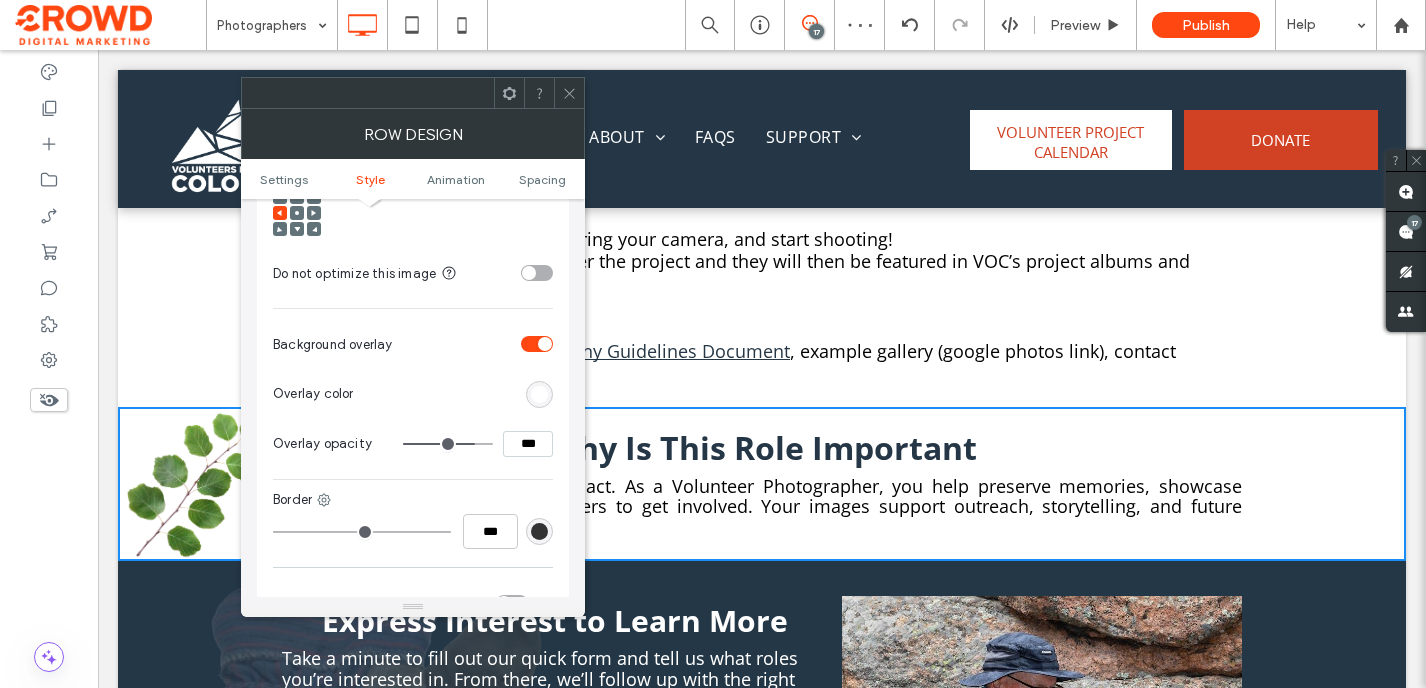 scroll, scrollTop: 778, scrollLeft: 0, axis: vertical 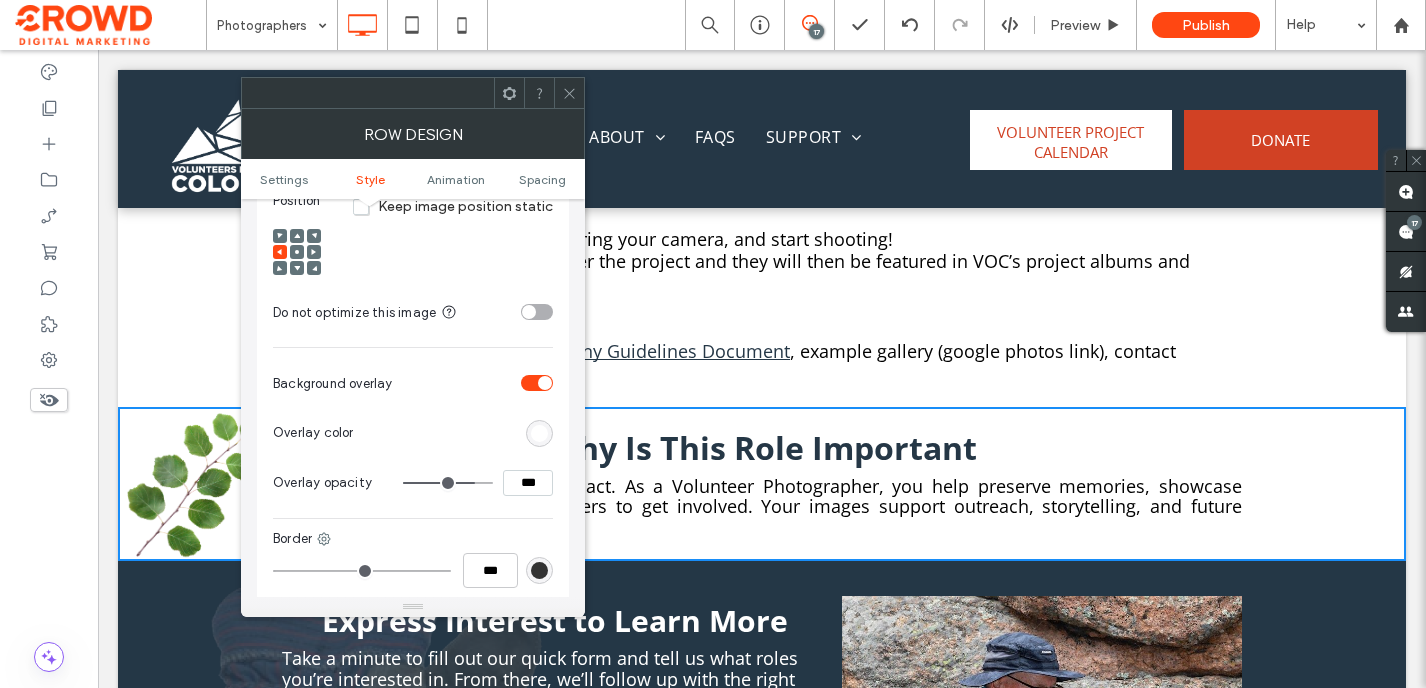 click at bounding box center [537, 383] 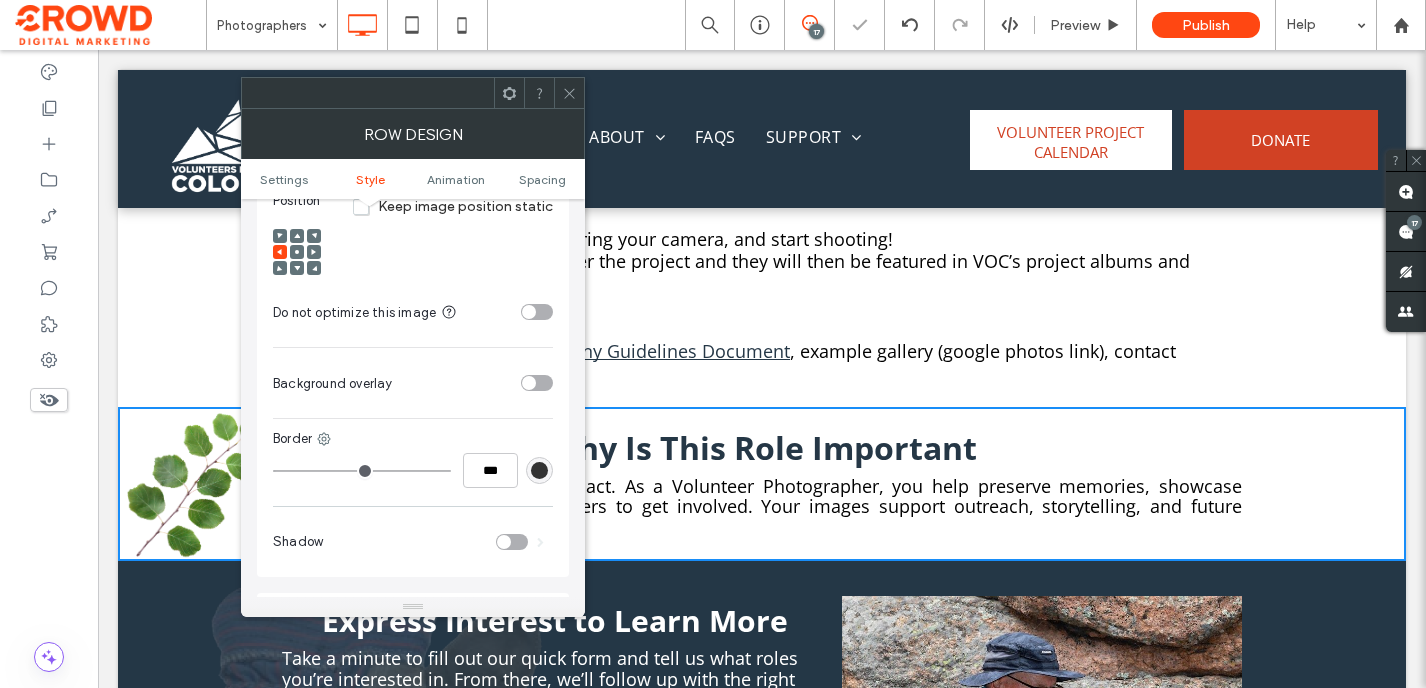 click at bounding box center [537, 383] 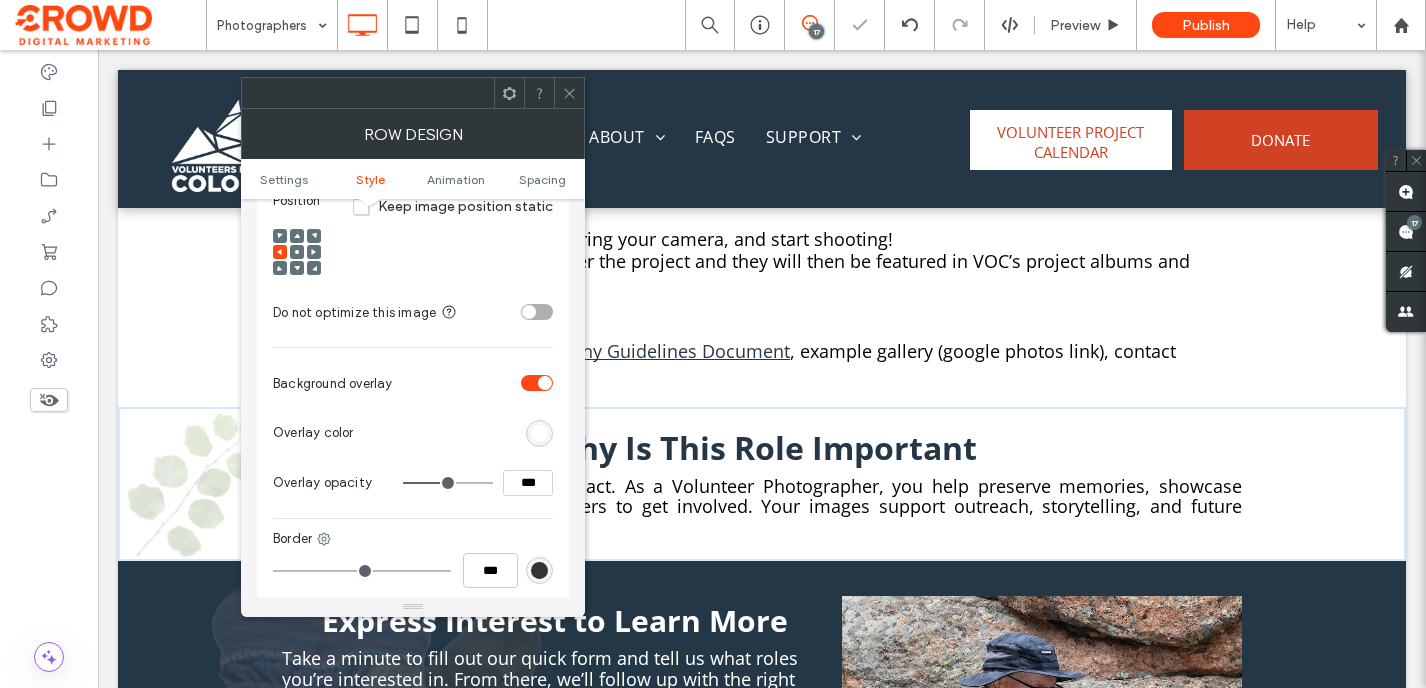 click on "***" at bounding box center [528, 483] 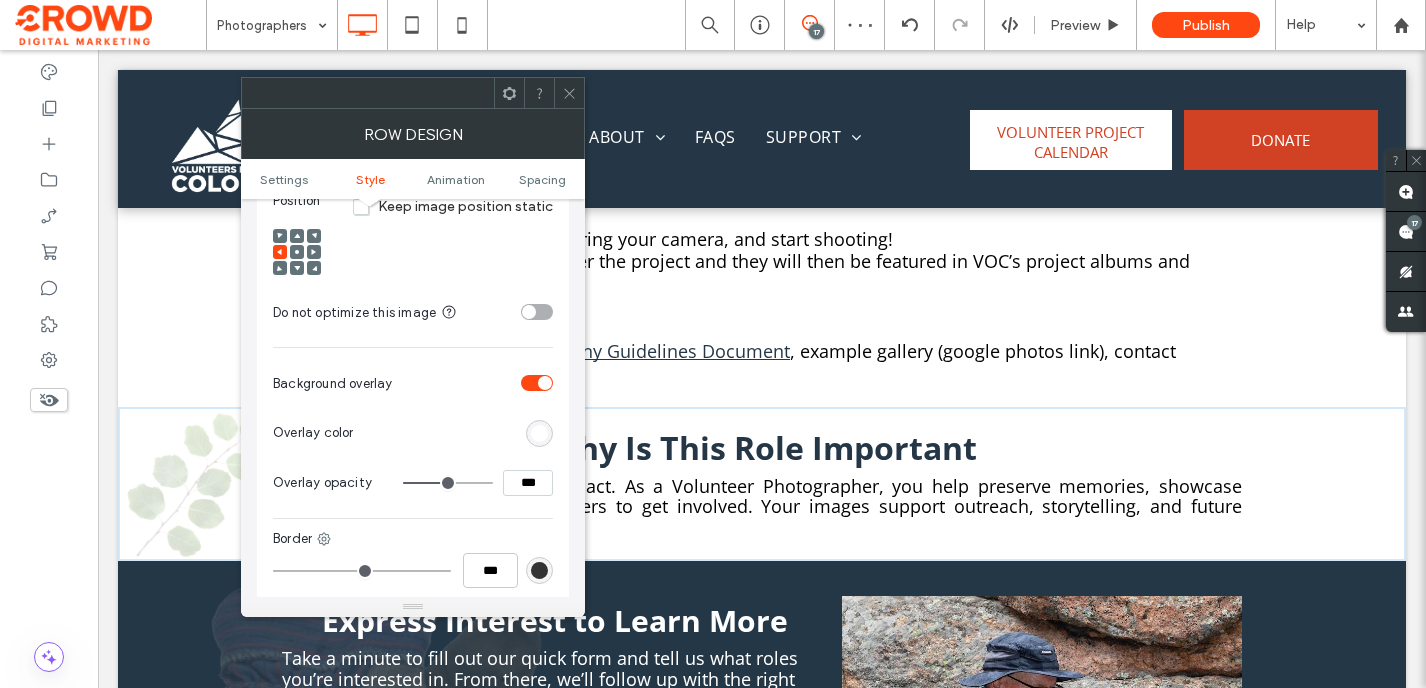 click on "***" at bounding box center [528, 483] 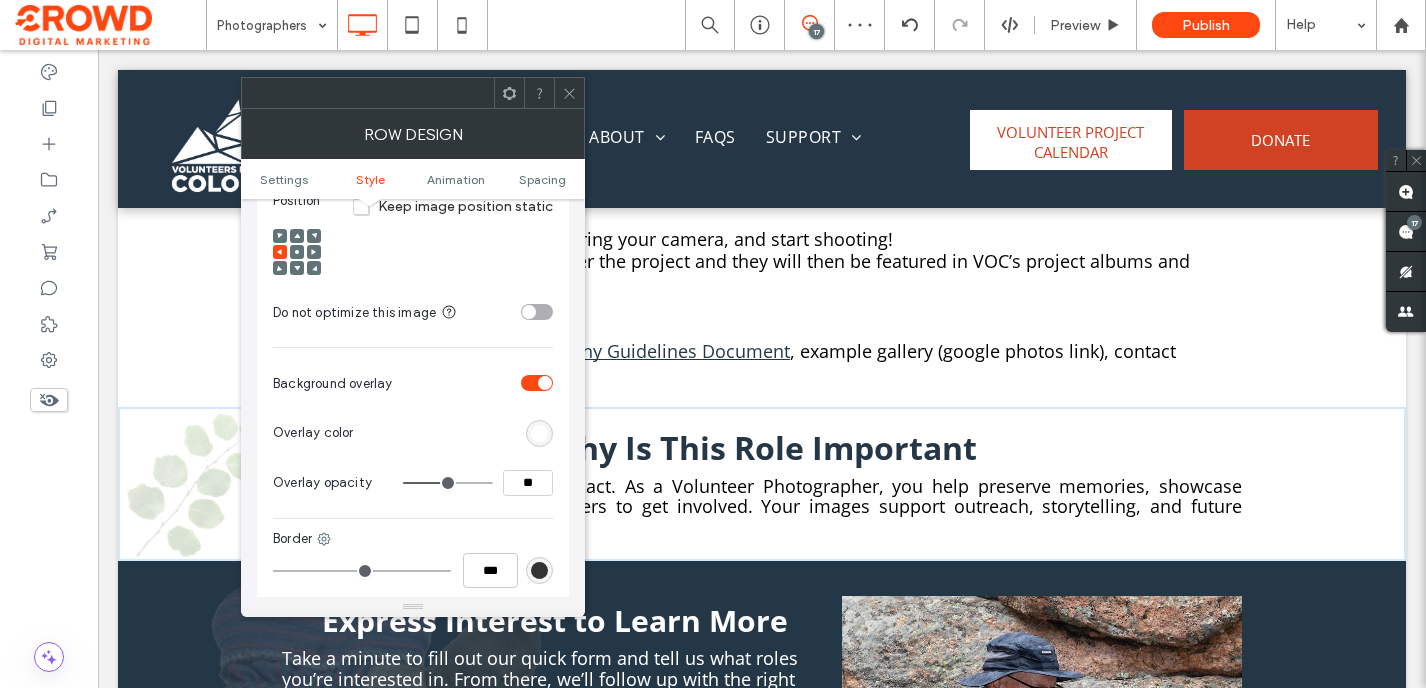 type on "***" 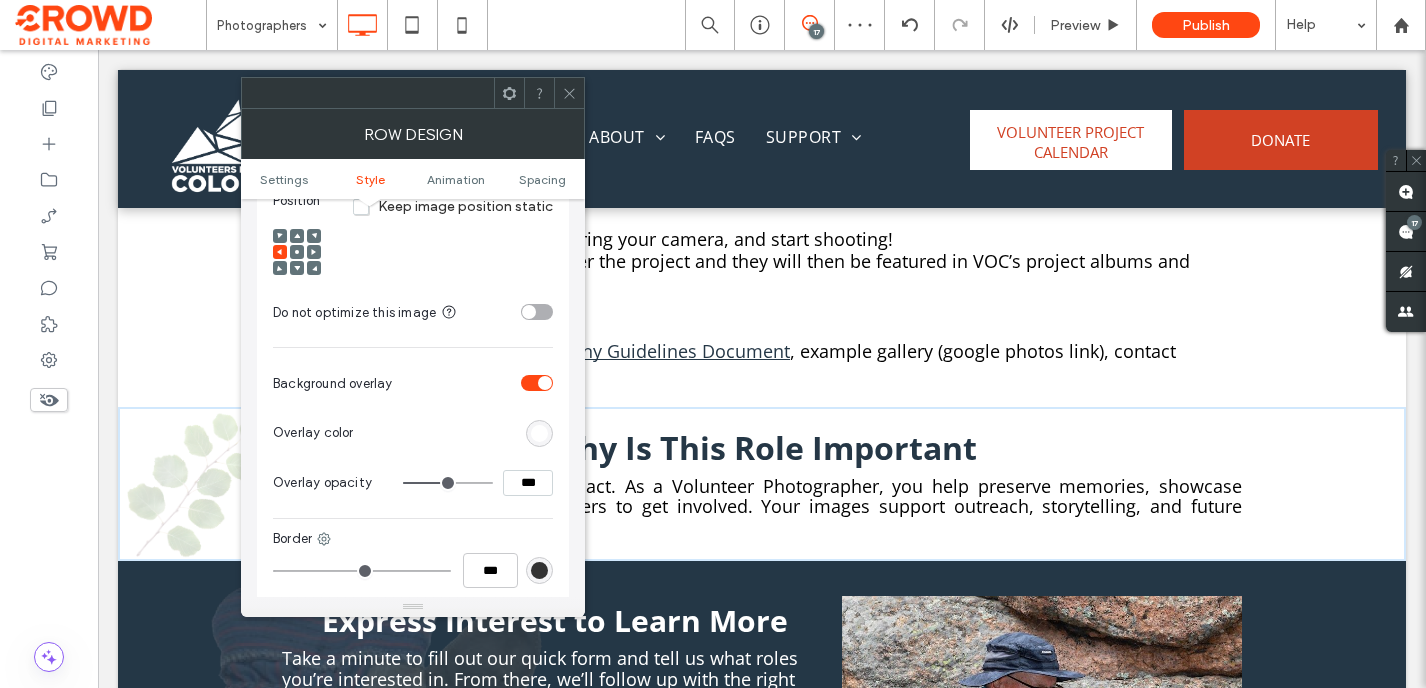 type on "**" 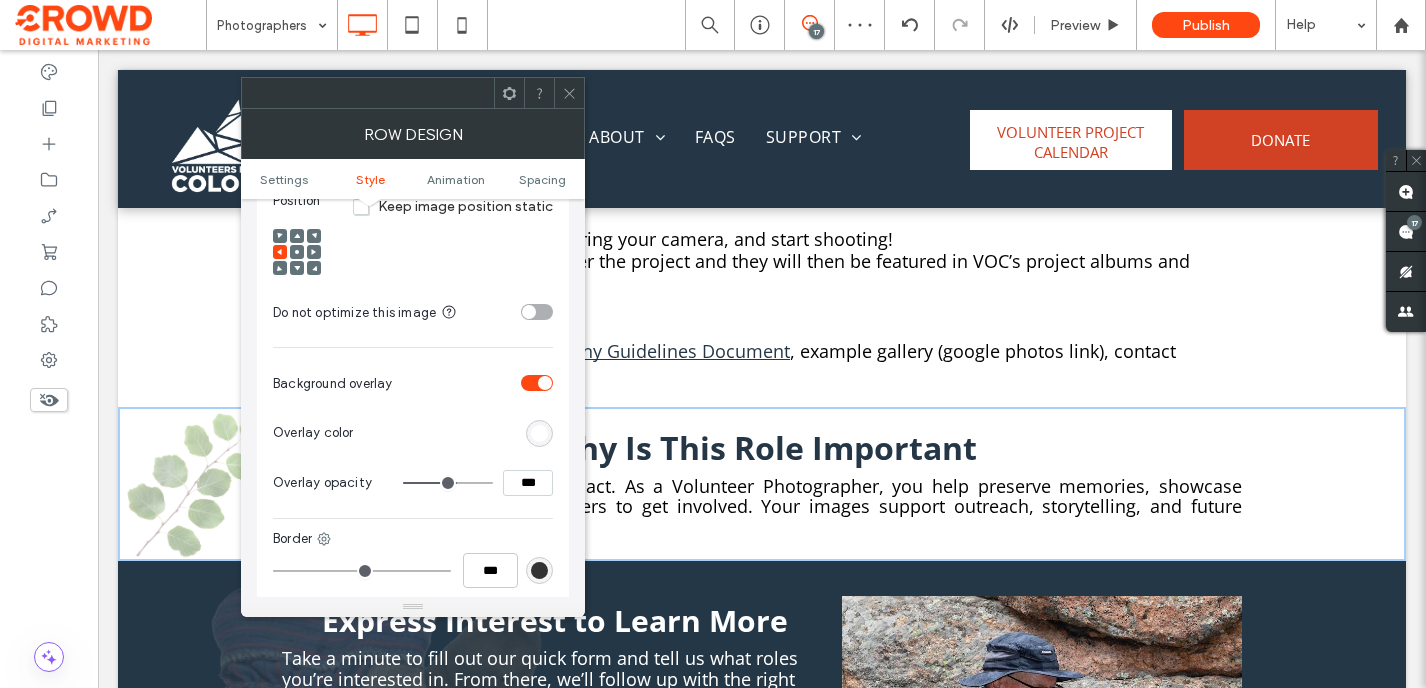 click 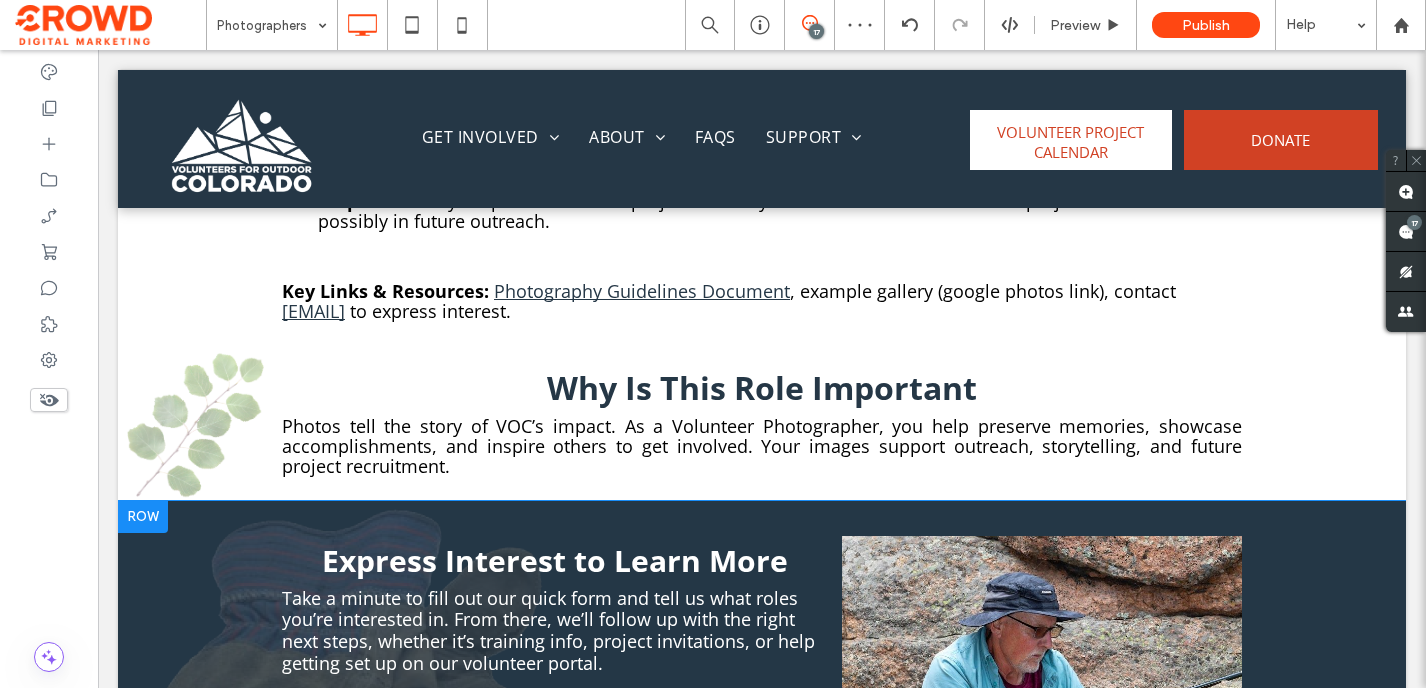 scroll, scrollTop: 1407, scrollLeft: 0, axis: vertical 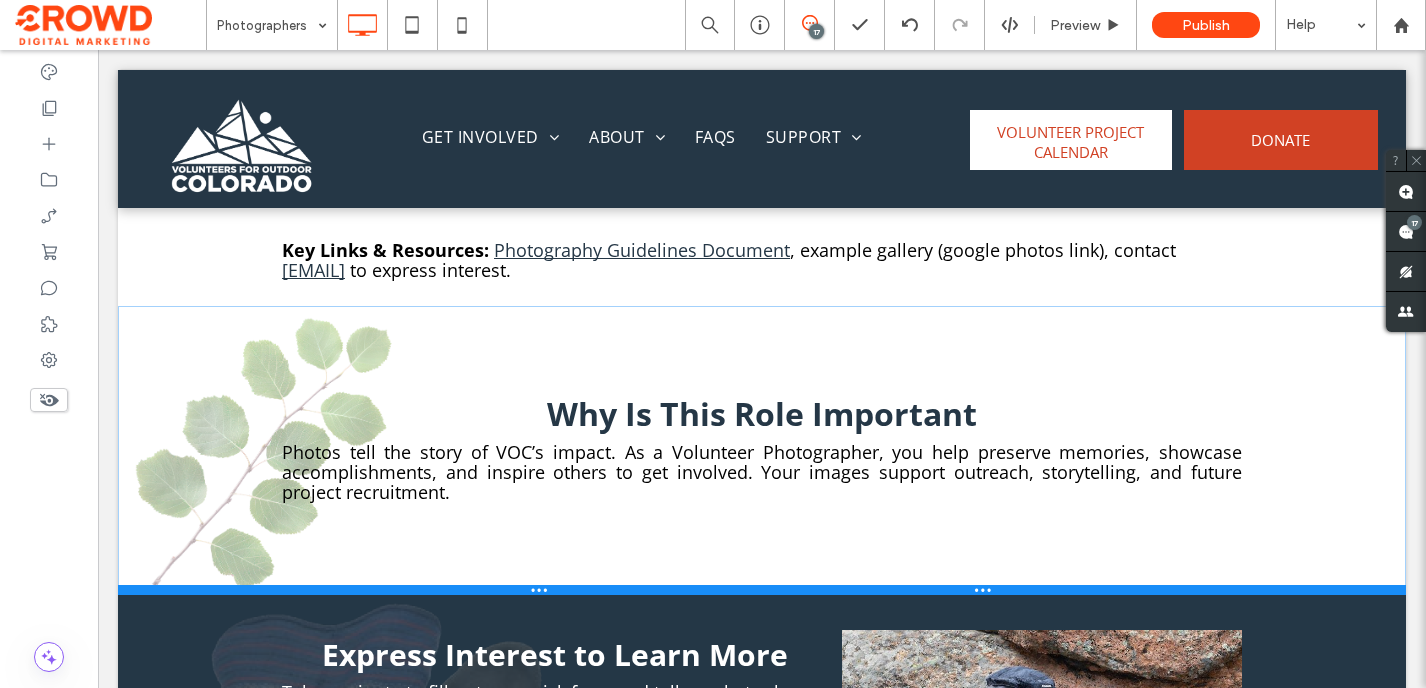 drag, startPoint x: 329, startPoint y: 453, endPoint x: 342, endPoint y: 588, distance: 135.62448 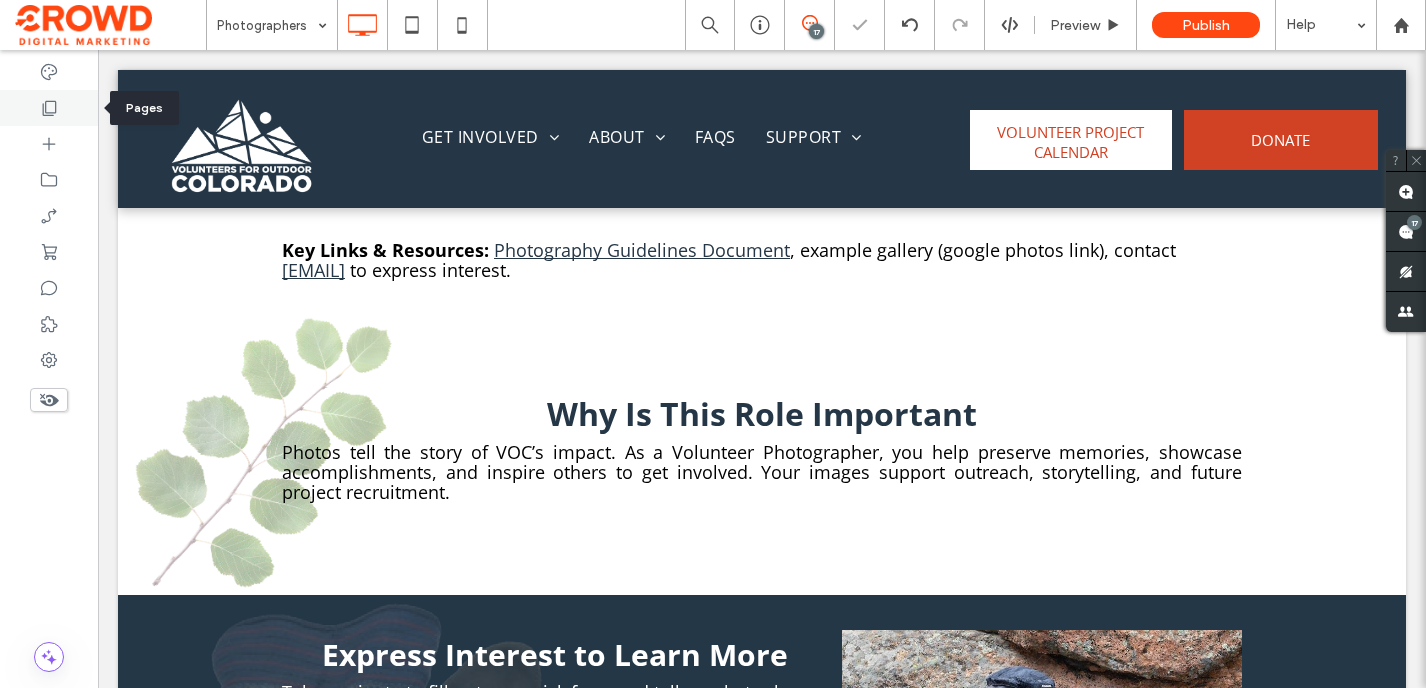 click at bounding box center (49, 108) 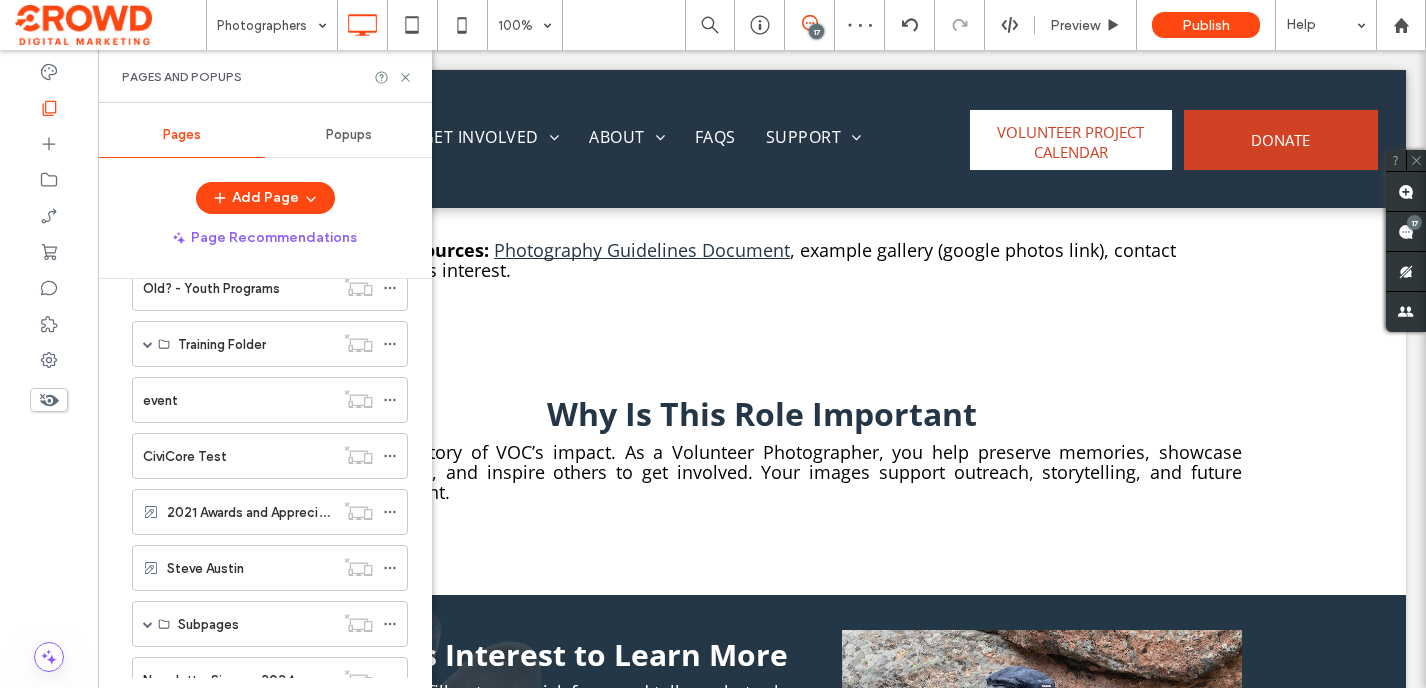 scroll, scrollTop: 1575, scrollLeft: 0, axis: vertical 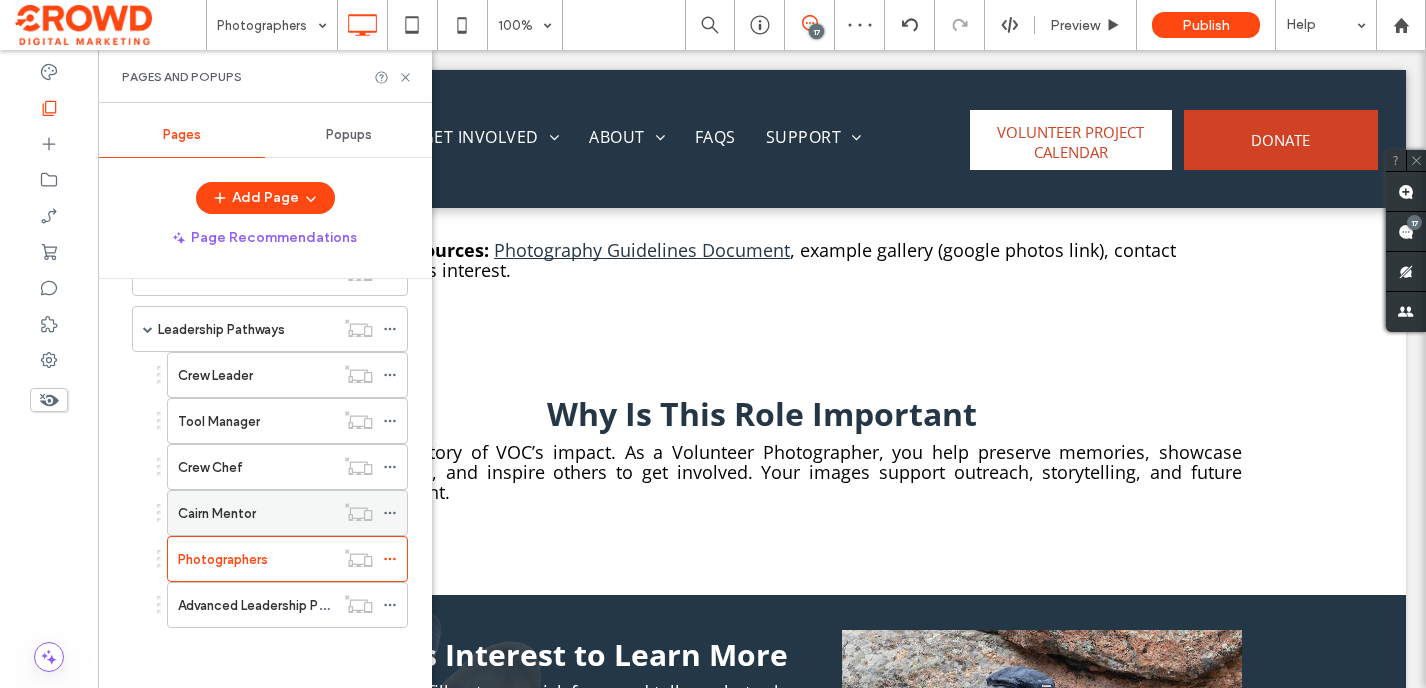 click on "Cairn Mentor" at bounding box center (217, 513) 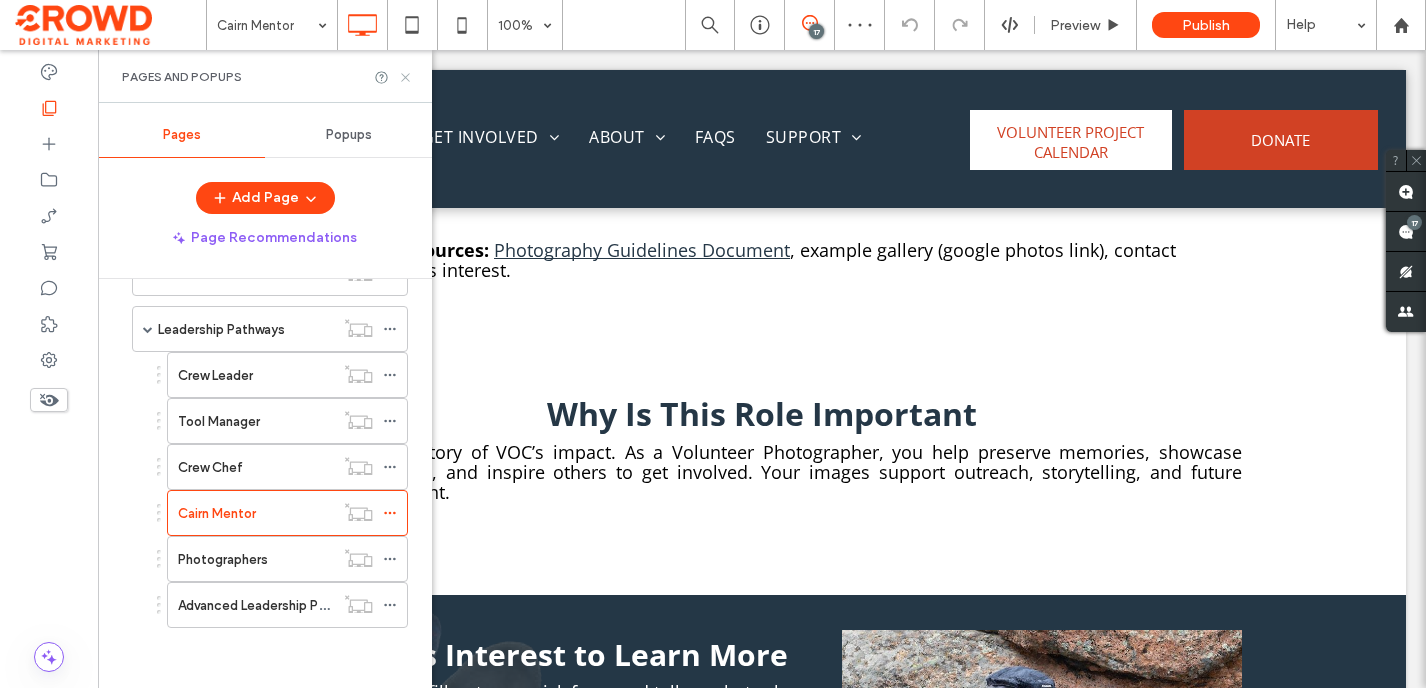 click 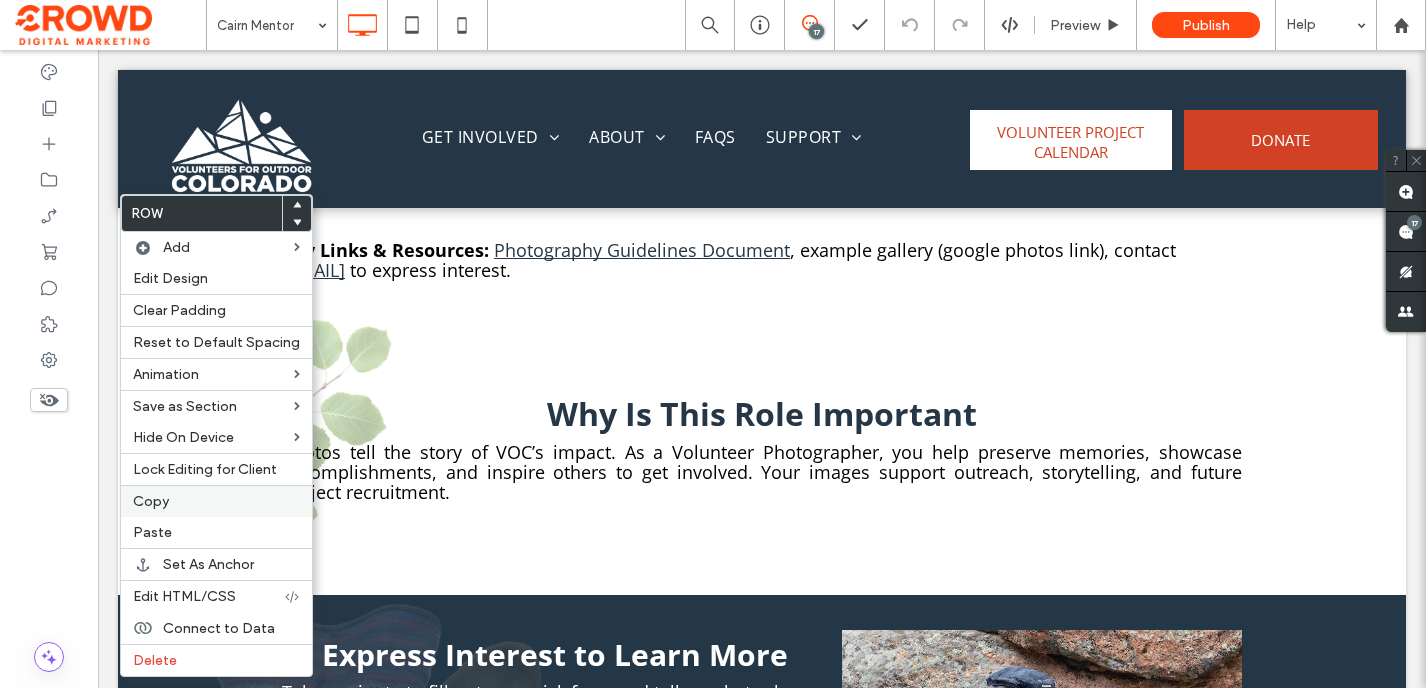 click on "Copy" at bounding box center [216, 501] 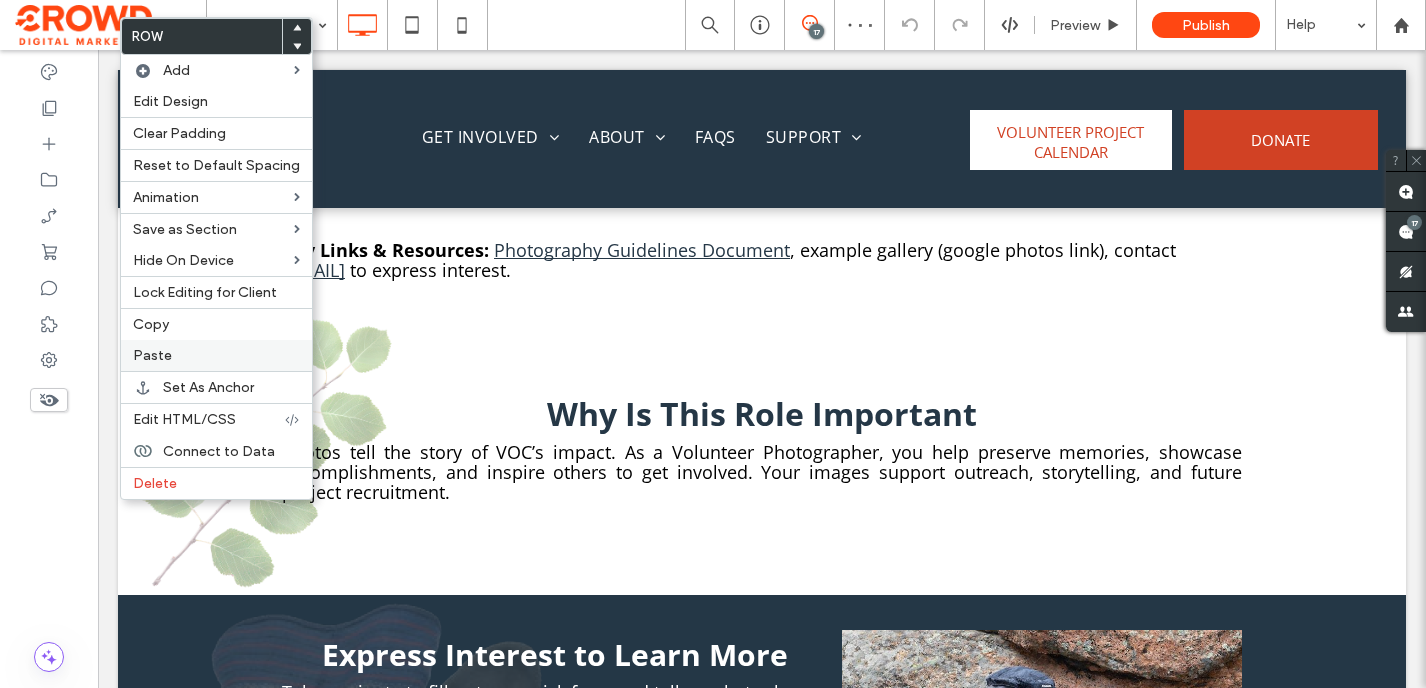 click on "Paste" at bounding box center [216, 355] 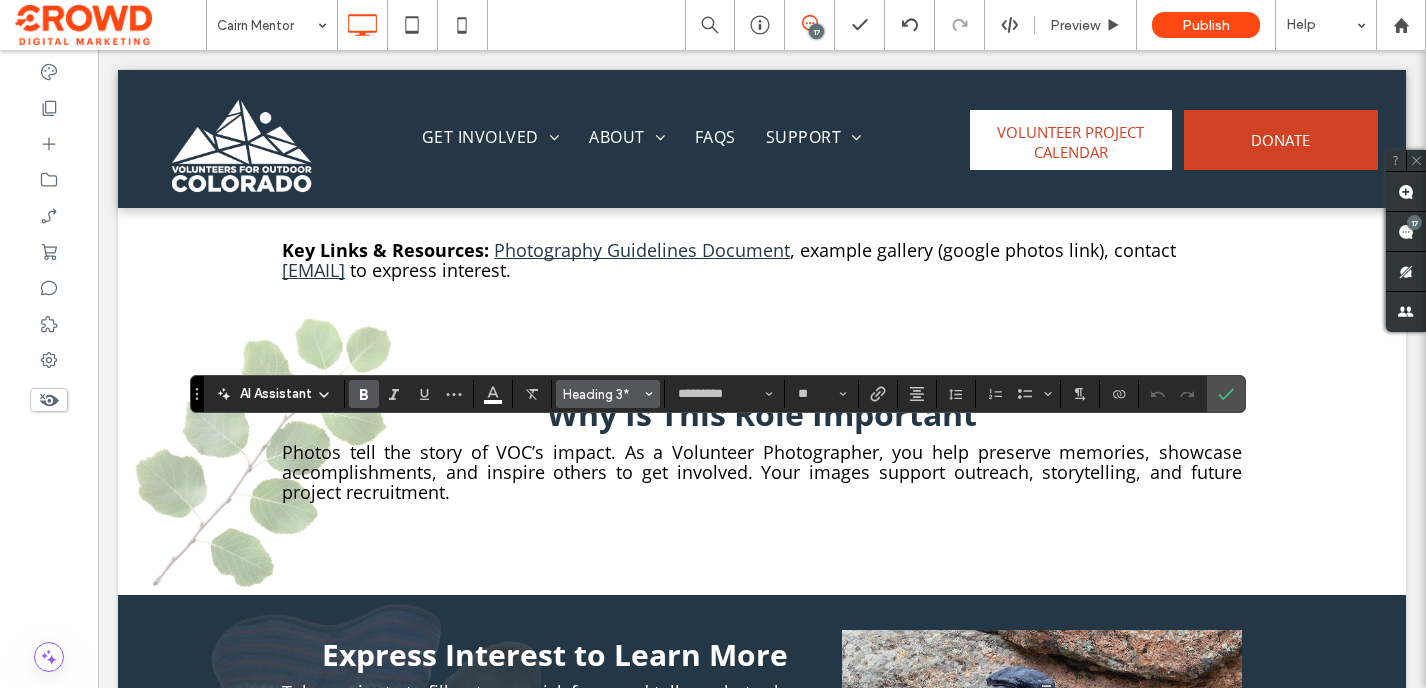 click 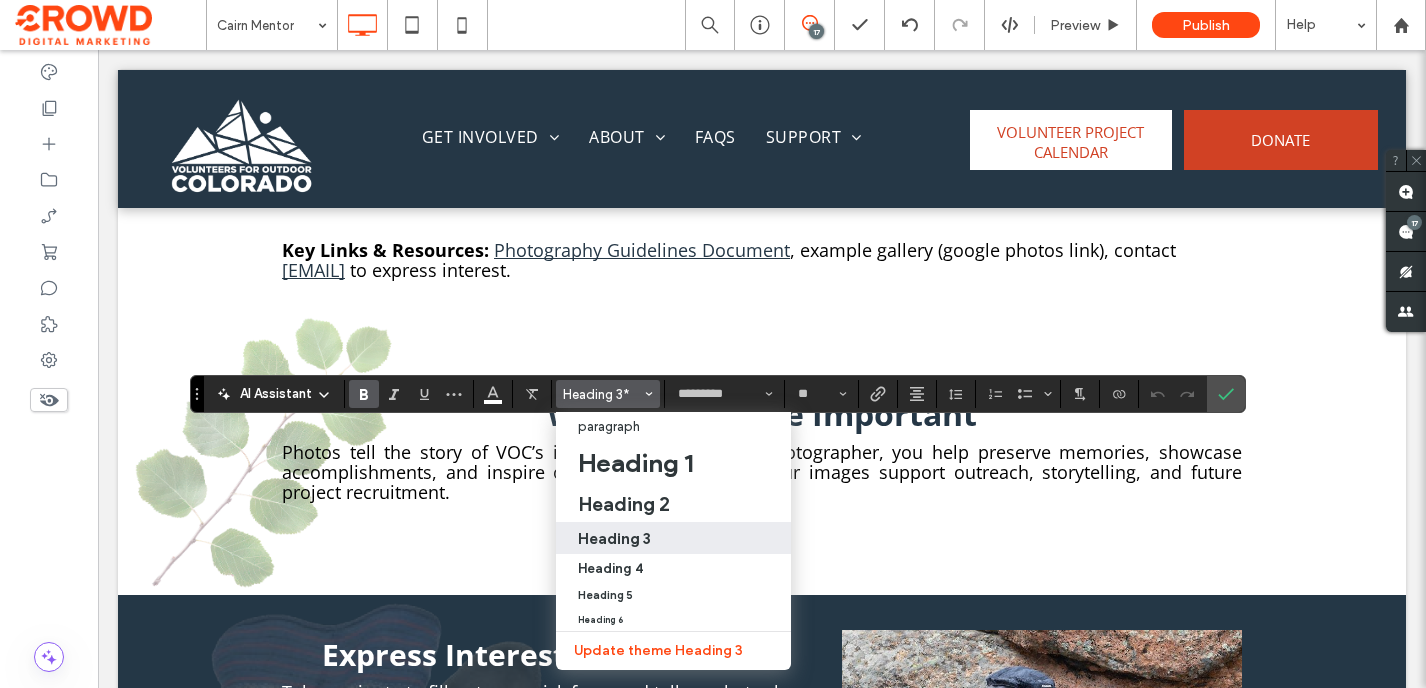 click on "Heading 3" at bounding box center [673, 538] 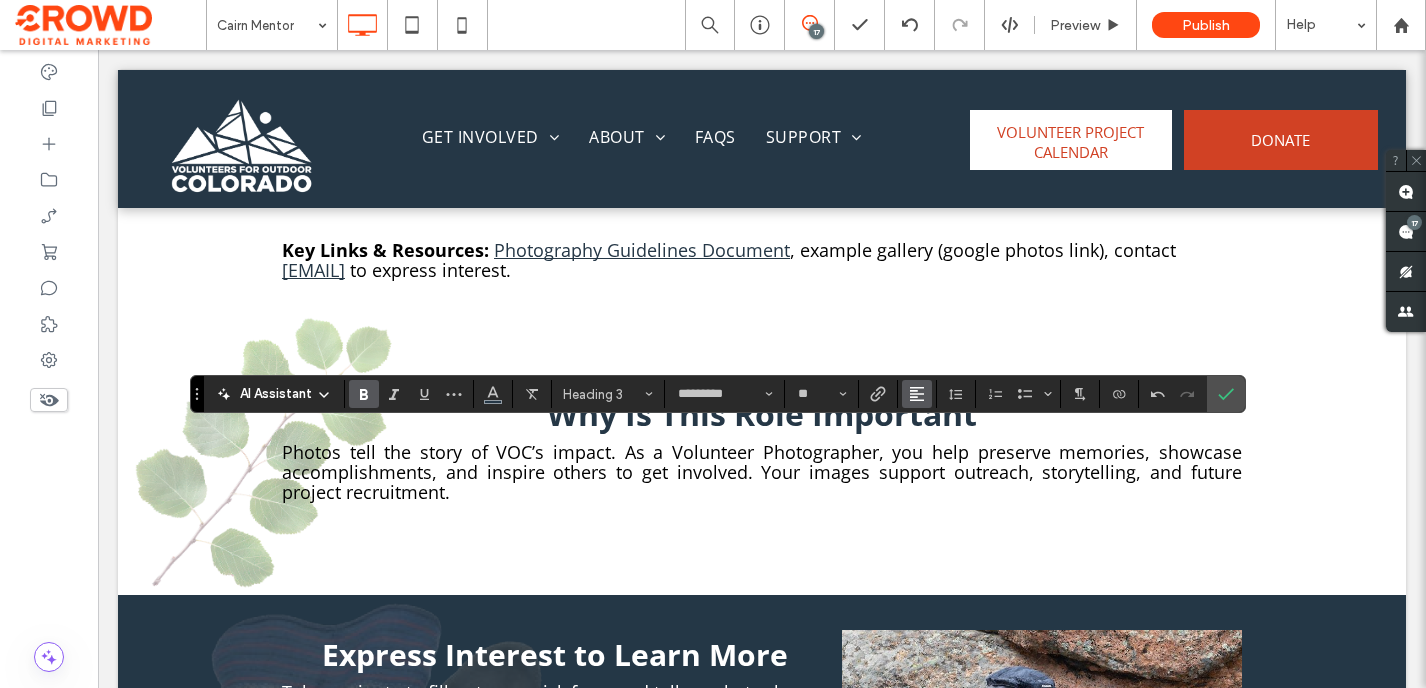 click 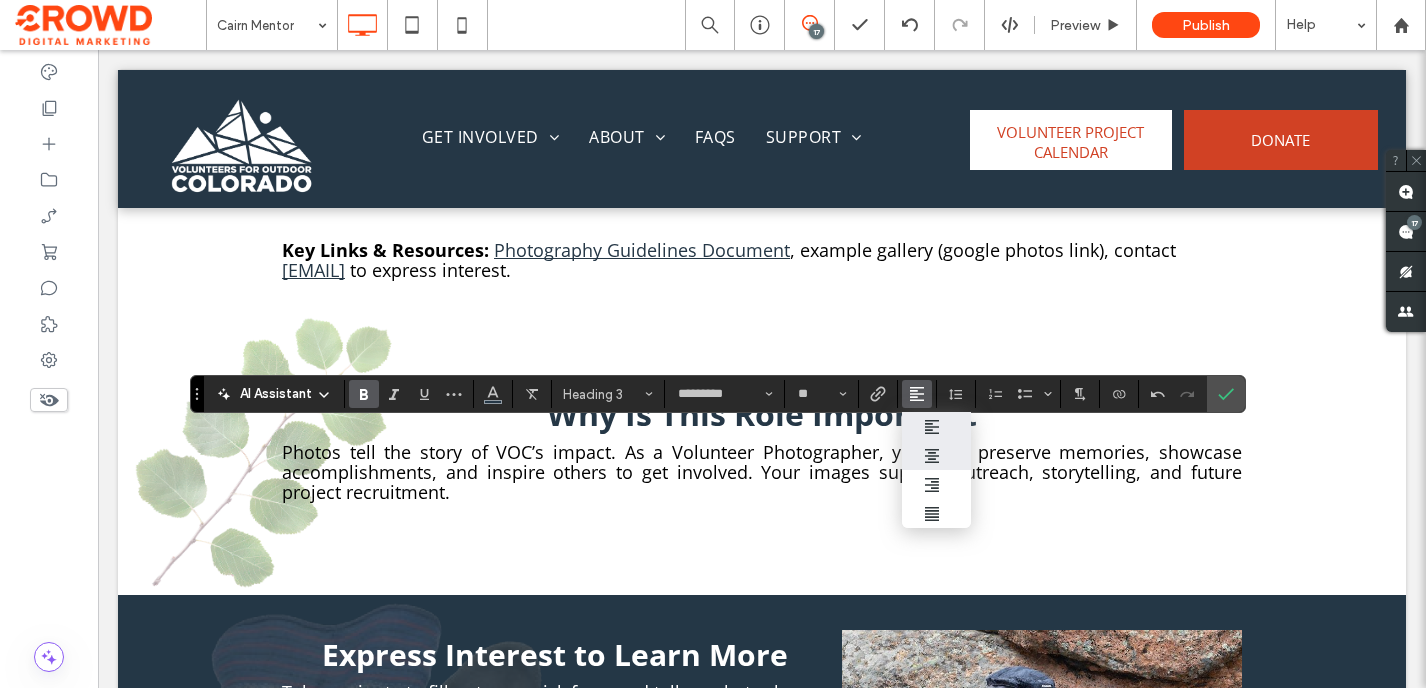 click at bounding box center (937, 456) 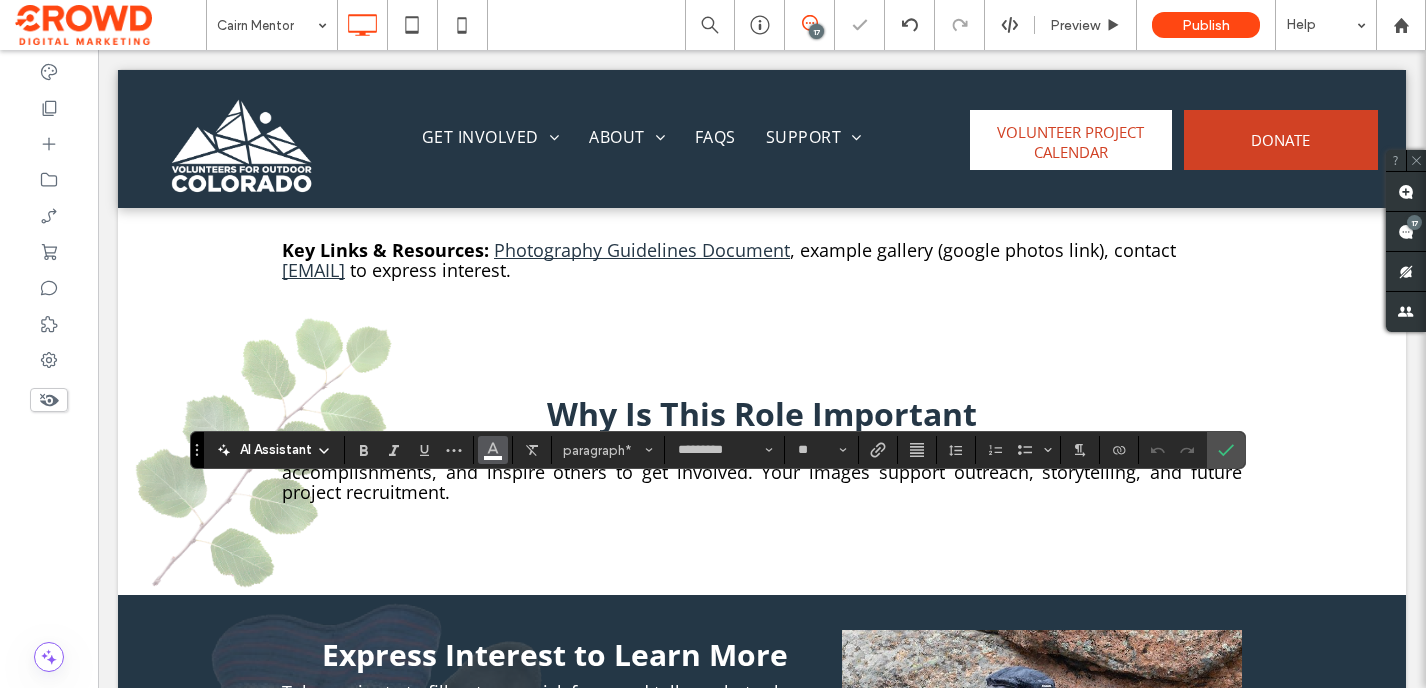click 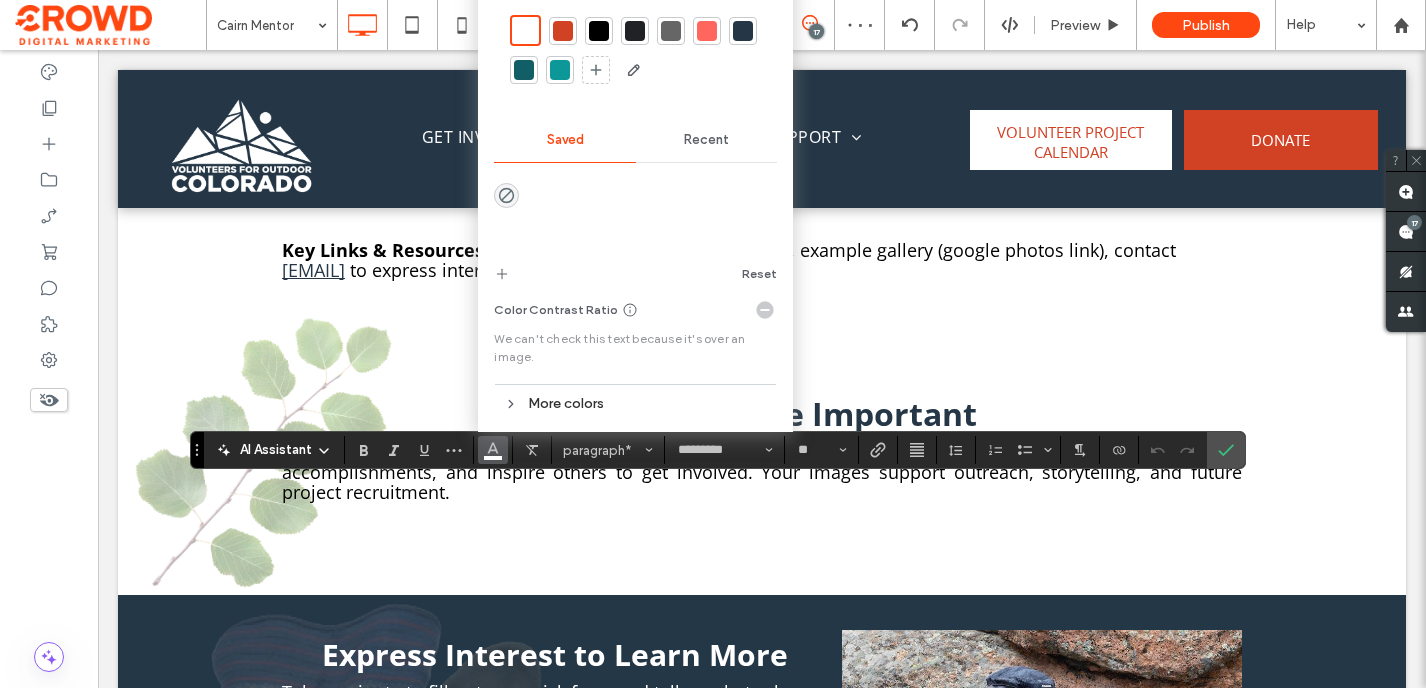 click at bounding box center (599, 31) 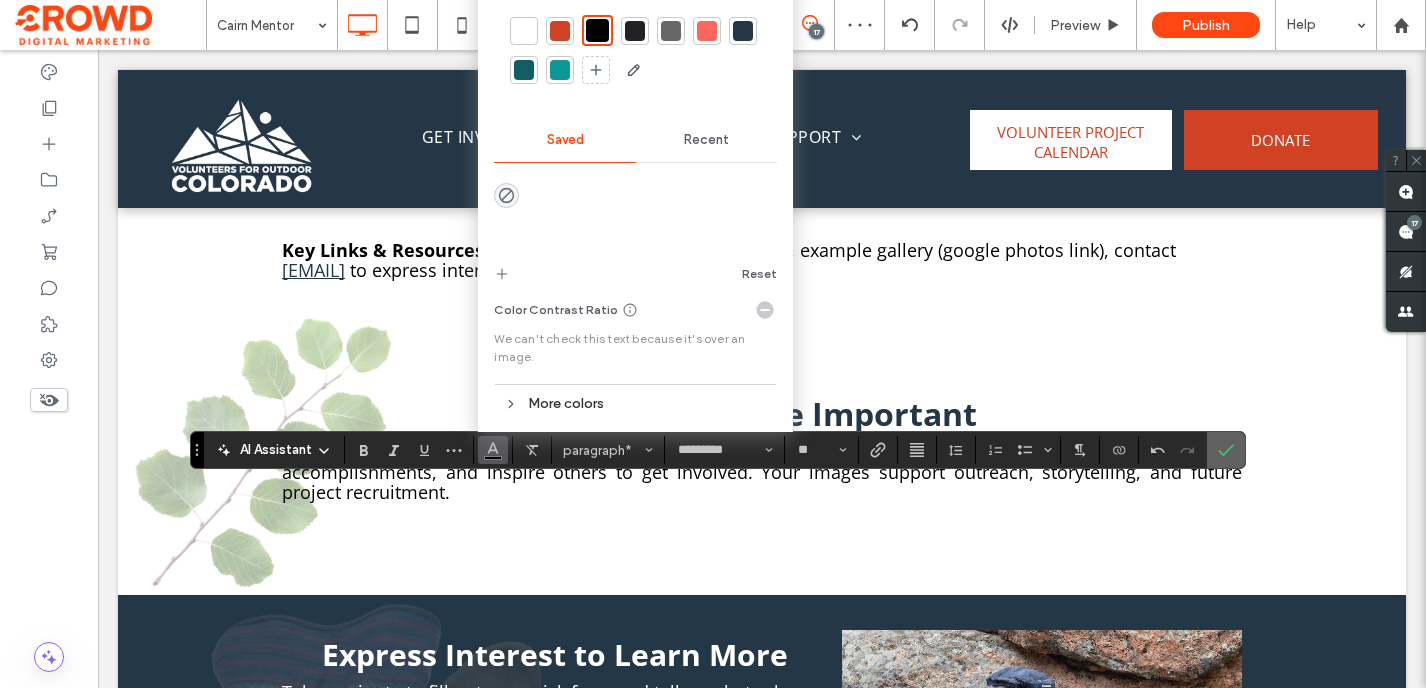 click at bounding box center (1222, 450) 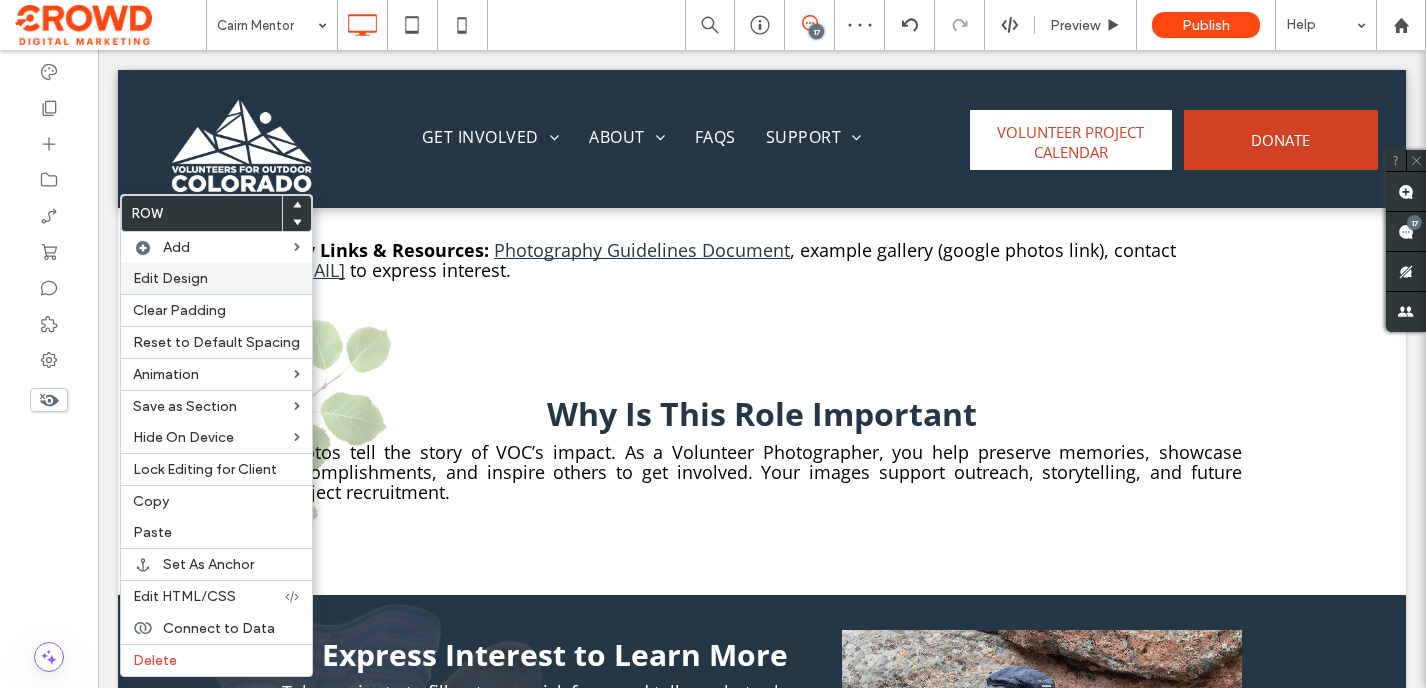 click on "Edit Design" at bounding box center [170, 278] 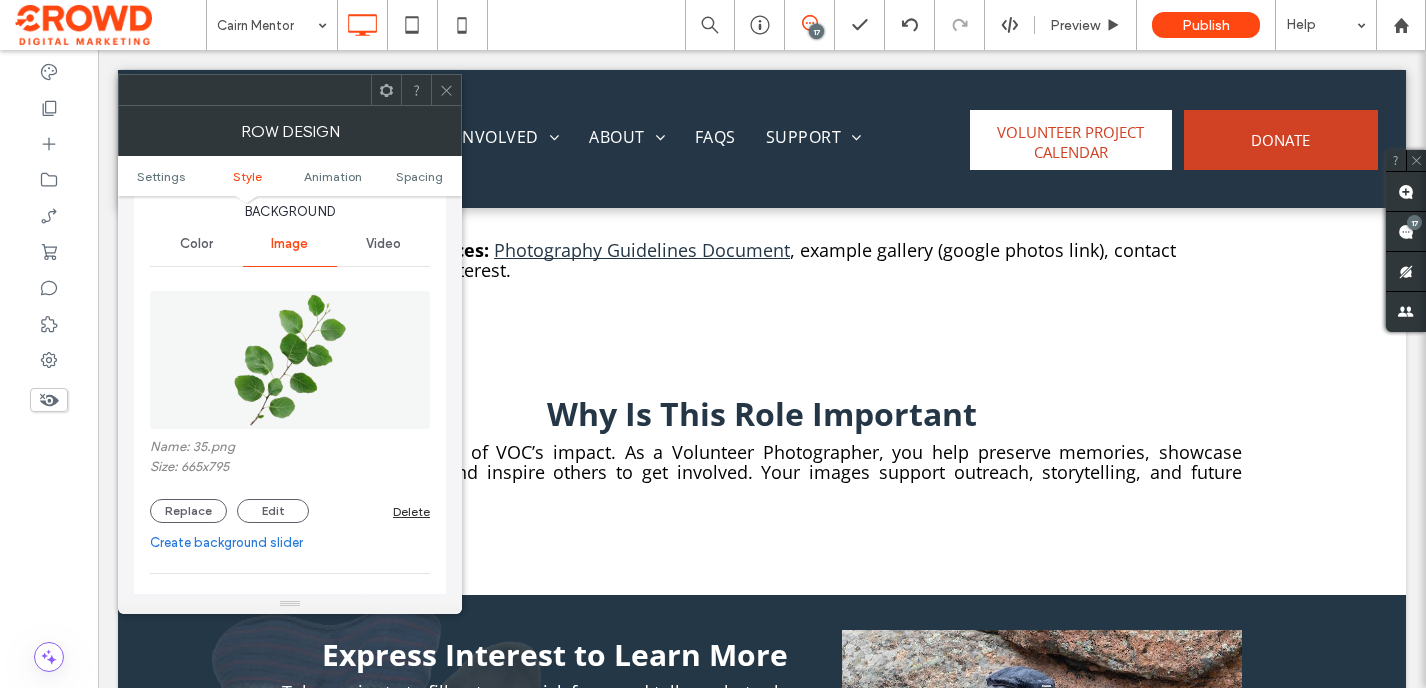 scroll, scrollTop: 199, scrollLeft: 0, axis: vertical 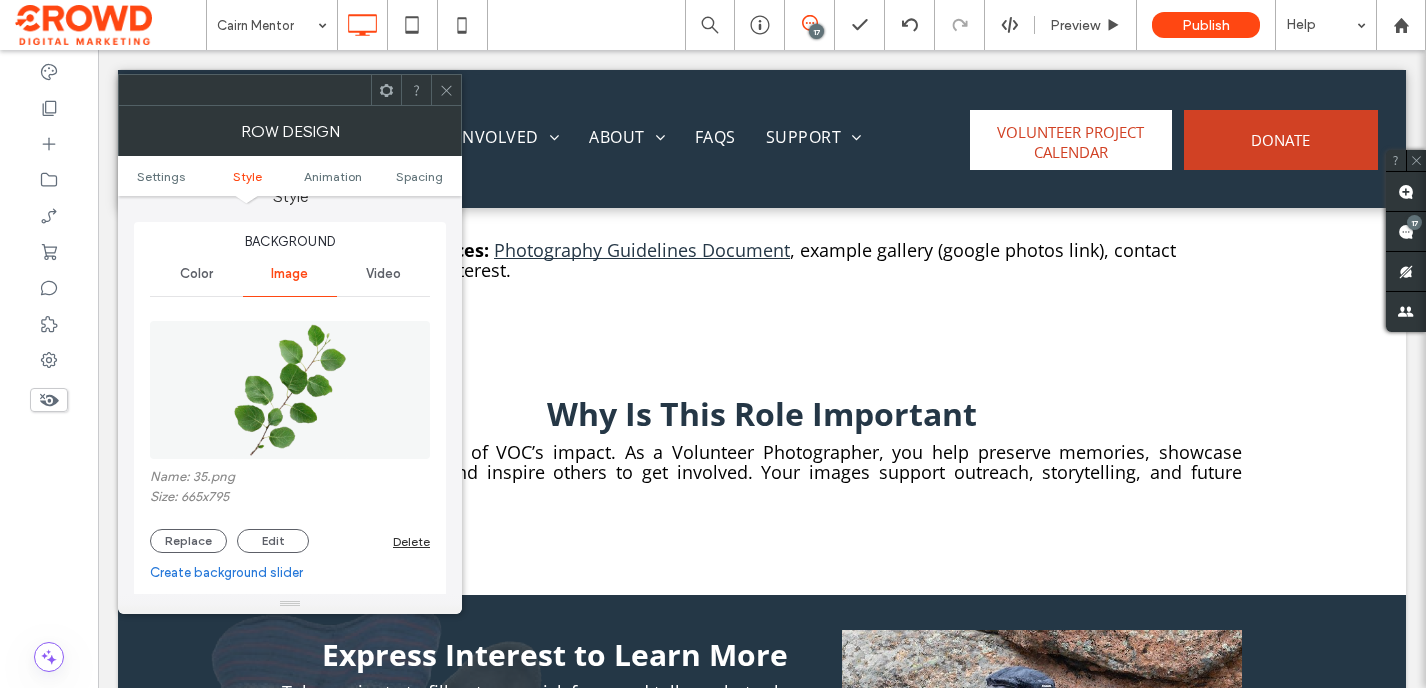 click on "Color" at bounding box center [196, 274] 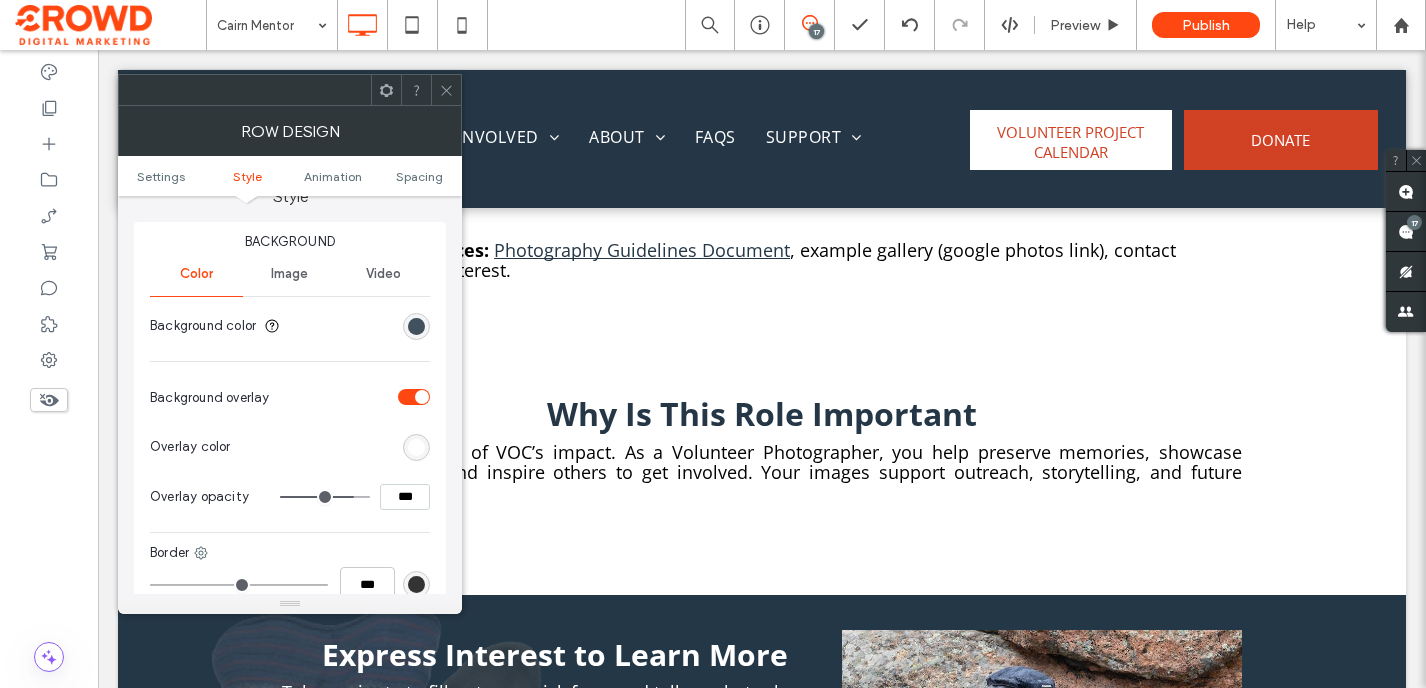 click at bounding box center (416, 326) 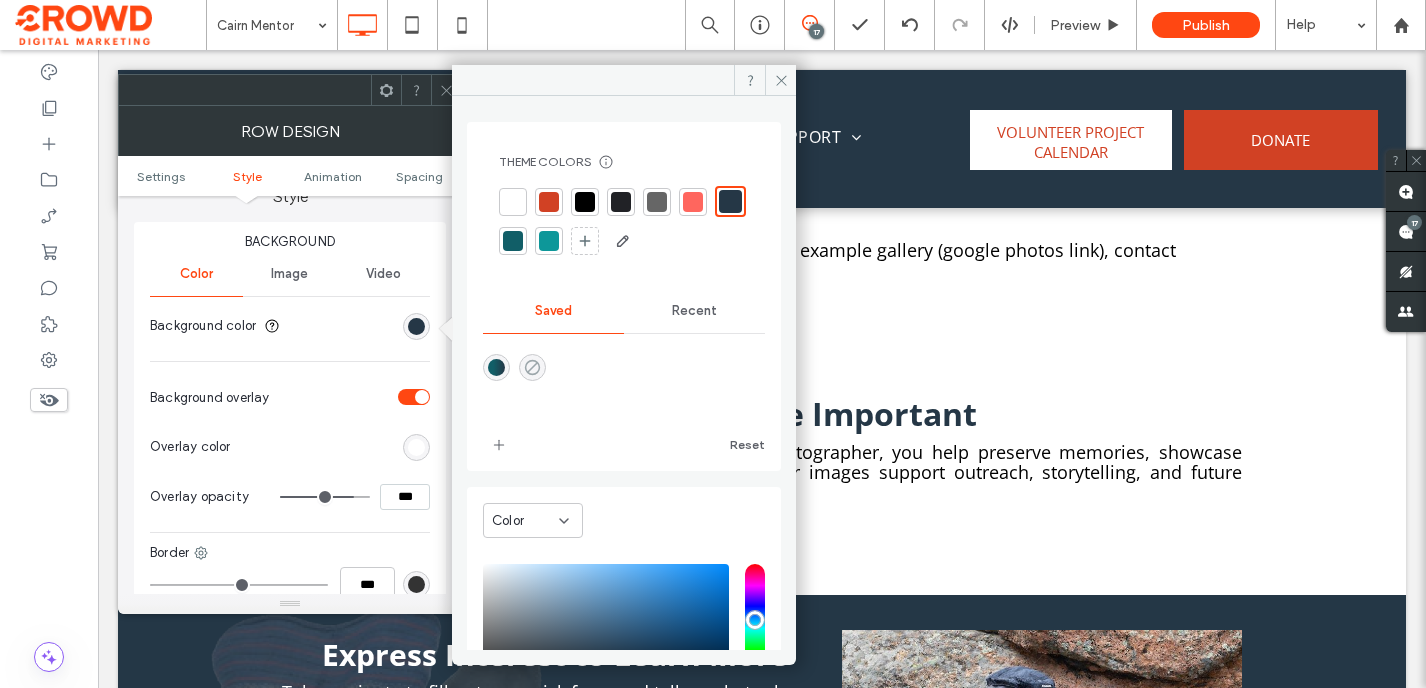 click 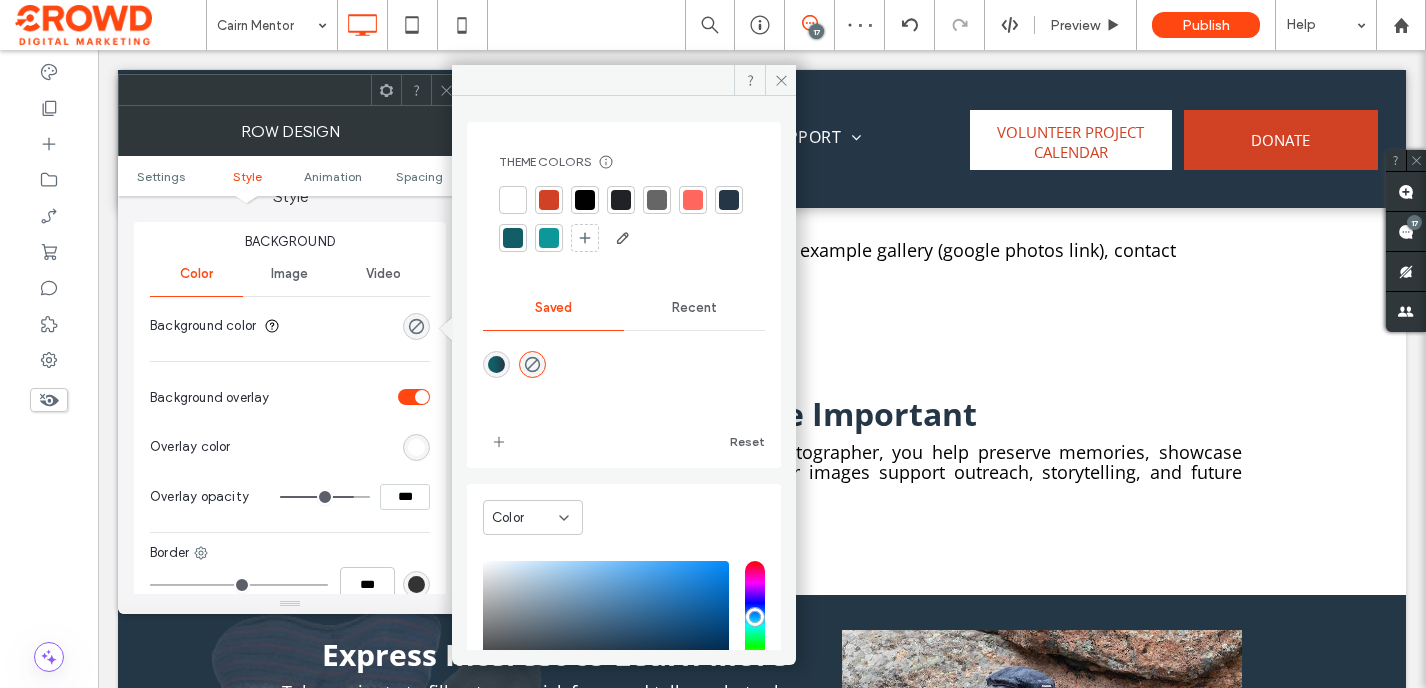 click at bounding box center [416, 447] 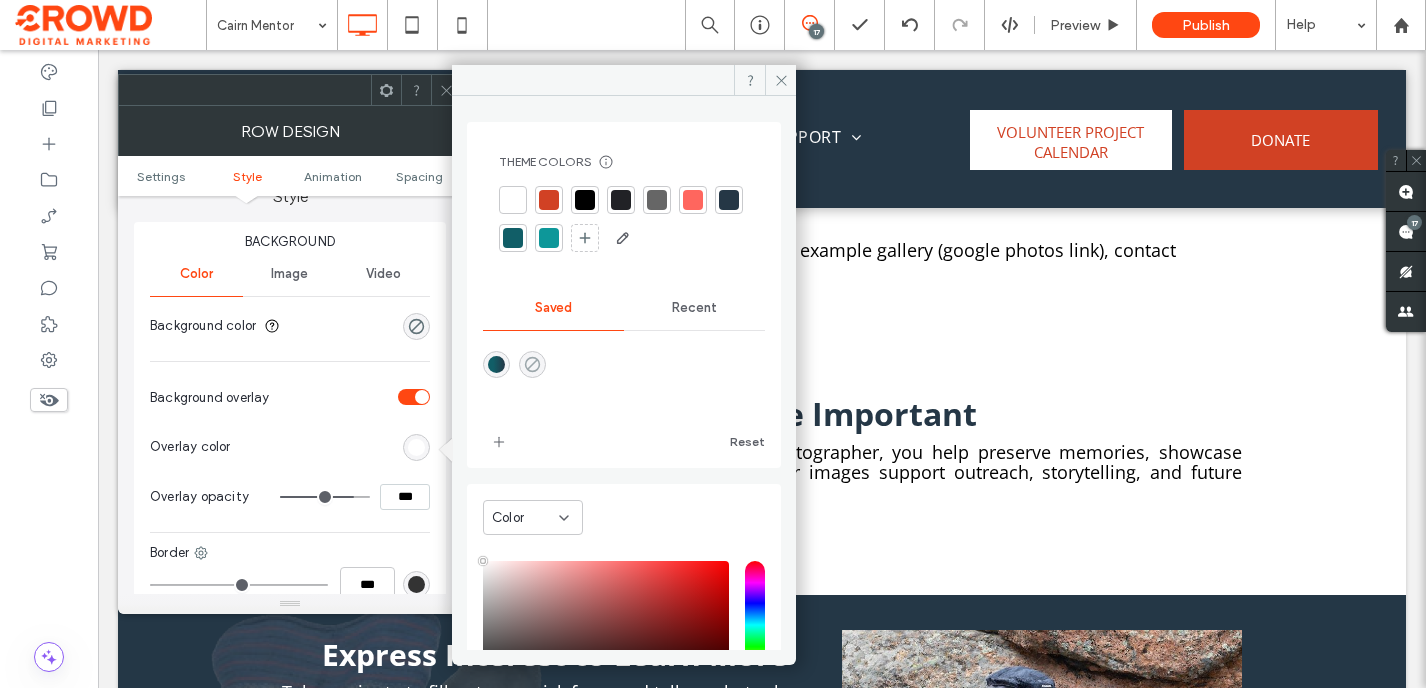 click 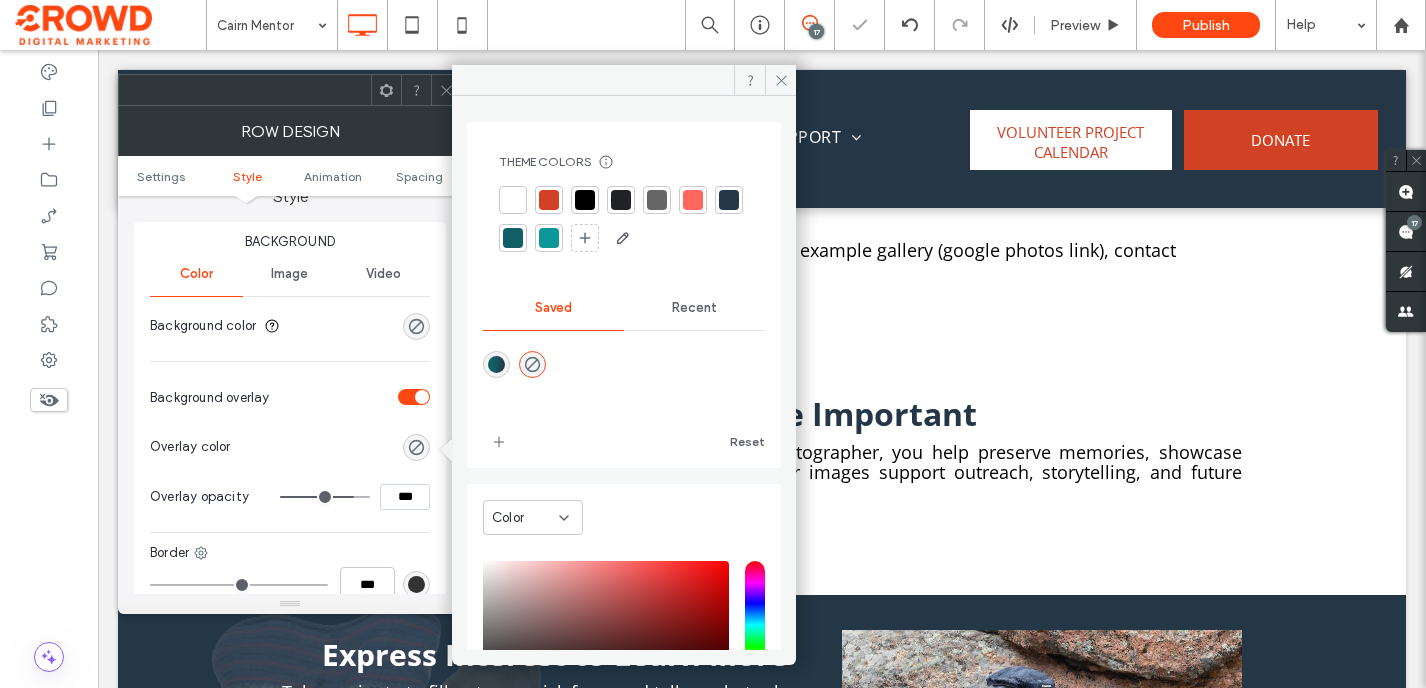 click at bounding box center [513, 200] 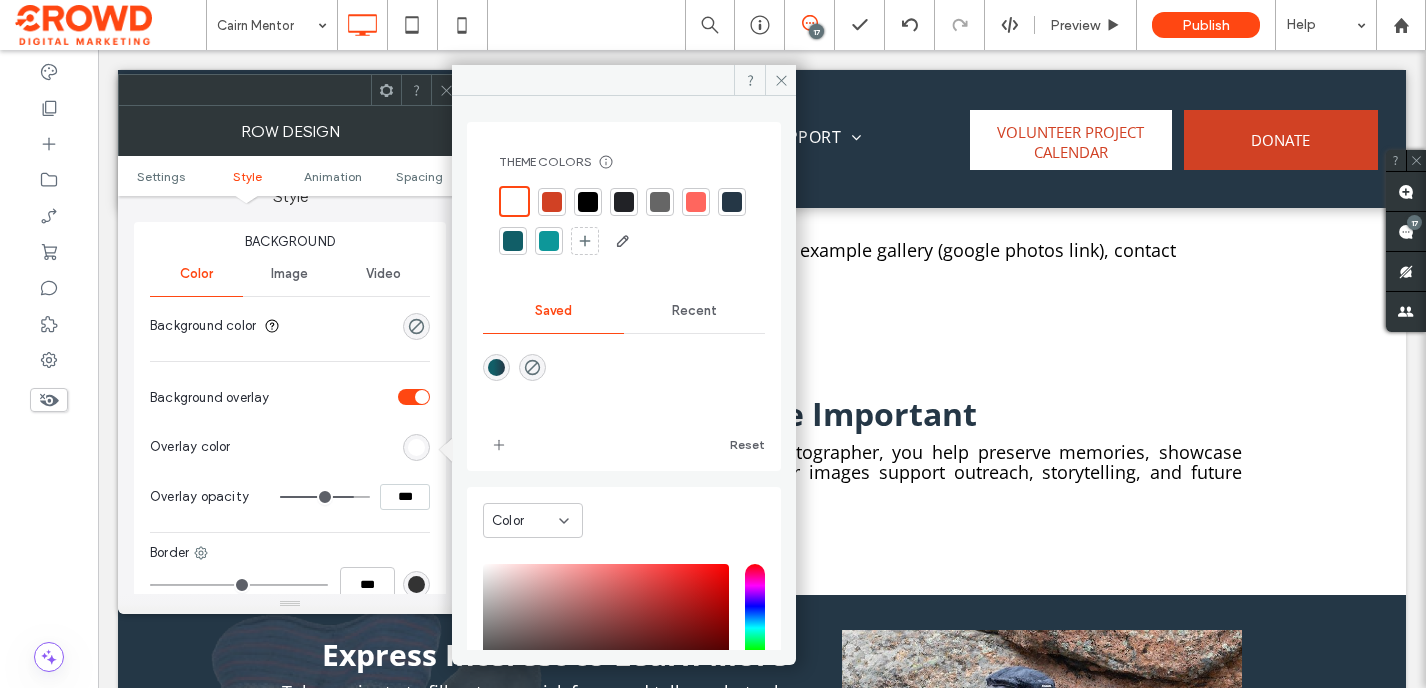 click on "***" at bounding box center (405, 497) 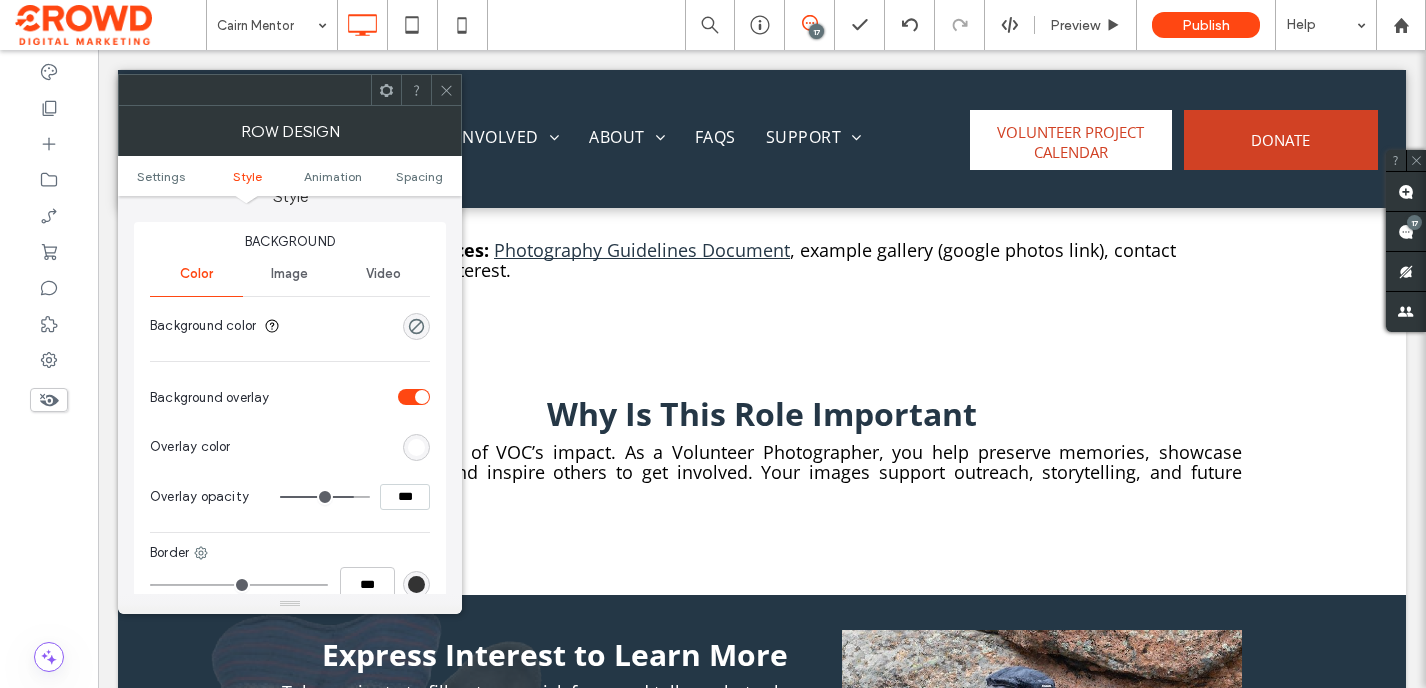 click on "***" at bounding box center (405, 497) 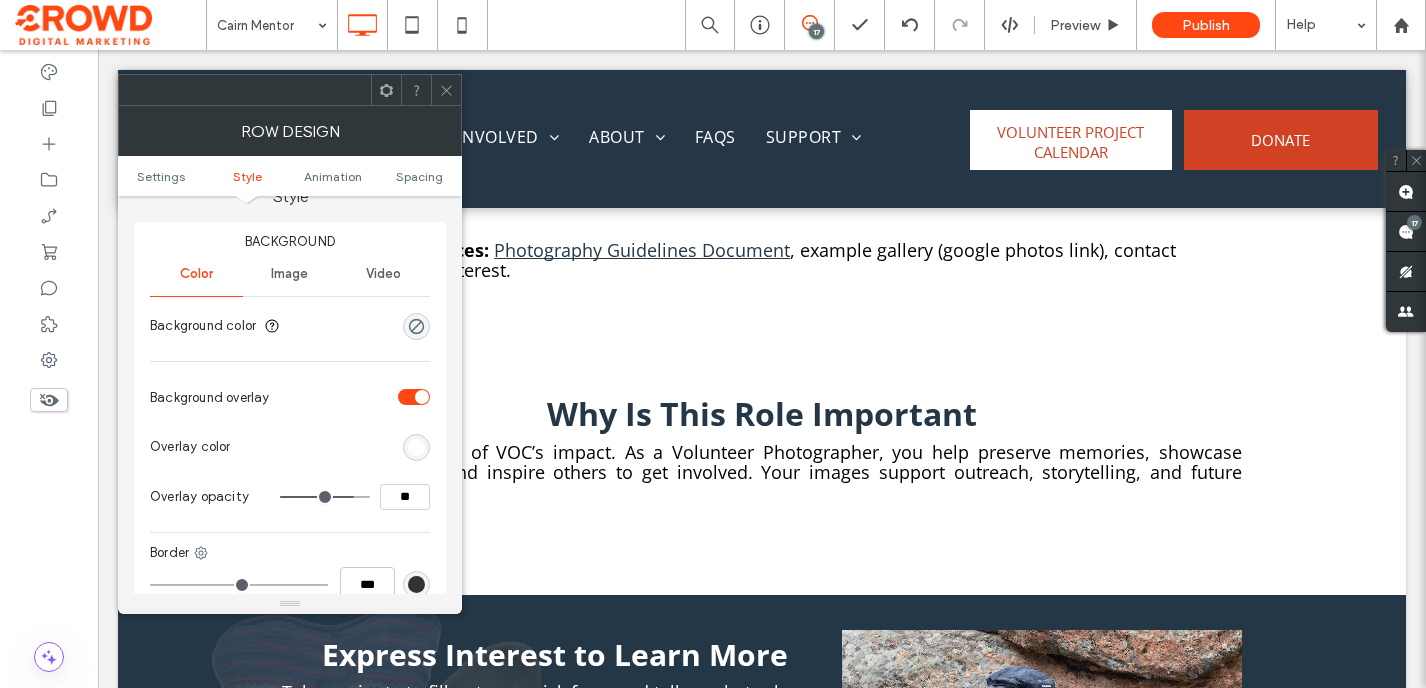 type on "***" 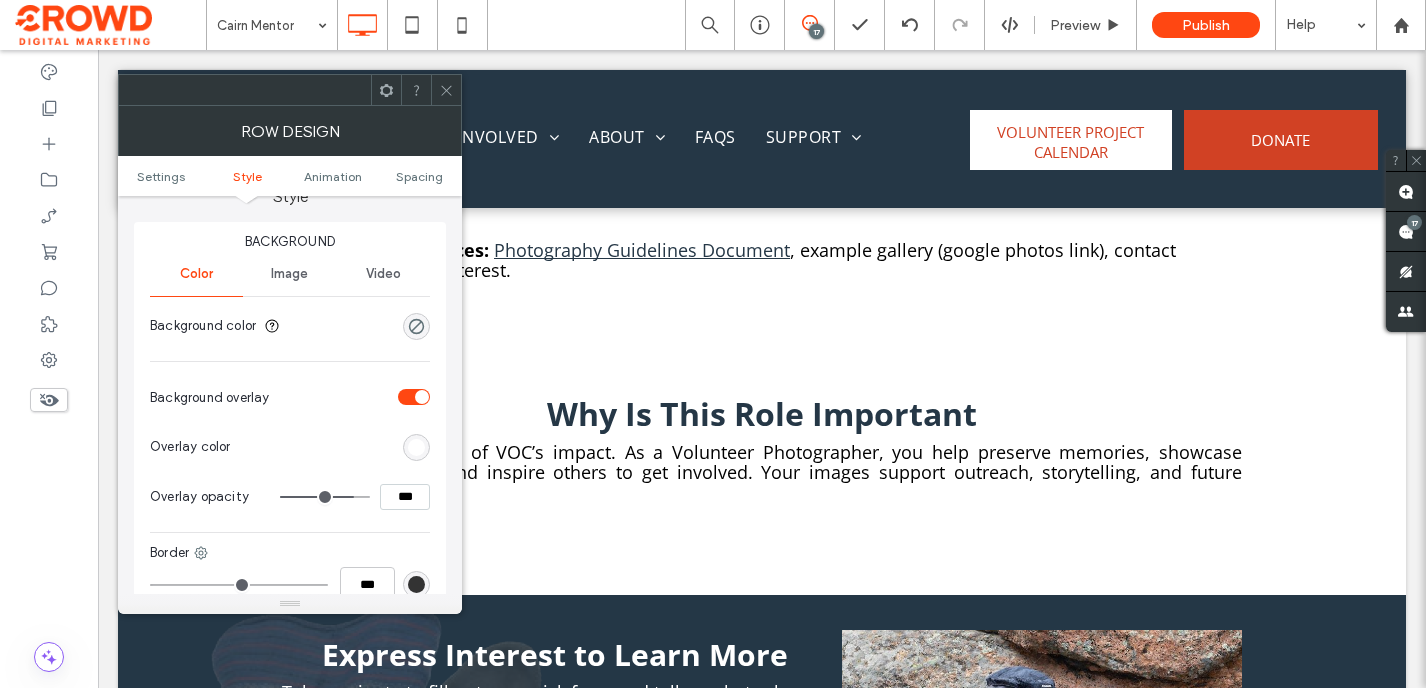 type on "**" 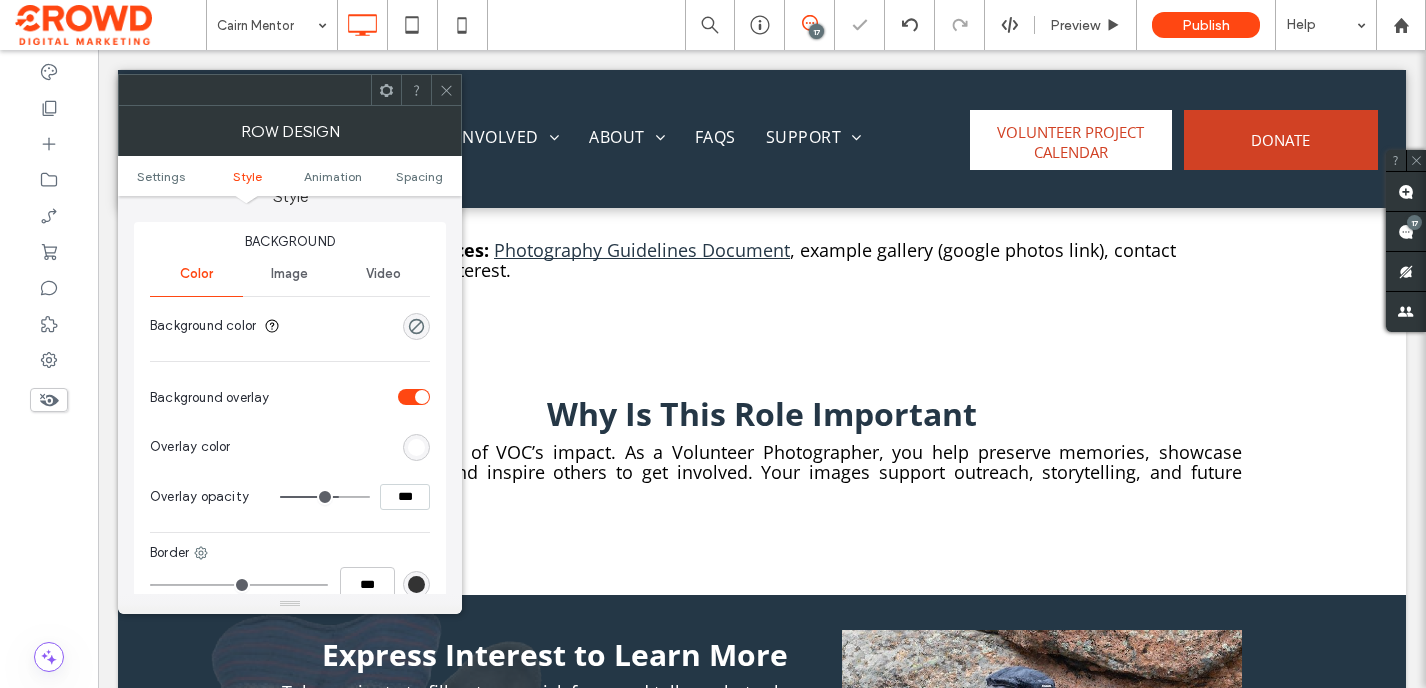click 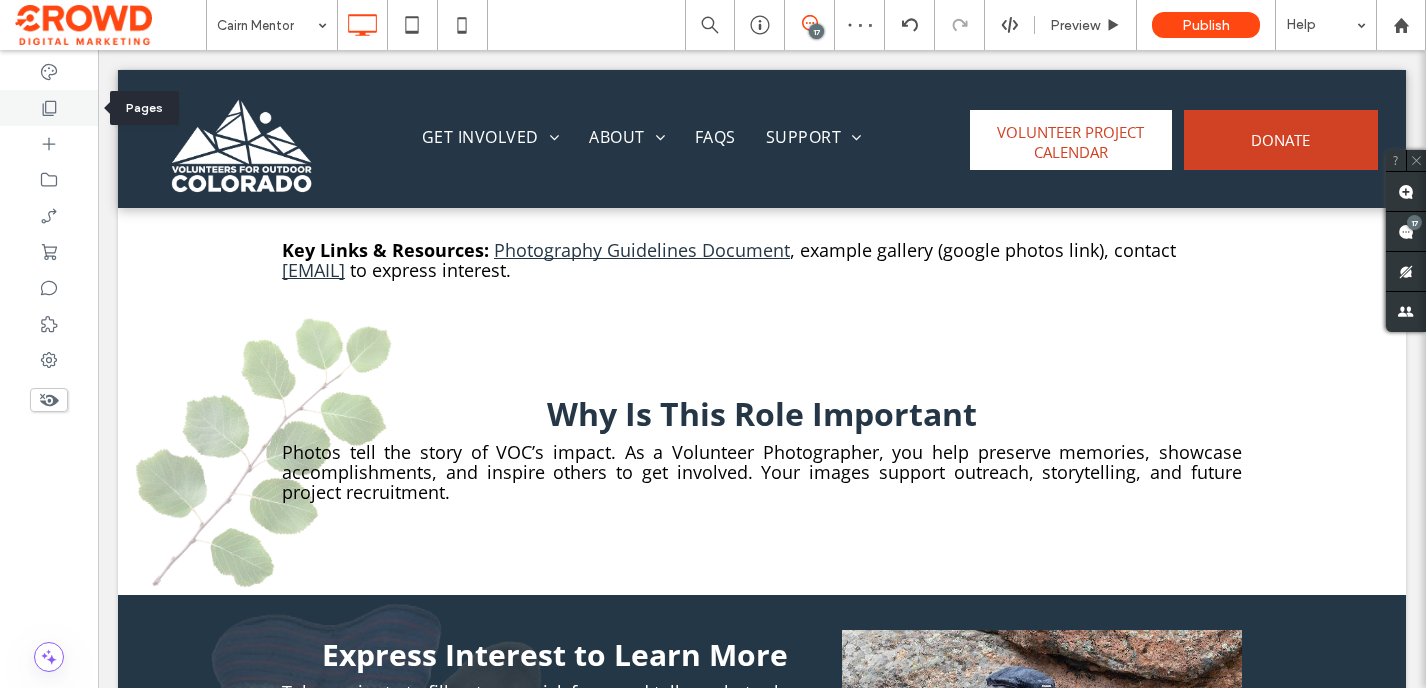 click at bounding box center [49, 108] 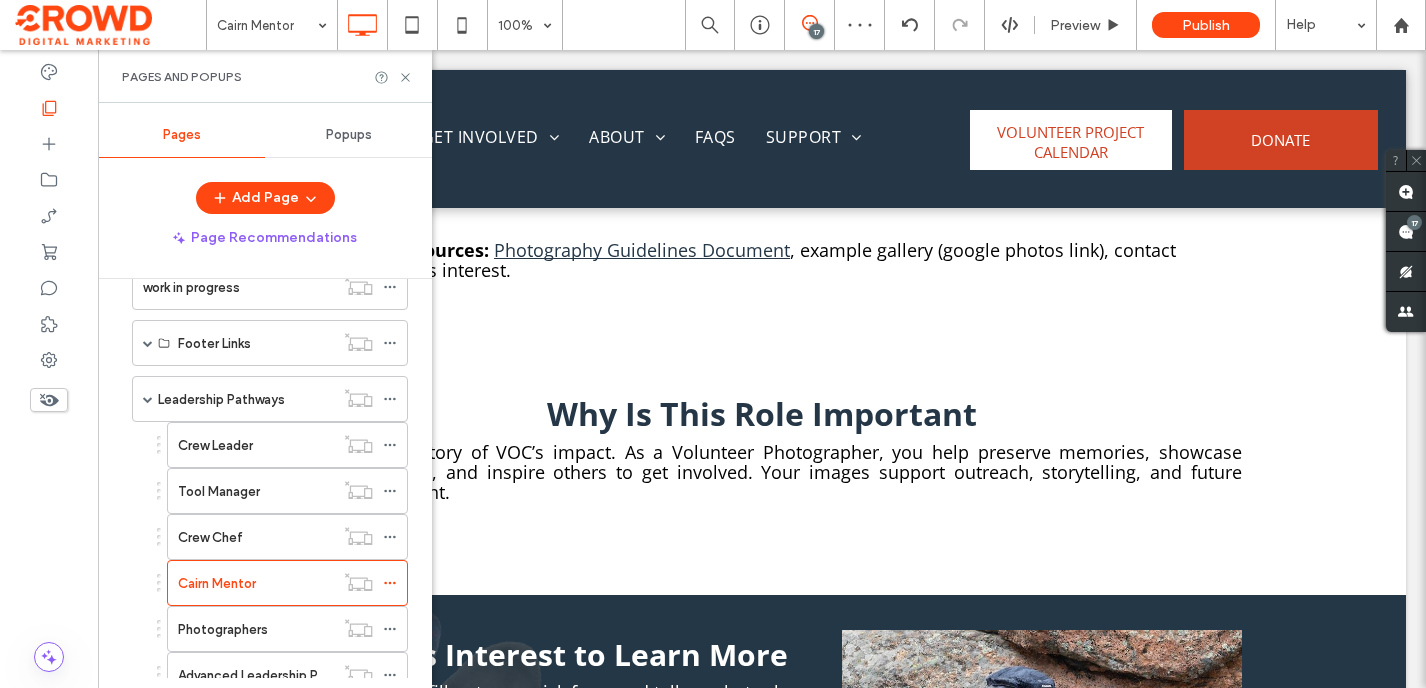 scroll, scrollTop: 1575, scrollLeft: 0, axis: vertical 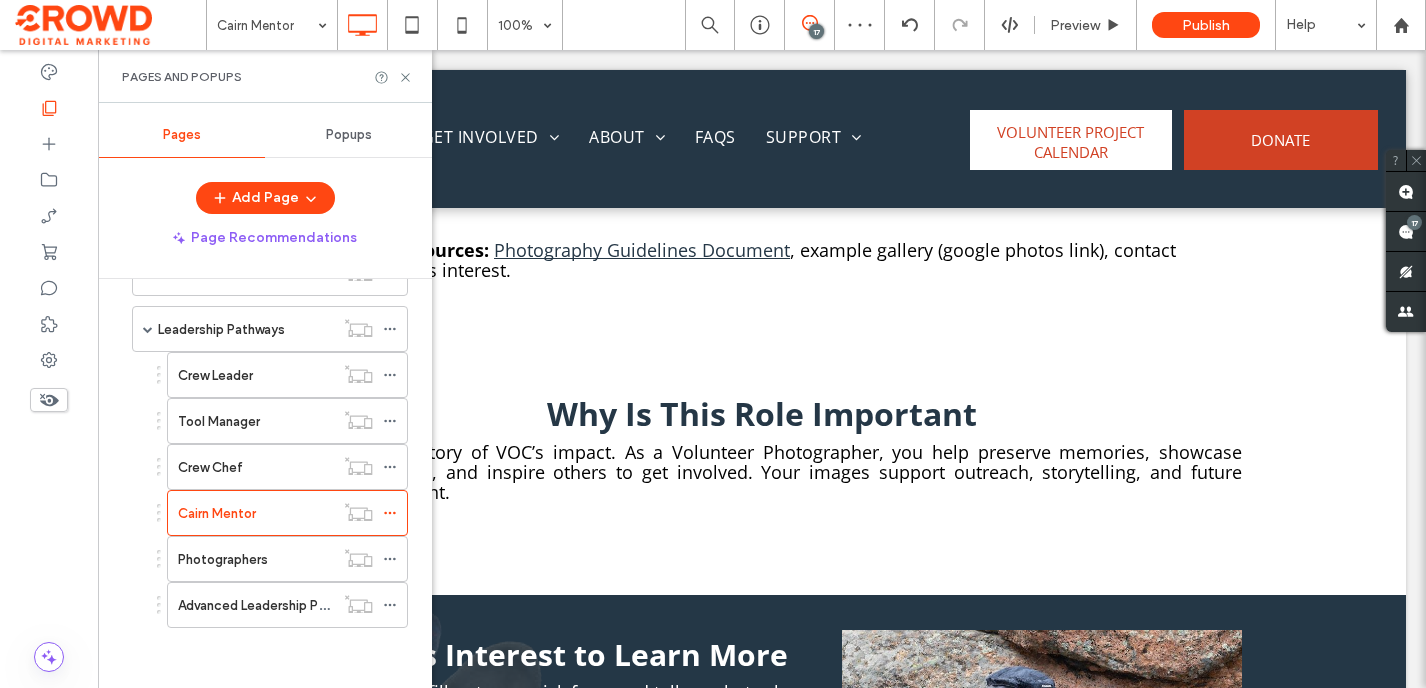 click on "Crew Chef" at bounding box center (256, 467) 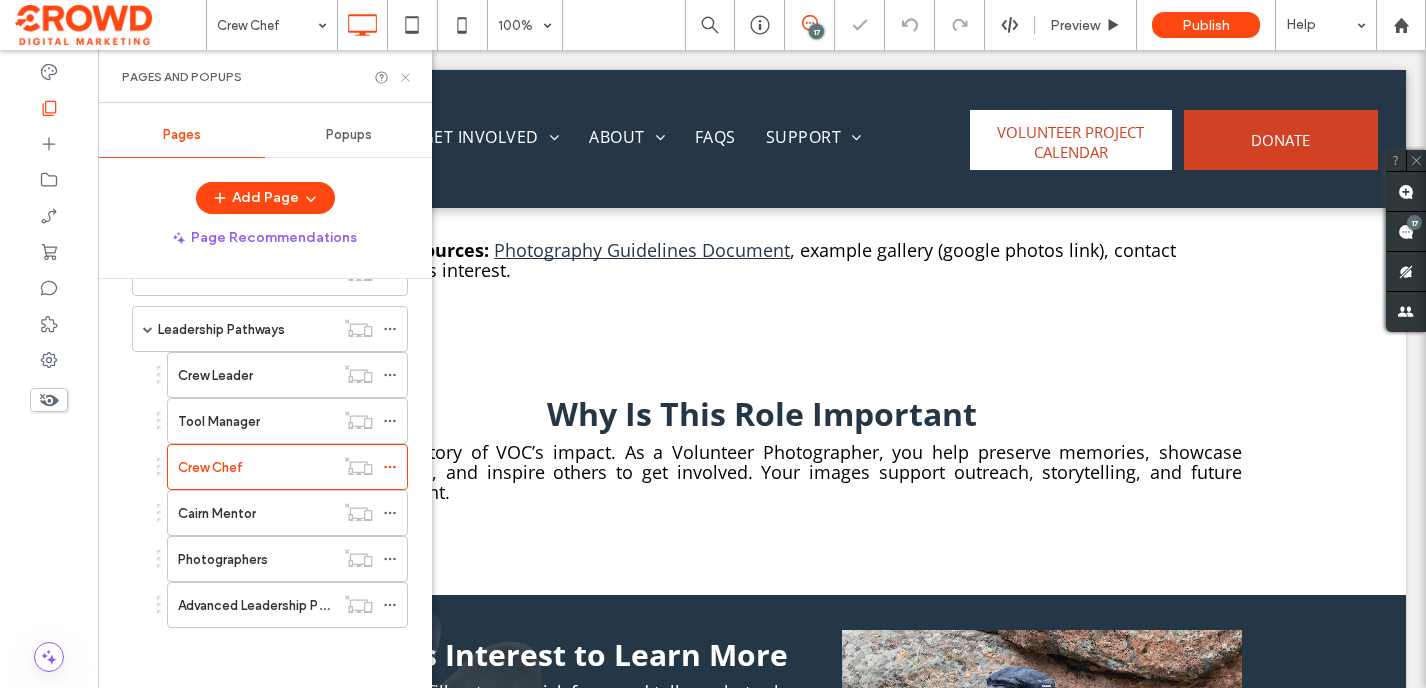 click 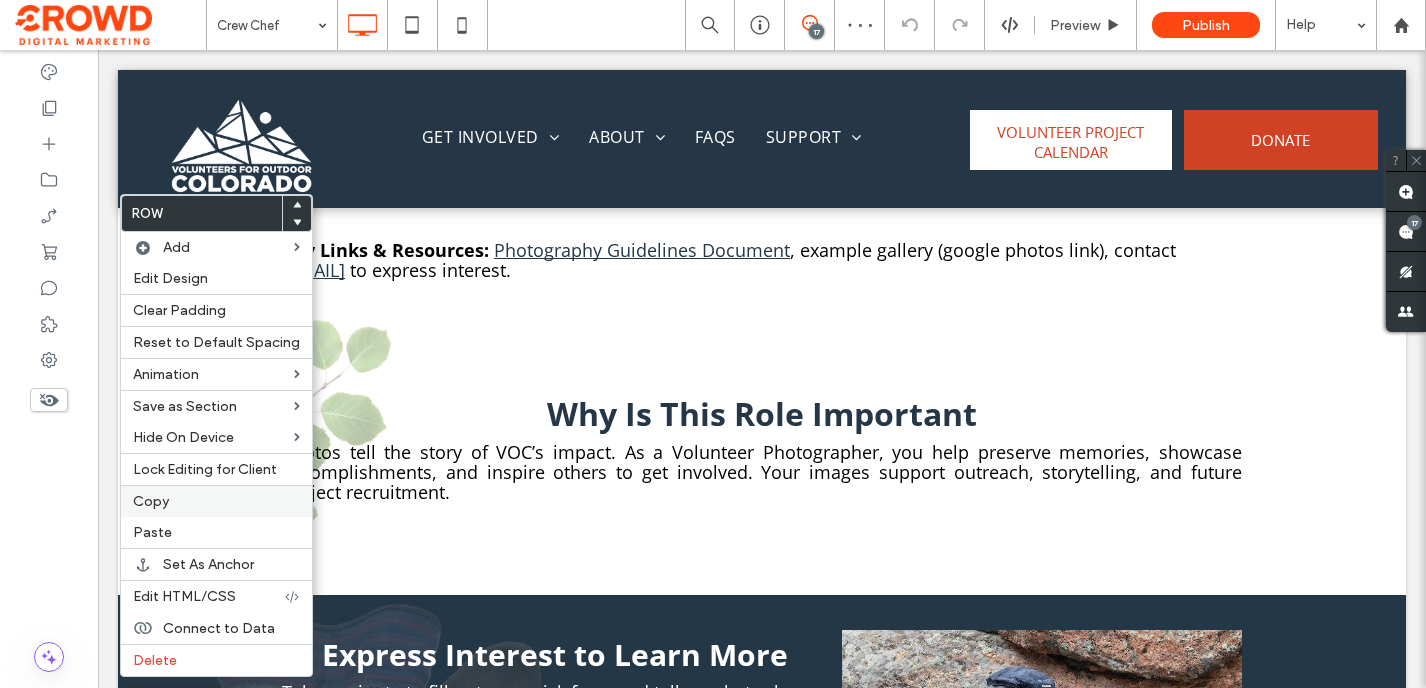 click on "Copy" at bounding box center (216, 501) 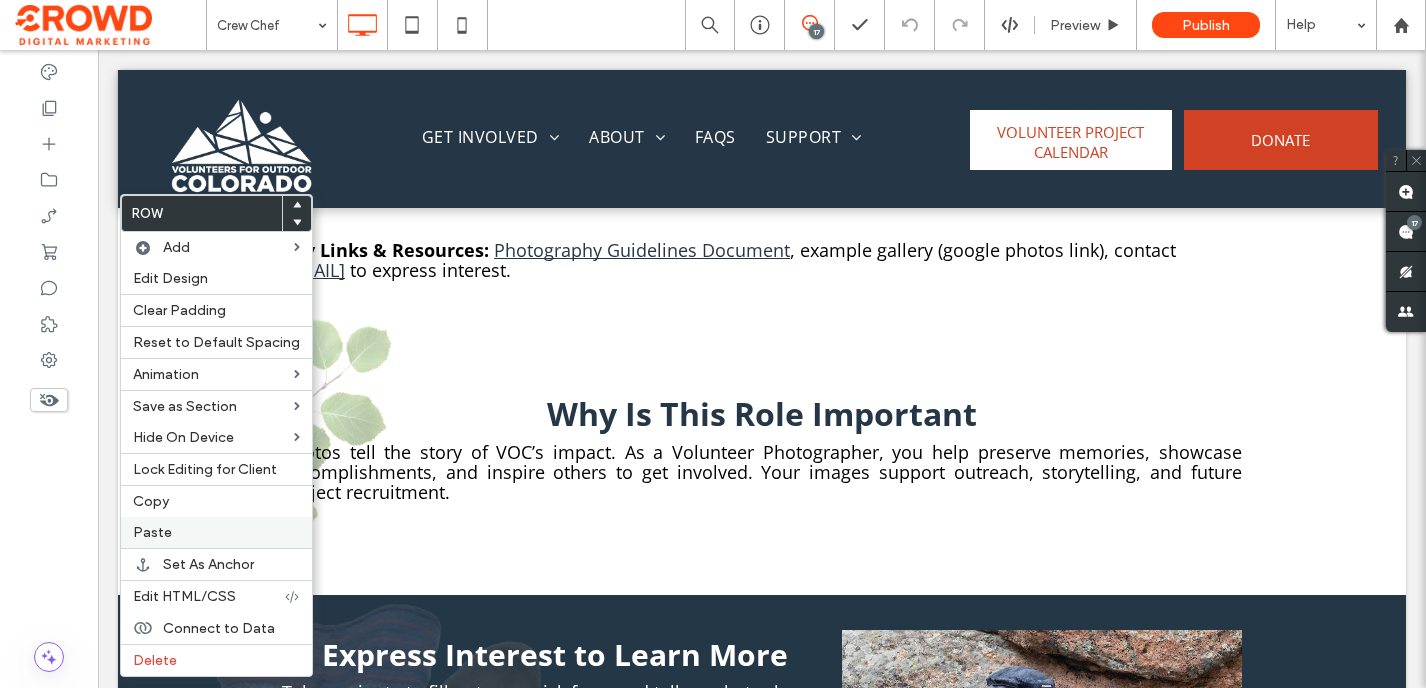 click on "Paste" at bounding box center [216, 532] 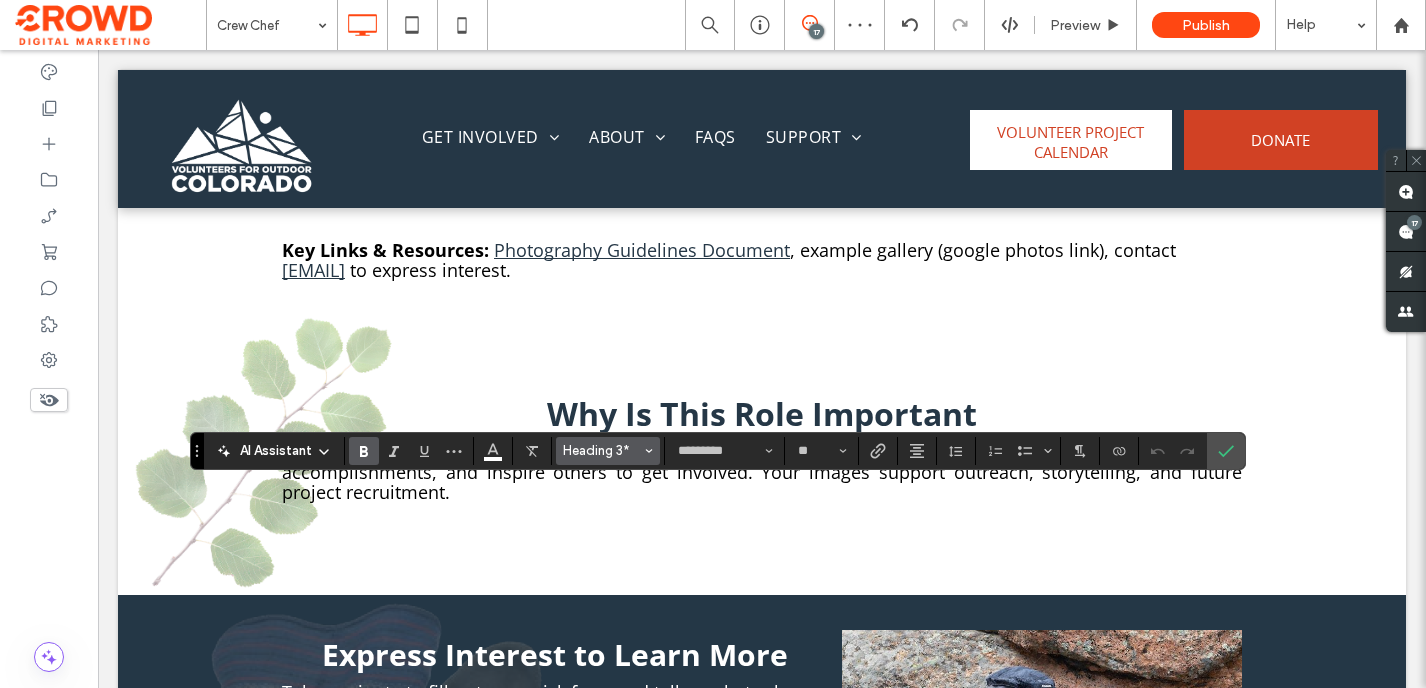 click on "Heading 3*" at bounding box center (608, 451) 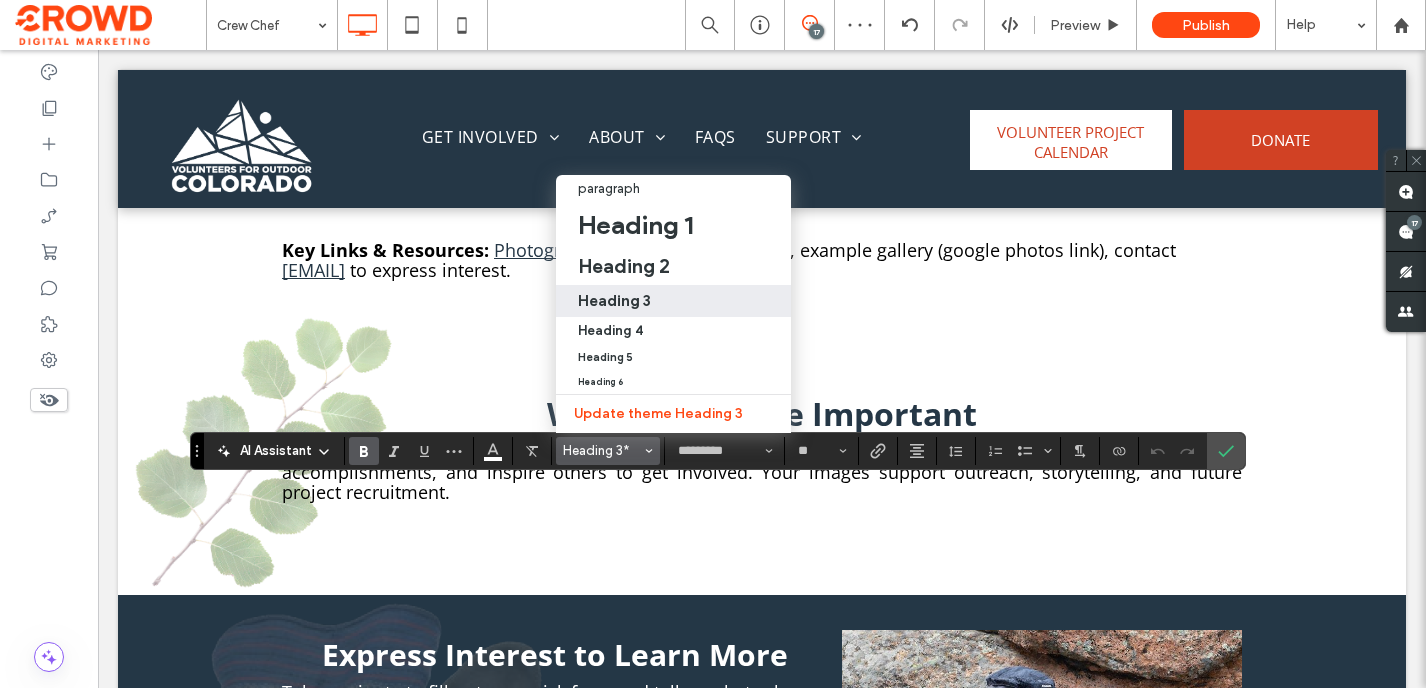 click on "Heading 3" at bounding box center [673, 300] 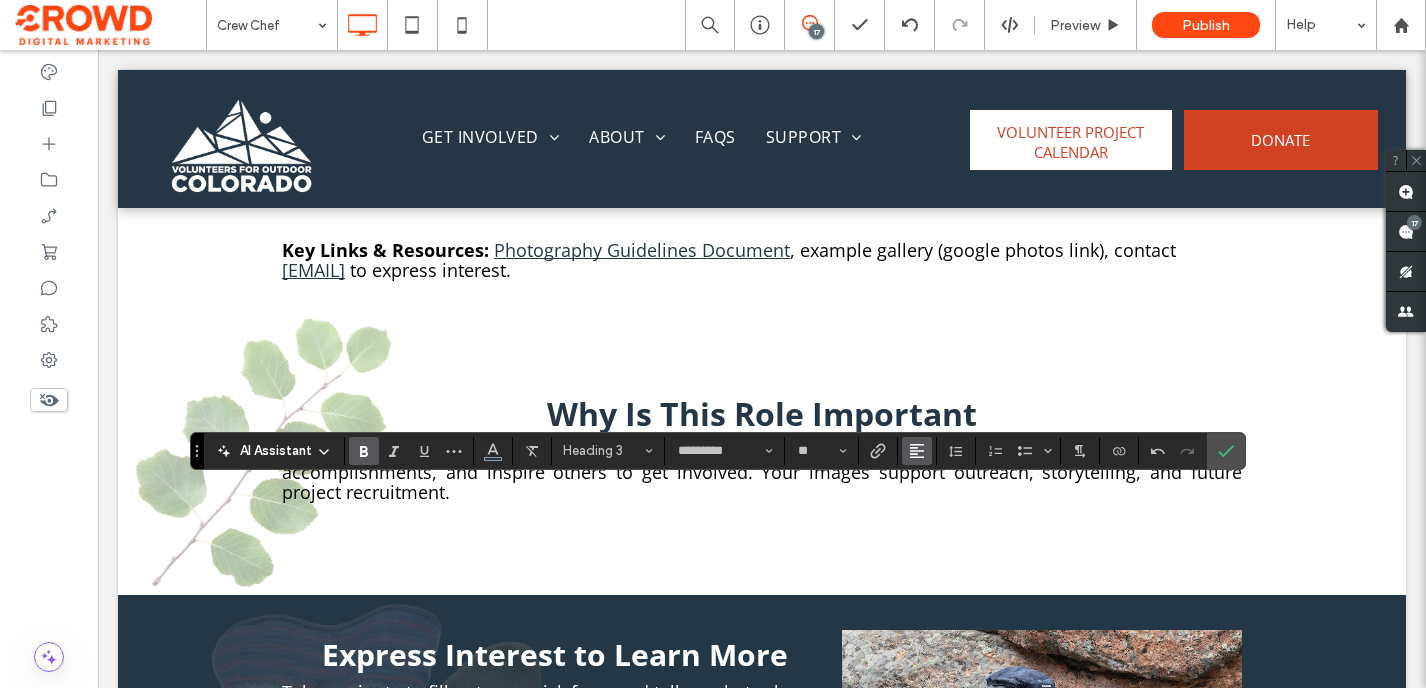 click 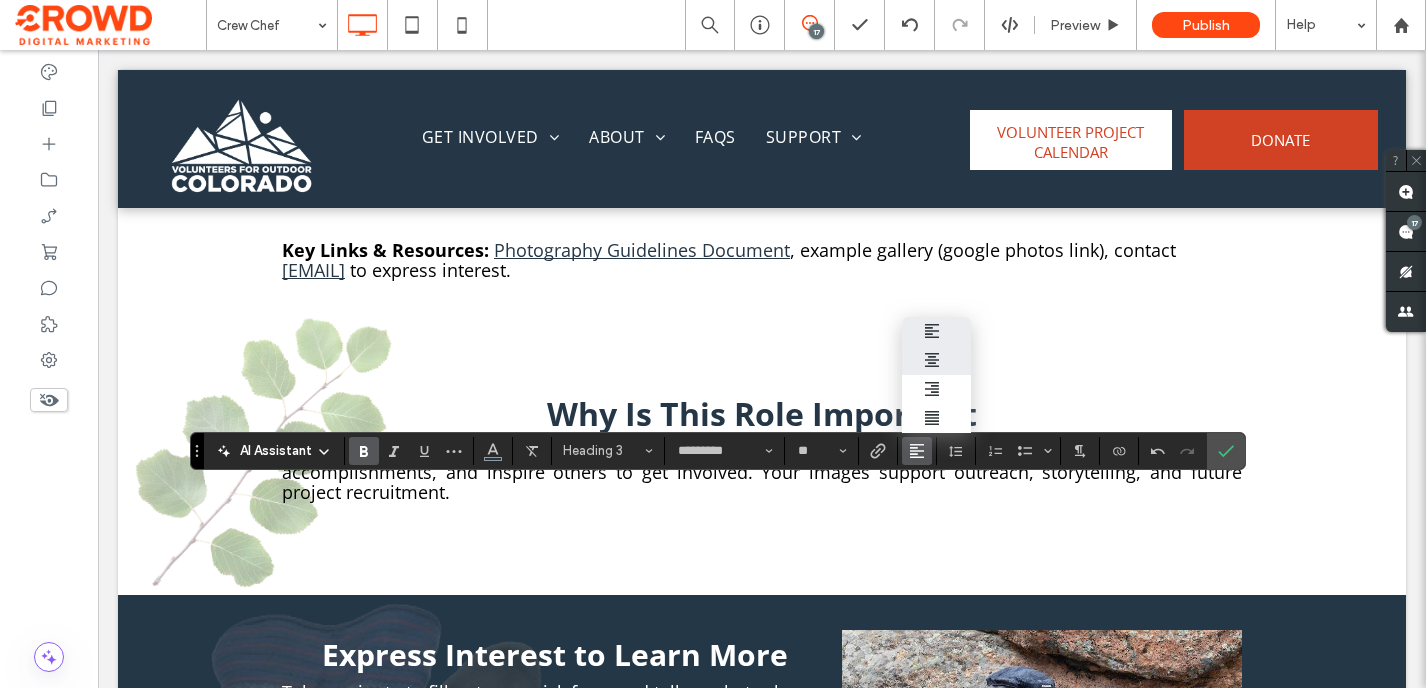 click at bounding box center (937, 360) 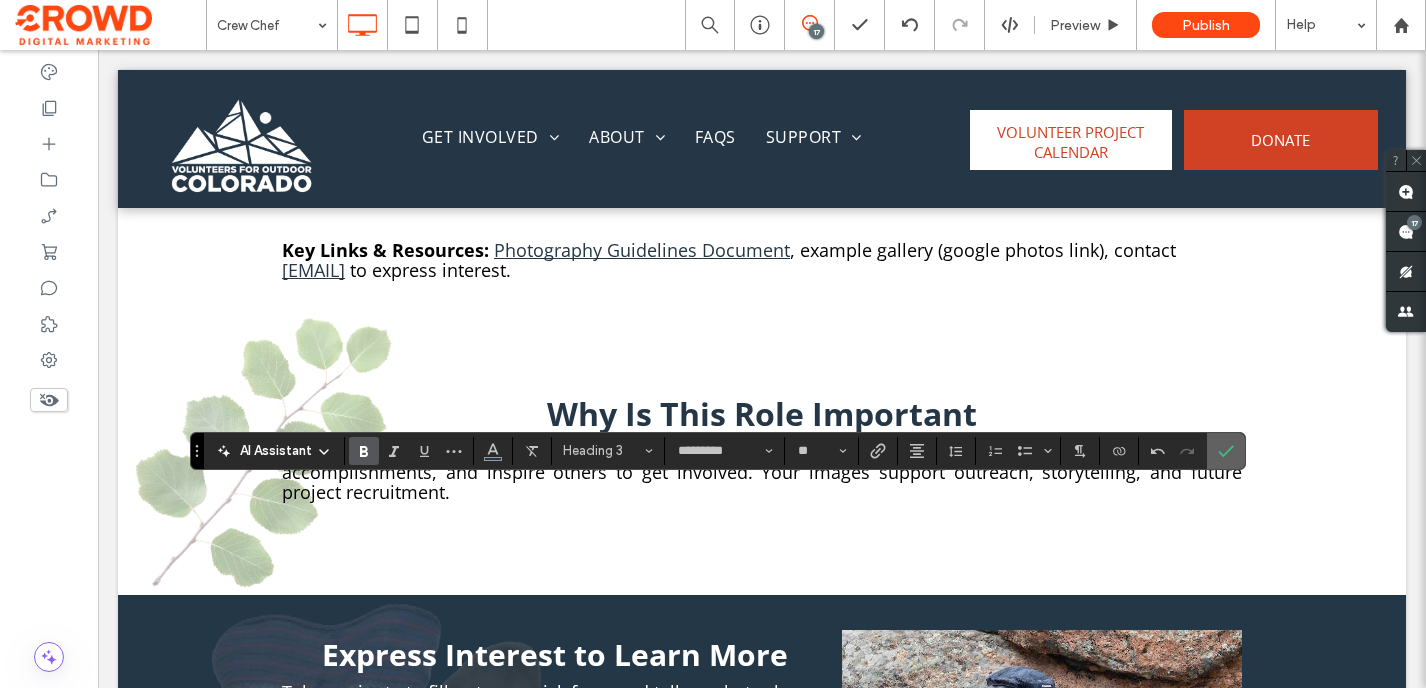click at bounding box center [1226, 451] 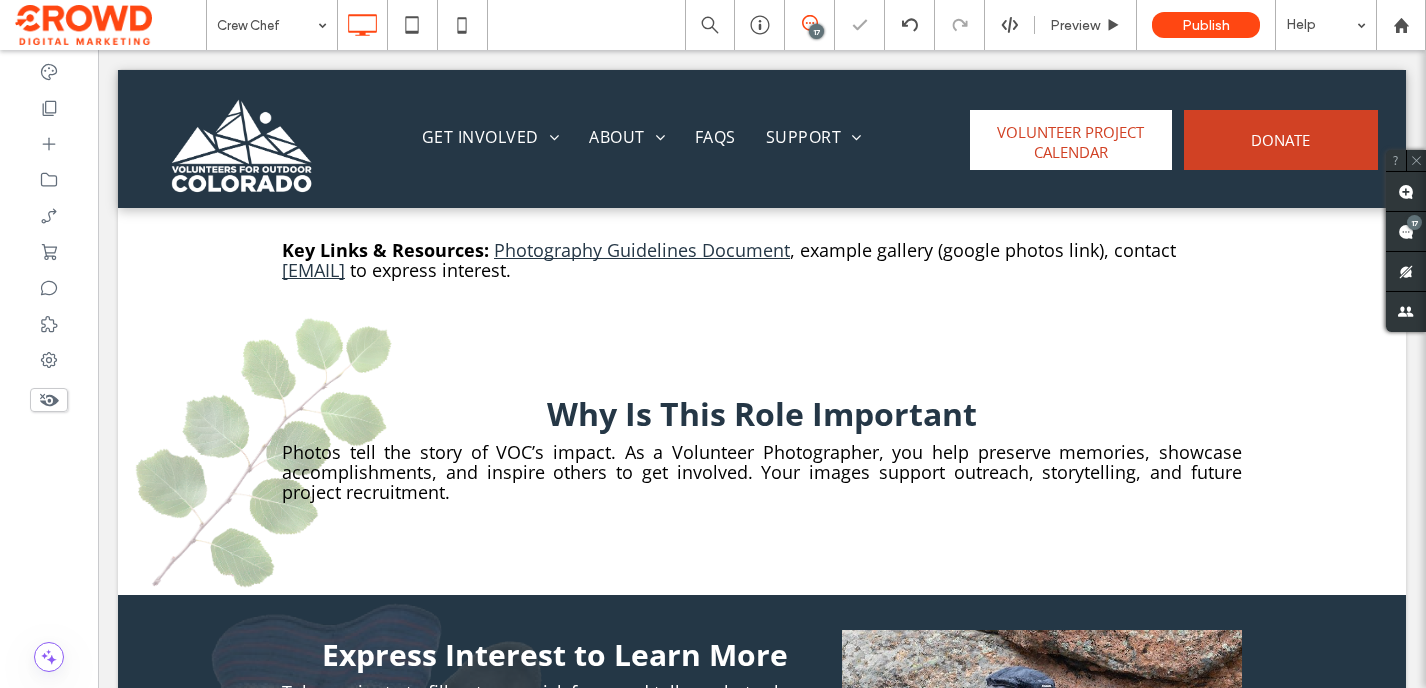 type on "*********" 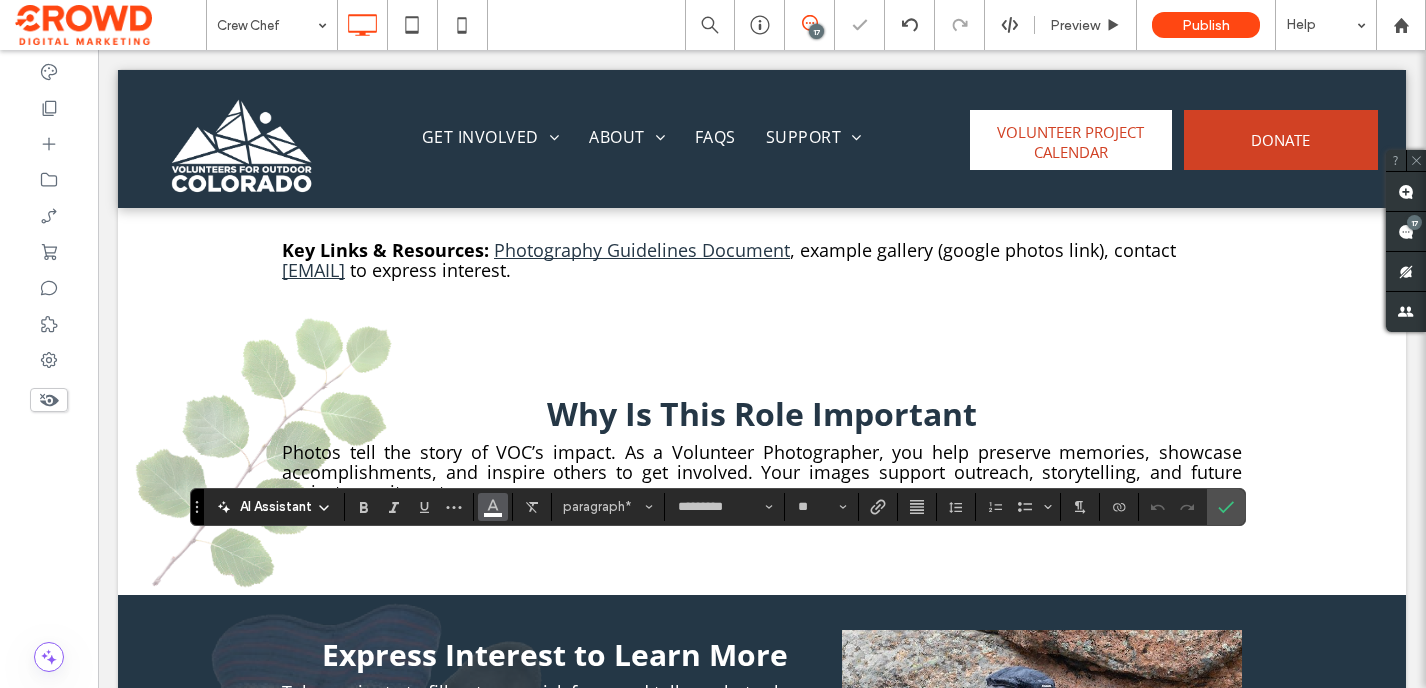 click 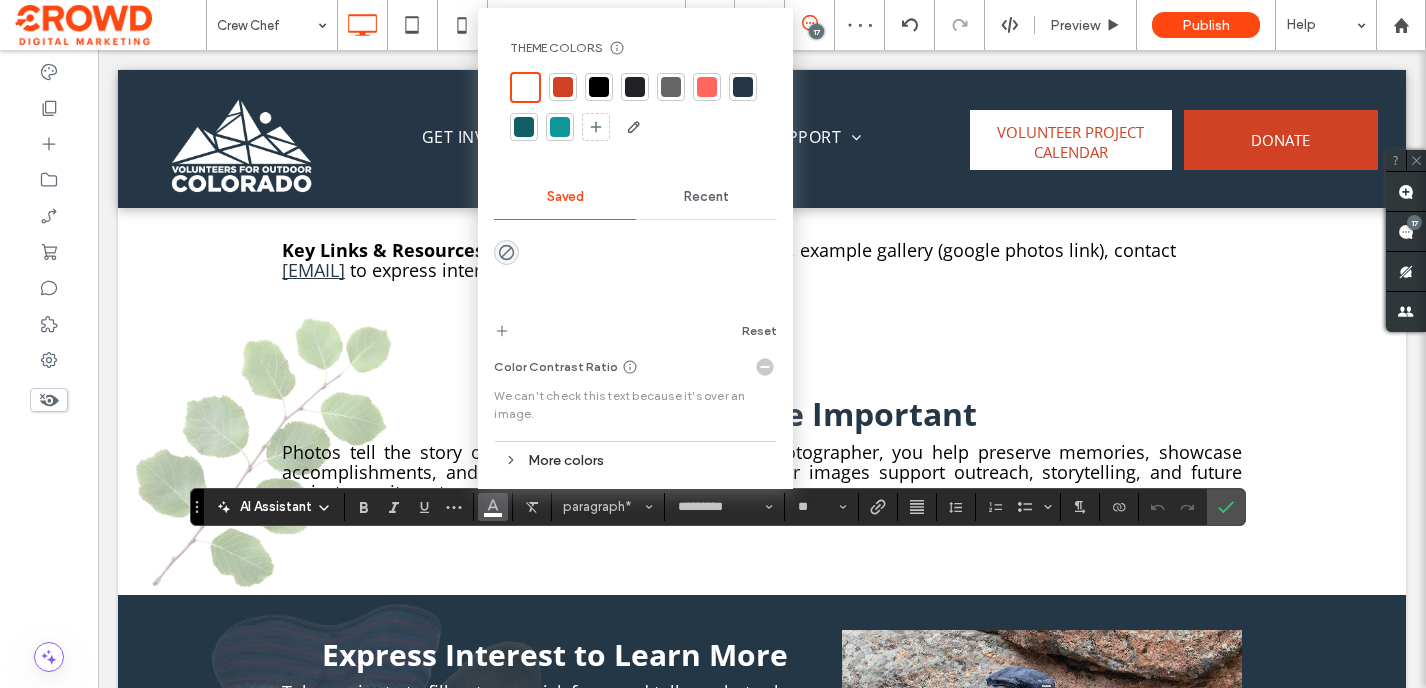 click at bounding box center (599, 87) 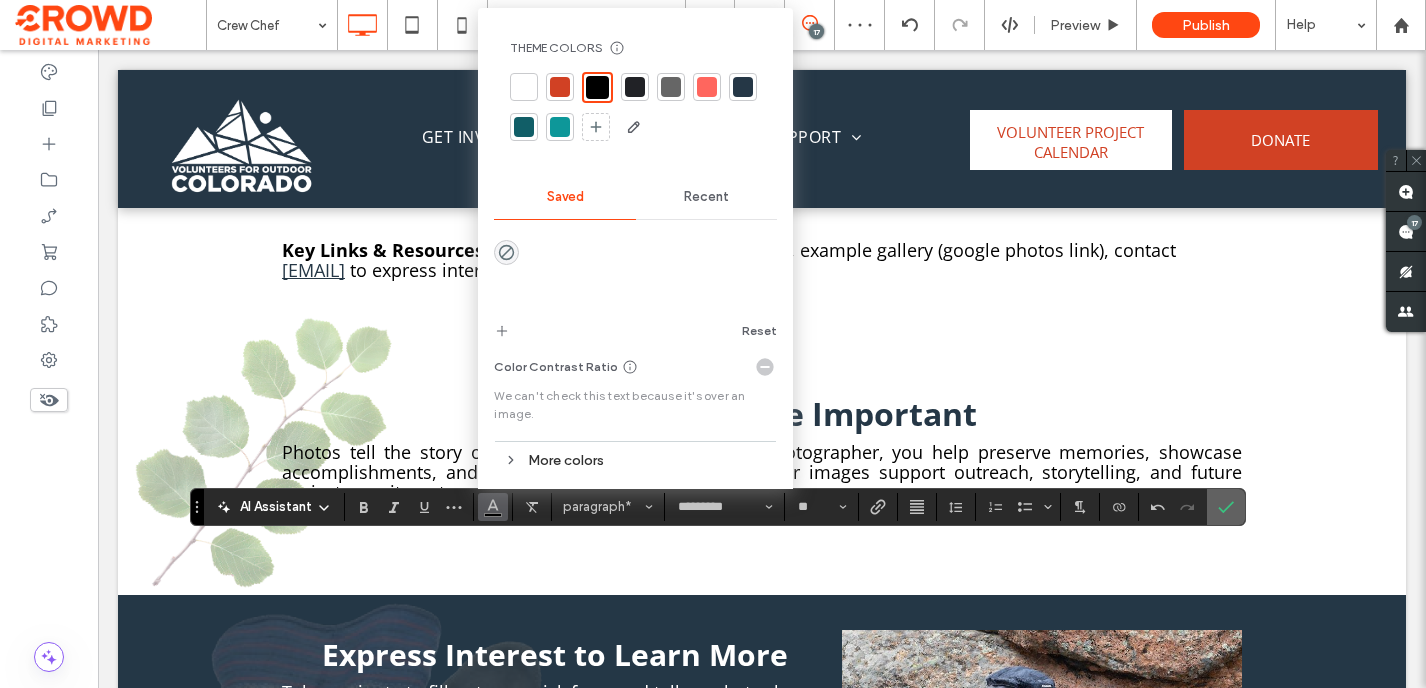 click 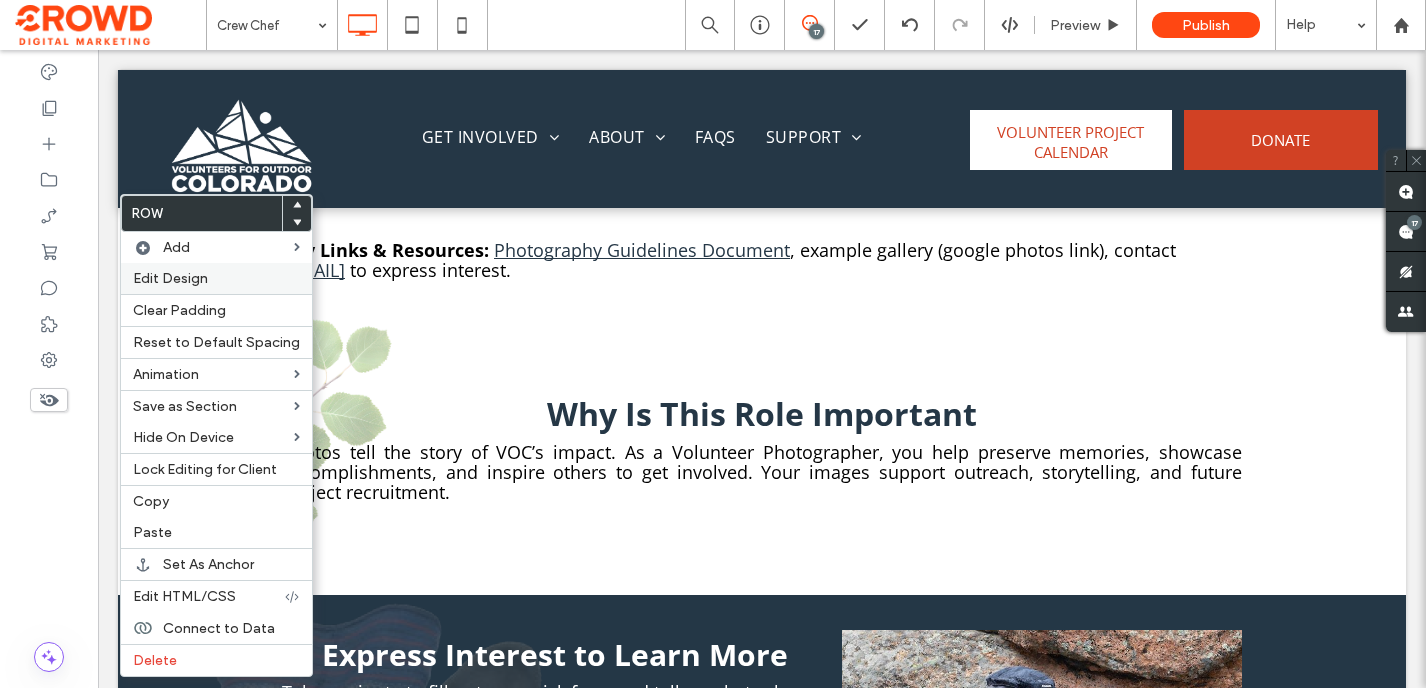 click on "Edit Design" at bounding box center (170, 278) 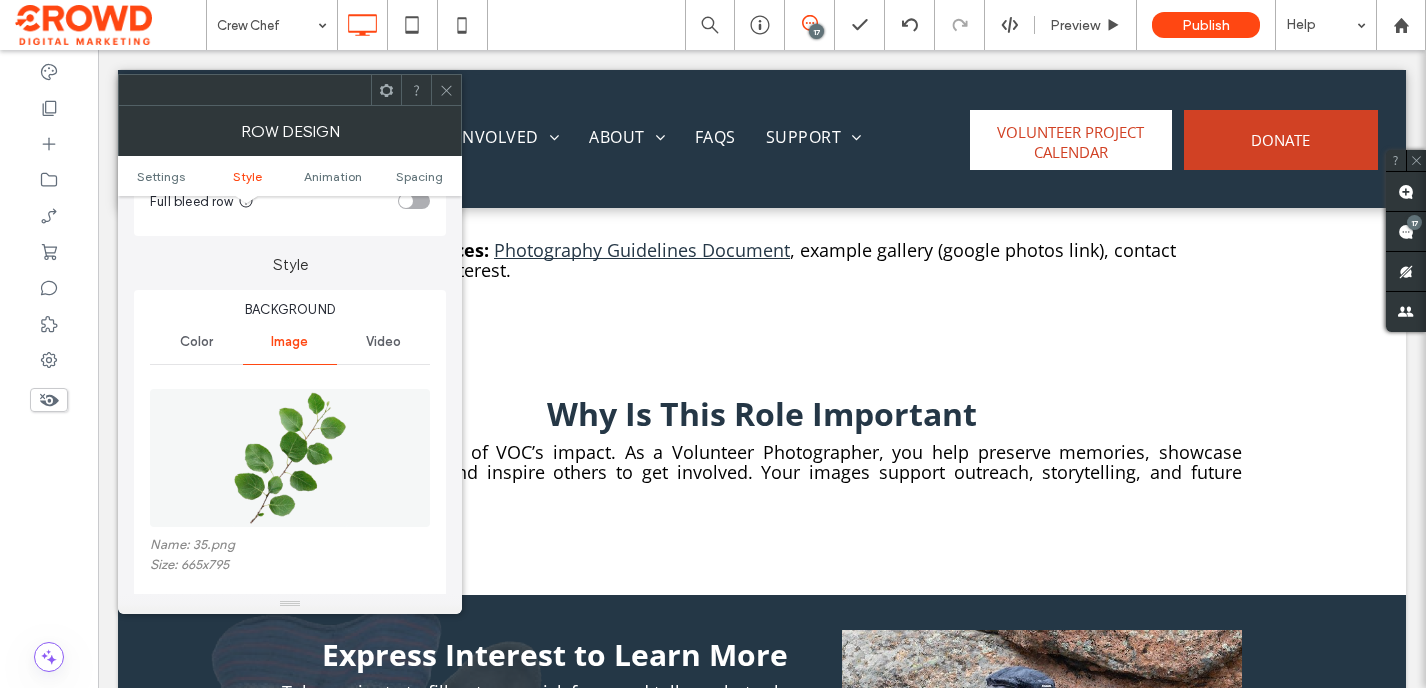 scroll, scrollTop: 226, scrollLeft: 0, axis: vertical 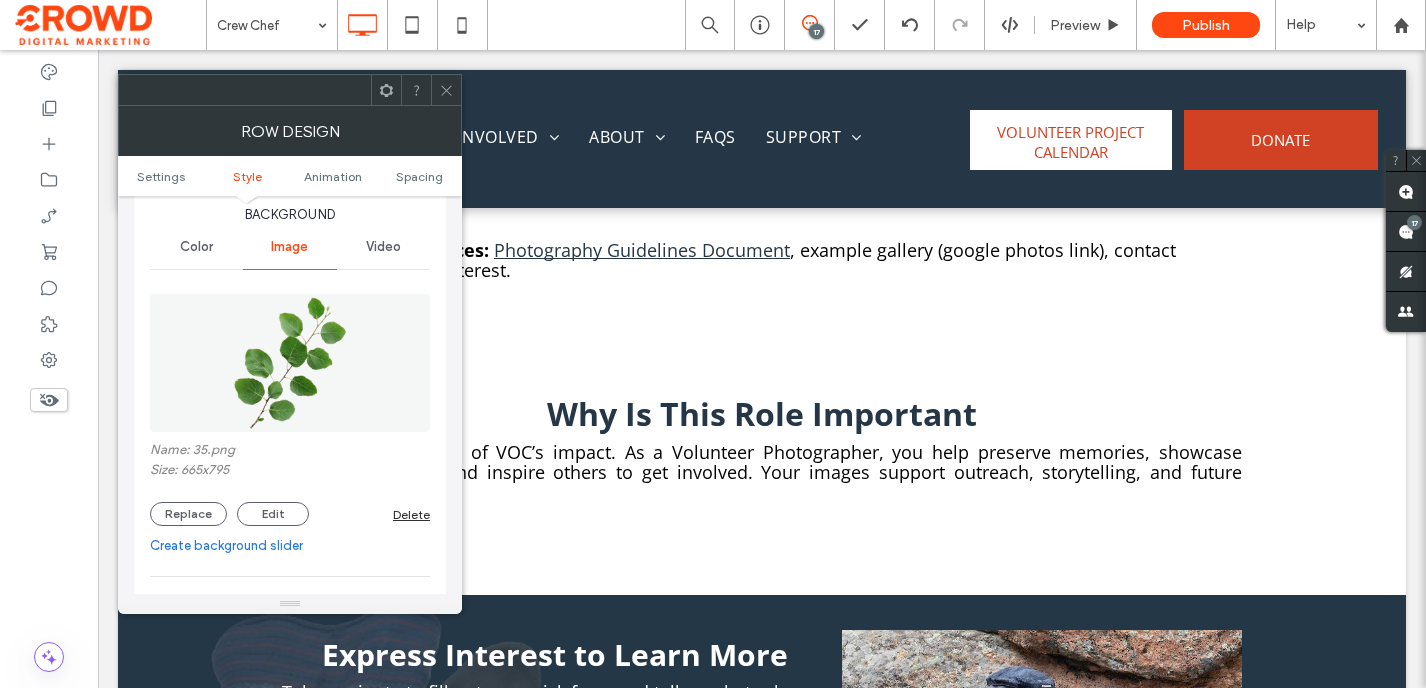 click on "Color" at bounding box center (196, 247) 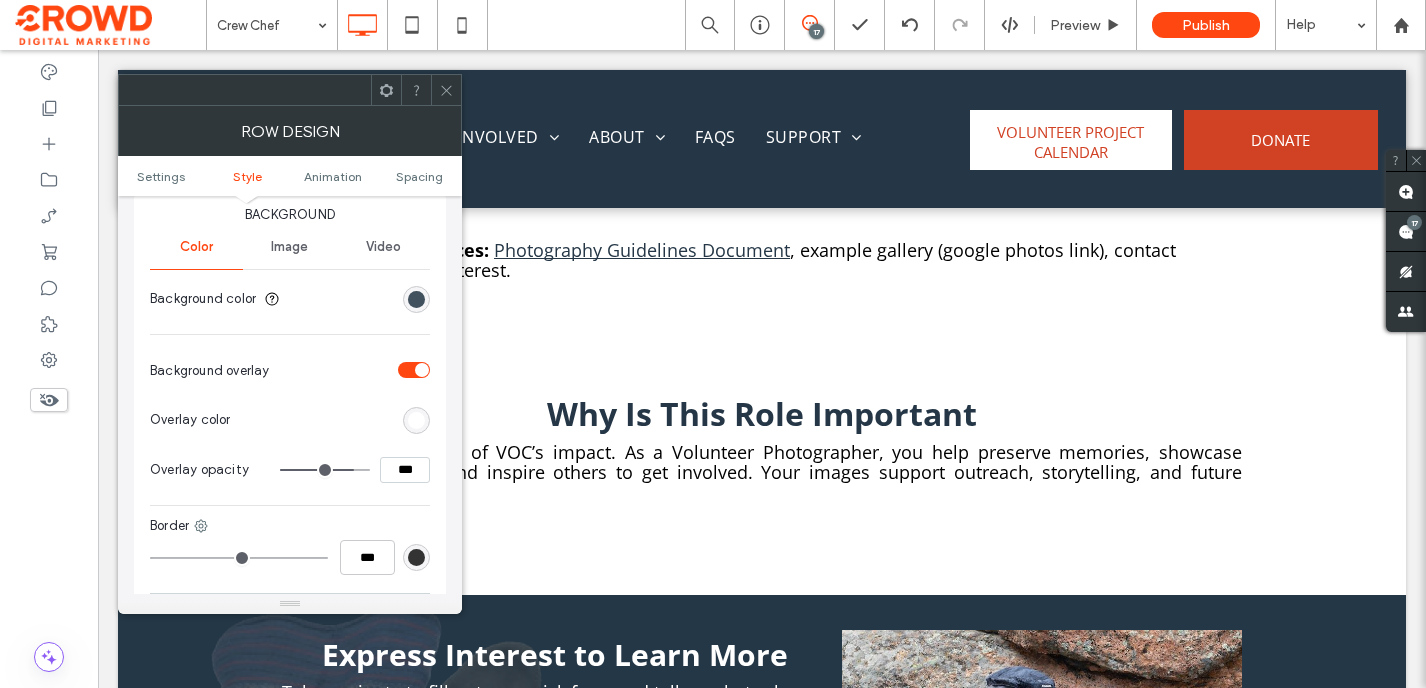 click at bounding box center (416, 299) 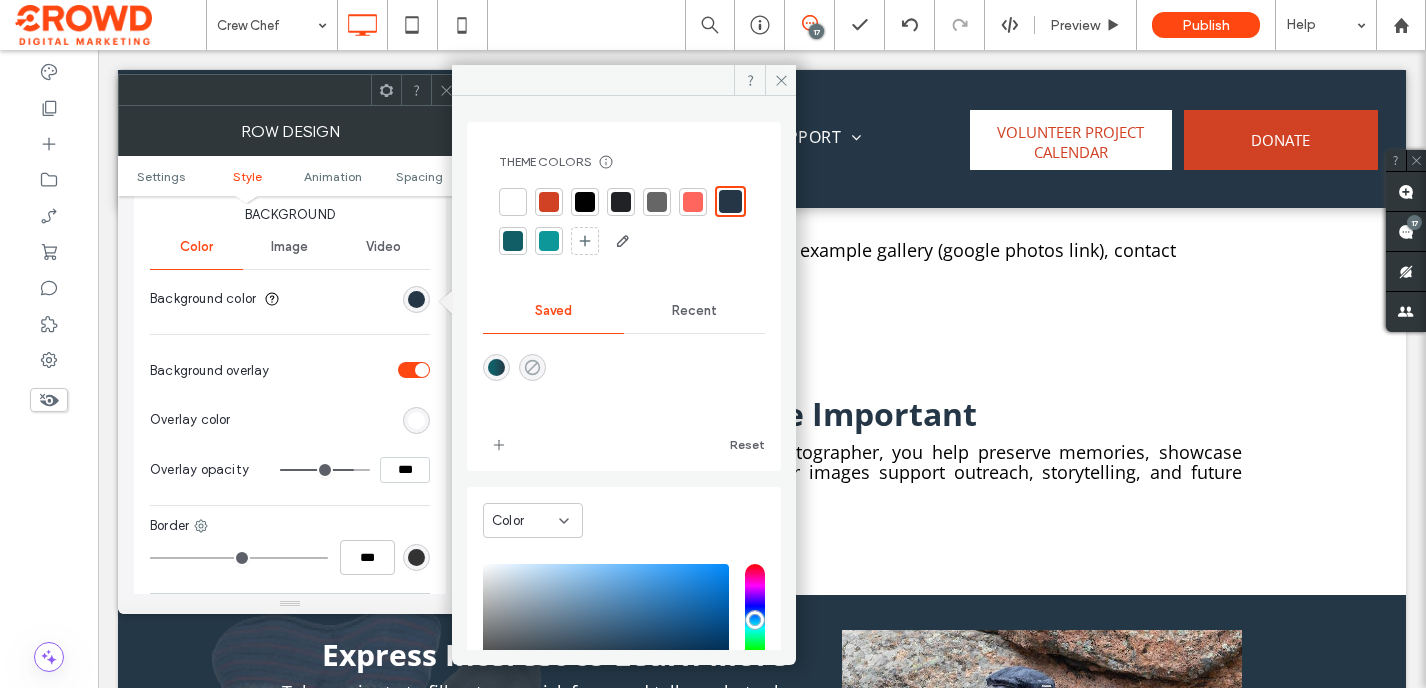 click 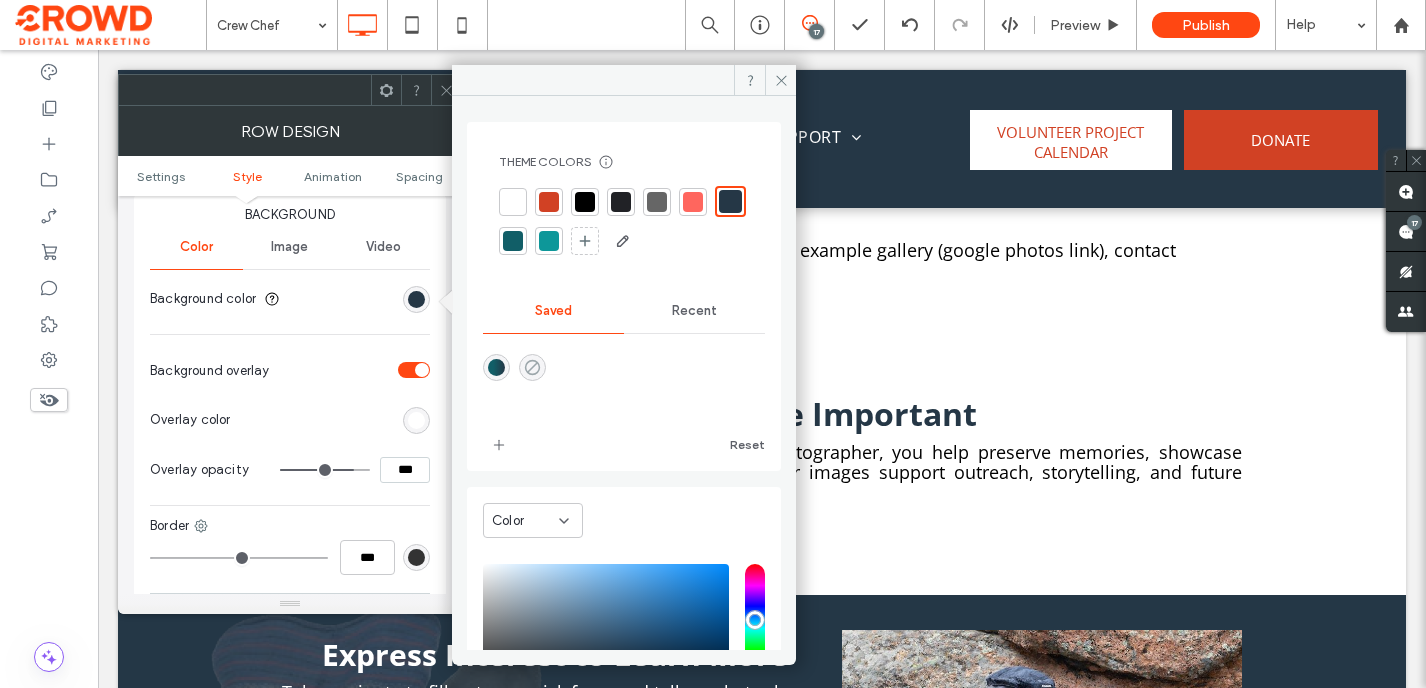 type on "*******" 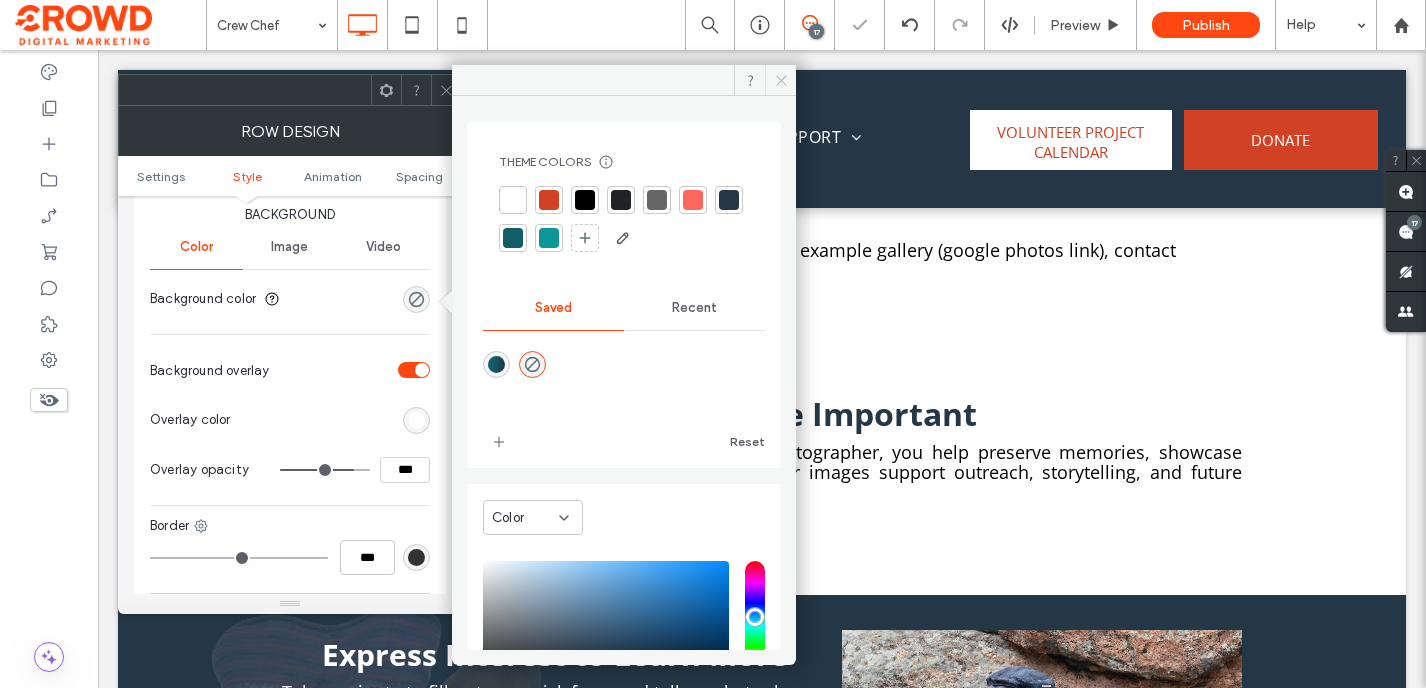 click 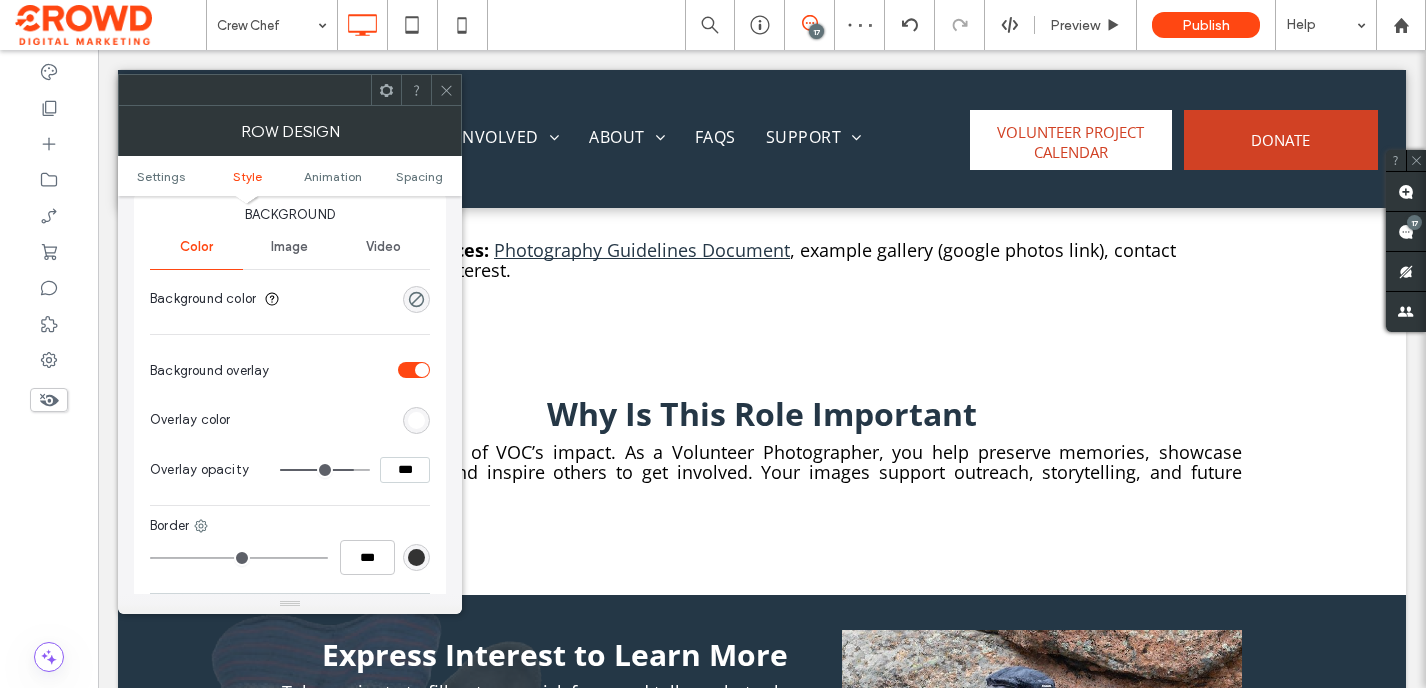 click on "Image" at bounding box center (289, 247) 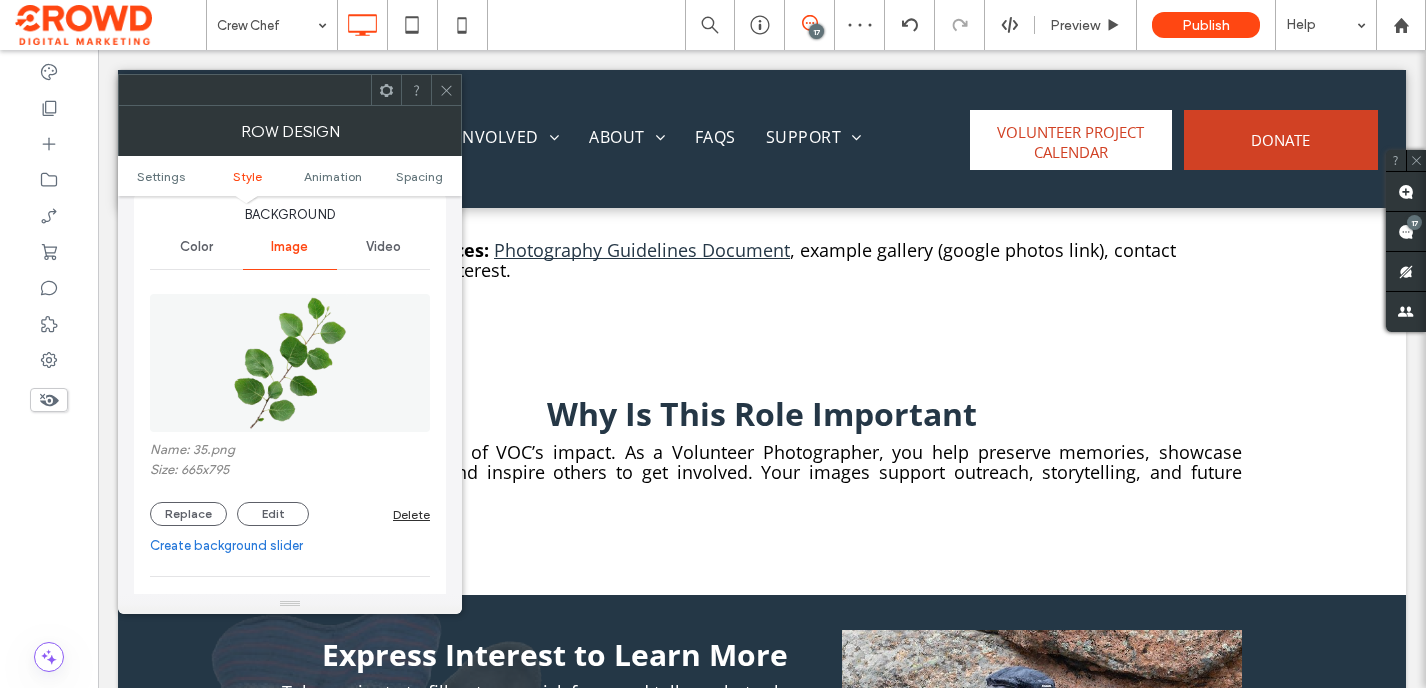 click on "Color" at bounding box center (196, 247) 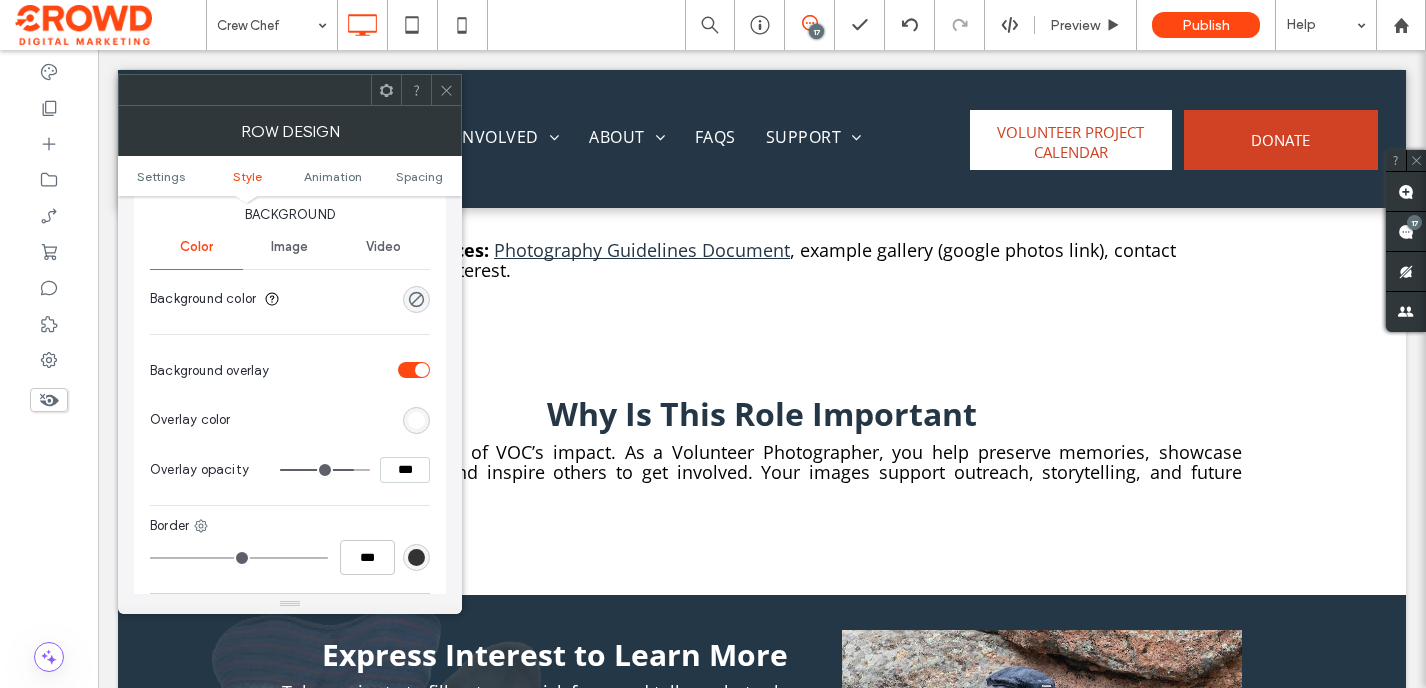 click at bounding box center (422, 370) 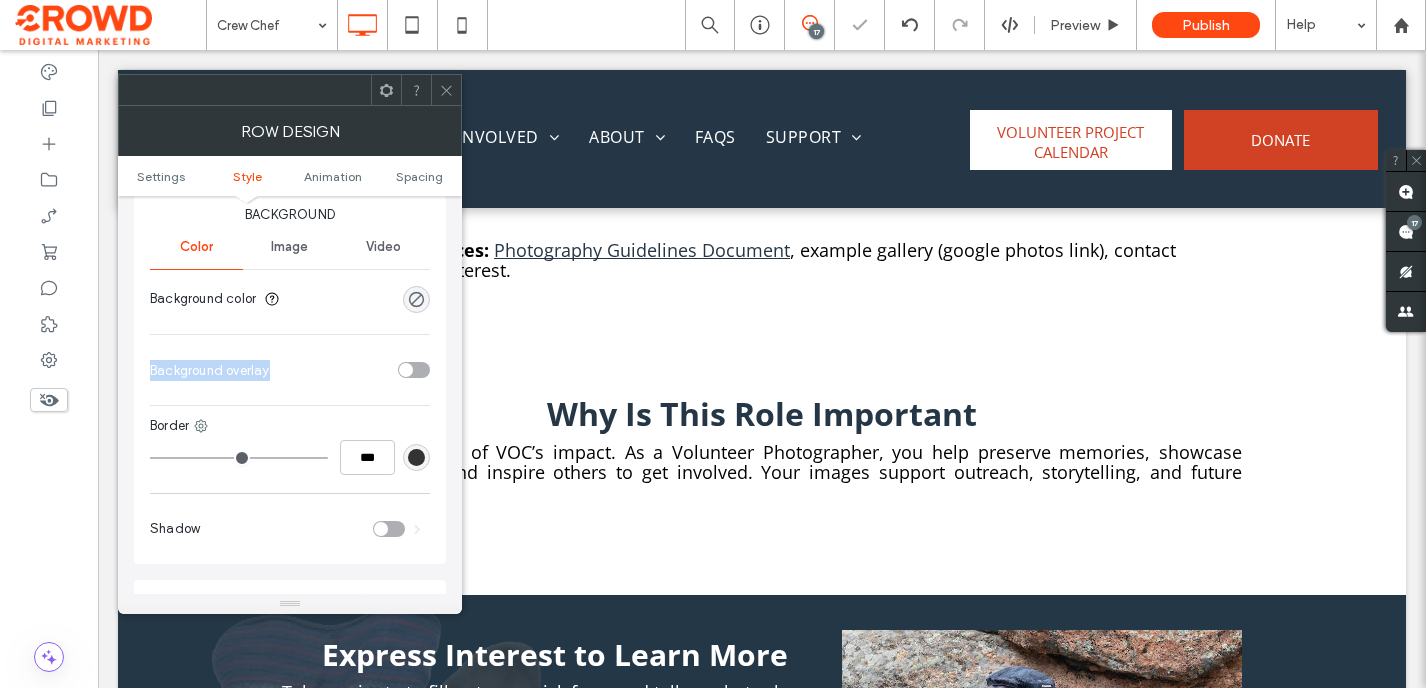 click at bounding box center [414, 370] 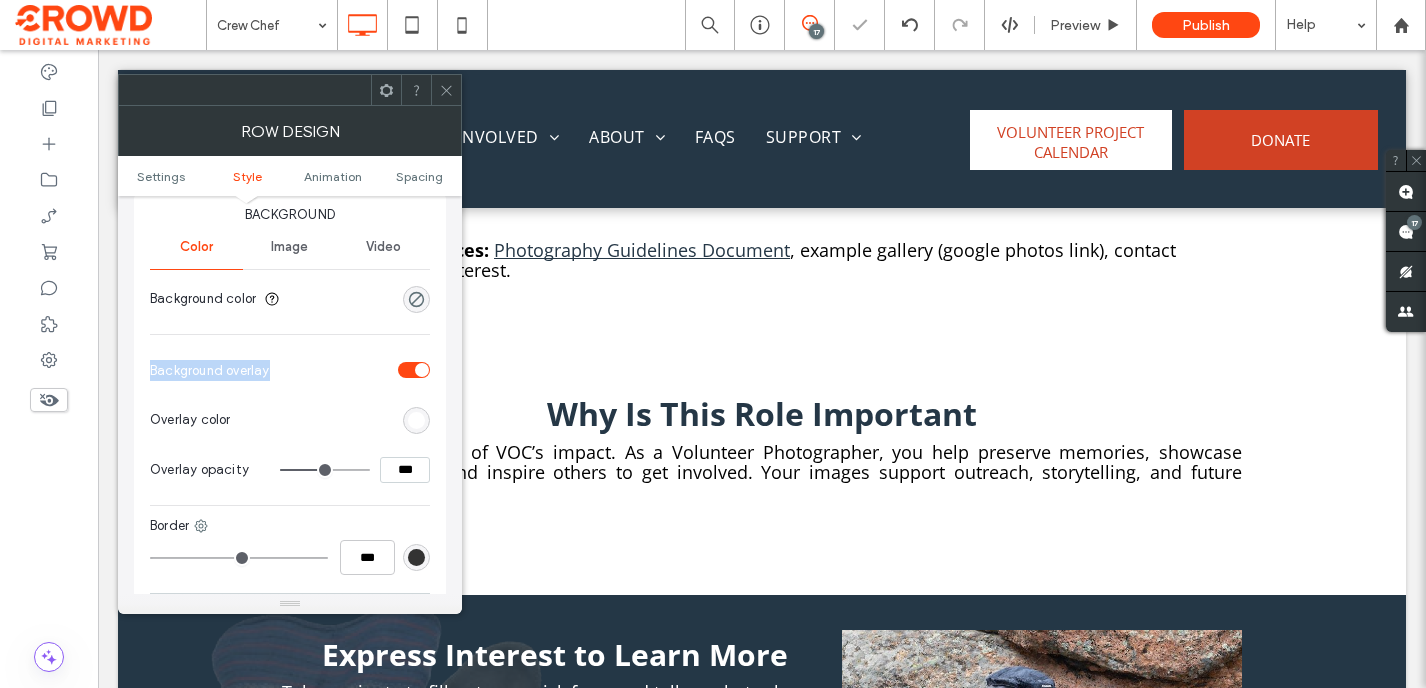 click on "Overlay color" at bounding box center [290, 420] 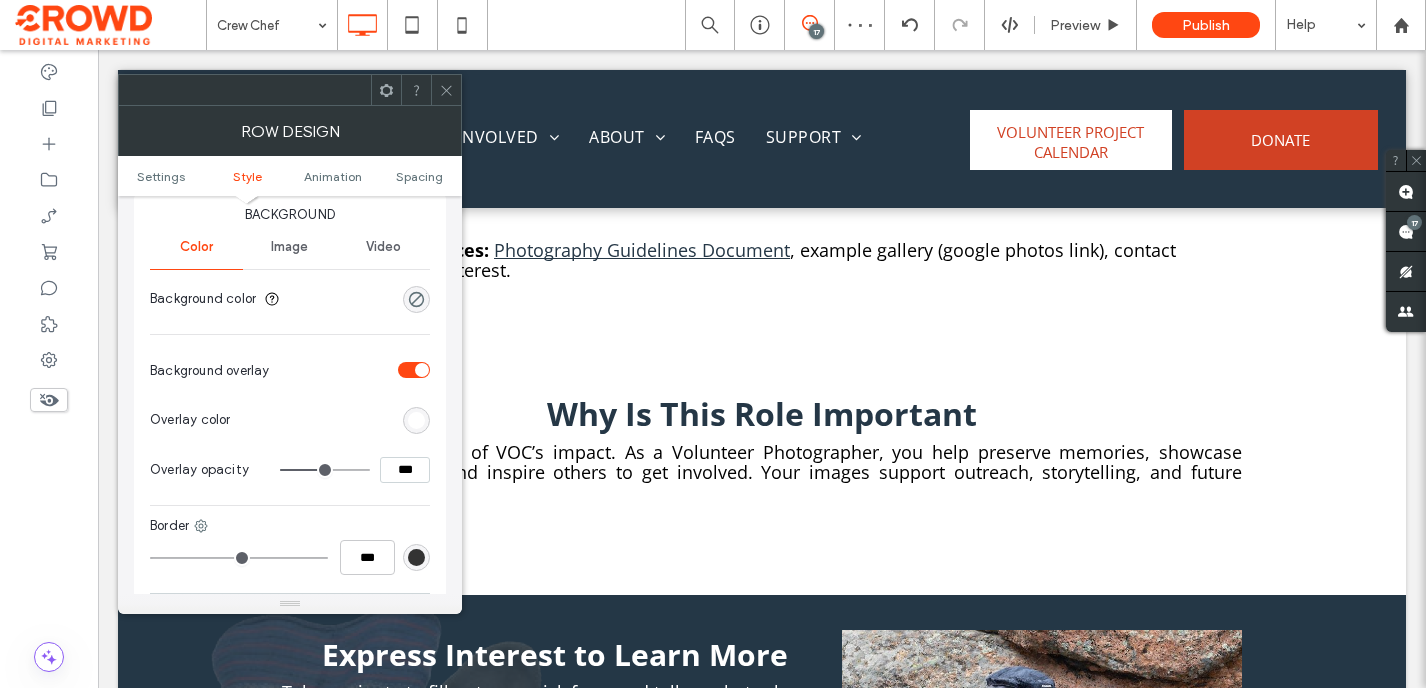 click on "Image" at bounding box center [289, 247] 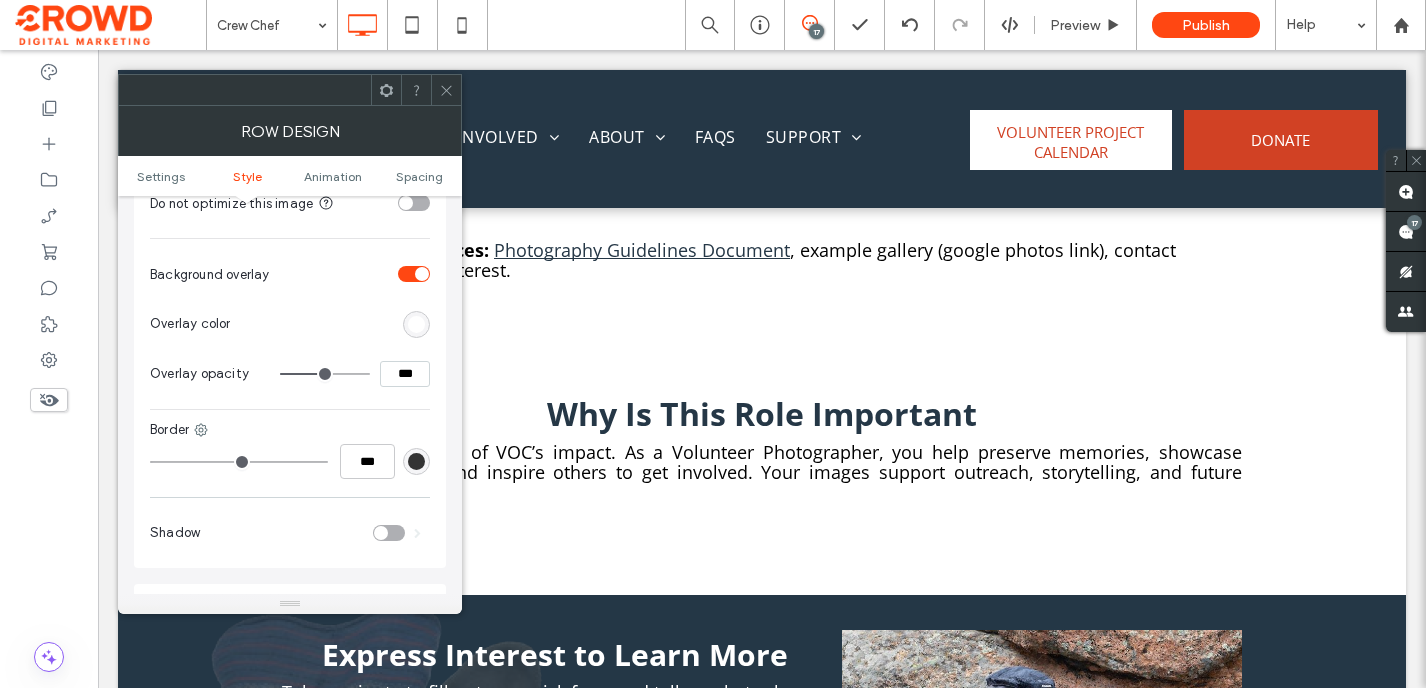 scroll, scrollTop: 885, scrollLeft: 0, axis: vertical 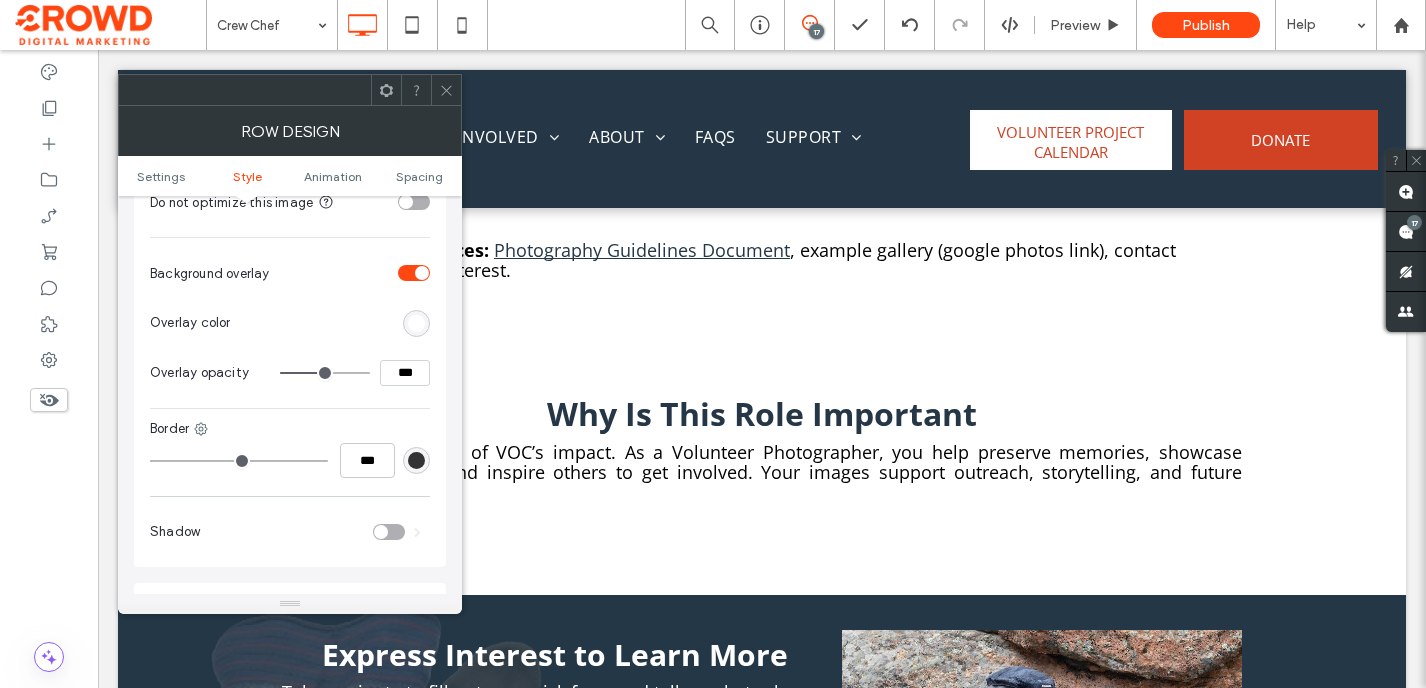click at bounding box center [422, 273] 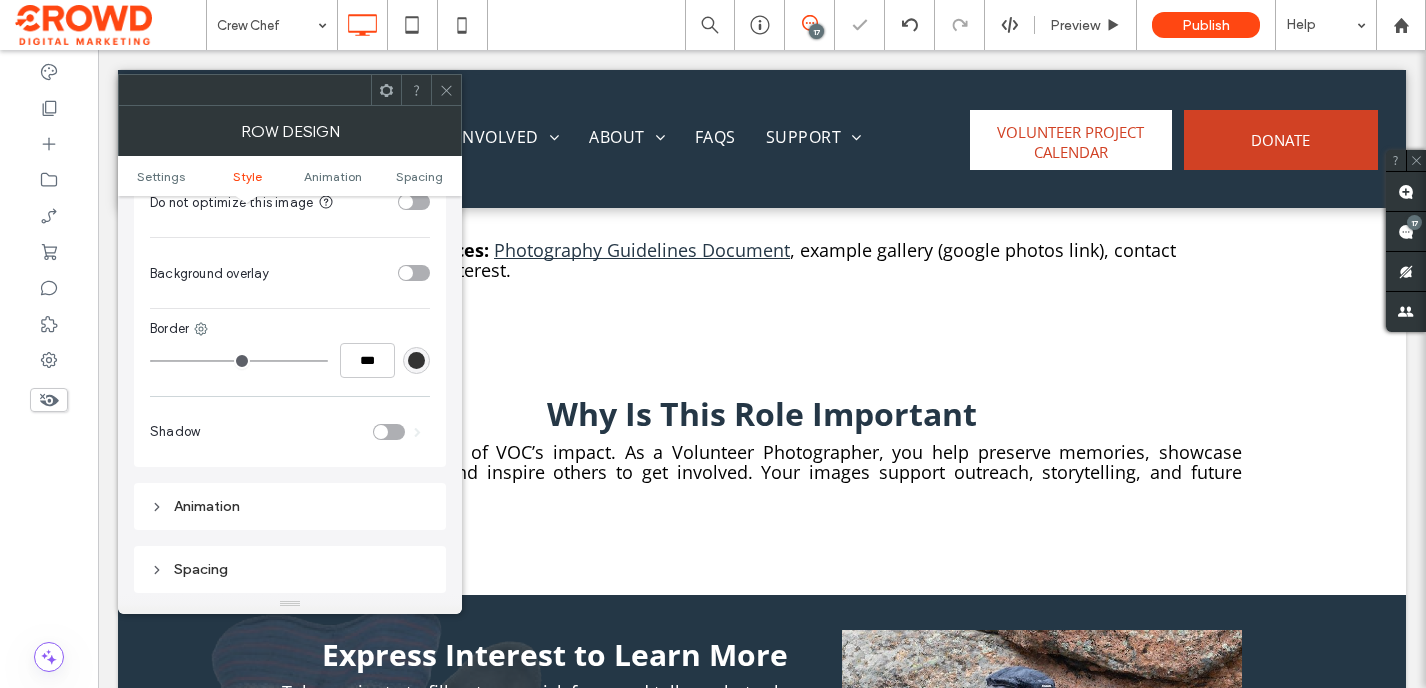 click at bounding box center (414, 273) 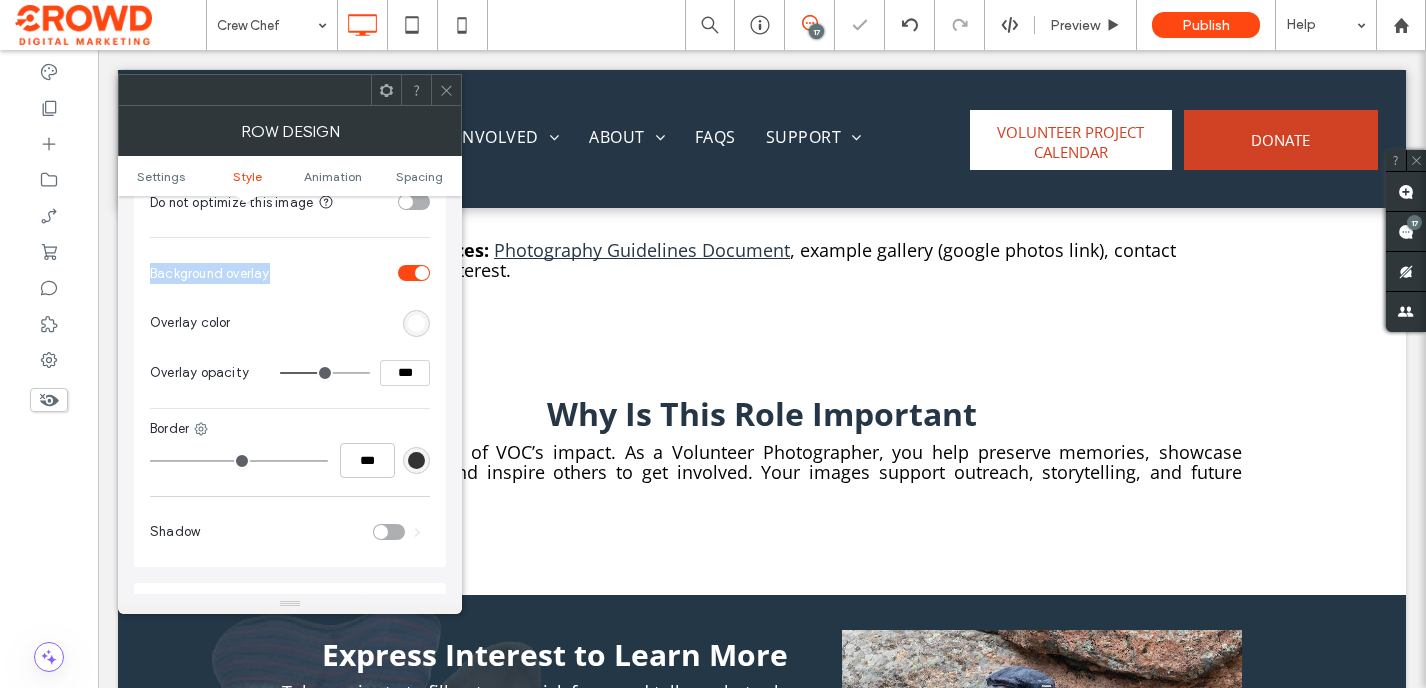 click on "Overlay color" at bounding box center [290, 323] 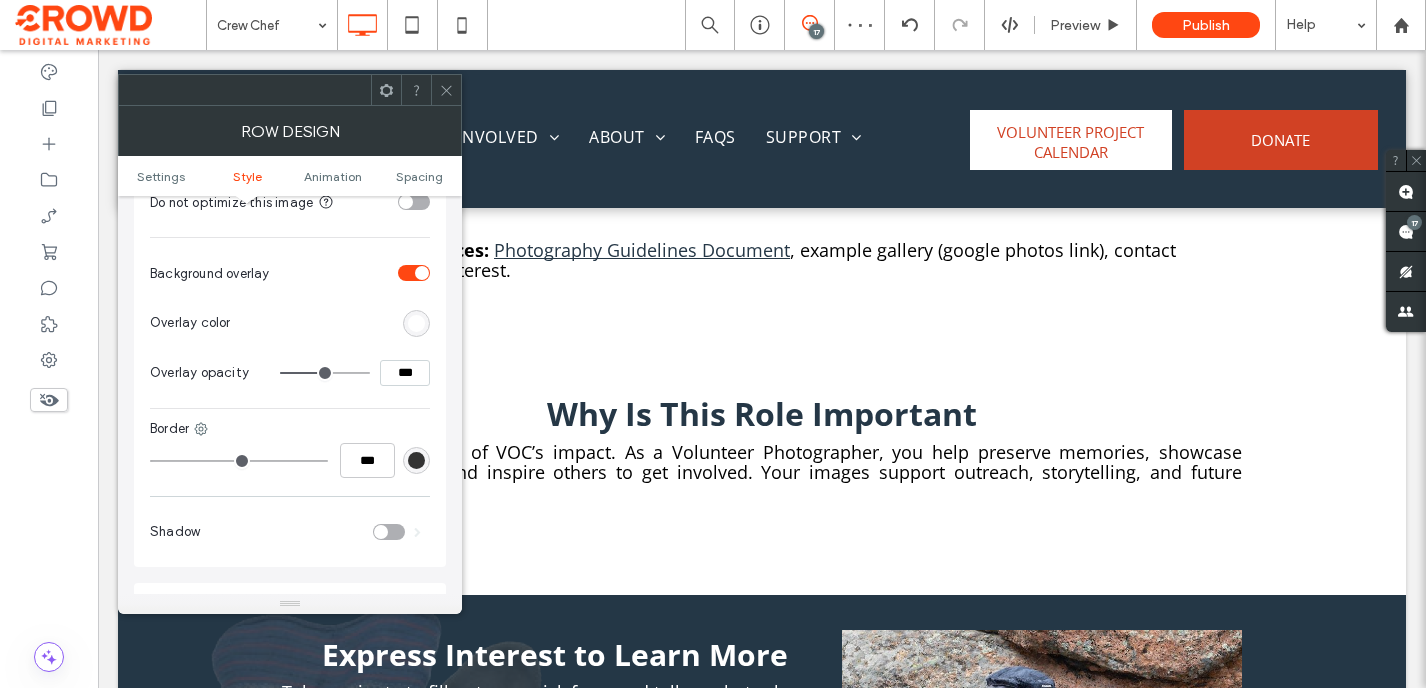 click at bounding box center [416, 323] 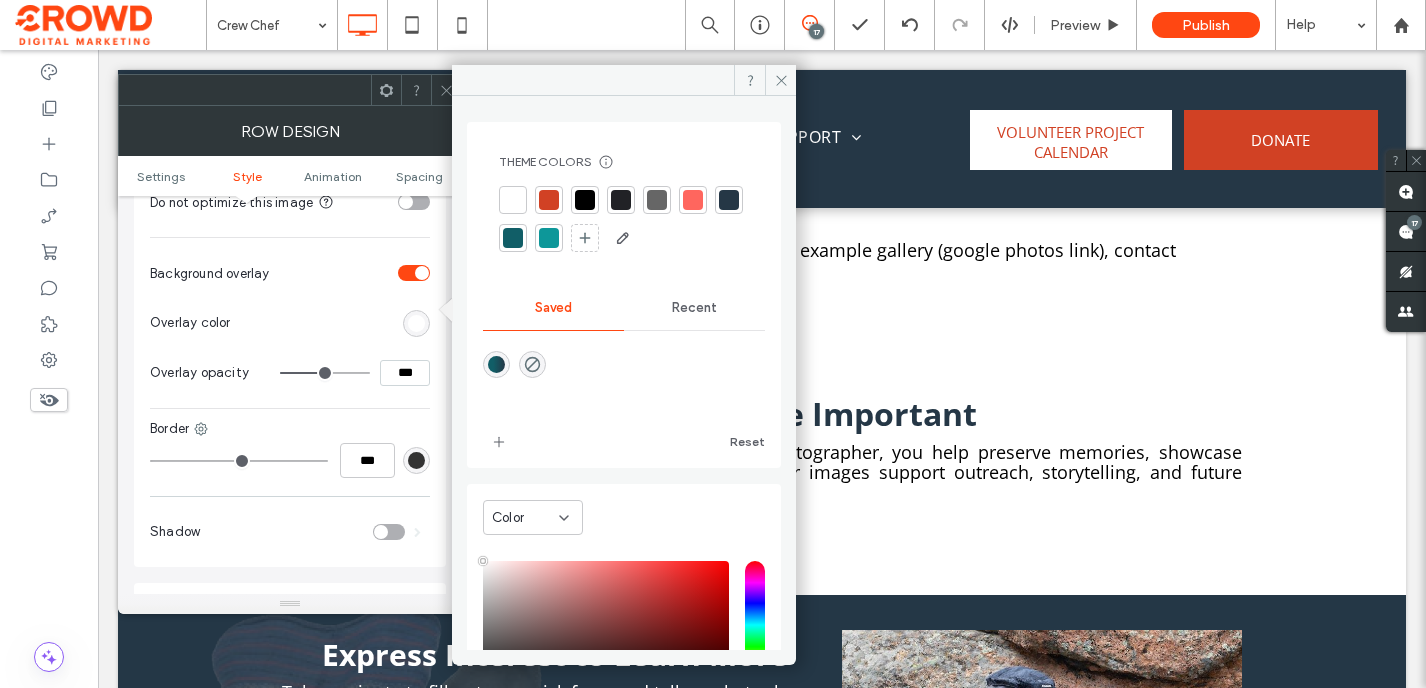 click at bounding box center [513, 200] 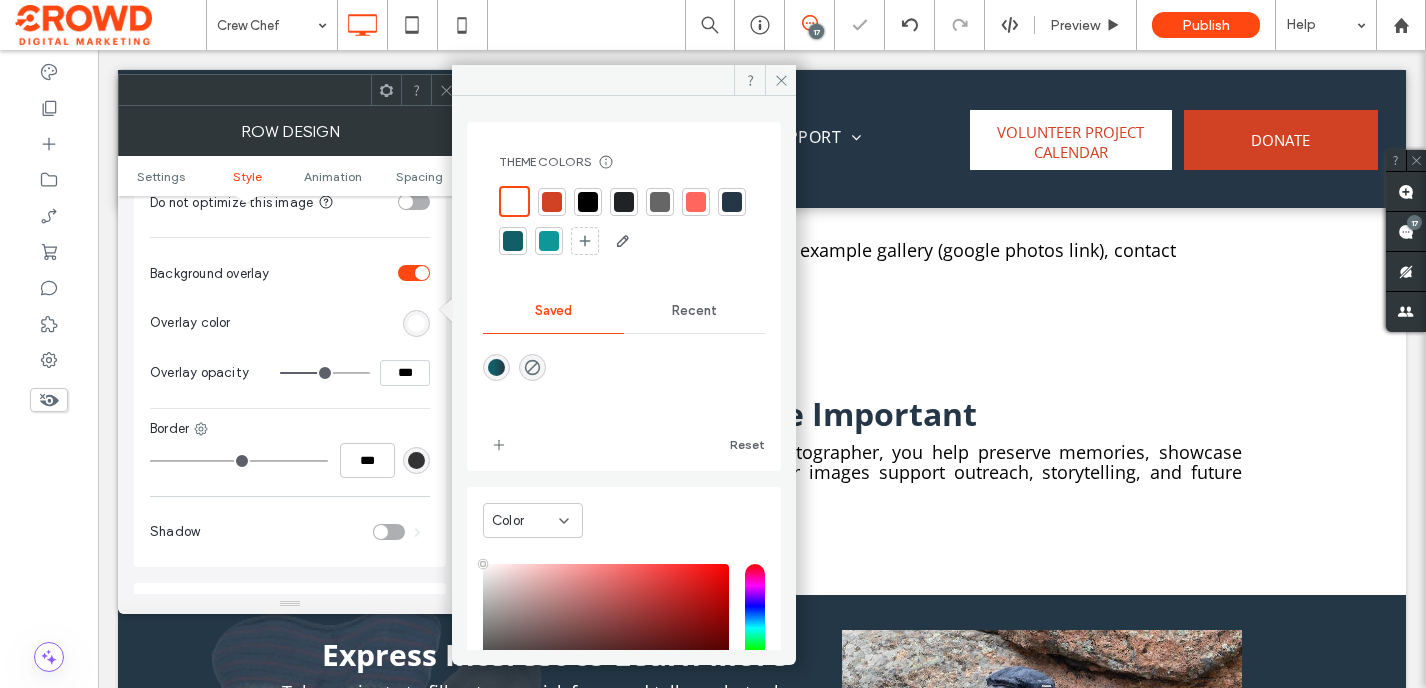 click 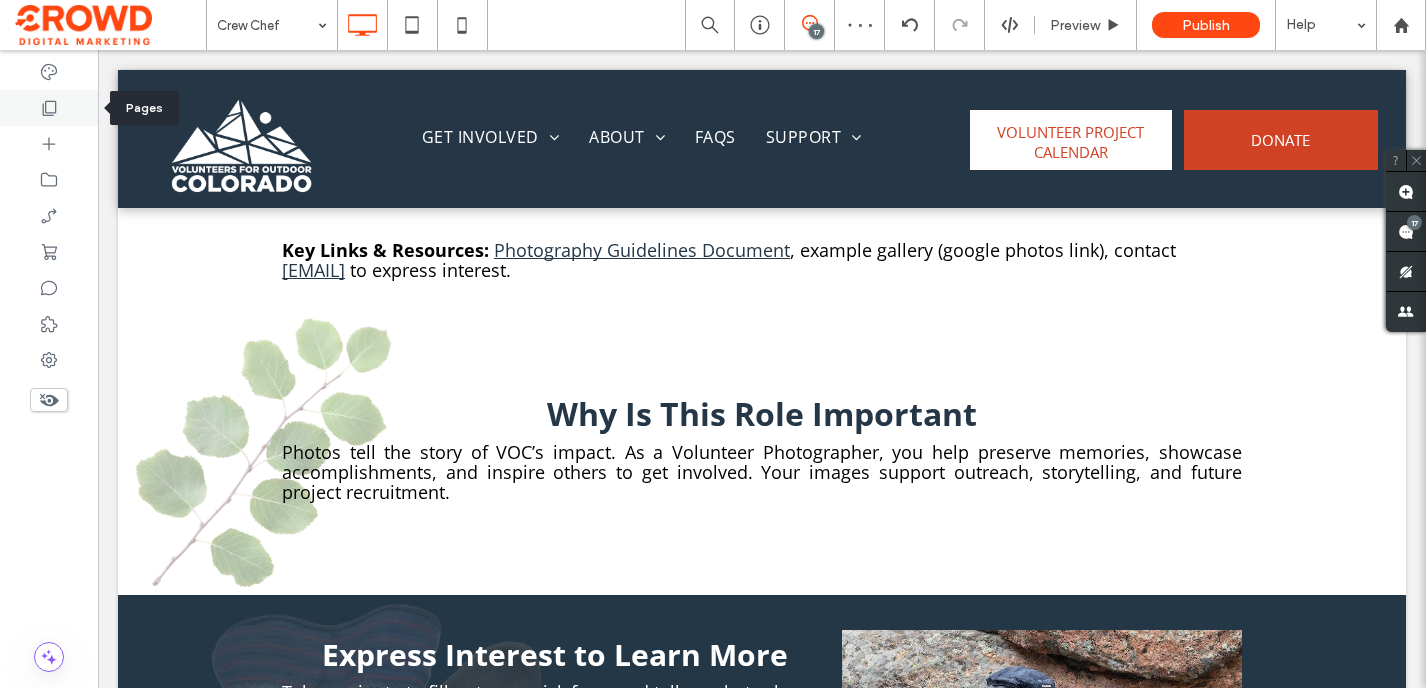 click at bounding box center [49, 108] 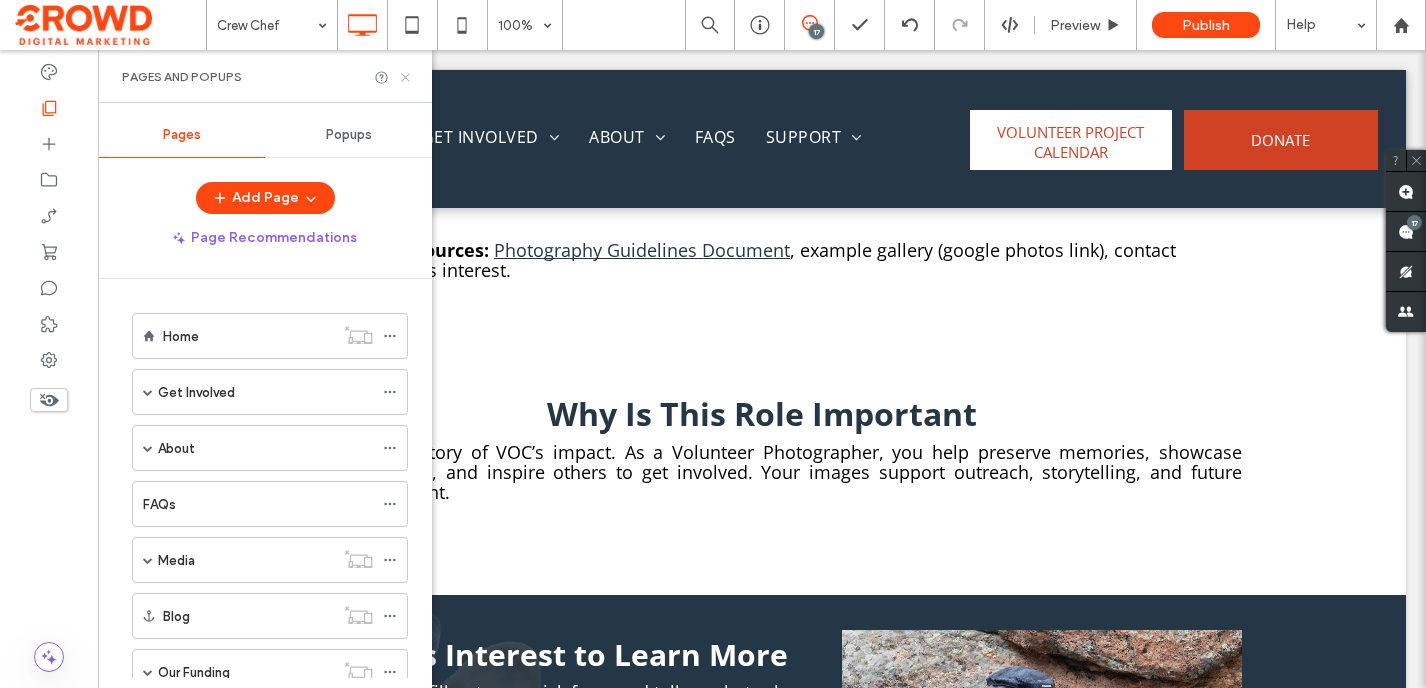 click 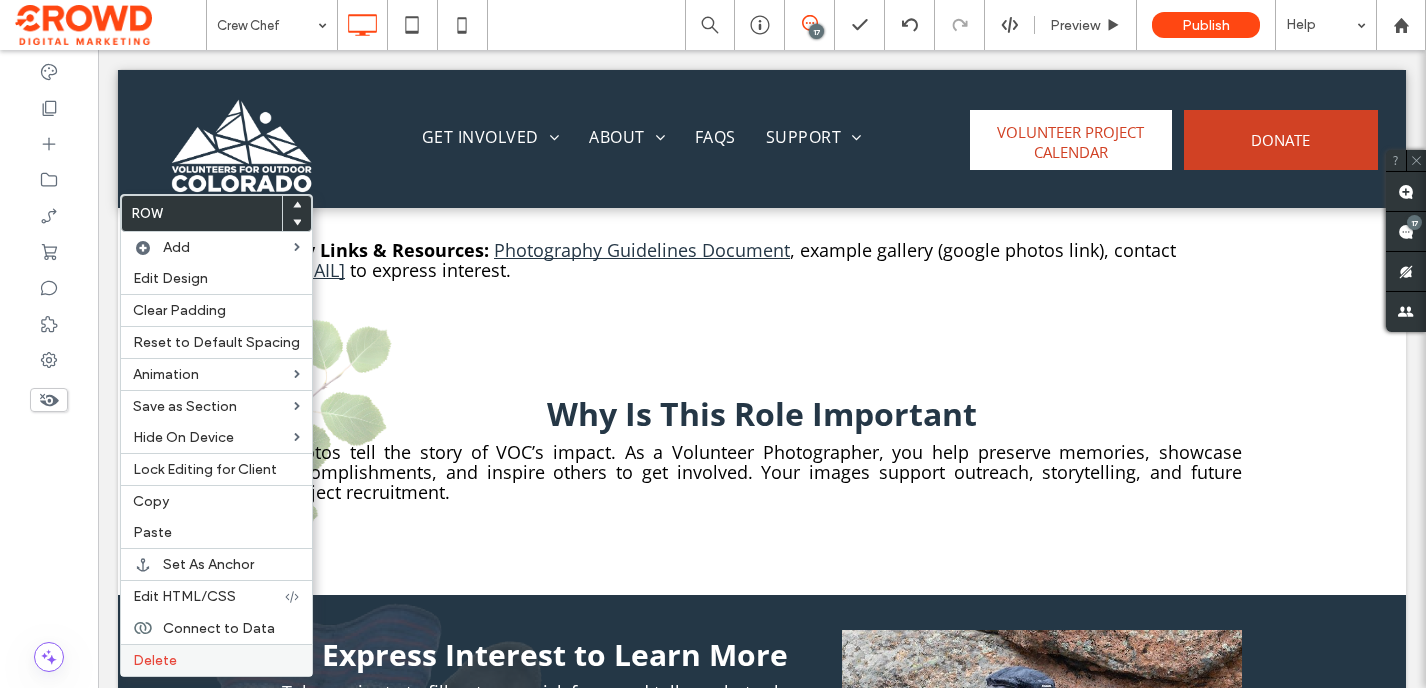 click on "Delete" at bounding box center (216, 660) 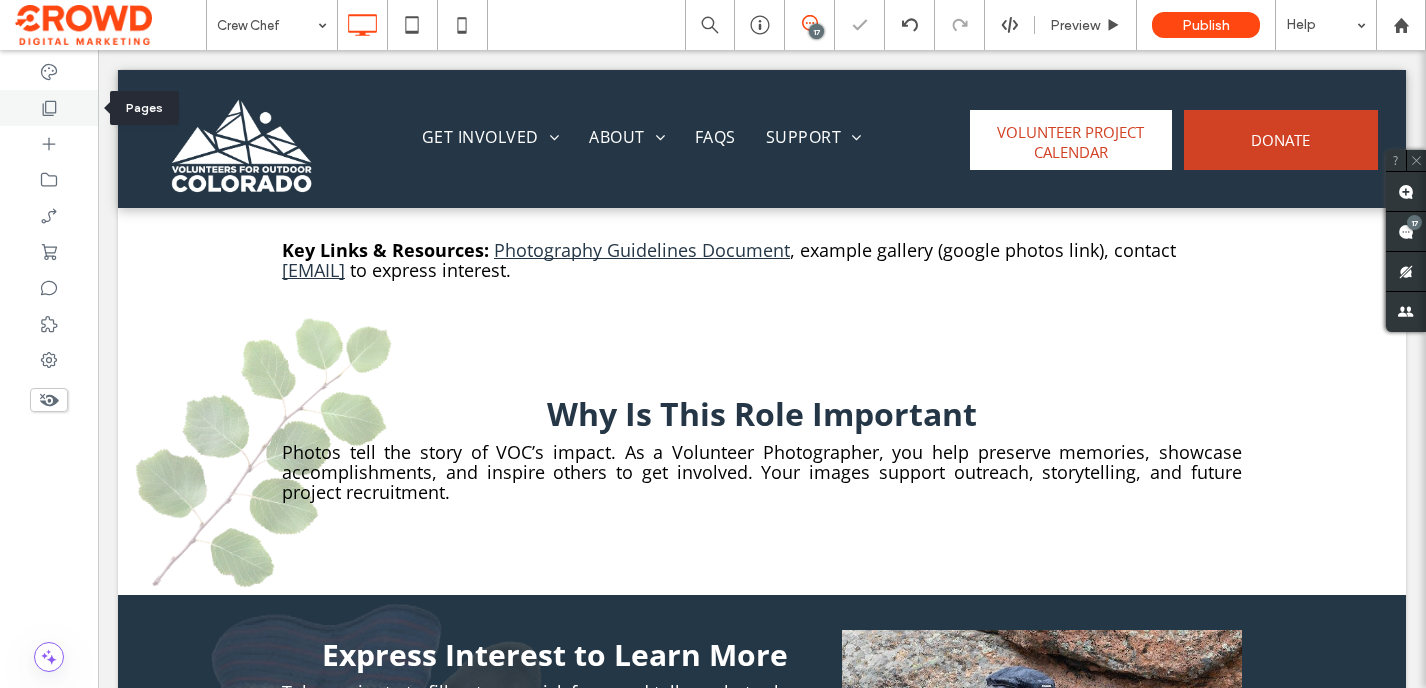 click at bounding box center [49, 108] 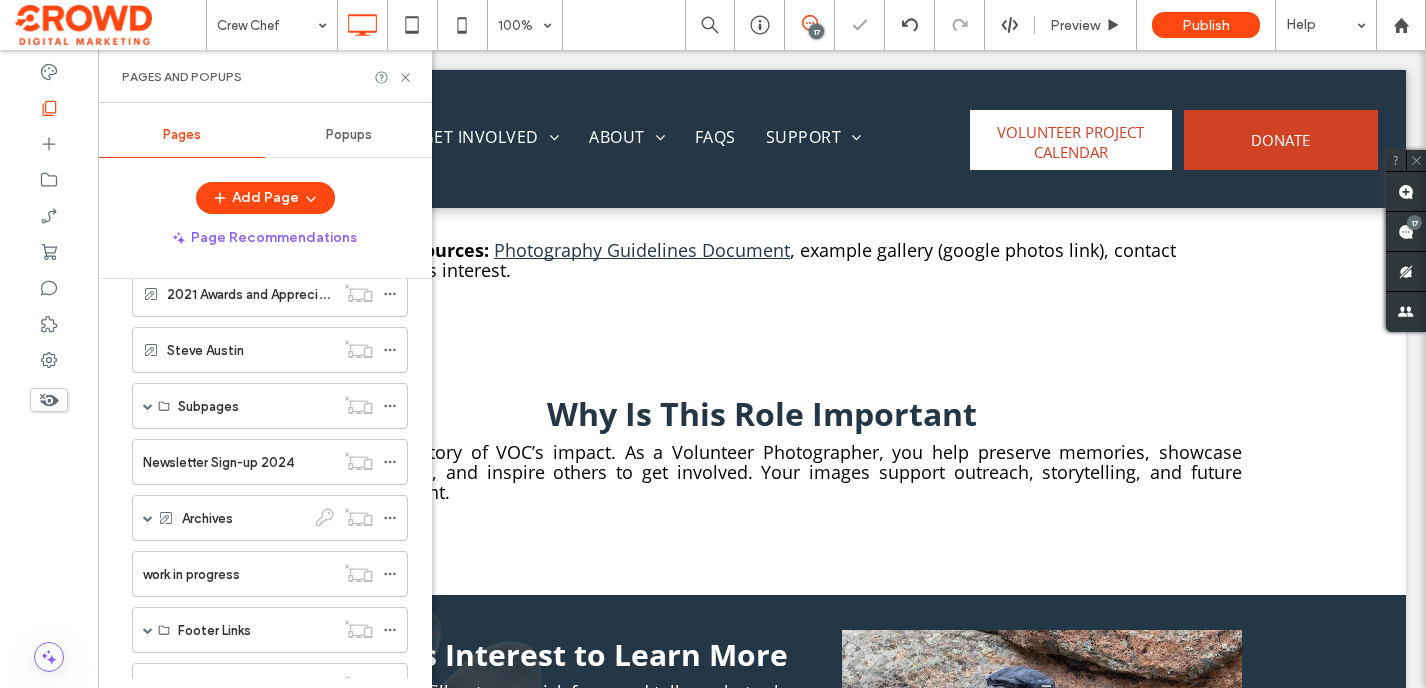 scroll, scrollTop: 1575, scrollLeft: 0, axis: vertical 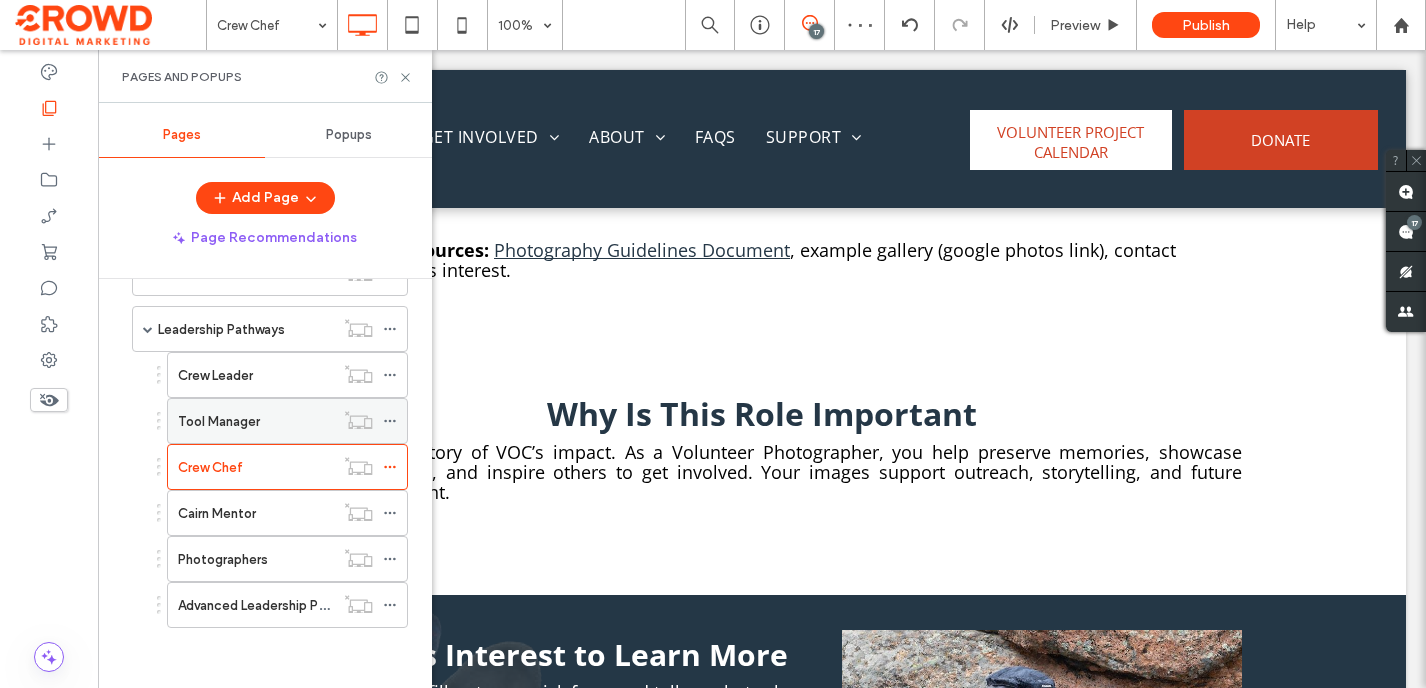 click on "Tool Manager" at bounding box center [219, 421] 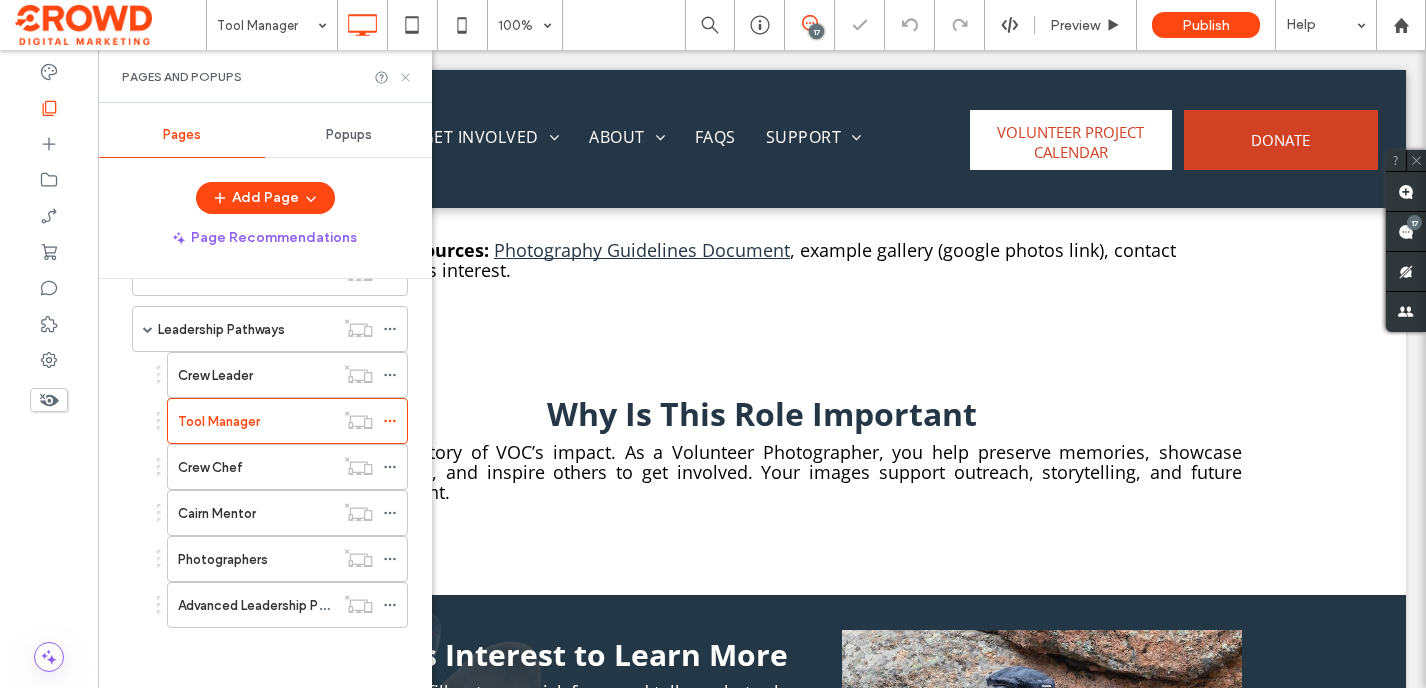 click 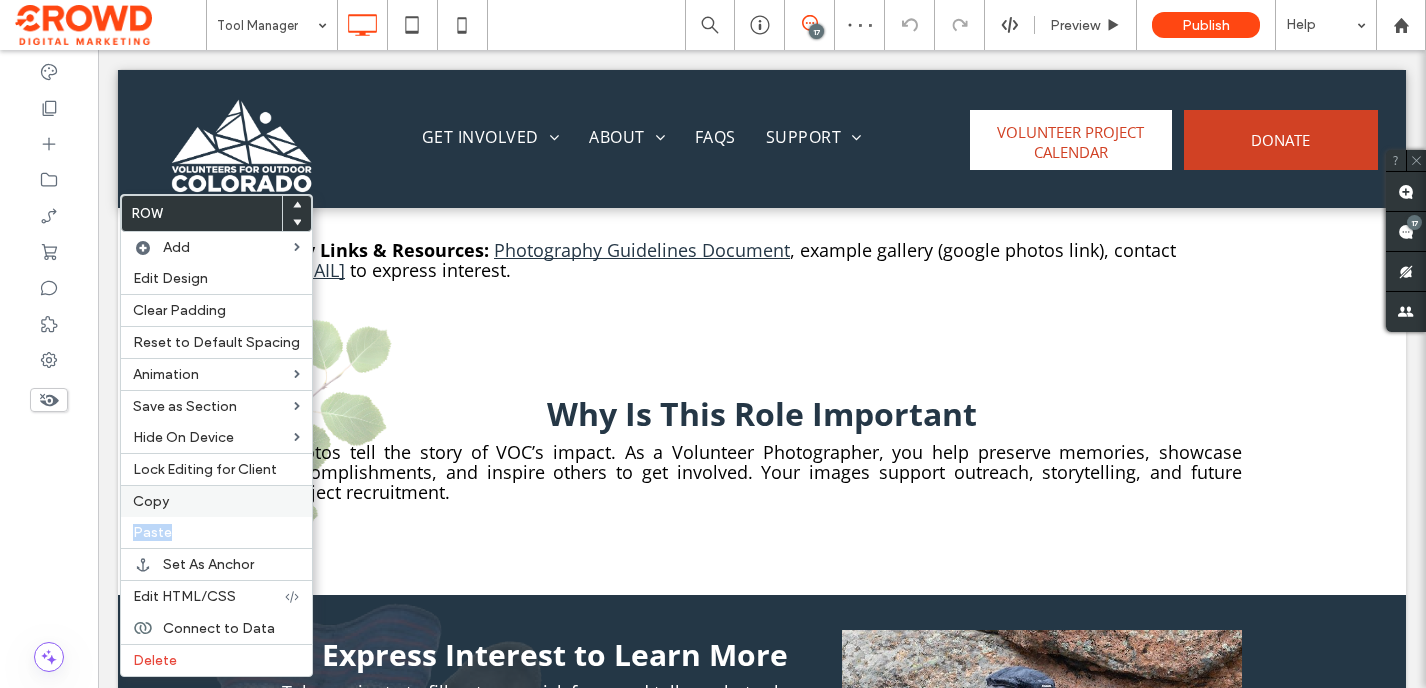 drag, startPoint x: 190, startPoint y: 528, endPoint x: 197, endPoint y: 509, distance: 20.248457 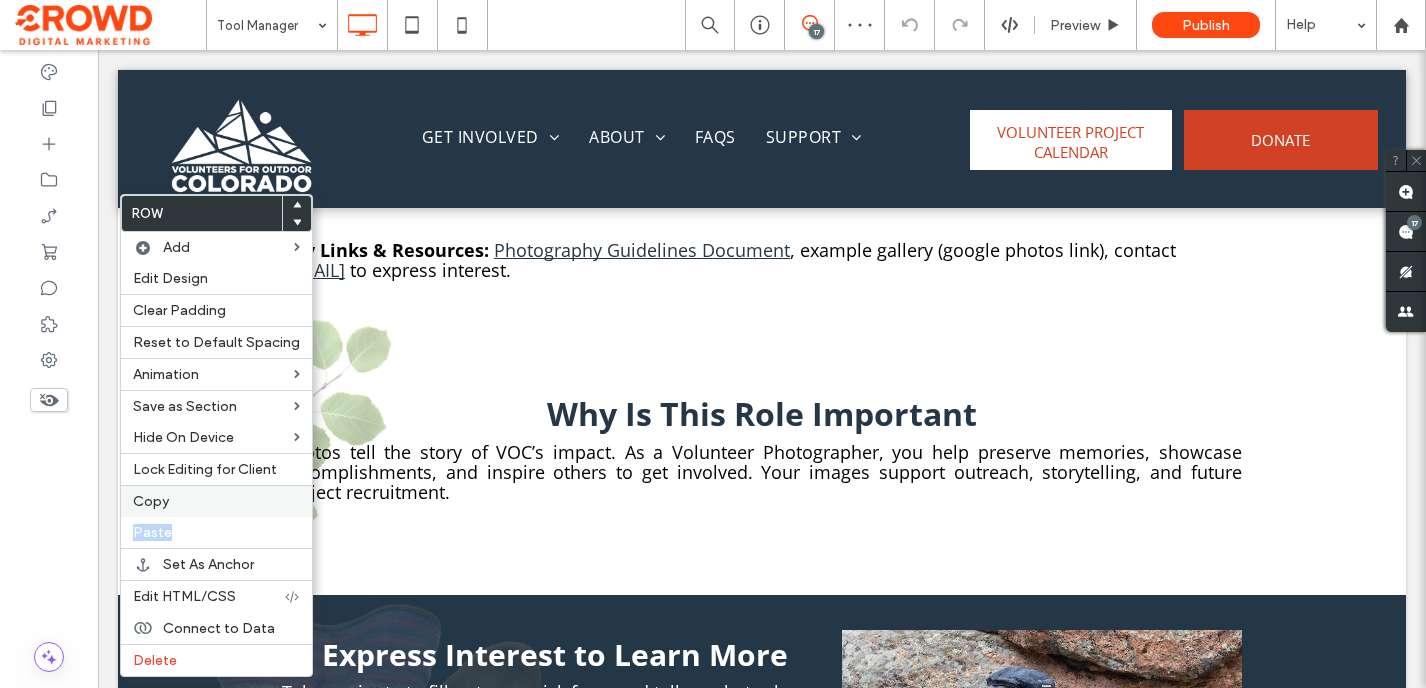 click on "Row     Add Edit Design Clear Padding Reset to Default Spacing Animation Save as Section Hide On Device Lock Editing for Client Copy Paste Set As Anchor Edit HTML/CSS Connect to Data Delete" at bounding box center [216, 435] 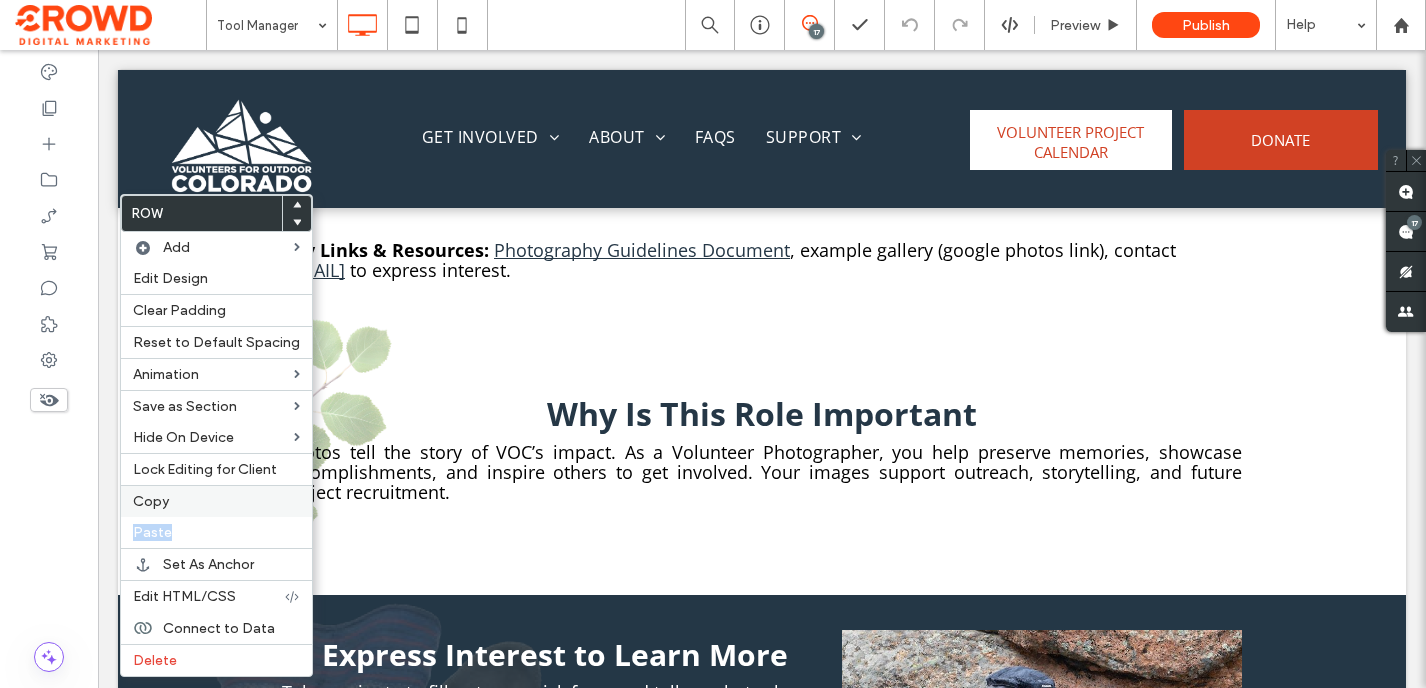 click on "Copy" at bounding box center [216, 501] 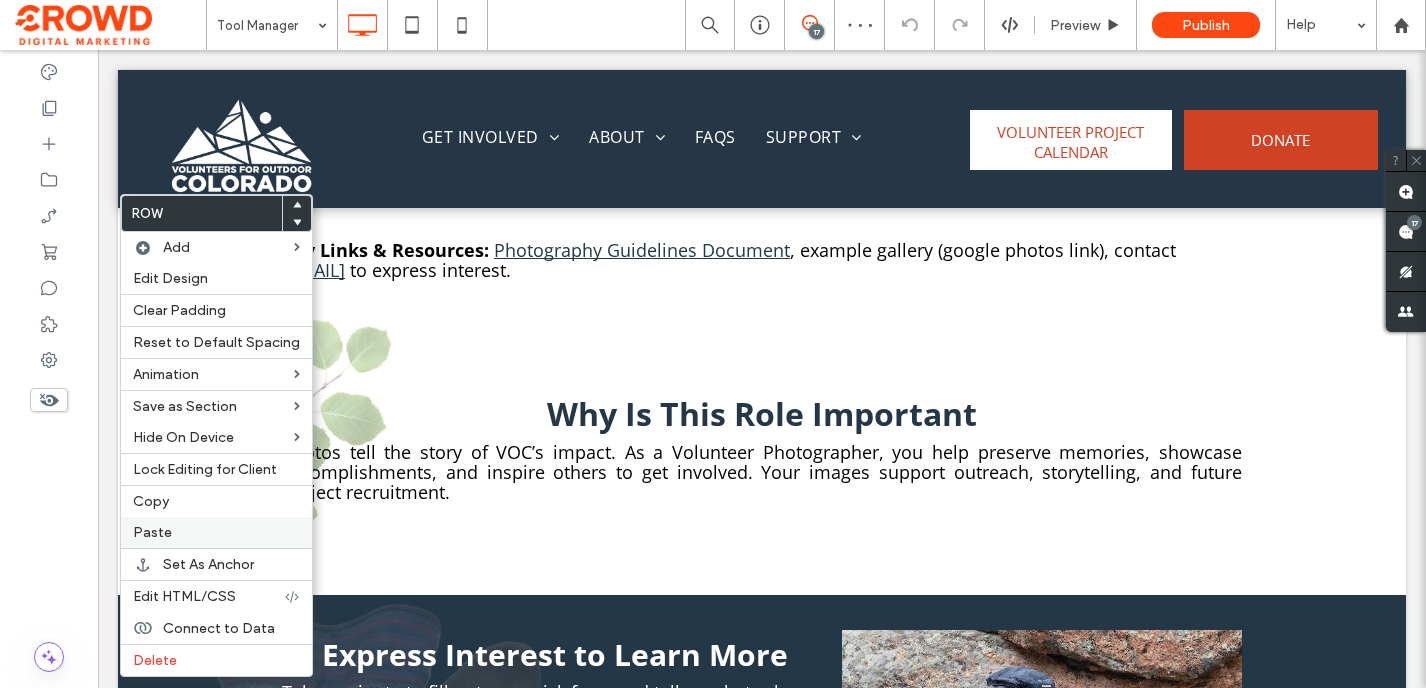click on "Paste" at bounding box center [216, 532] 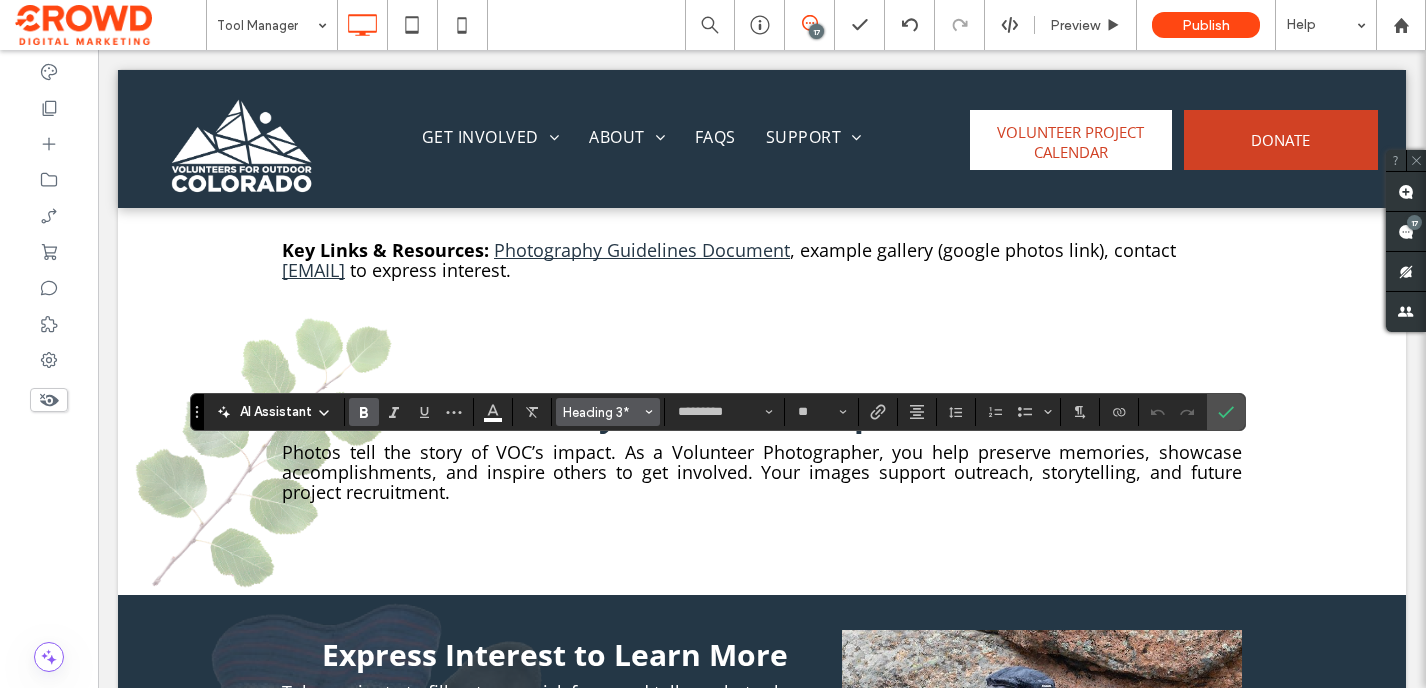 click on "Heading 3*" at bounding box center (602, 412) 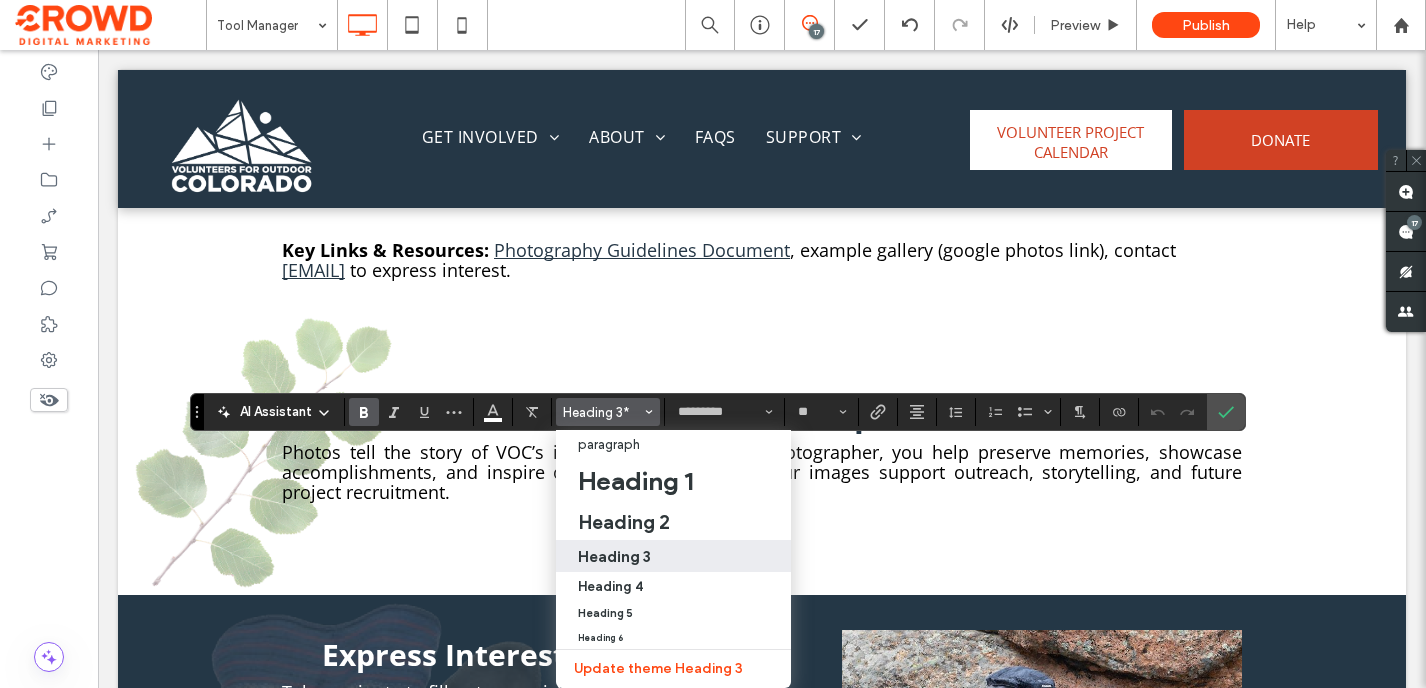 click on "Heading 3" at bounding box center [614, 556] 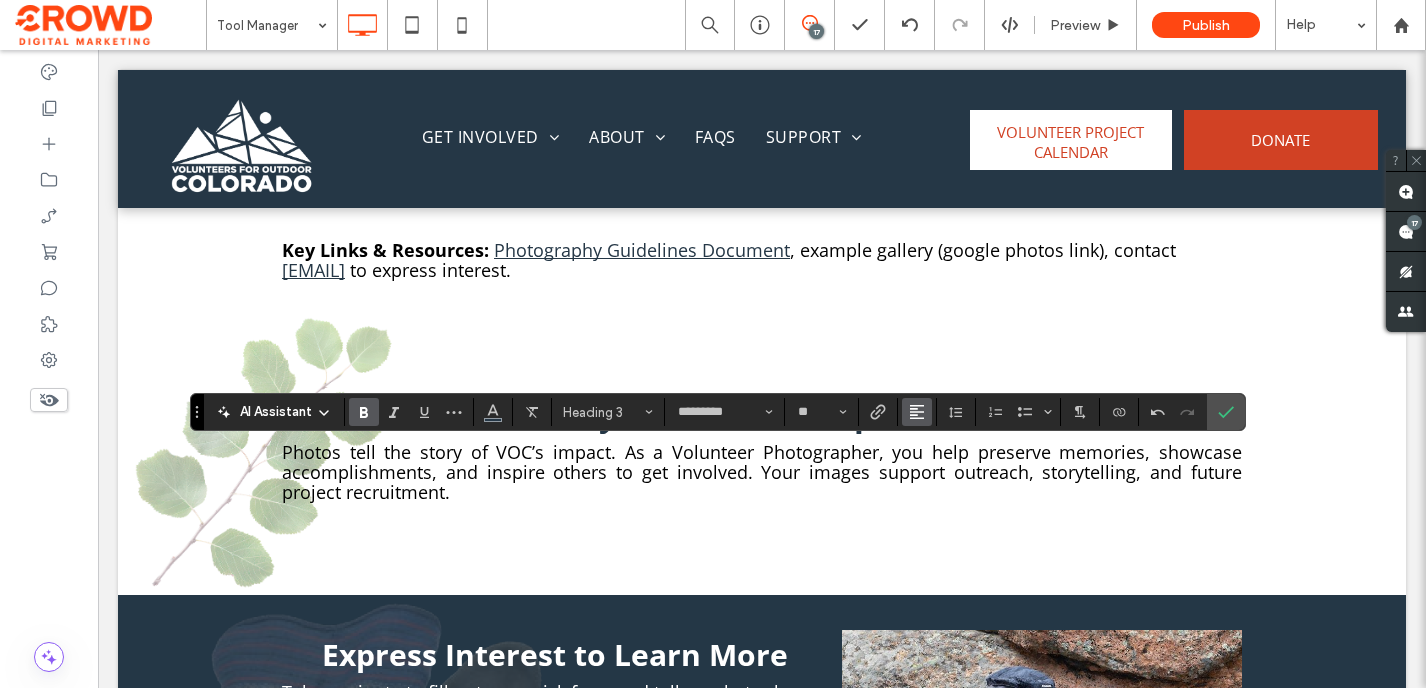 click at bounding box center [917, 412] 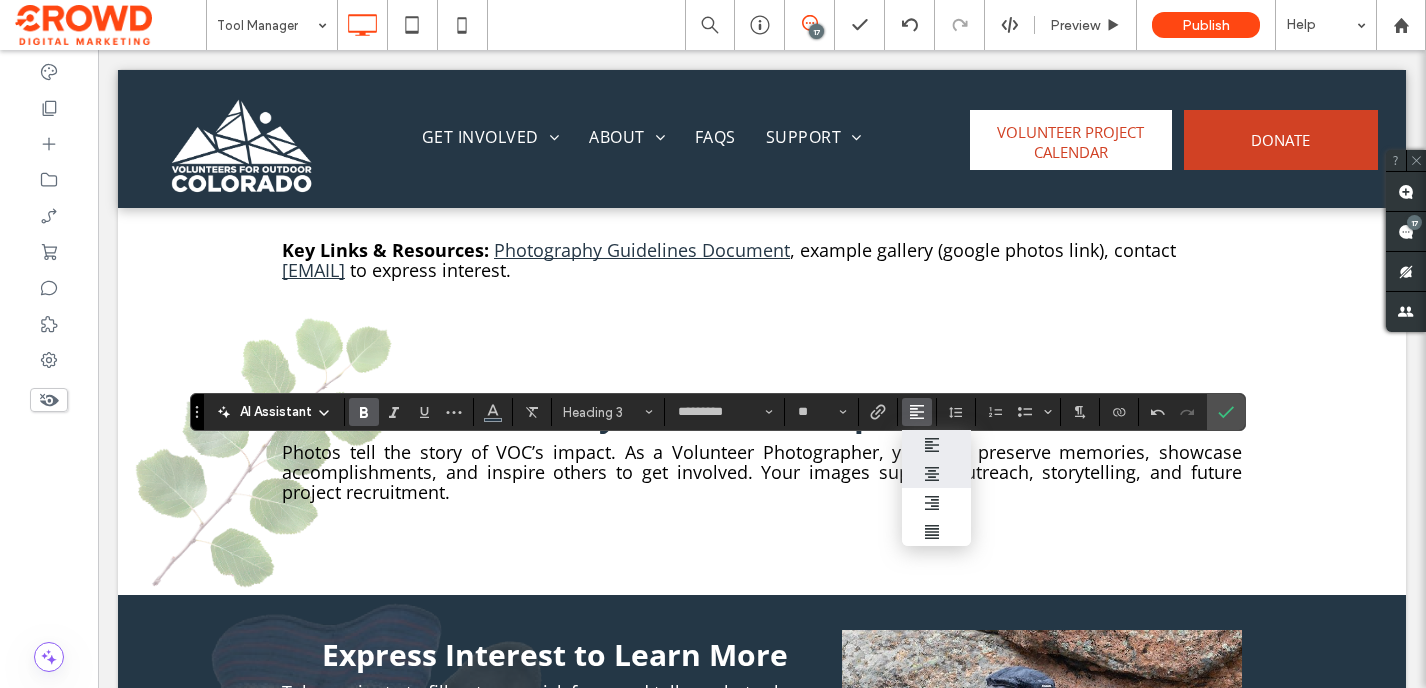 click 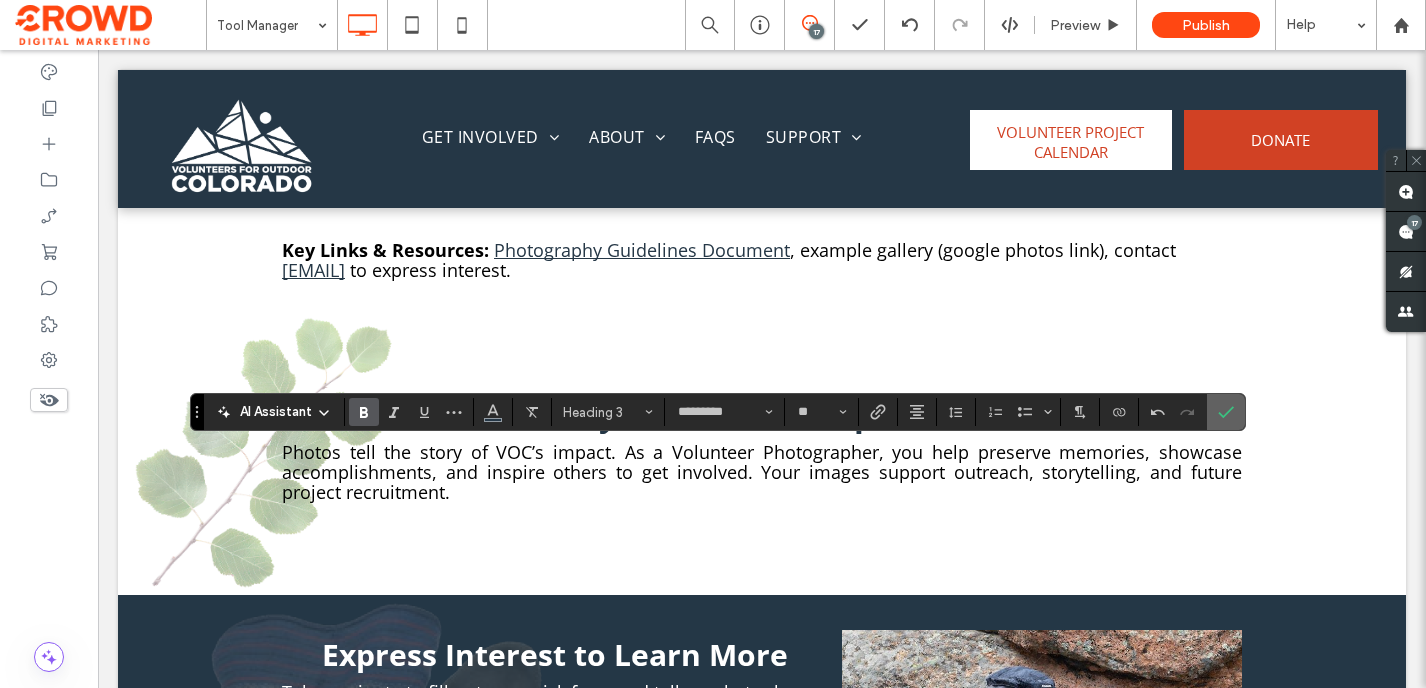click 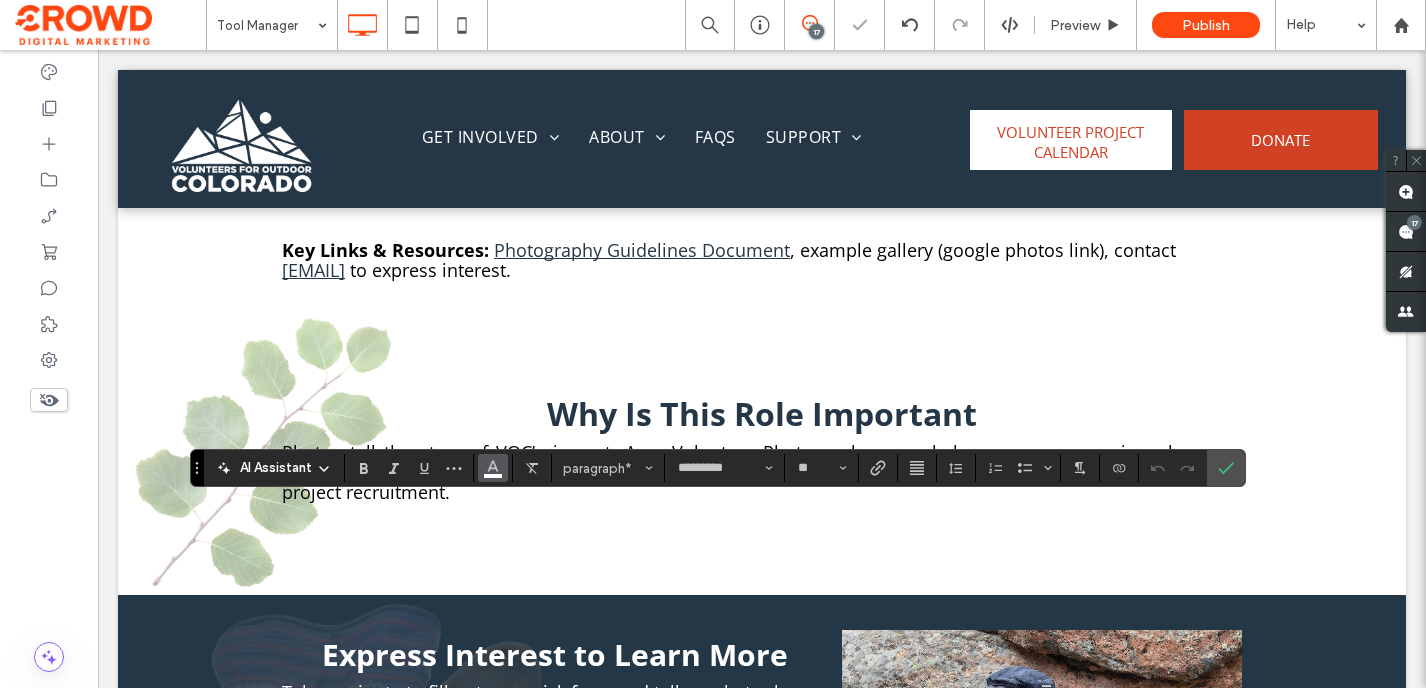 click 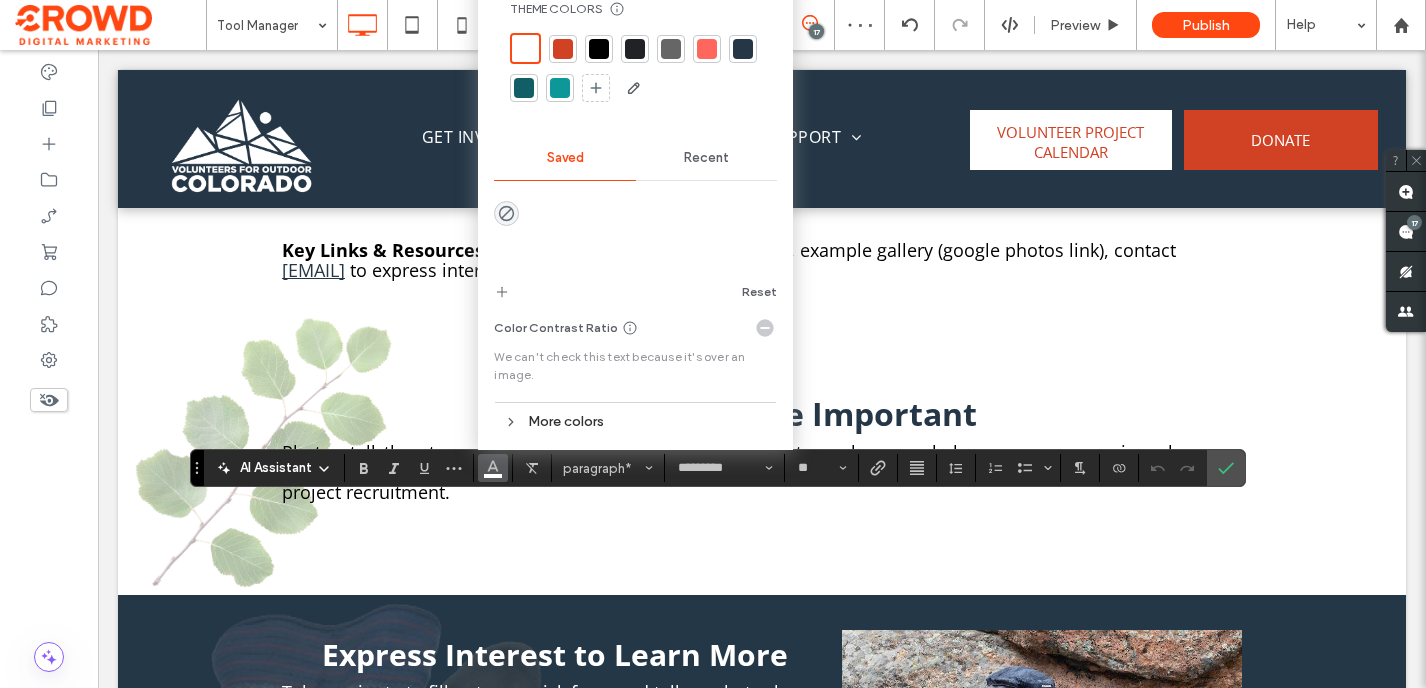 click at bounding box center [599, 49] 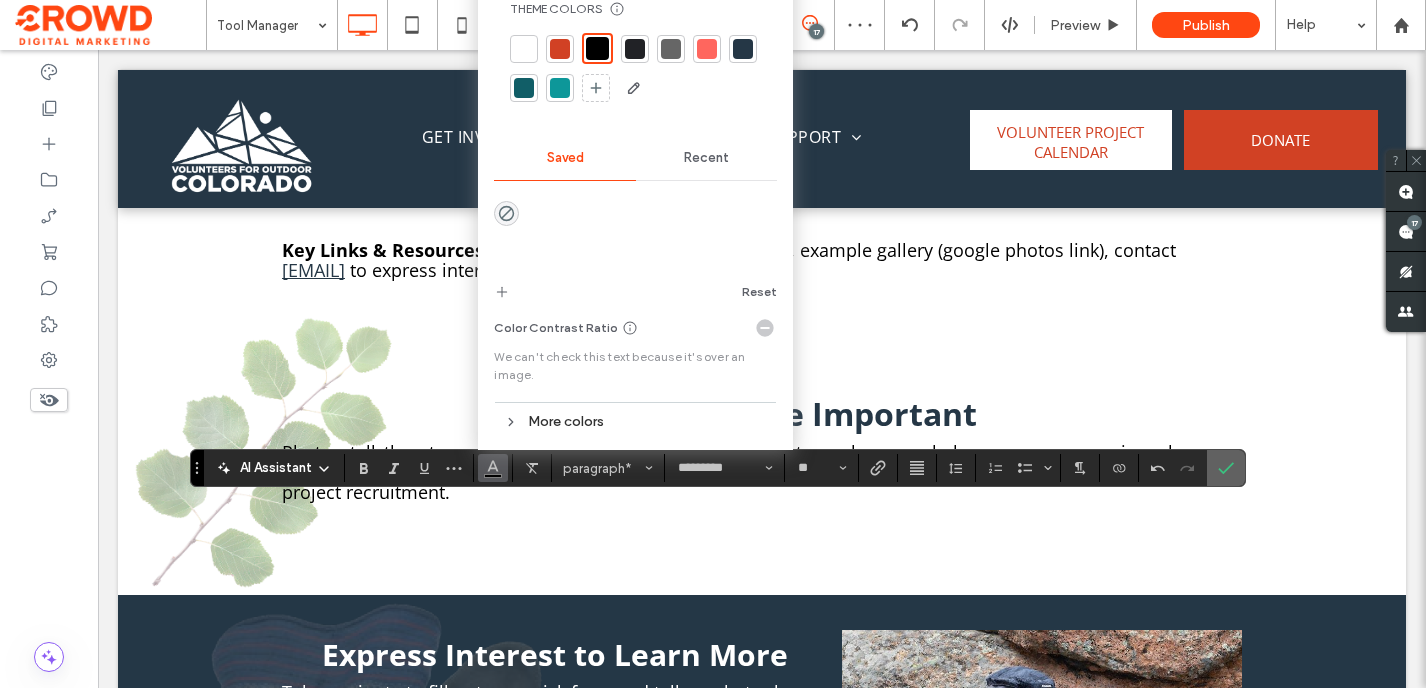 click 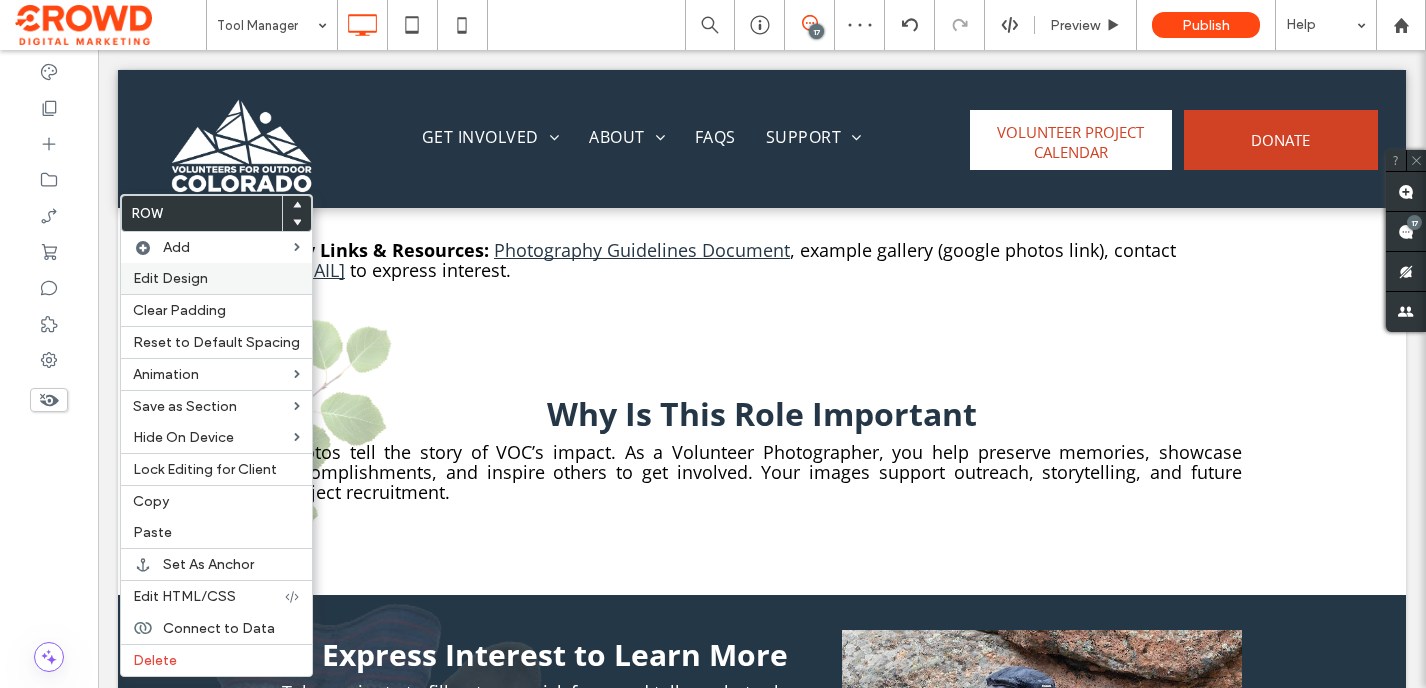 click on "Edit Design" at bounding box center [170, 278] 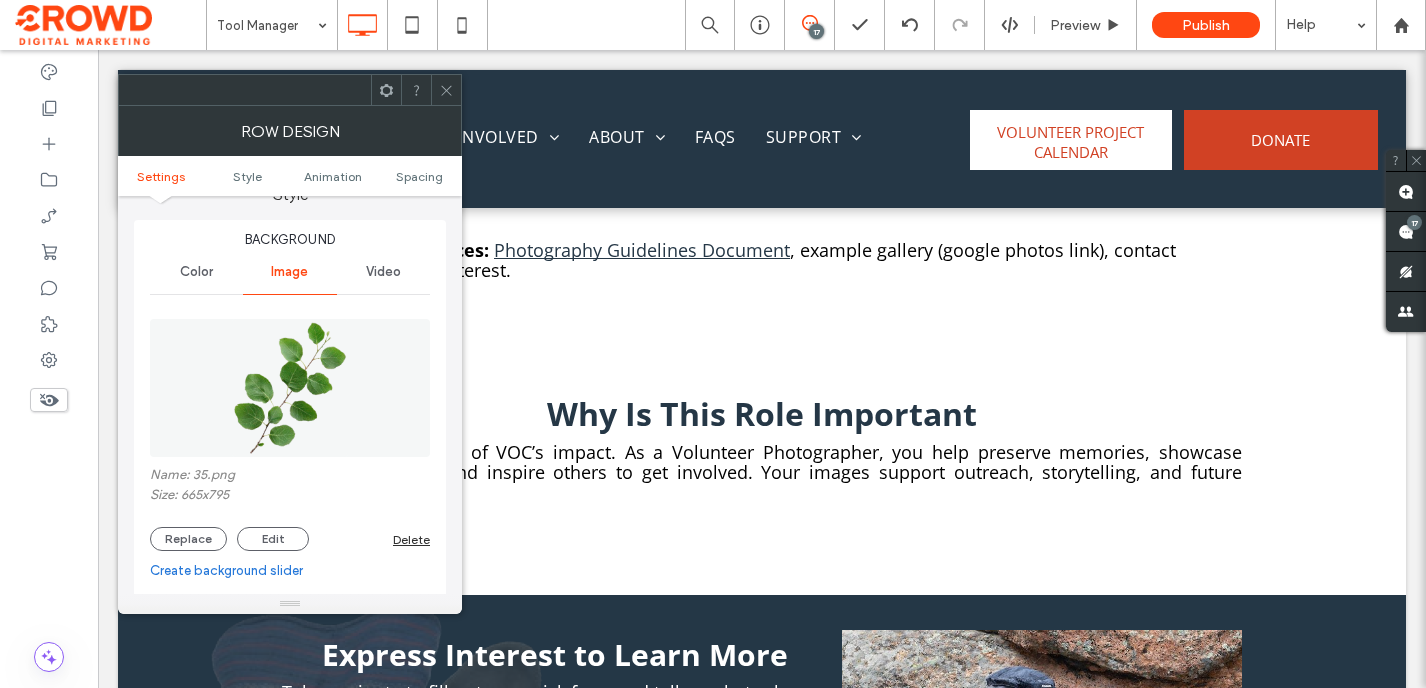 scroll, scrollTop: 142, scrollLeft: 0, axis: vertical 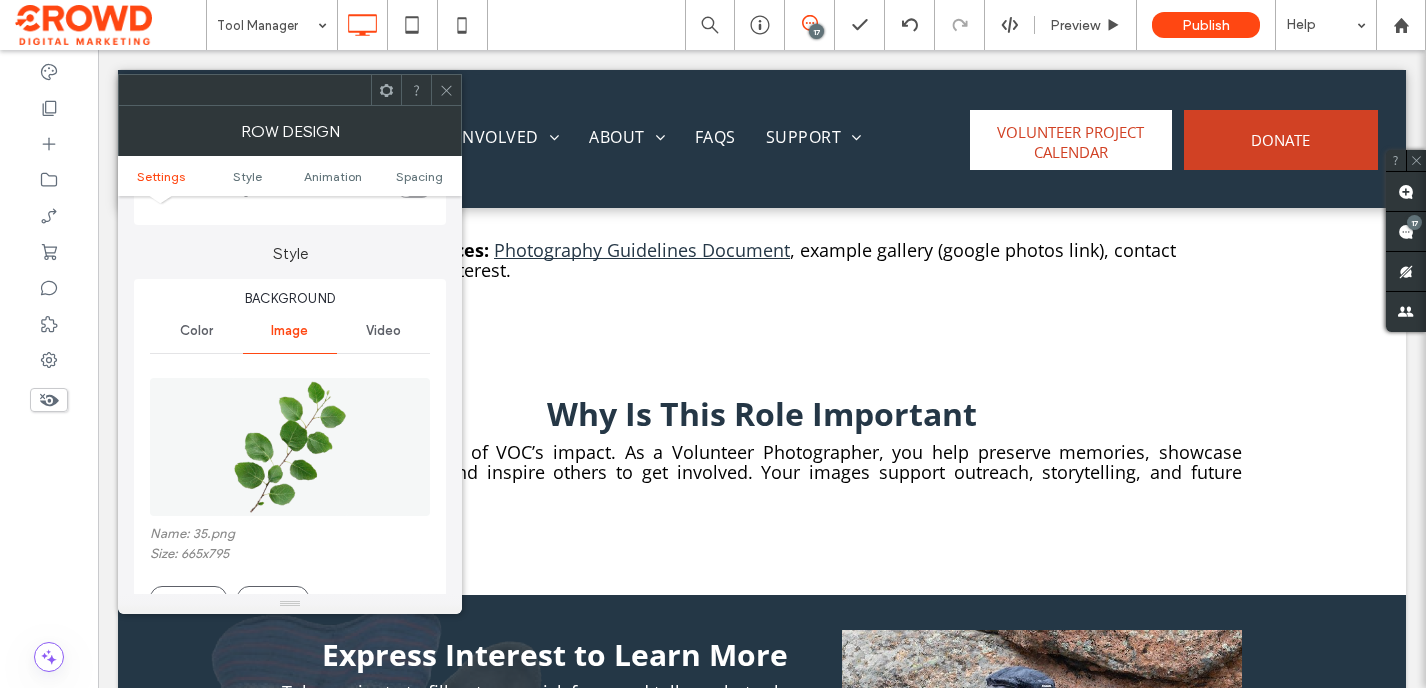 click on "Color" at bounding box center [196, 331] 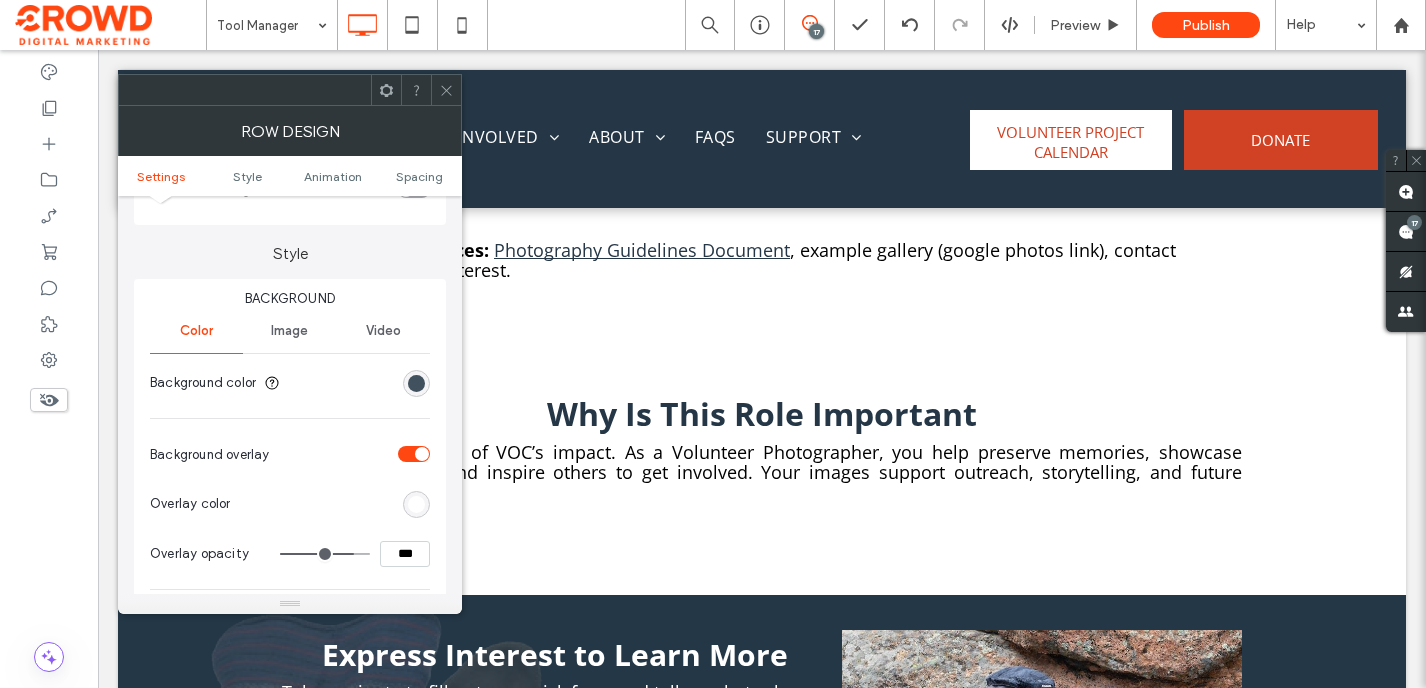 click at bounding box center (416, 383) 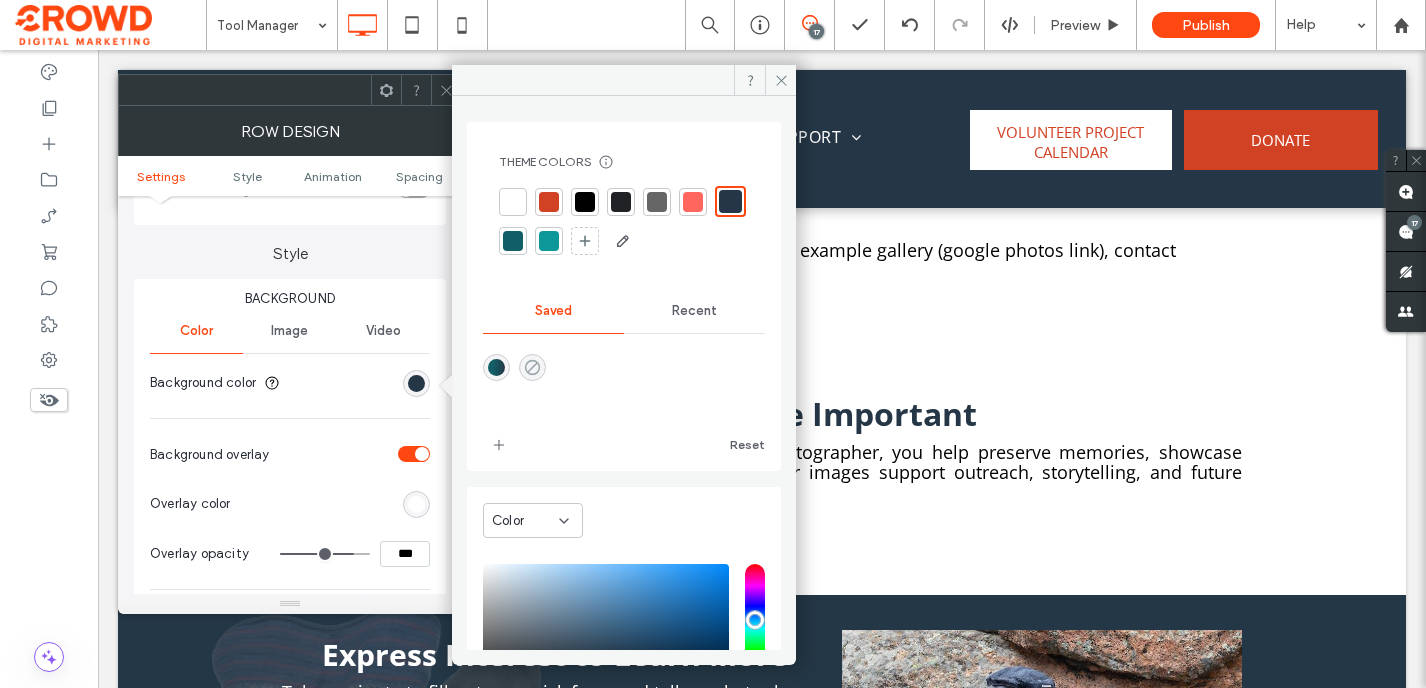 click 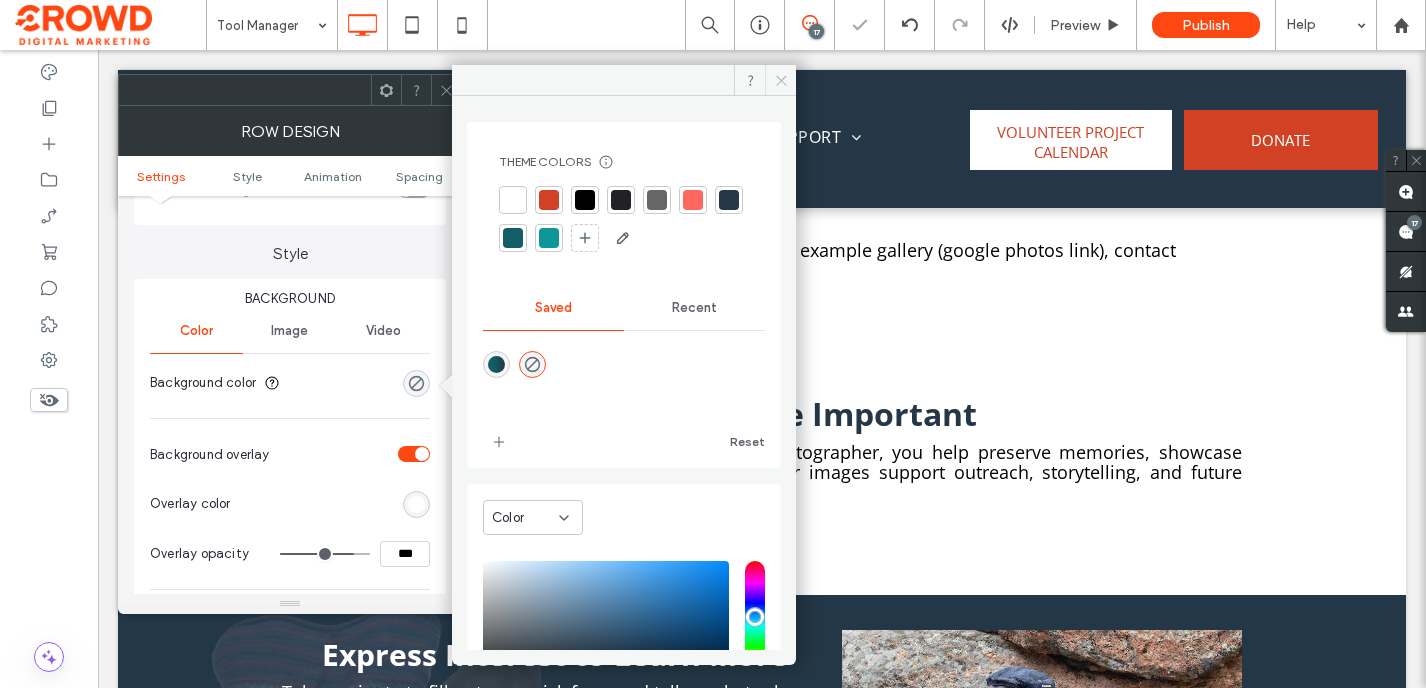 click 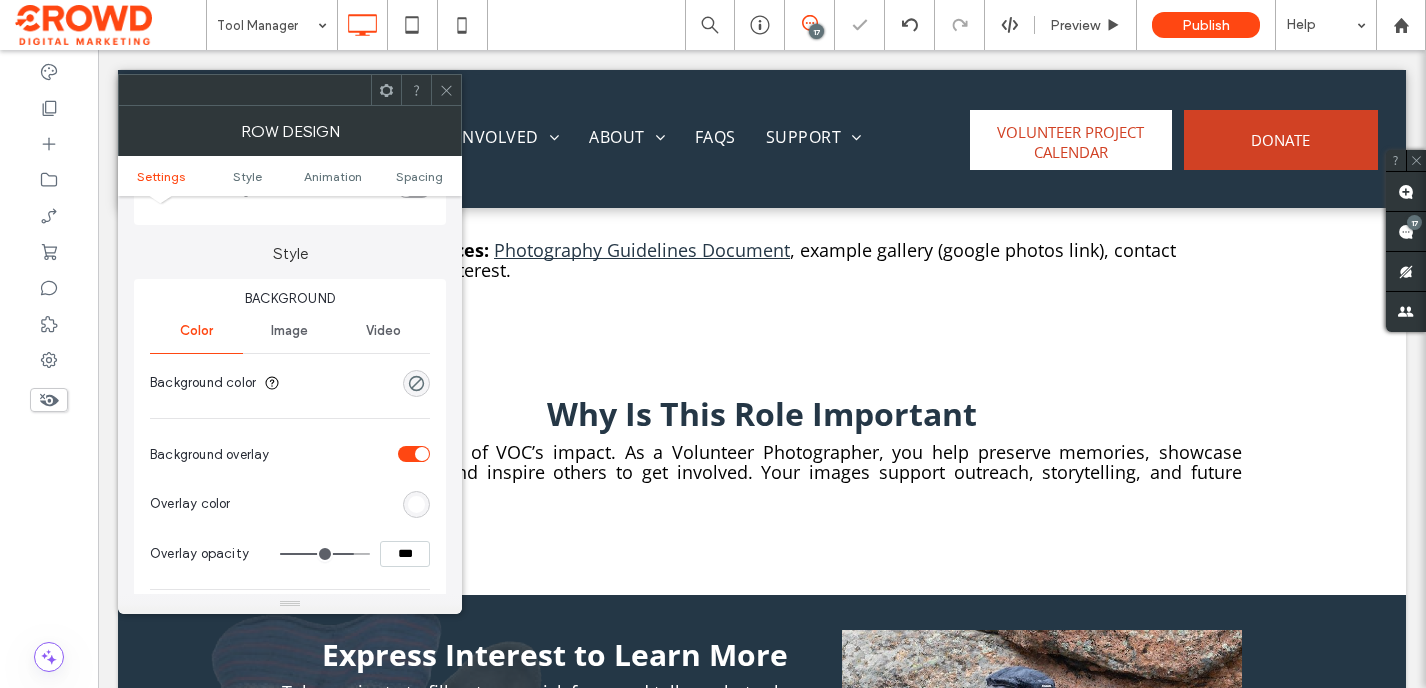click on "Image" at bounding box center (289, 331) 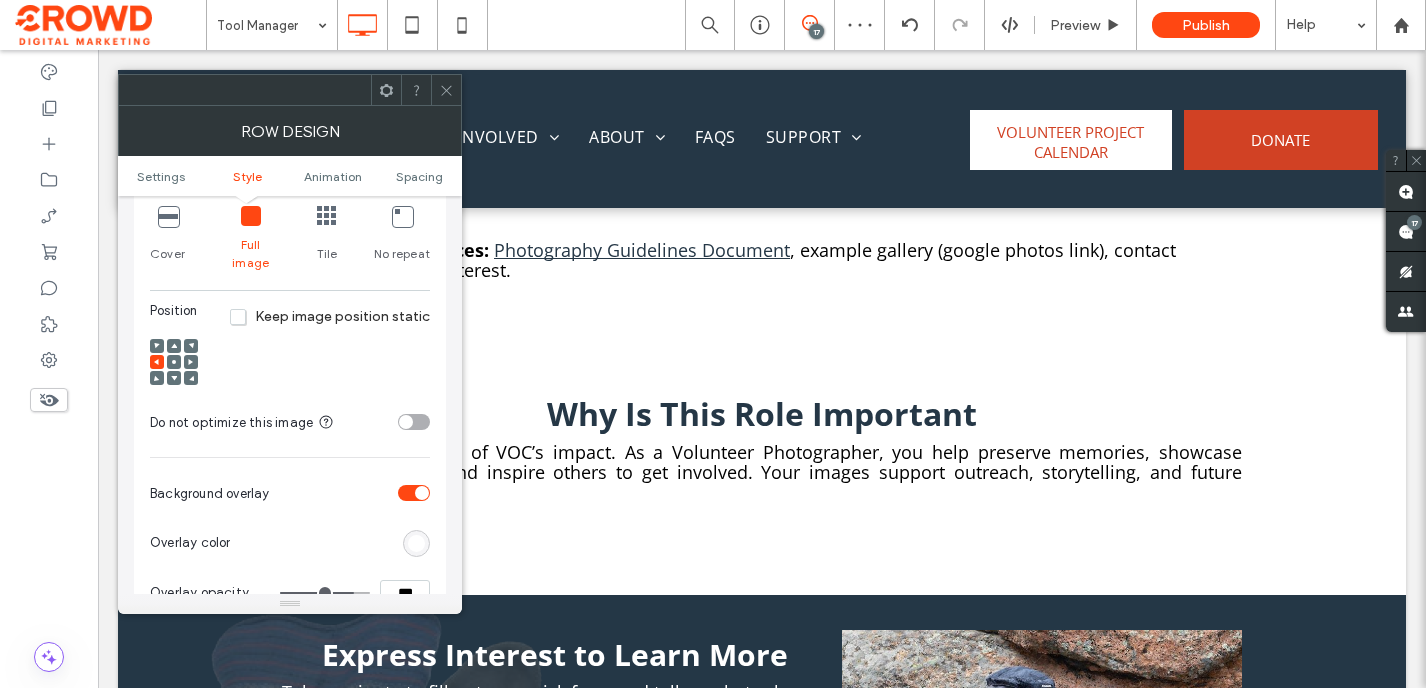scroll, scrollTop: 758, scrollLeft: 0, axis: vertical 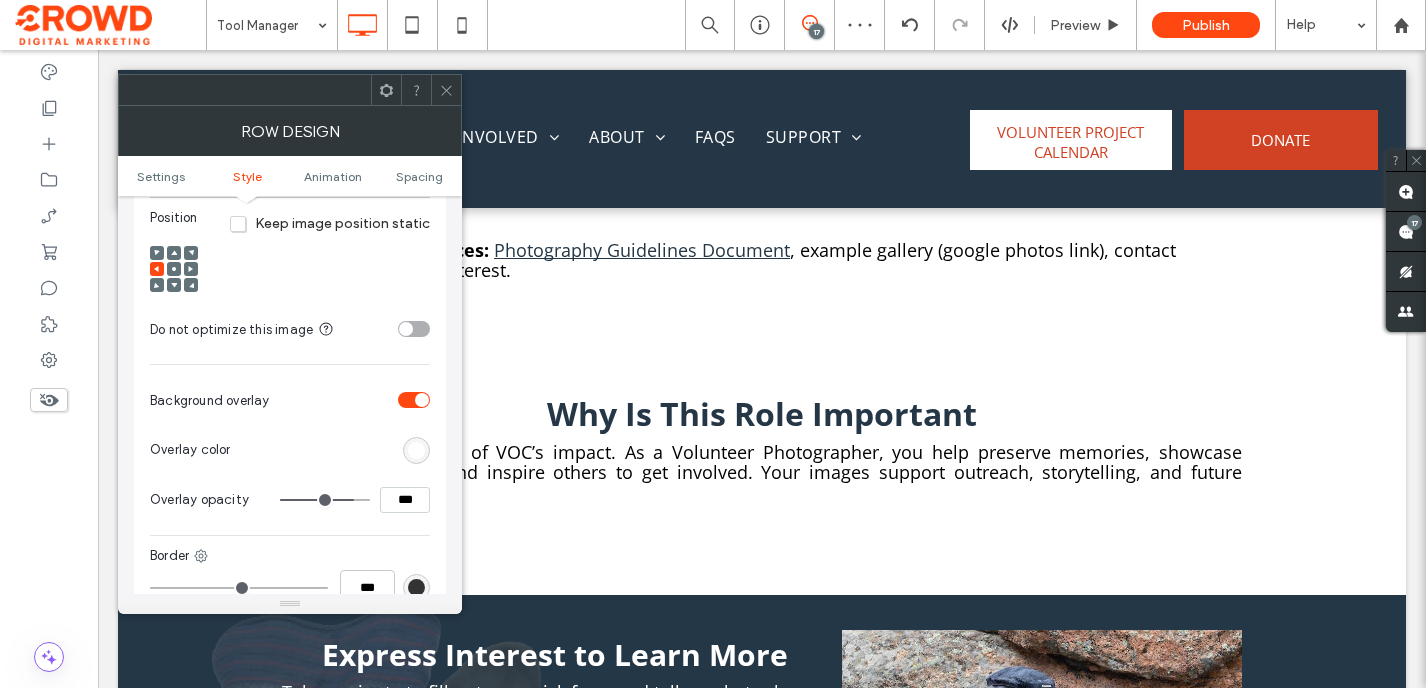 click at bounding box center [416, 450] 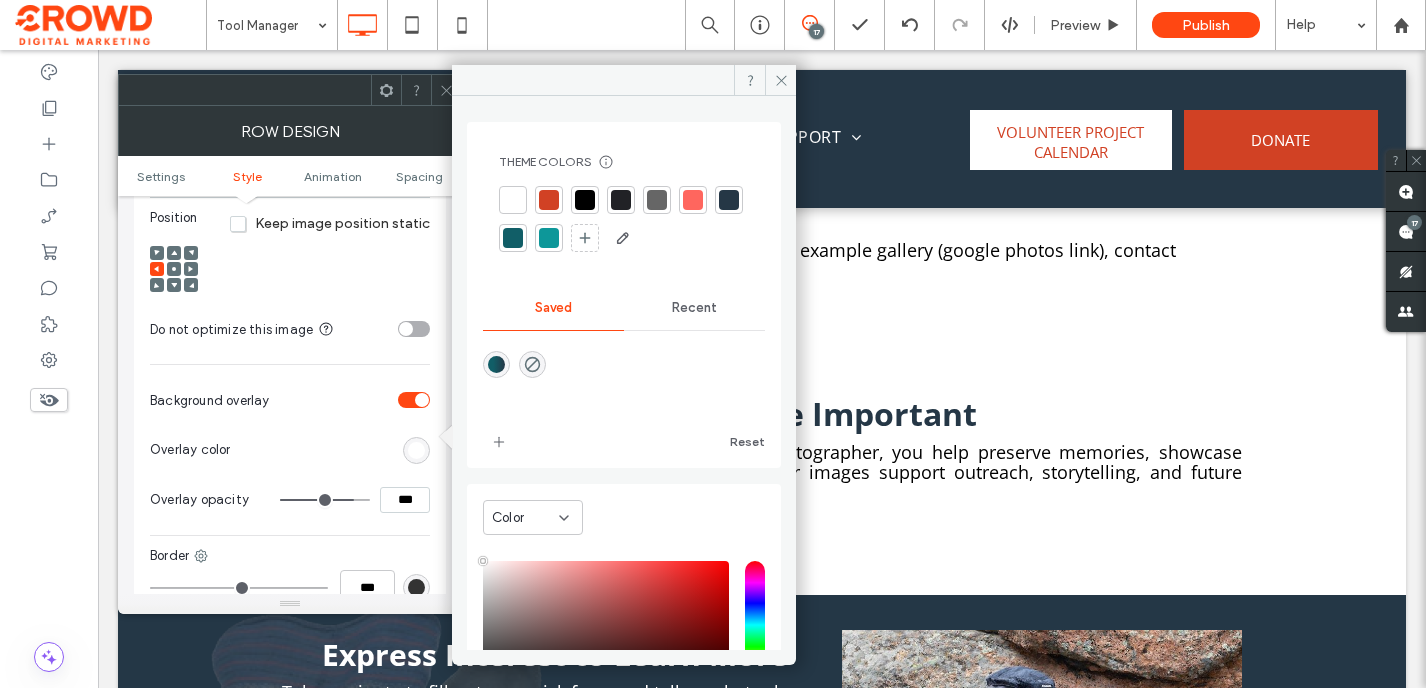 click at bounding box center (513, 200) 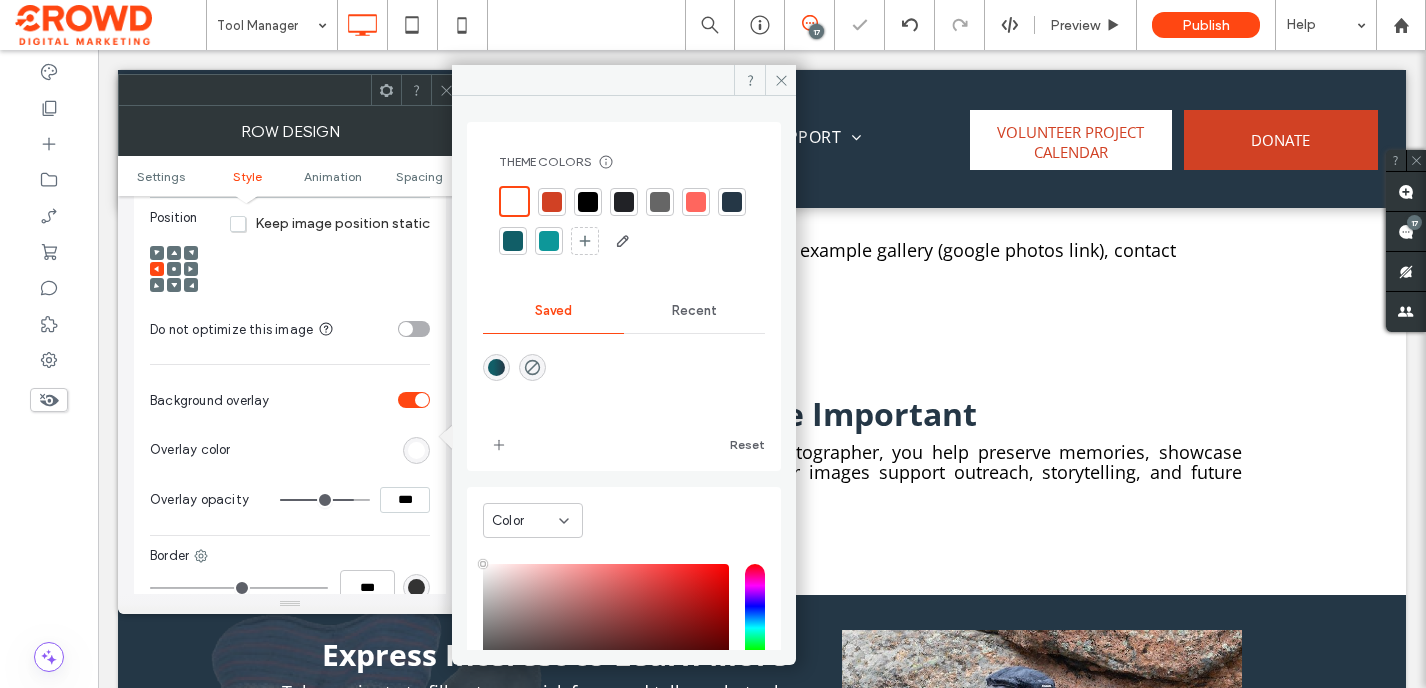 click 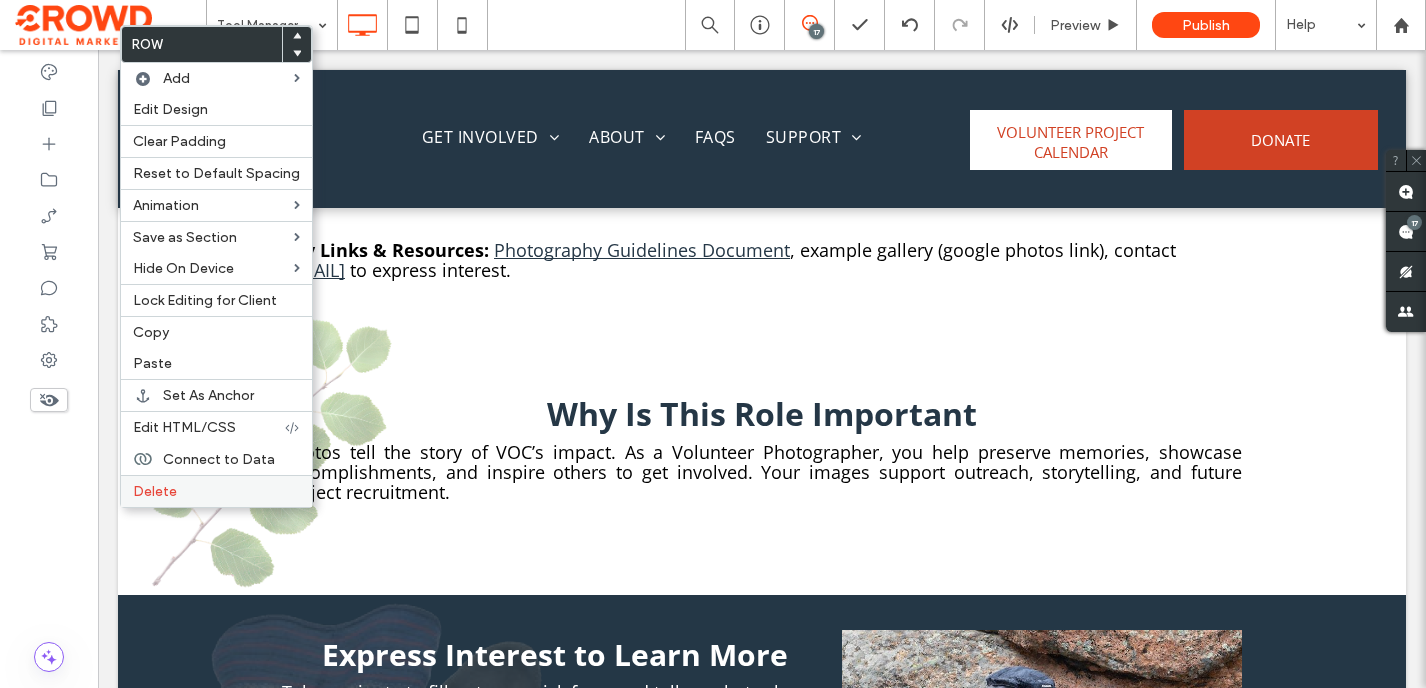 click on "Delete" at bounding box center [216, 491] 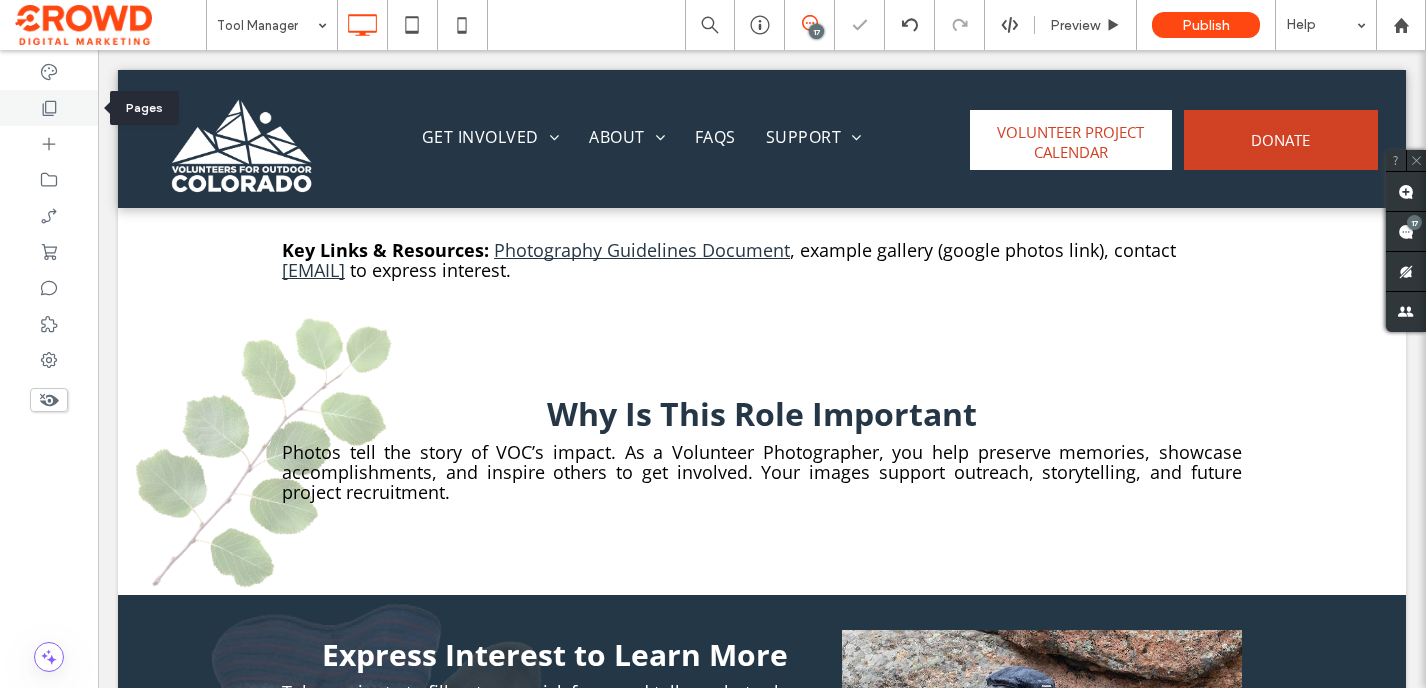 click 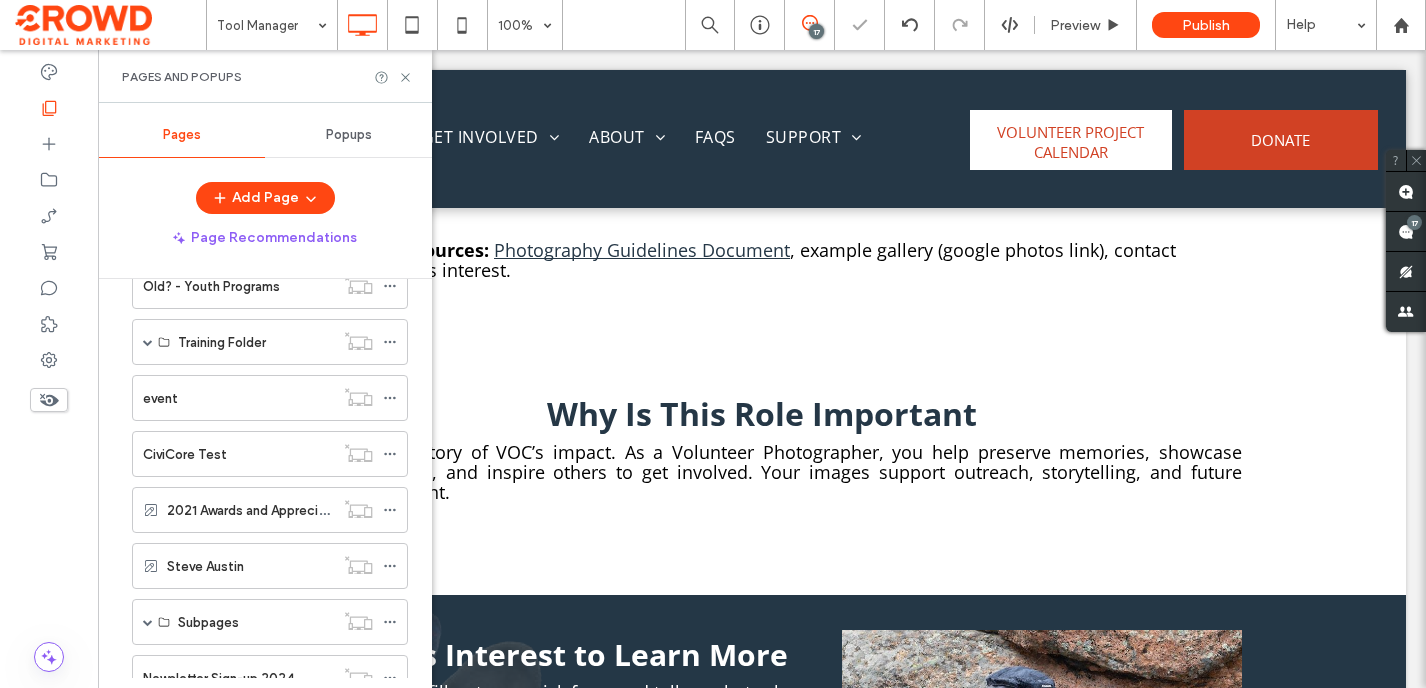 scroll, scrollTop: 1575, scrollLeft: 0, axis: vertical 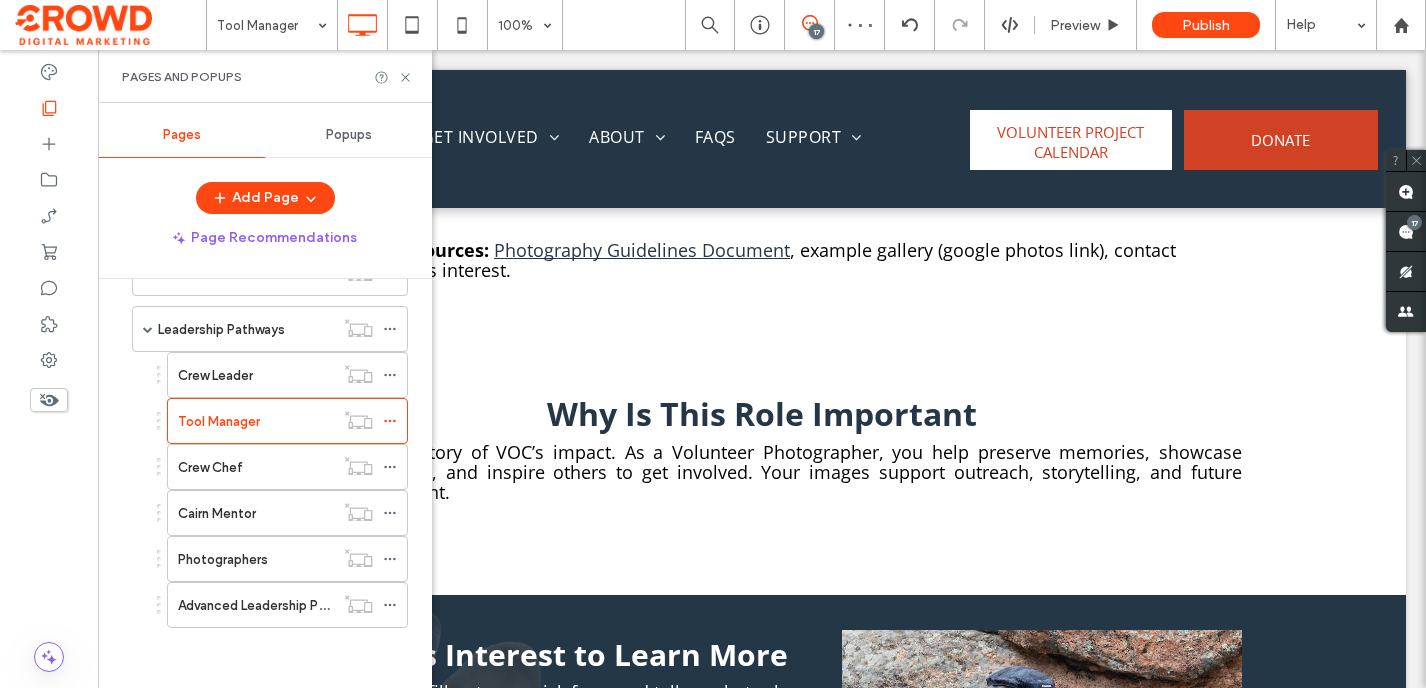 click on "Crew Leader" at bounding box center [256, 375] 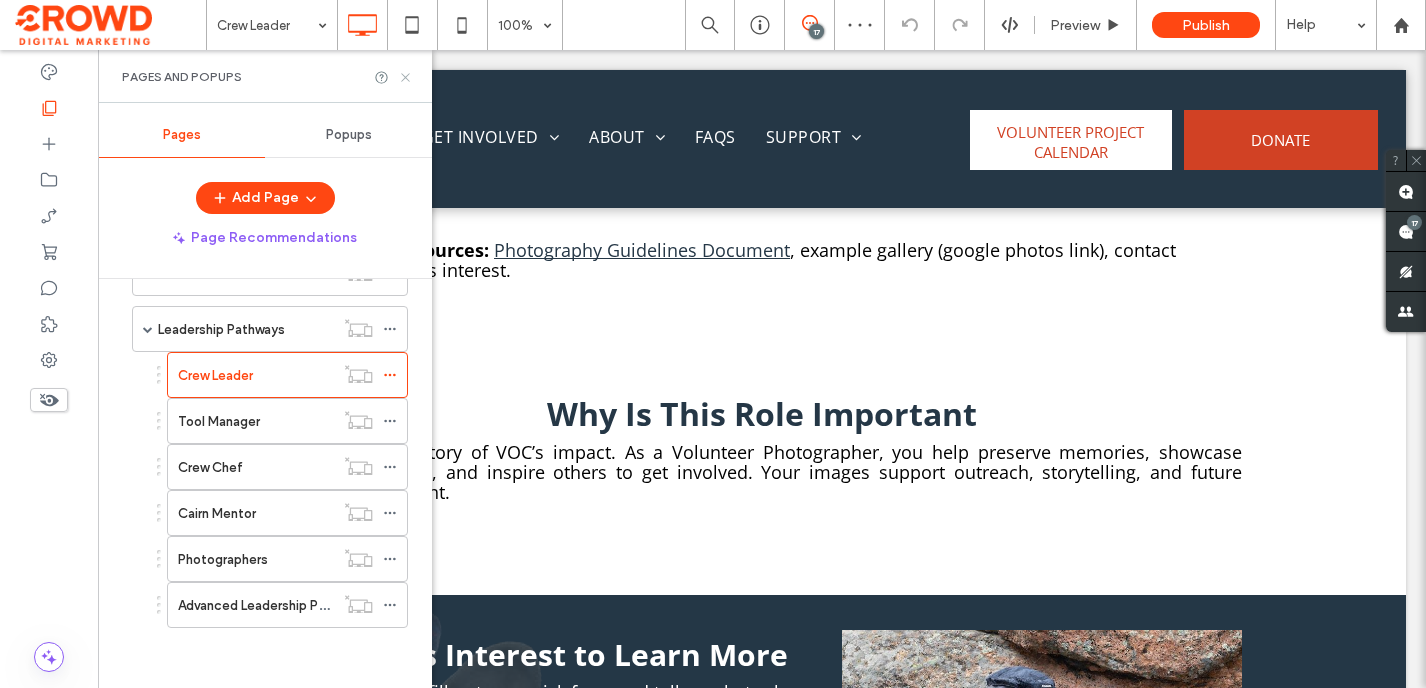 click 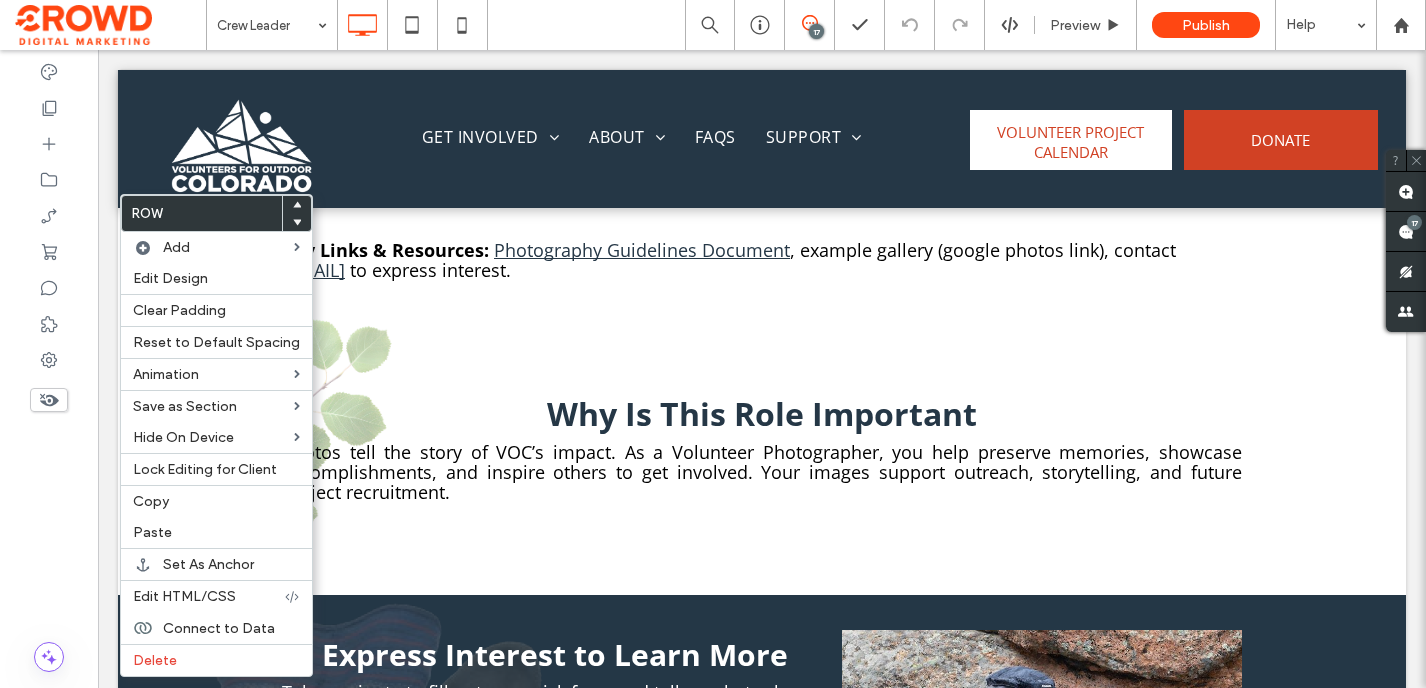 click 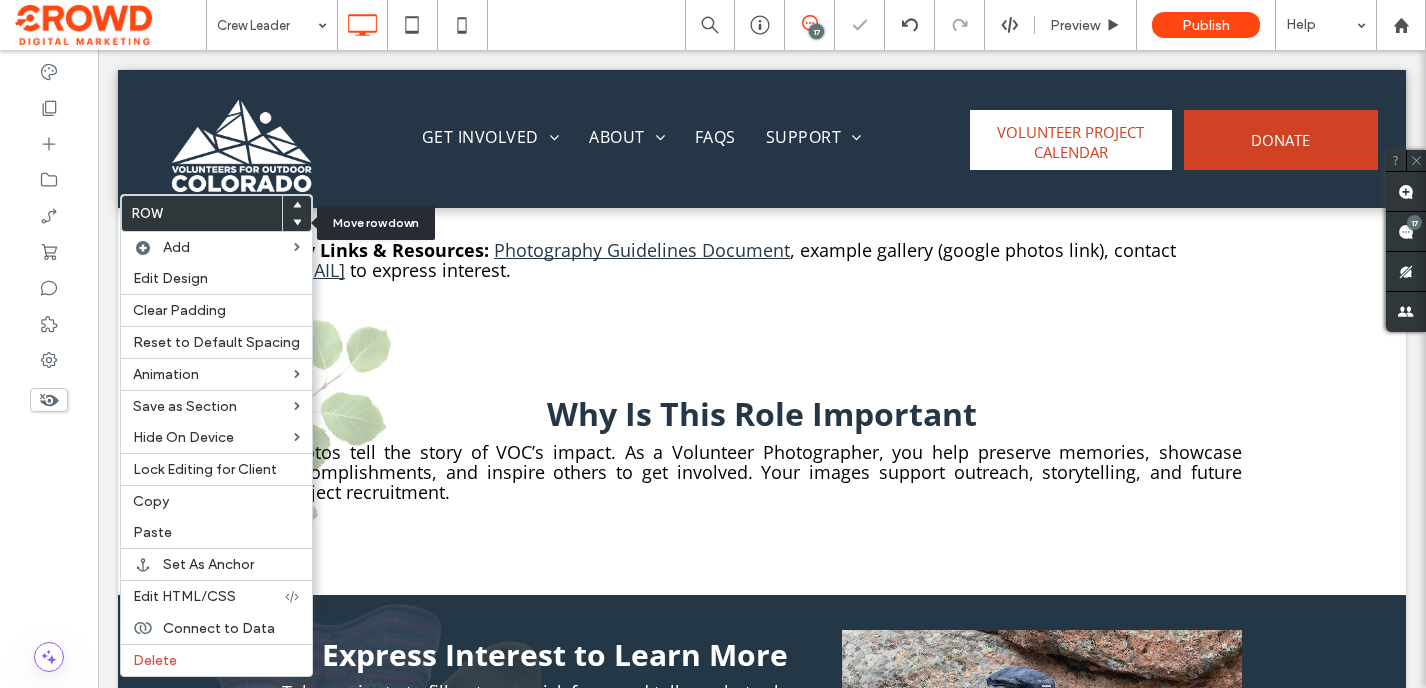 click 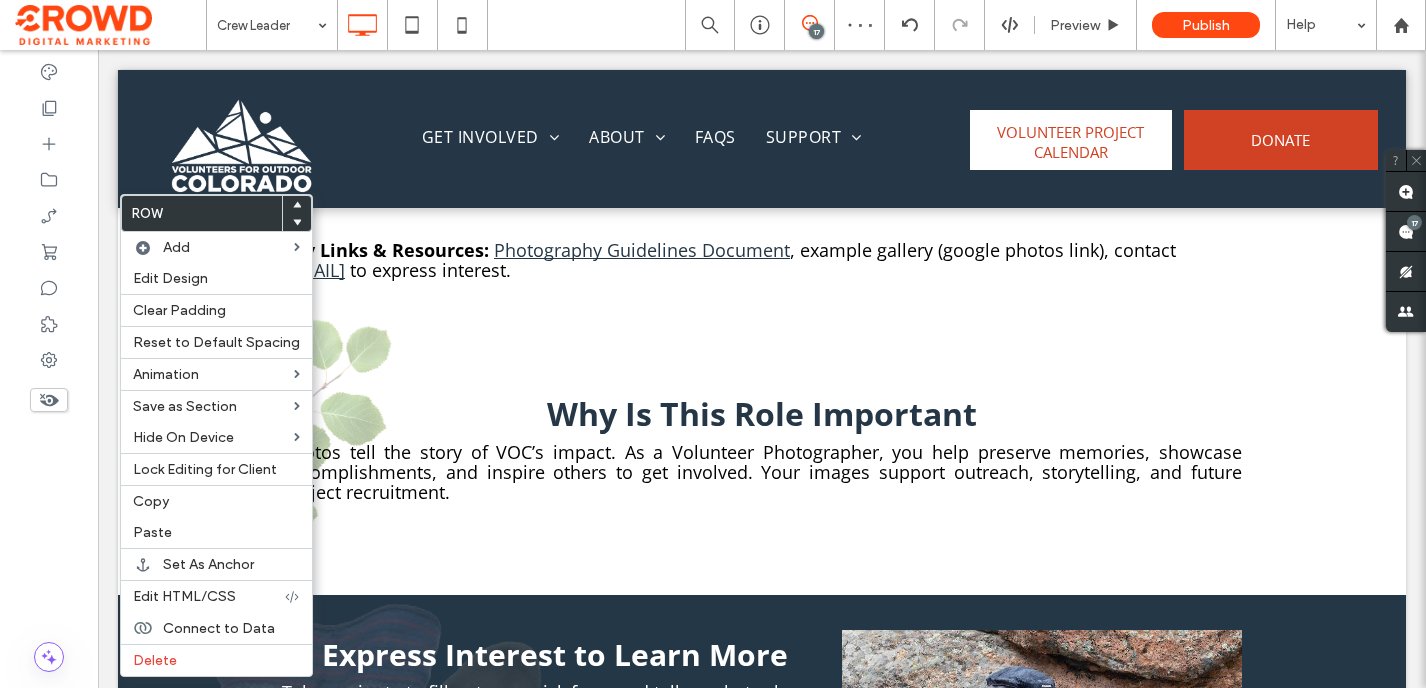 click at bounding box center [297, 223] 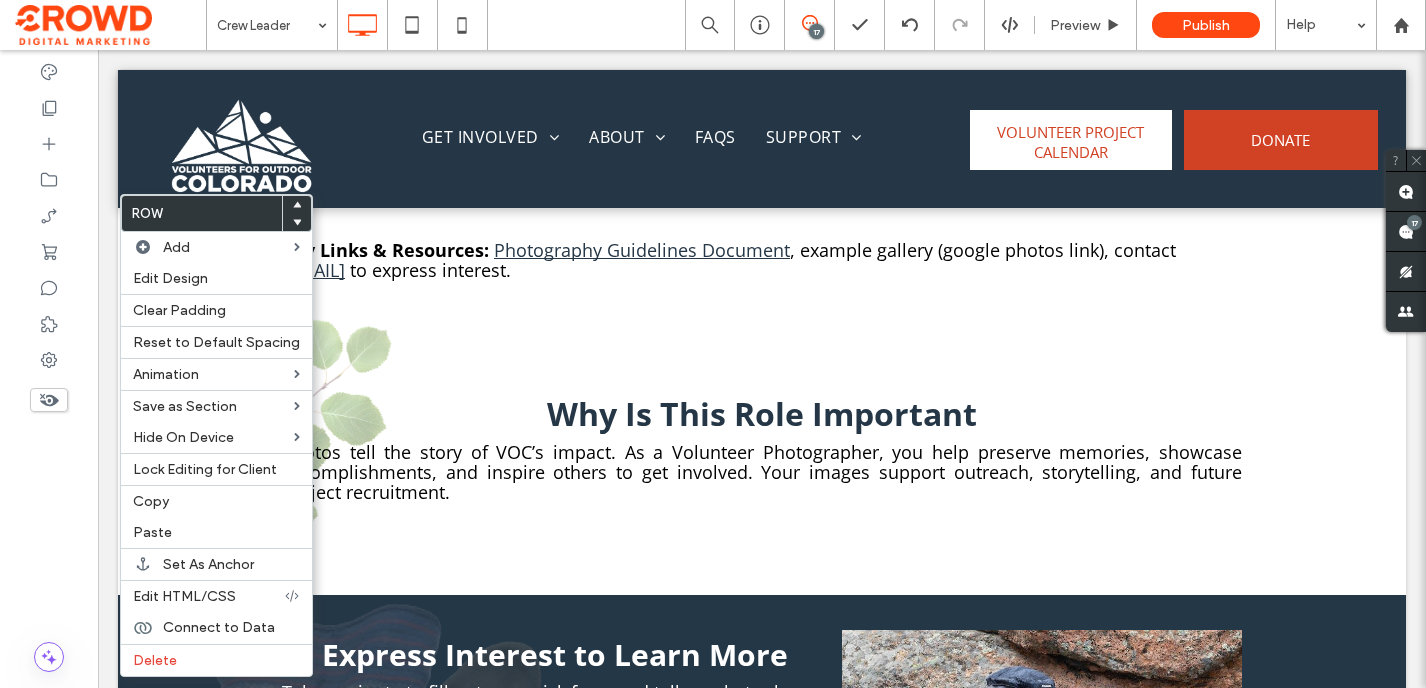 click 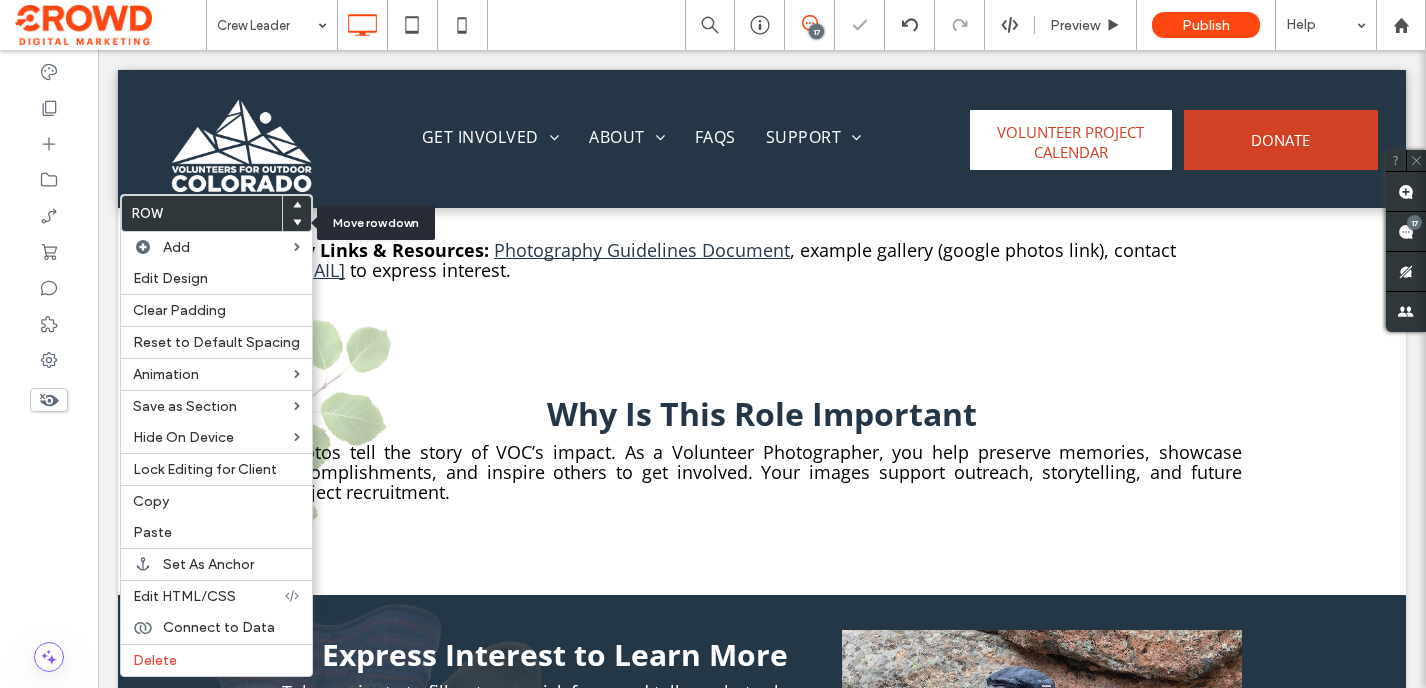 click 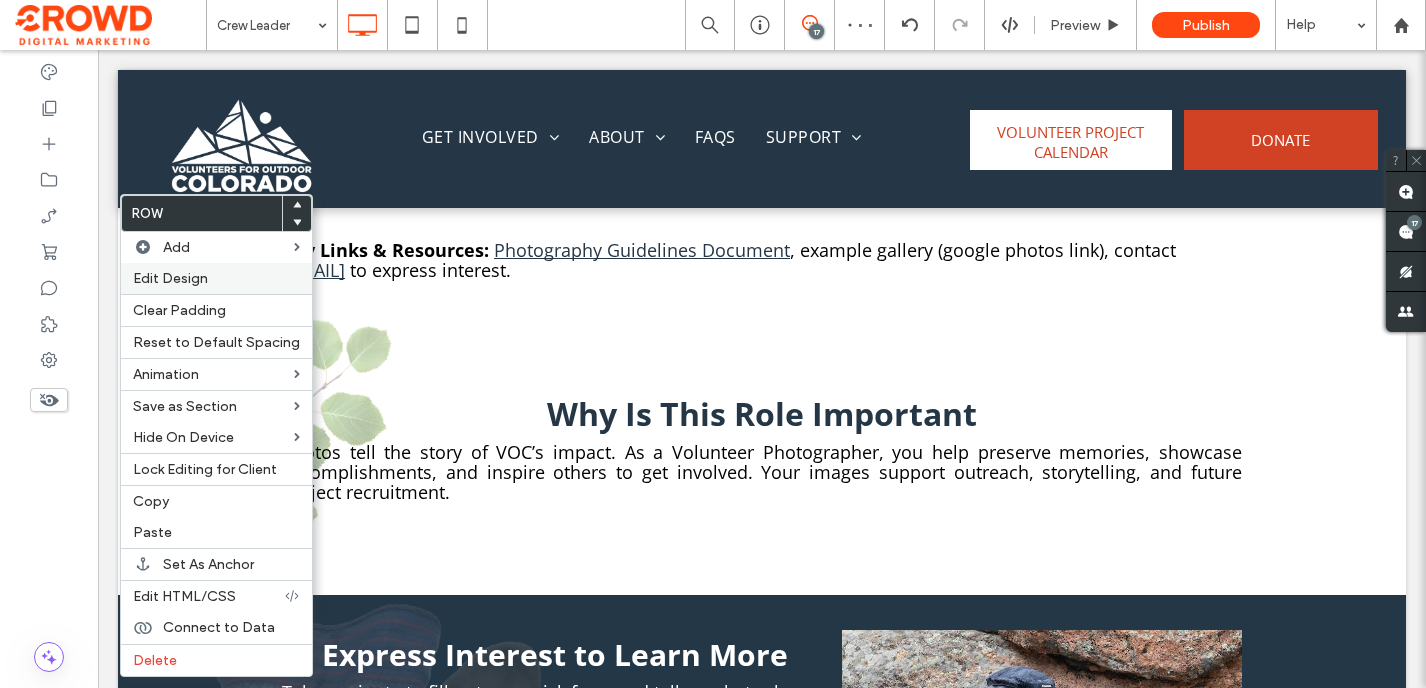 click on "Edit Design" at bounding box center [170, 278] 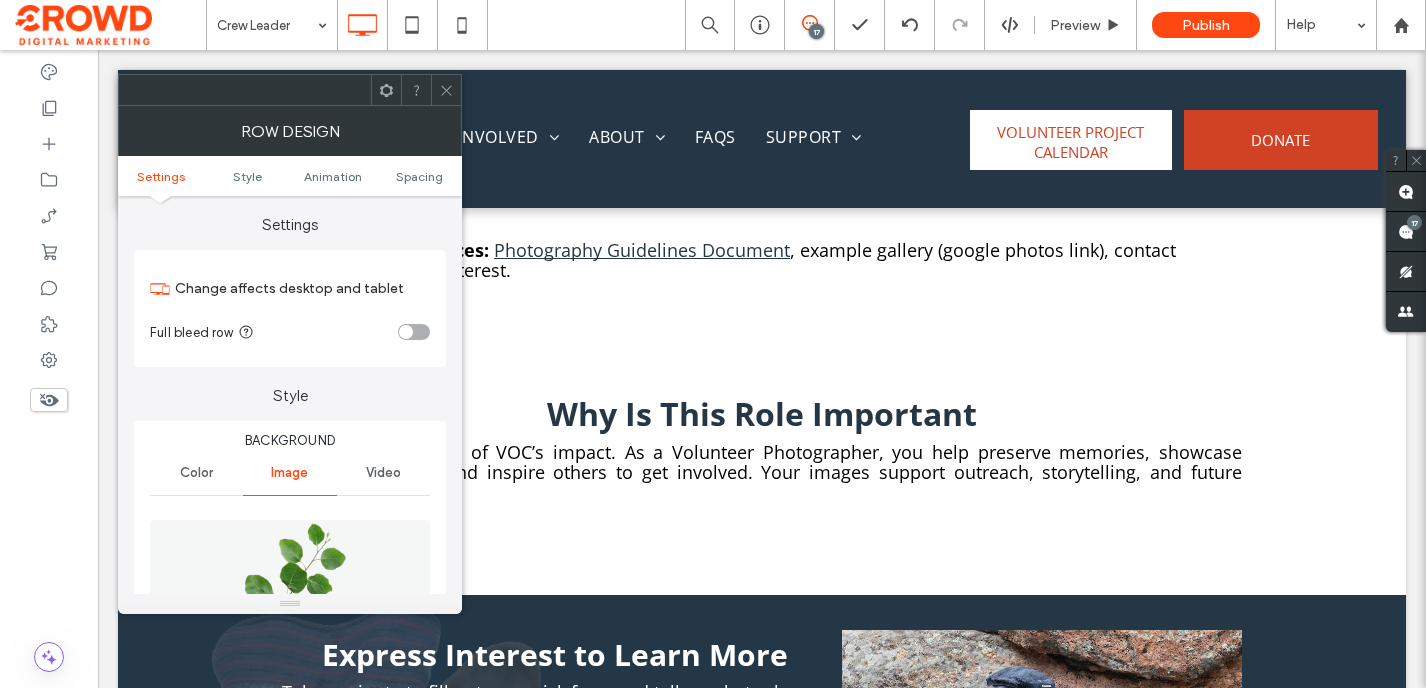 click on "Color" at bounding box center (196, 473) 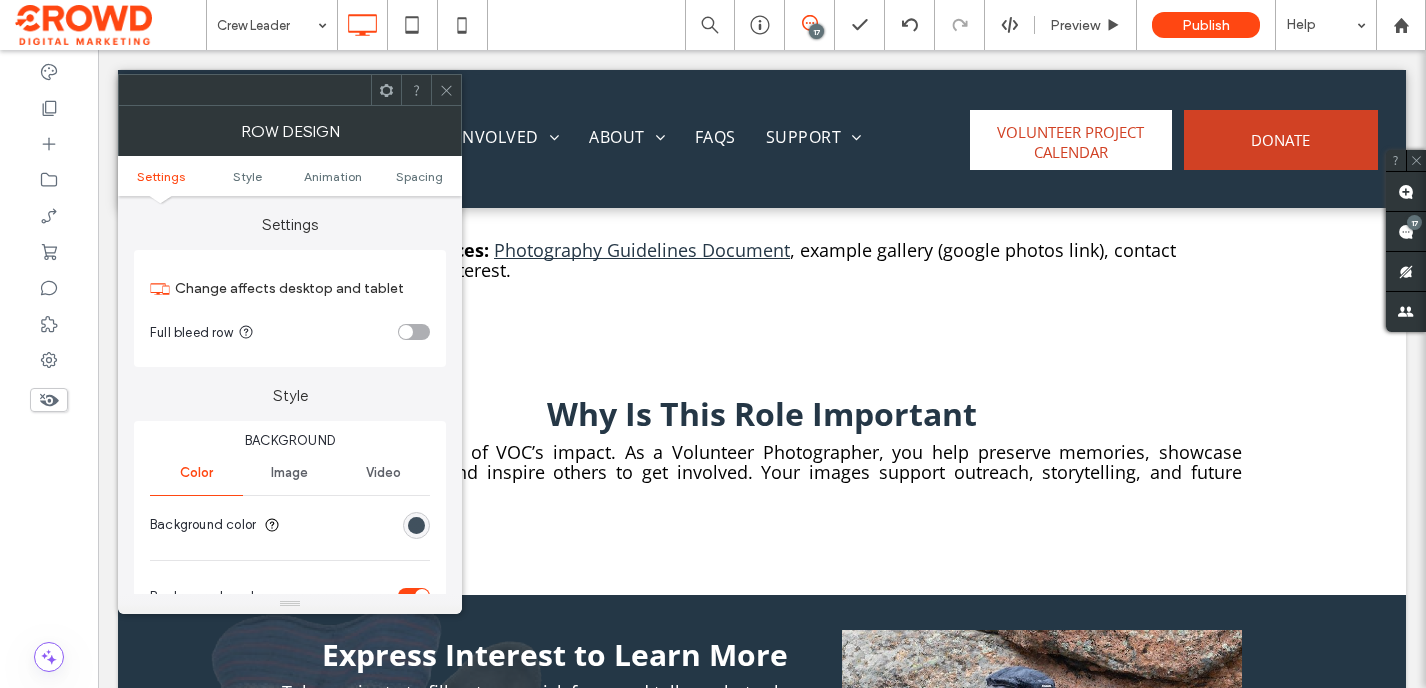click at bounding box center [416, 525] 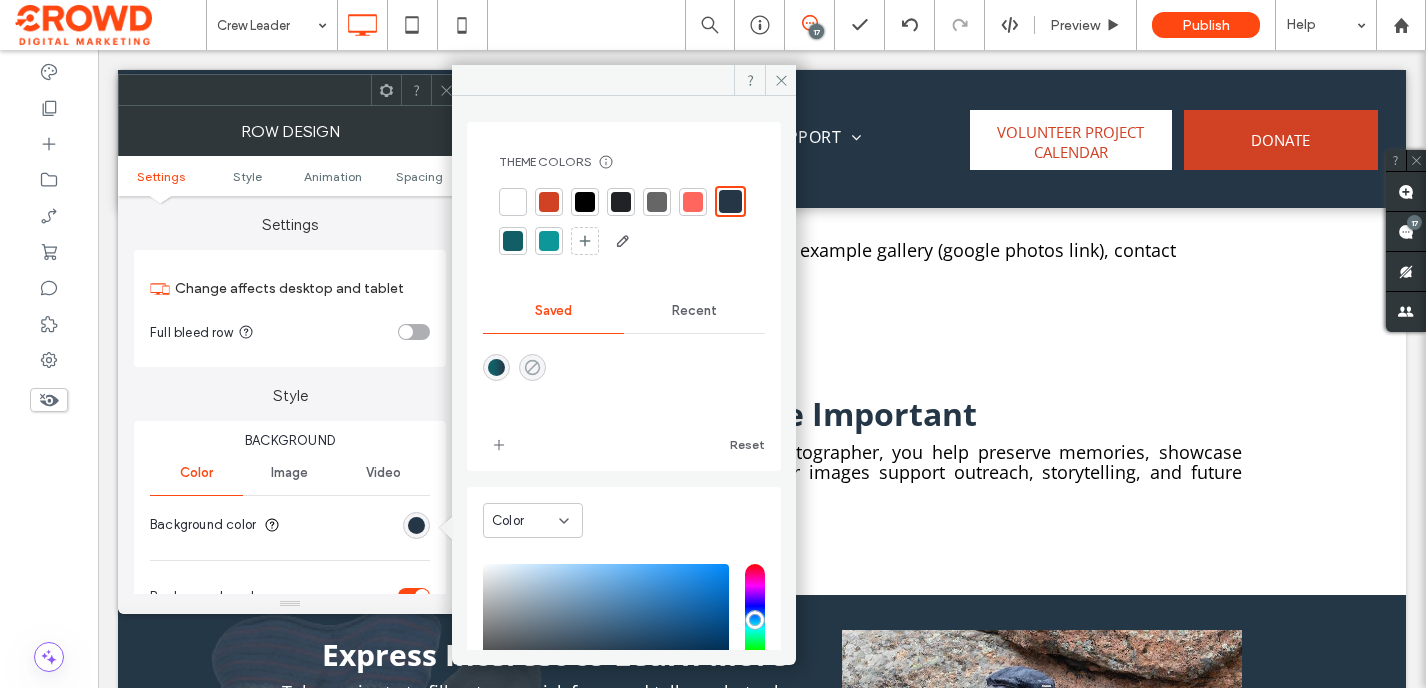 click 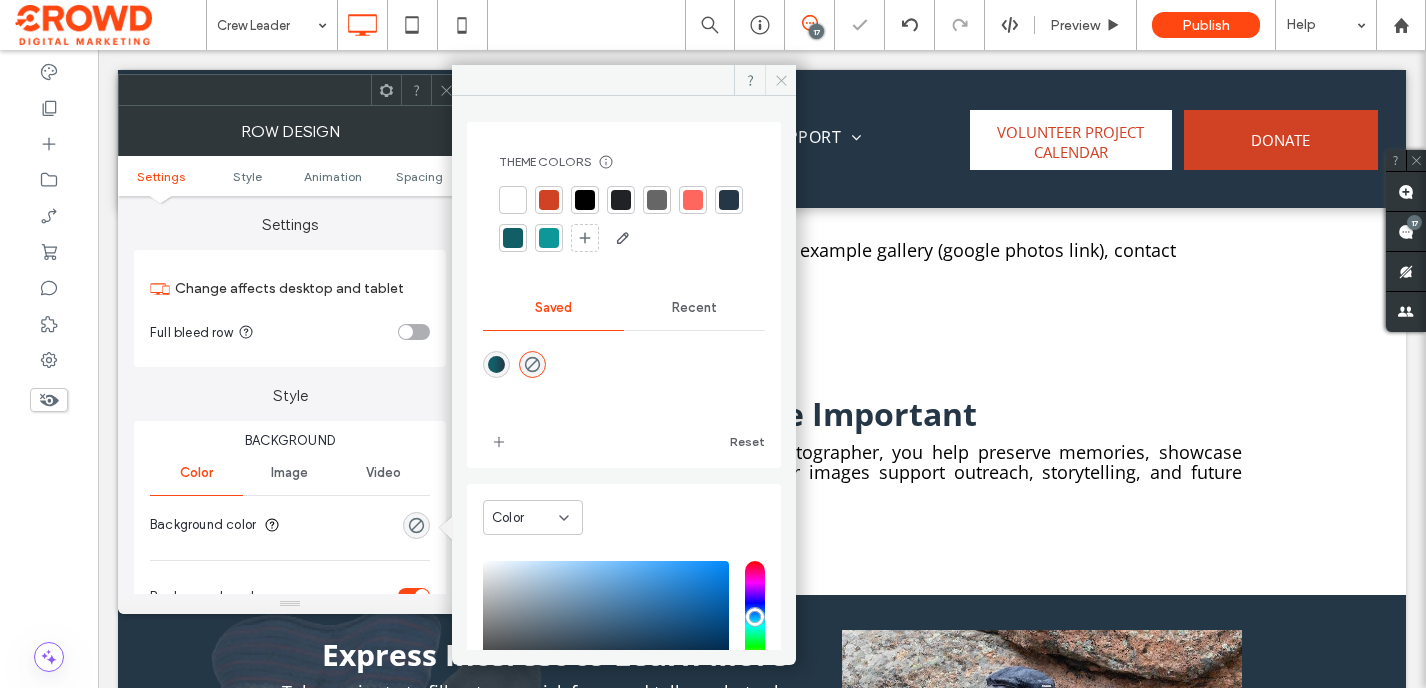 click 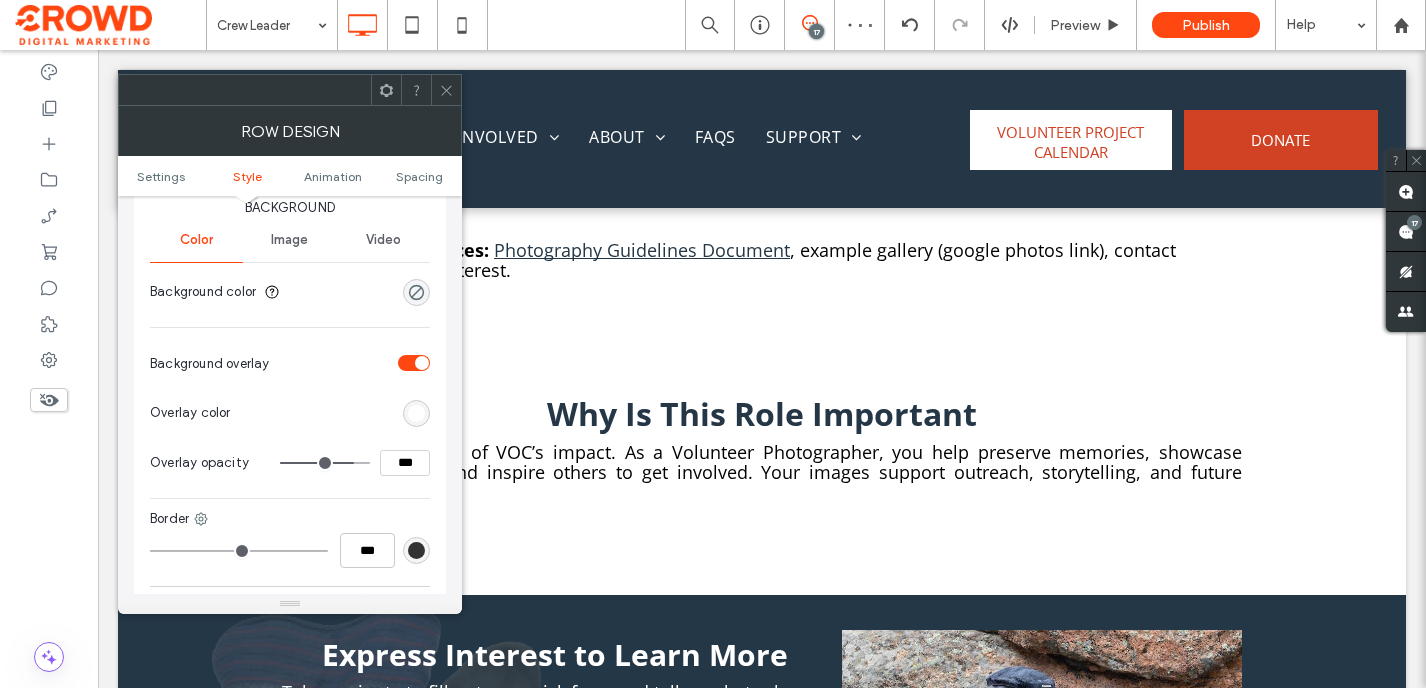 scroll, scrollTop: 207, scrollLeft: 0, axis: vertical 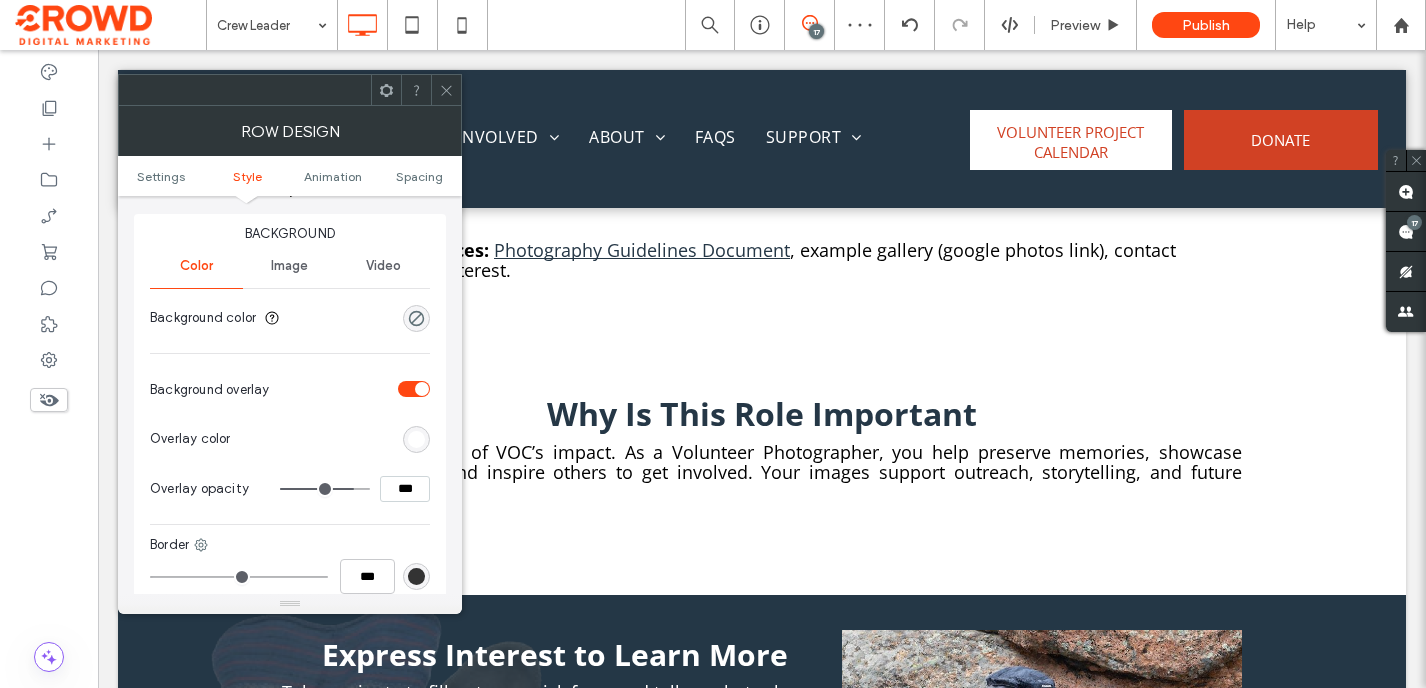 click on "Image" at bounding box center [289, 266] 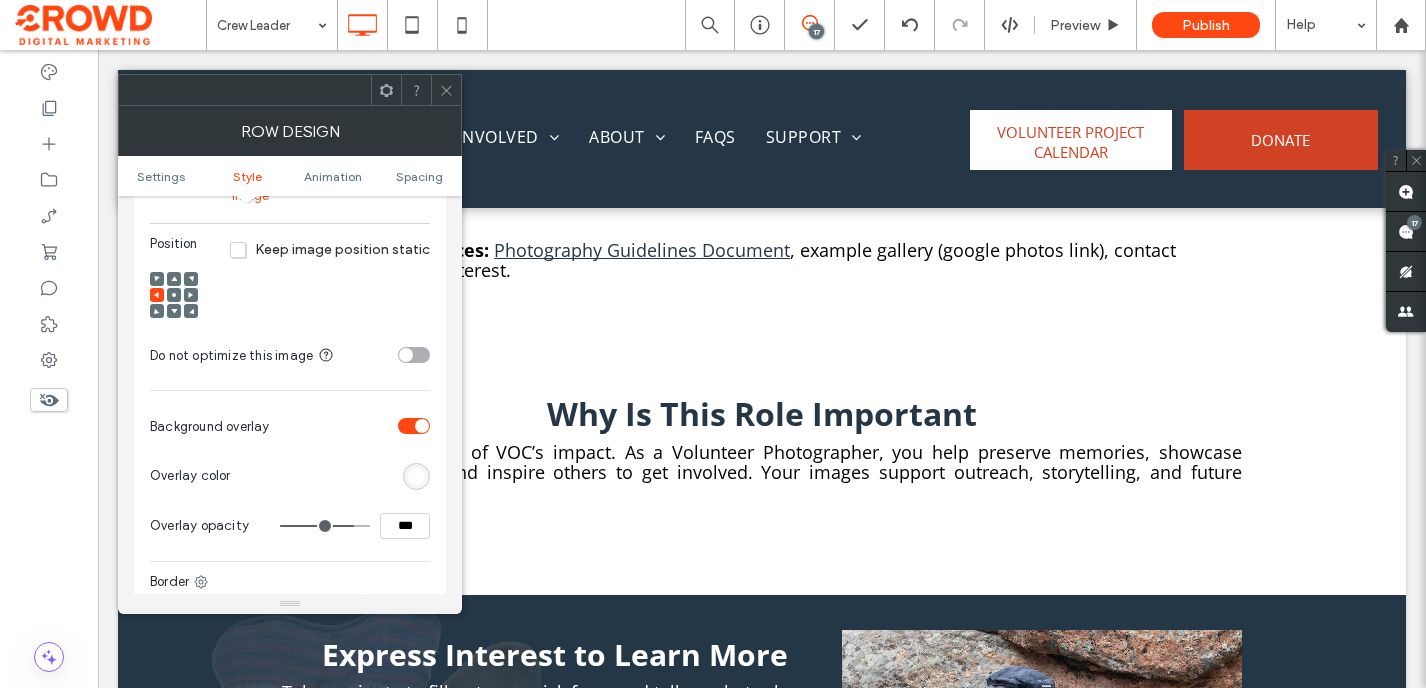 scroll, scrollTop: 767, scrollLeft: 0, axis: vertical 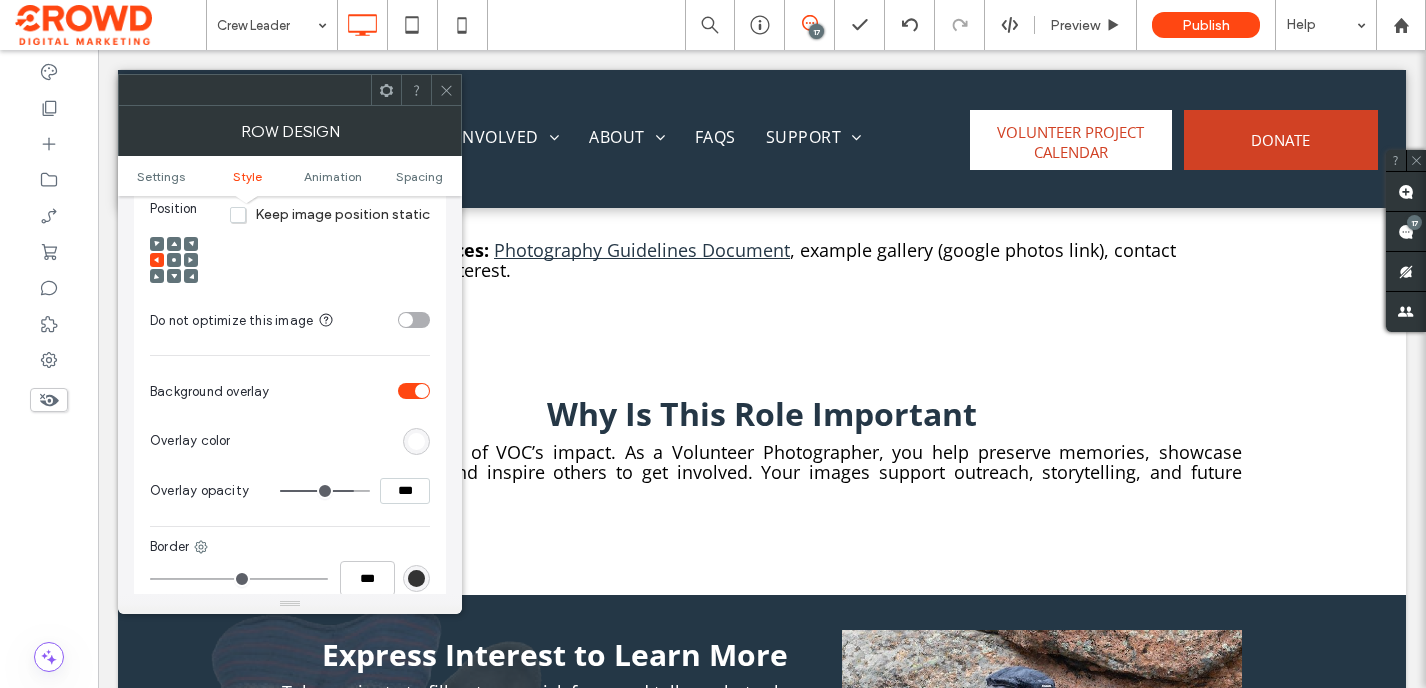 click at bounding box center (416, 441) 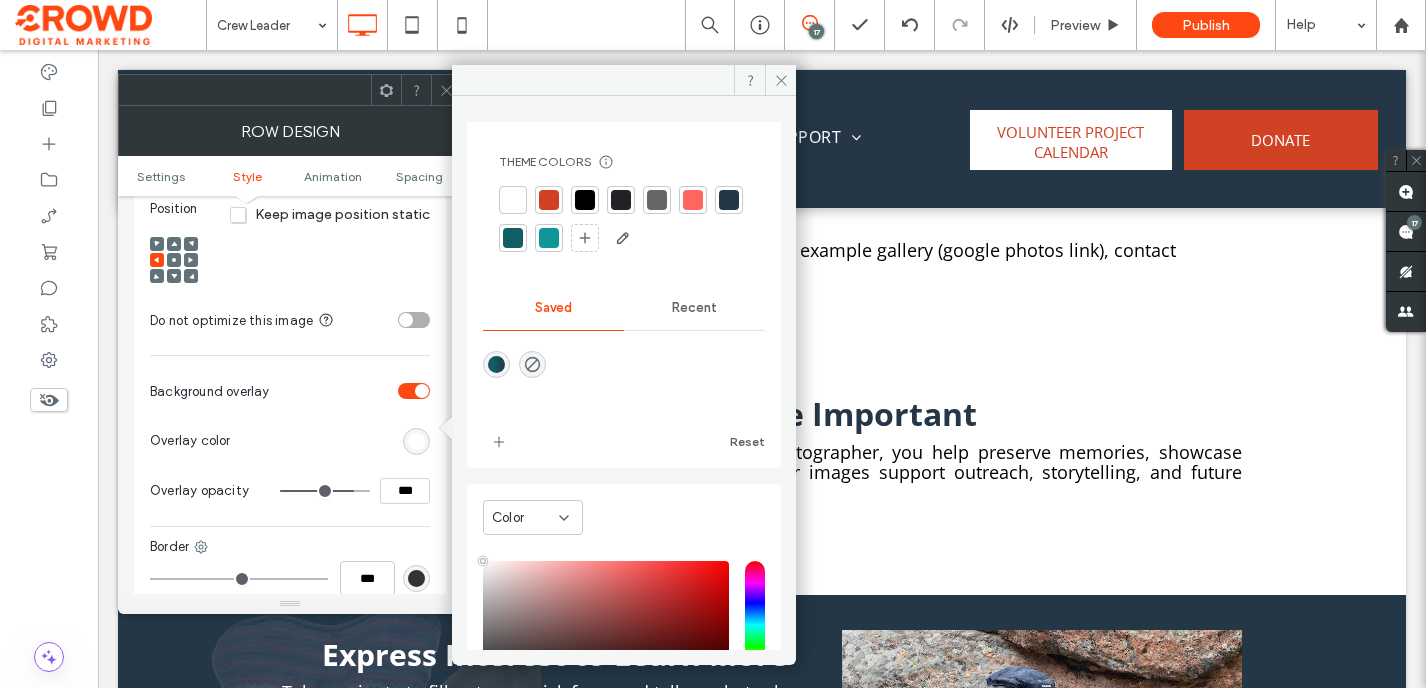 click at bounding box center [513, 200] 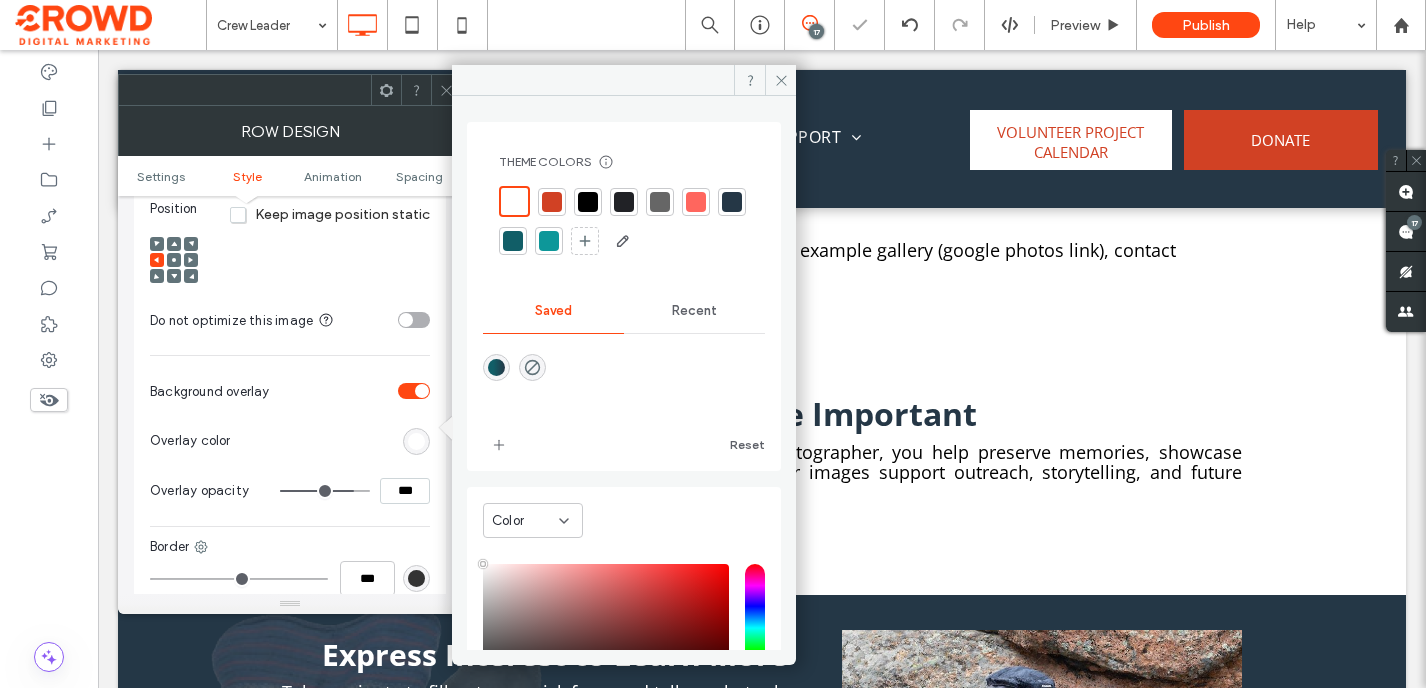 click 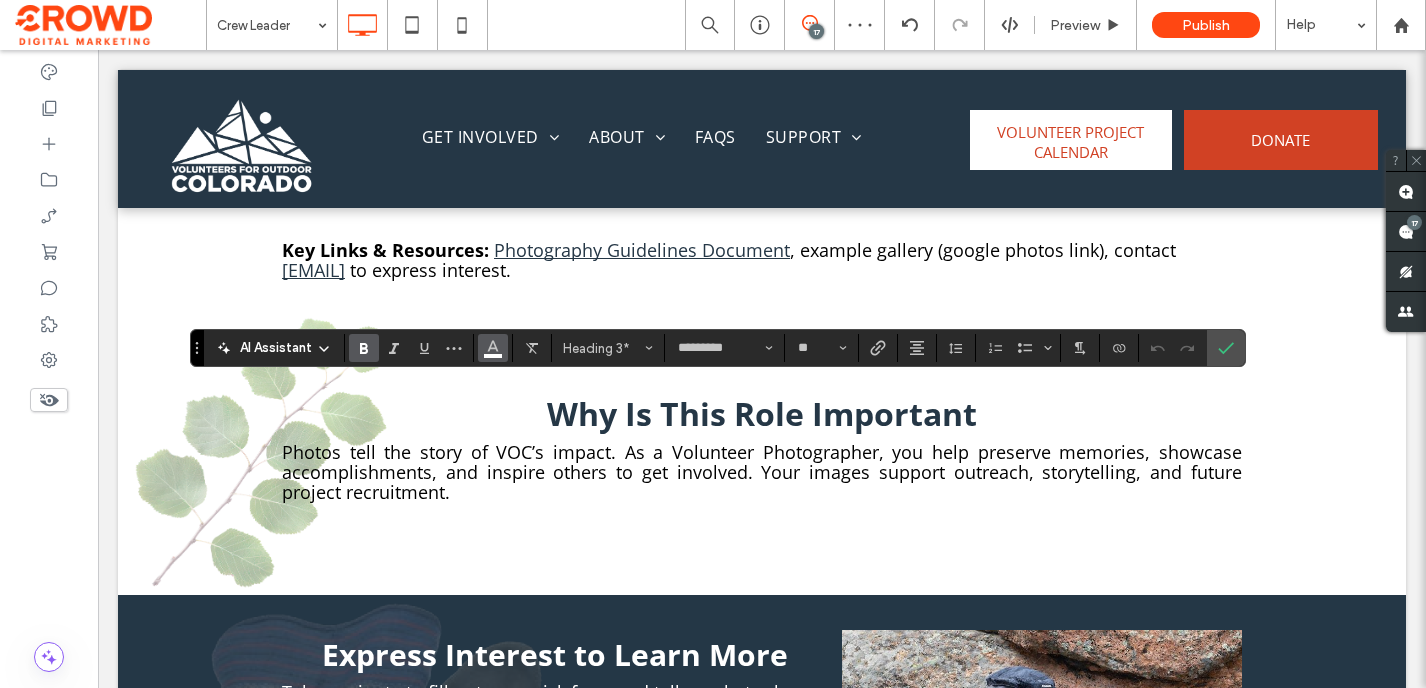click at bounding box center (493, 346) 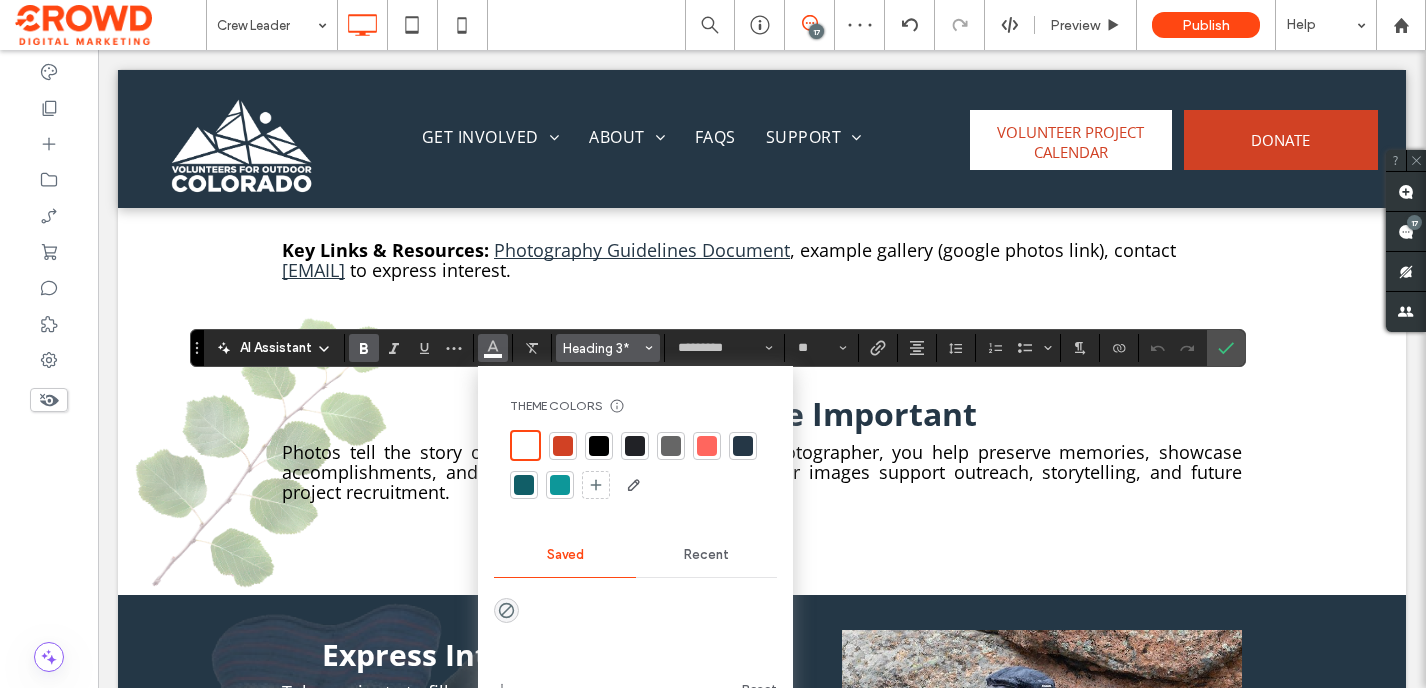 click on "Heading 3*" at bounding box center (602, 348) 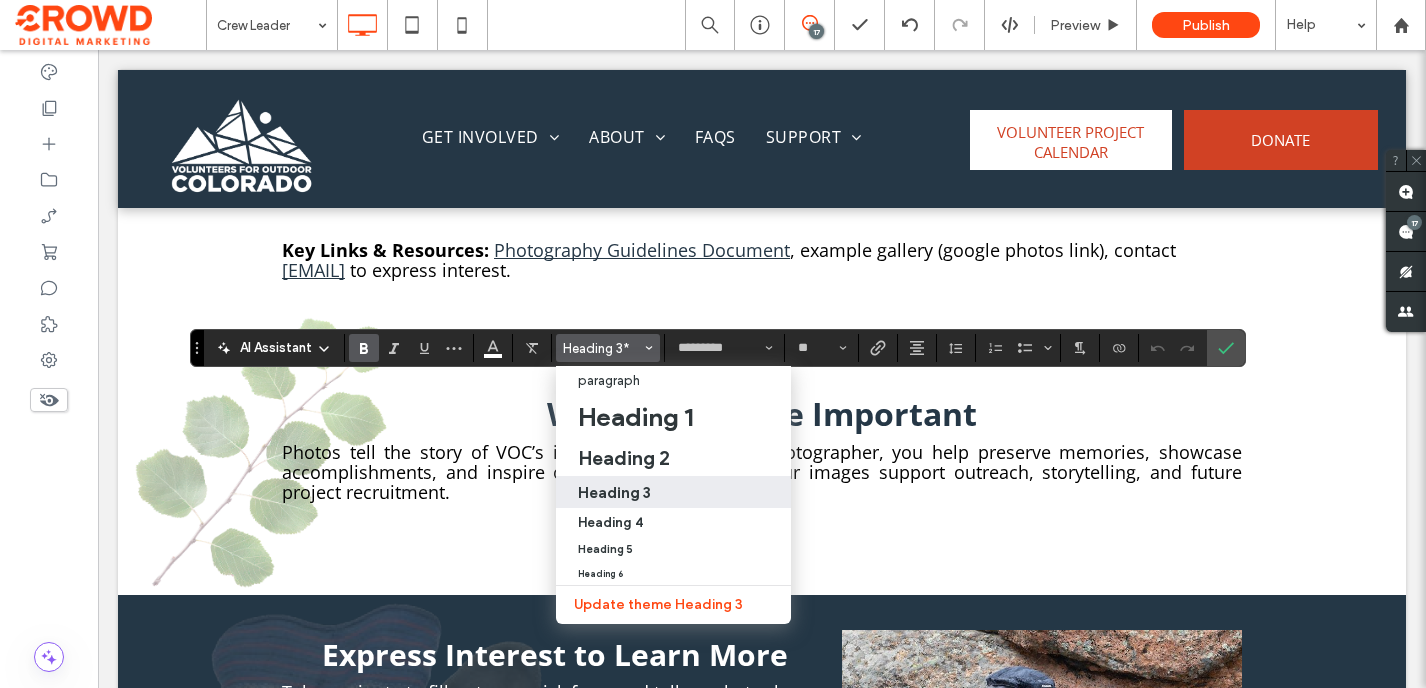 click on "Heading 3" at bounding box center (673, 492) 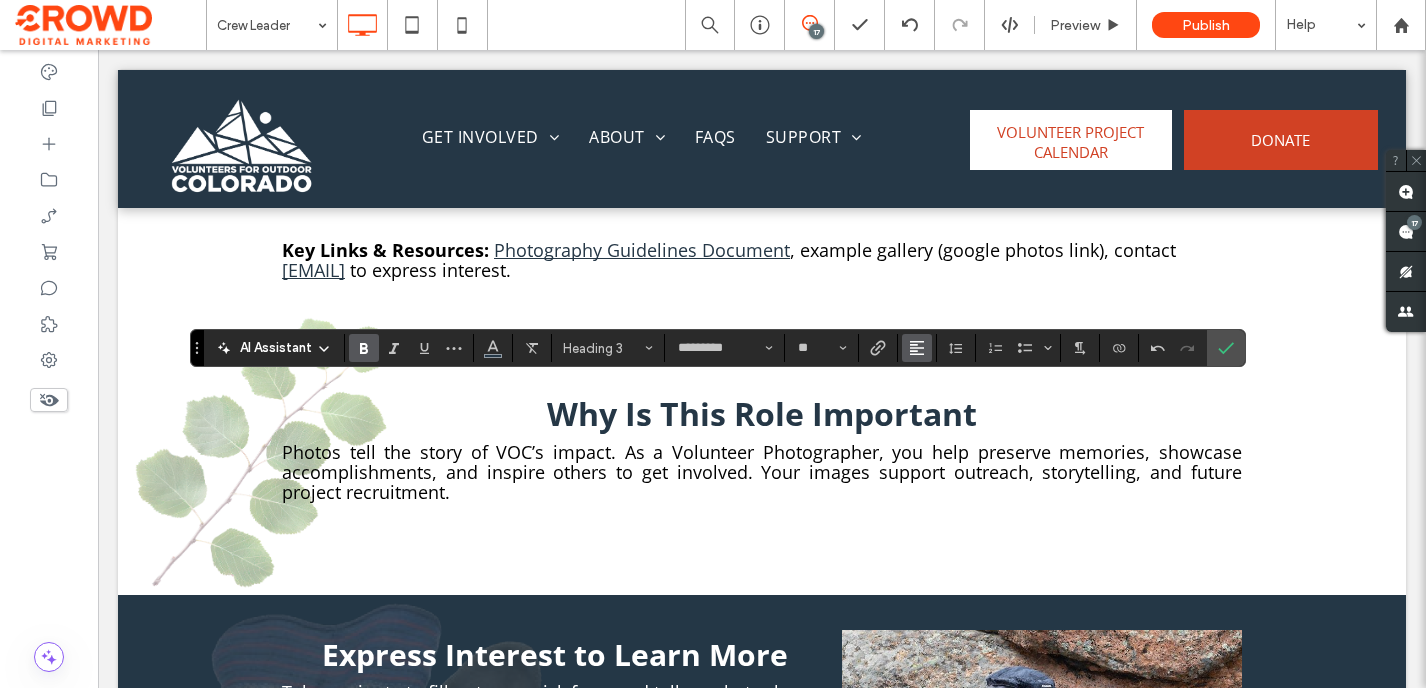 click 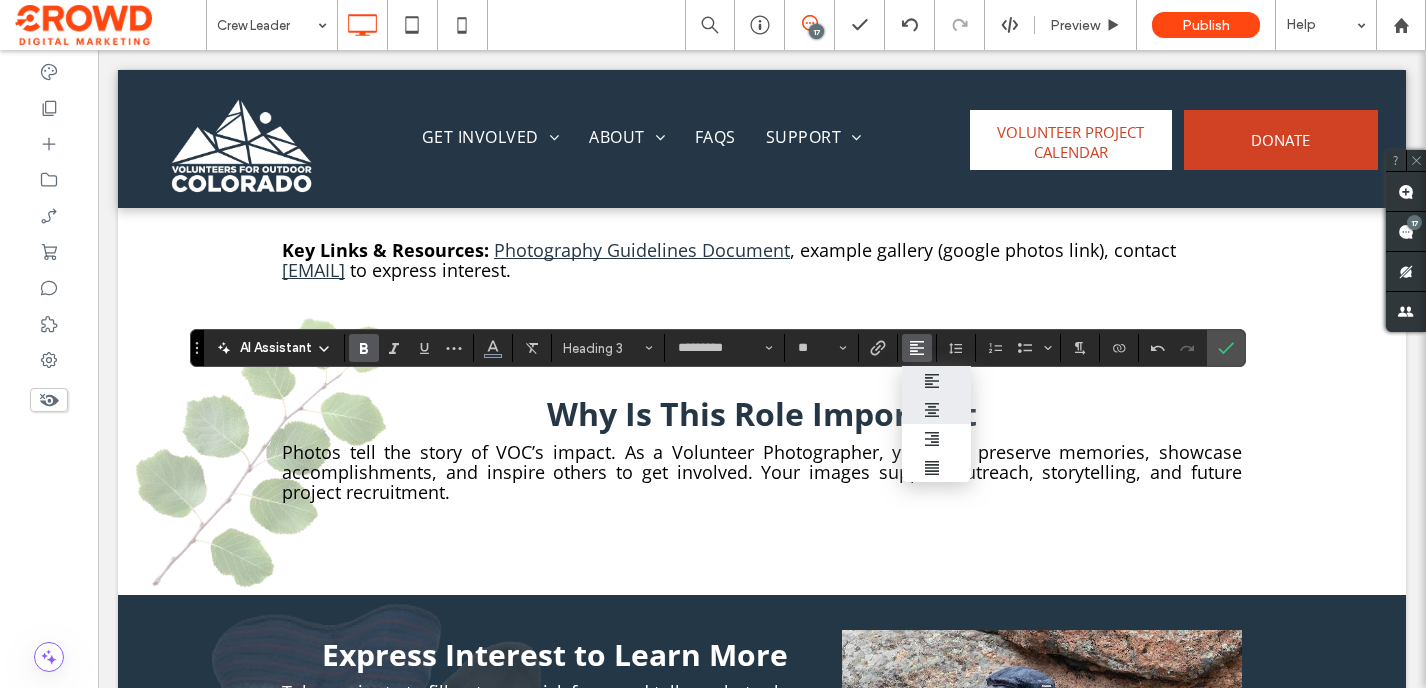 click 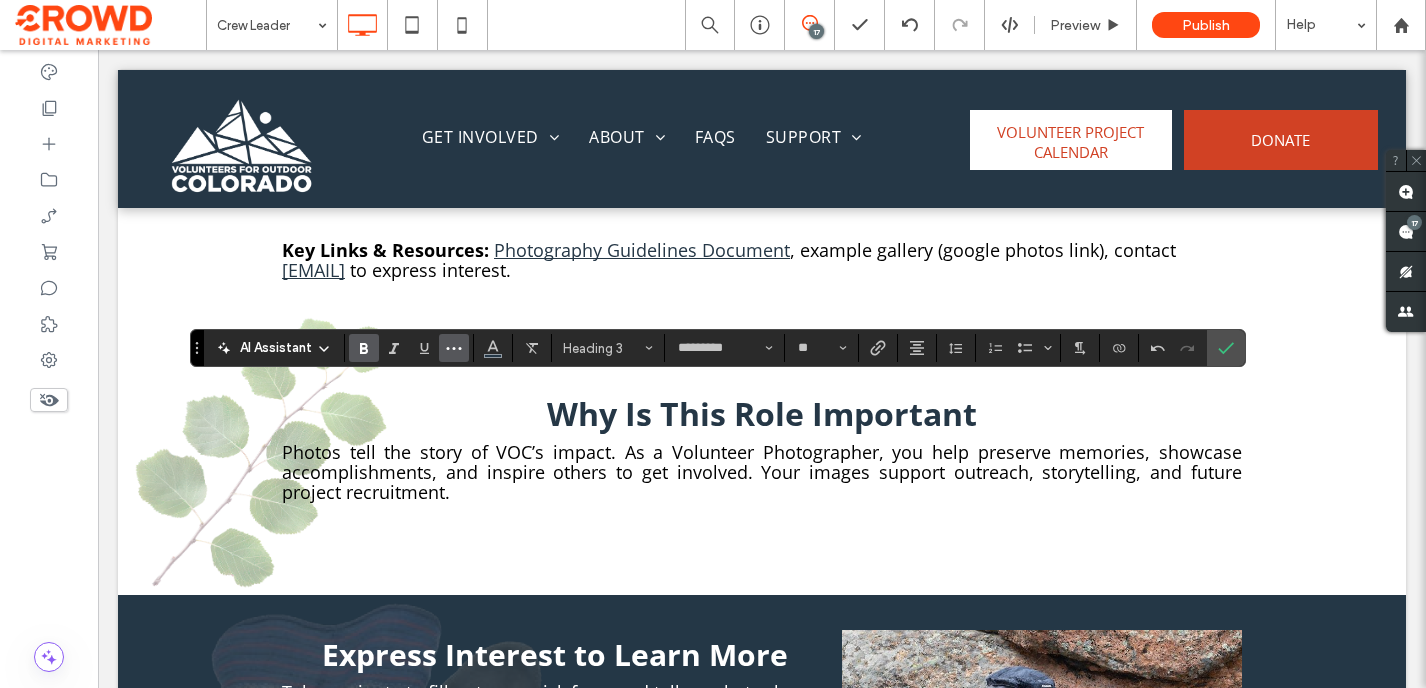 click 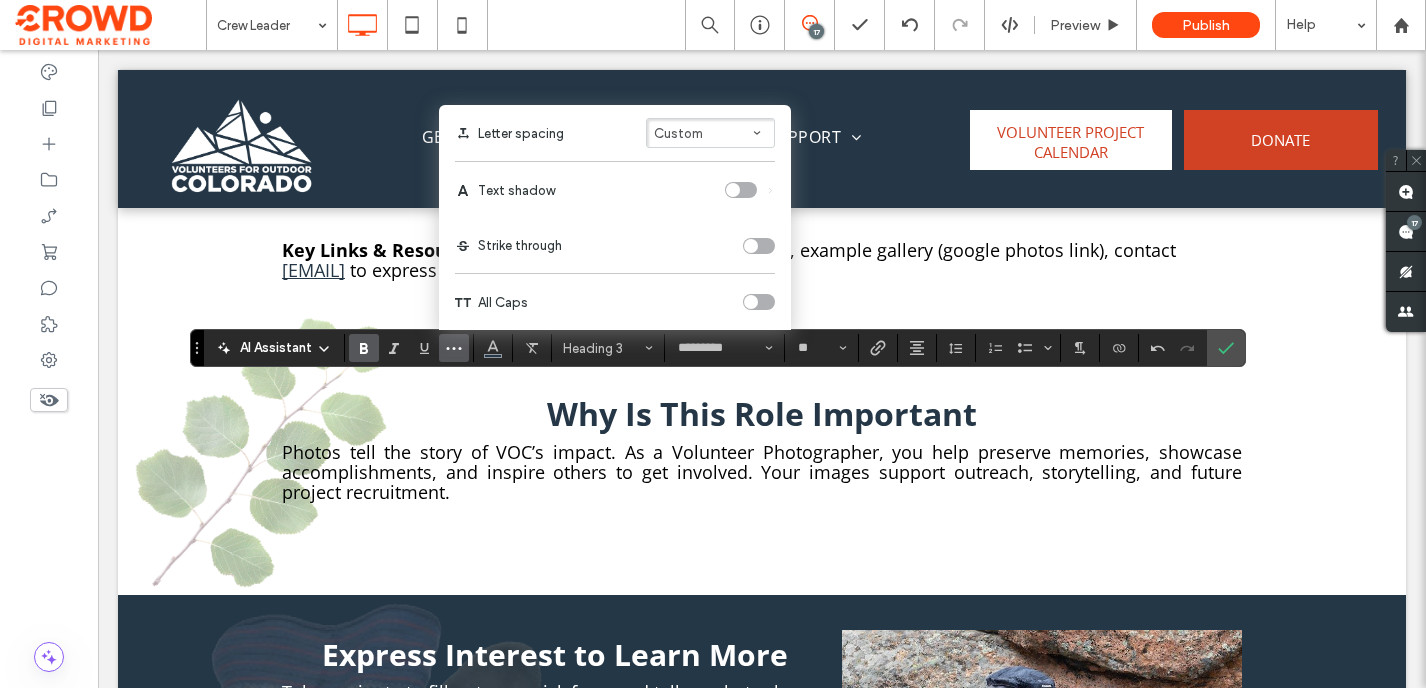 click at bounding box center (751, 302) 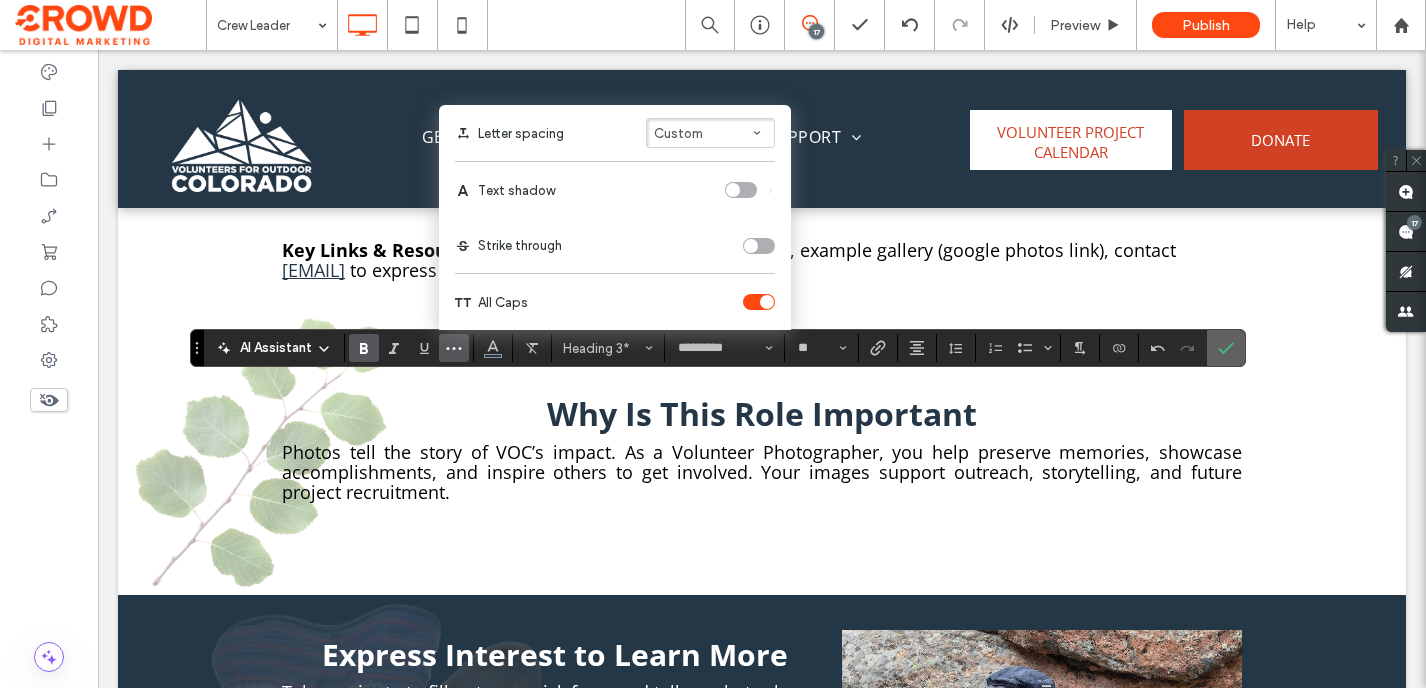click at bounding box center (1226, 348) 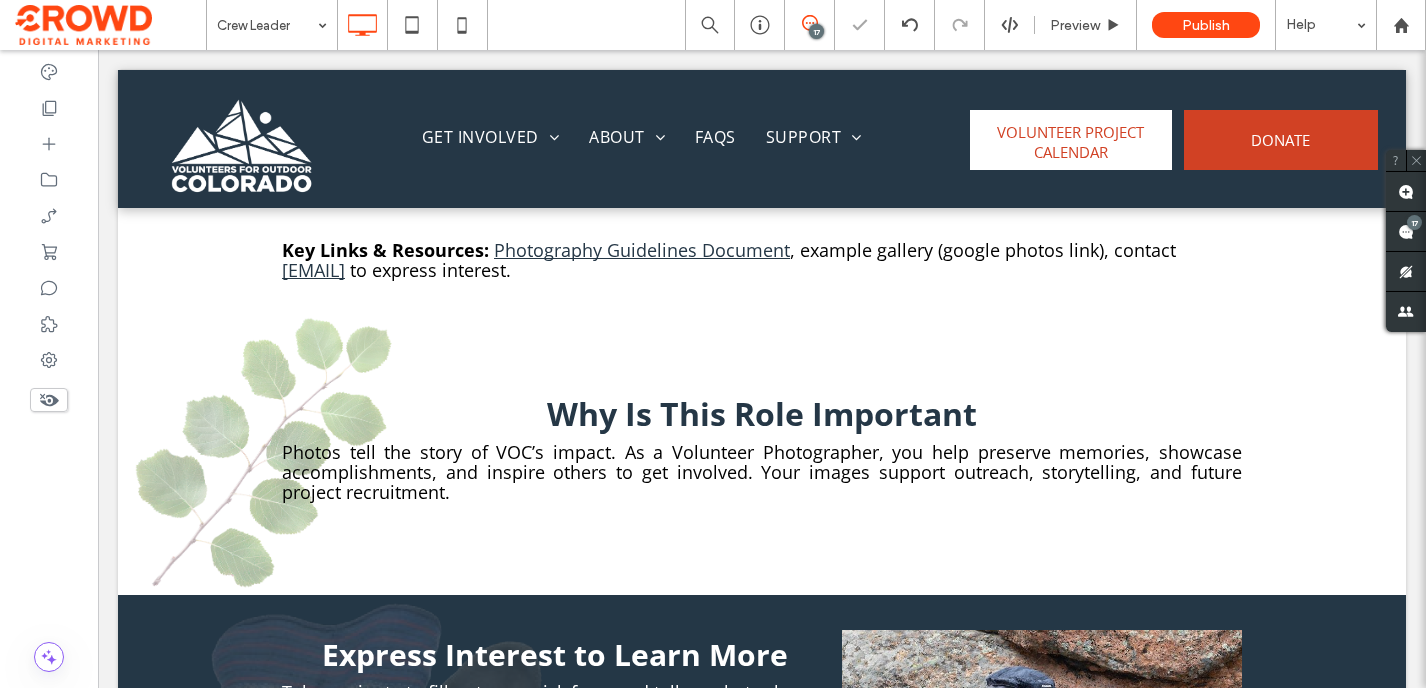 type on "*********" 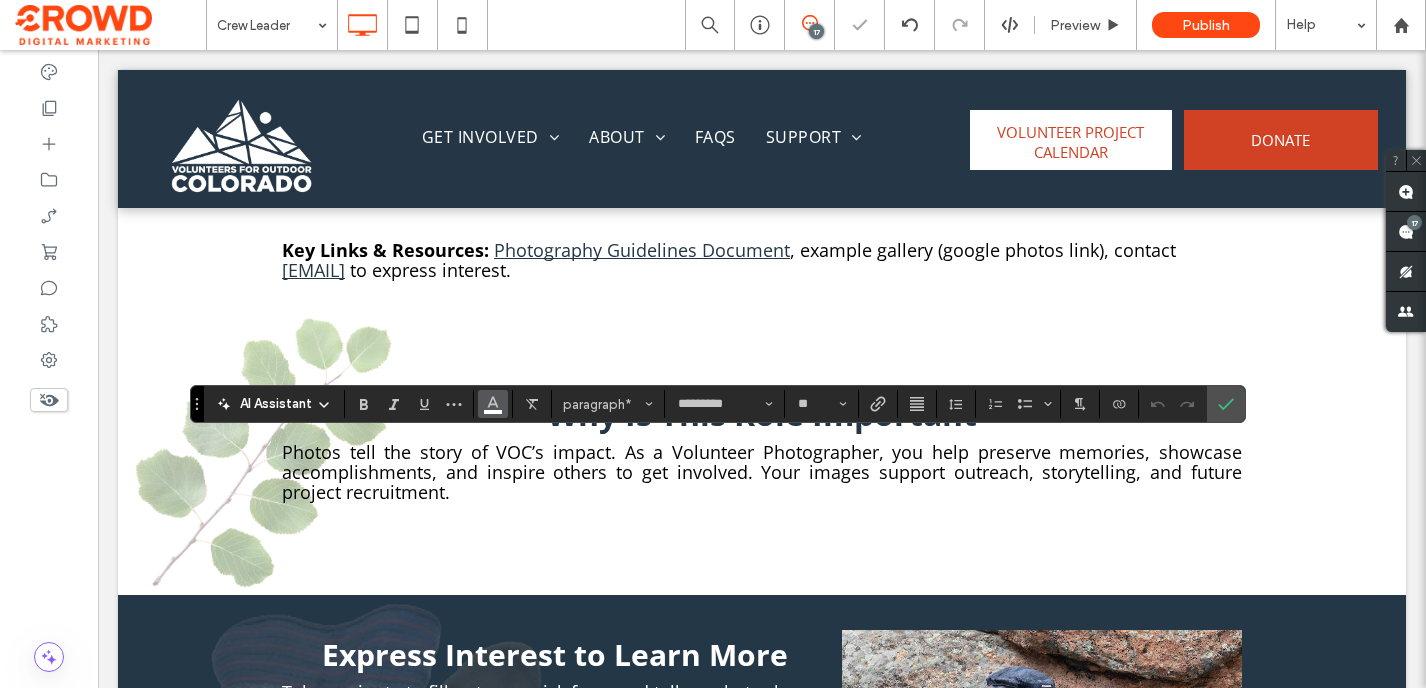 click 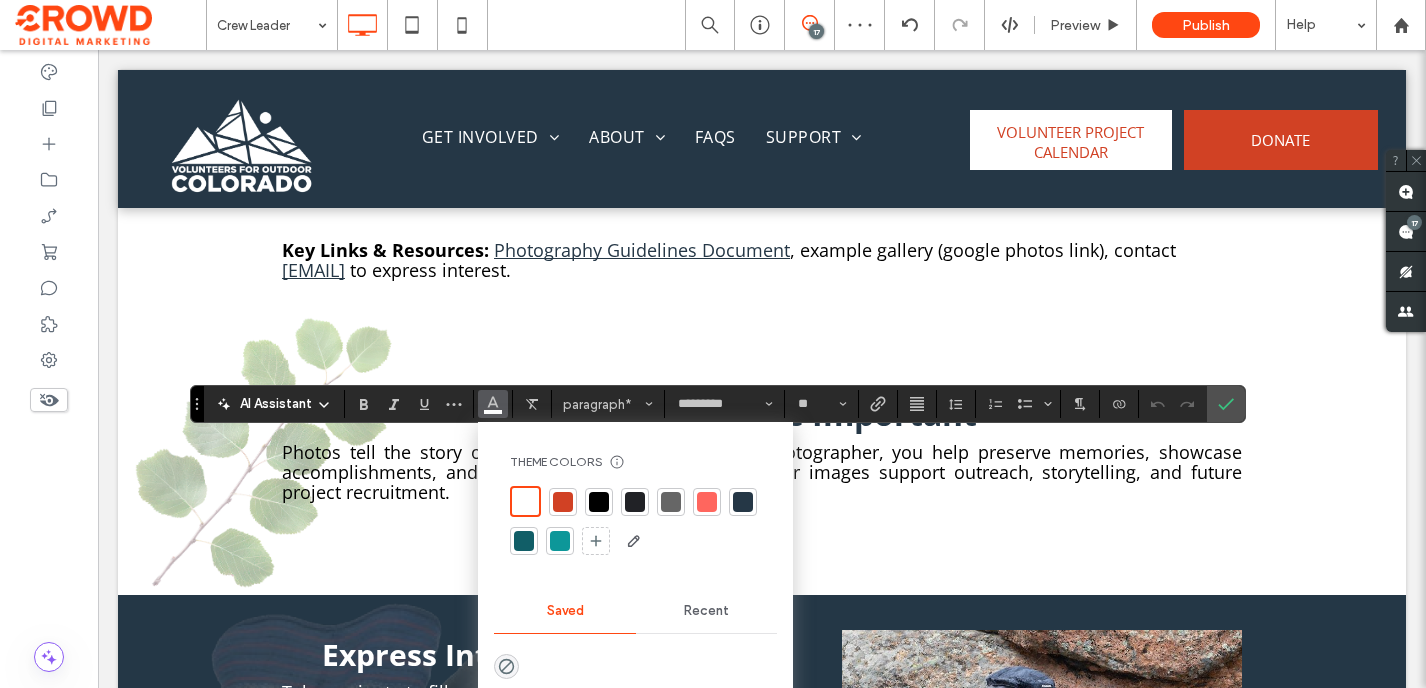 click at bounding box center (599, 502) 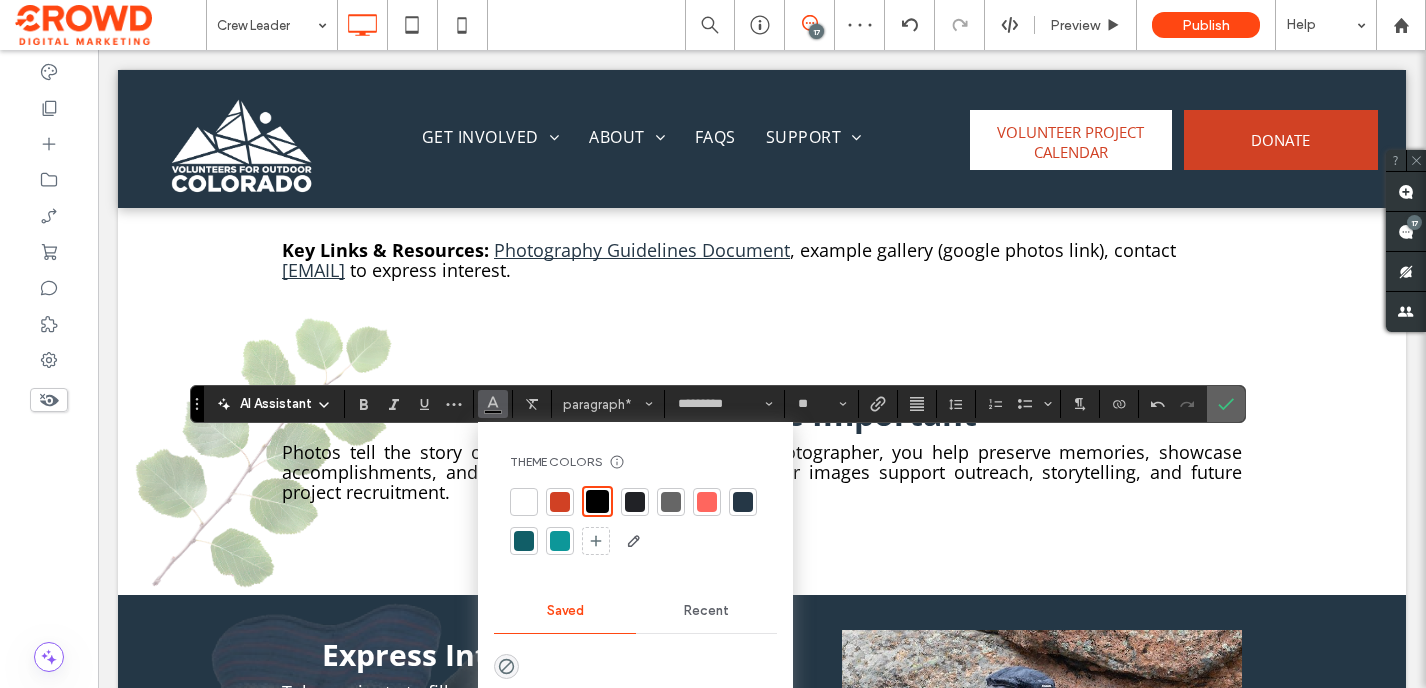 click at bounding box center [1226, 404] 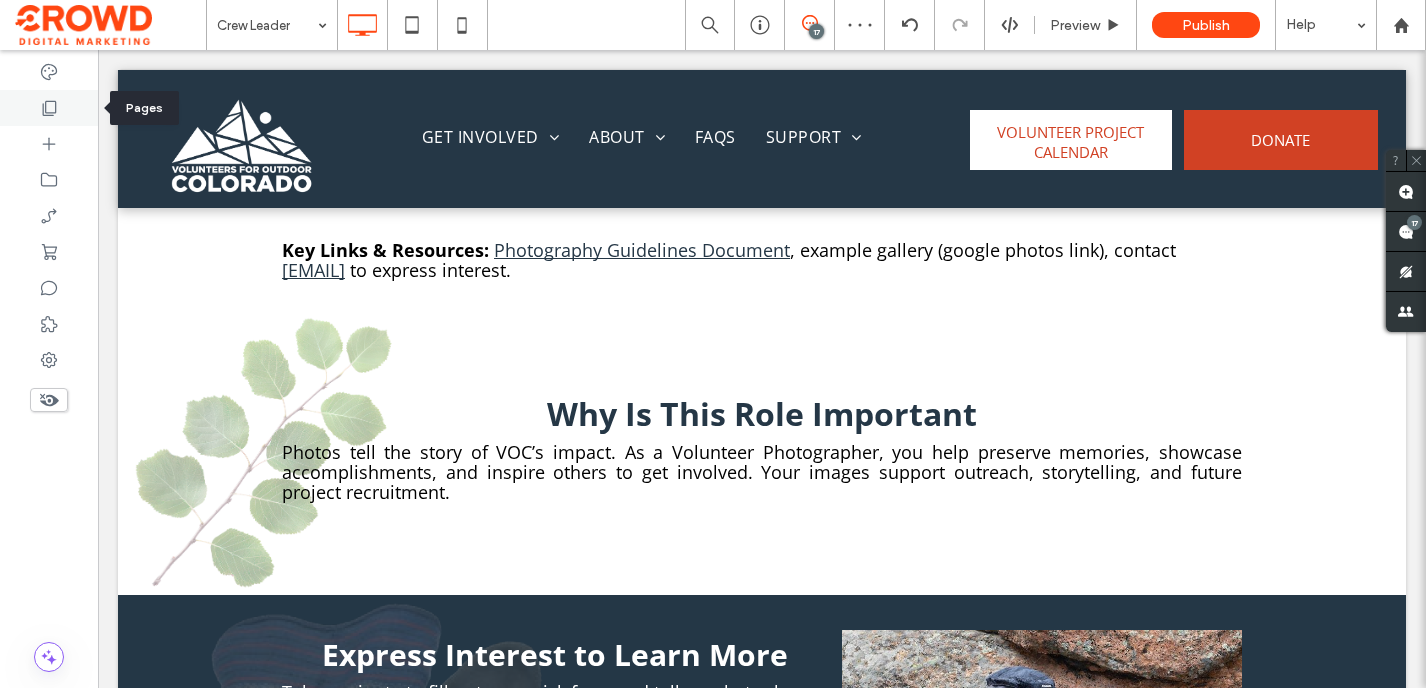 click at bounding box center [49, 108] 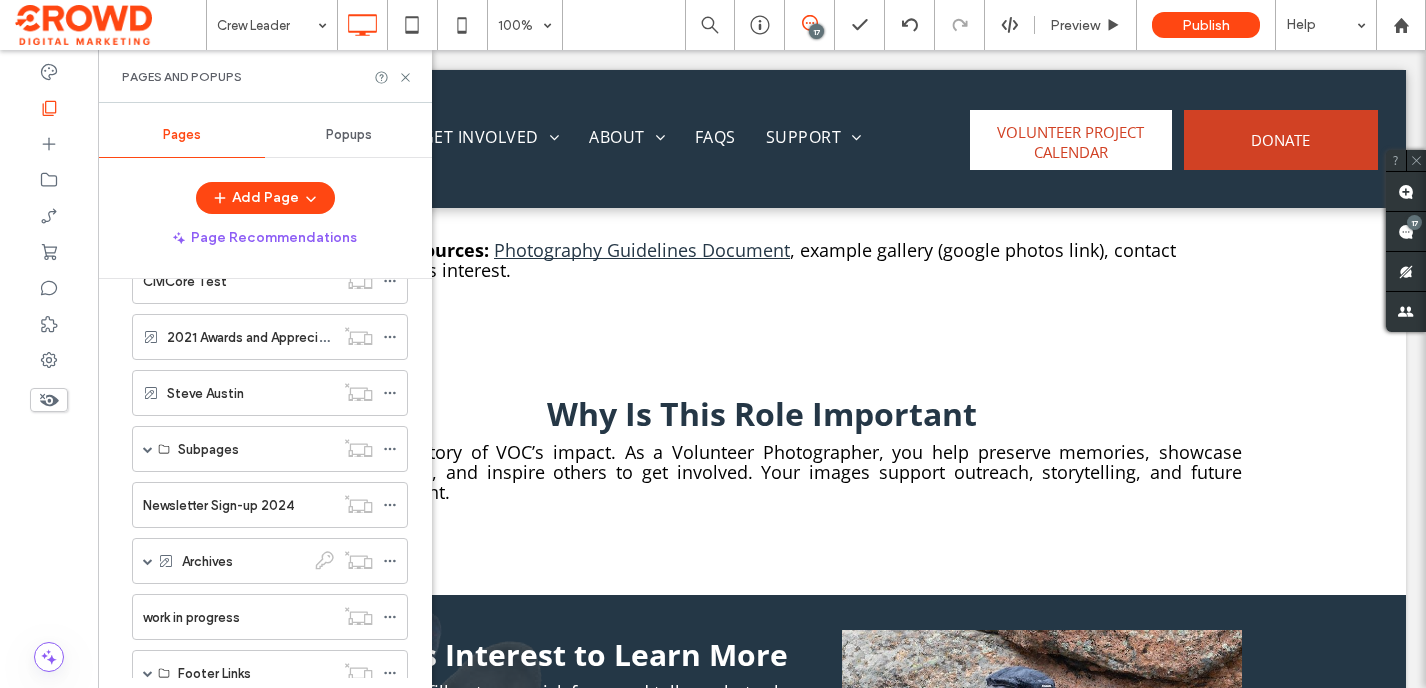scroll, scrollTop: 1568, scrollLeft: 0, axis: vertical 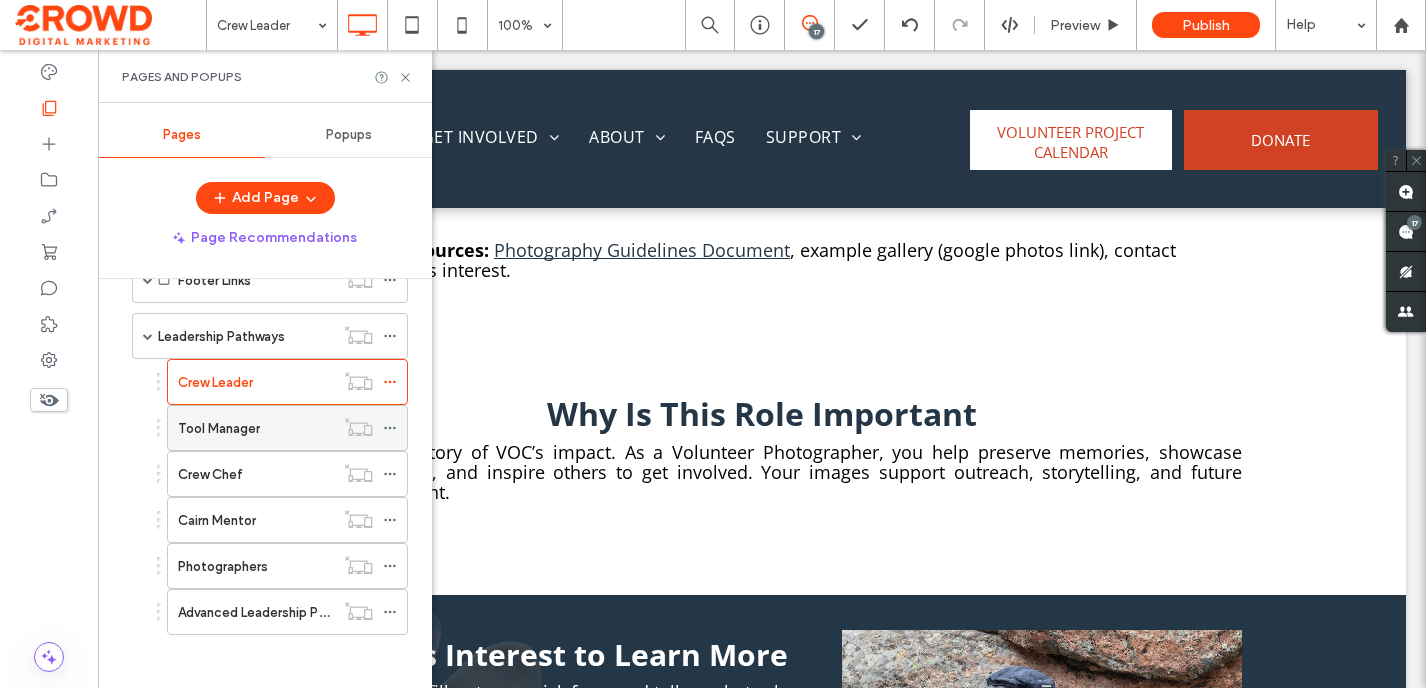 click on "Tool Manager" at bounding box center (219, 428) 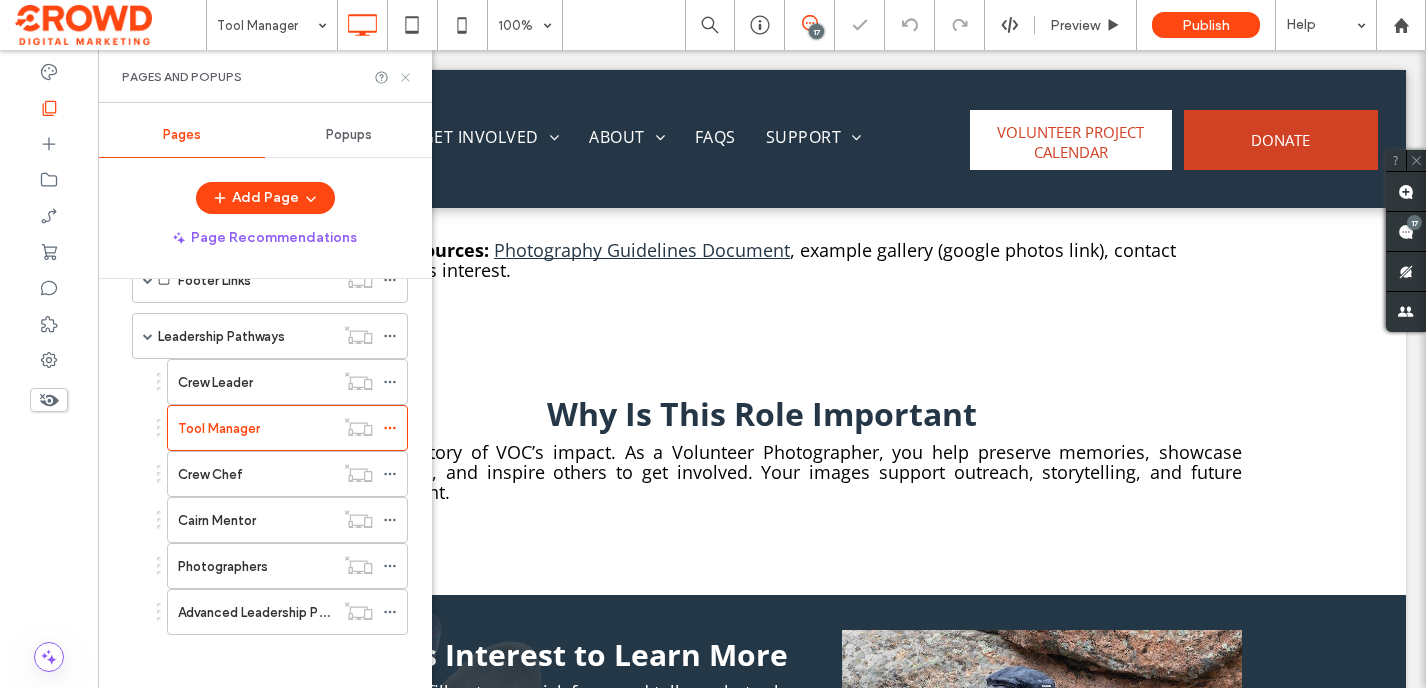click 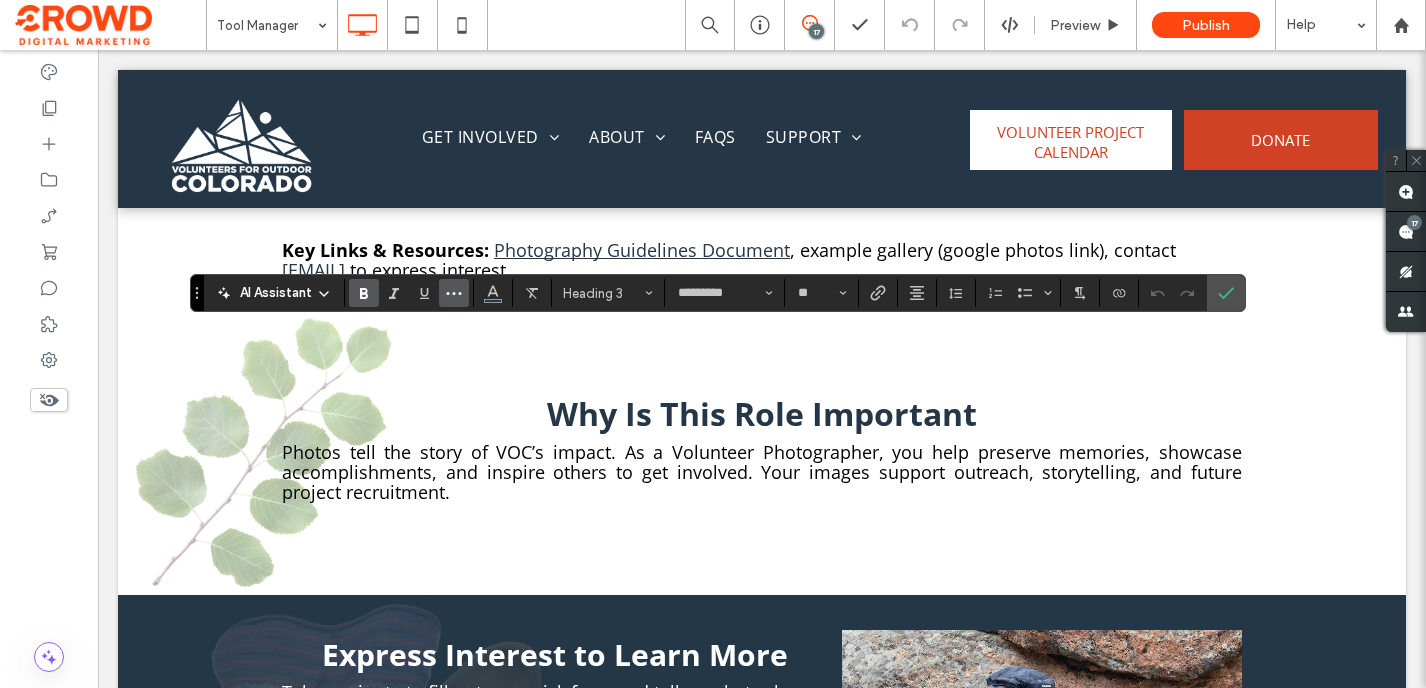 click 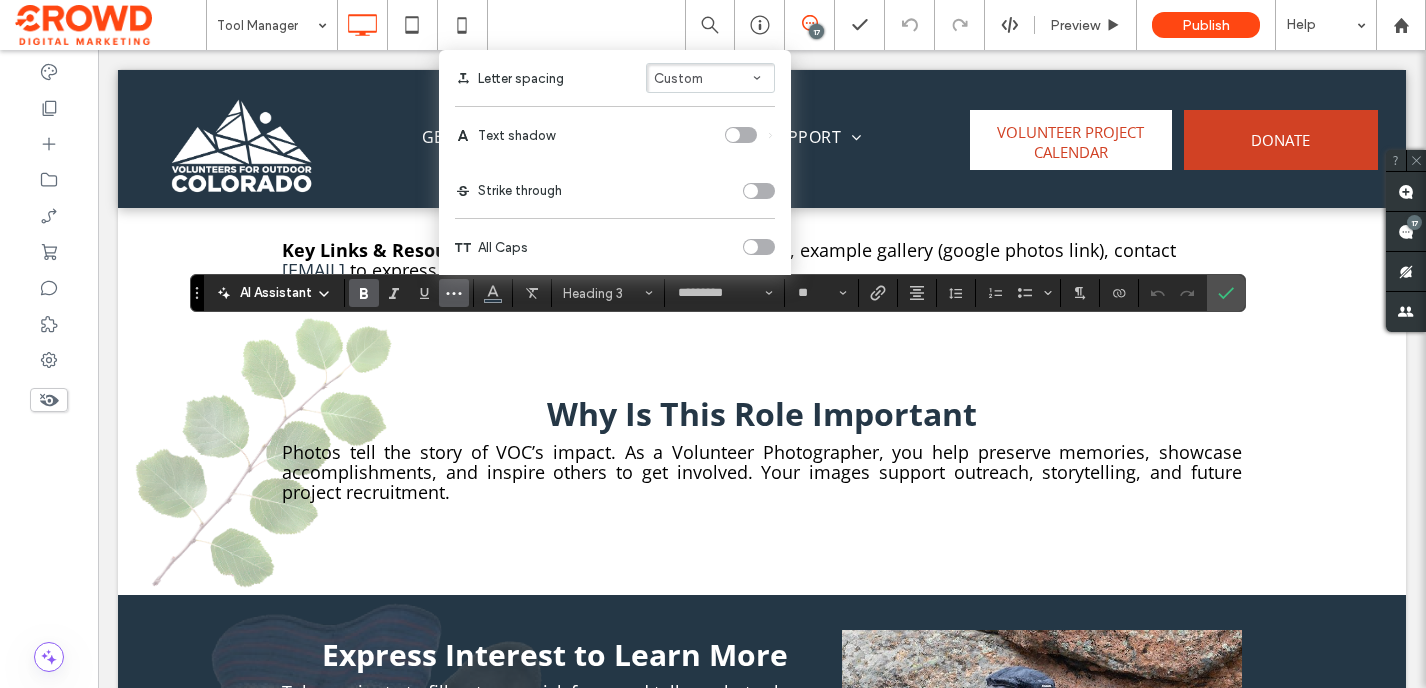click at bounding box center [751, 247] 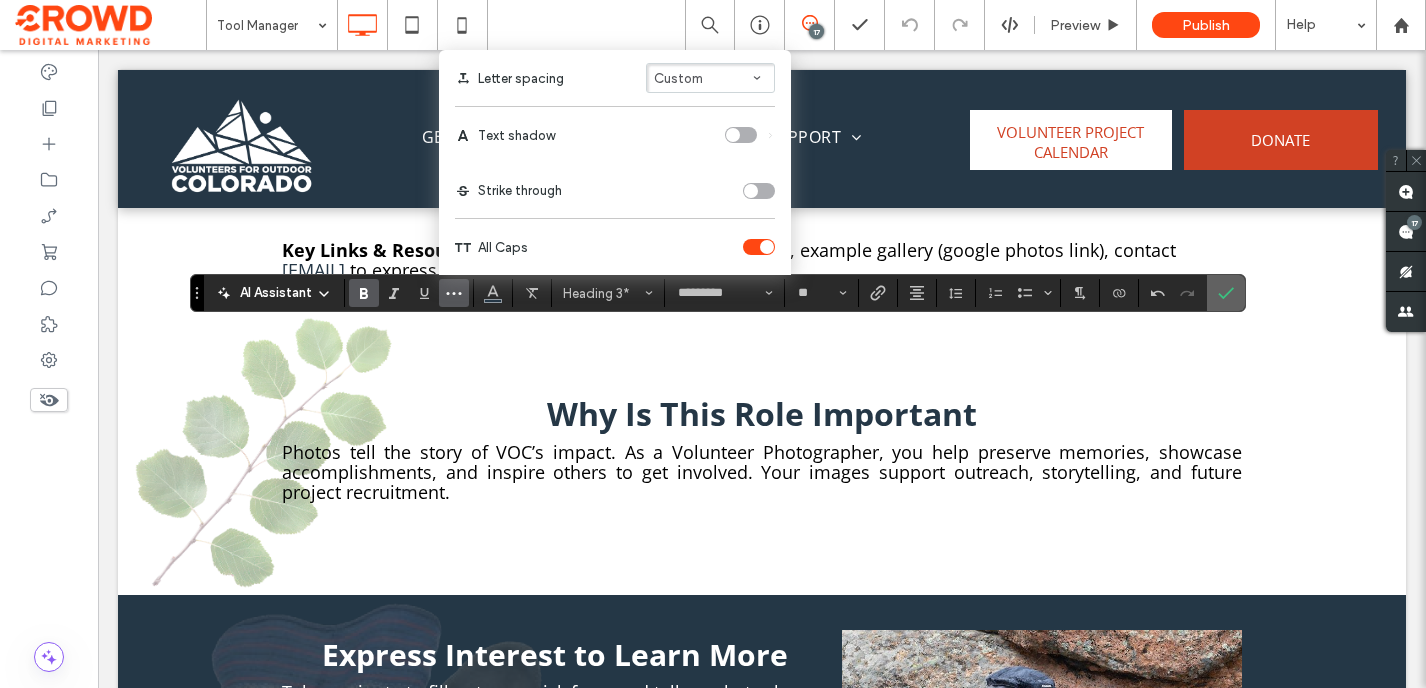 click 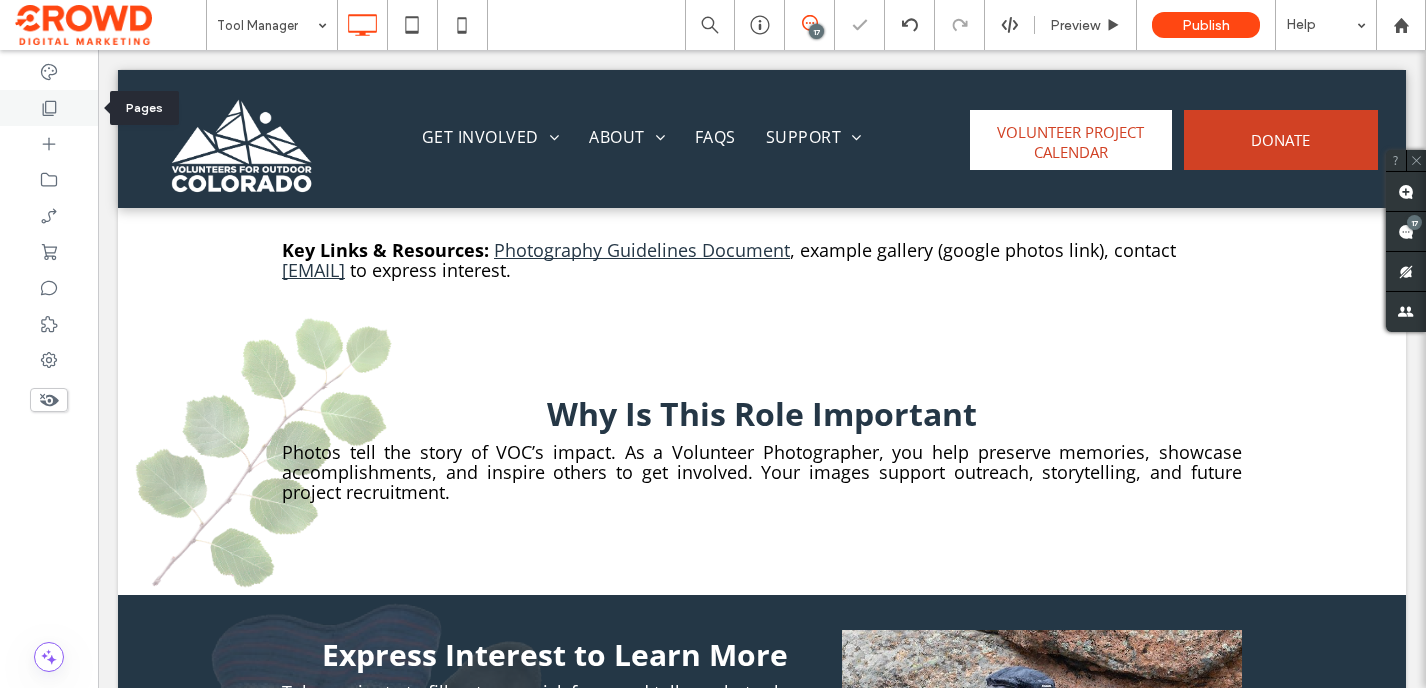 click at bounding box center [49, 108] 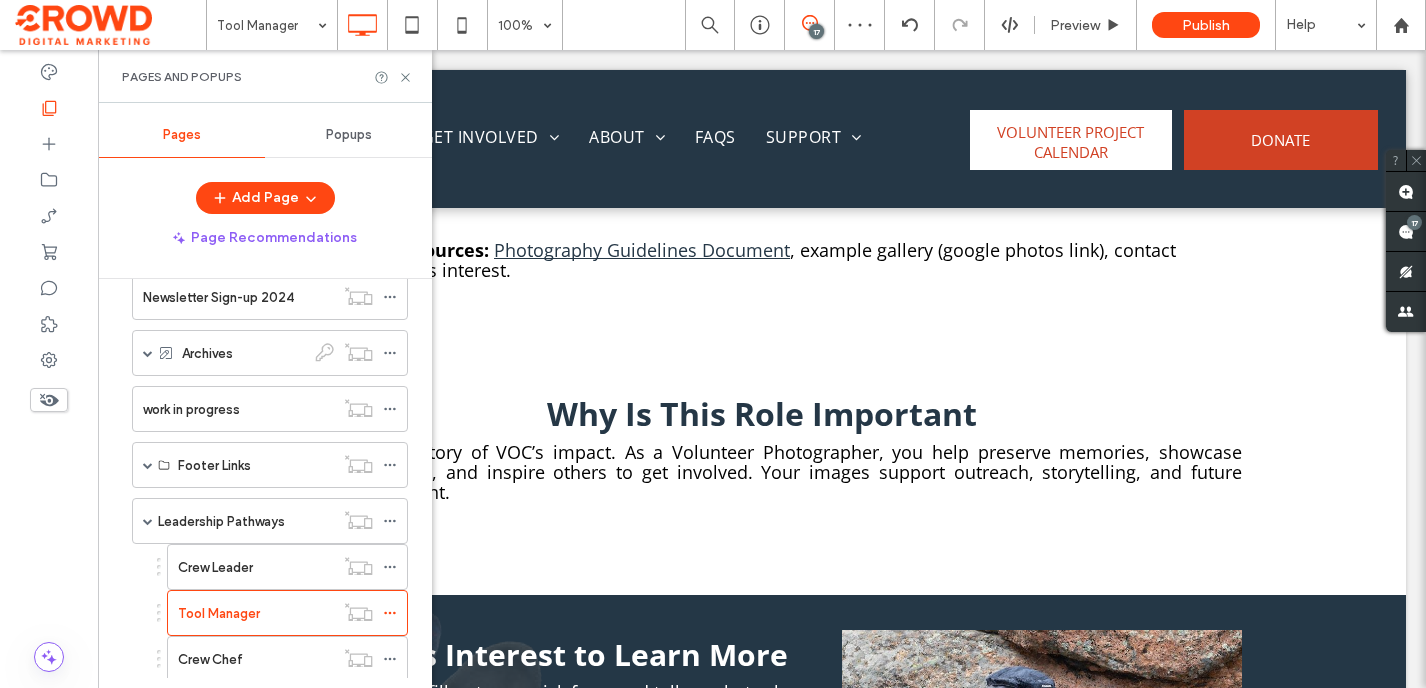 scroll, scrollTop: 1404, scrollLeft: 0, axis: vertical 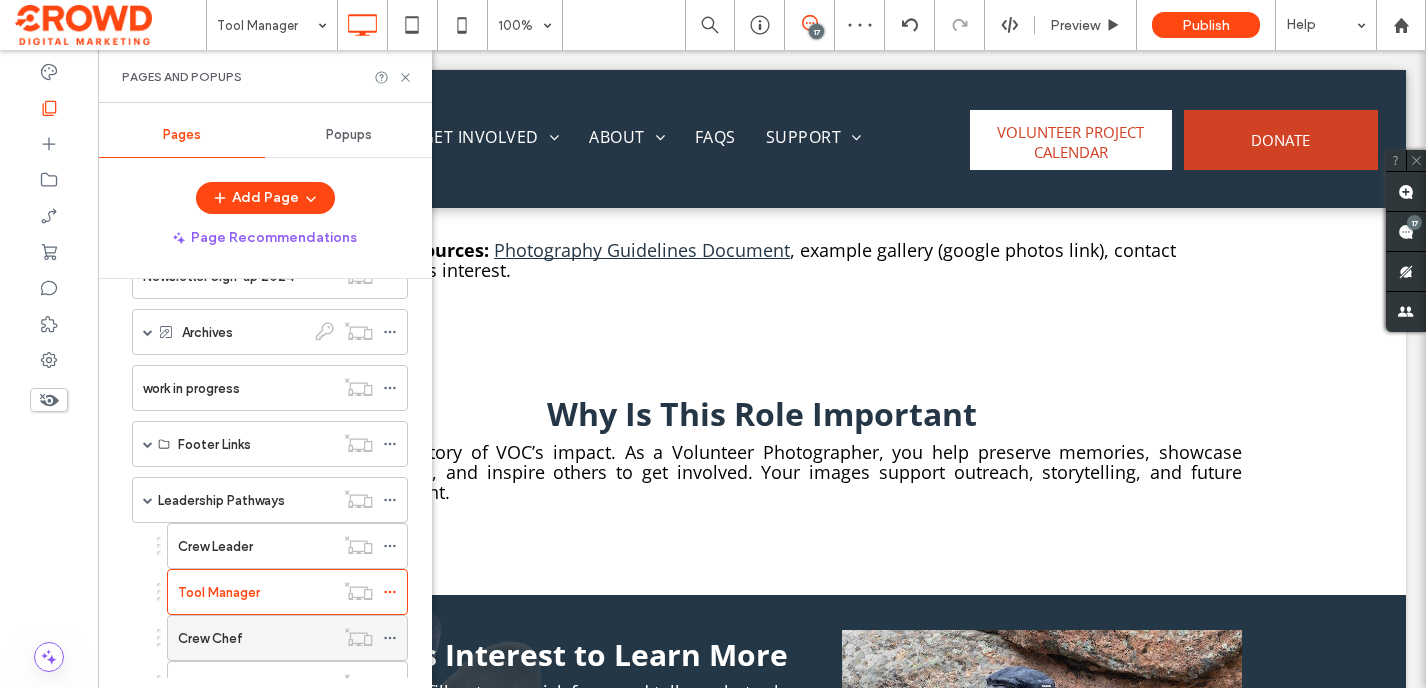 click on "Crew Chef" at bounding box center [210, 638] 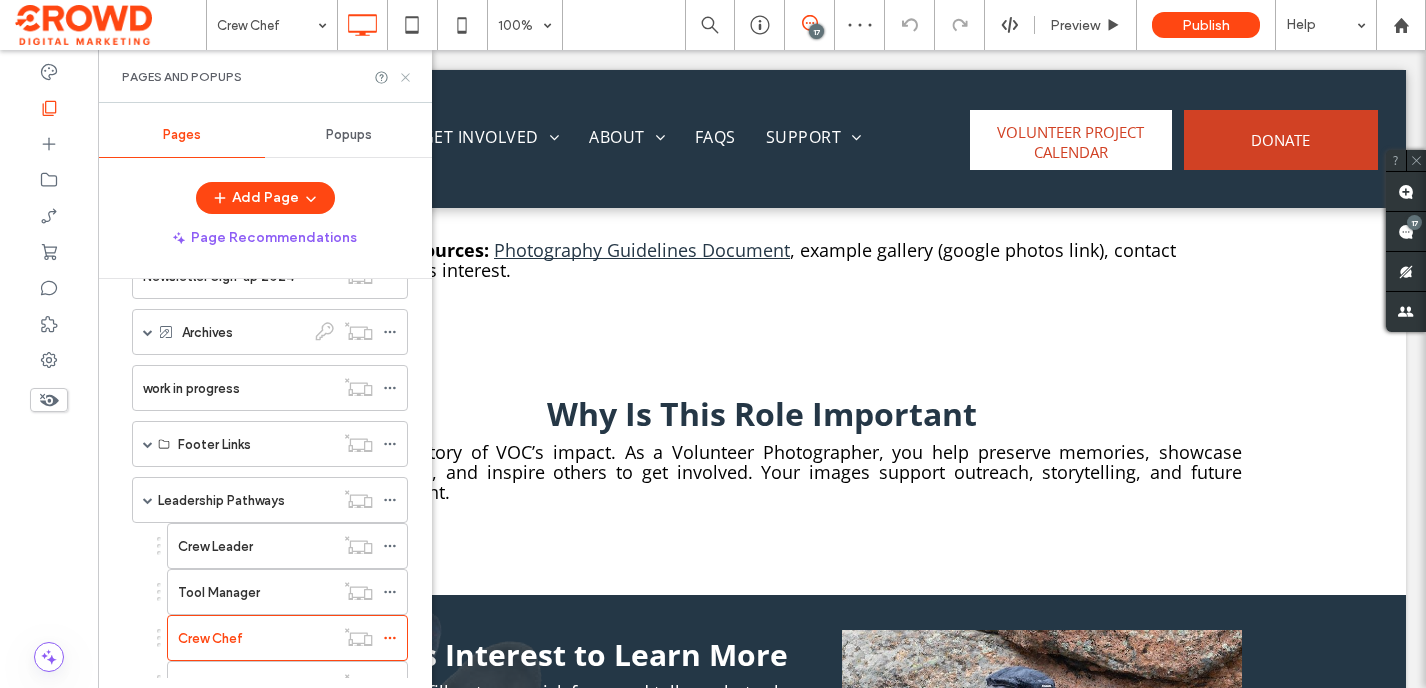 click 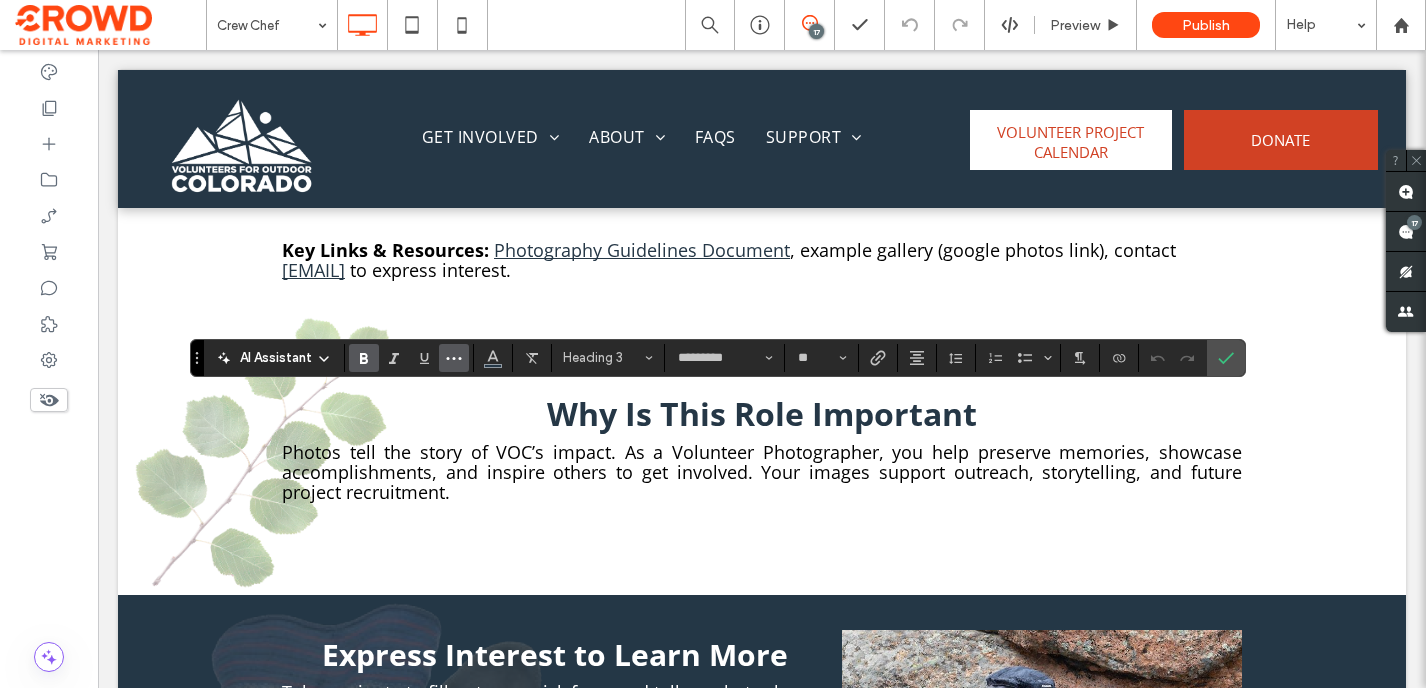 click 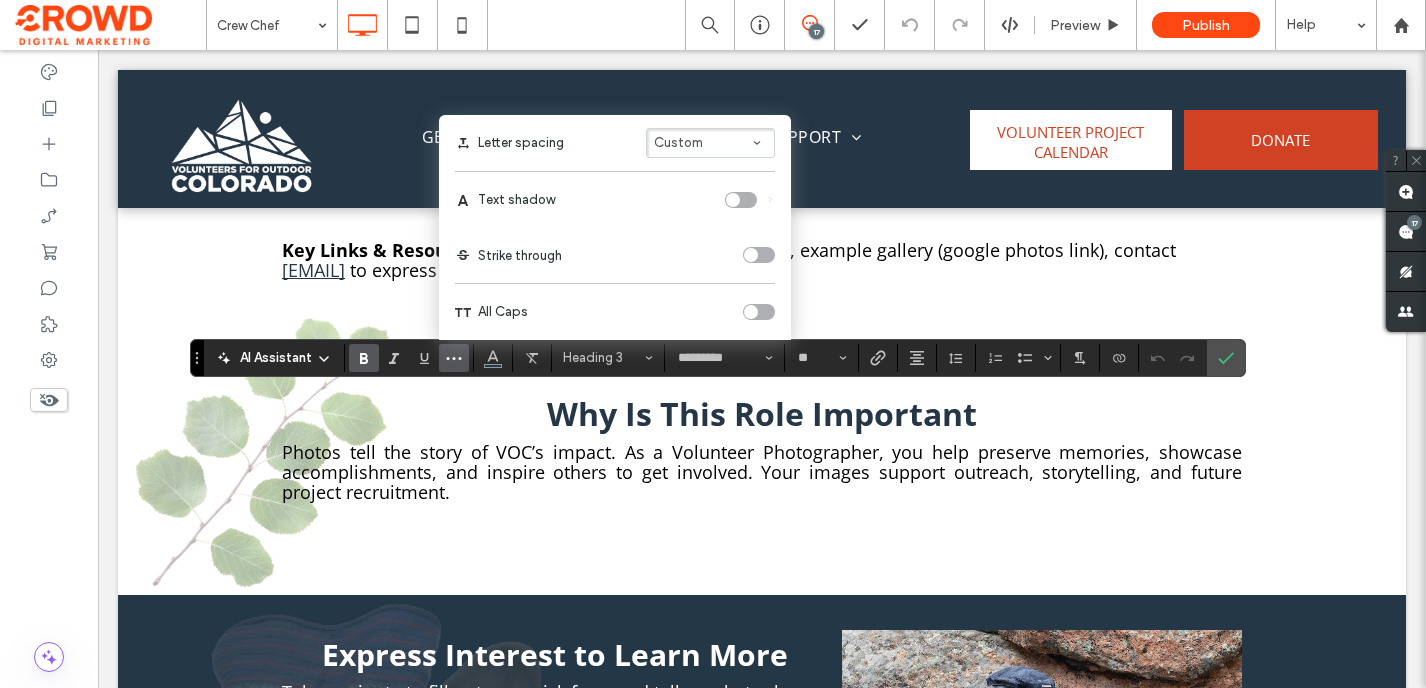click at bounding box center [759, 312] 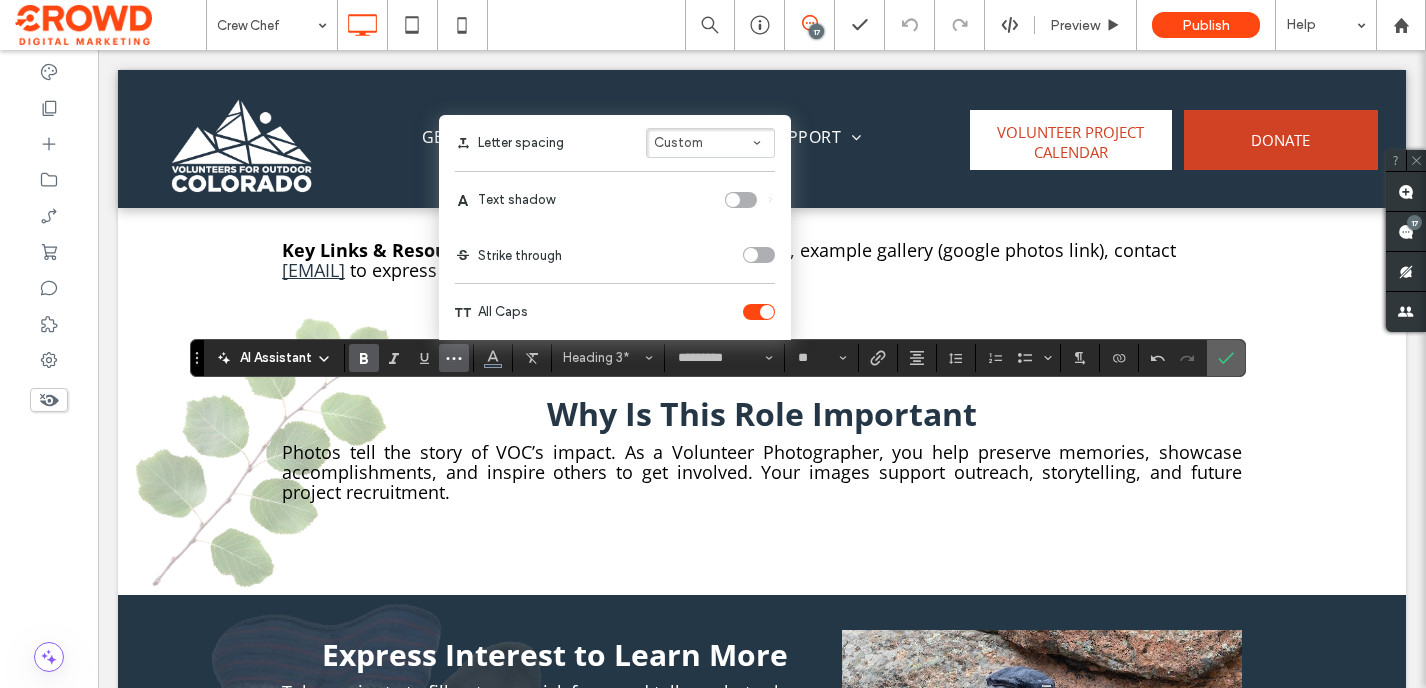 click at bounding box center [1222, 358] 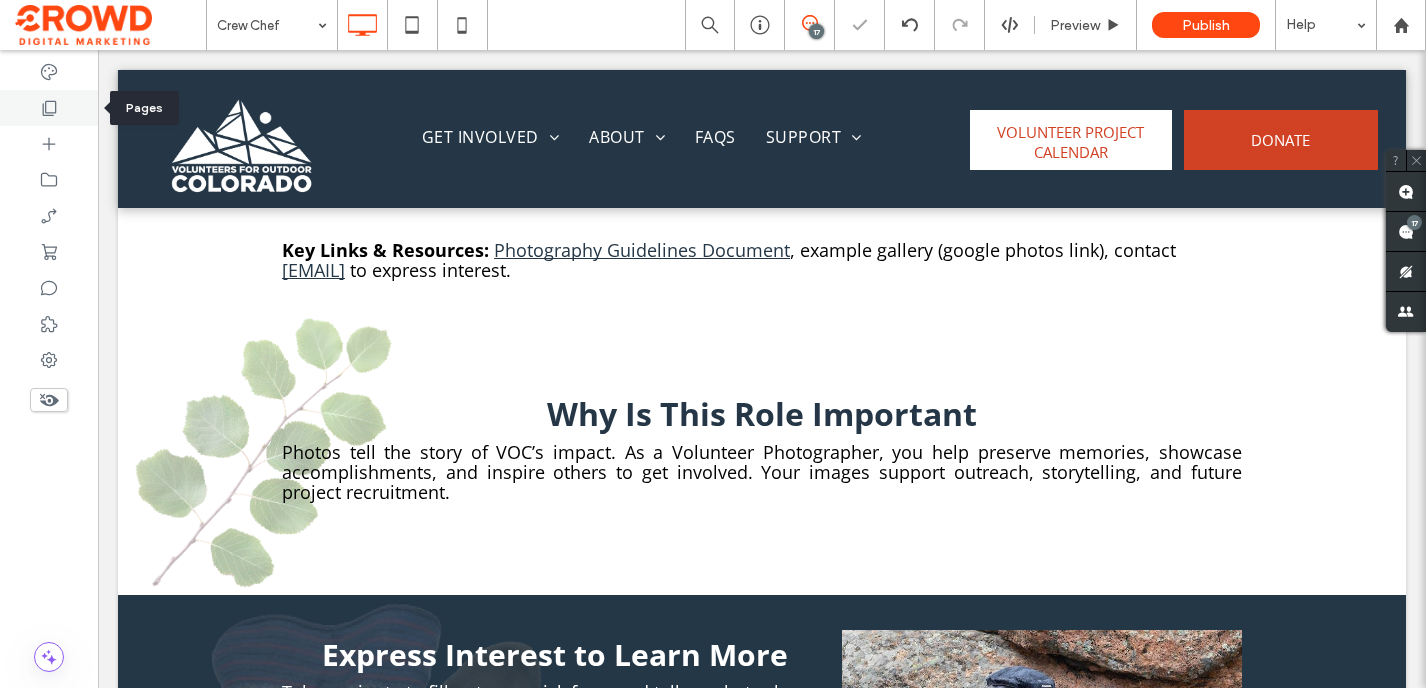 click 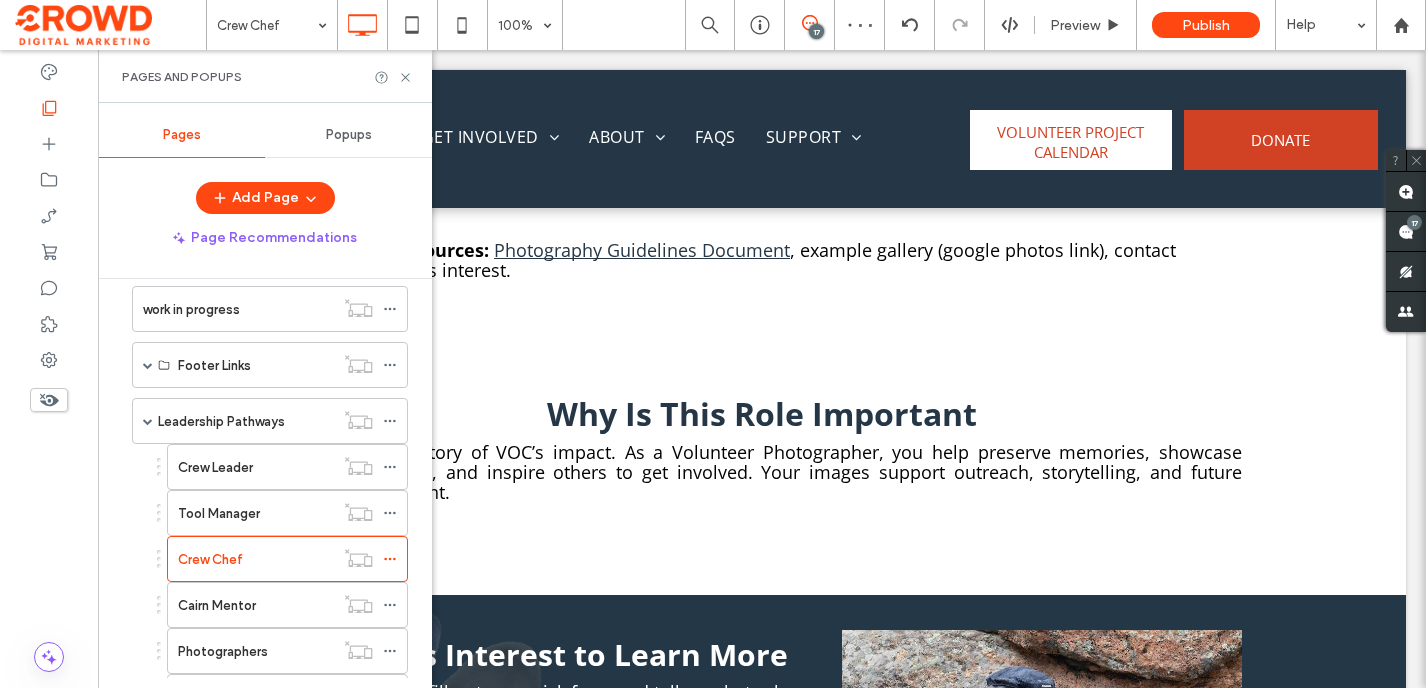 scroll, scrollTop: 1575, scrollLeft: 0, axis: vertical 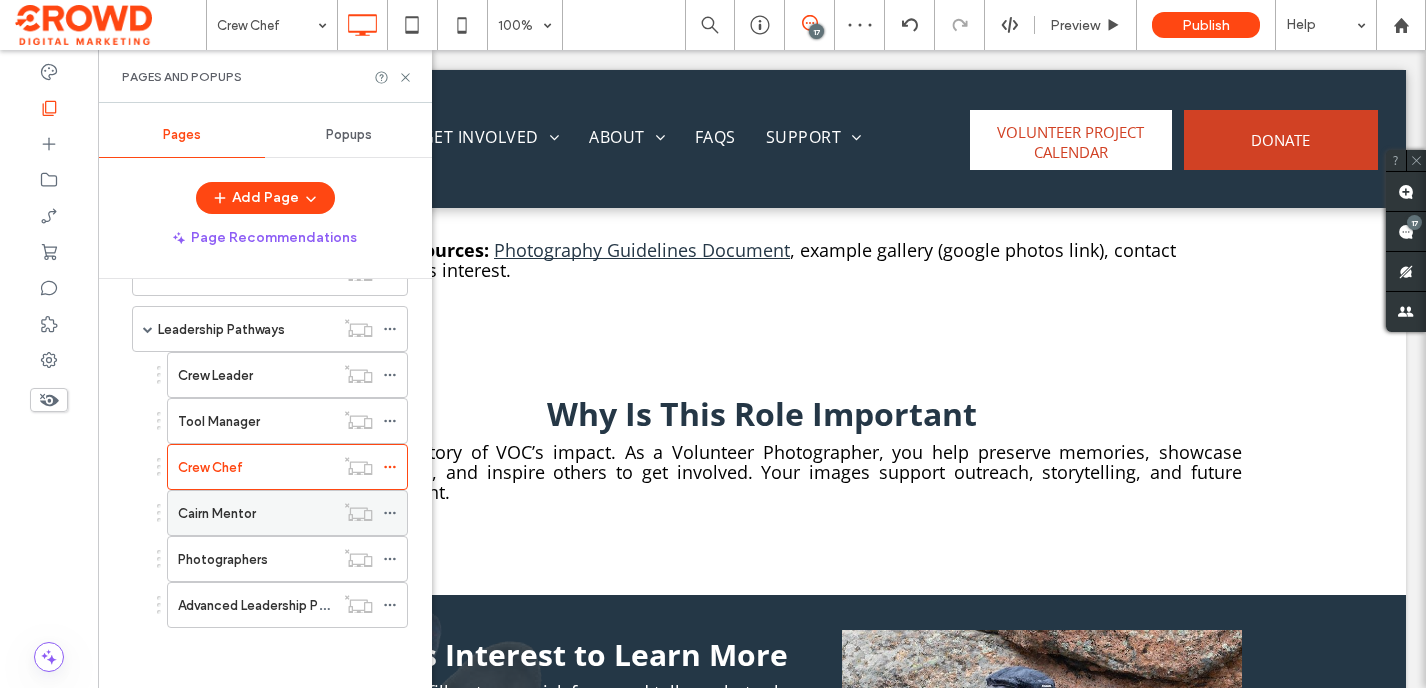 click on "Cairn Mentor" at bounding box center (217, 513) 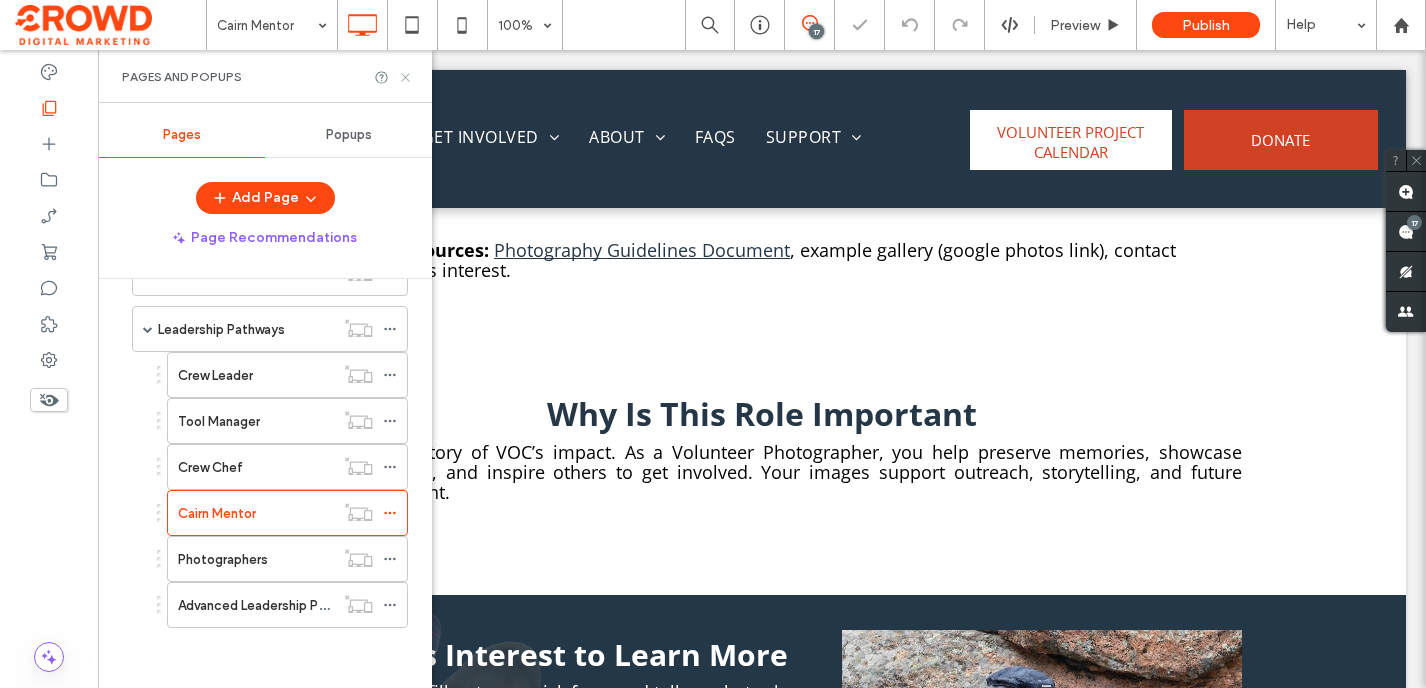 click 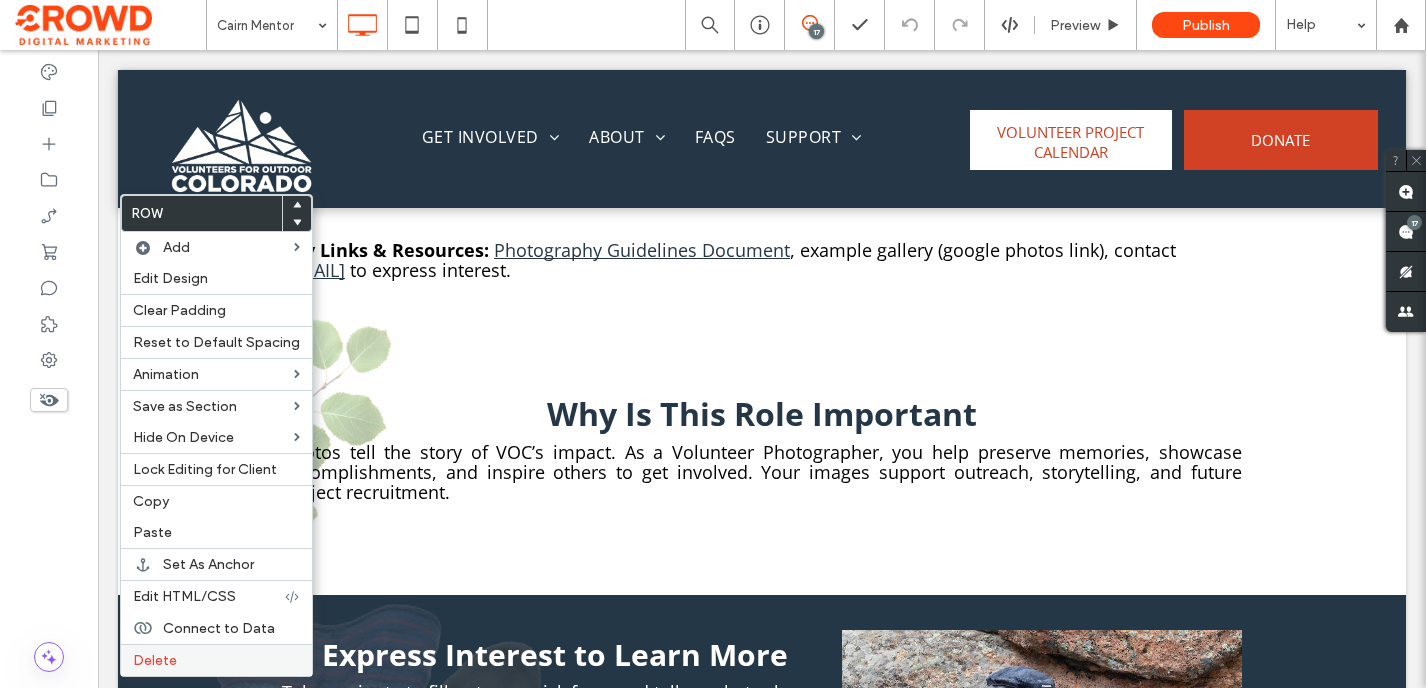 click on "Delete" at bounding box center (216, 660) 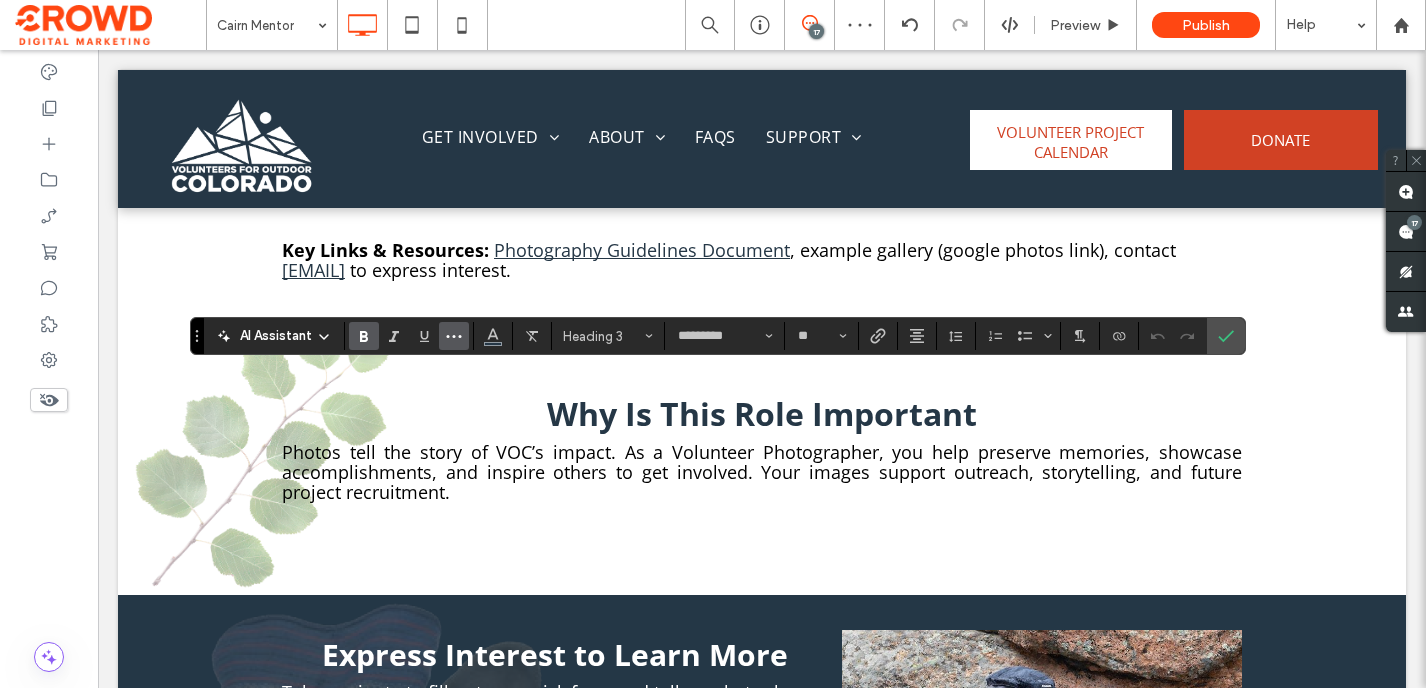 click 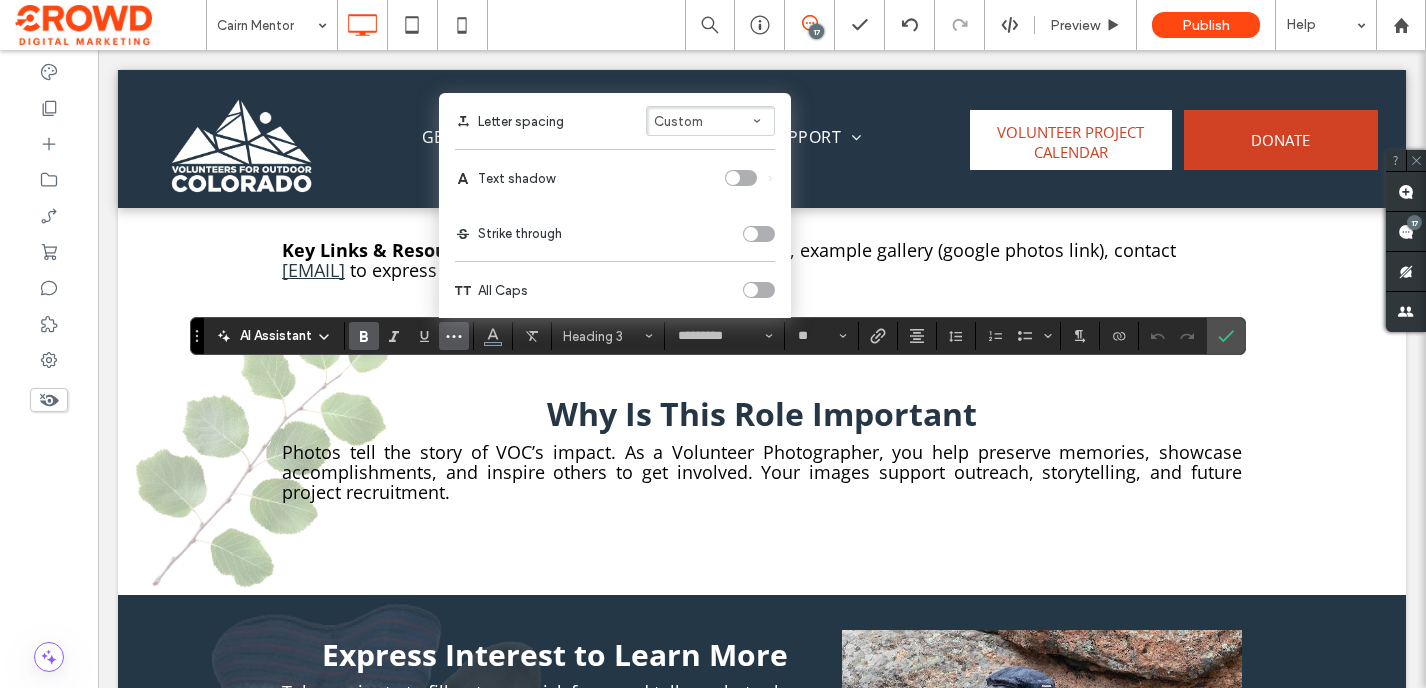 click at bounding box center [759, 290] 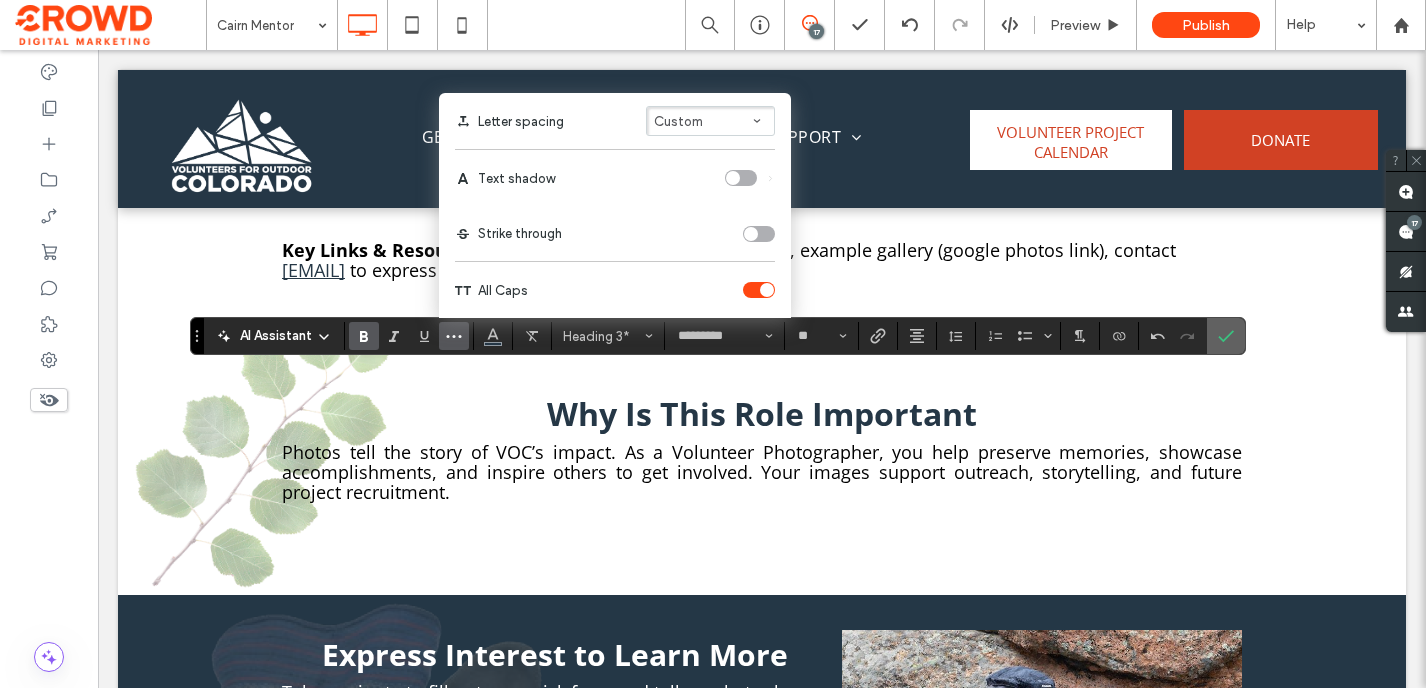 click 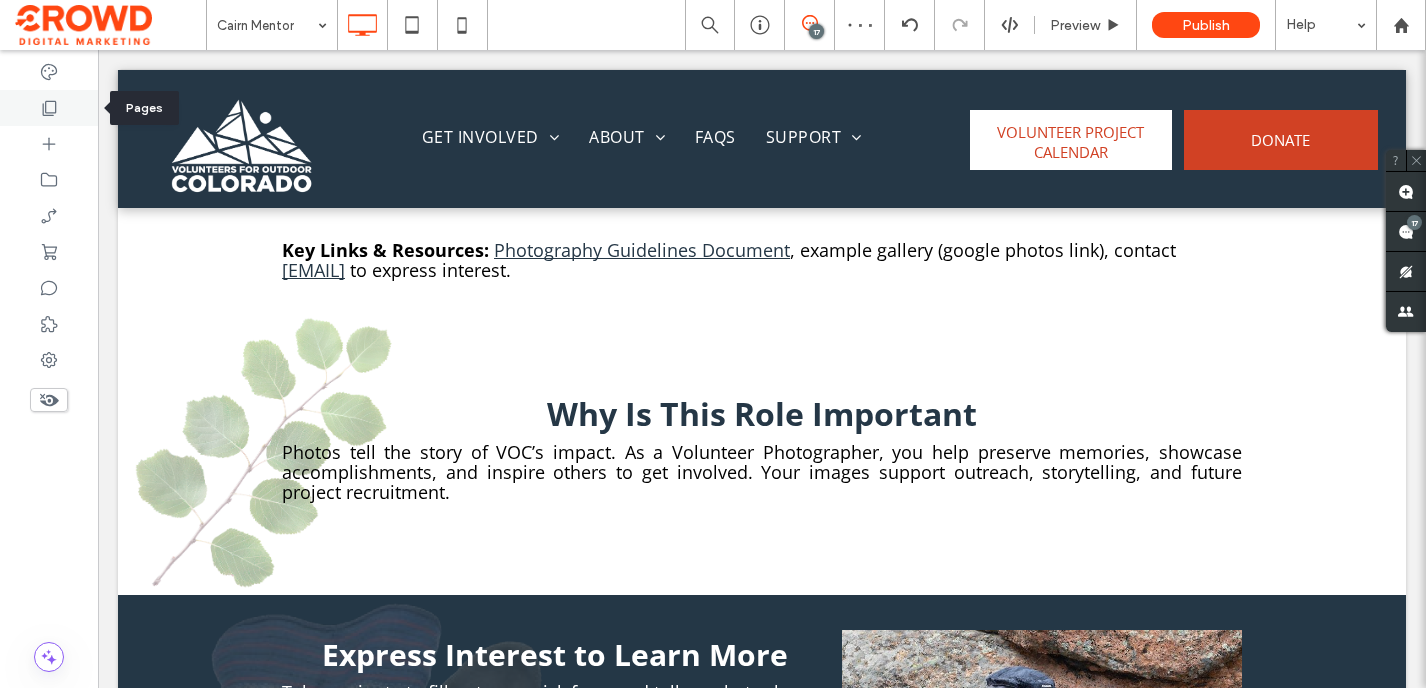 click 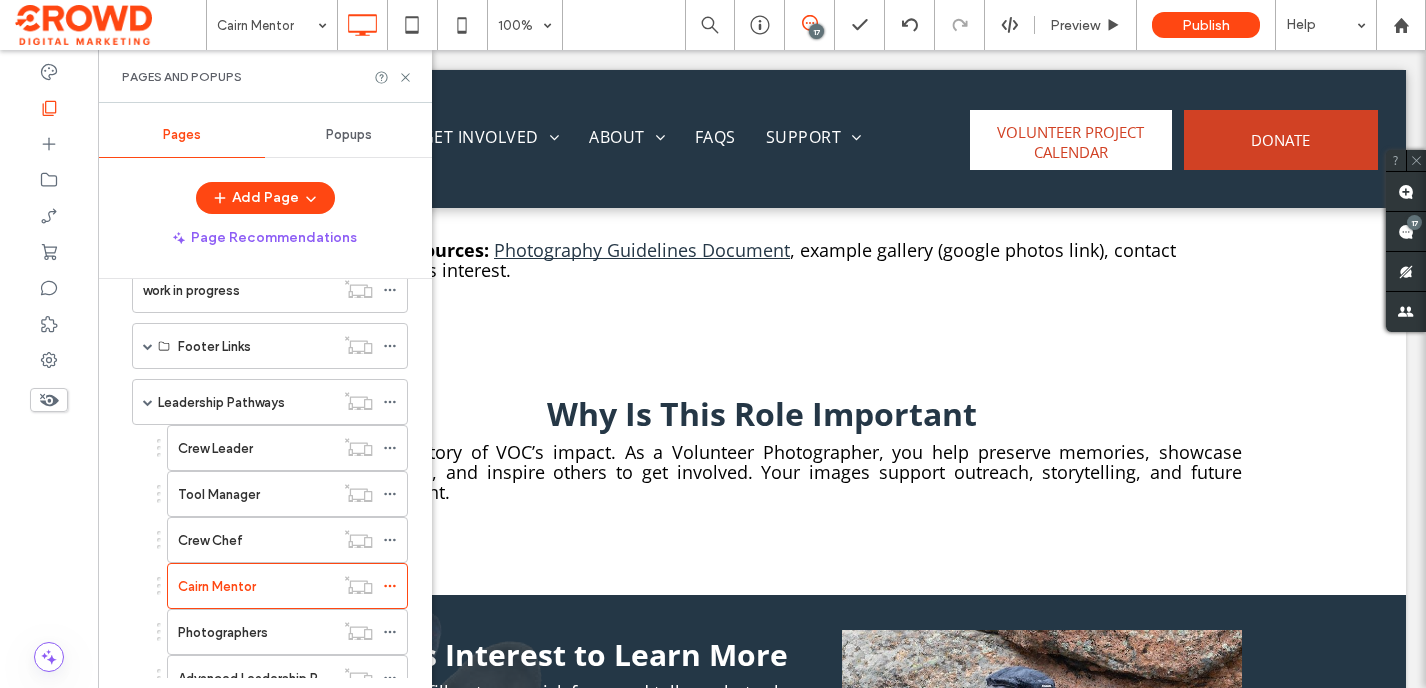 scroll, scrollTop: 1575, scrollLeft: 0, axis: vertical 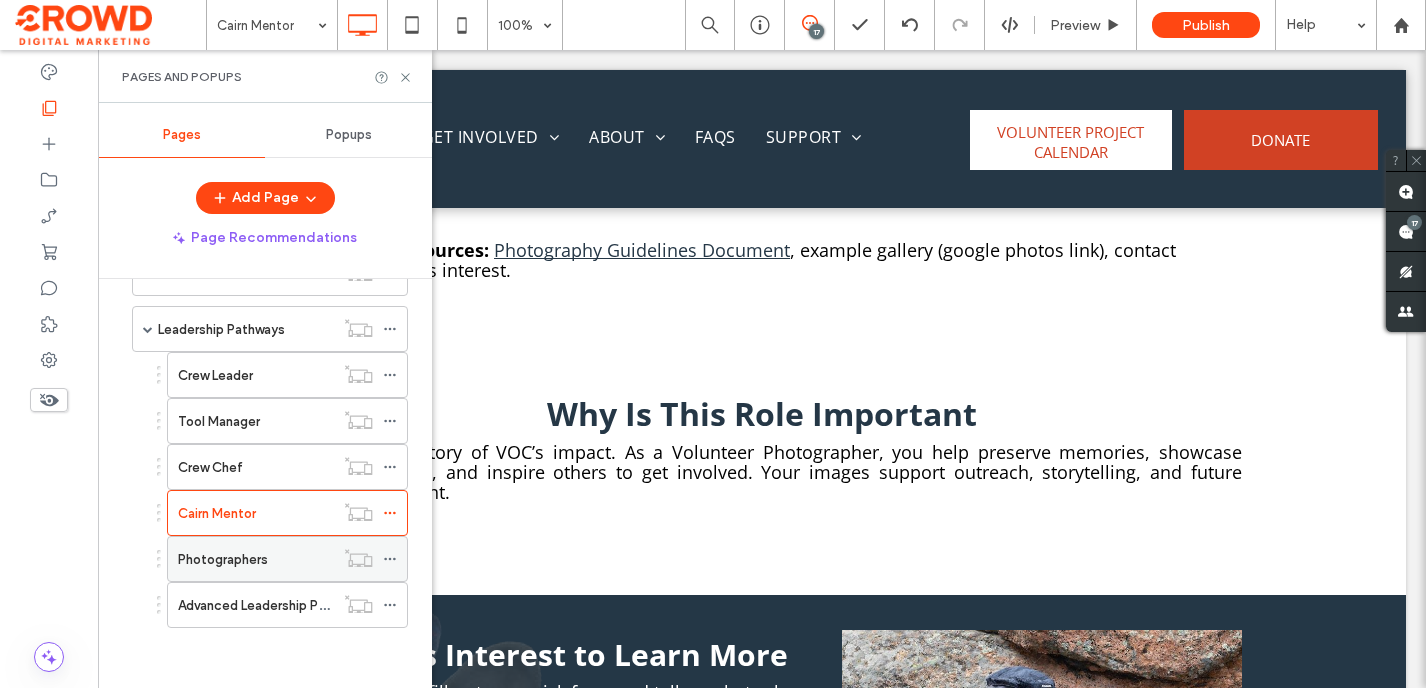 click on "Photographers" at bounding box center (223, 559) 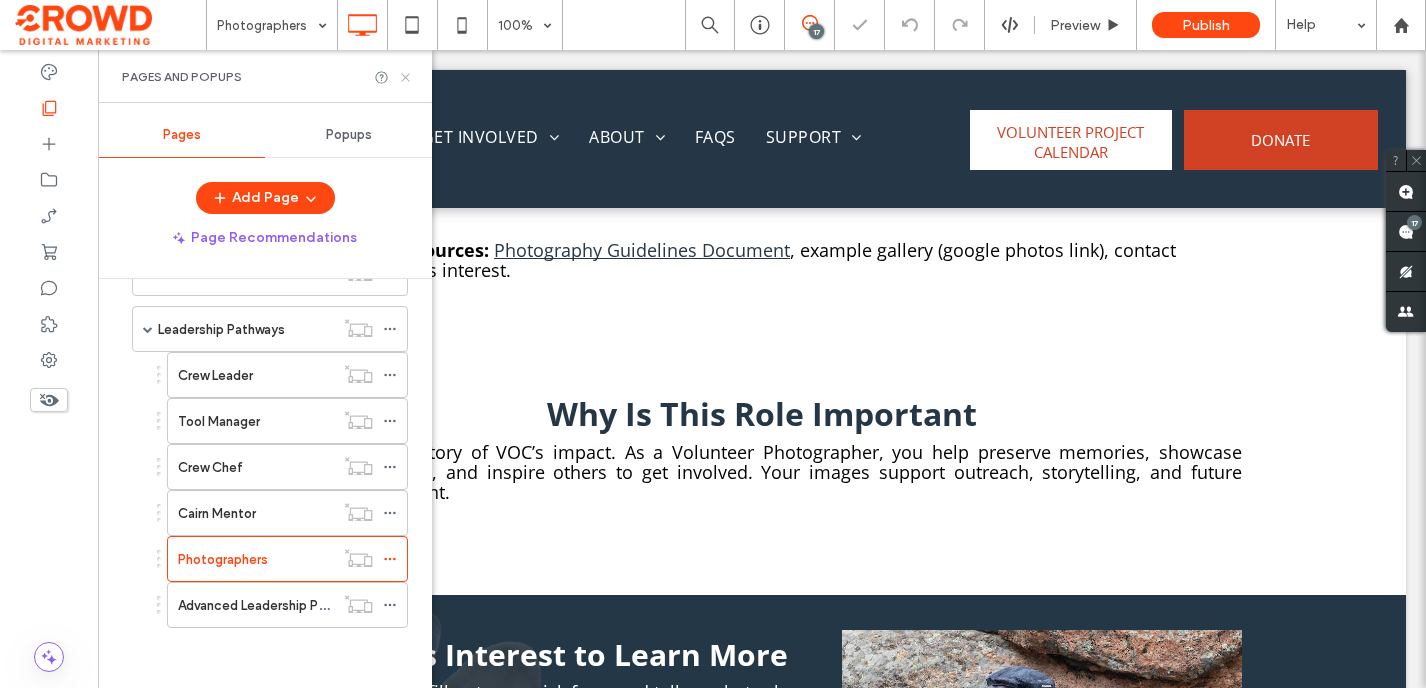click 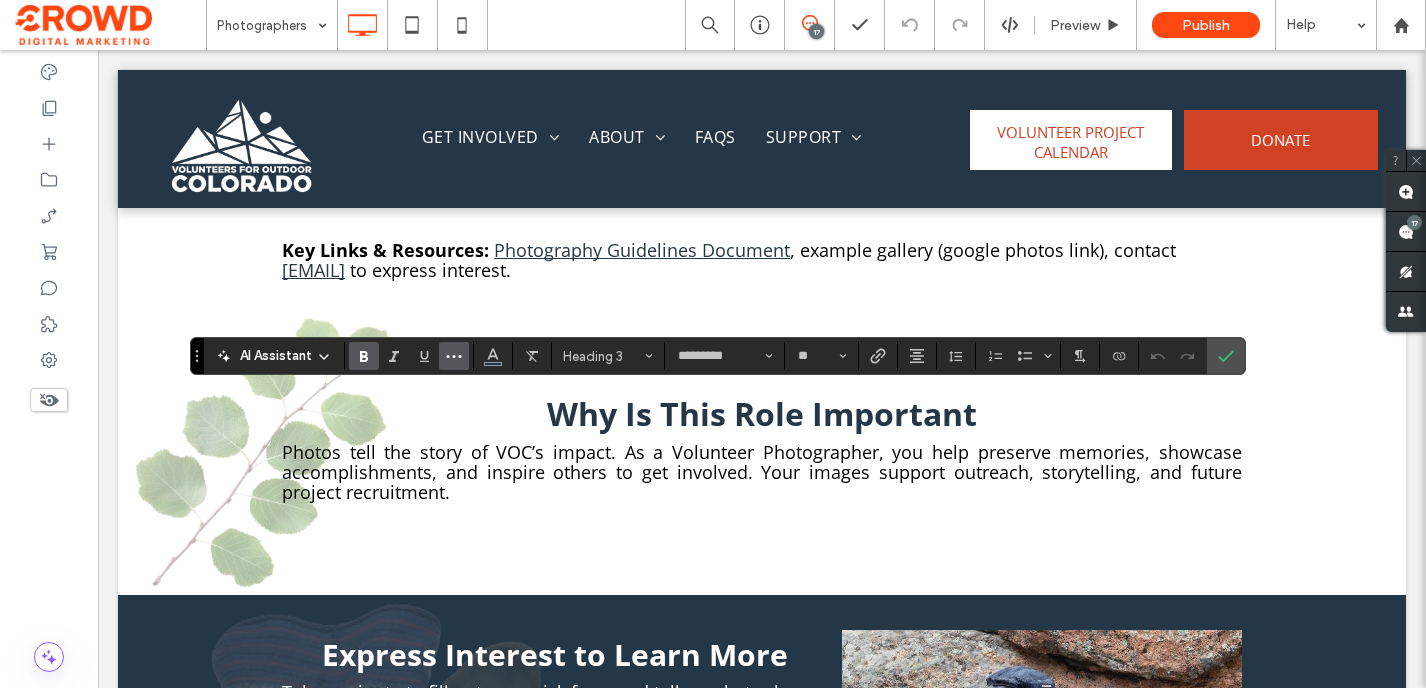 click 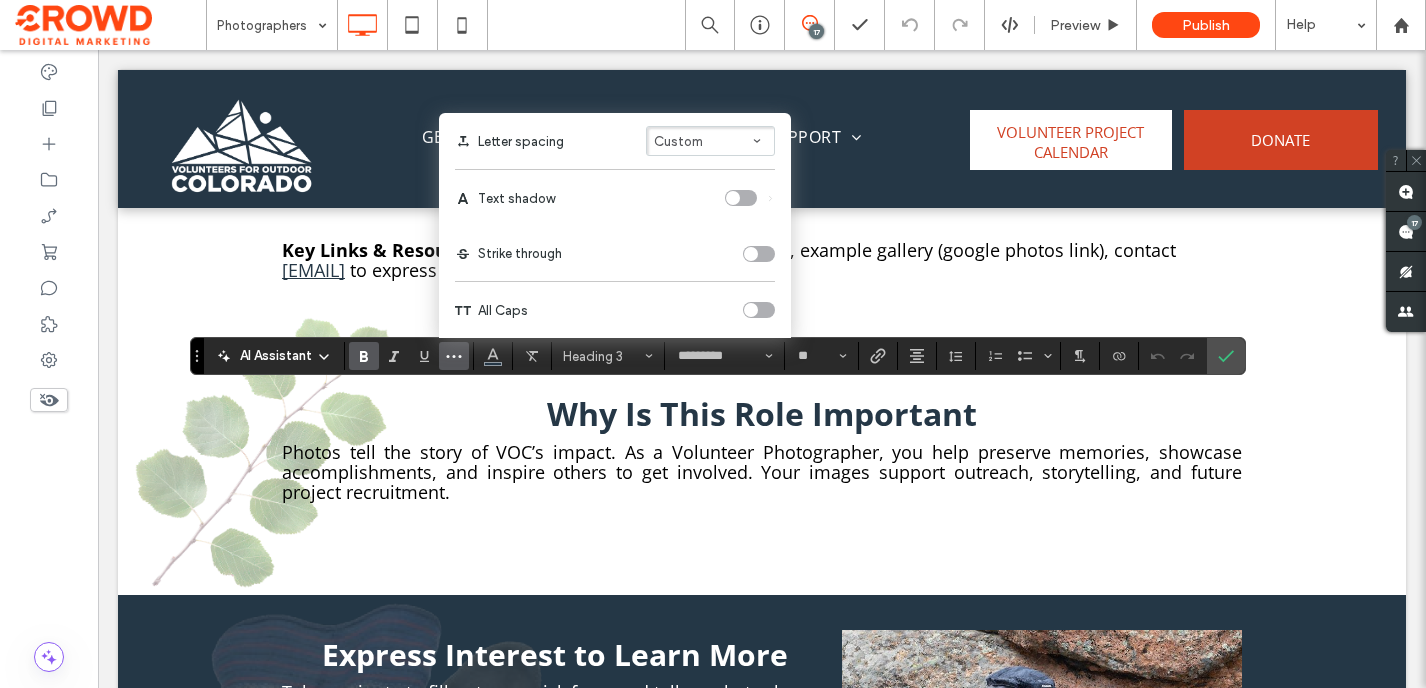 click at bounding box center [759, 310] 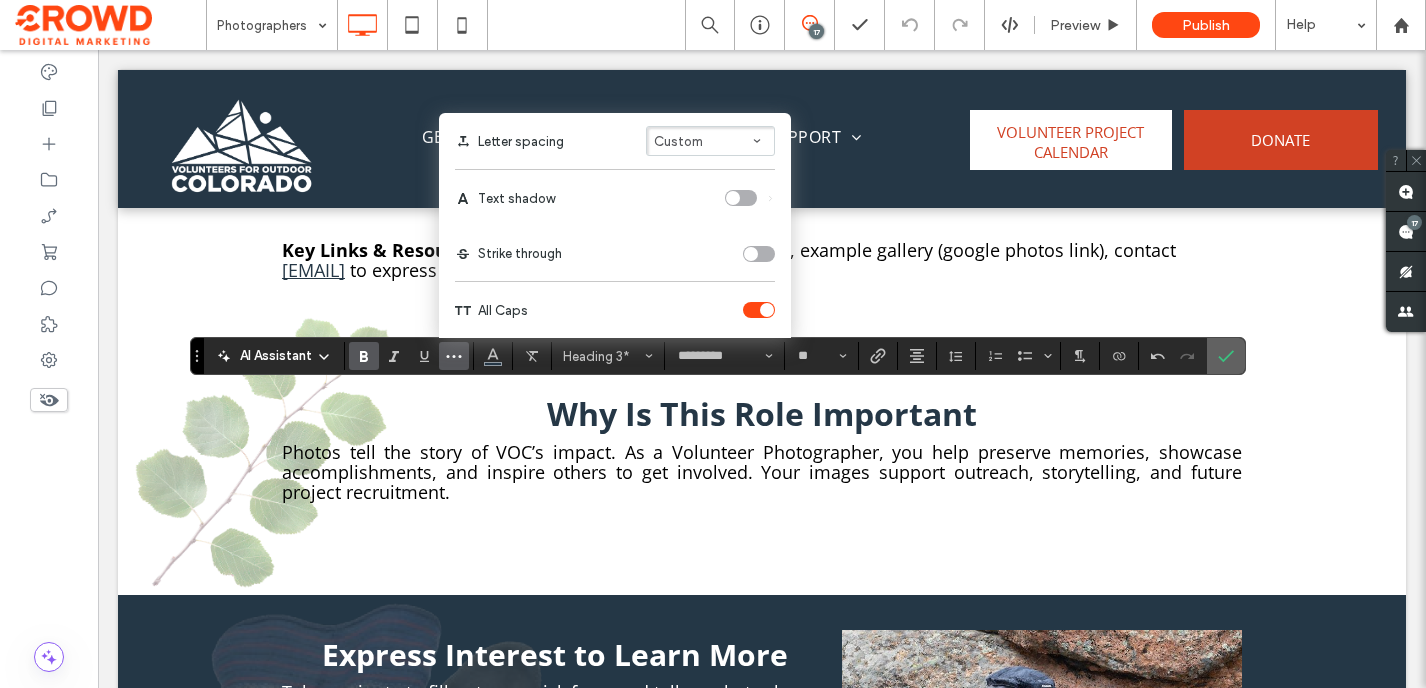 click at bounding box center [1226, 356] 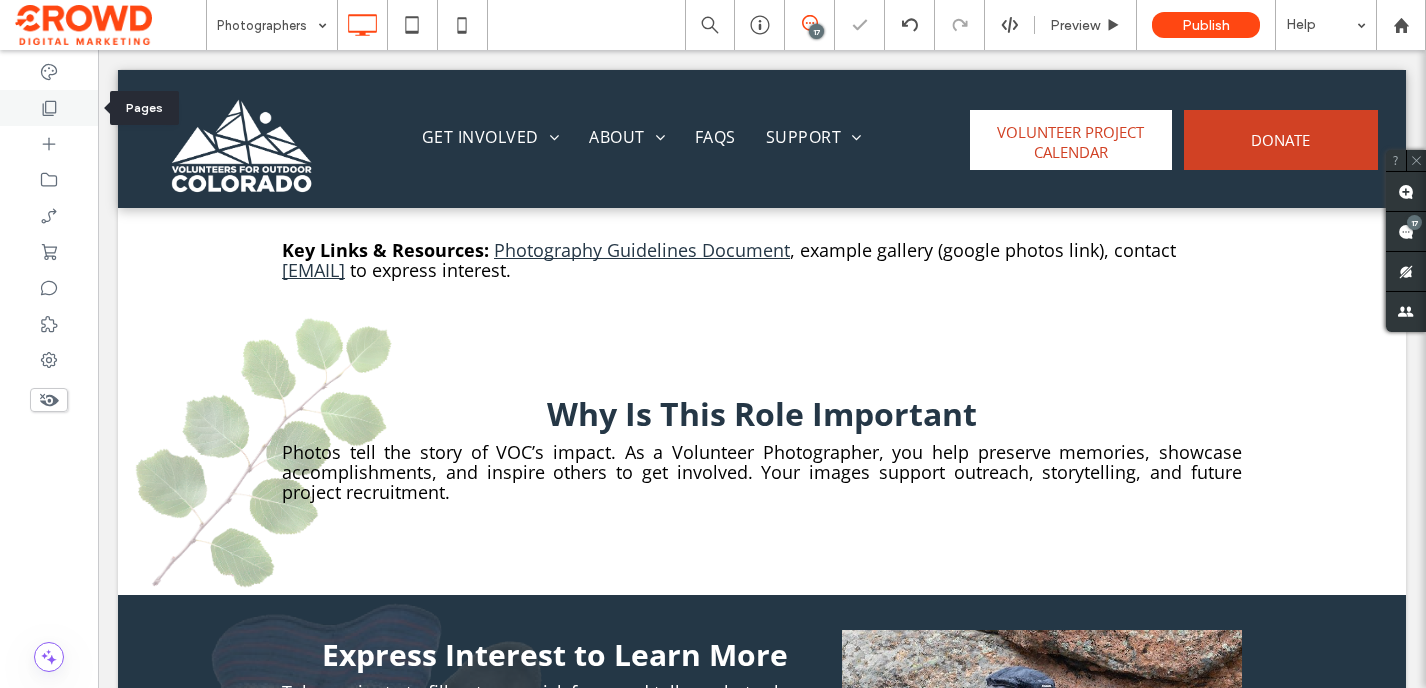 click 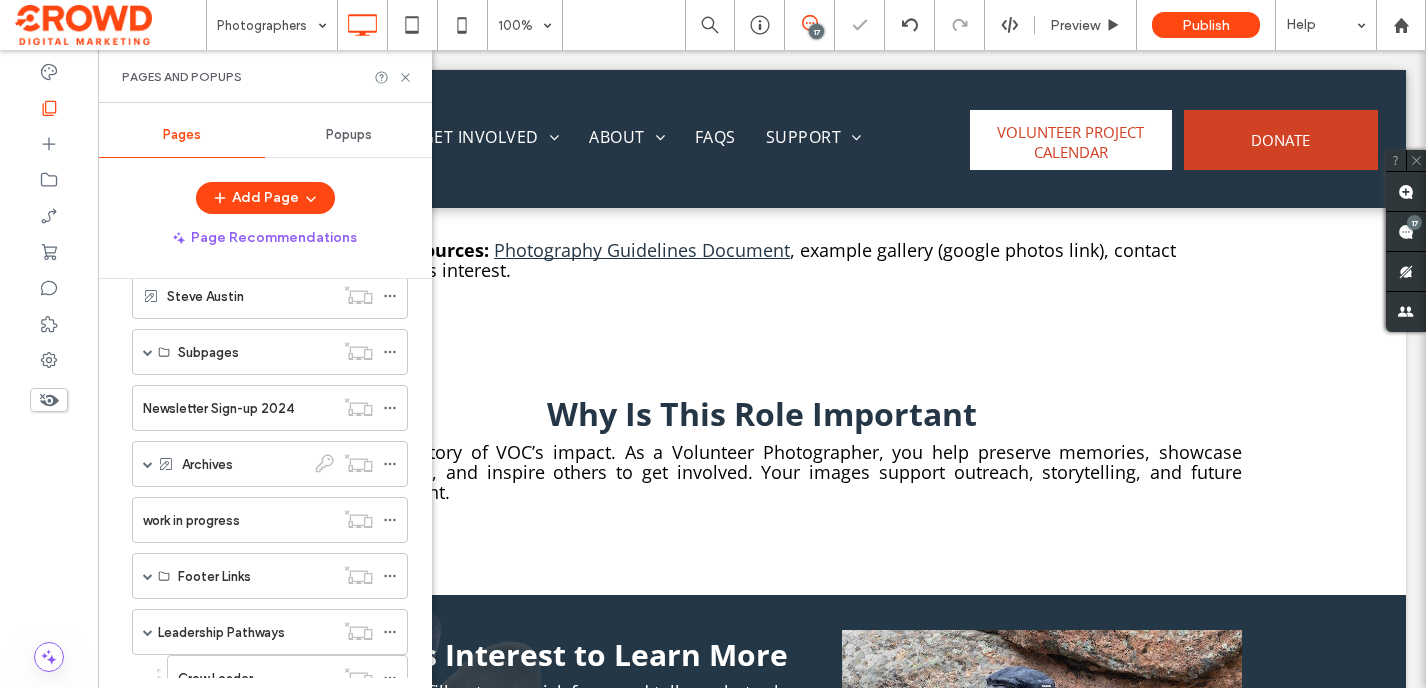 scroll, scrollTop: 1575, scrollLeft: 0, axis: vertical 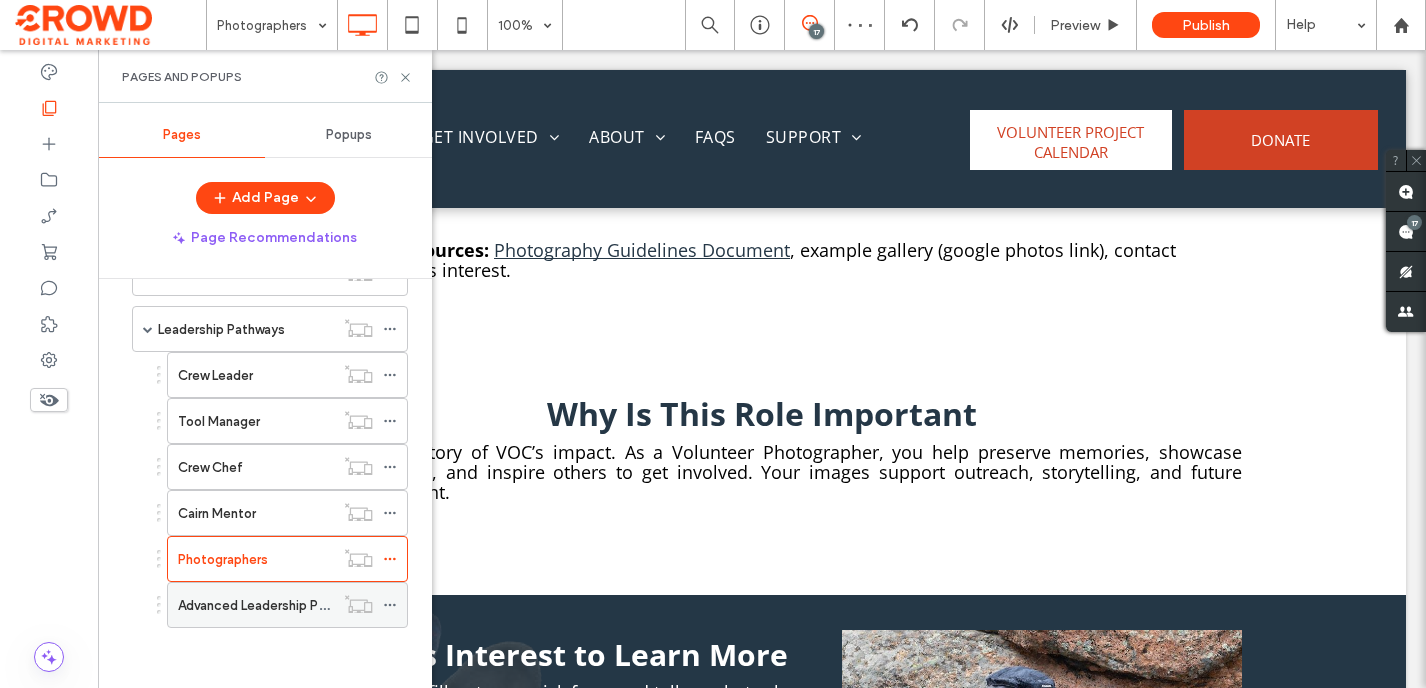 click on "Advanced Leadership Pathways" at bounding box center [256, 605] 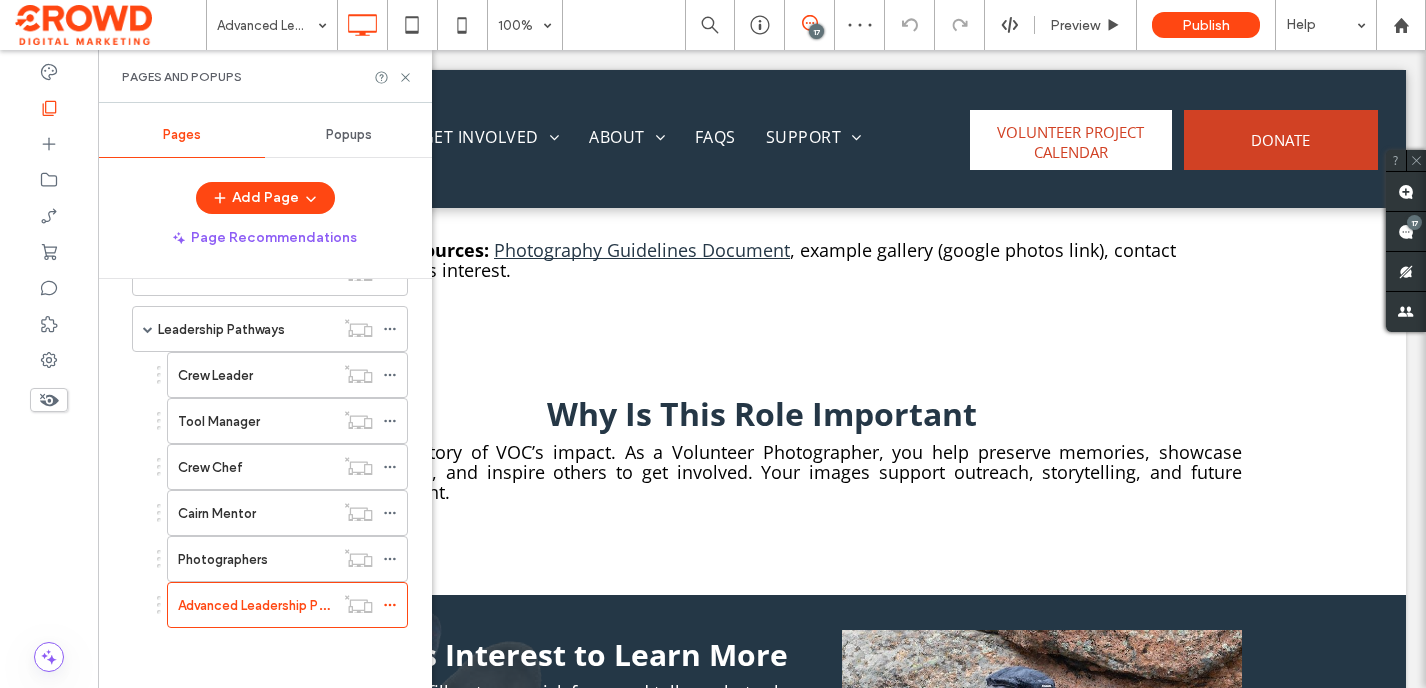 click on "Pages and Popups" at bounding box center [265, 77] 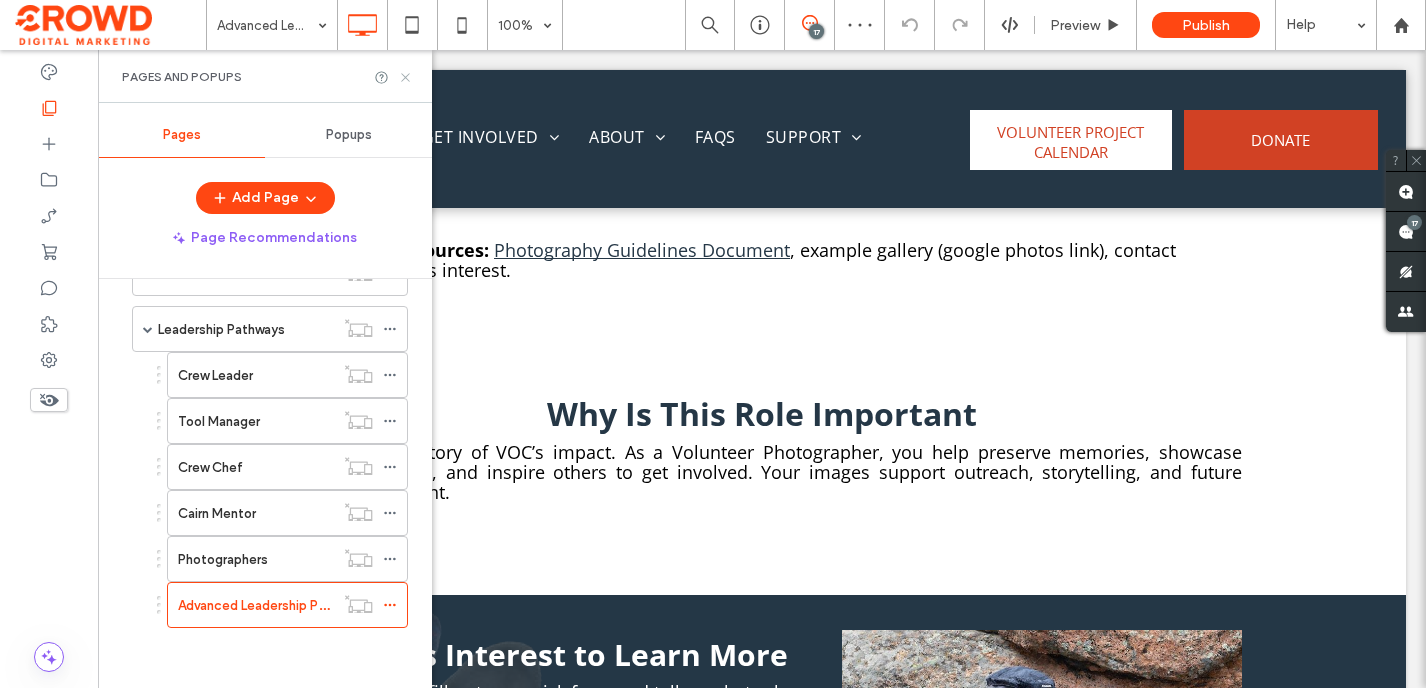 click 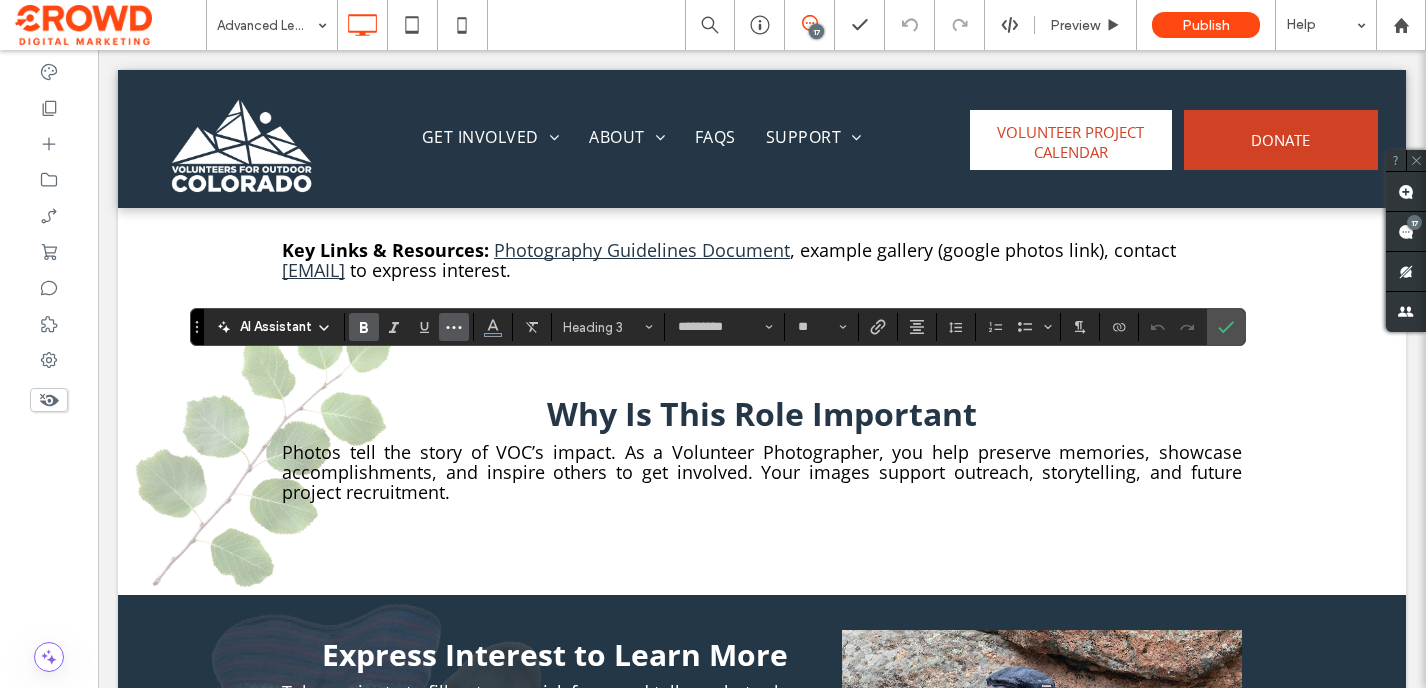 click 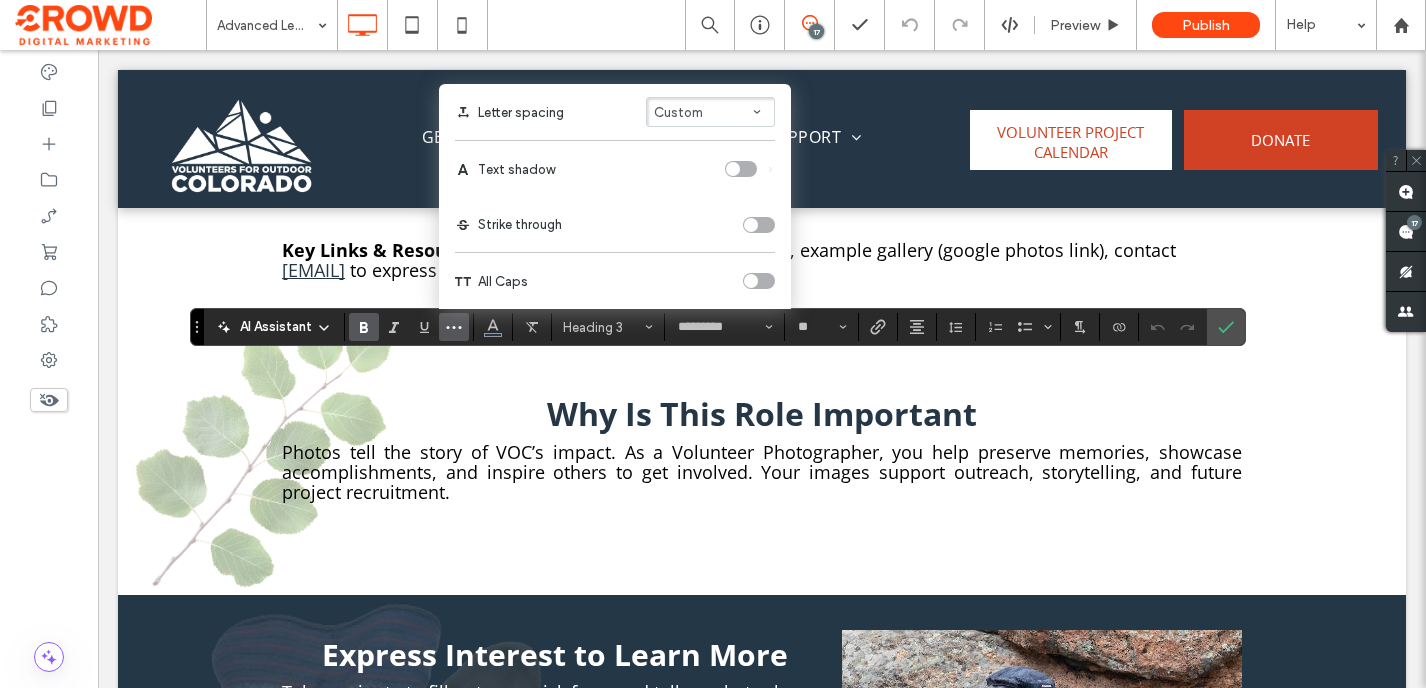 click at bounding box center [759, 281] 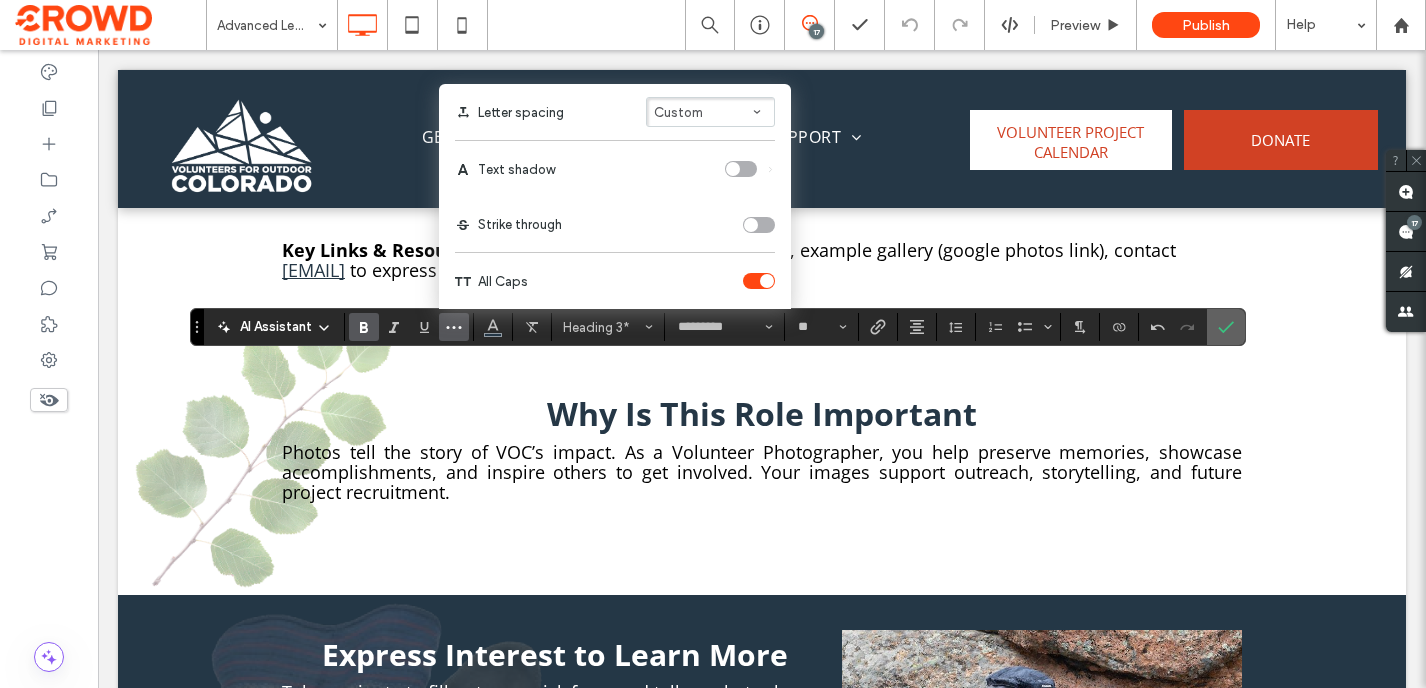click 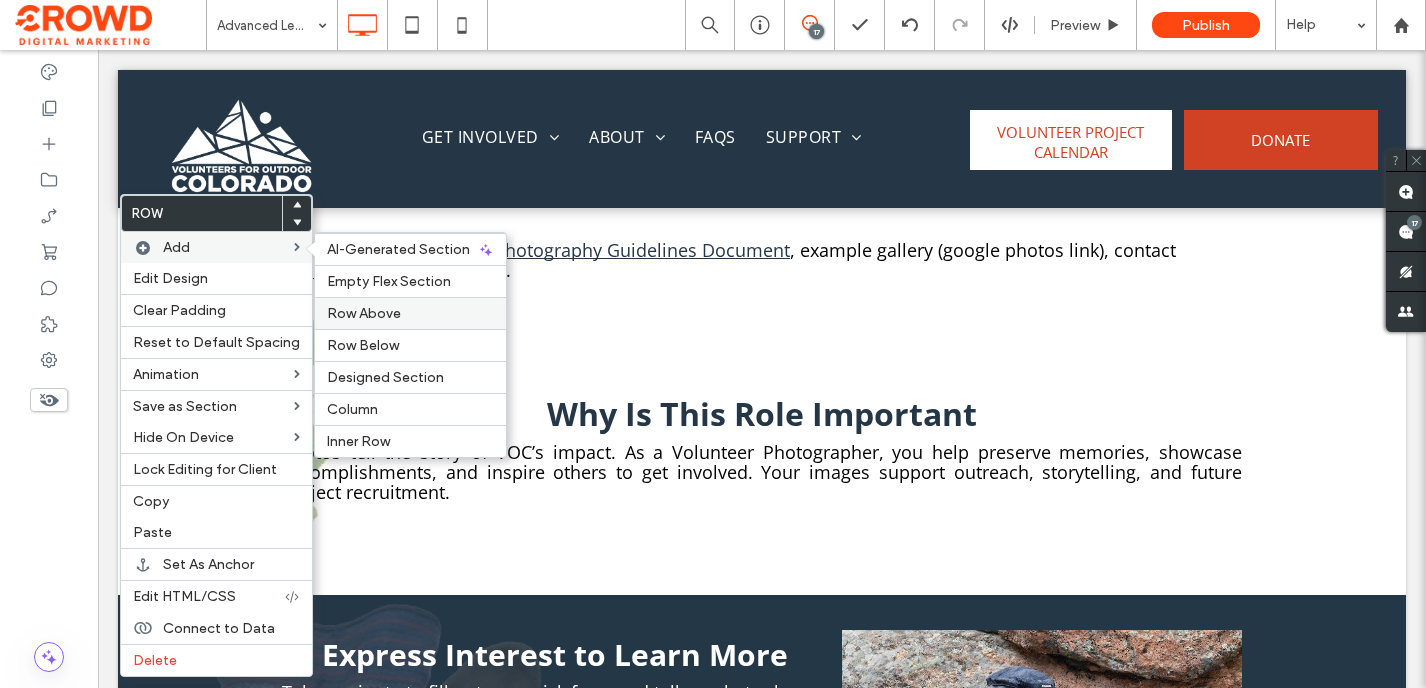 click on "Row Above" at bounding box center [364, 313] 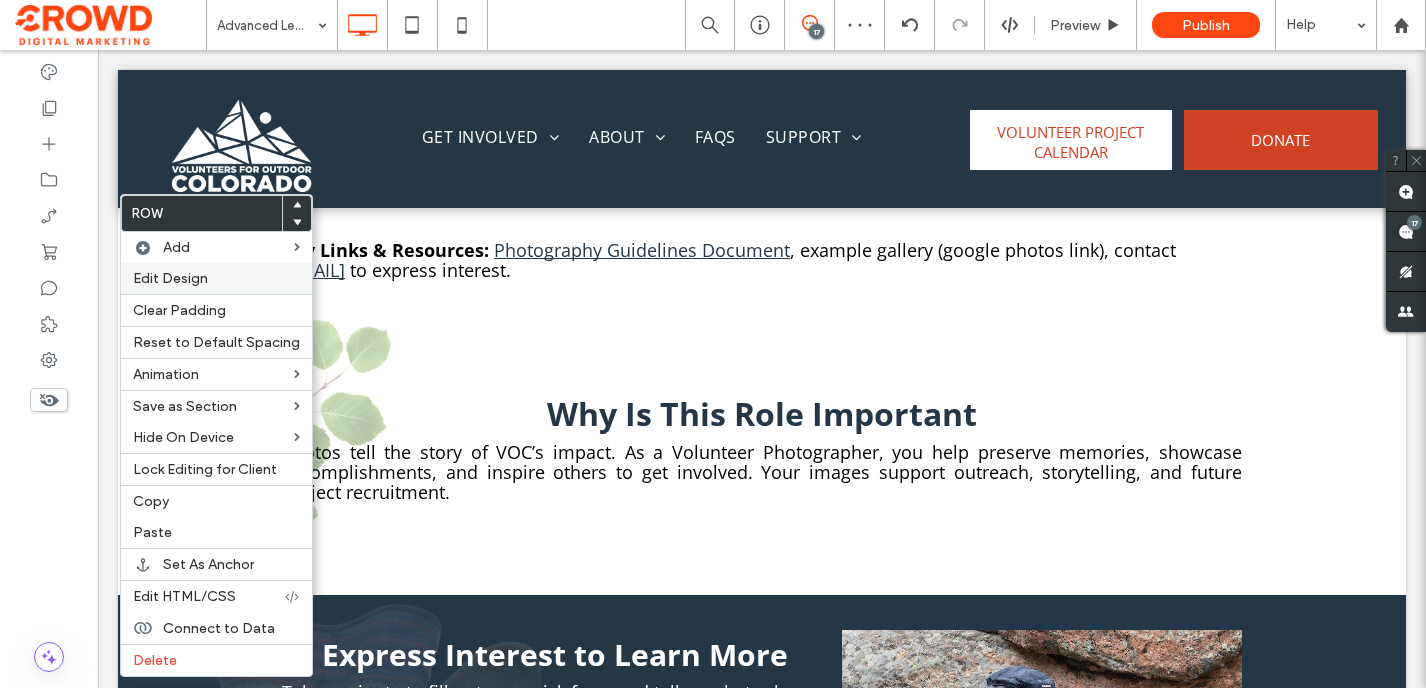 click on "Edit Design" at bounding box center [170, 278] 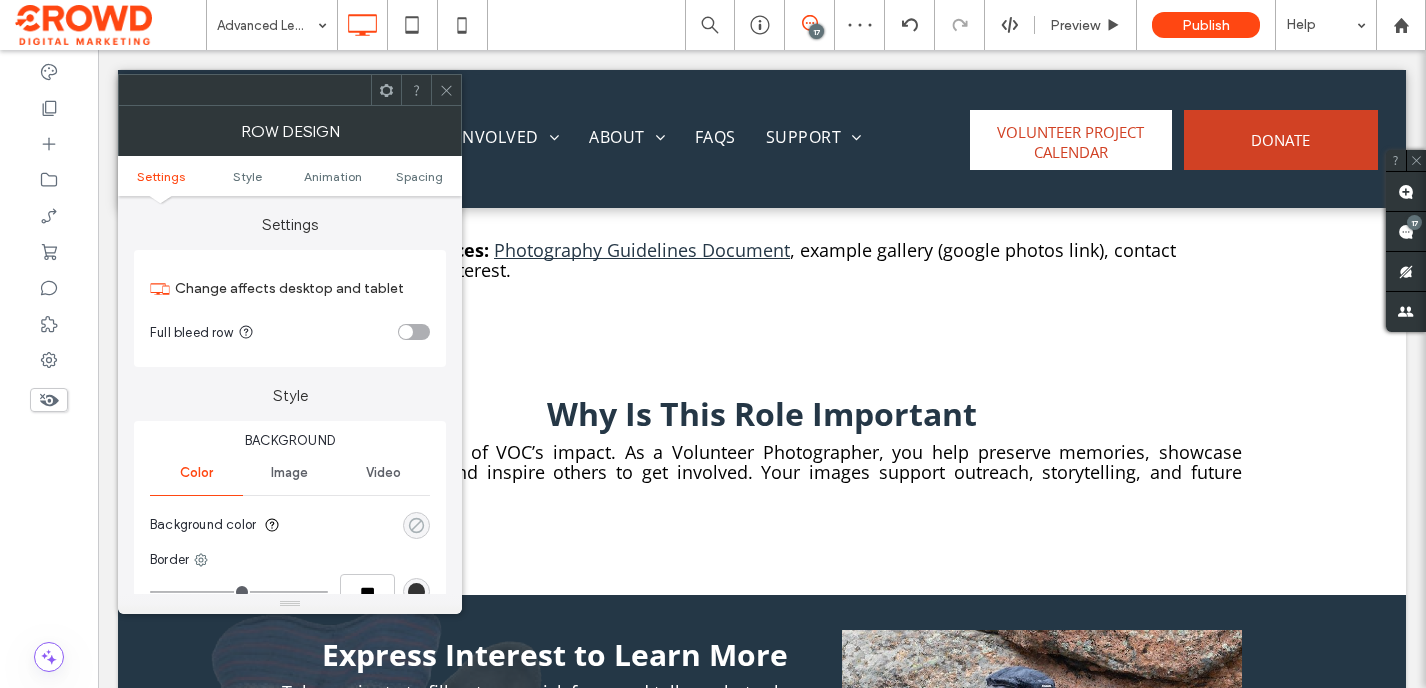 click 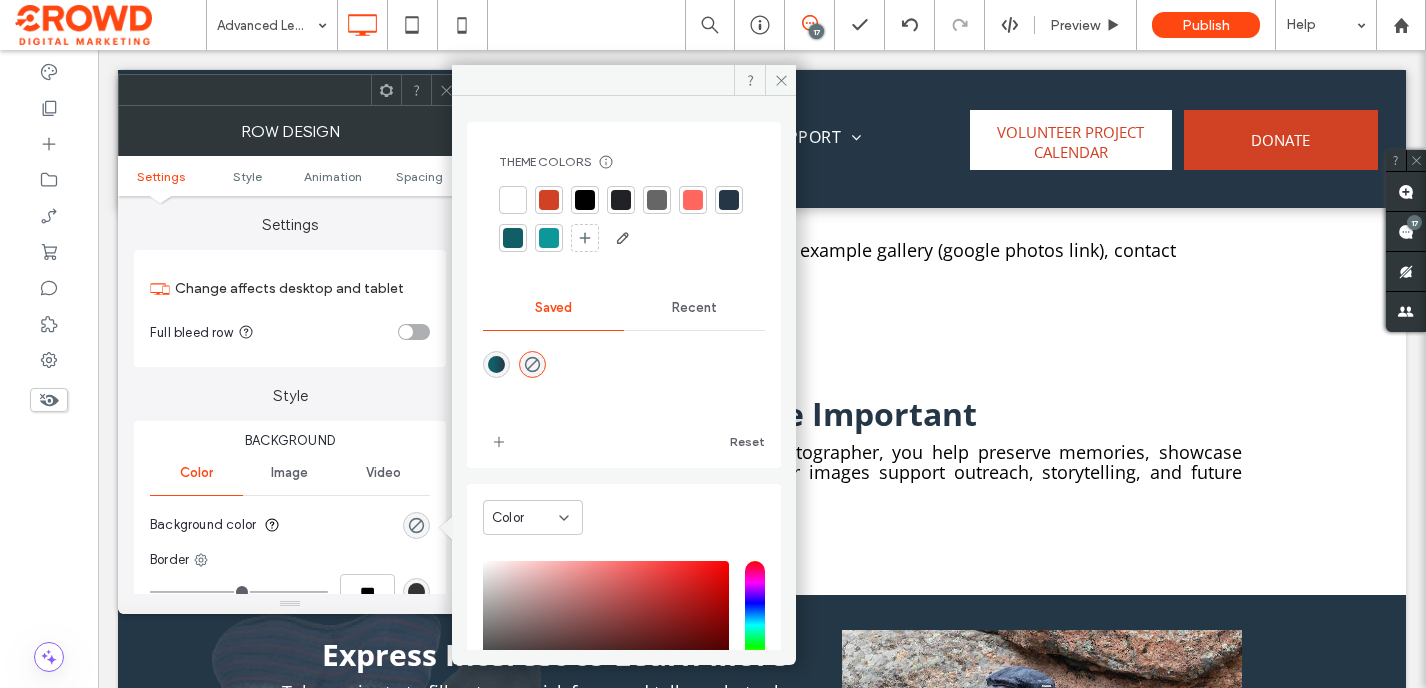 click at bounding box center [729, 200] 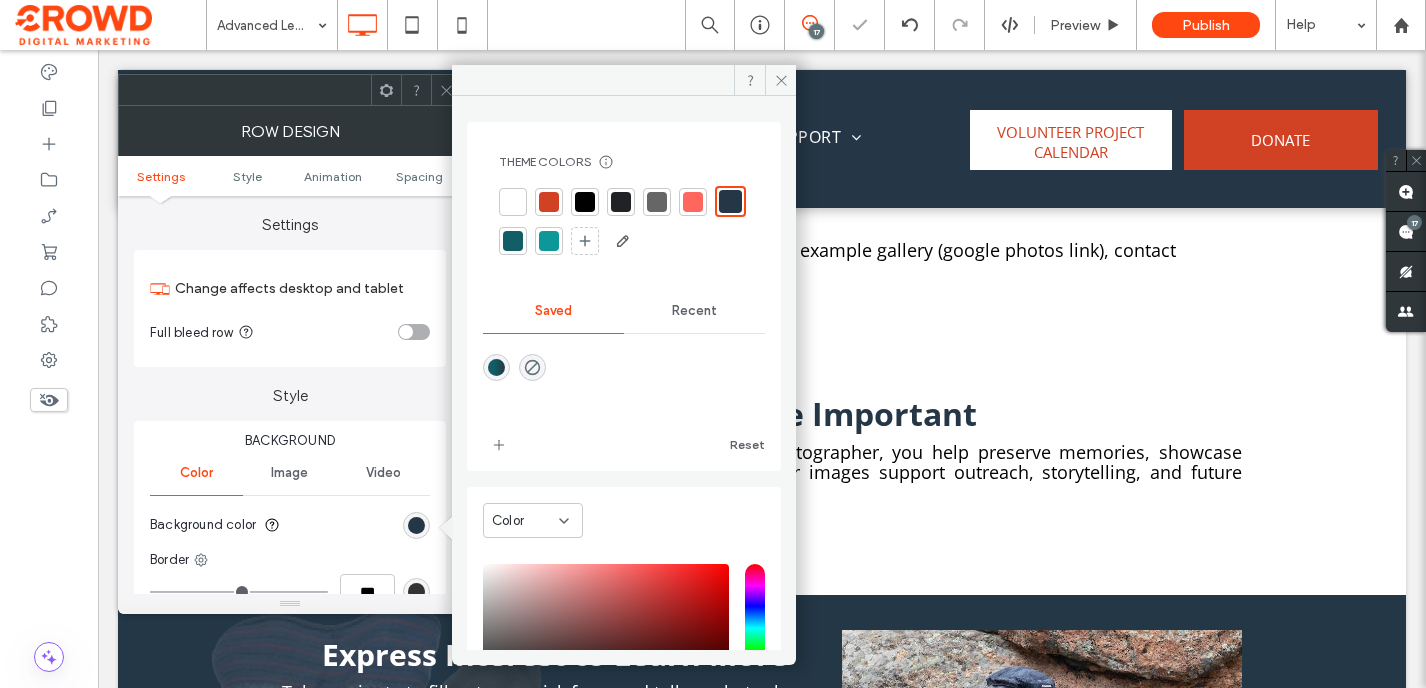 click 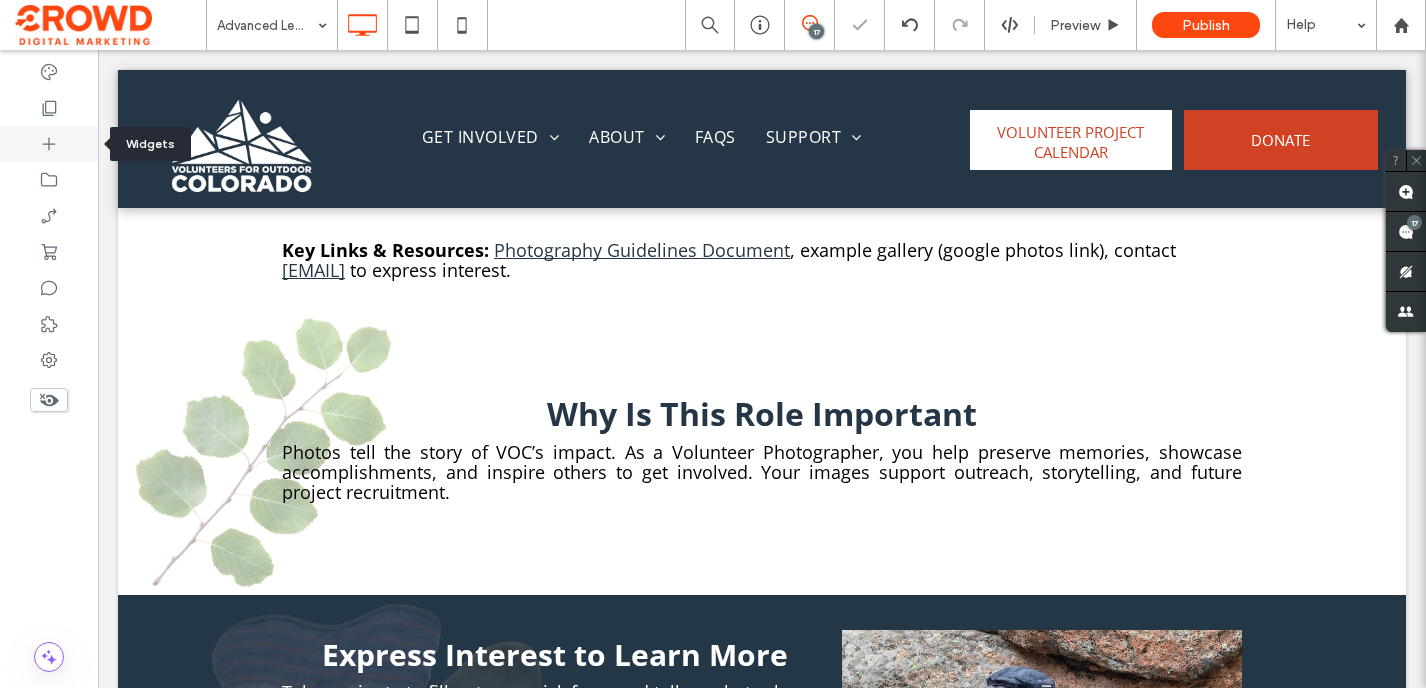click at bounding box center [49, 144] 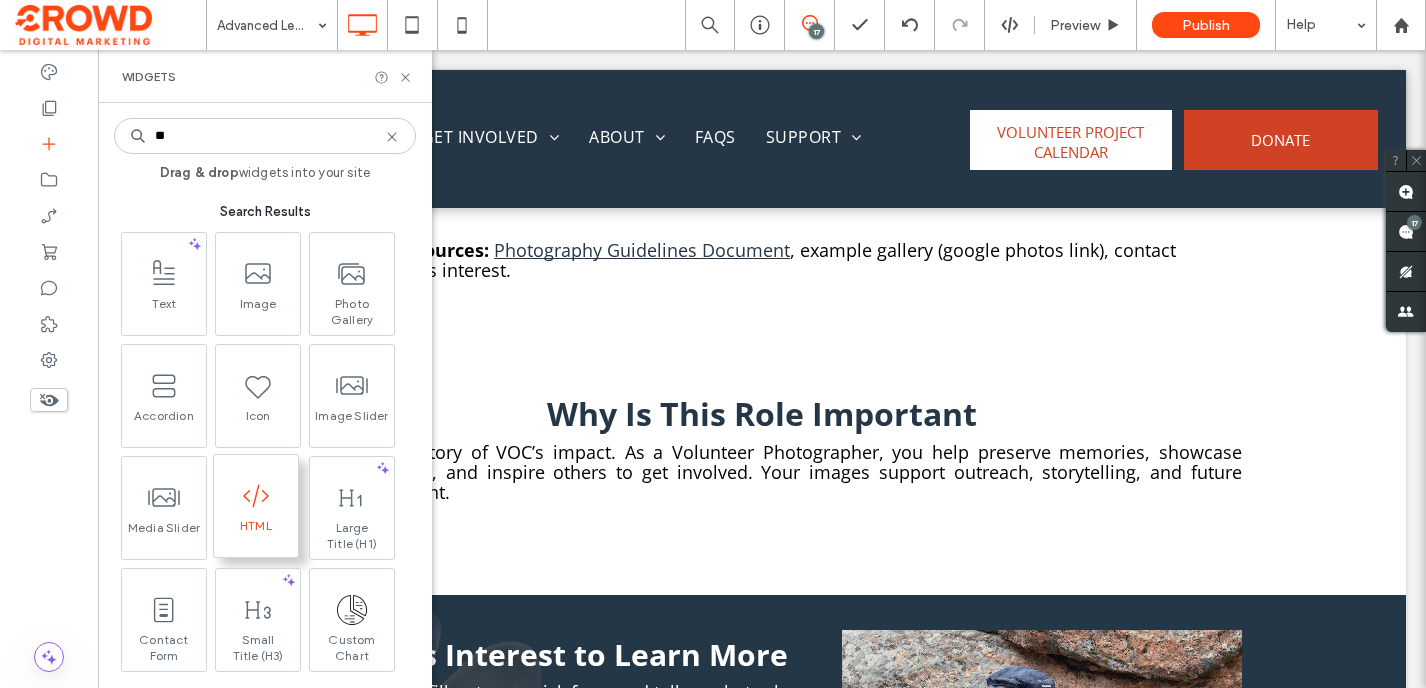 type on "**" 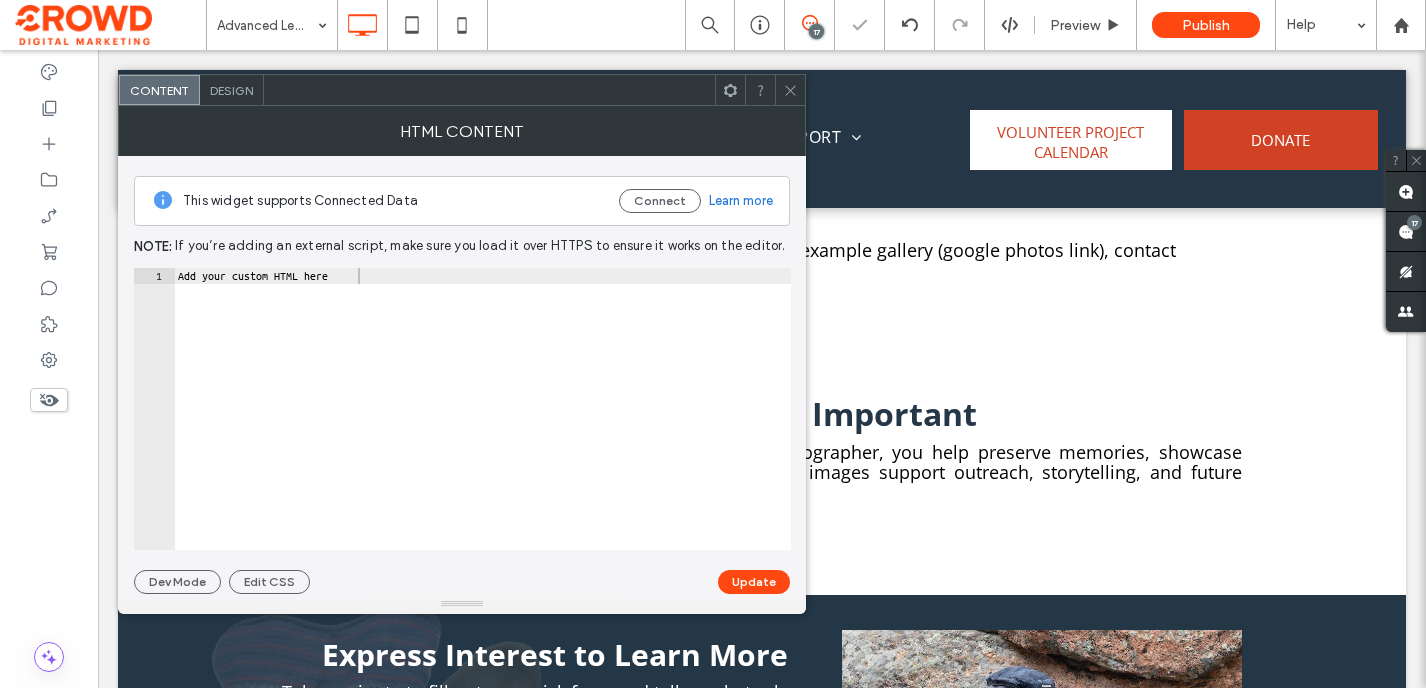 click on "Add your custom HTML here" at bounding box center (482, 425) 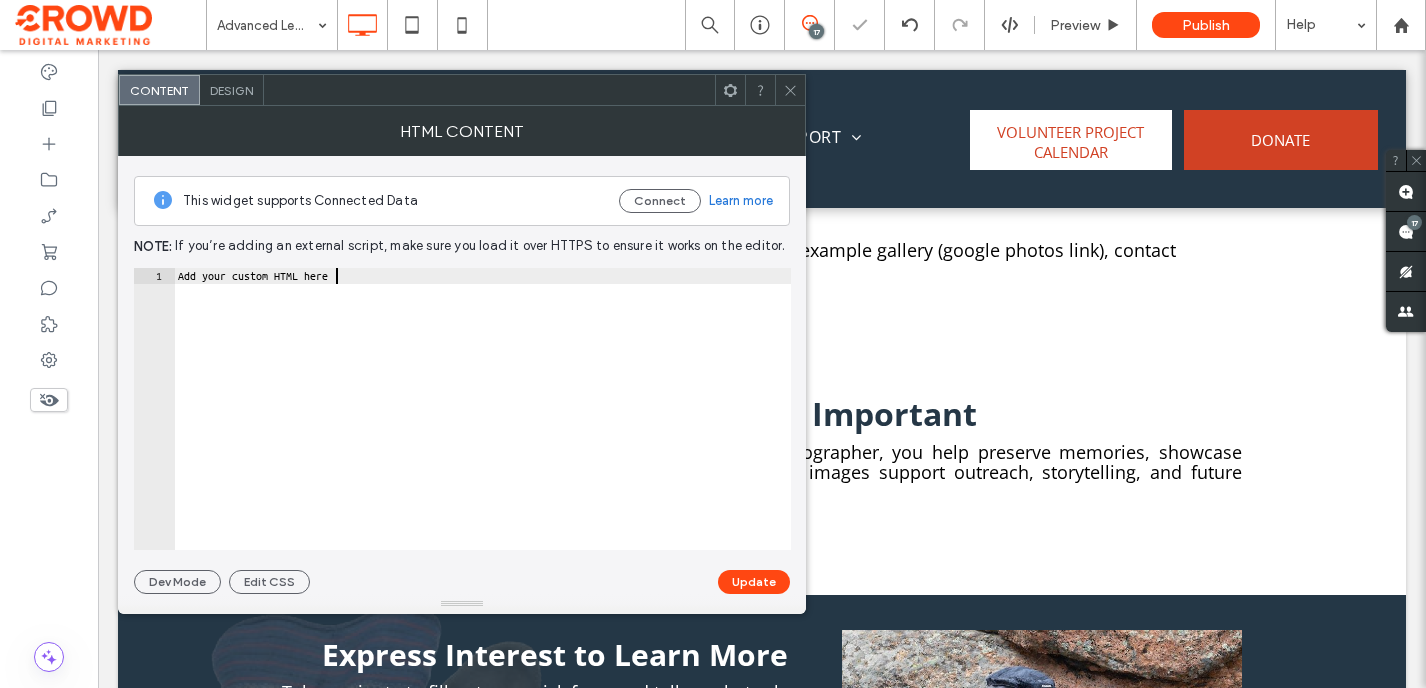 click on "Add your custom HTML here" at bounding box center (482, 425) 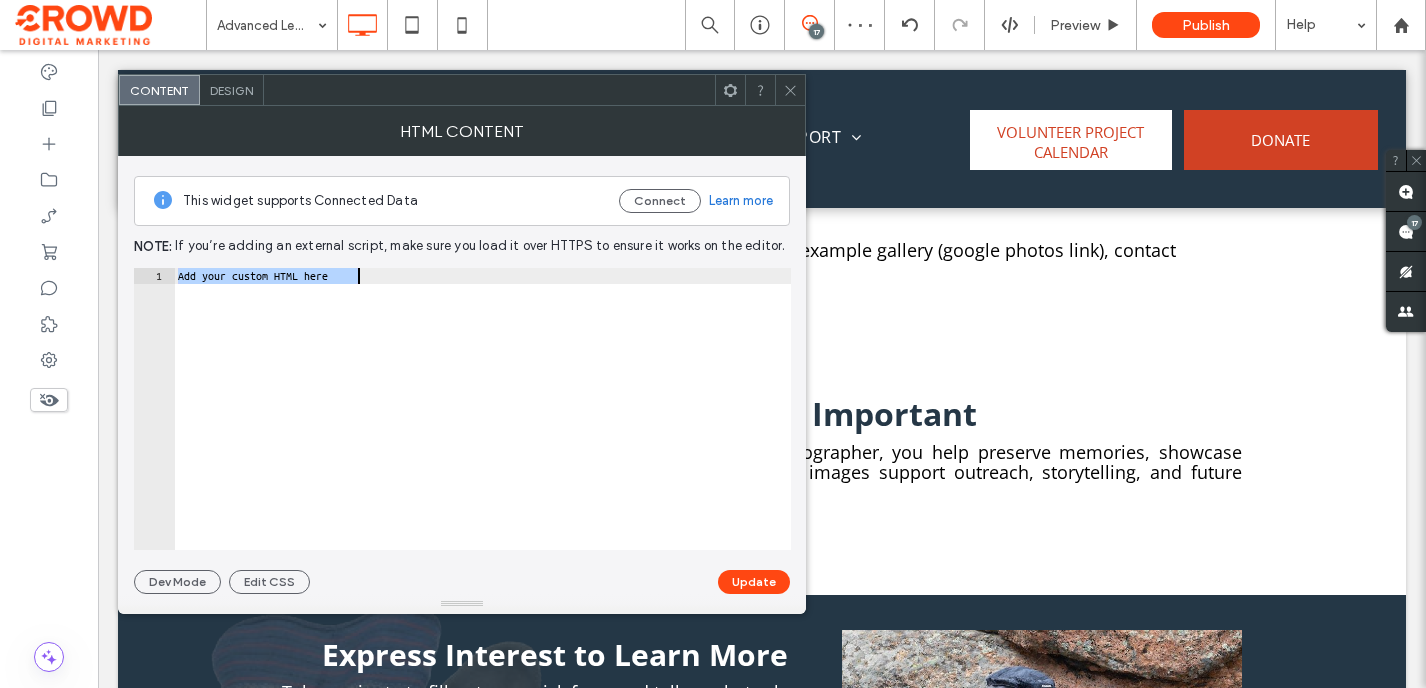 paste on "**********" 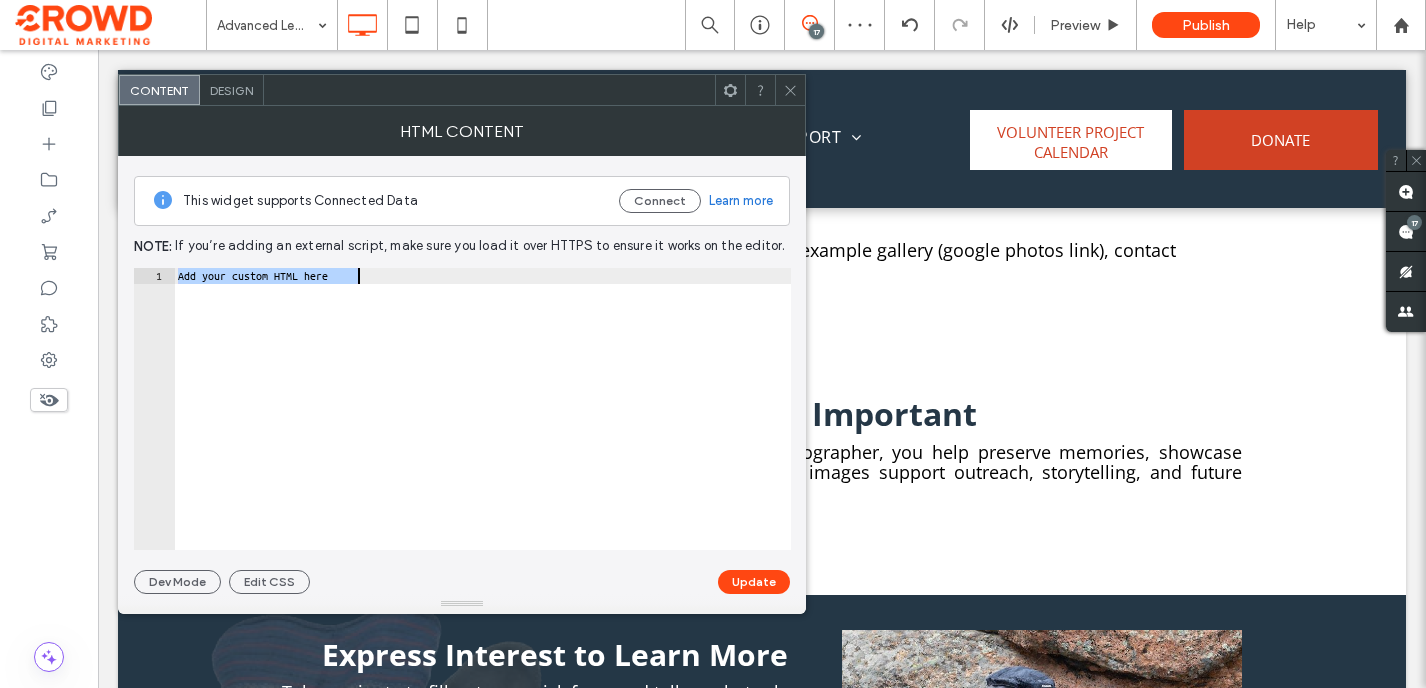 type on "**********" 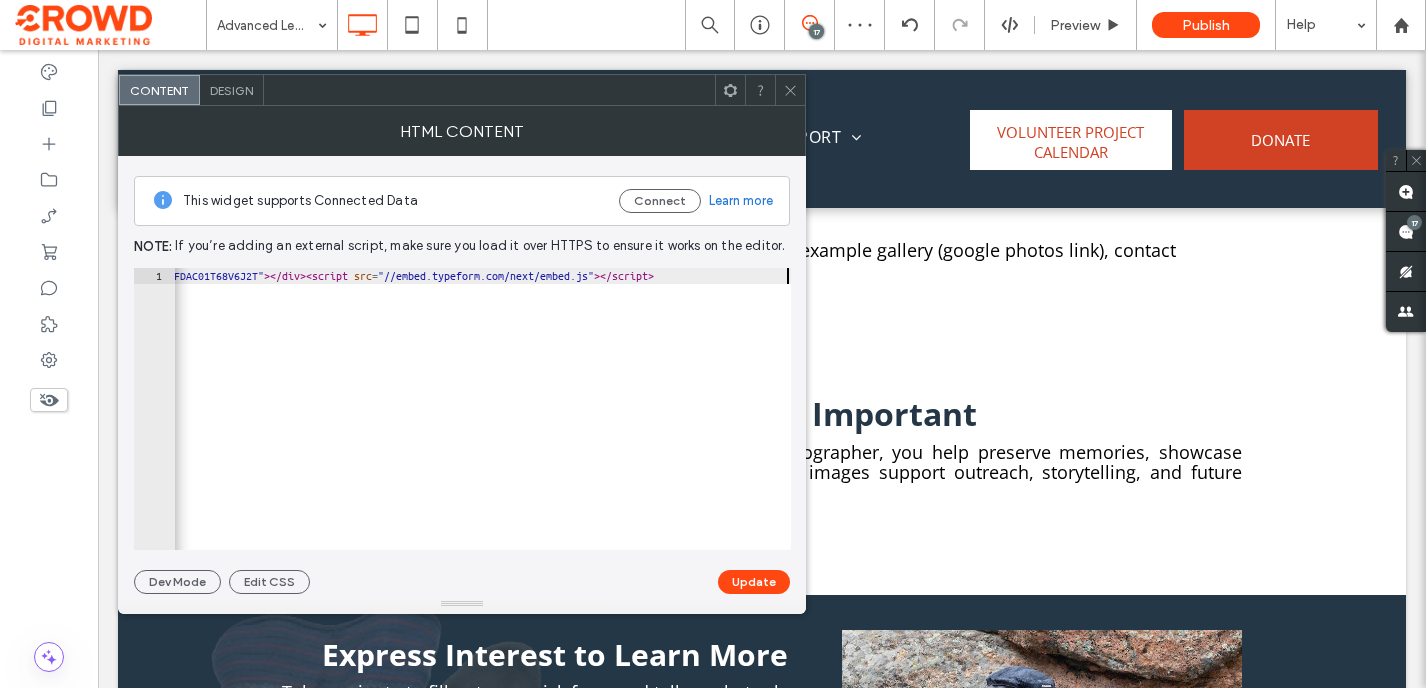 scroll, scrollTop: 0, scrollLeft: 190, axis: horizontal 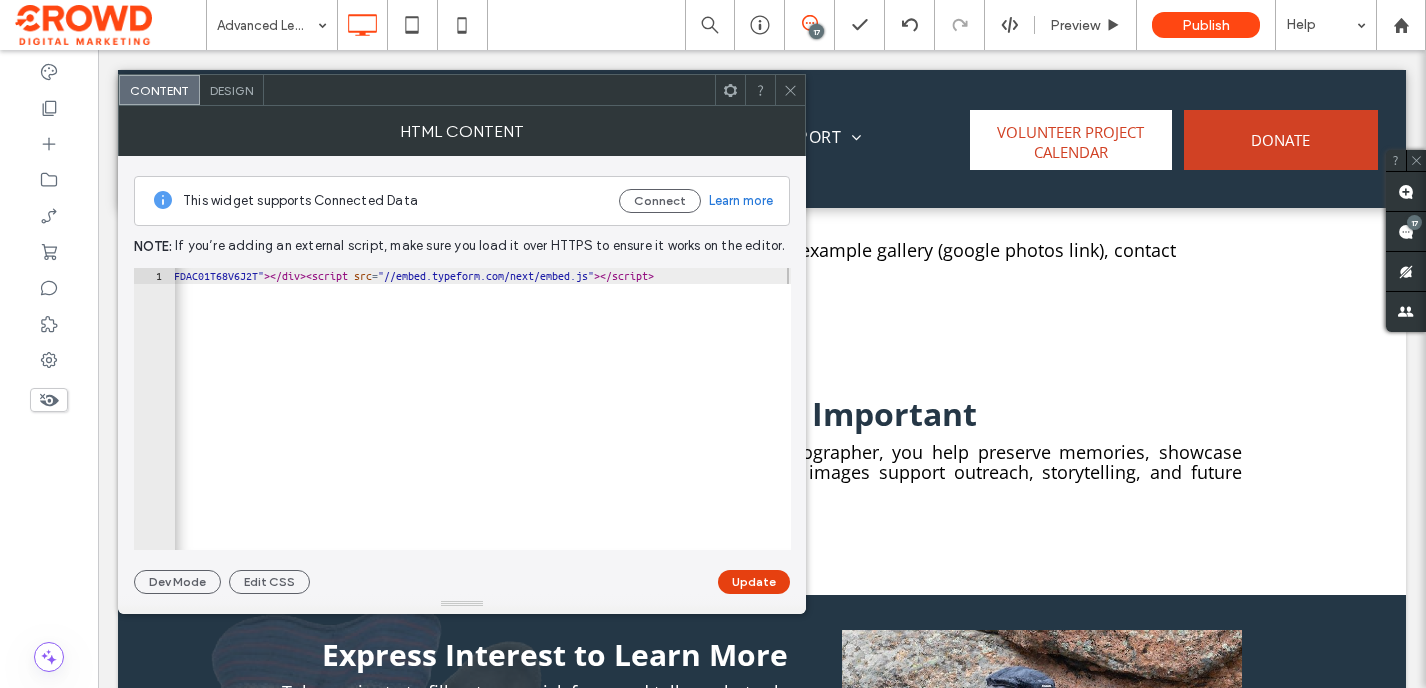 click on "Update" at bounding box center (754, 582) 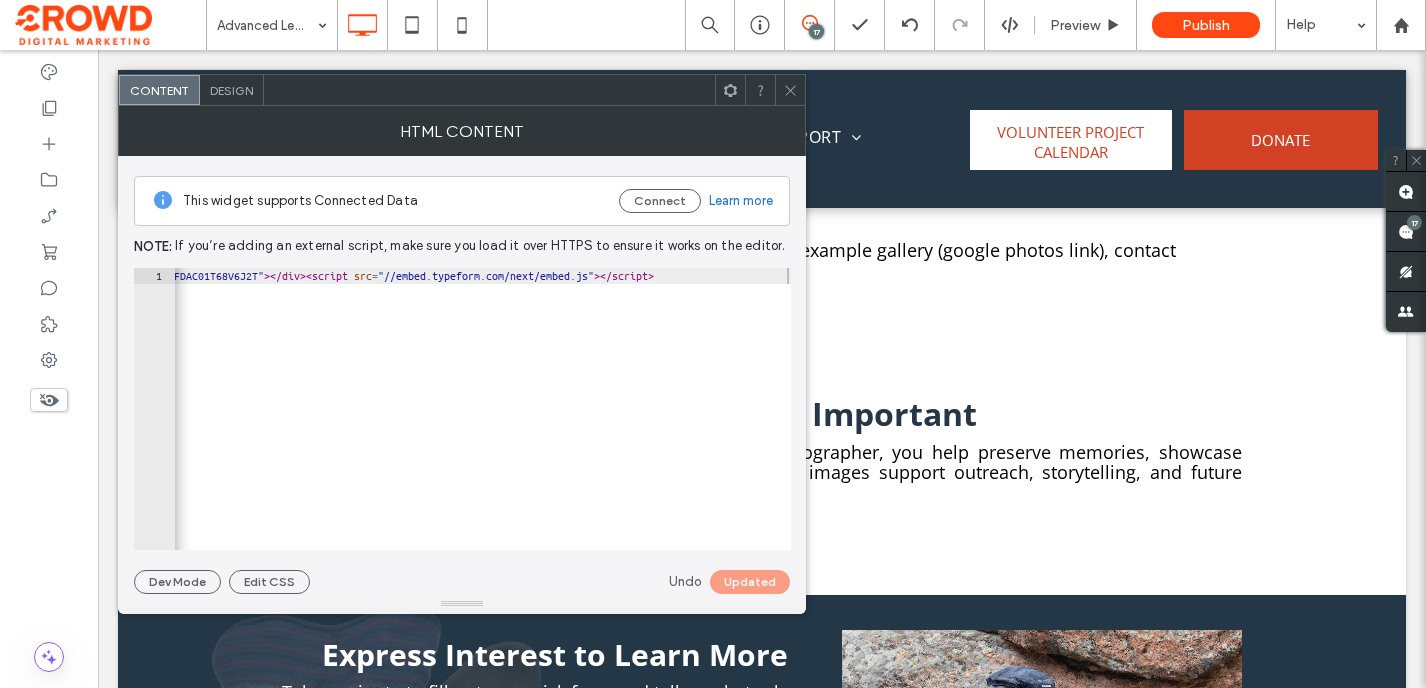 click 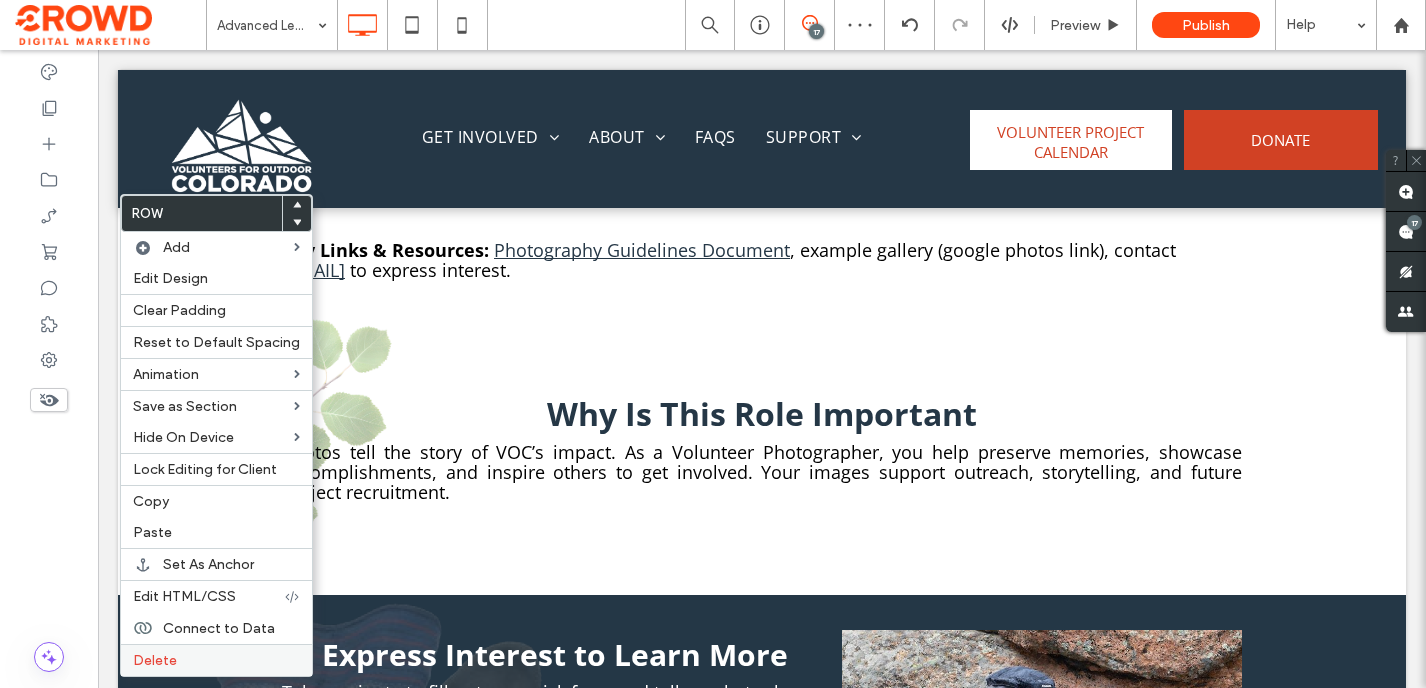 click on "Delete" at bounding box center (216, 660) 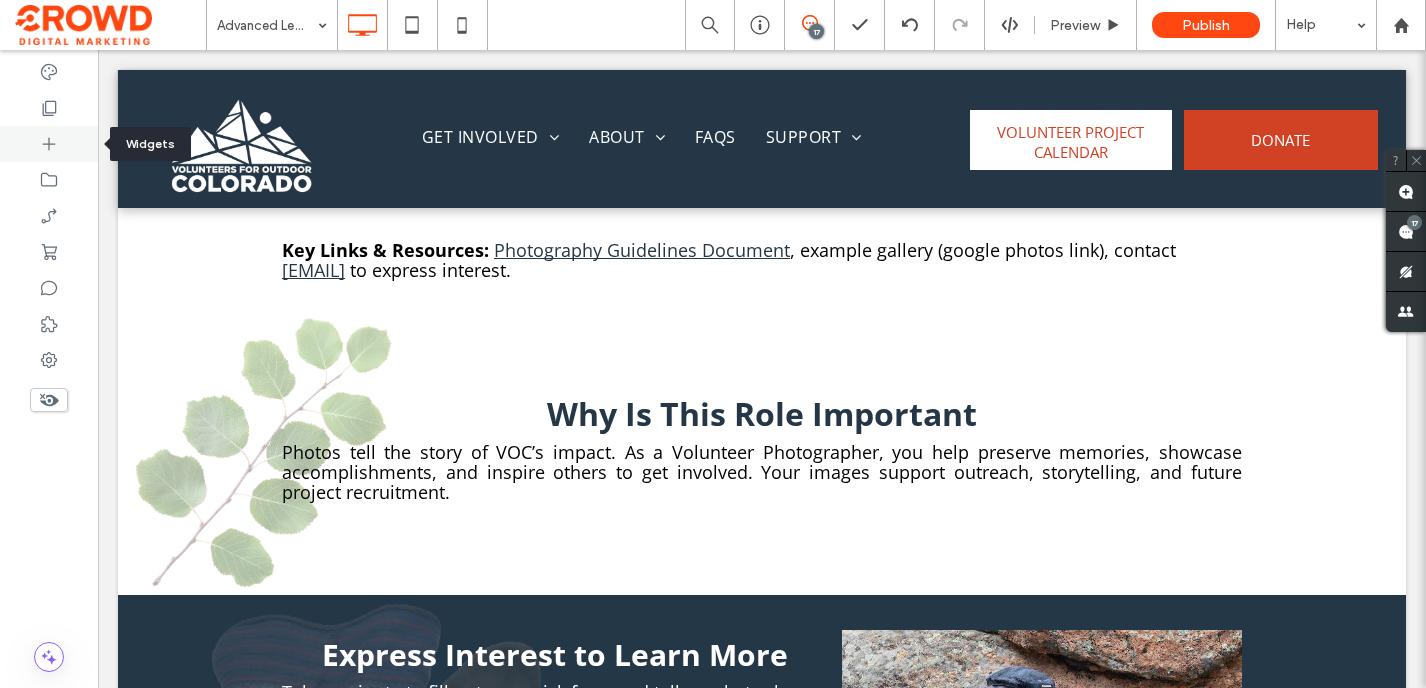 click at bounding box center (49, 144) 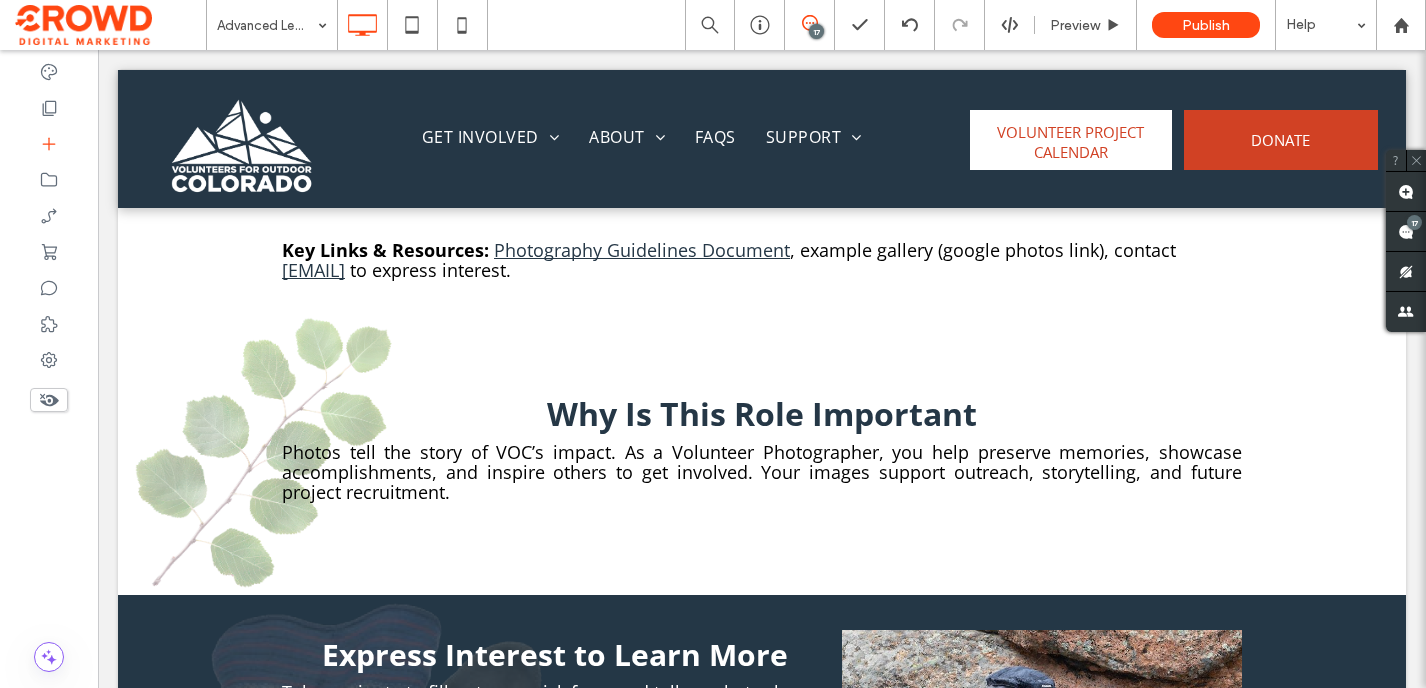 drag, startPoint x: 340, startPoint y: 309, endPoint x: 352, endPoint y: 324, distance: 19.209373 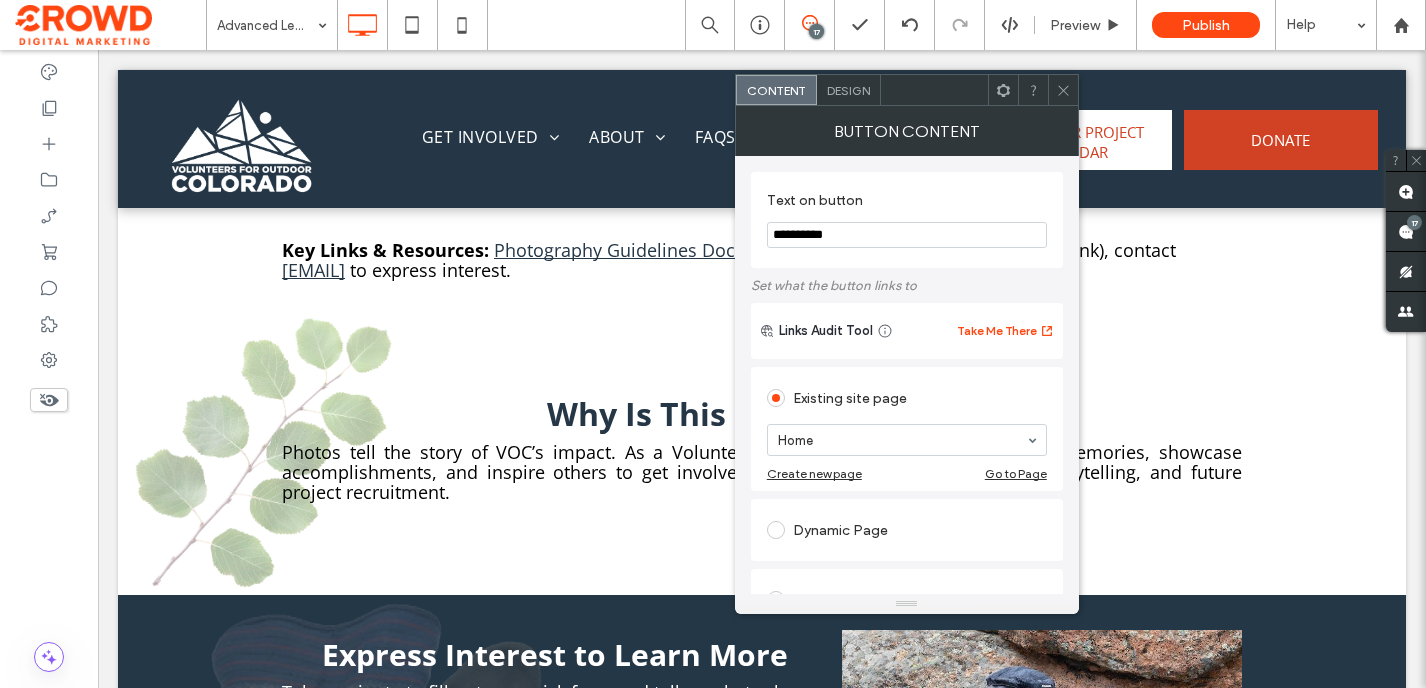 click on "**********" at bounding box center (907, 235) 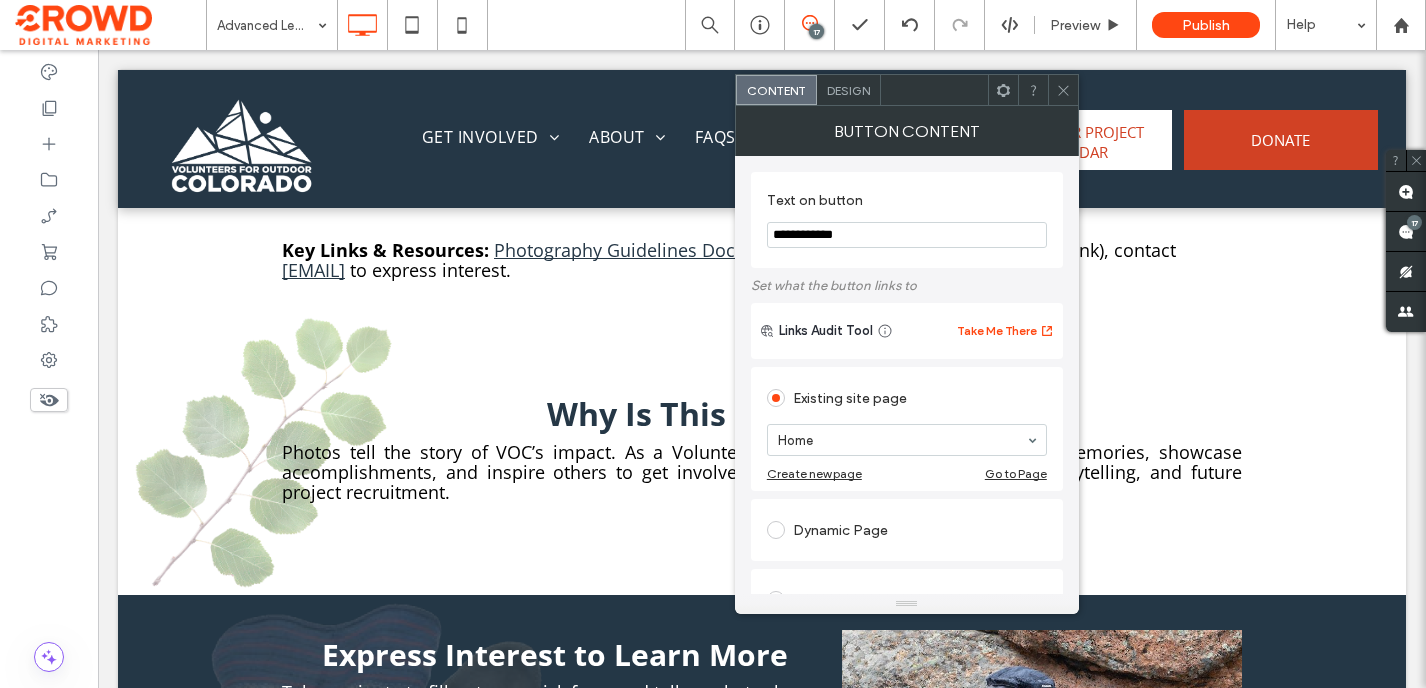 scroll, scrollTop: 184, scrollLeft: 0, axis: vertical 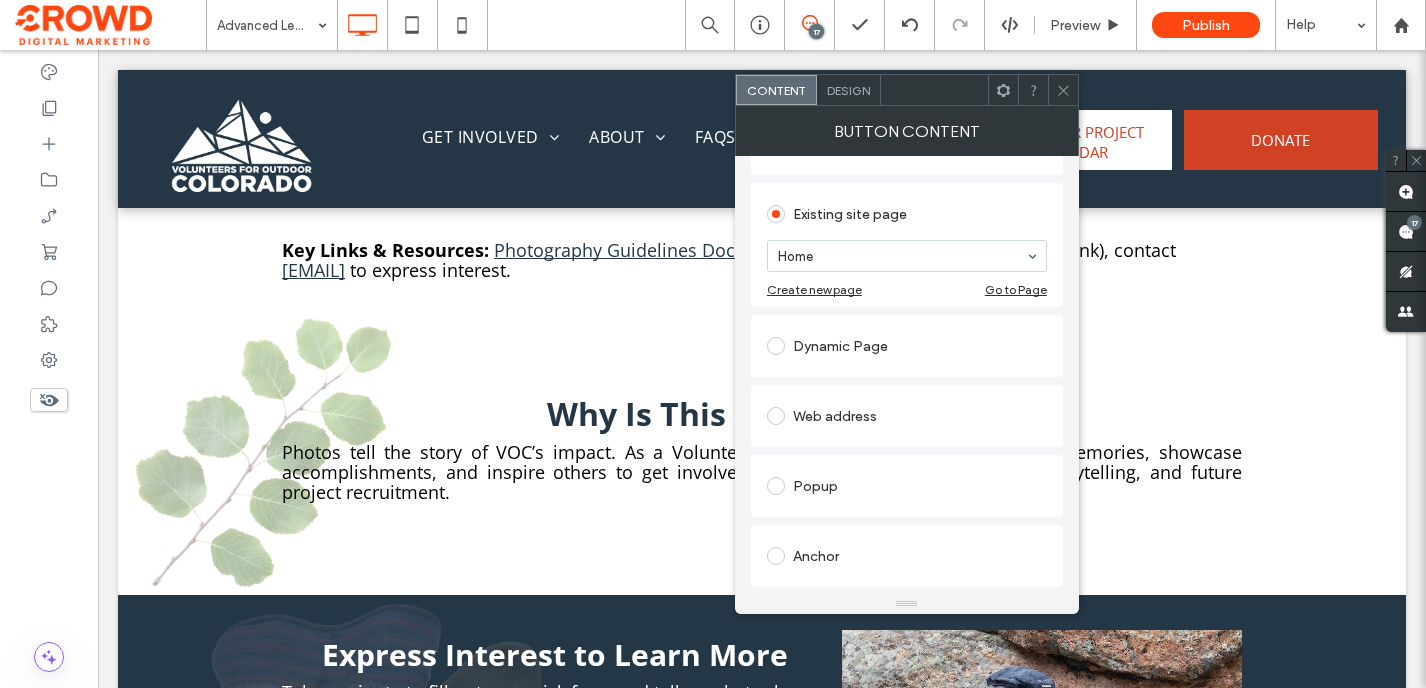 type on "**********" 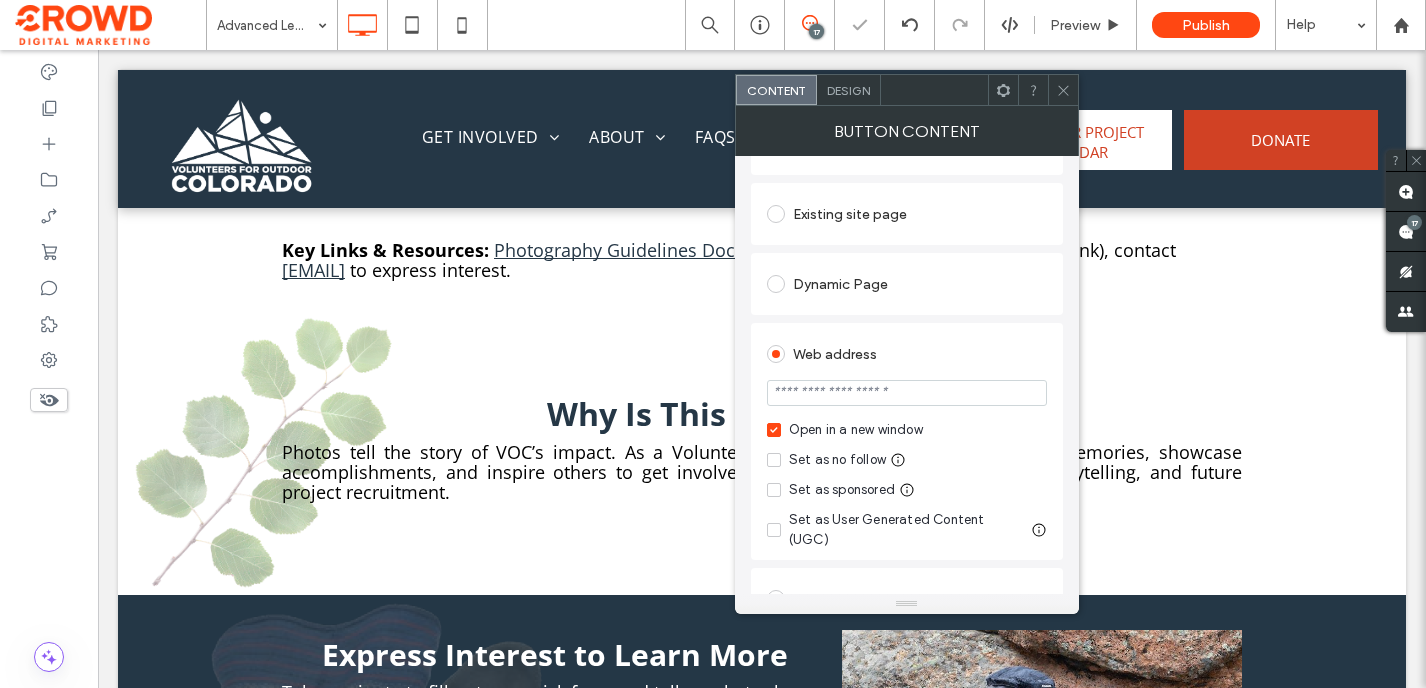 click at bounding box center [907, 393] 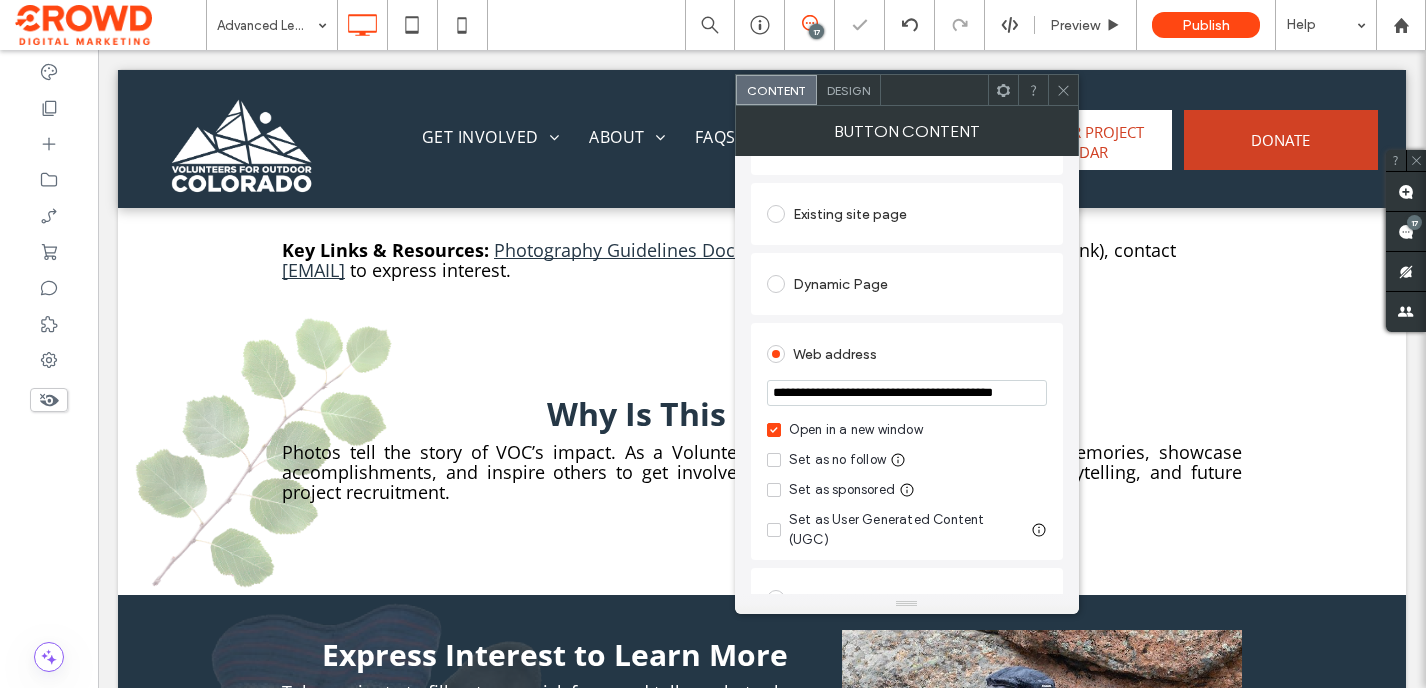 scroll, scrollTop: 0, scrollLeft: 55, axis: horizontal 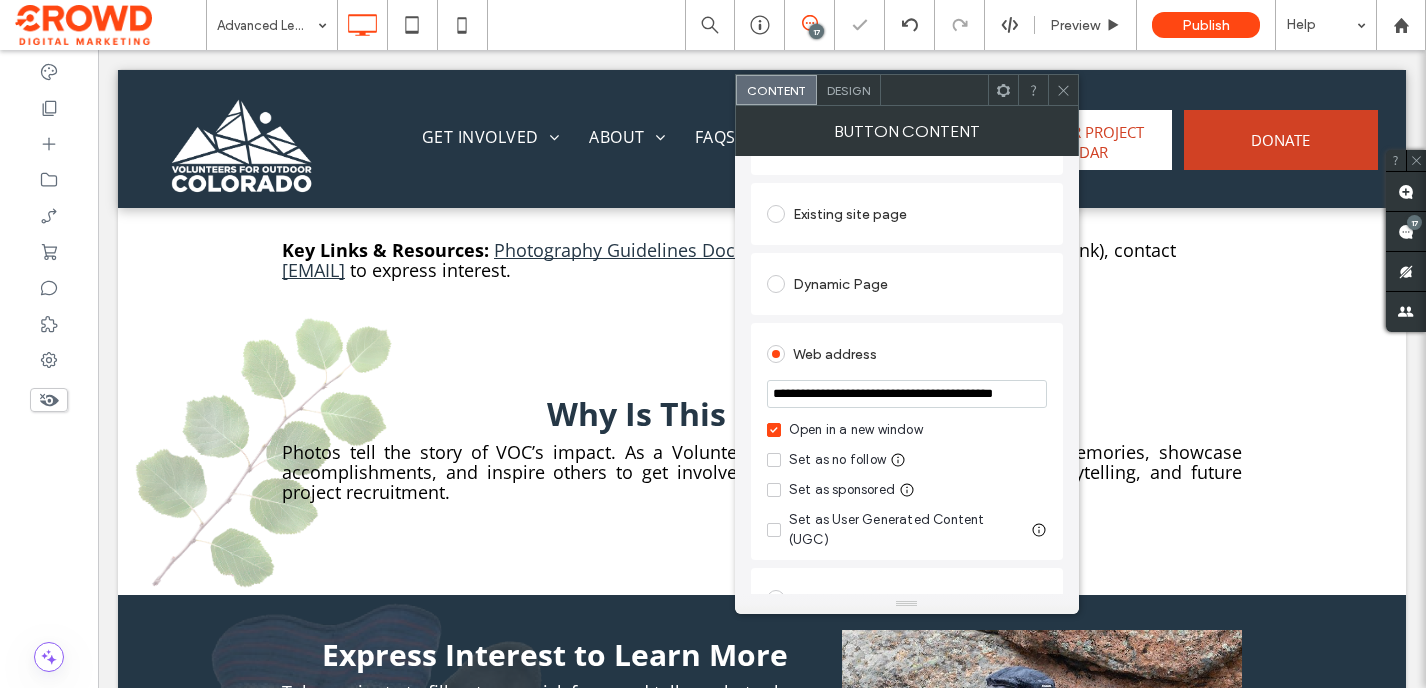type on "**********" 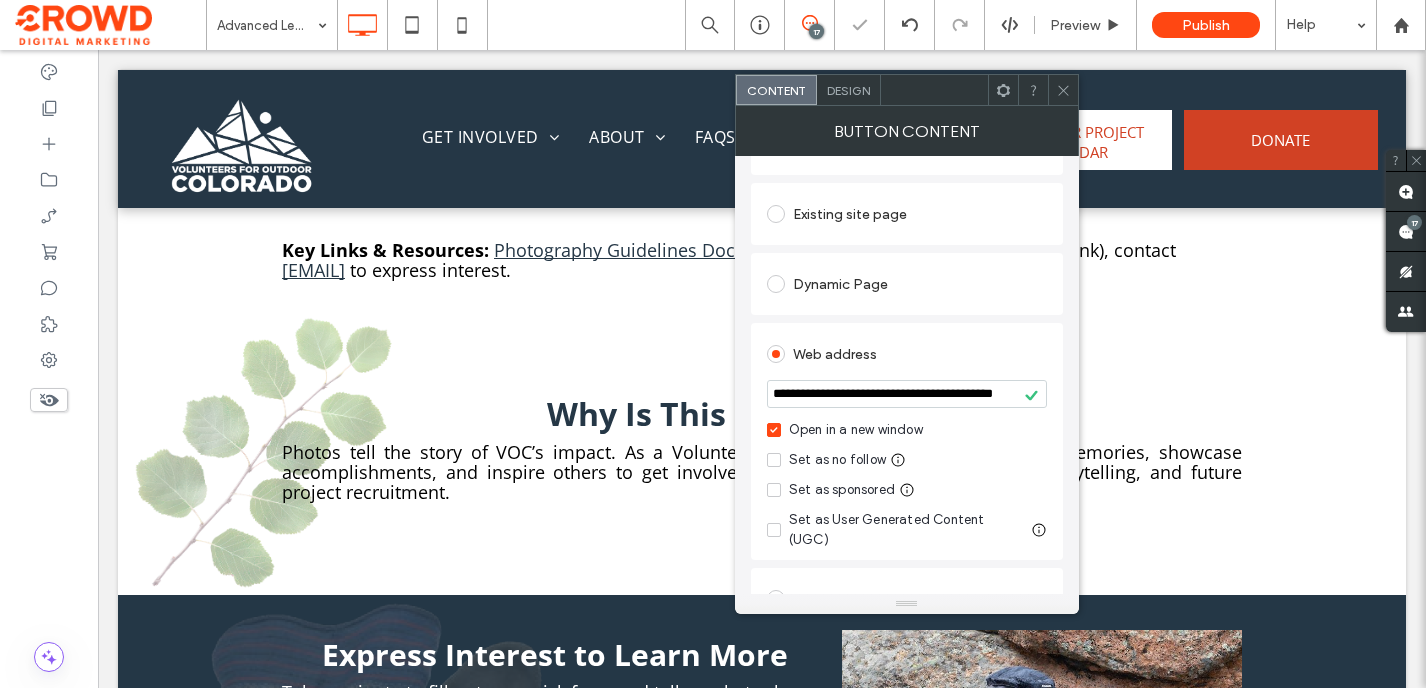 scroll, scrollTop: 0, scrollLeft: 0, axis: both 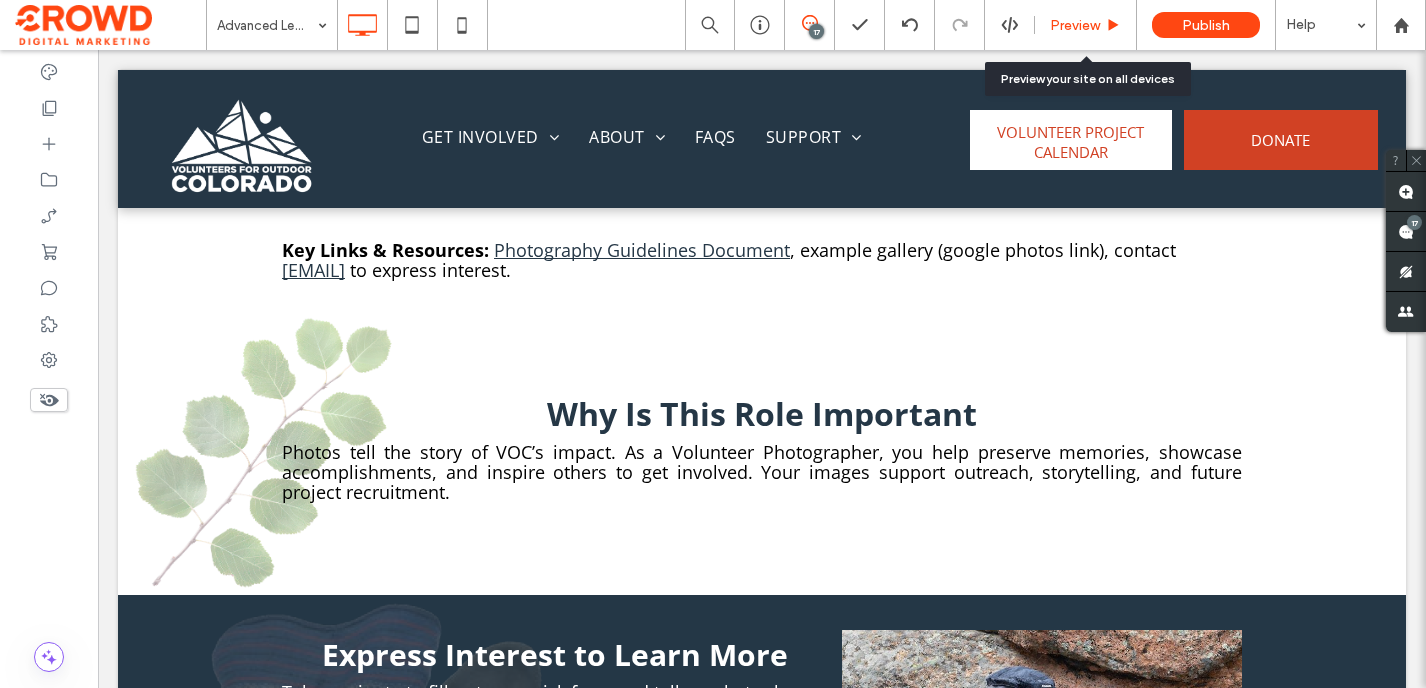 click on "Preview" at bounding box center [1075, 25] 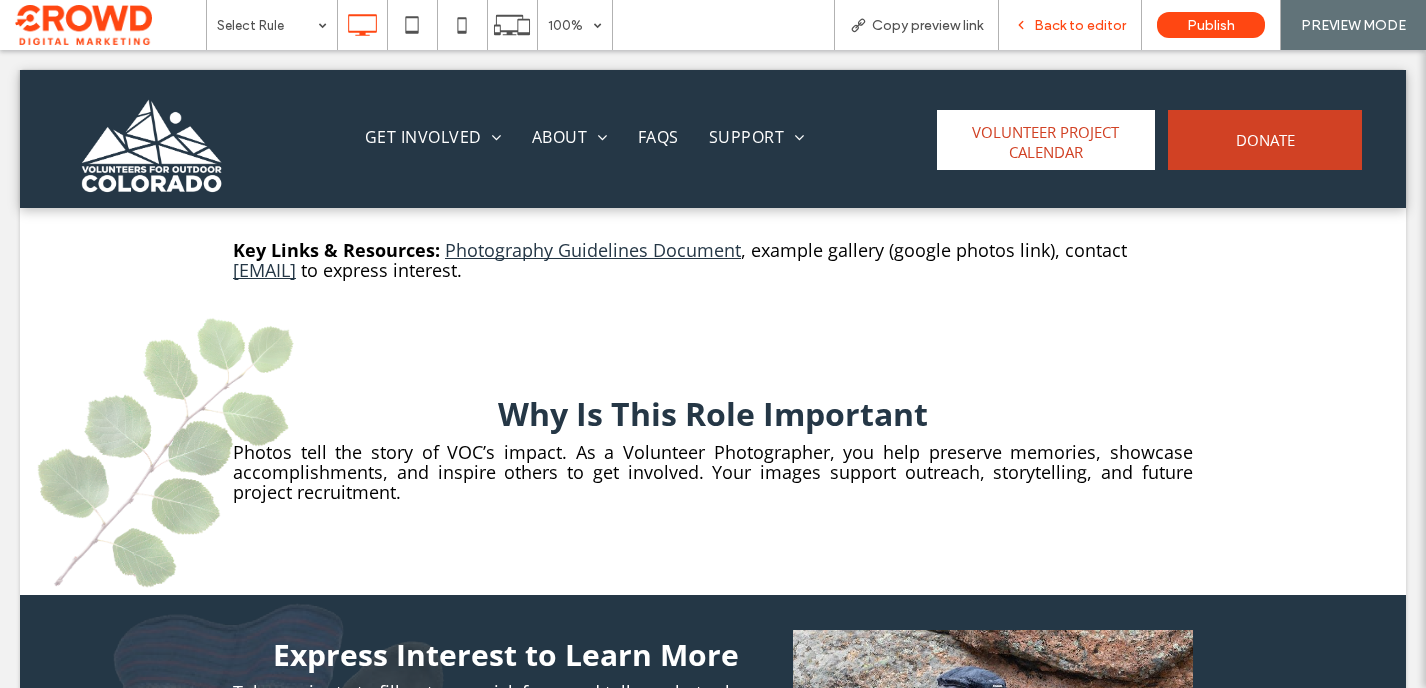 click on "Back to editor" at bounding box center (1070, 25) 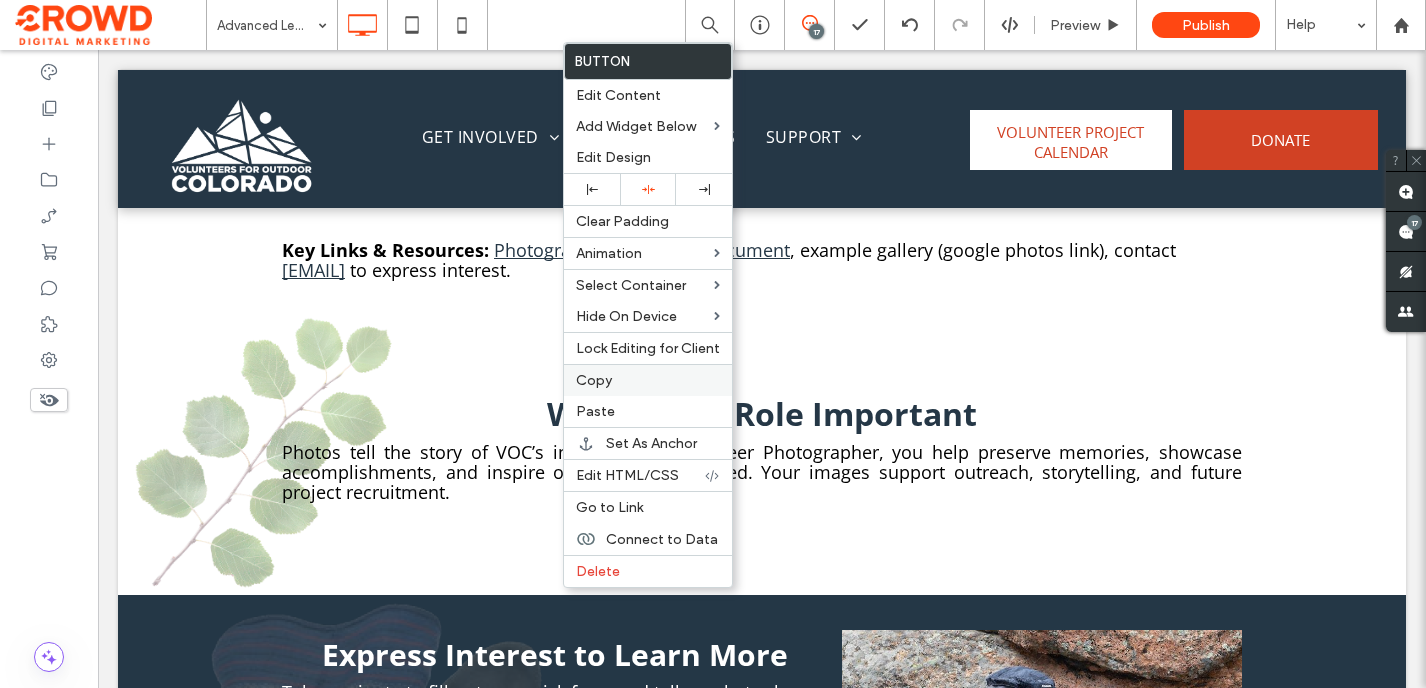 click on "Copy" at bounding box center [648, 380] 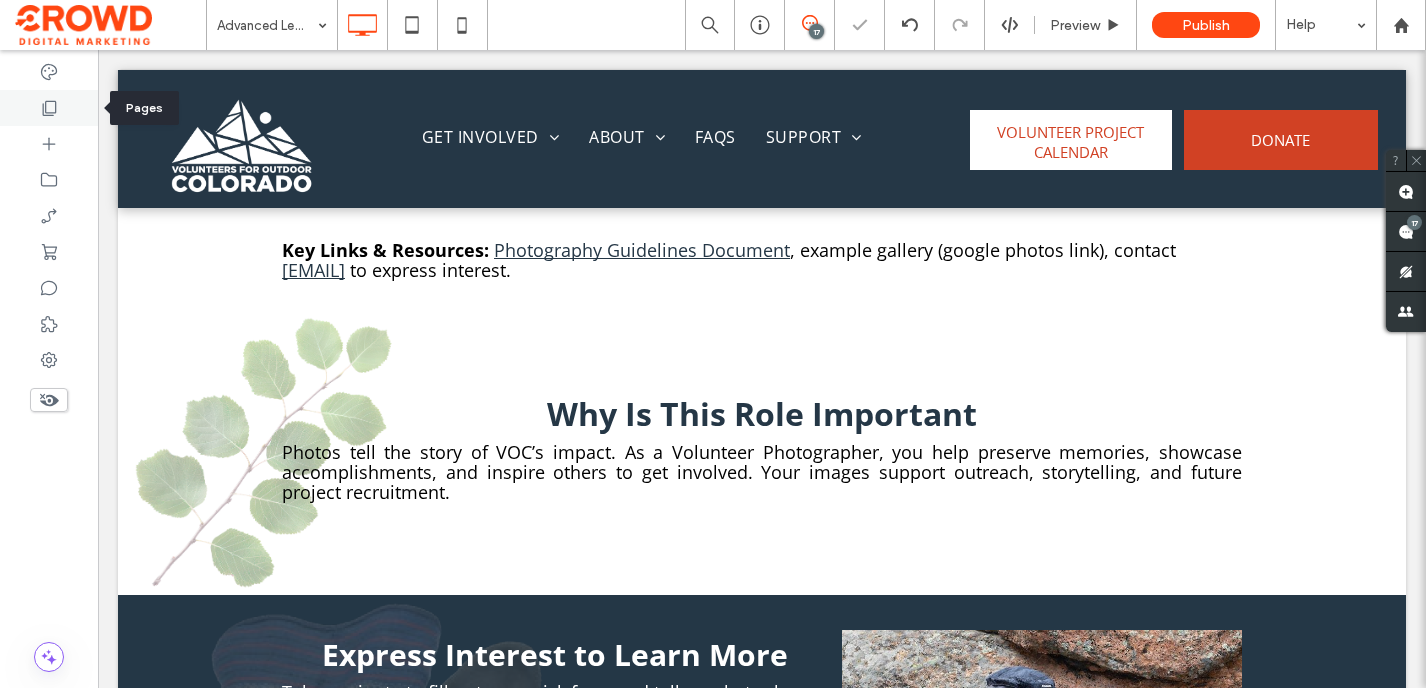 click at bounding box center (49, 108) 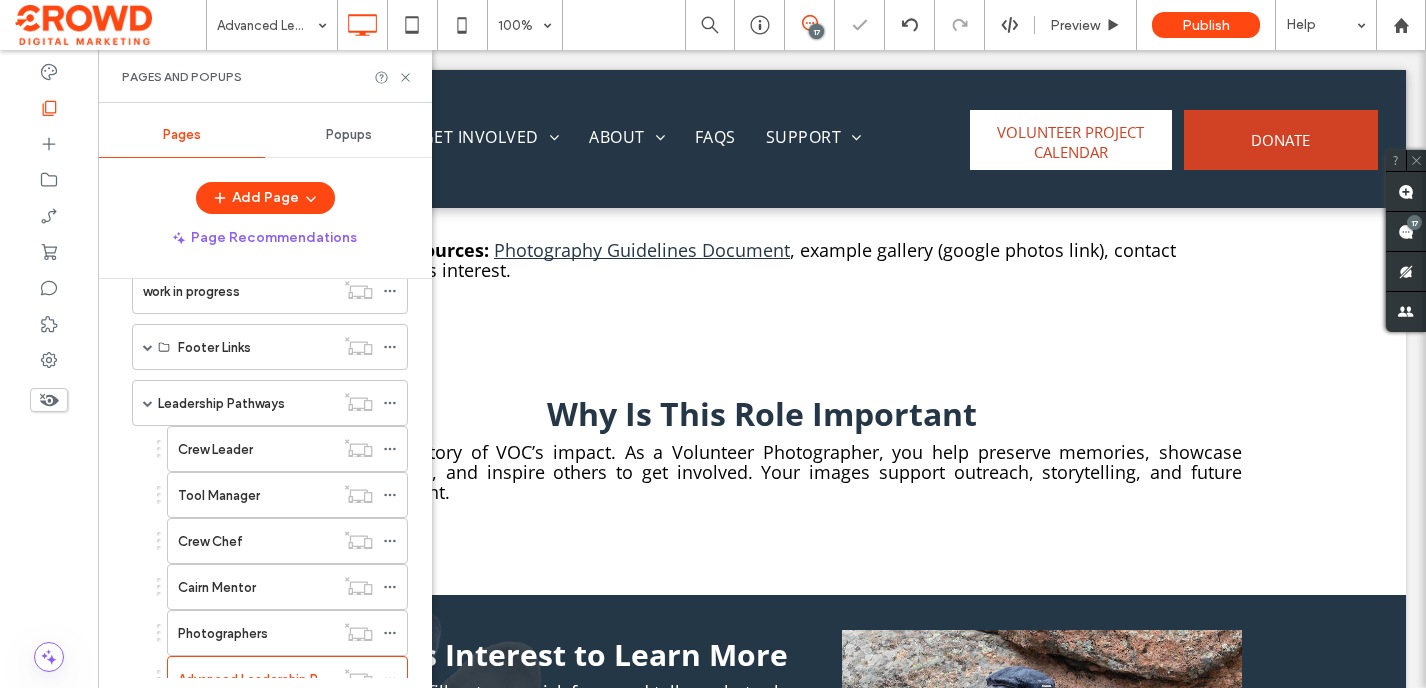 scroll, scrollTop: 1575, scrollLeft: 0, axis: vertical 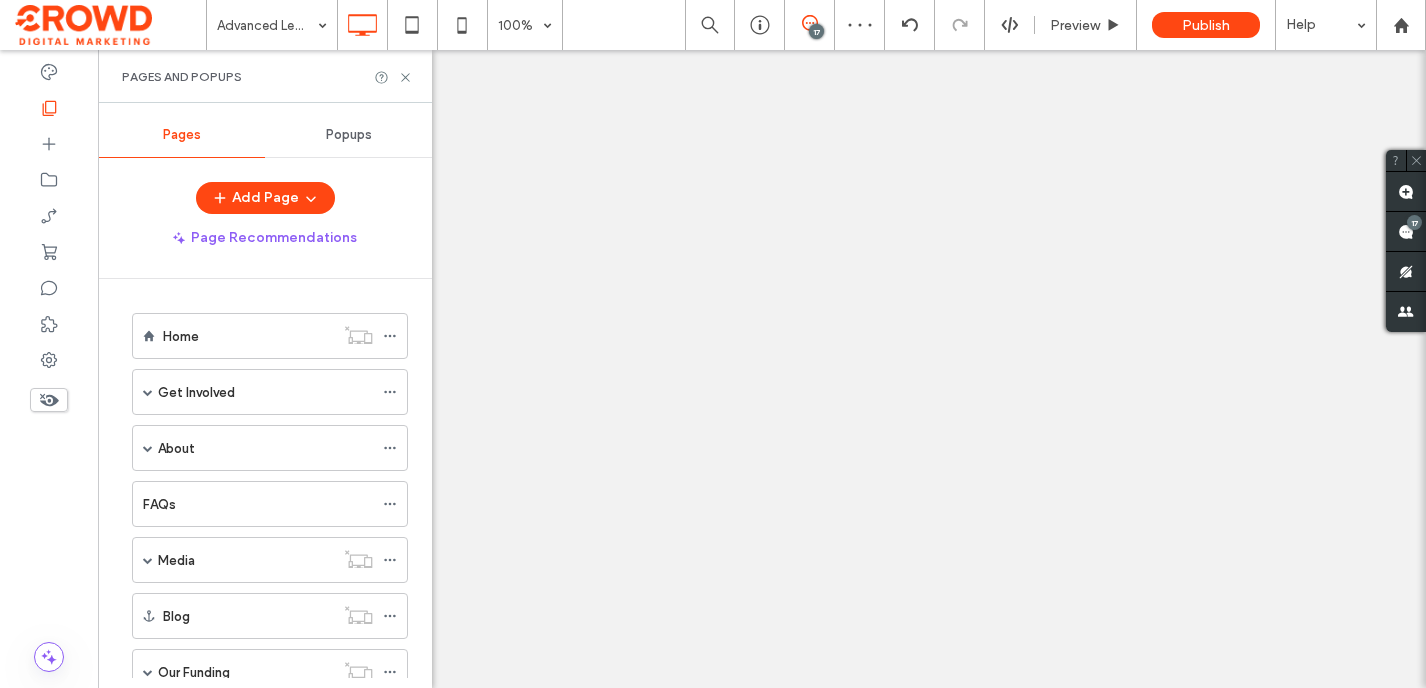 click on "Photographers" at bounding box center (256, 2134) 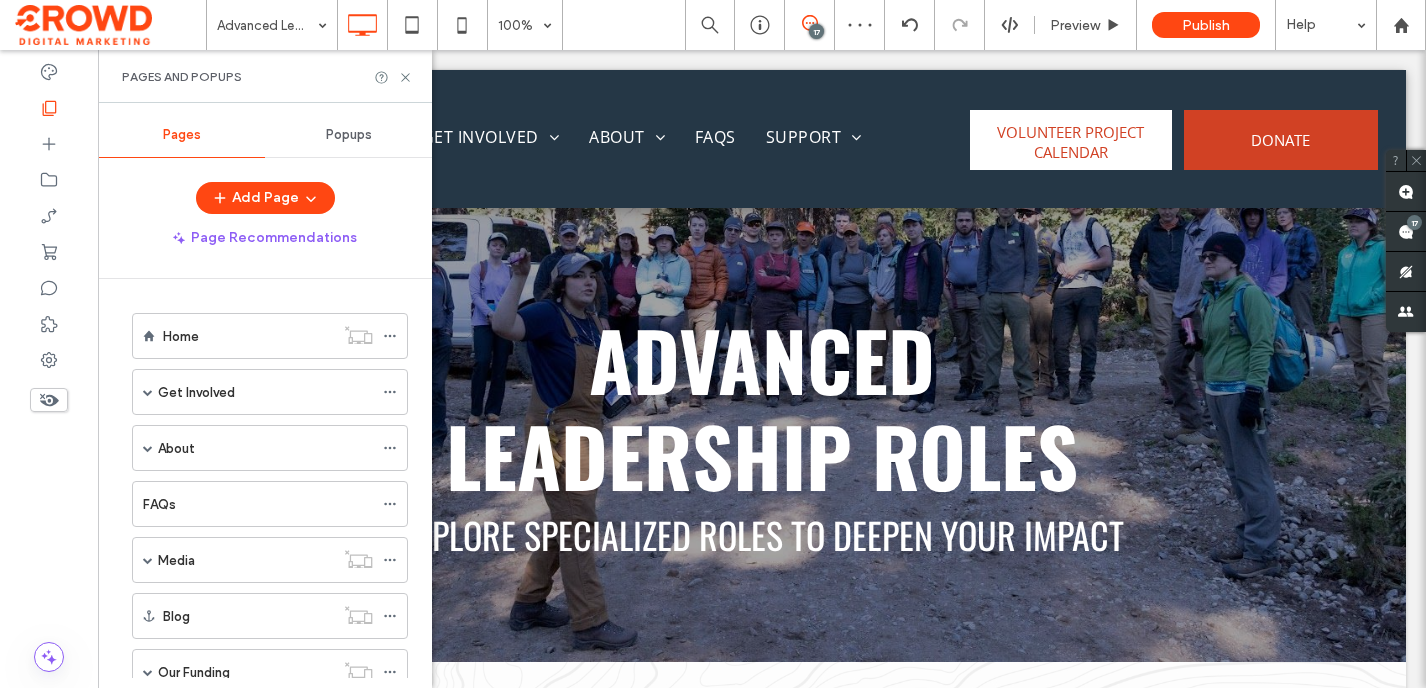 scroll, scrollTop: 2230, scrollLeft: 0, axis: vertical 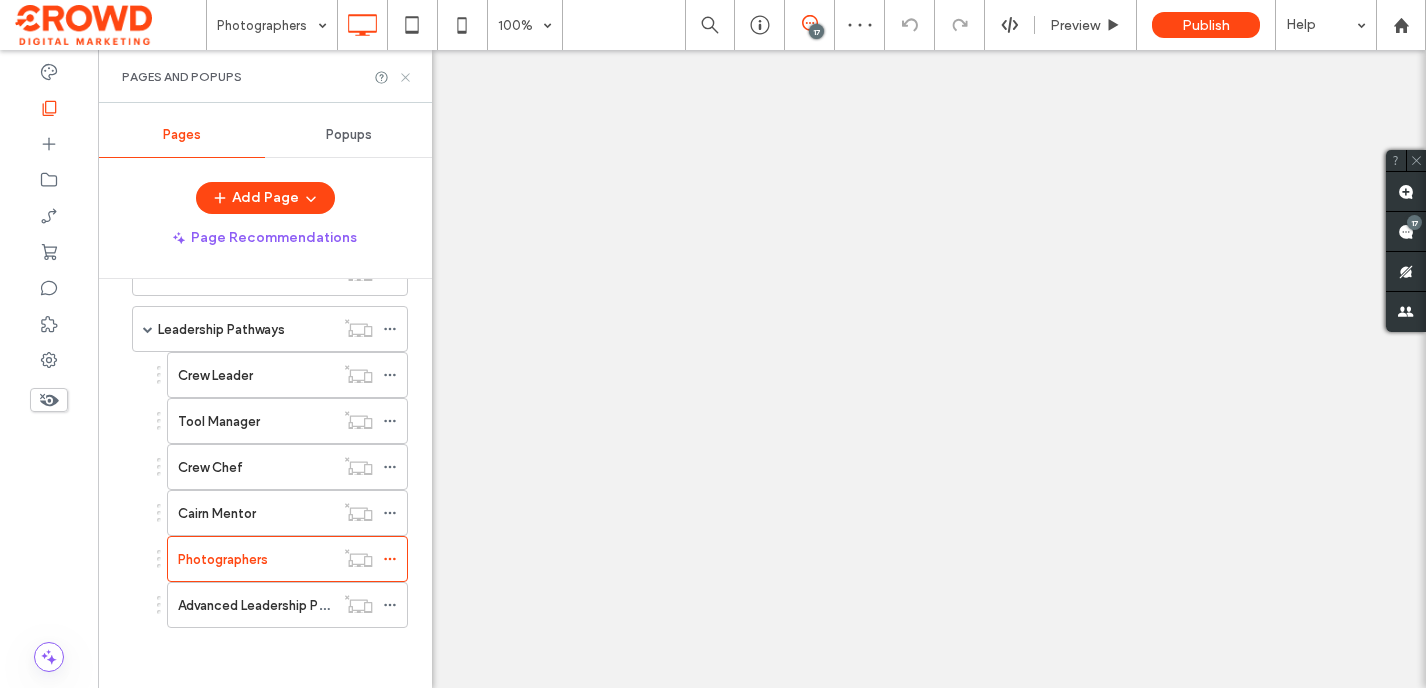 click 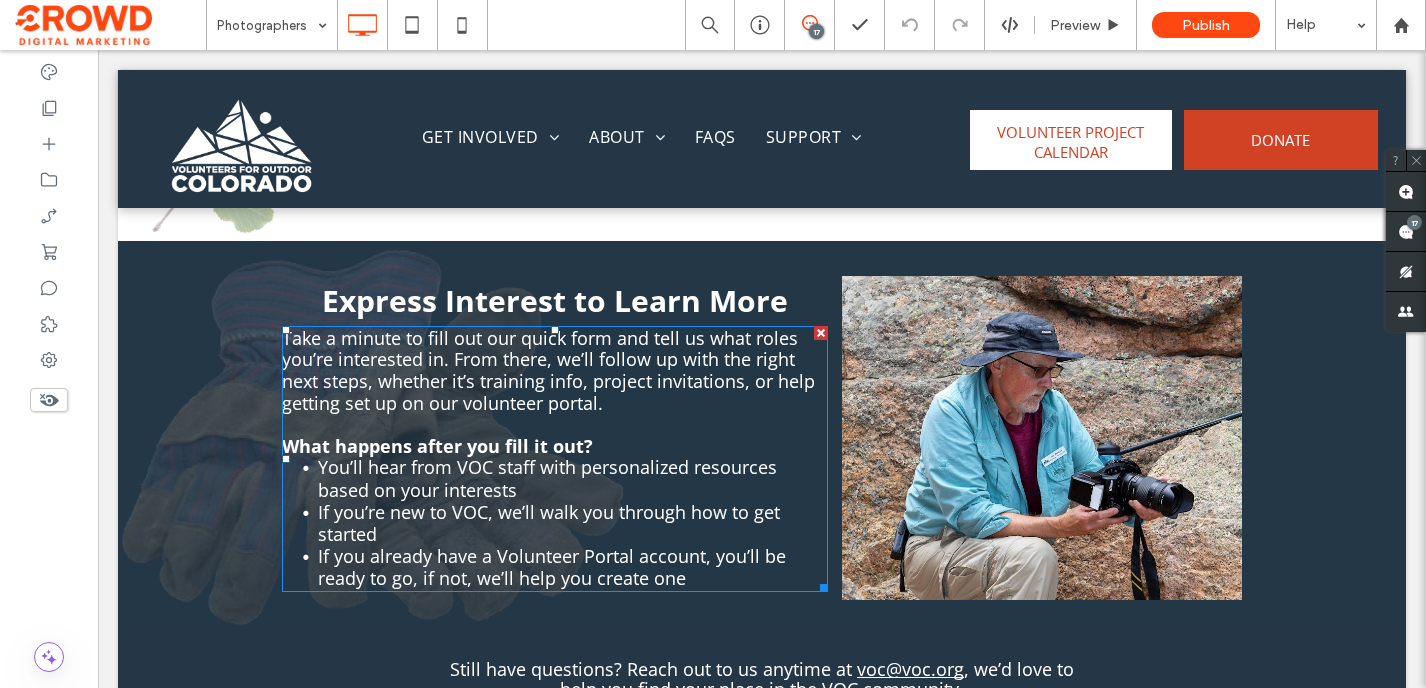 scroll, scrollTop: 1849, scrollLeft: 0, axis: vertical 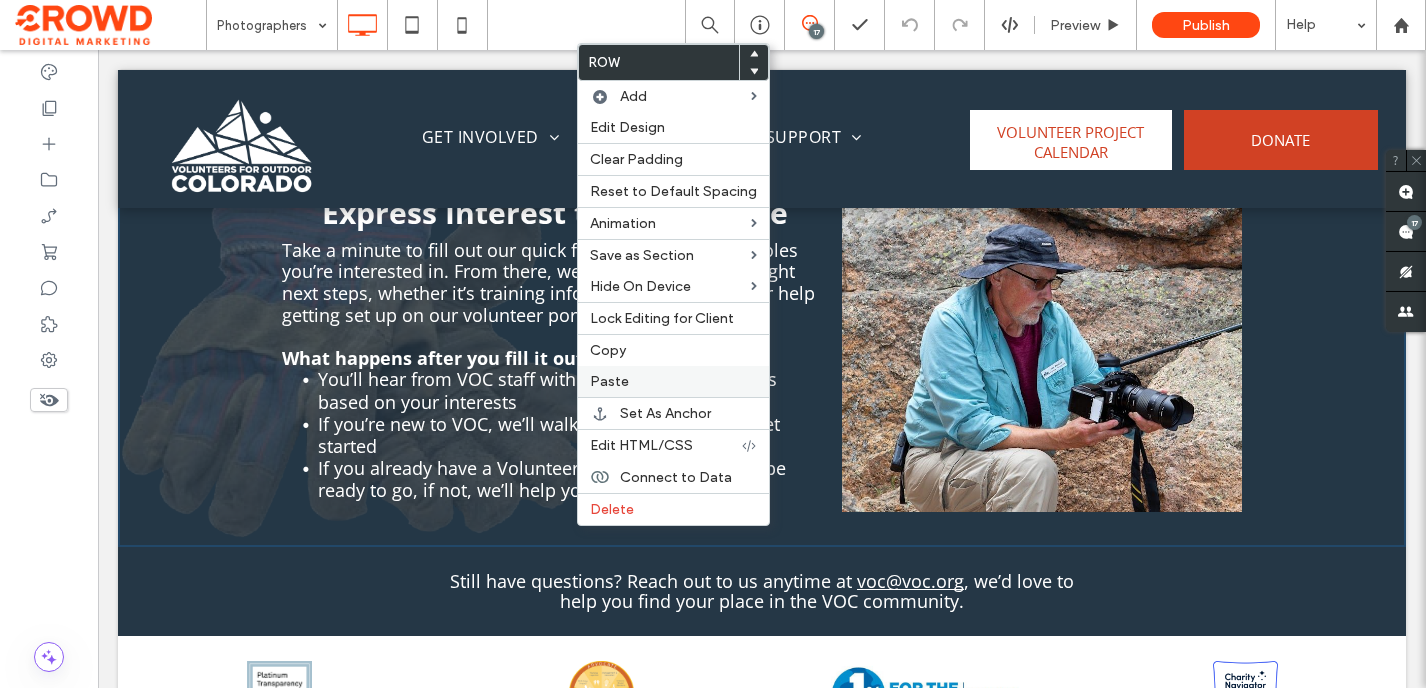 click on "Paste" at bounding box center (673, 381) 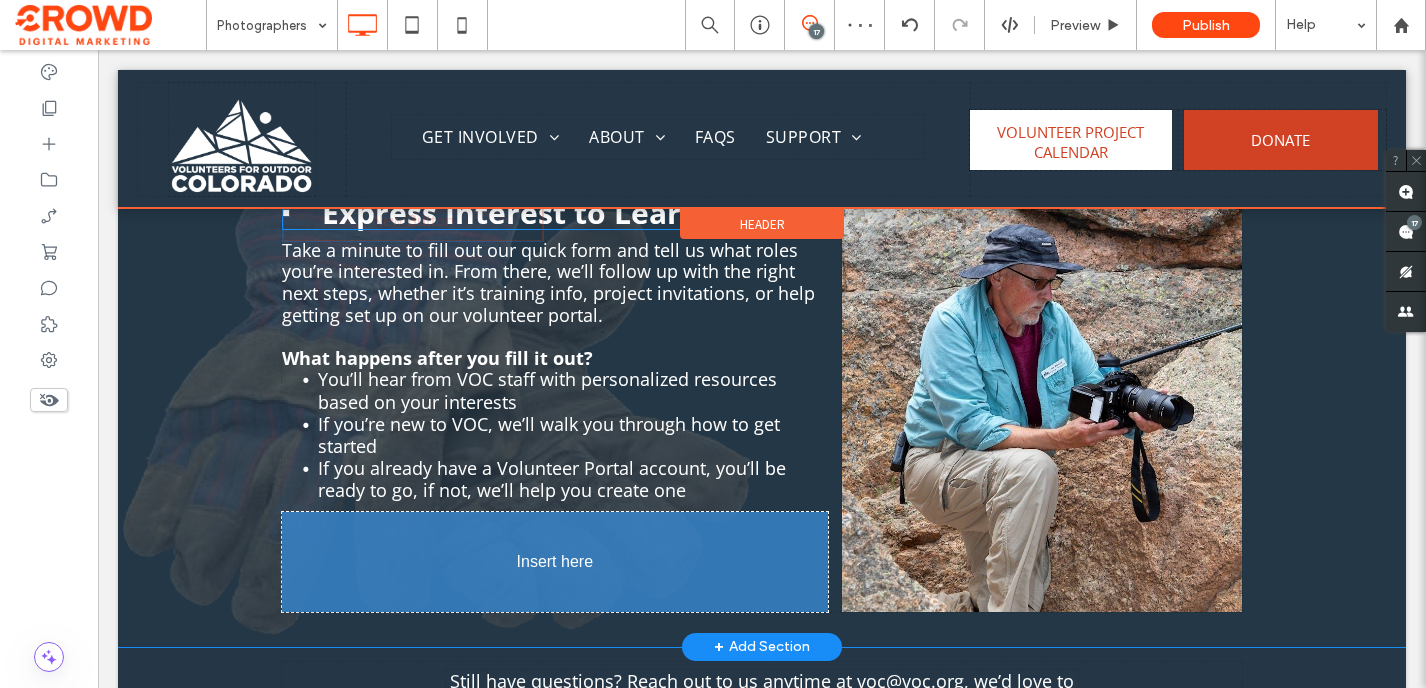 drag, startPoint x: 551, startPoint y: 218, endPoint x: 641, endPoint y: 548, distance: 342.0526 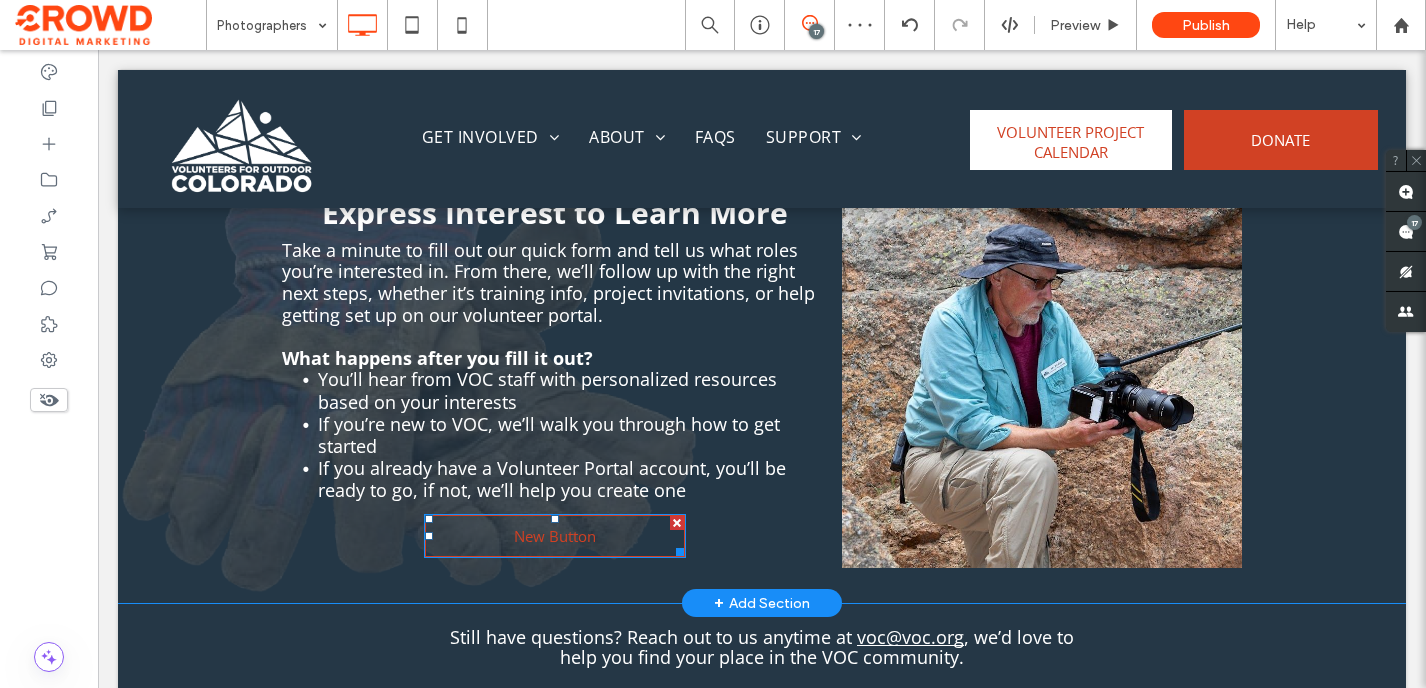 click on "New Button" at bounding box center [555, 536] 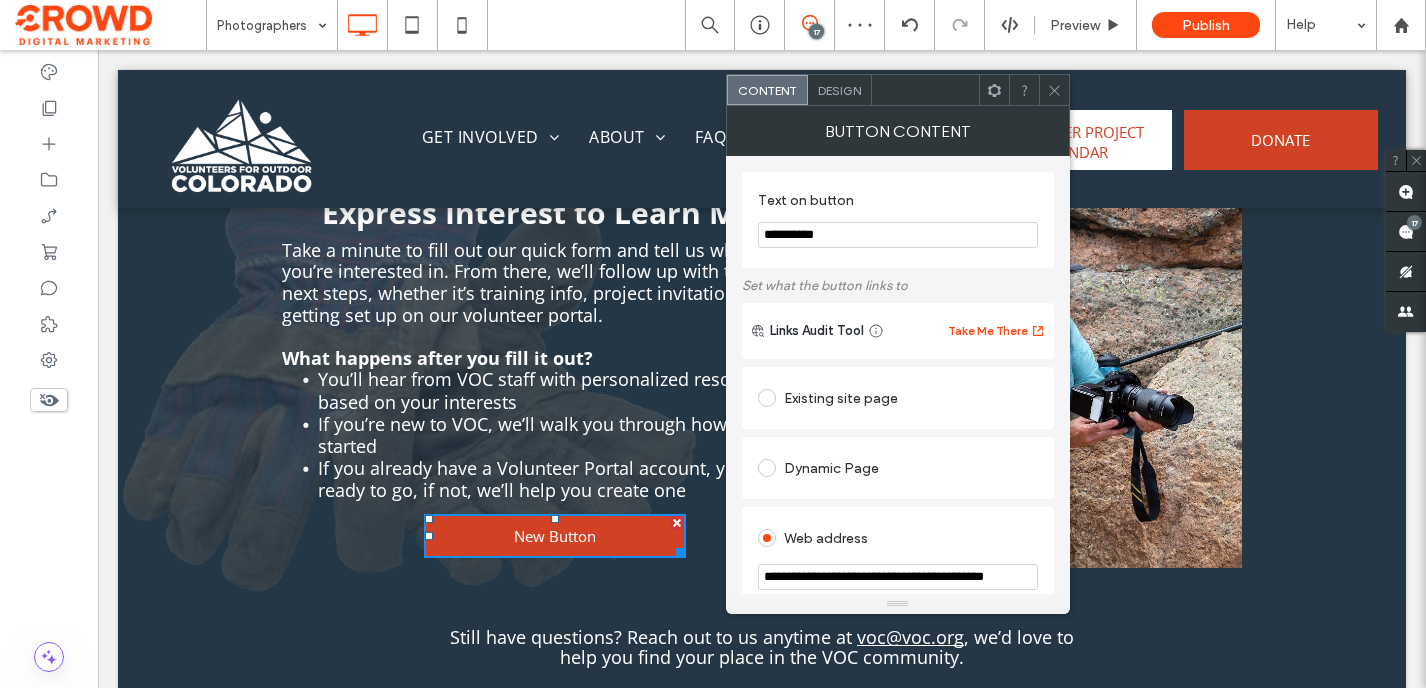 click on "**********" at bounding box center [898, 235] 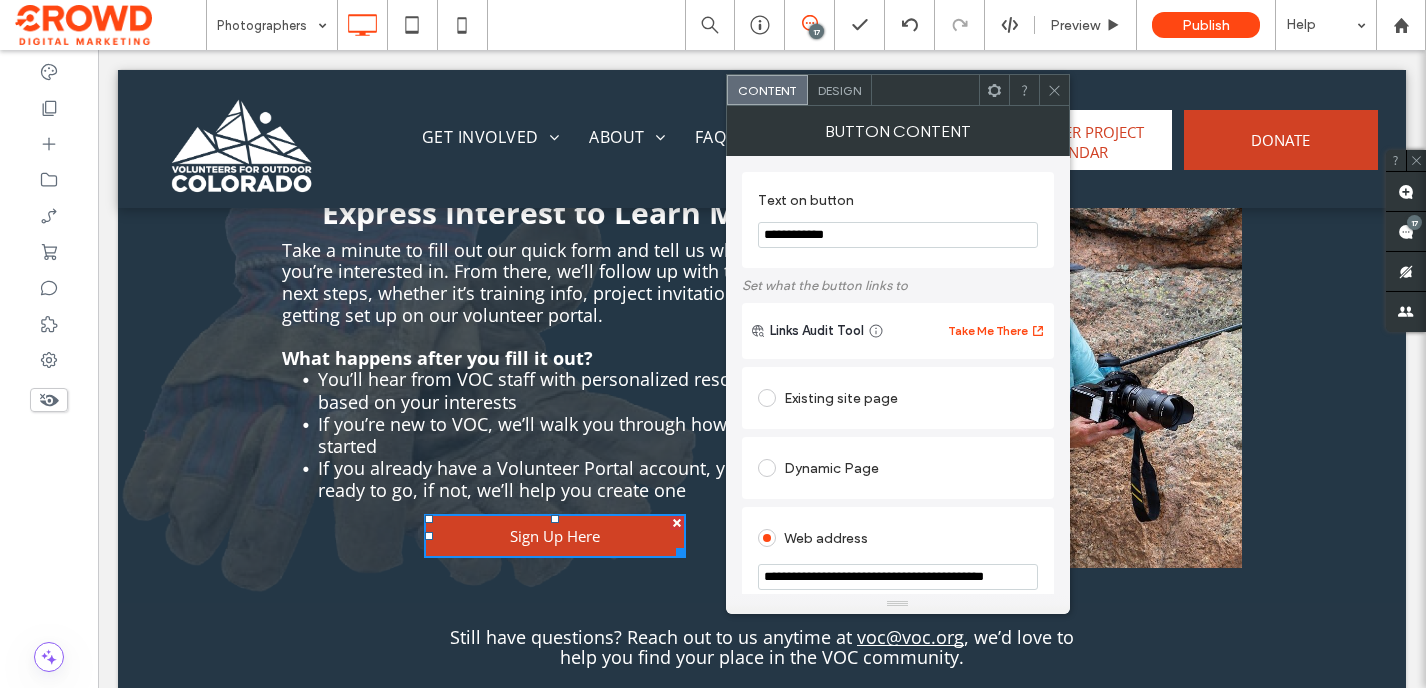 type on "**********" 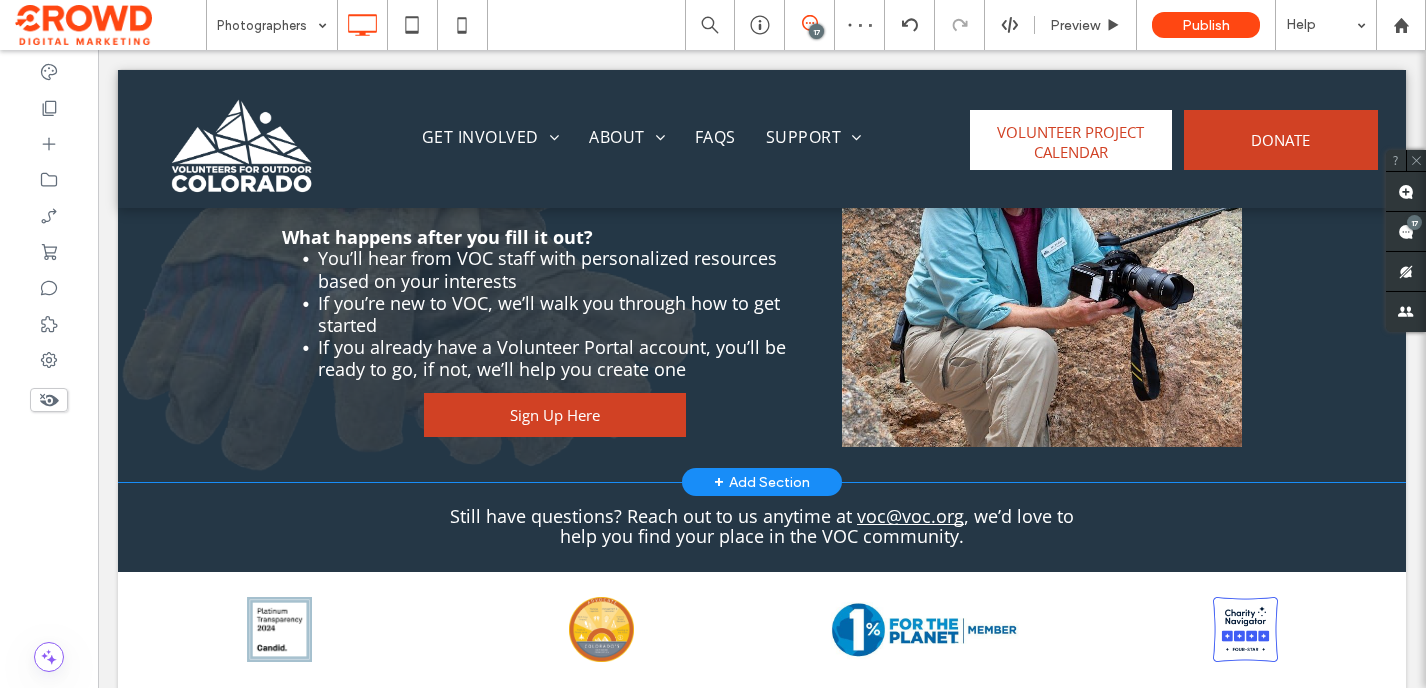 scroll, scrollTop: 1833, scrollLeft: 0, axis: vertical 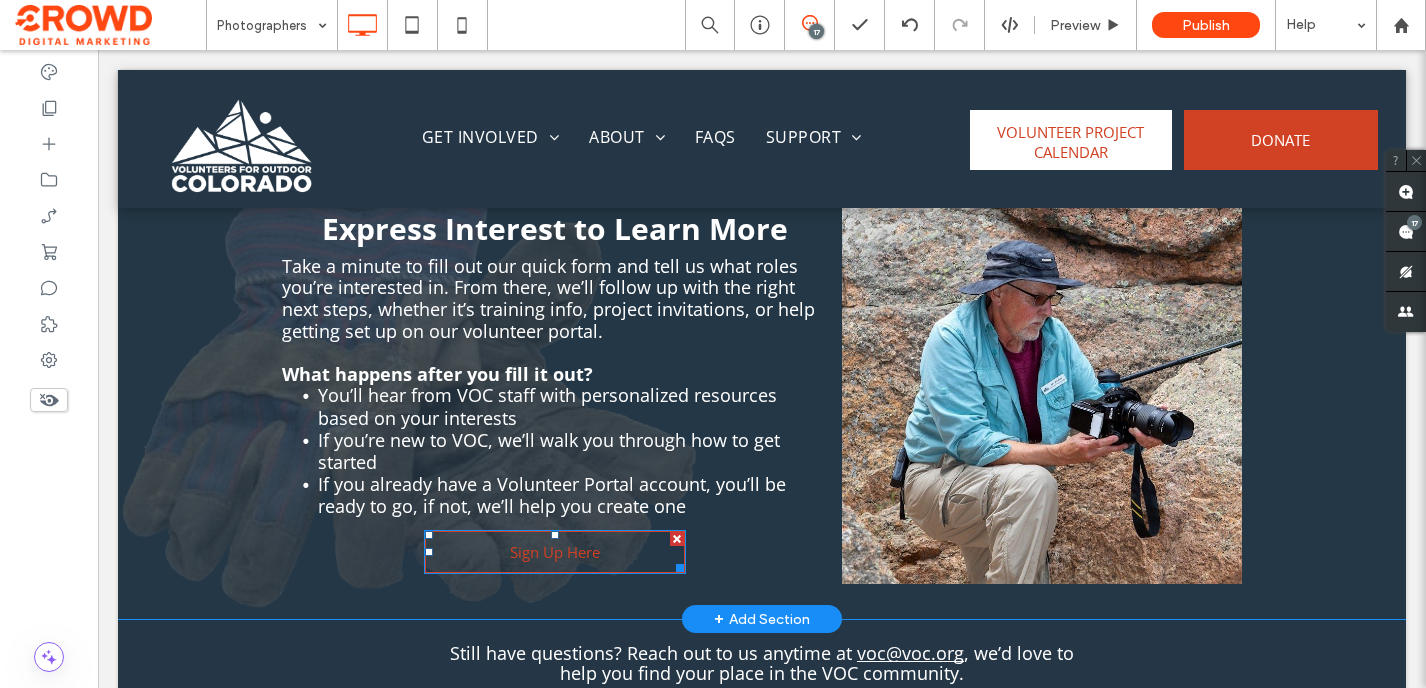 click on "Sign Up Here" at bounding box center [555, 552] 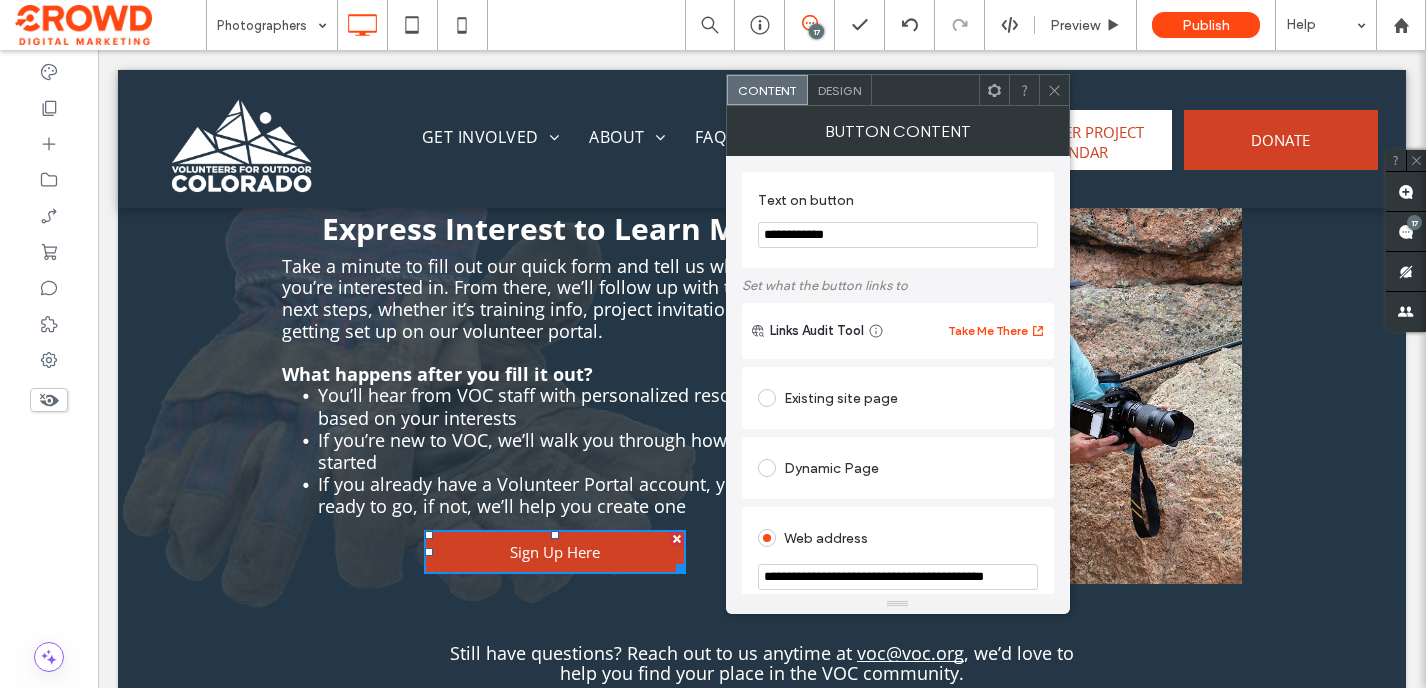 click on "**********" at bounding box center (898, 235) 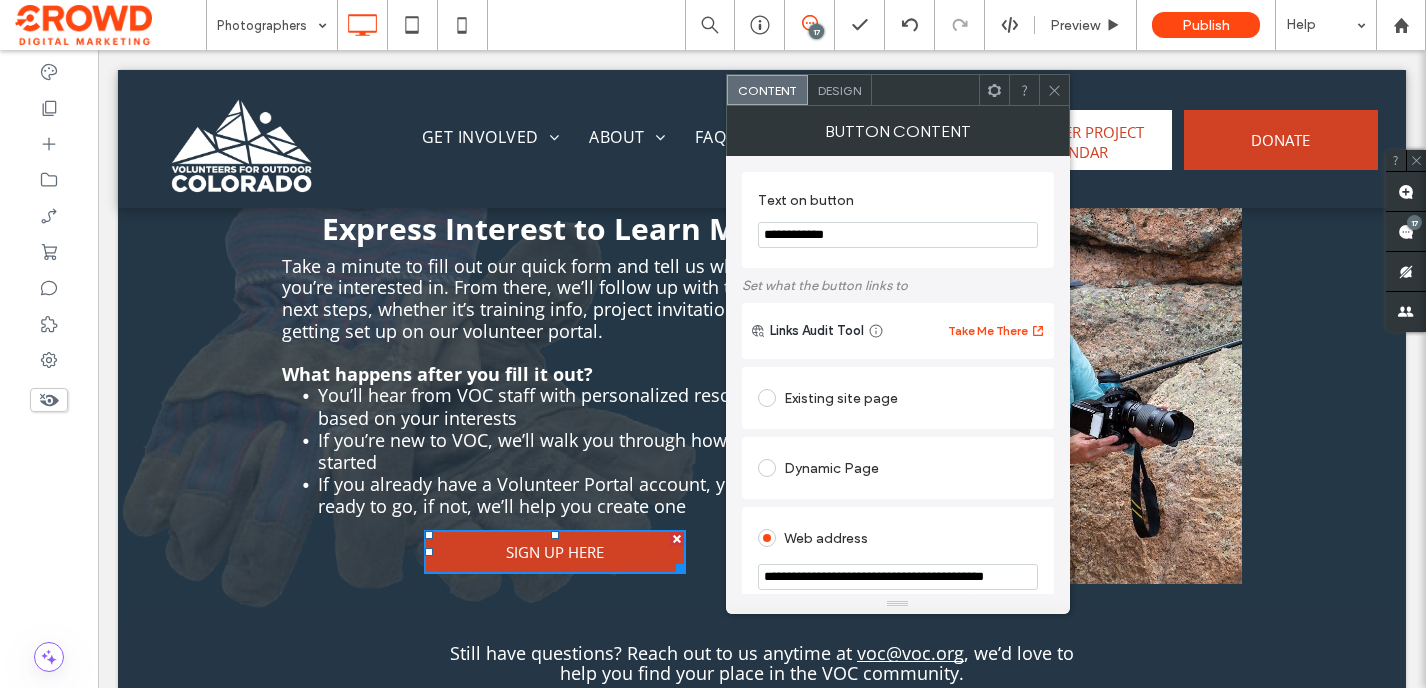 type on "**********" 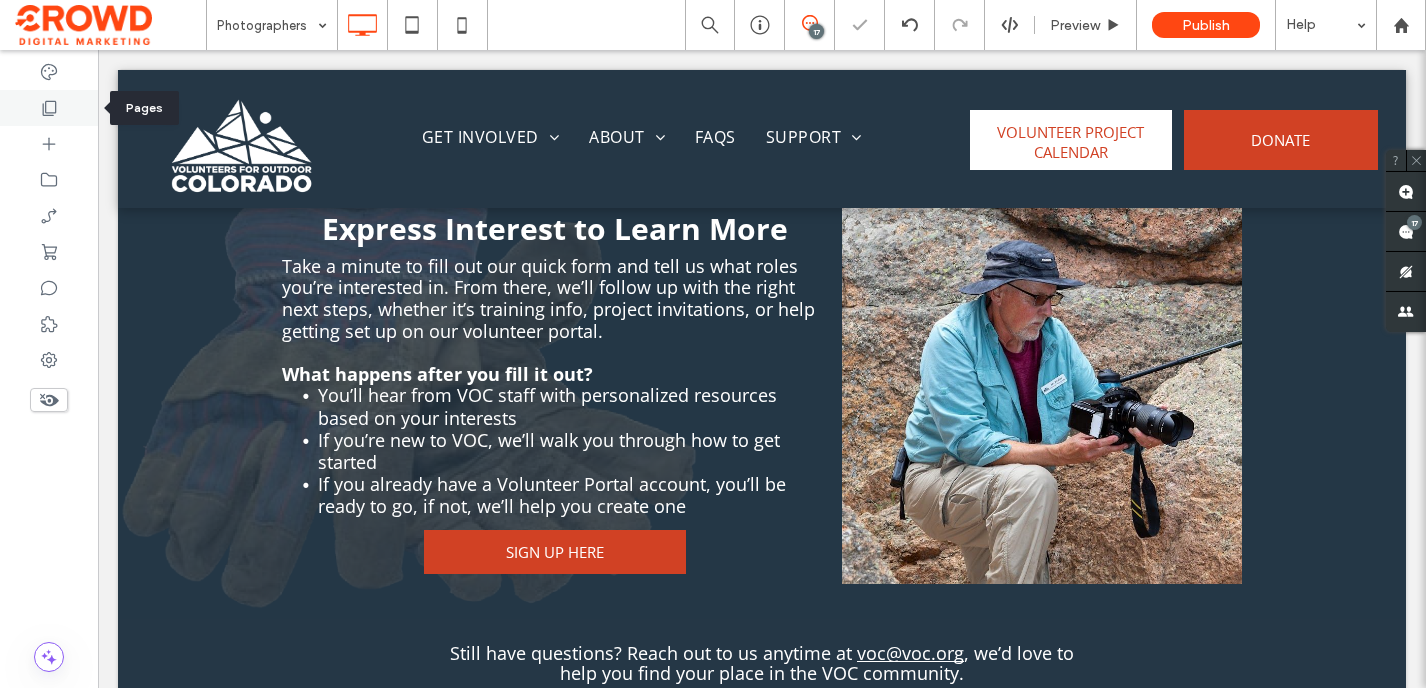 click at bounding box center (49, 108) 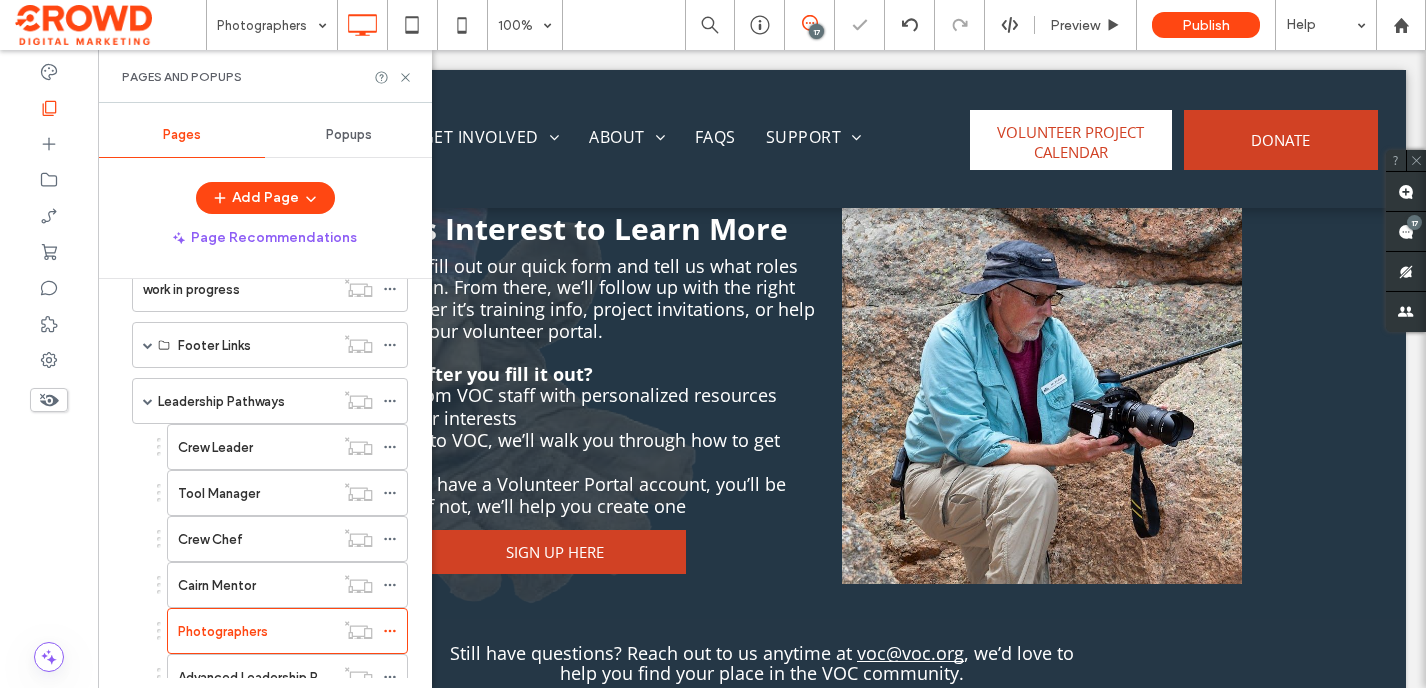 scroll, scrollTop: 1575, scrollLeft: 0, axis: vertical 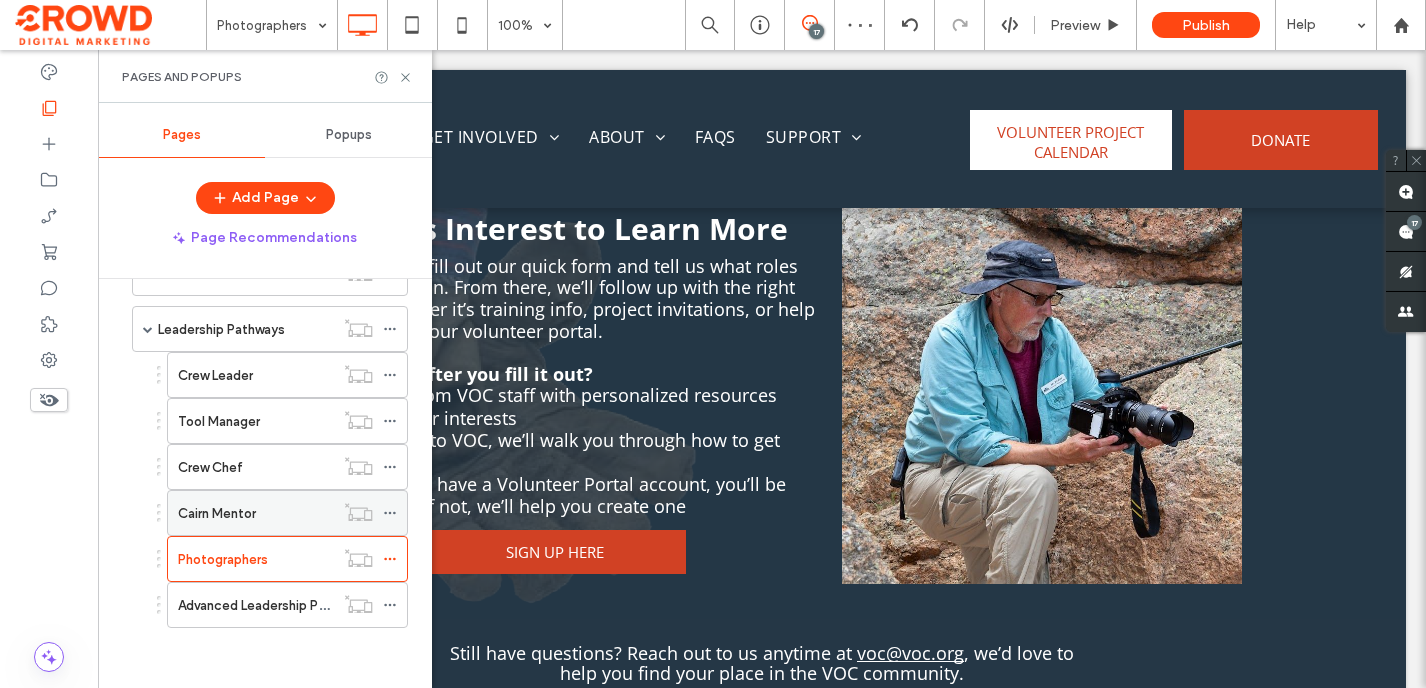 click on "Cairn Mentor" at bounding box center (256, 513) 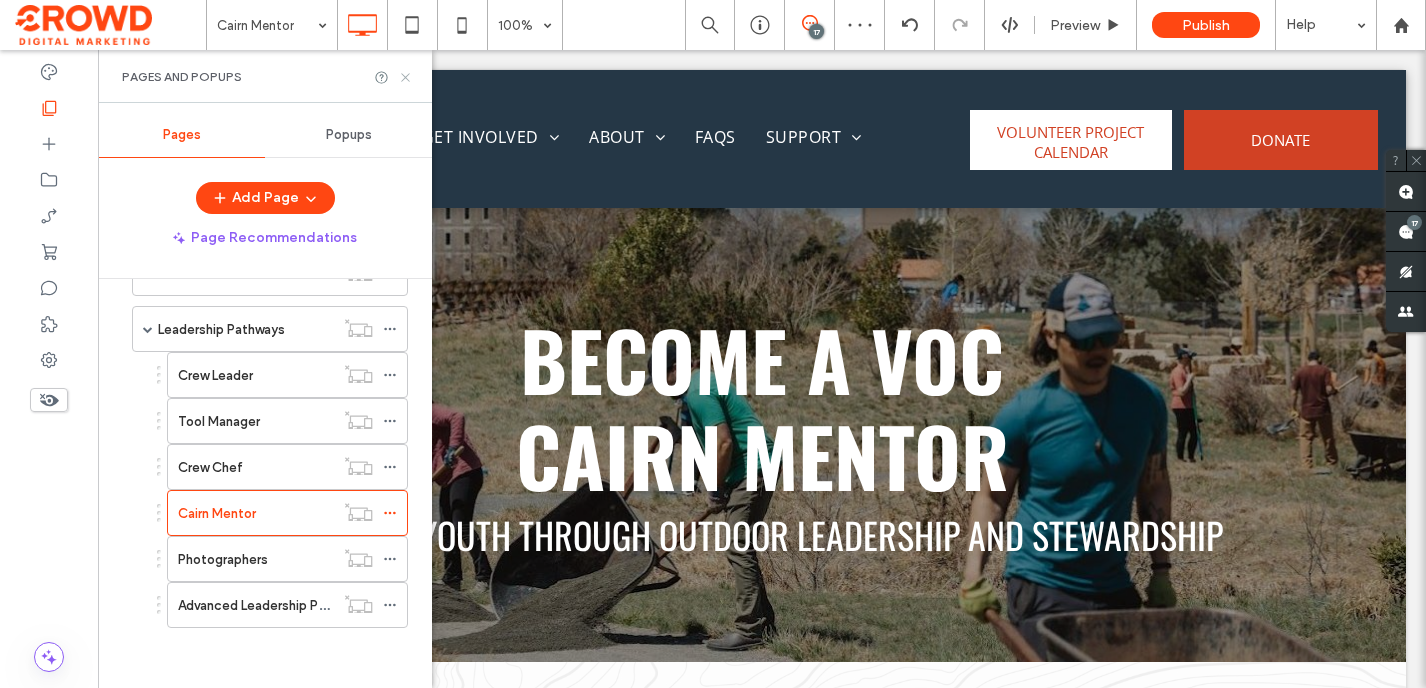 scroll, scrollTop: 0, scrollLeft: 0, axis: both 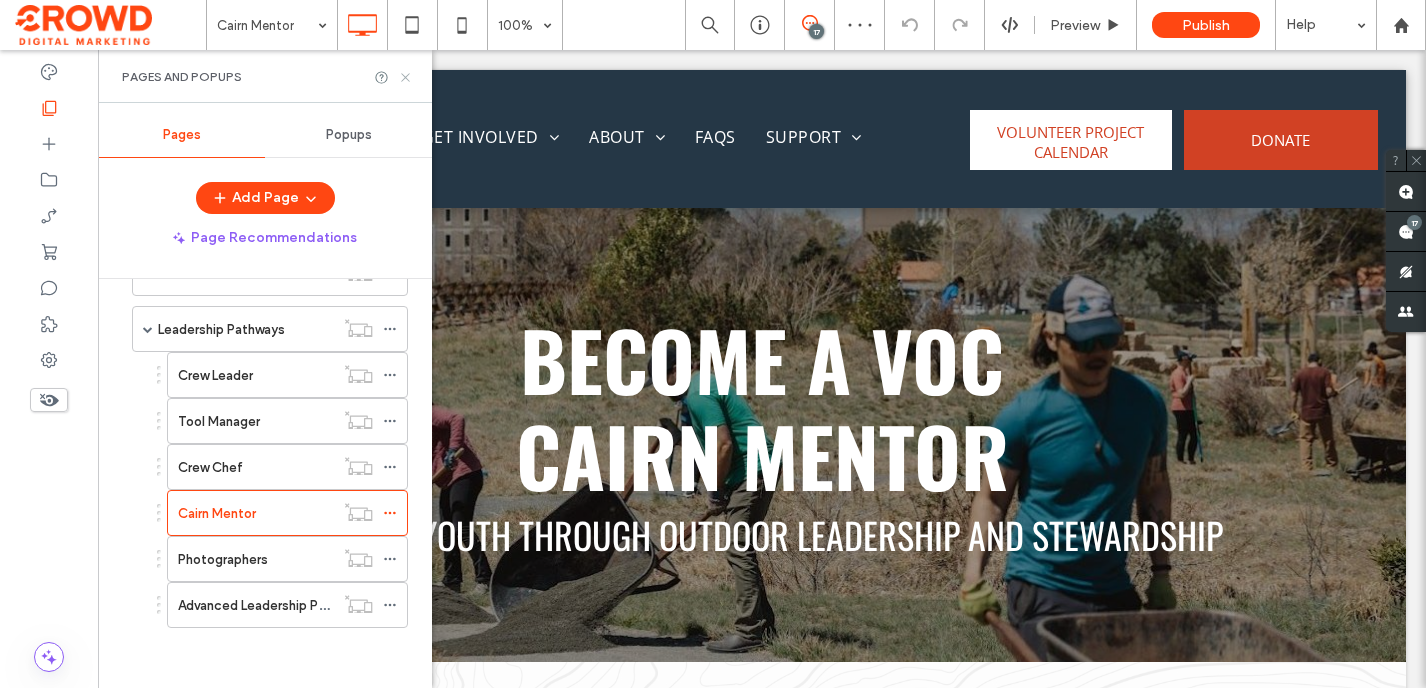 click 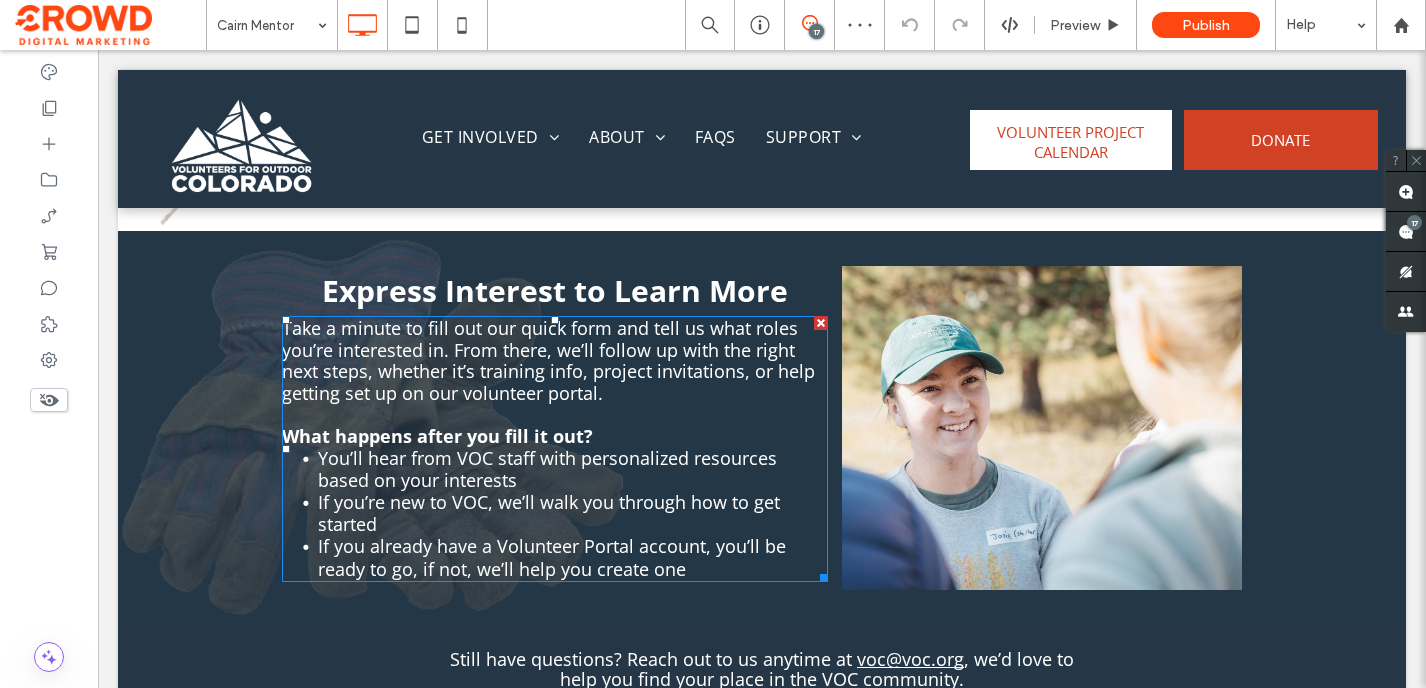 scroll, scrollTop: 1932, scrollLeft: 0, axis: vertical 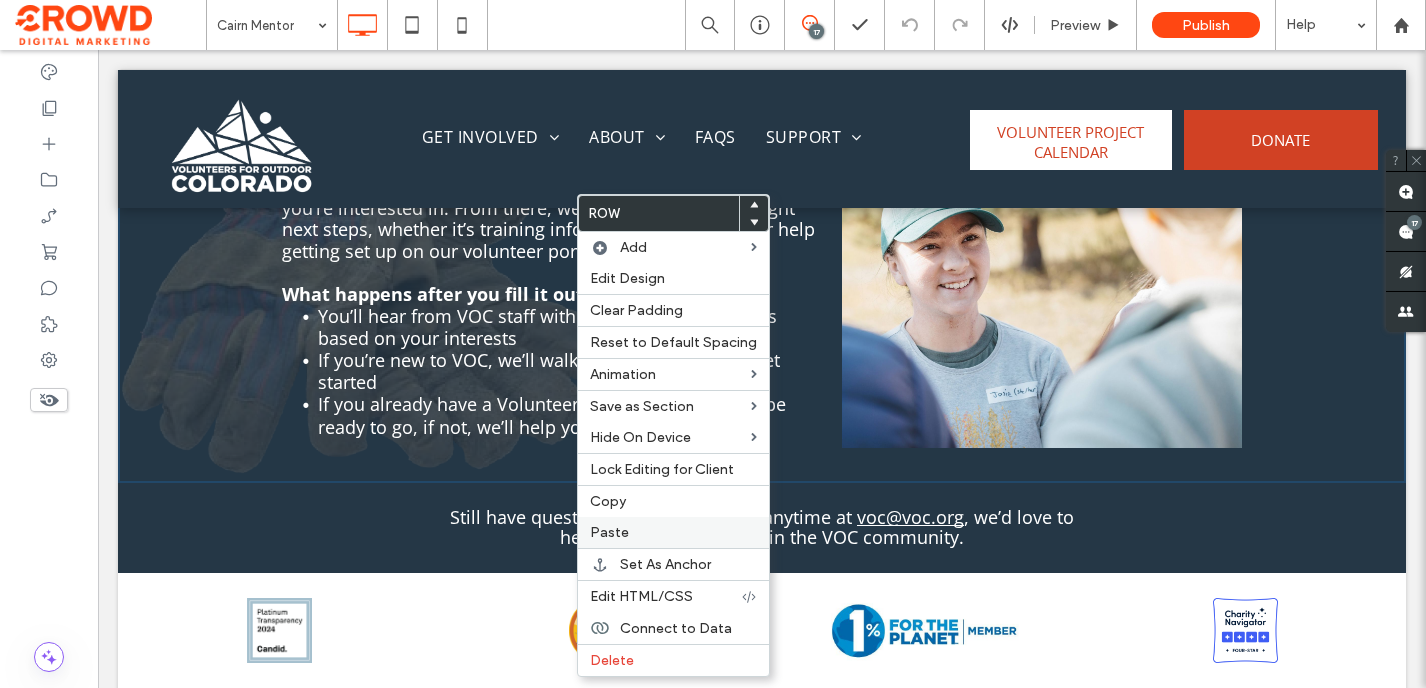 click on "Paste" at bounding box center (673, 532) 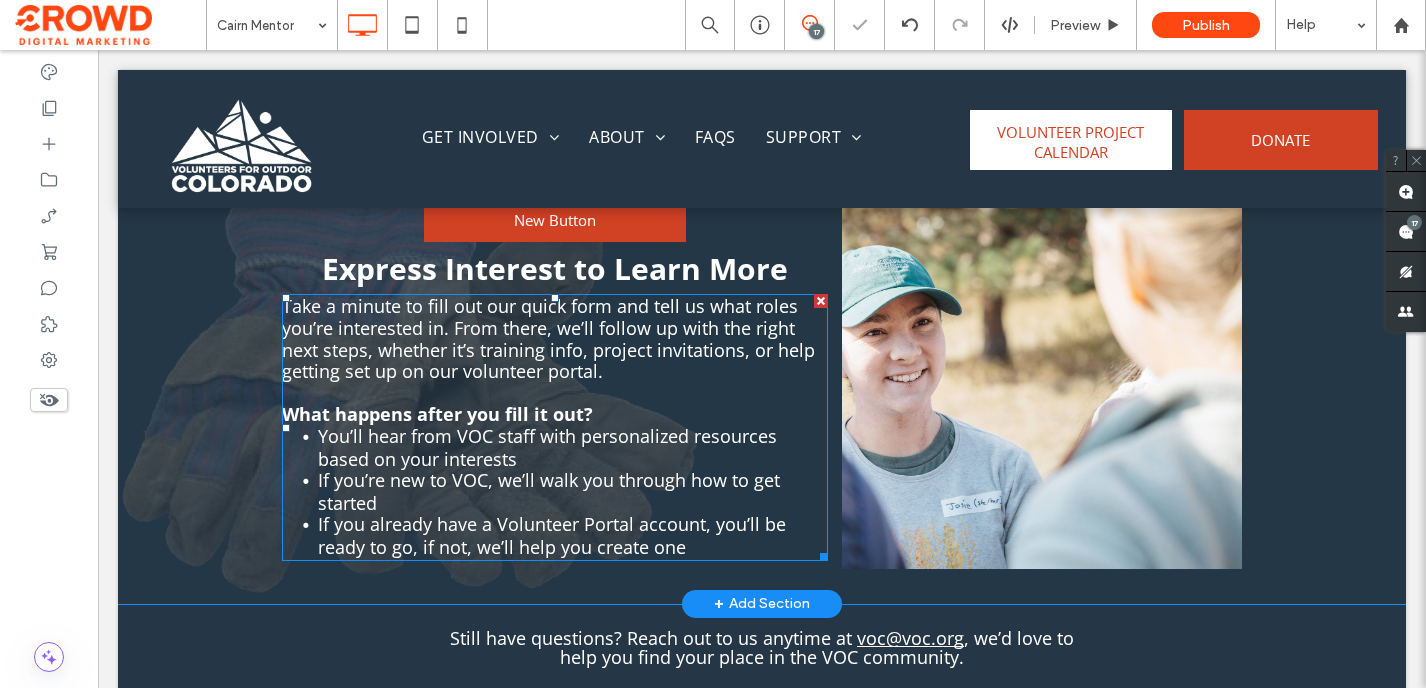 scroll, scrollTop: 1827, scrollLeft: 0, axis: vertical 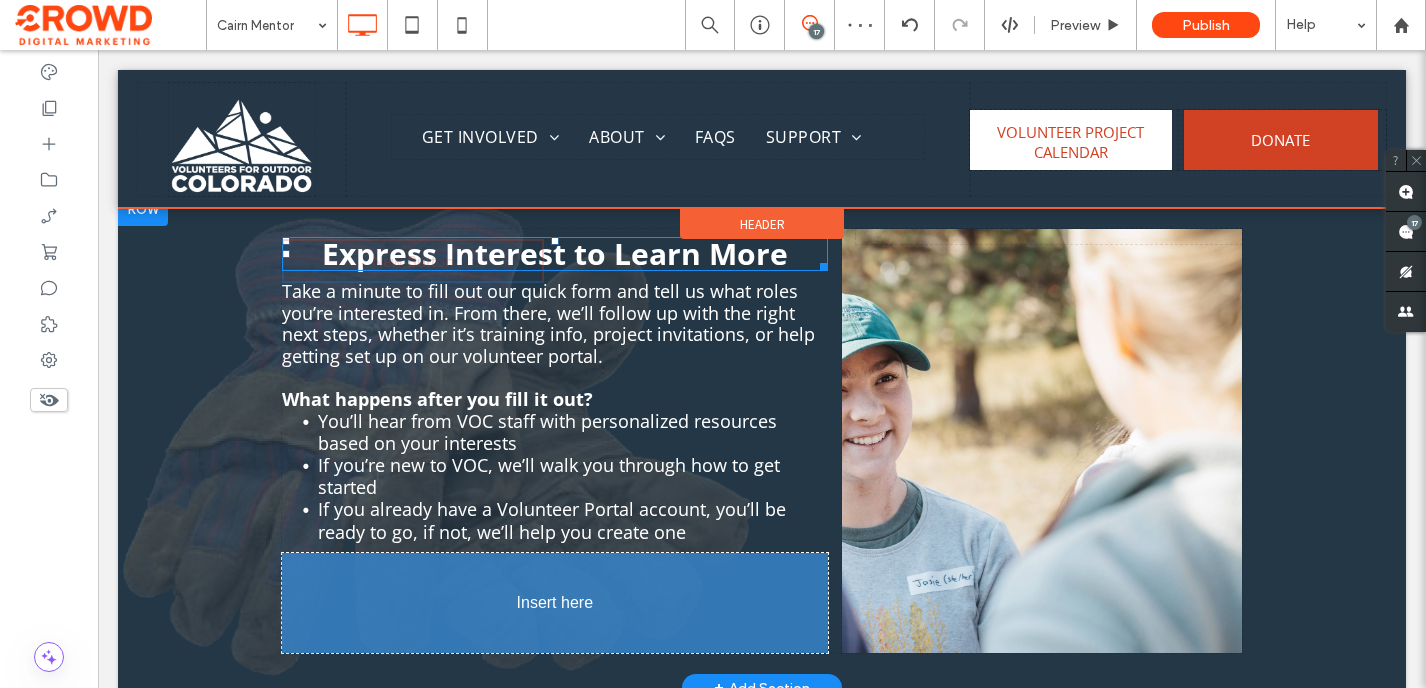 drag, startPoint x: 568, startPoint y: 252, endPoint x: 566, endPoint y: 529, distance: 277.00723 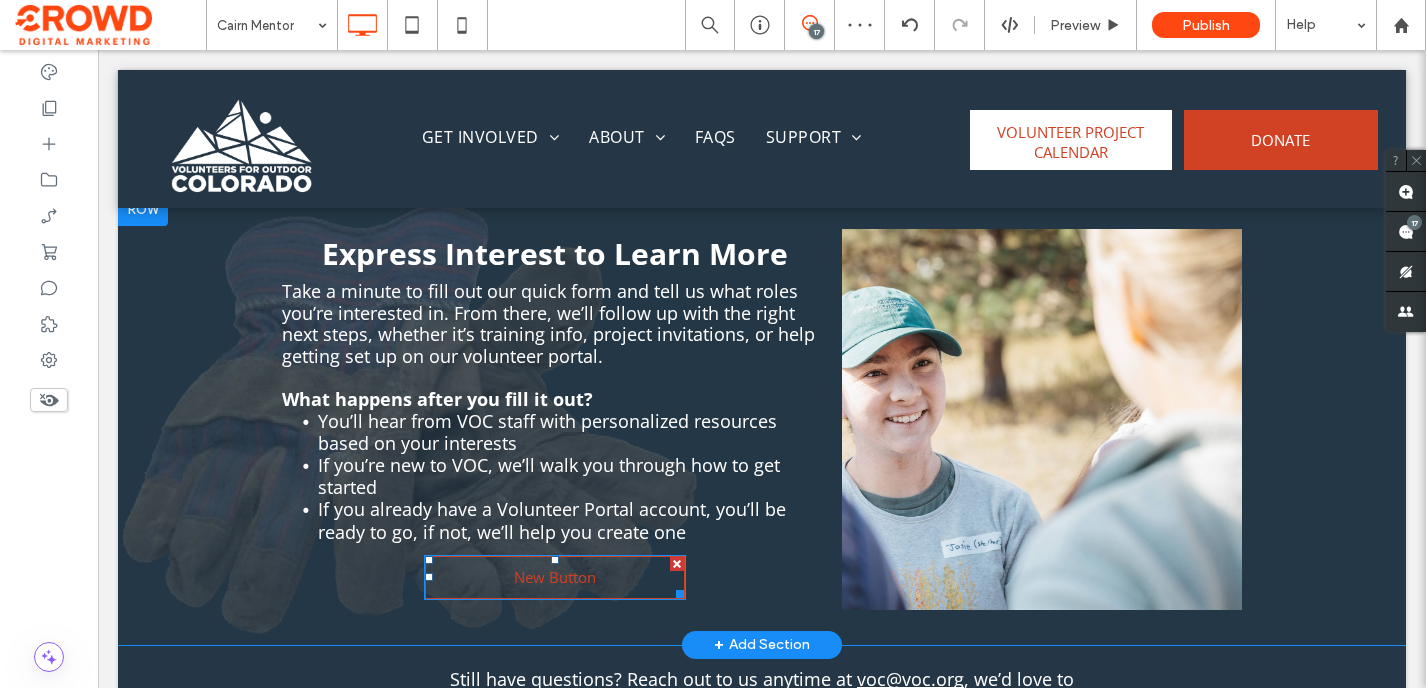 click on "New Button" at bounding box center [555, 577] 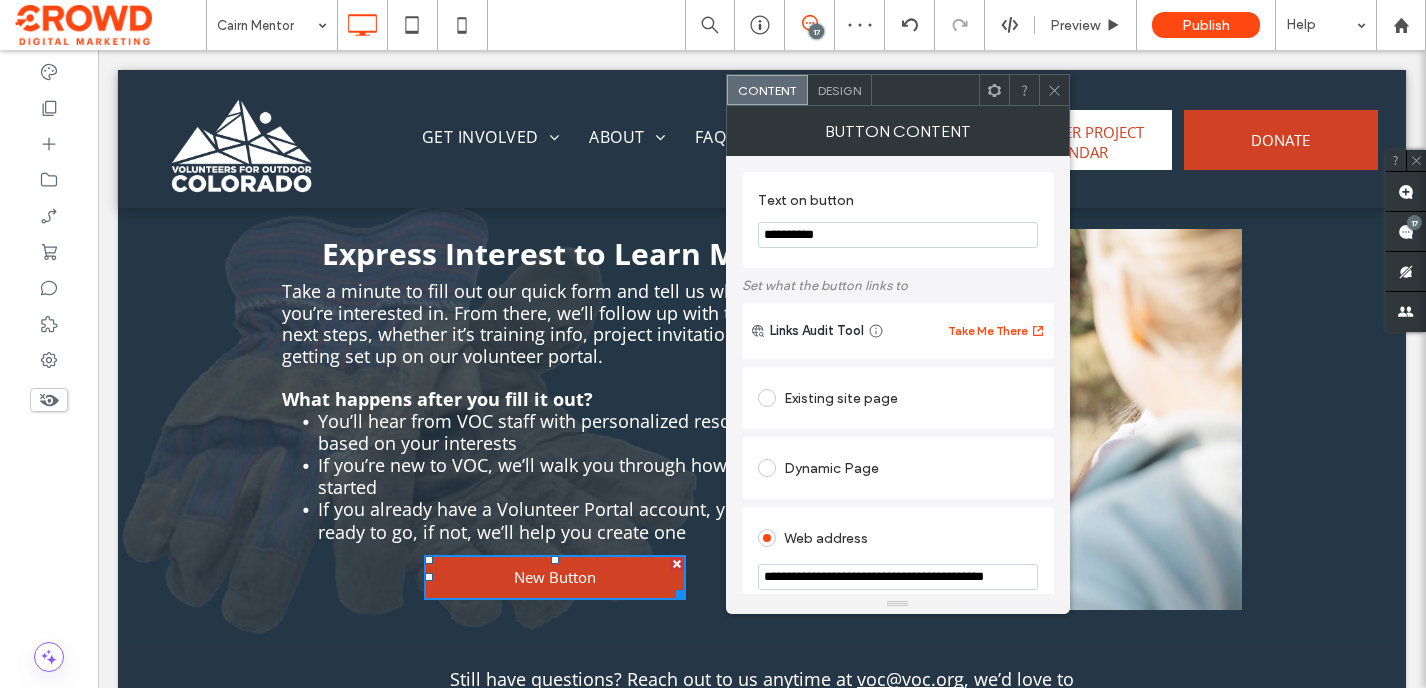 click on "**********" at bounding box center [898, 235] 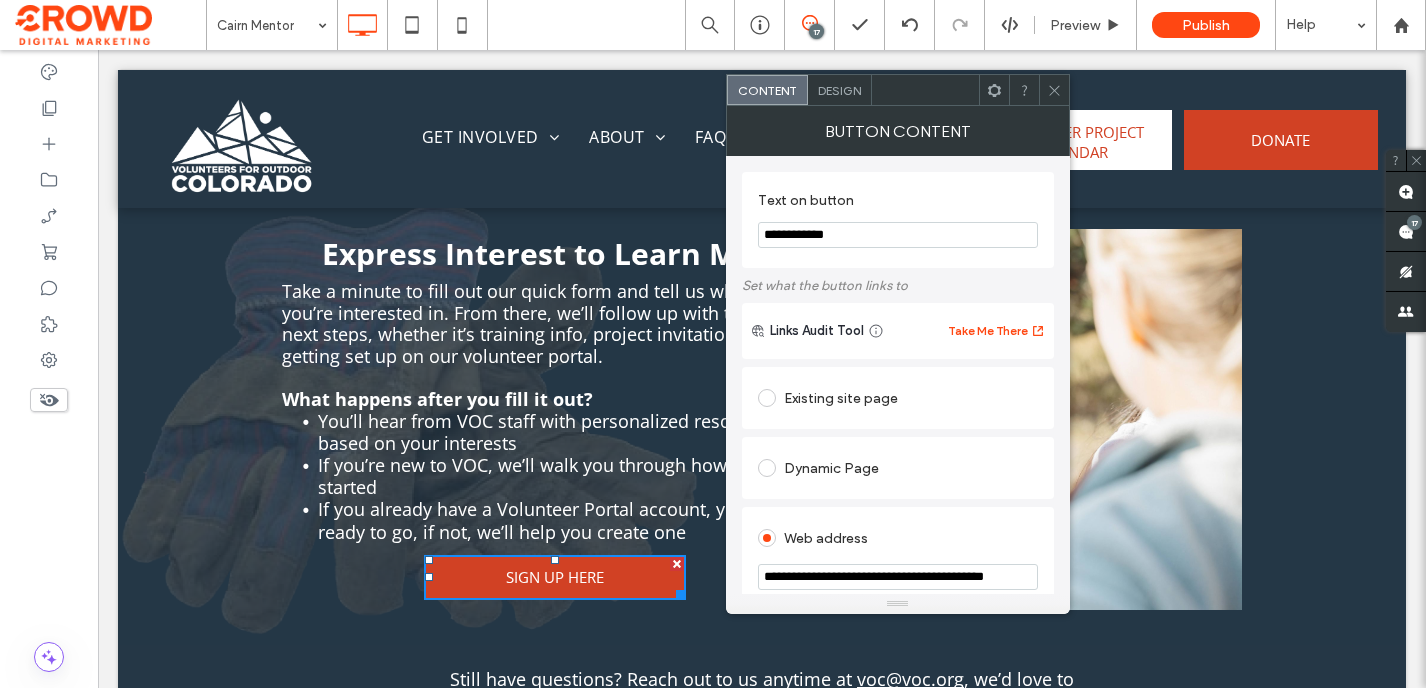 type on "**********" 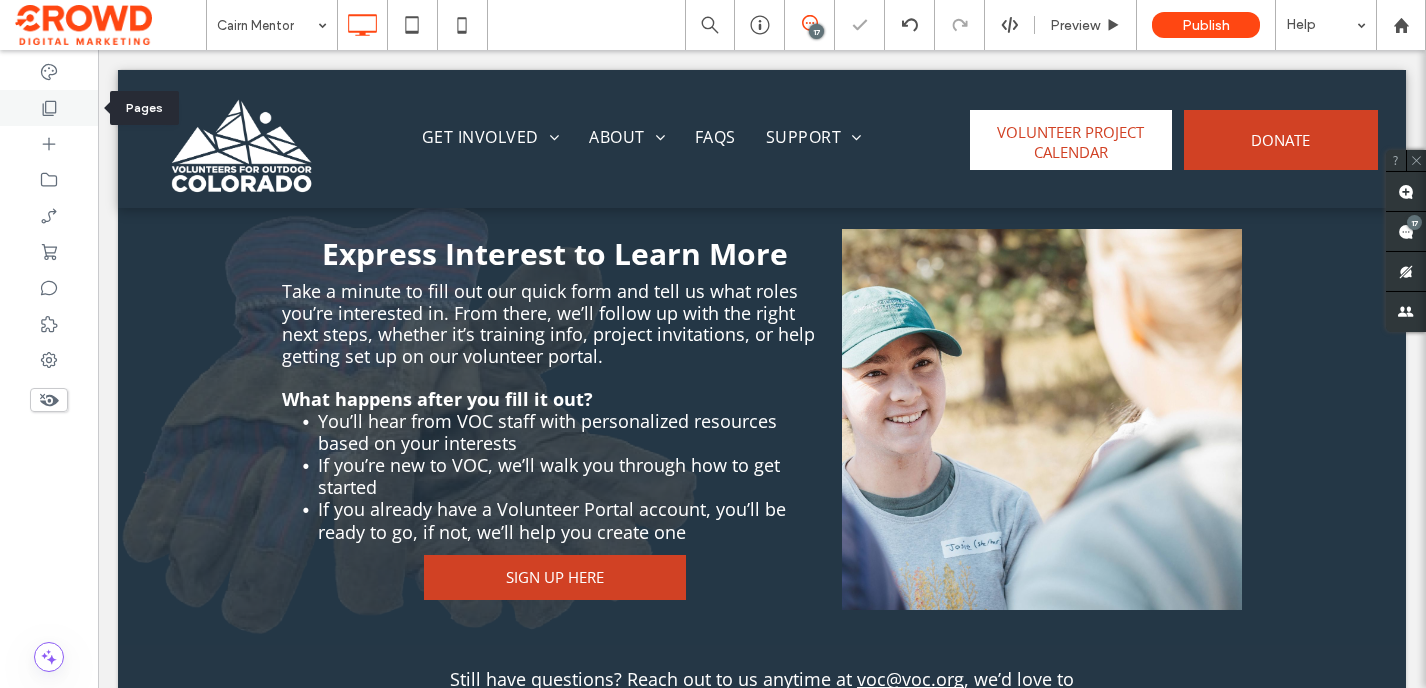click at bounding box center (49, 108) 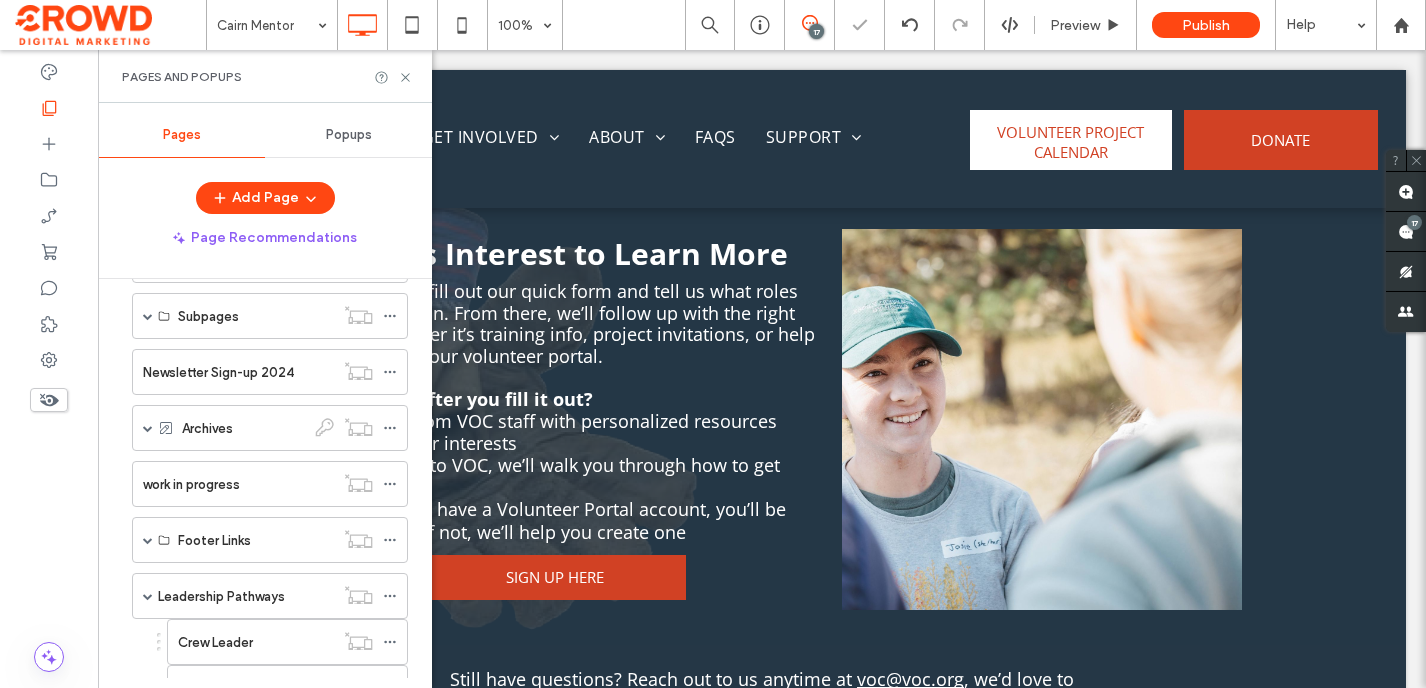 scroll, scrollTop: 1575, scrollLeft: 0, axis: vertical 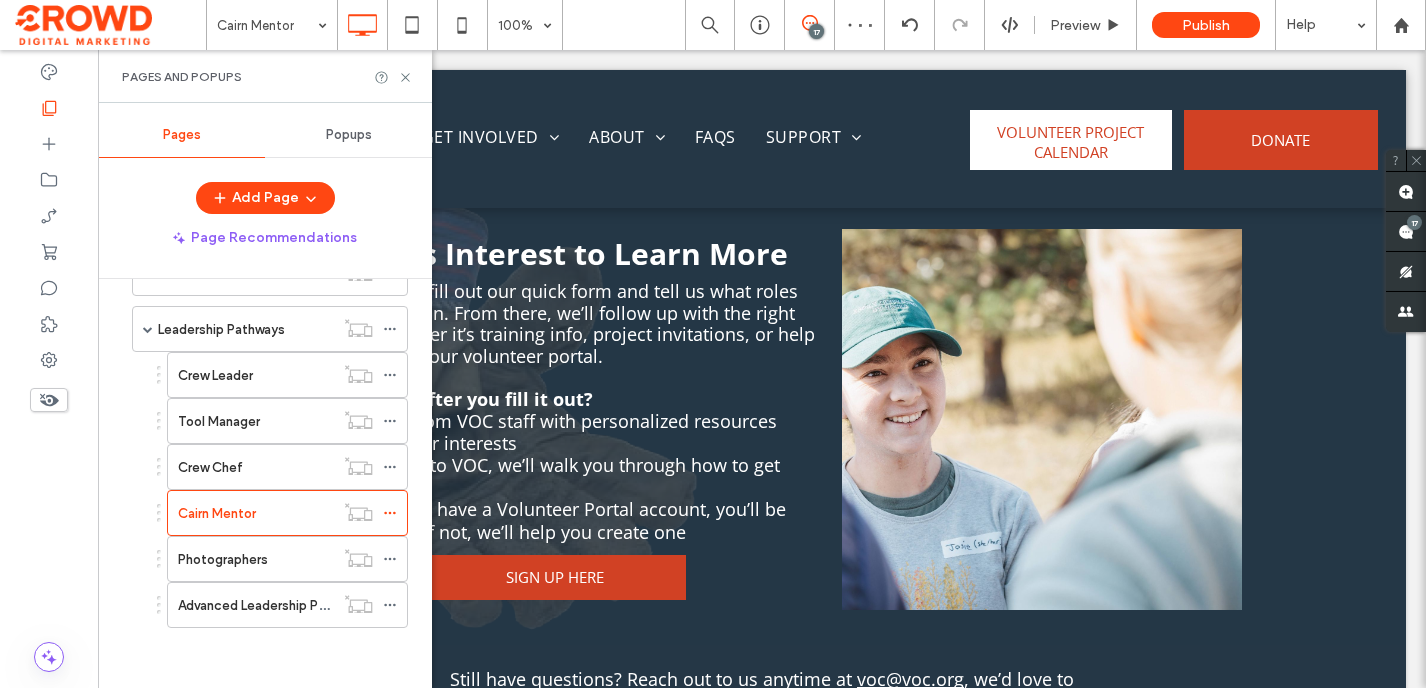 click on "Crew Chef" at bounding box center (256, 467) 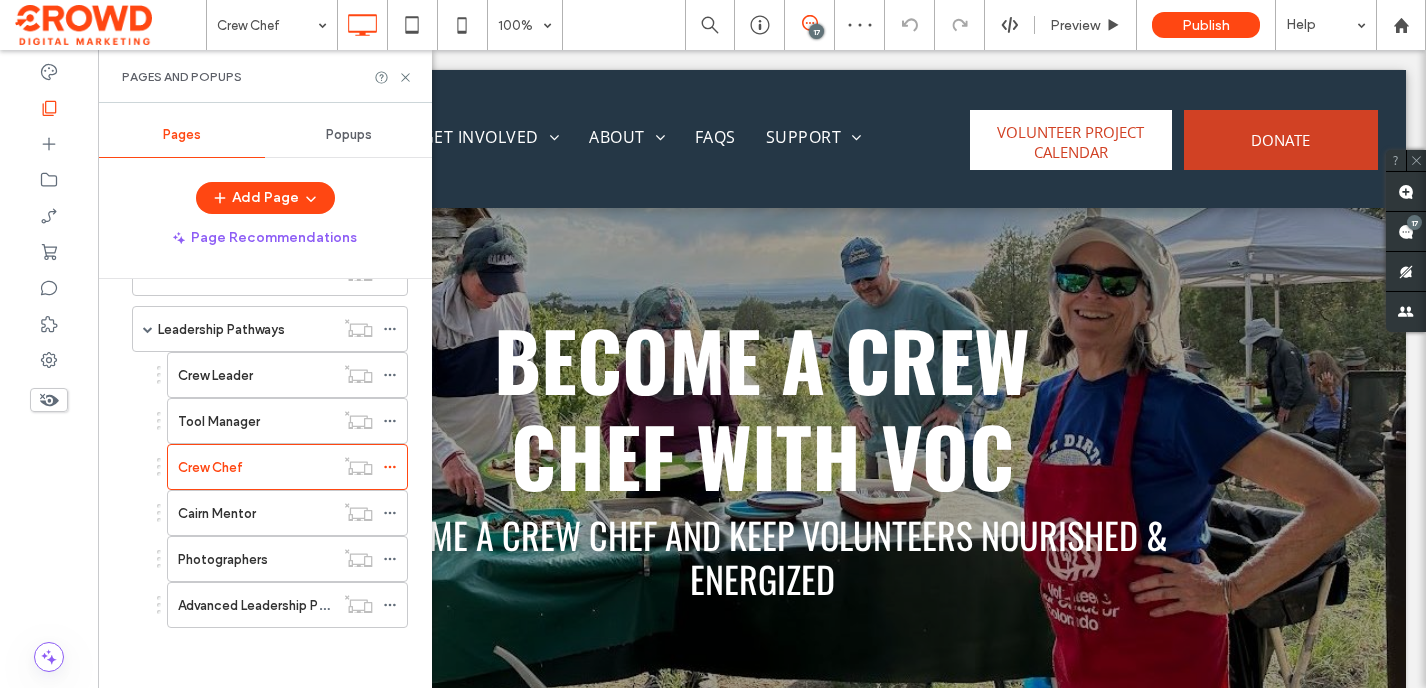 scroll, scrollTop: 0, scrollLeft: 0, axis: both 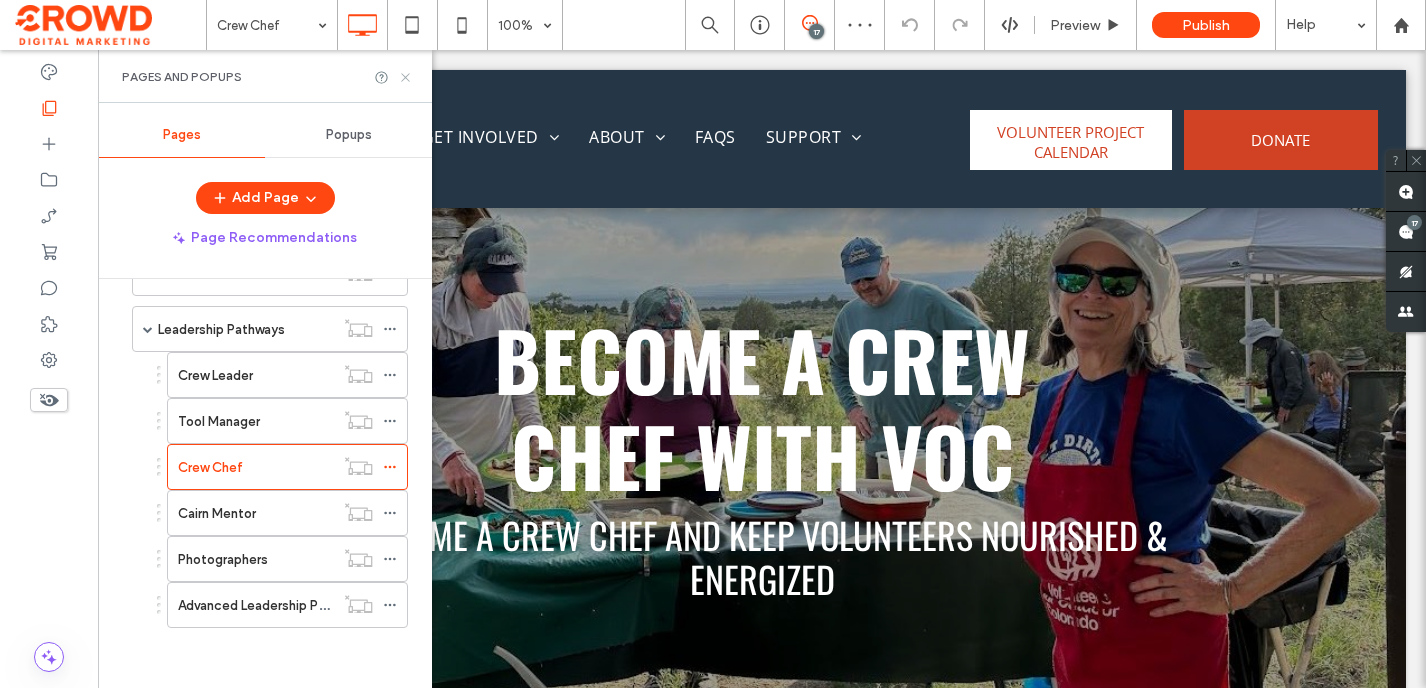 click 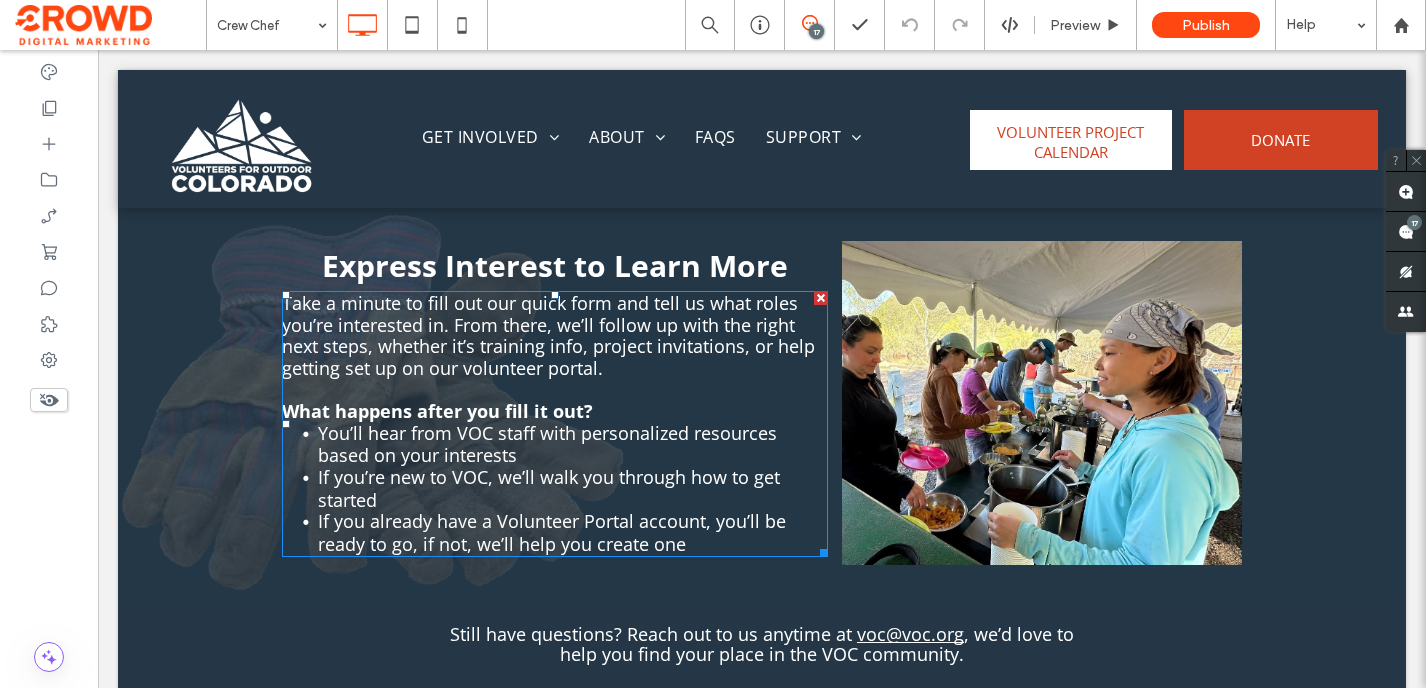 scroll, scrollTop: 2089, scrollLeft: 0, axis: vertical 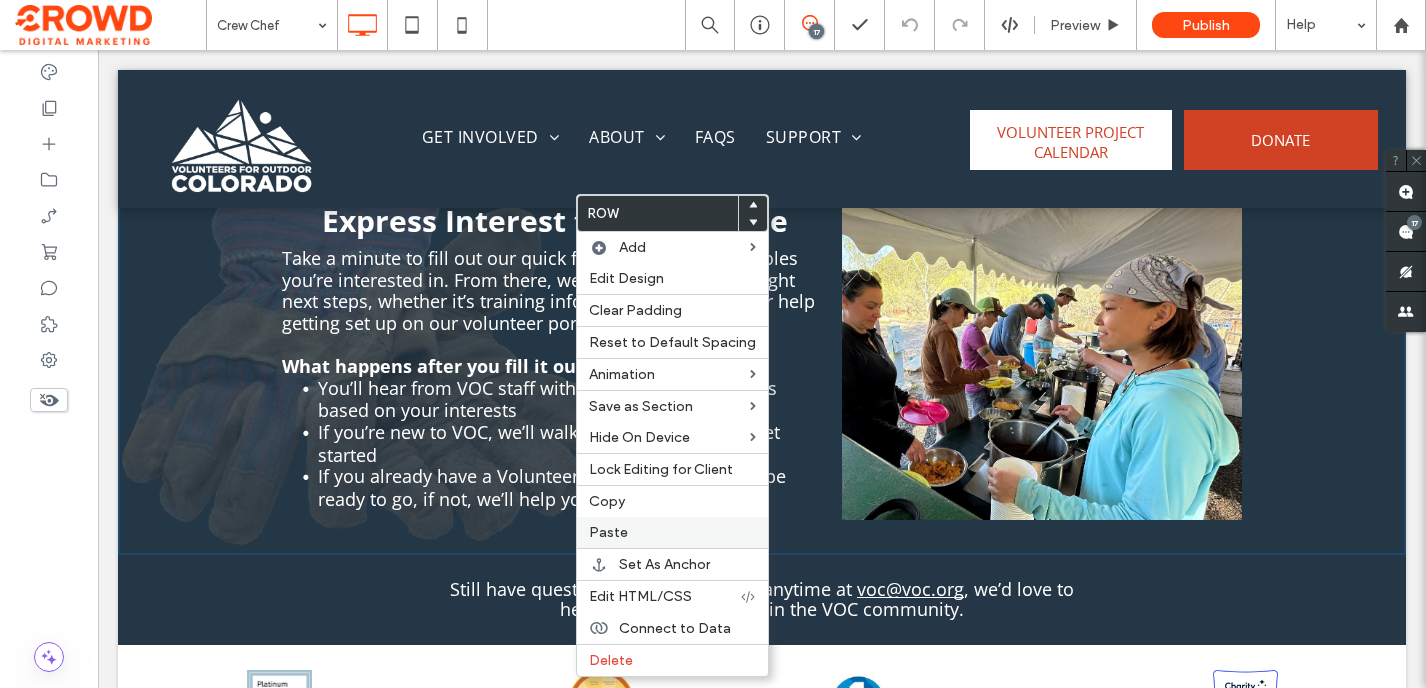 click on "Paste" at bounding box center (672, 532) 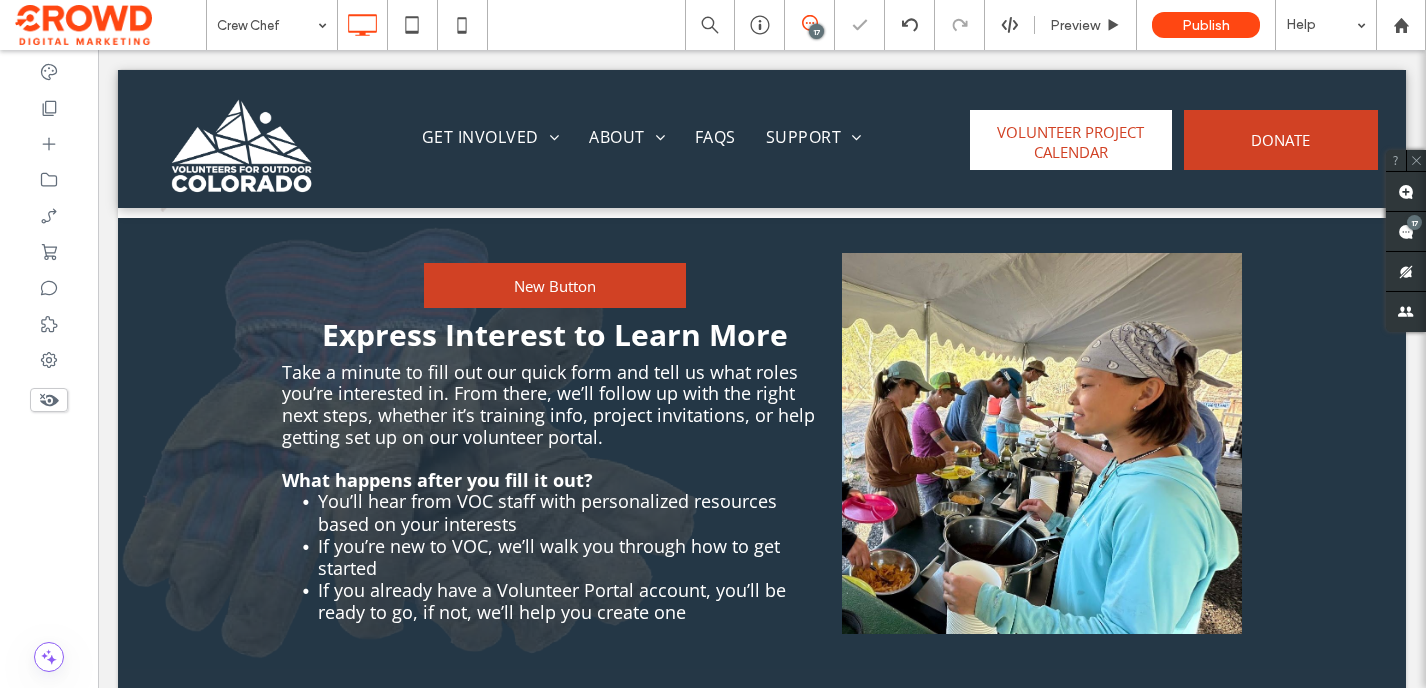 scroll, scrollTop: 2028, scrollLeft: 0, axis: vertical 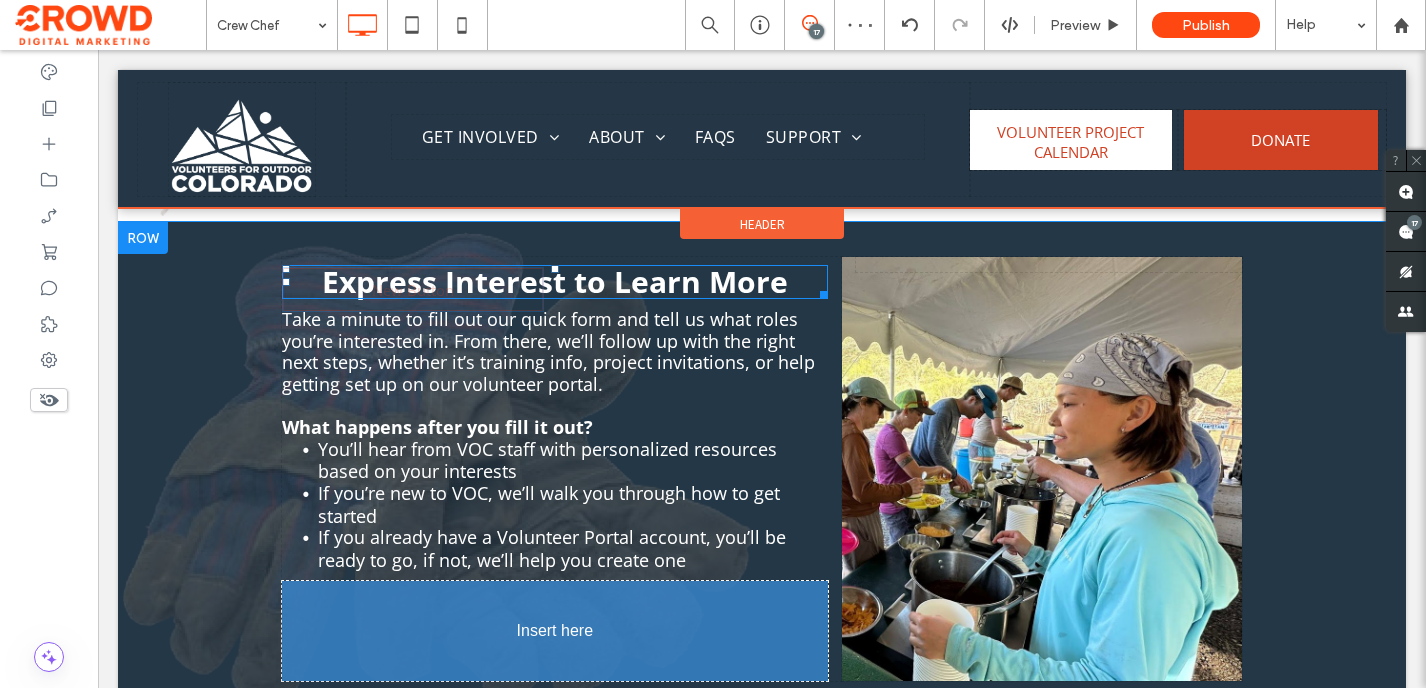 drag, startPoint x: 569, startPoint y: 220, endPoint x: 659, endPoint y: 595, distance: 385.6488 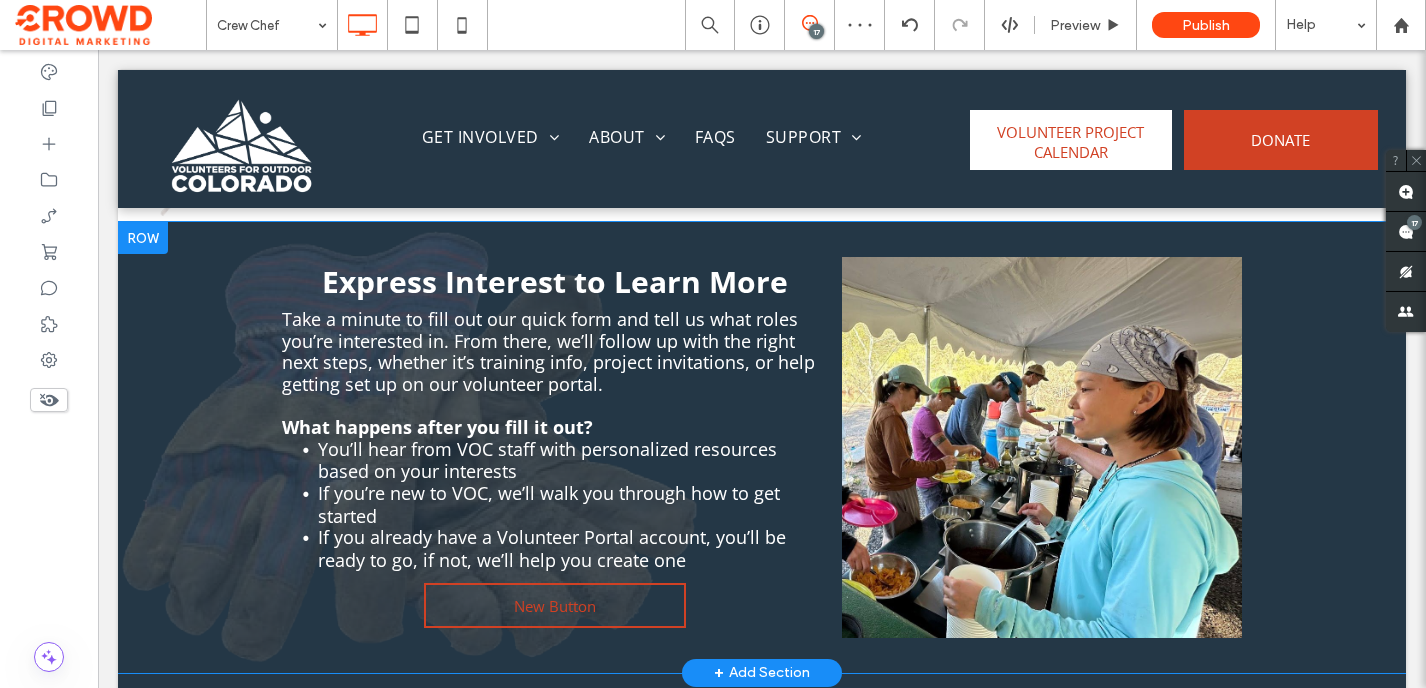click on "New Button" at bounding box center [555, 606] 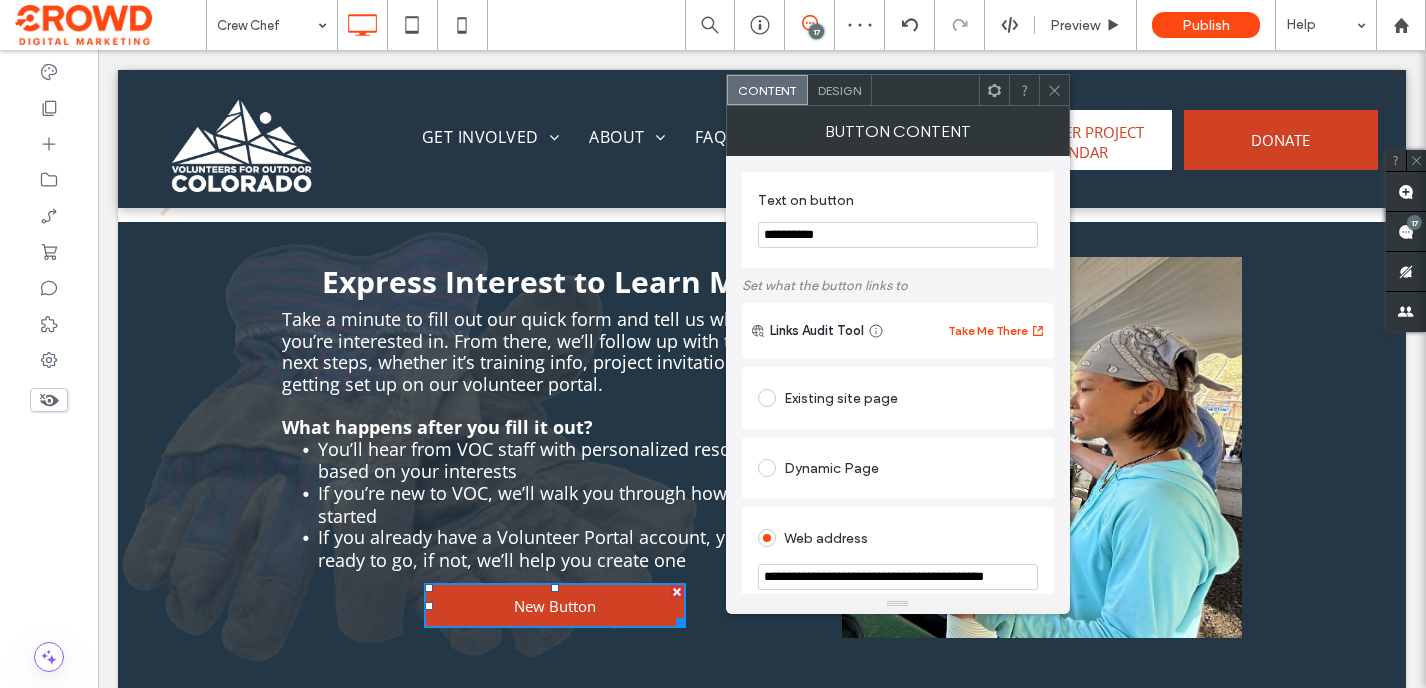 click on "**********" at bounding box center [898, 235] 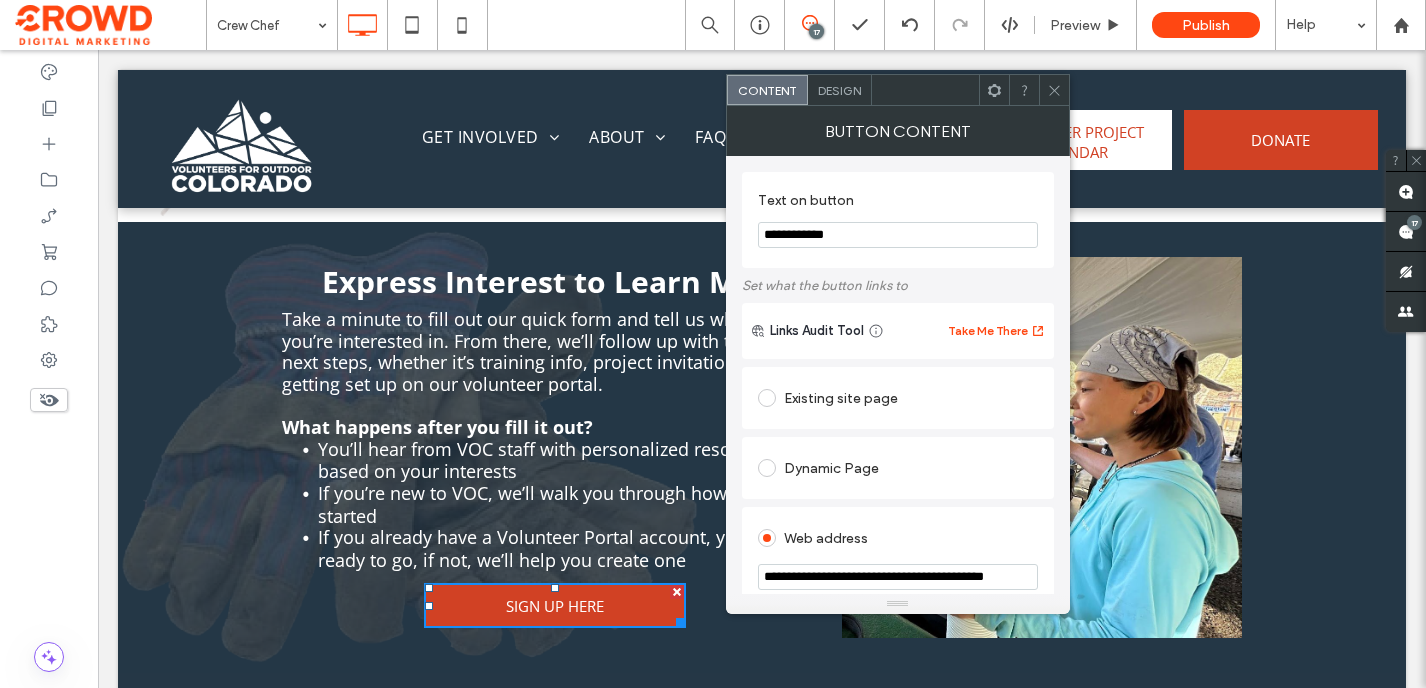 type on "**********" 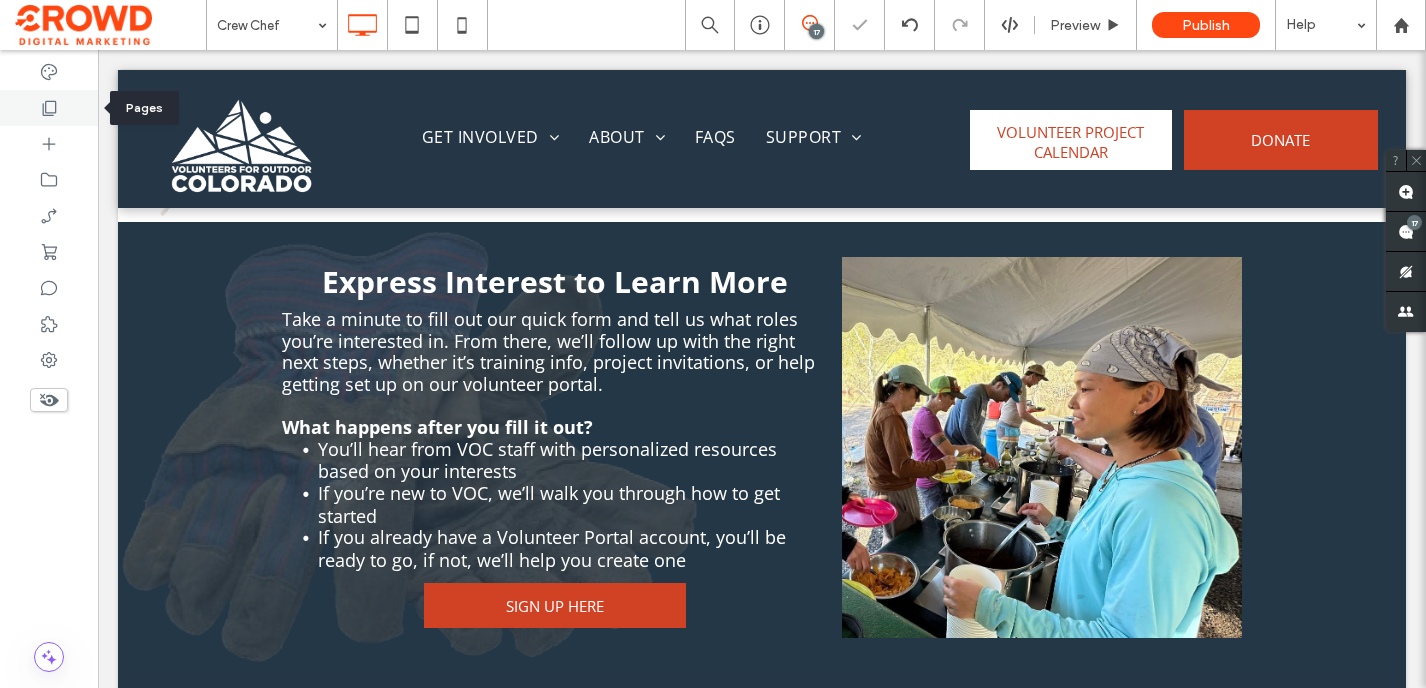 click 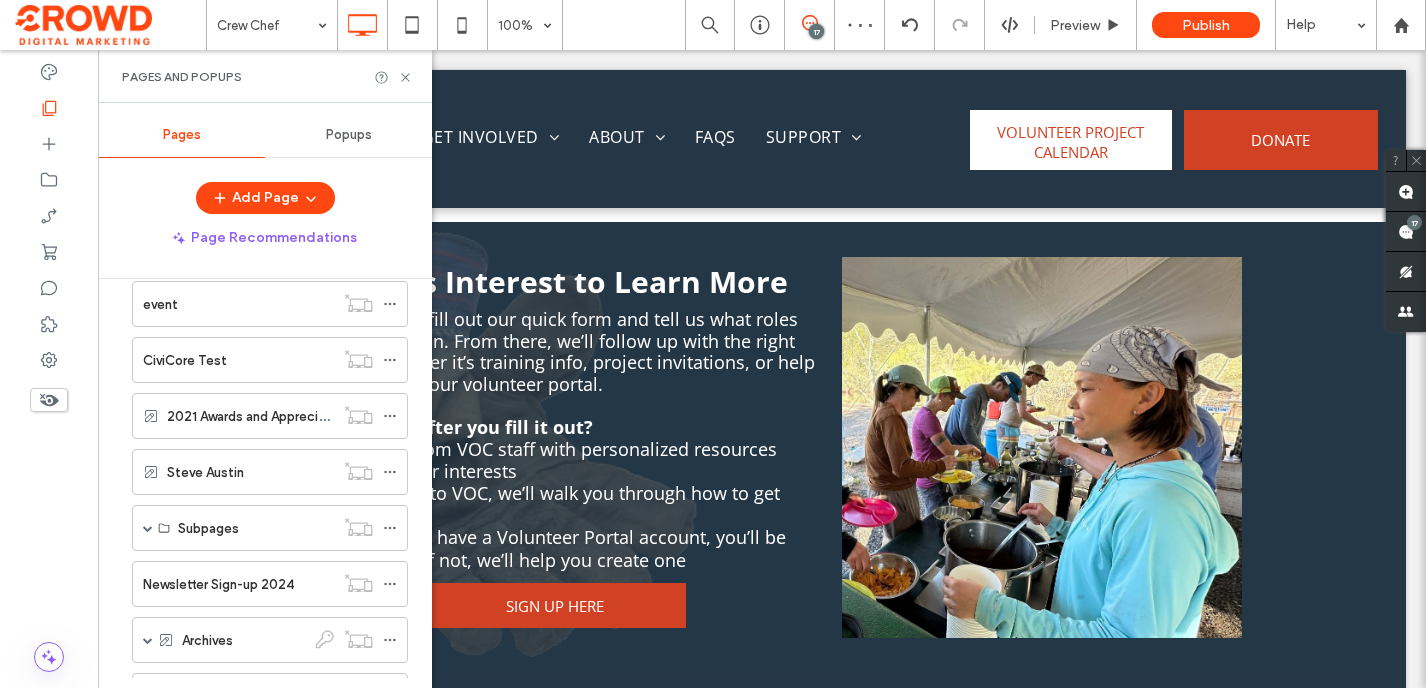 scroll, scrollTop: 1575, scrollLeft: 0, axis: vertical 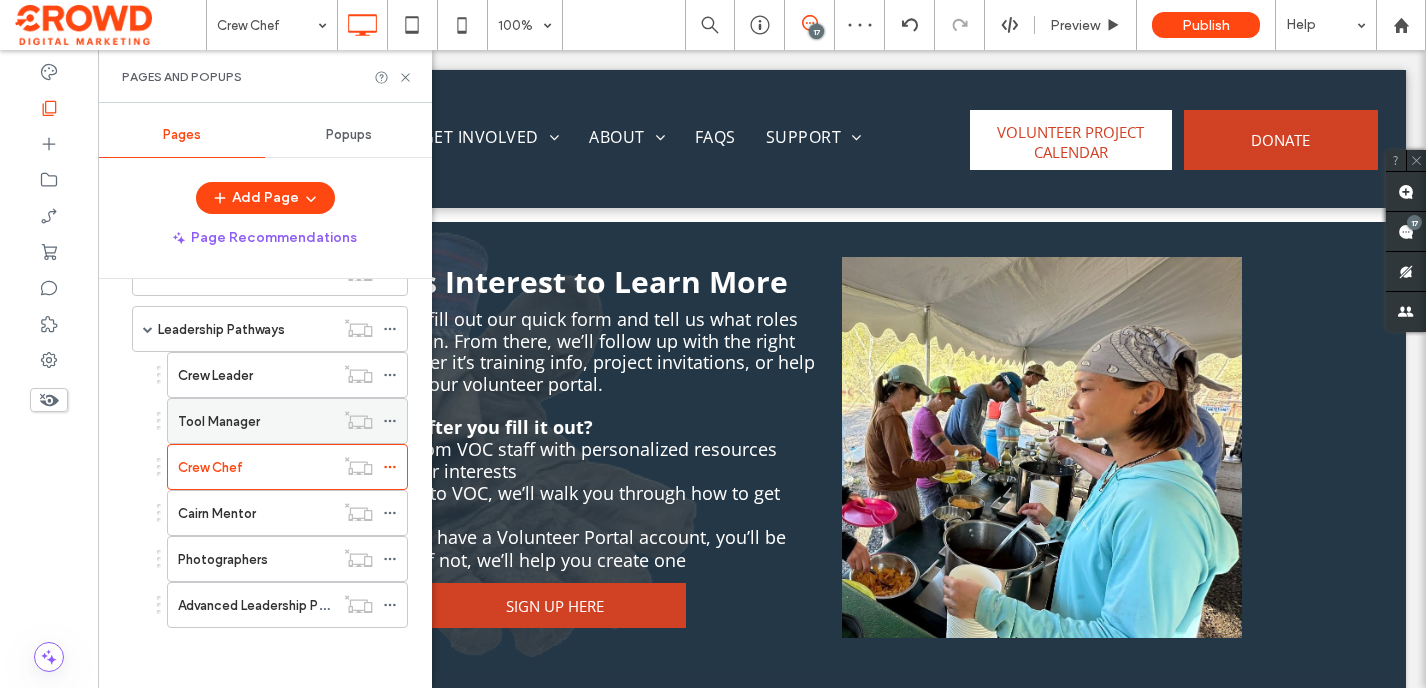click on "Tool Manager" at bounding box center [219, 421] 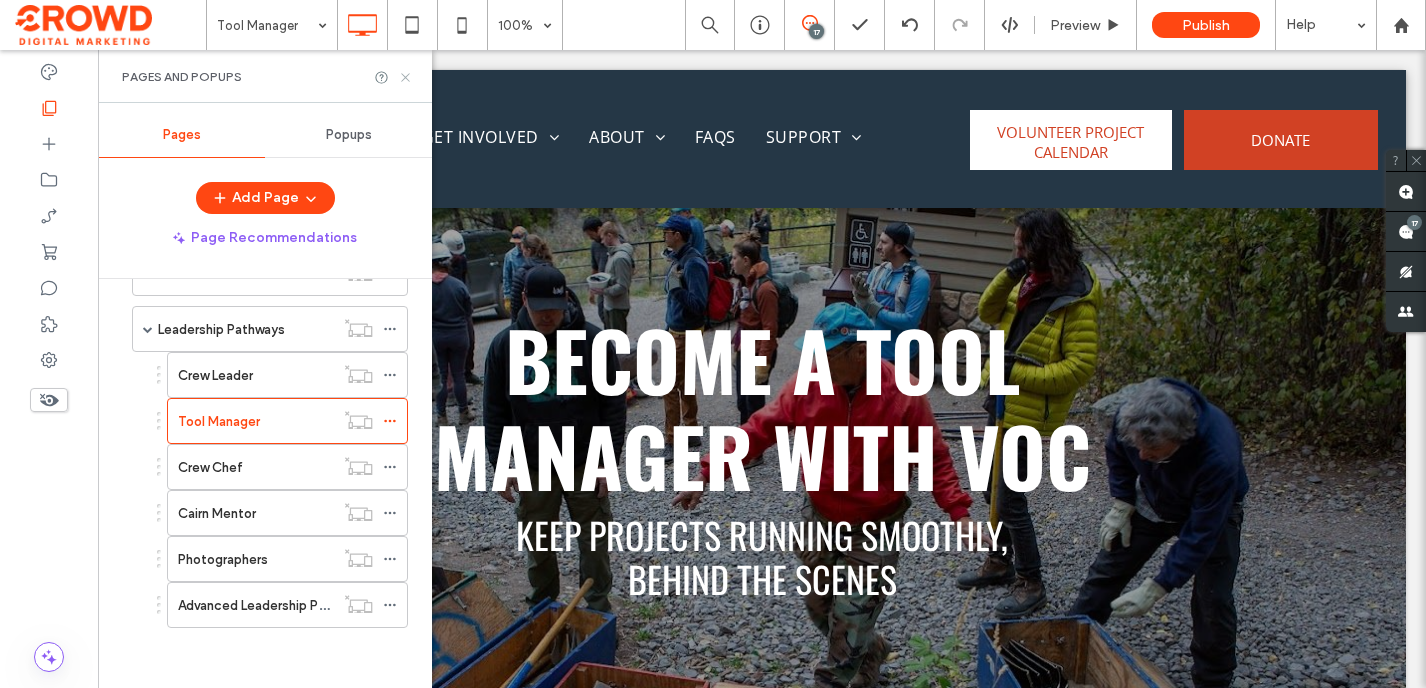 scroll, scrollTop: 0, scrollLeft: 0, axis: both 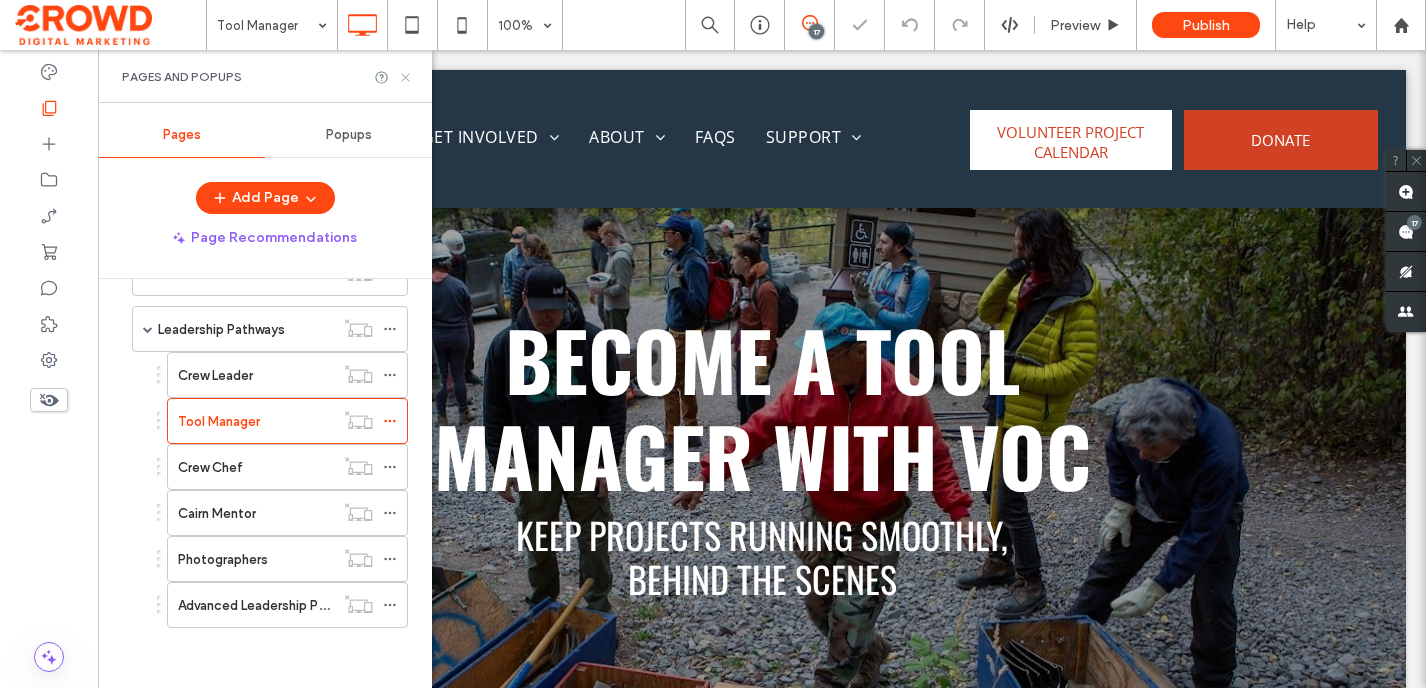 drag, startPoint x: 406, startPoint y: 77, endPoint x: 307, endPoint y: 27, distance: 110.909874 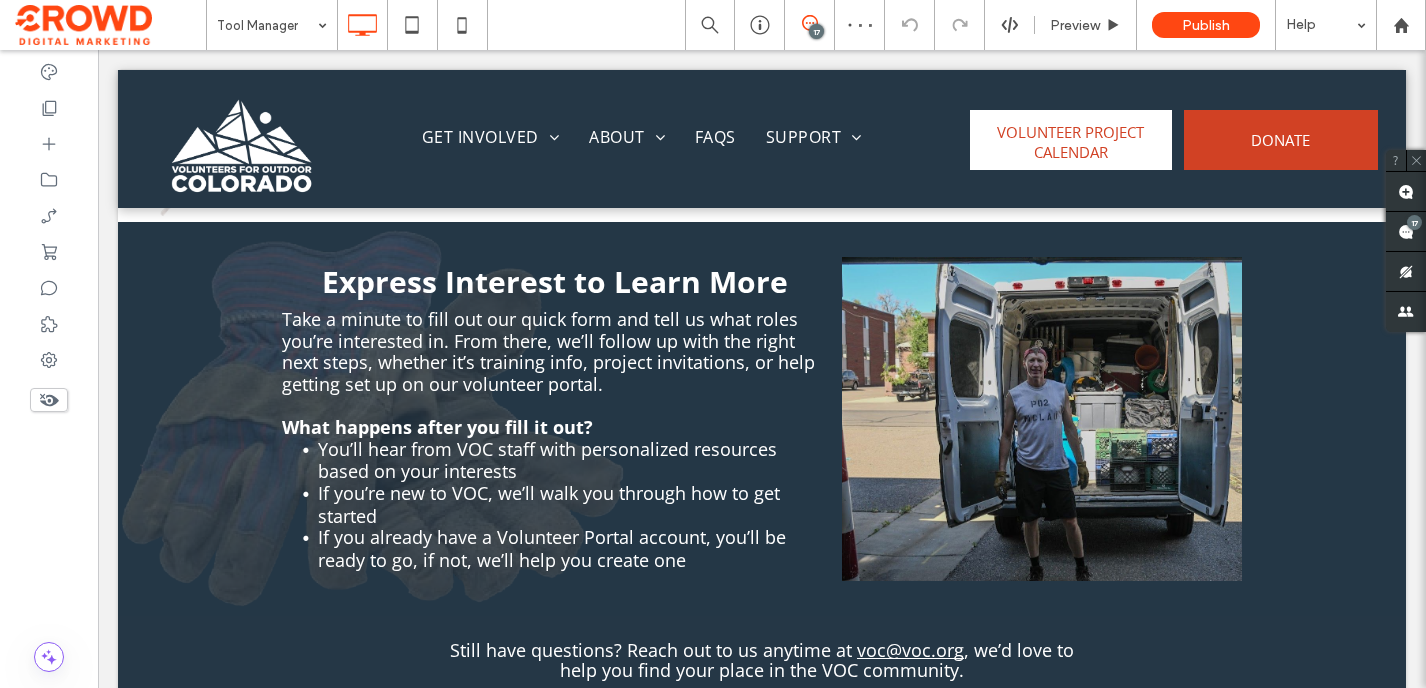 scroll, scrollTop: 2042, scrollLeft: 0, axis: vertical 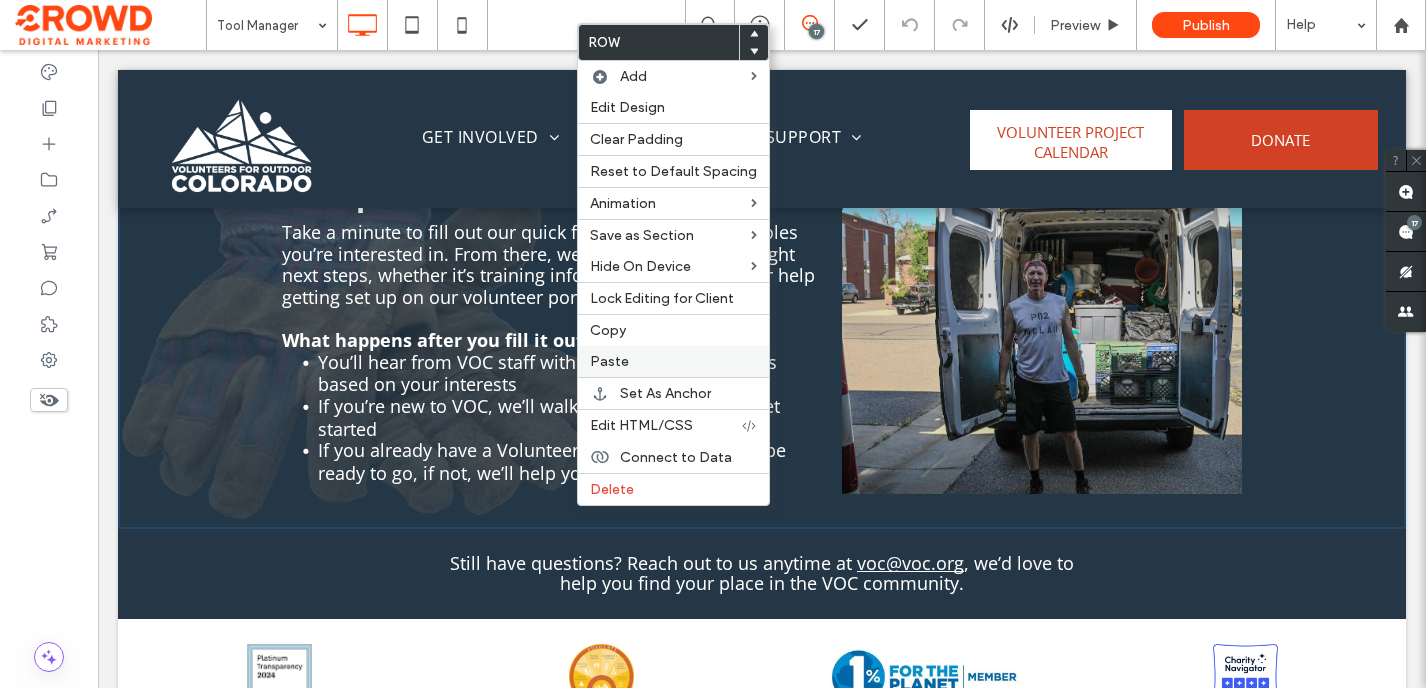 click on "Paste" at bounding box center [673, 361] 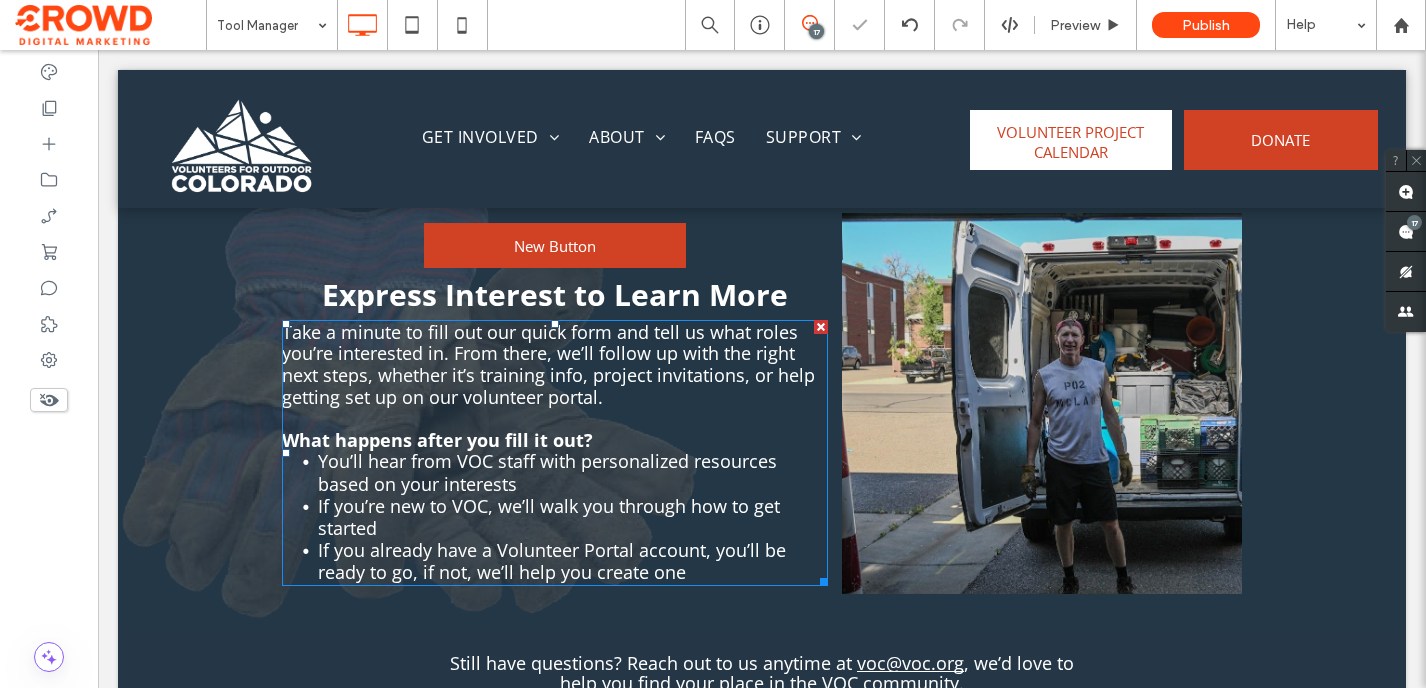 scroll, scrollTop: 1991, scrollLeft: 0, axis: vertical 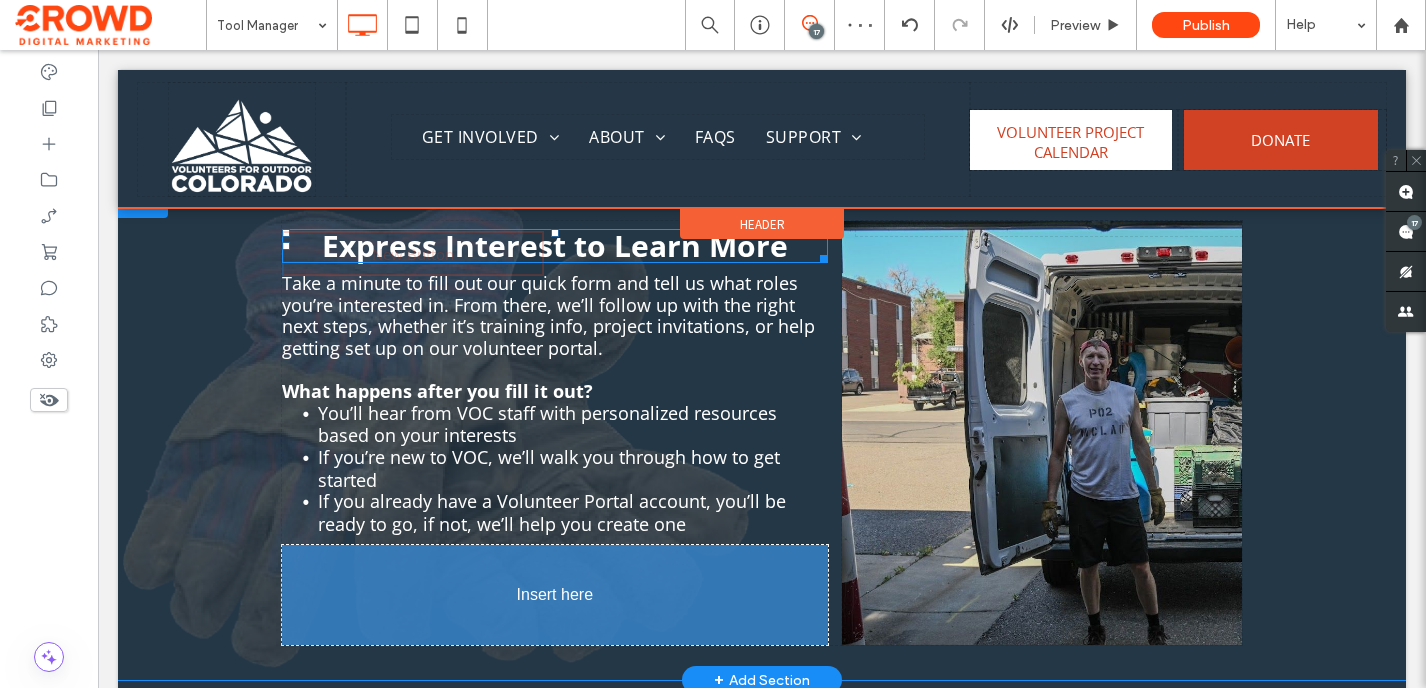 drag, startPoint x: 553, startPoint y: 253, endPoint x: 556, endPoint y: 516, distance: 263.01712 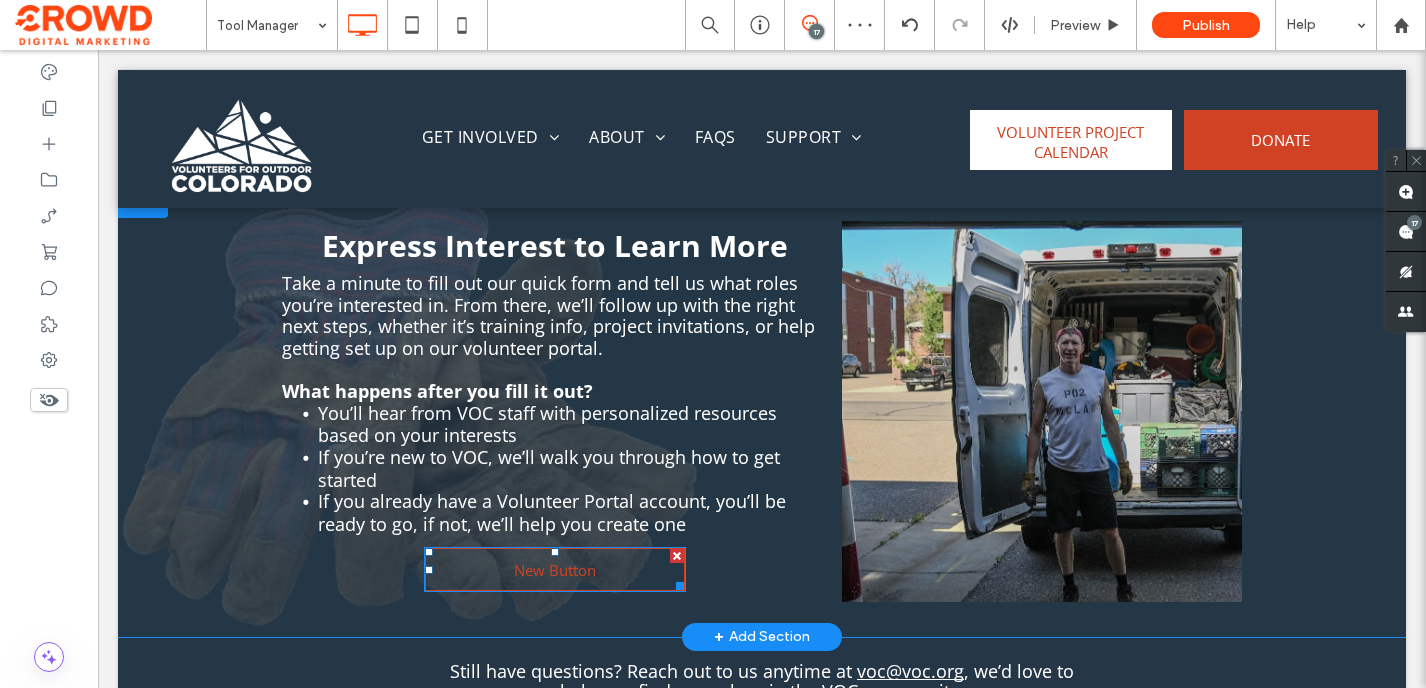 click on "New Button" at bounding box center (555, 570) 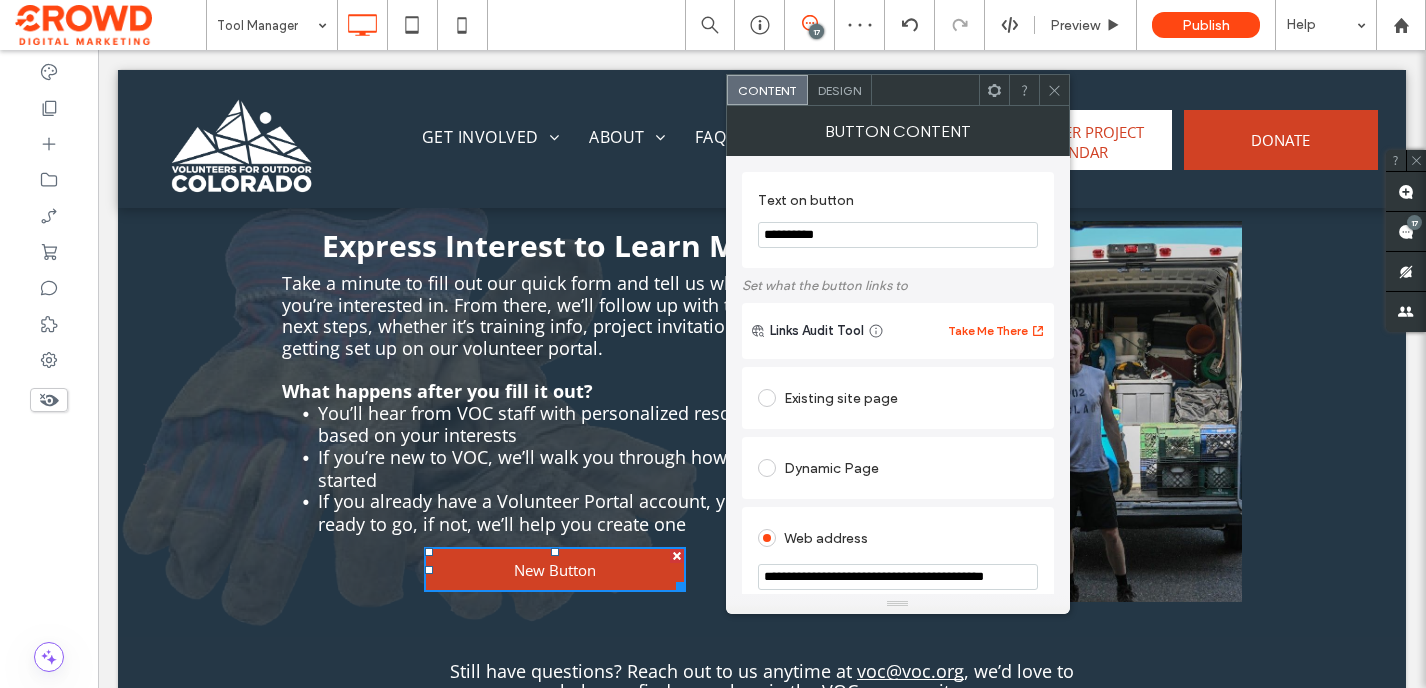 click on "**********" at bounding box center (898, 235) 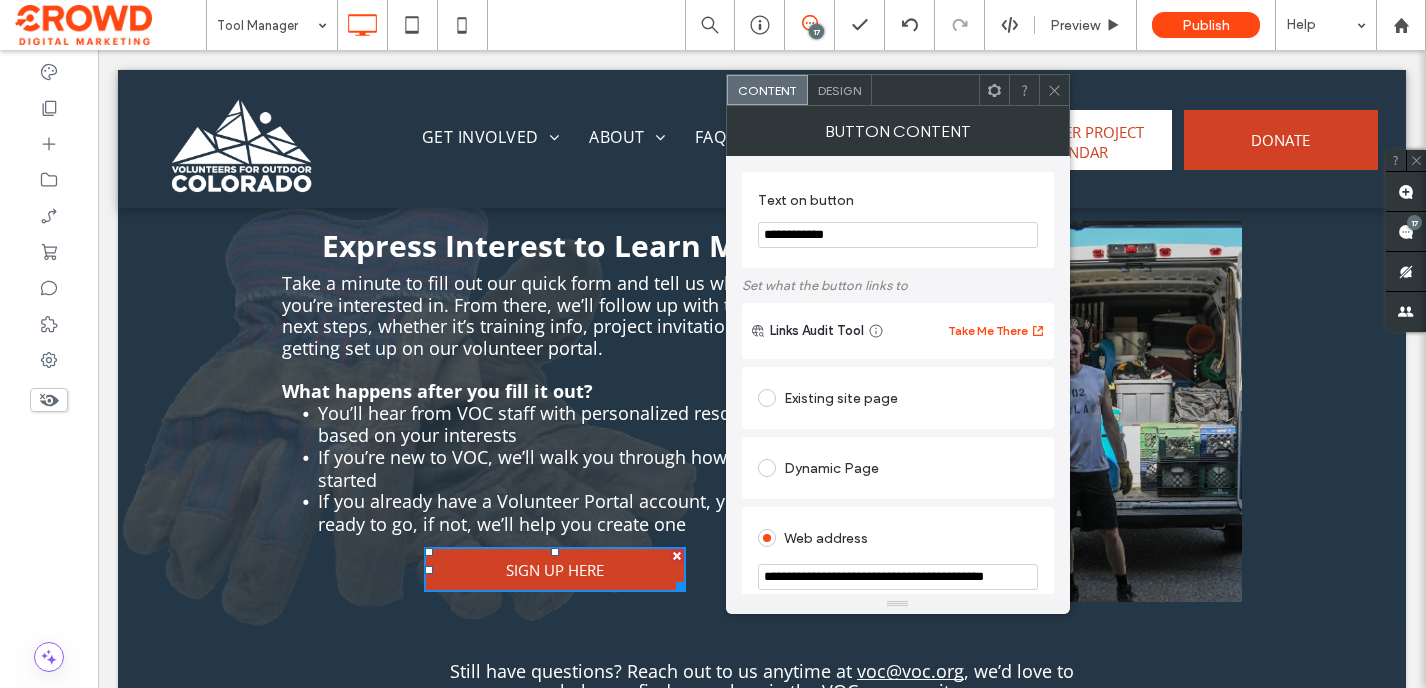 type on "**********" 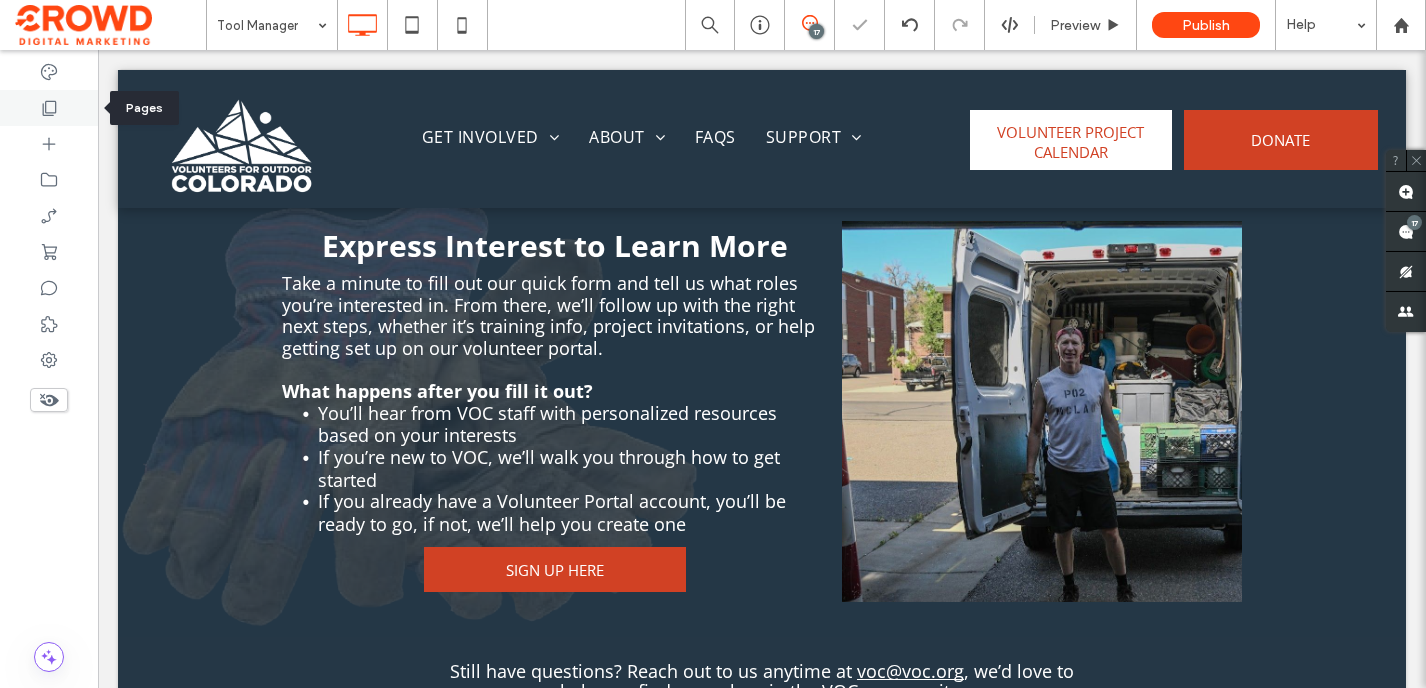 click at bounding box center [49, 108] 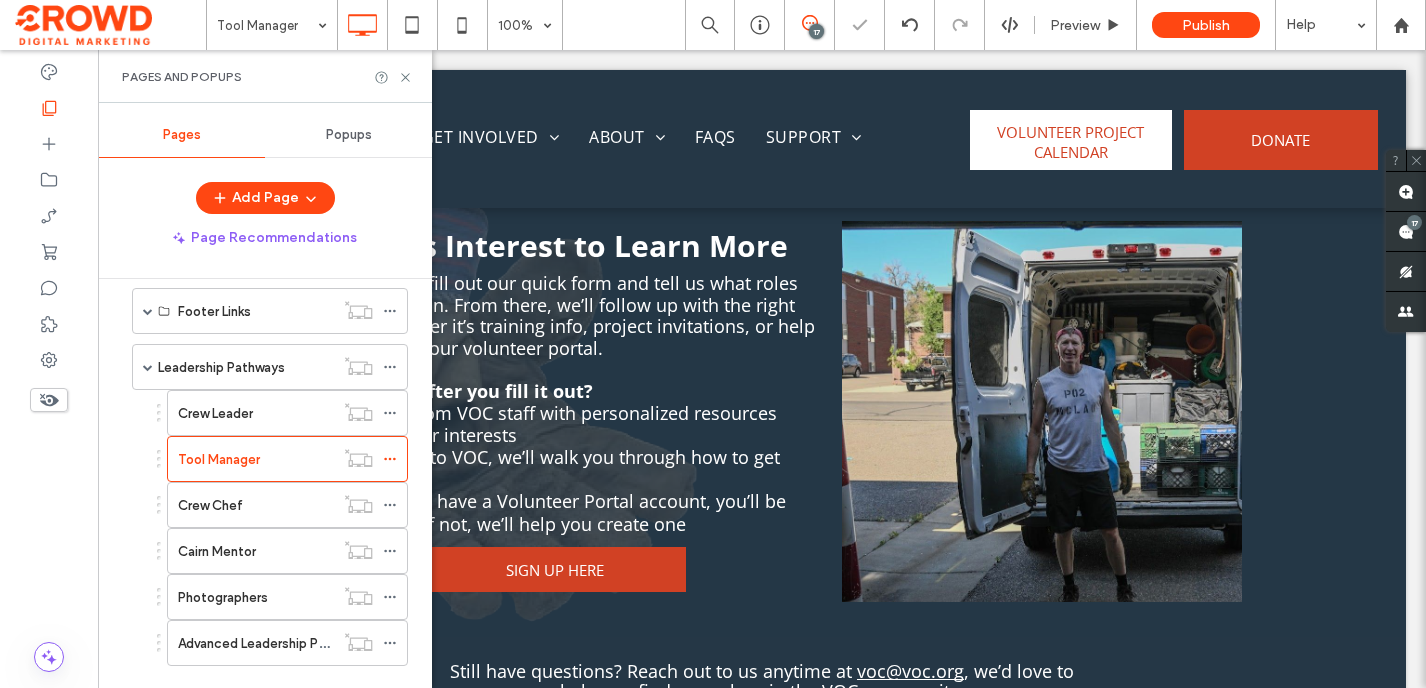 scroll, scrollTop: 1575, scrollLeft: 0, axis: vertical 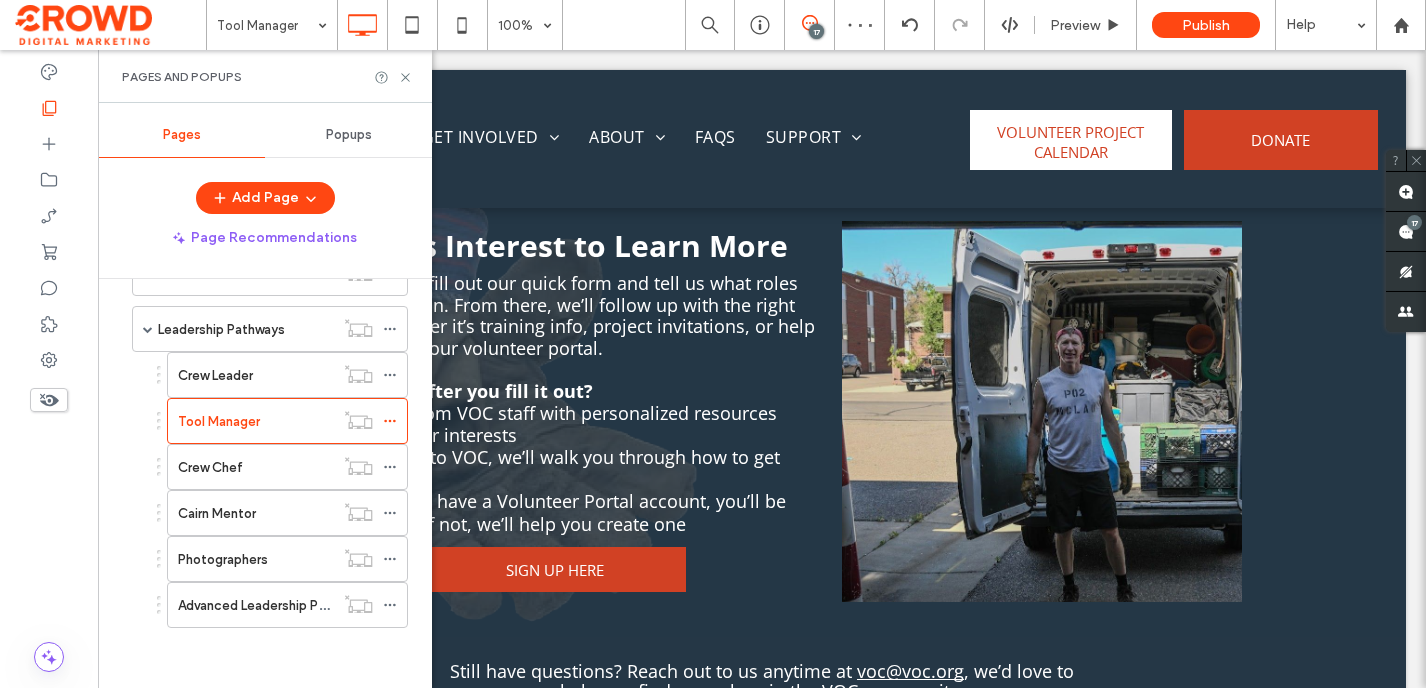 click on "Crew Leader" at bounding box center (256, 375) 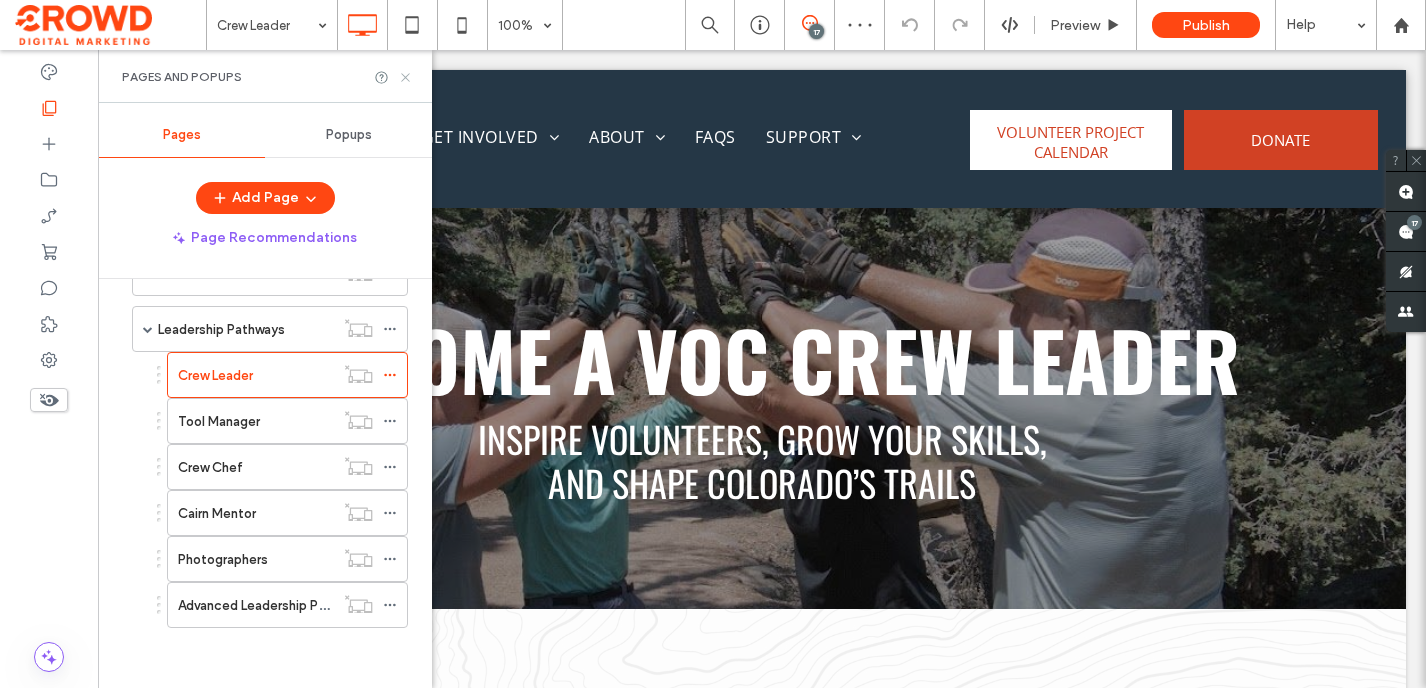 scroll, scrollTop: 0, scrollLeft: 0, axis: both 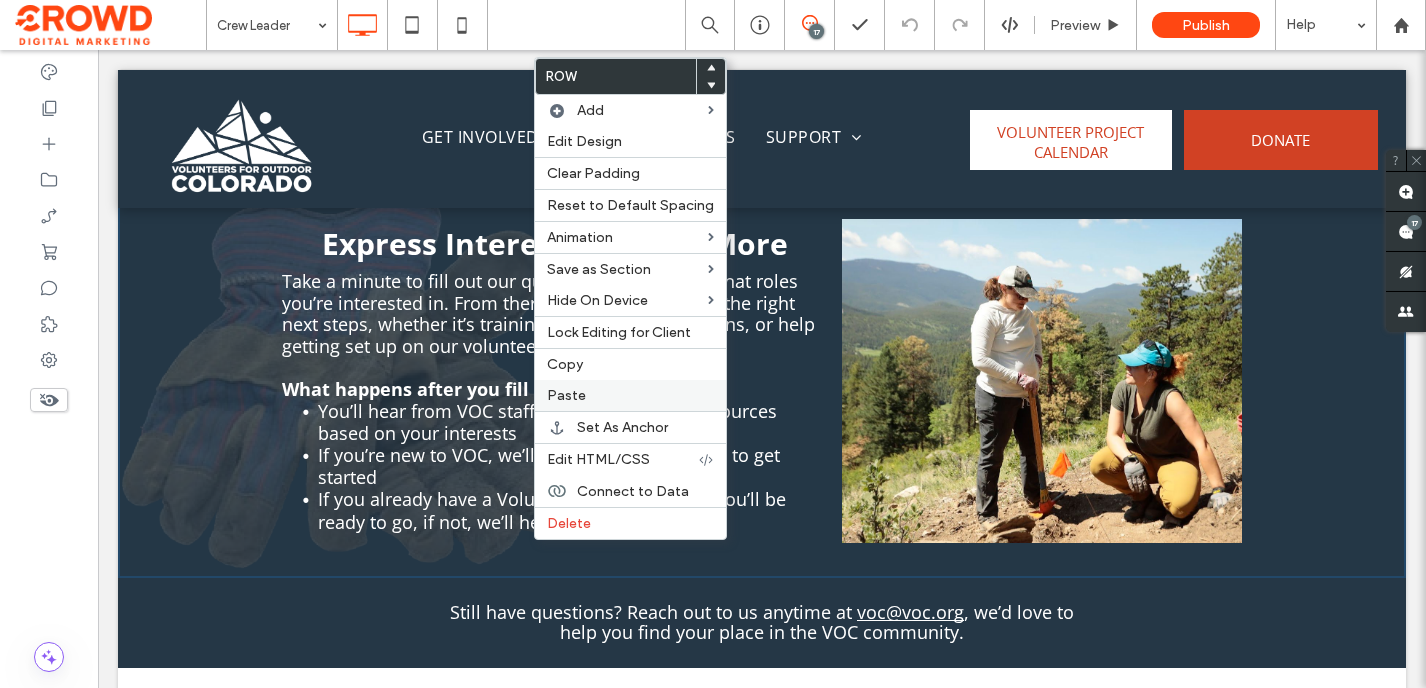 click on "Paste" at bounding box center (630, 395) 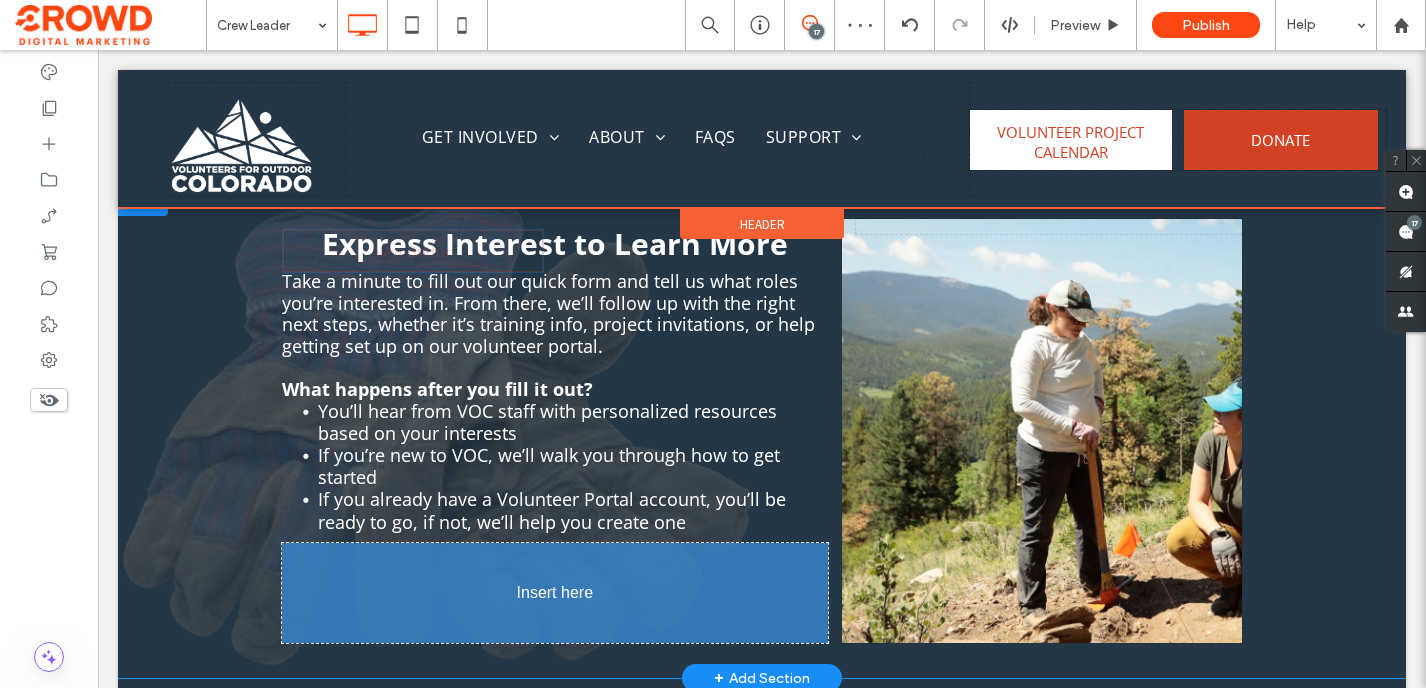 drag, startPoint x: 557, startPoint y: 249, endPoint x: 555, endPoint y: 574, distance: 325.00616 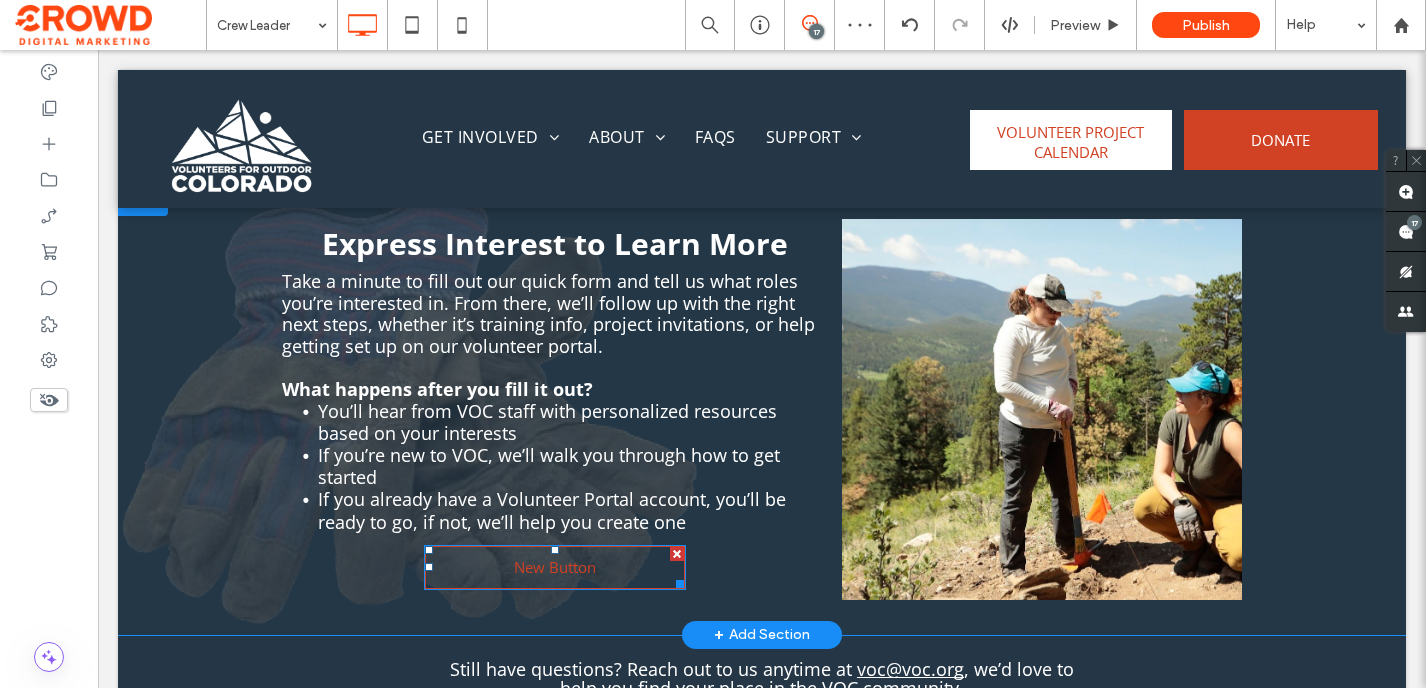 click on "New Button" at bounding box center [555, 567] 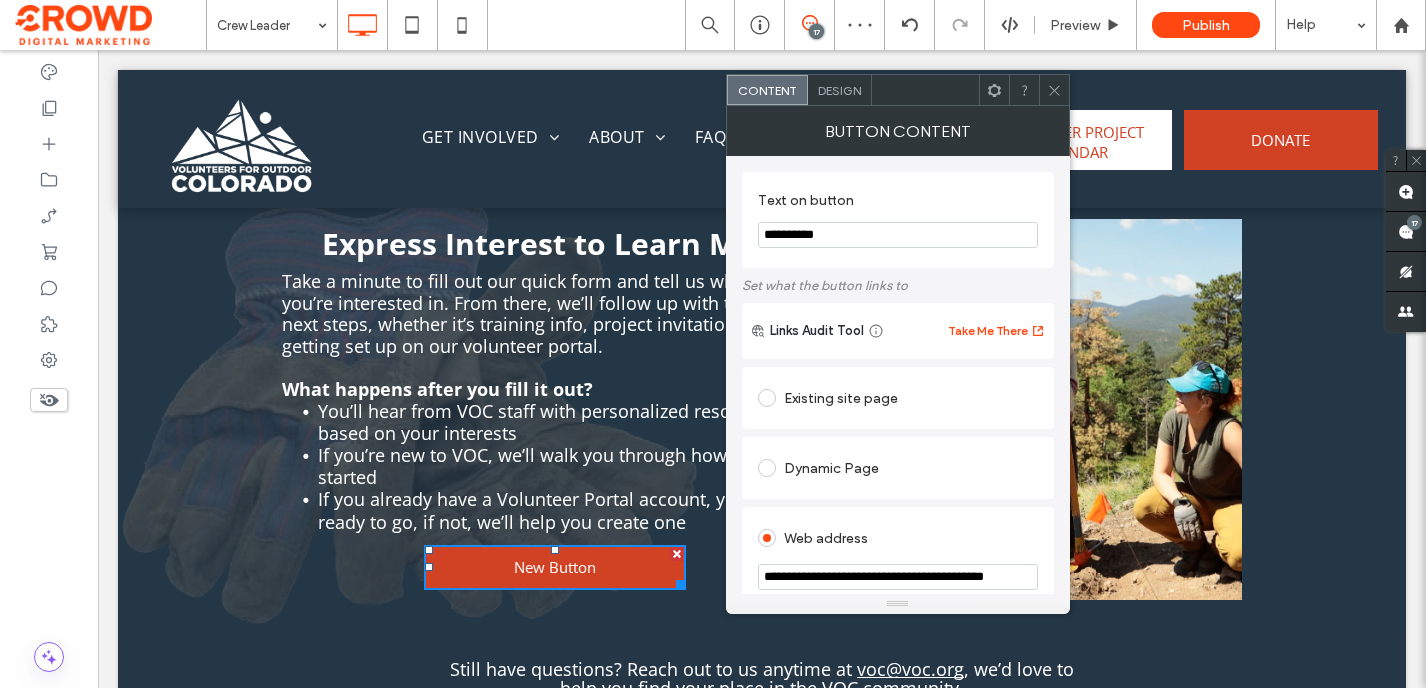 click on "**********" at bounding box center [898, 235] 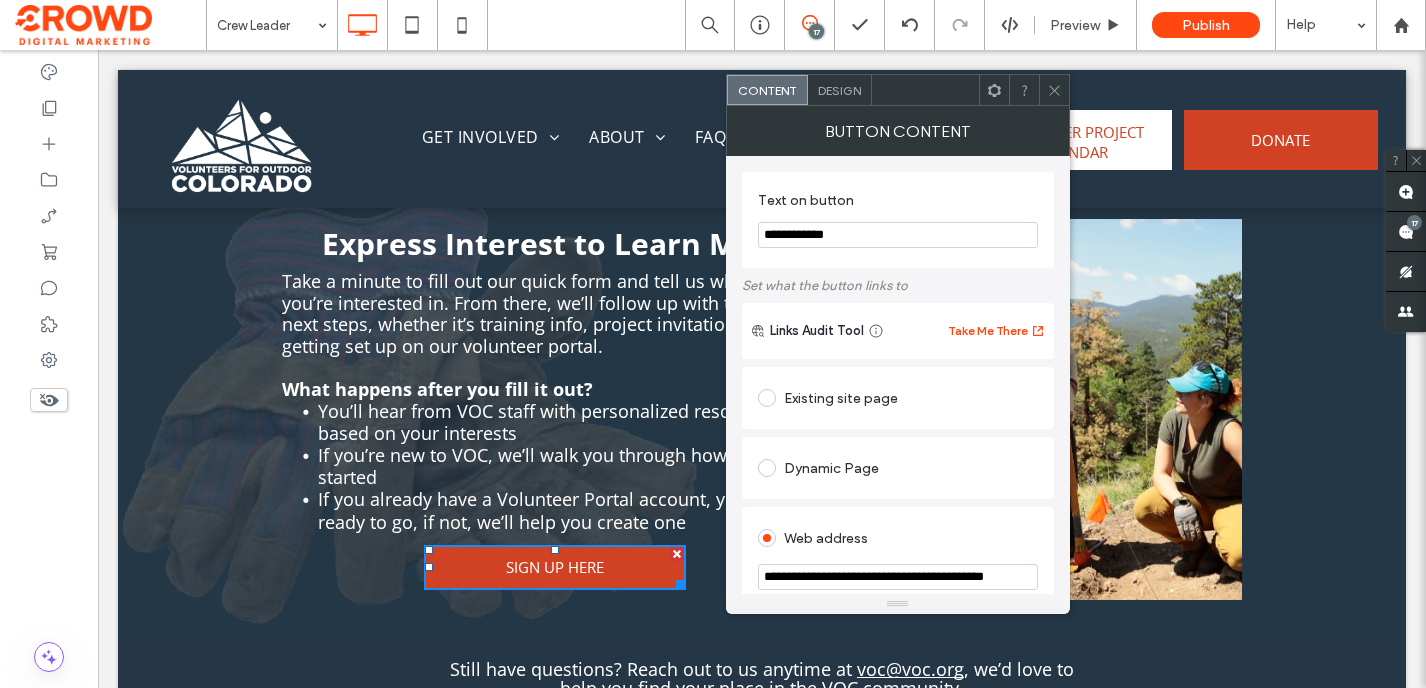 type on "**********" 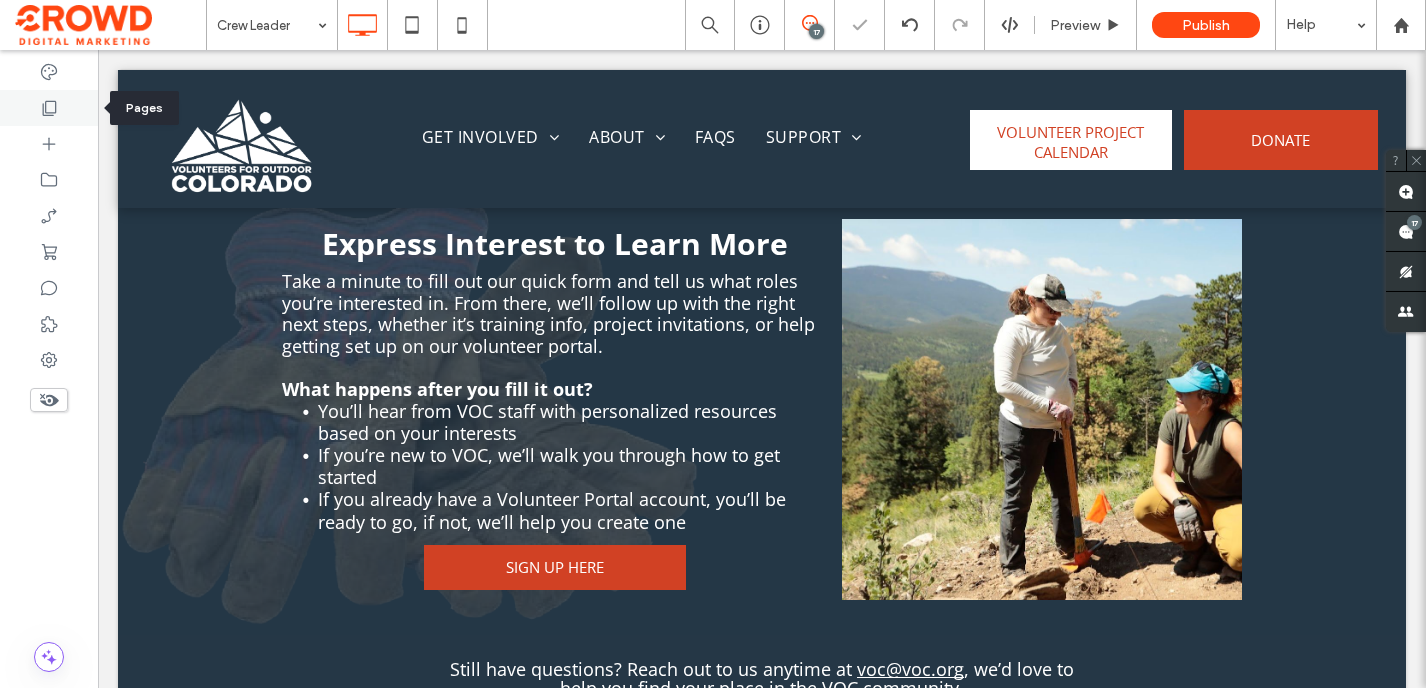 click at bounding box center [49, 108] 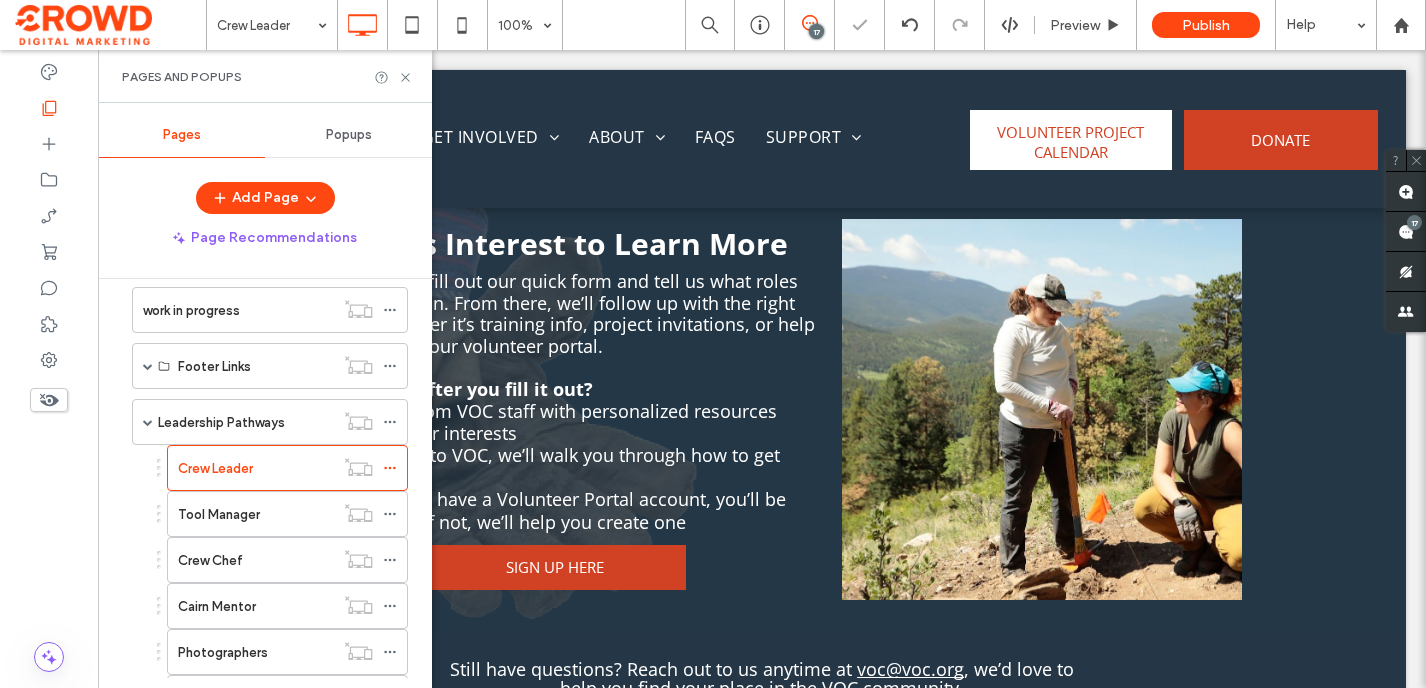 scroll, scrollTop: 1575, scrollLeft: 0, axis: vertical 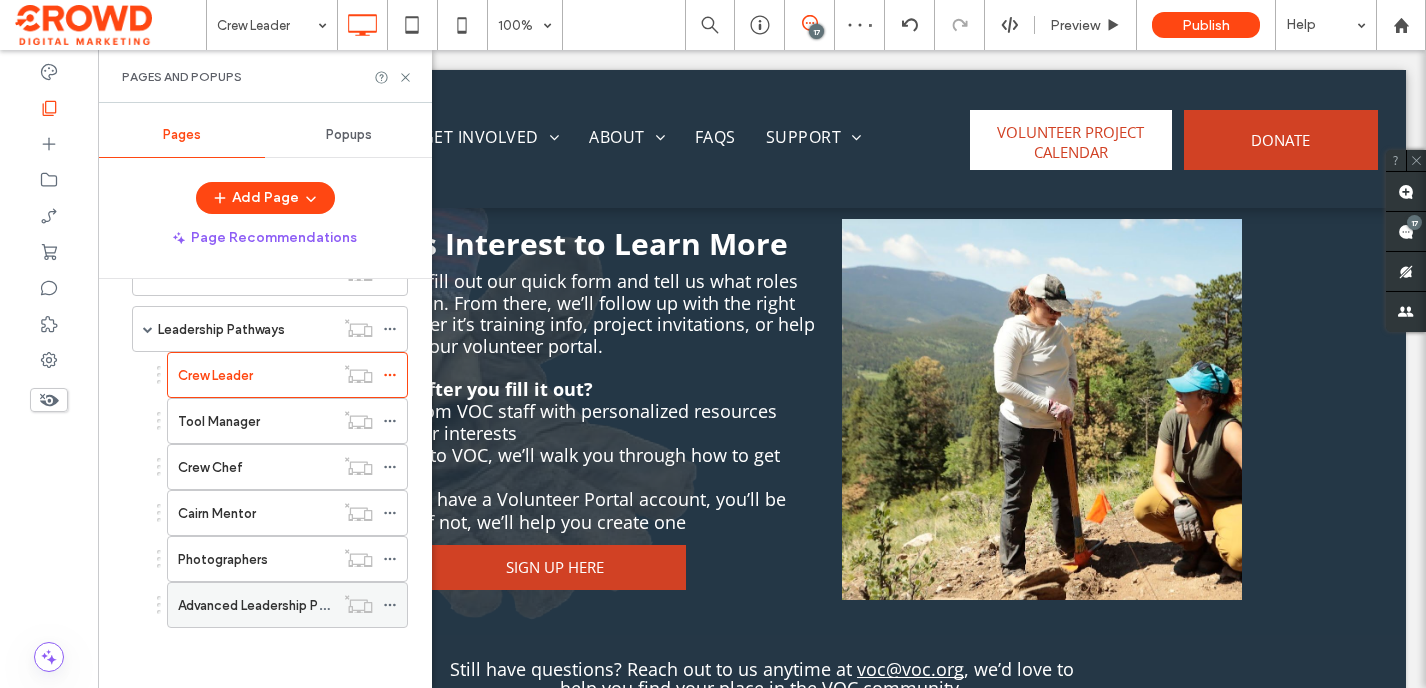 click on "Advanced Leadership Pathways" at bounding box center [273, 605] 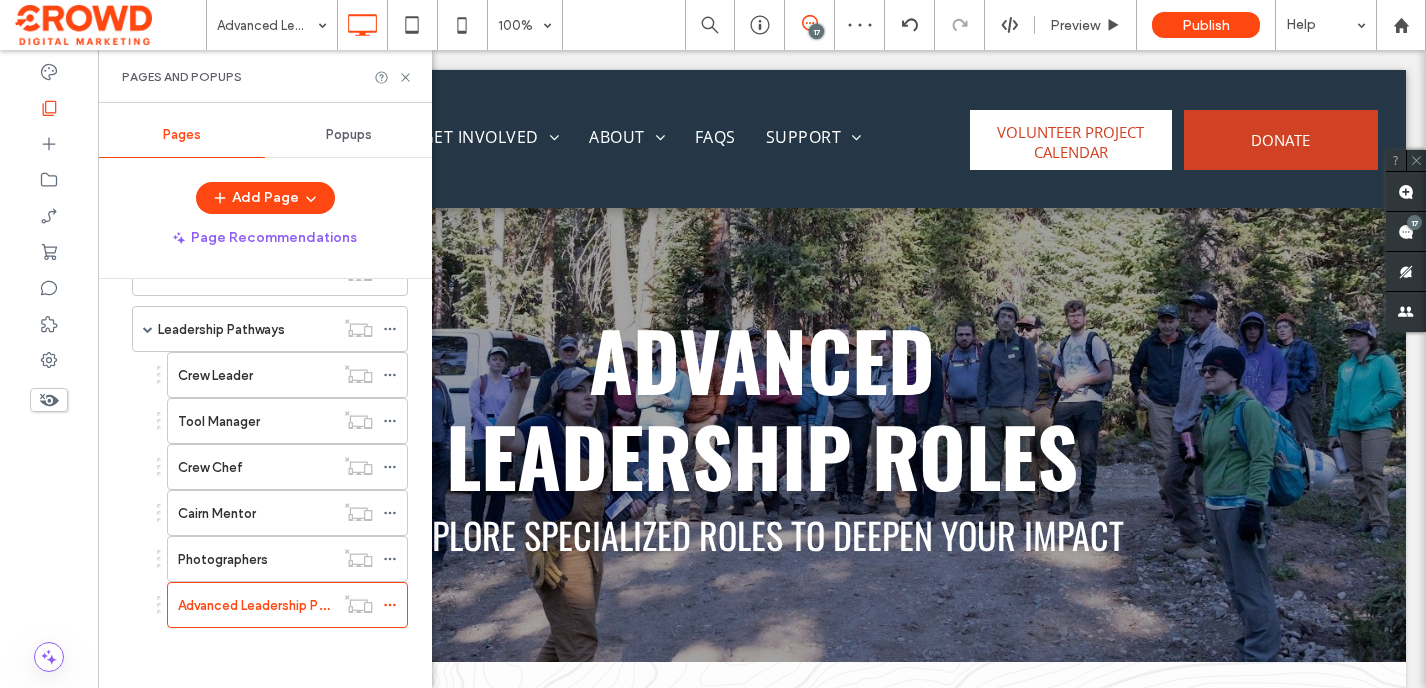 scroll, scrollTop: 0, scrollLeft: 0, axis: both 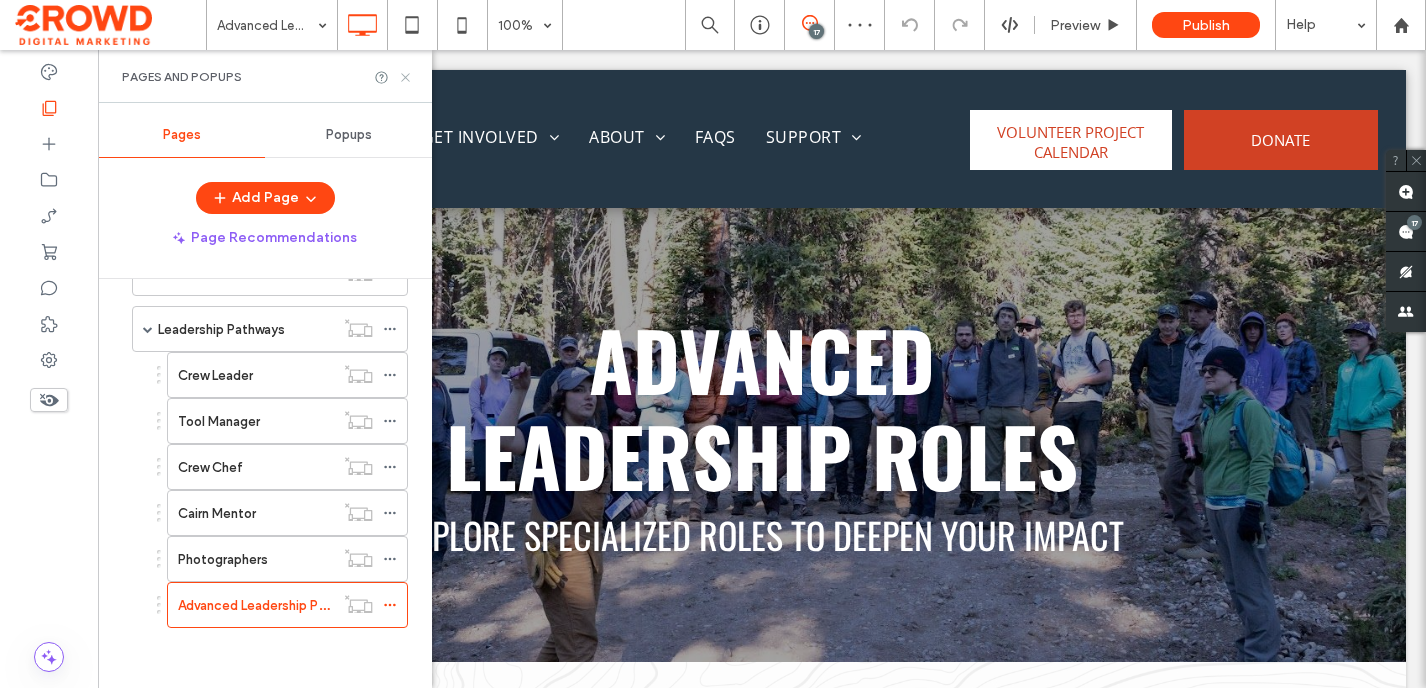 drag, startPoint x: 405, startPoint y: 78, endPoint x: 418, endPoint y: 335, distance: 257.32858 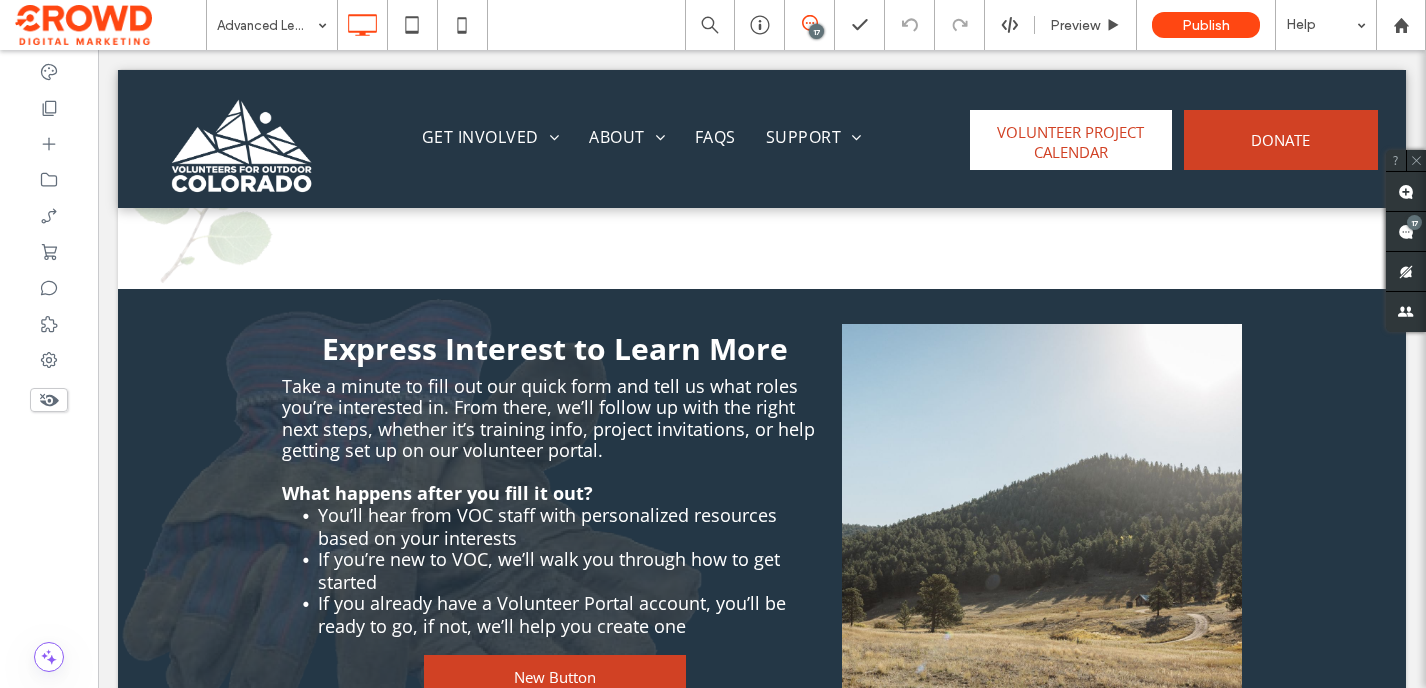 scroll, scrollTop: 2518, scrollLeft: 0, axis: vertical 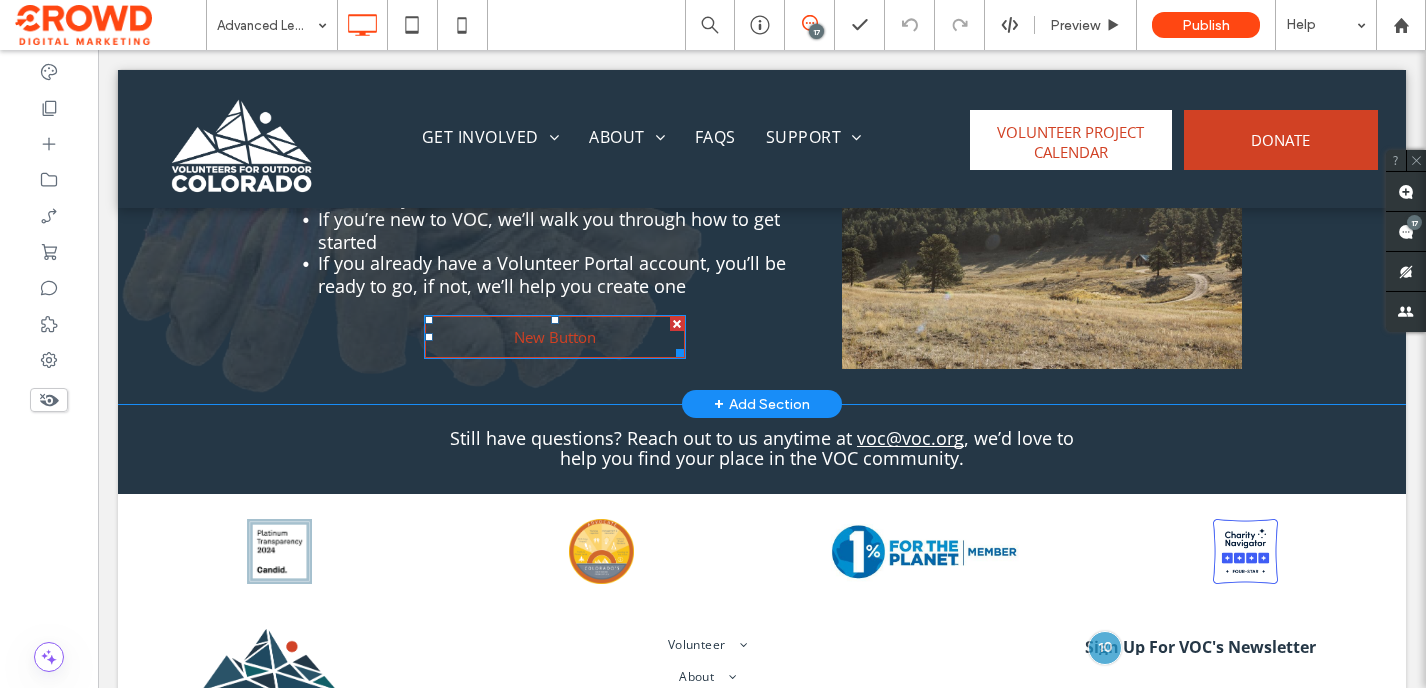 click on "New Button" at bounding box center (555, 337) 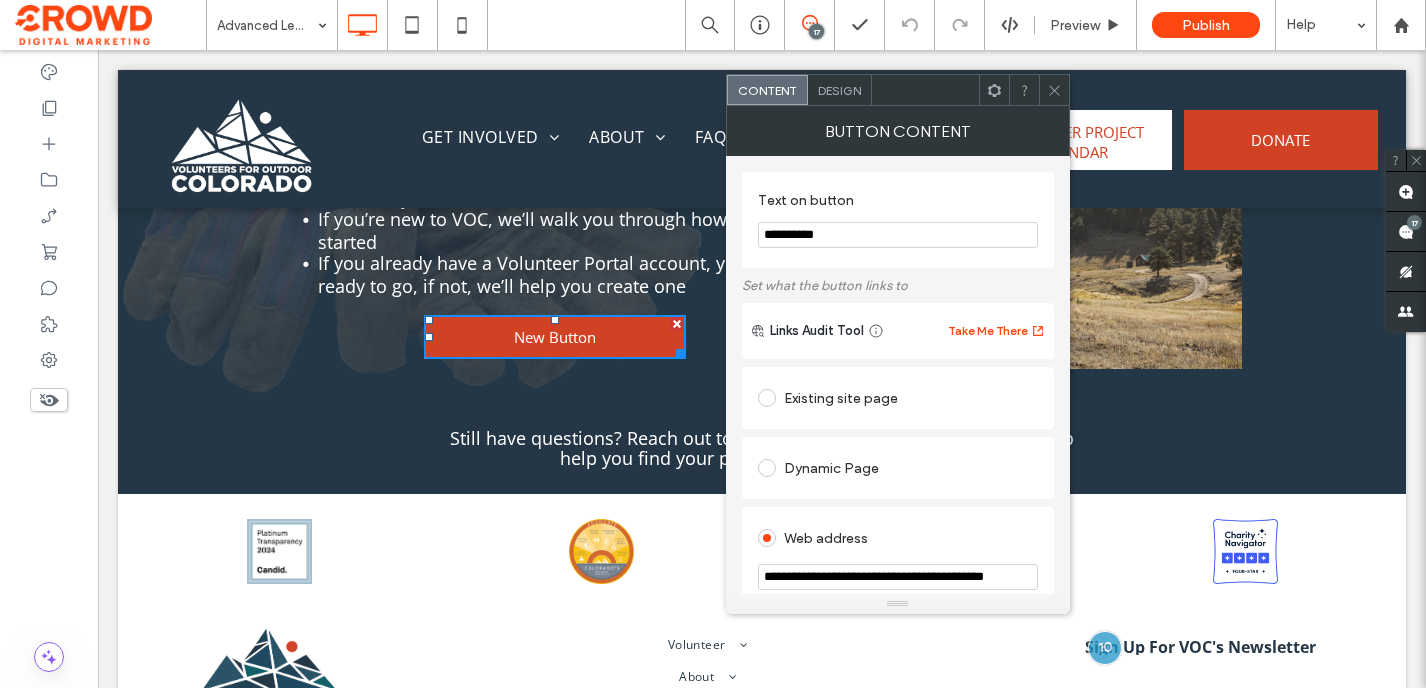 click on "**********" at bounding box center [898, 235] 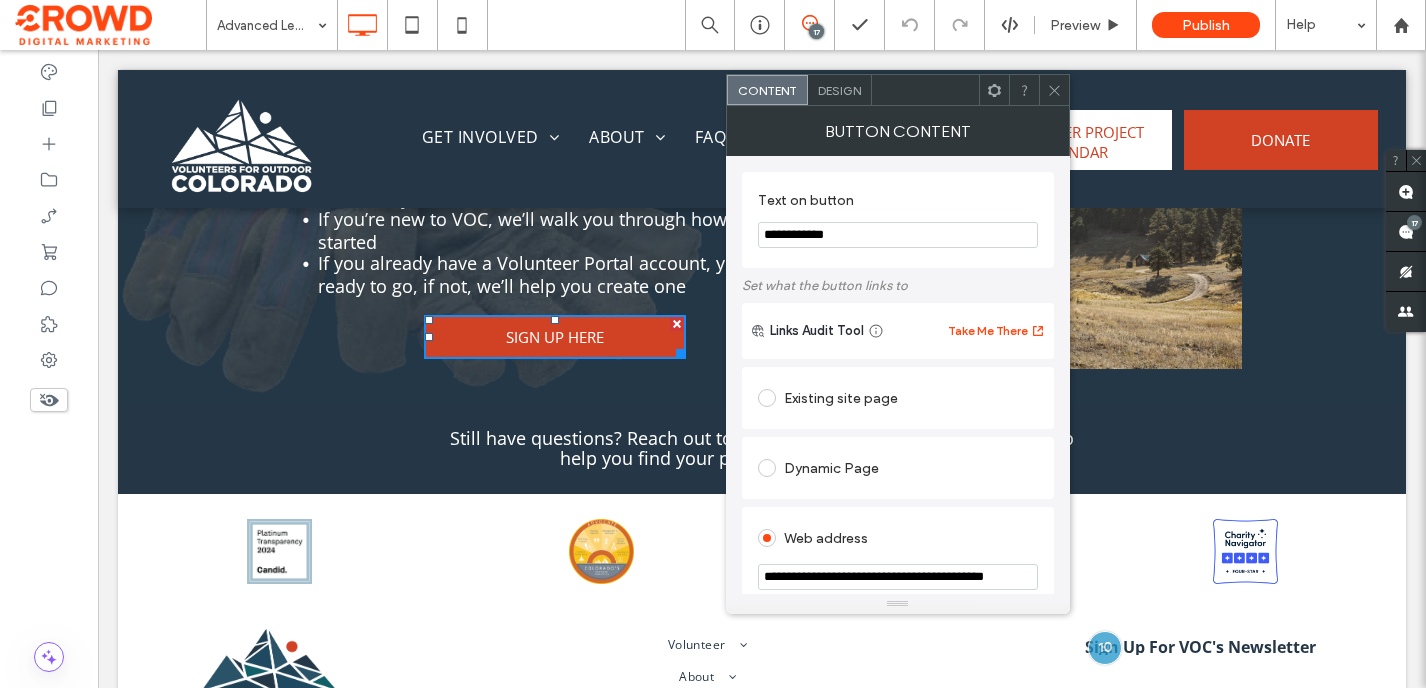 type on "**********" 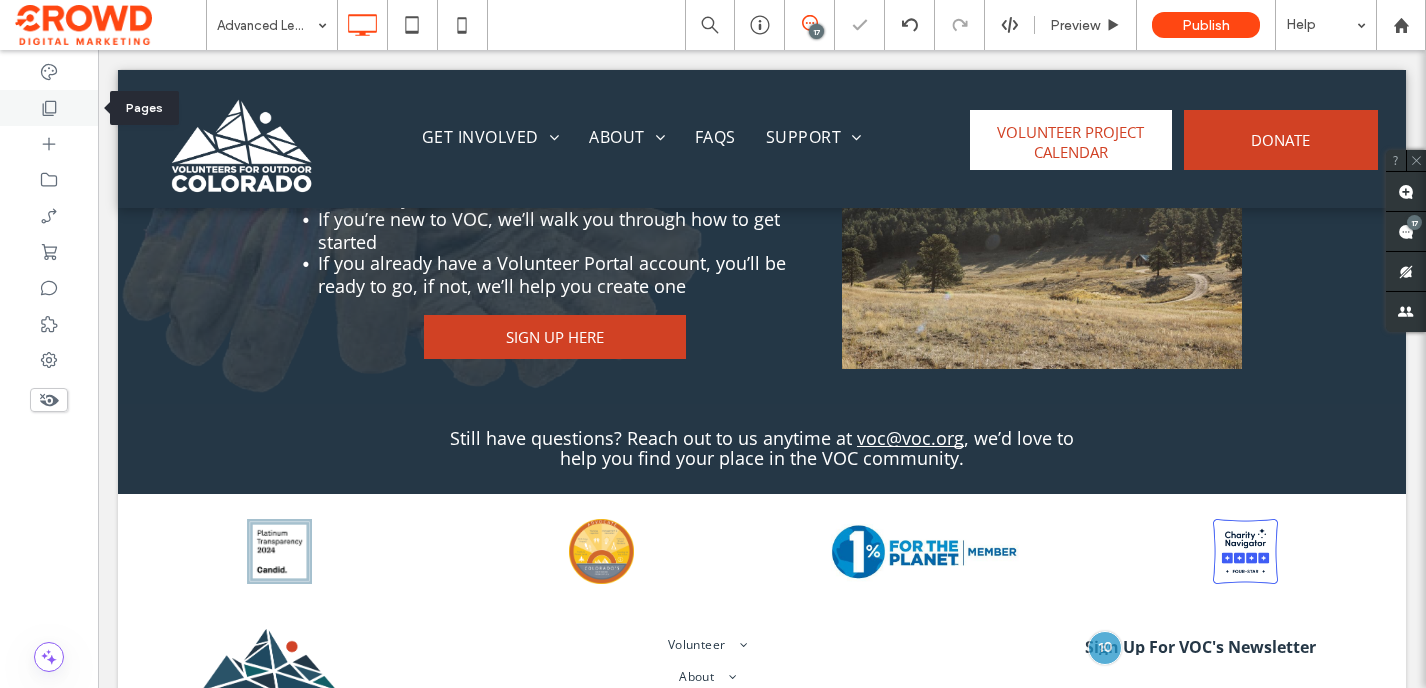 click at bounding box center (49, 108) 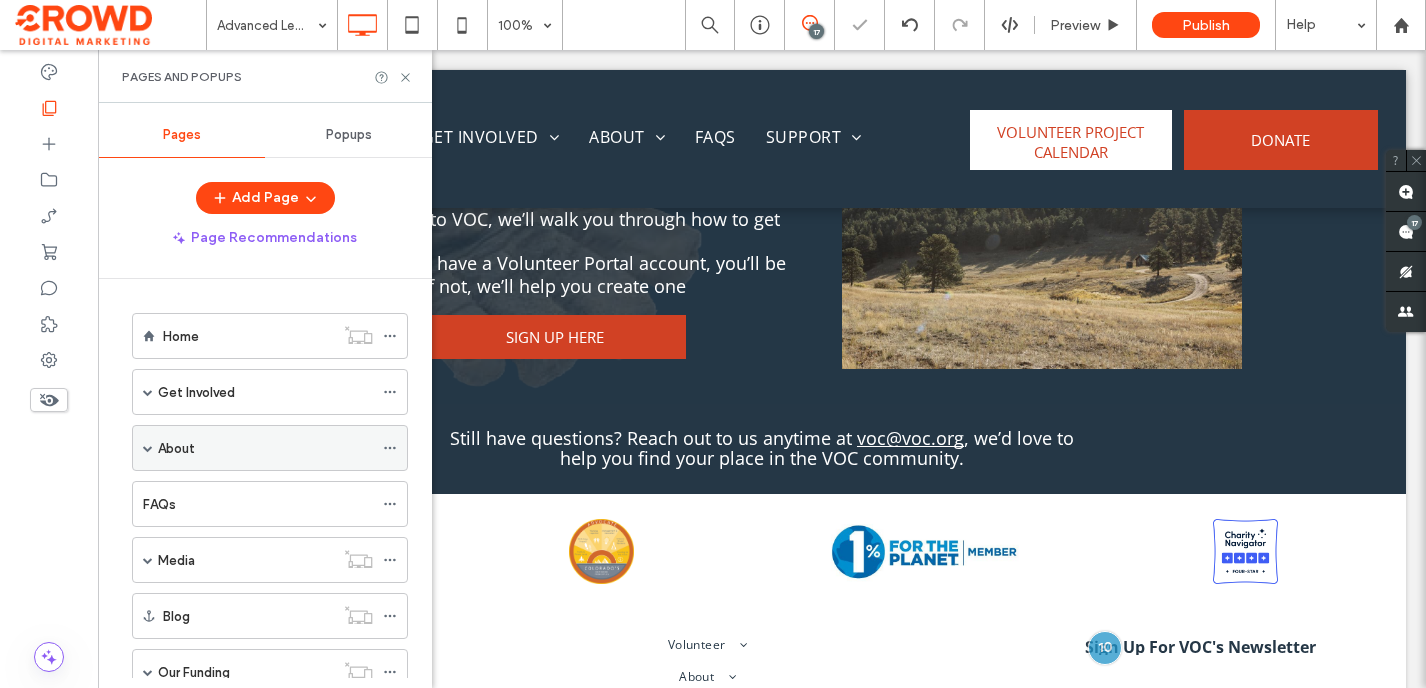 scroll, scrollTop: 1575, scrollLeft: 0, axis: vertical 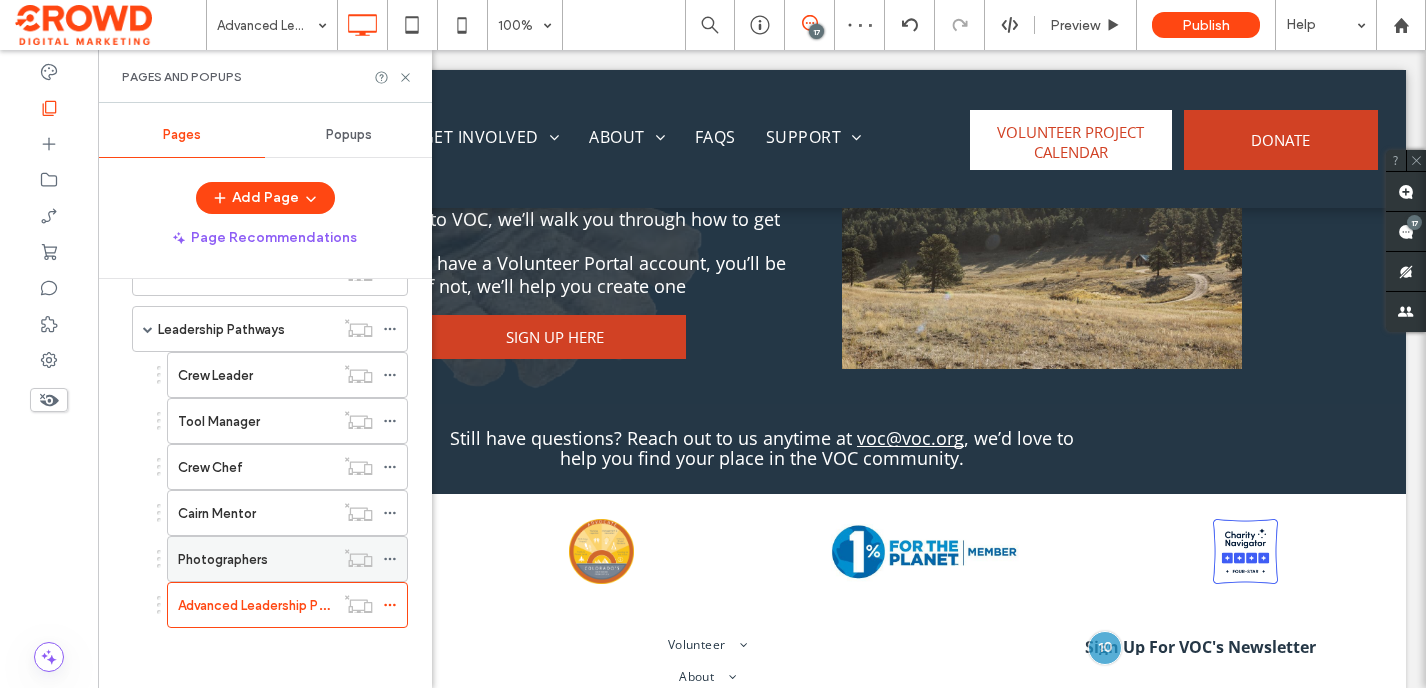 click on "Photographers" at bounding box center [223, 559] 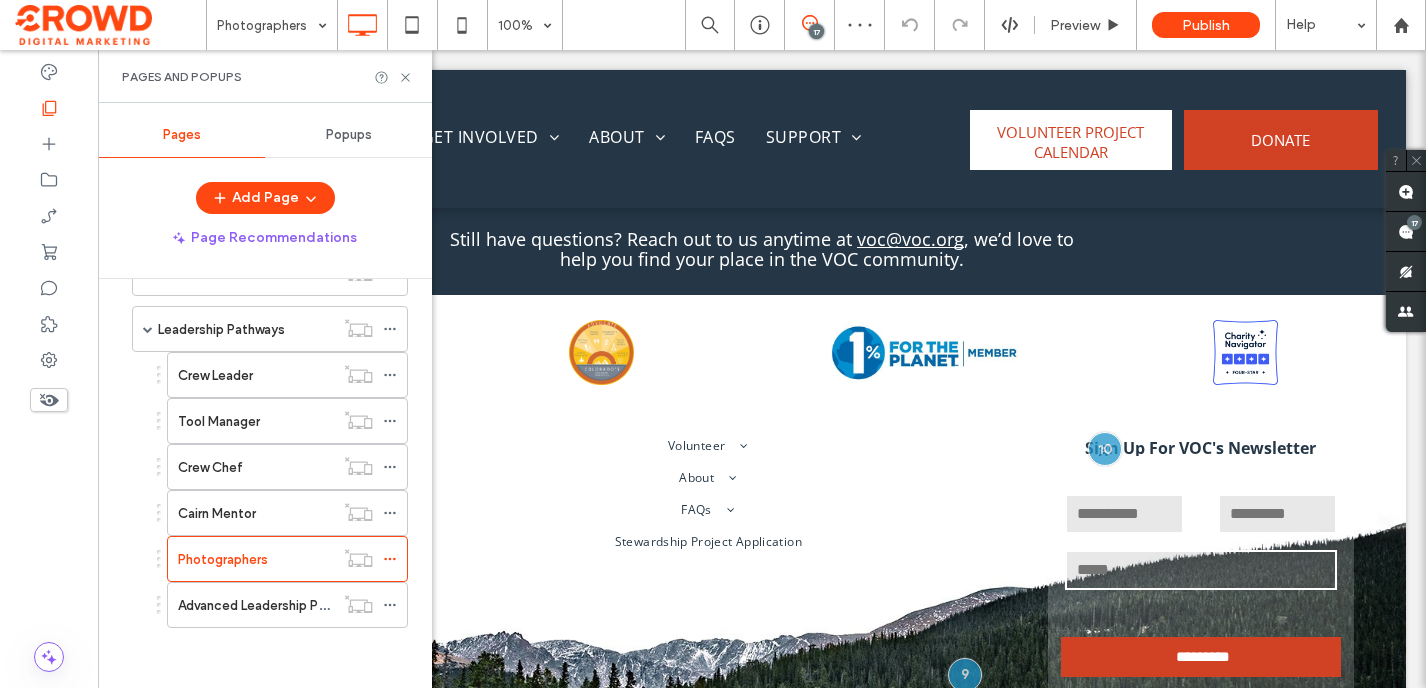 scroll, scrollTop: 1825, scrollLeft: 0, axis: vertical 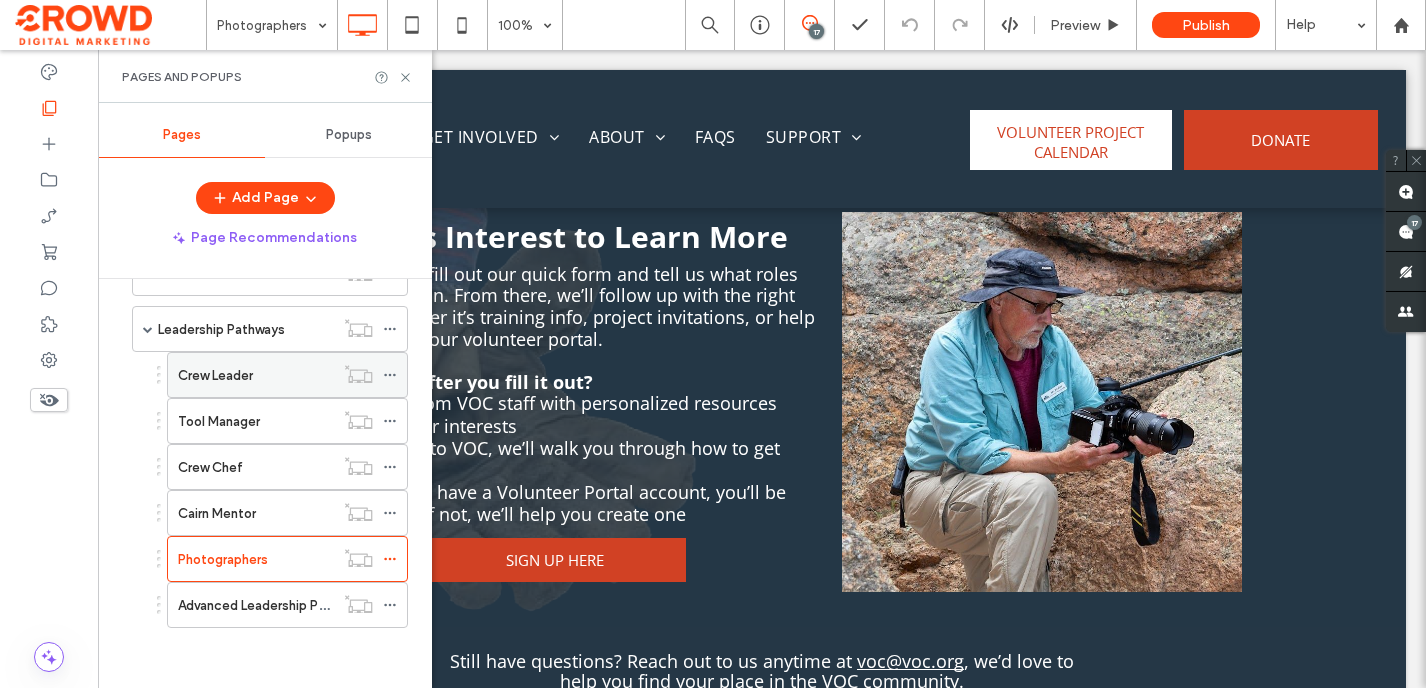 click on "Crew Leader" at bounding box center [256, 375] 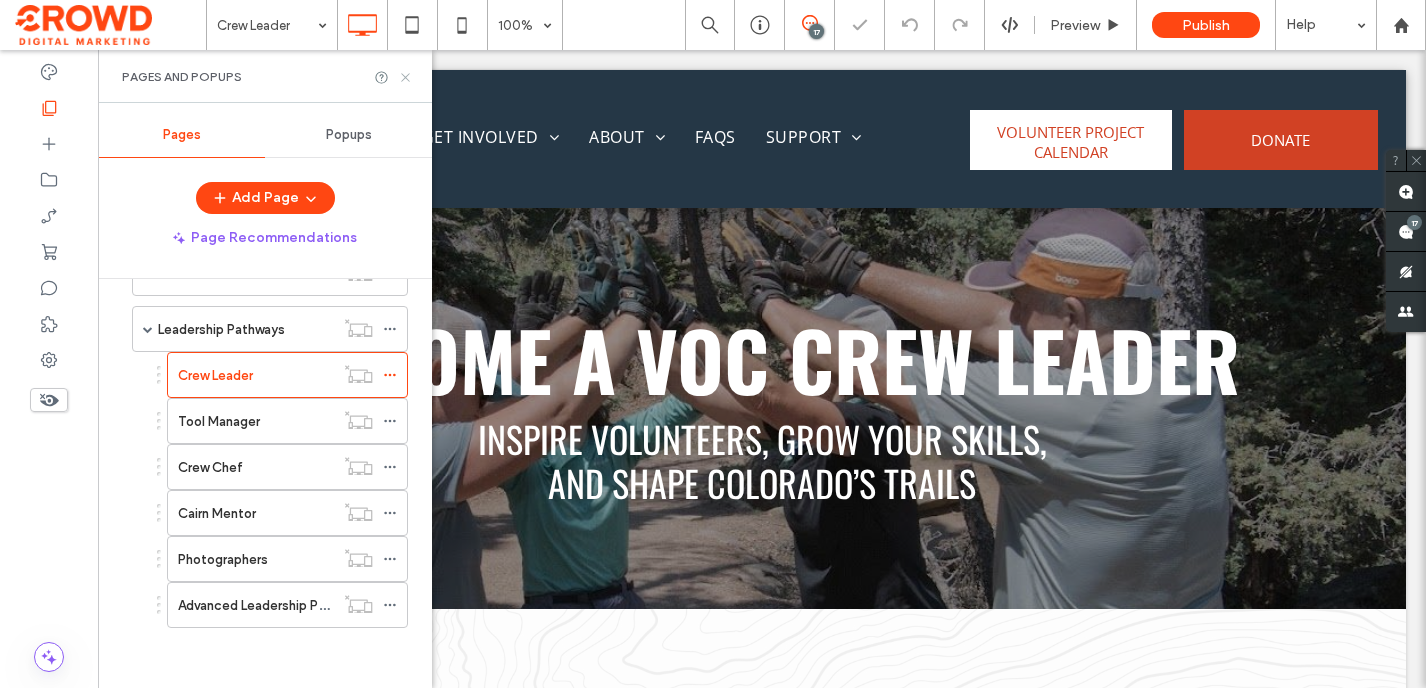 scroll, scrollTop: 0, scrollLeft: 0, axis: both 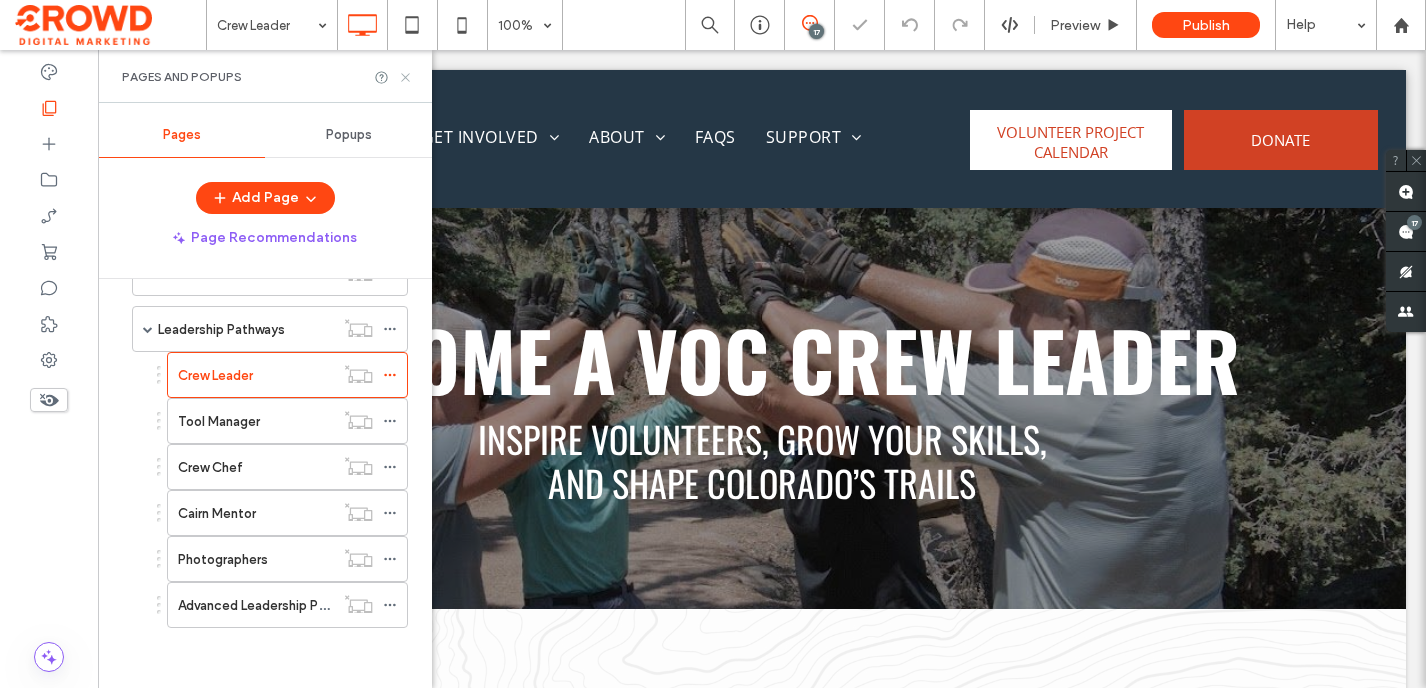 click 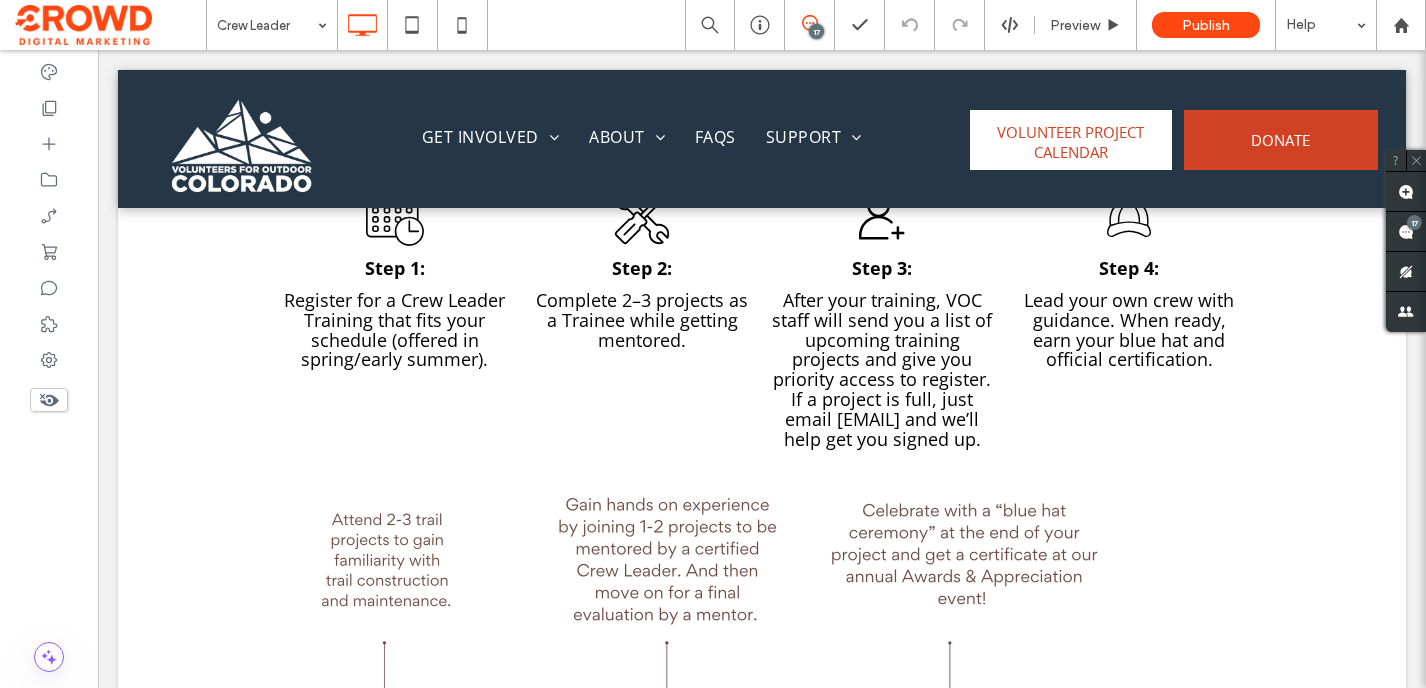 scroll, scrollTop: 1736, scrollLeft: 0, axis: vertical 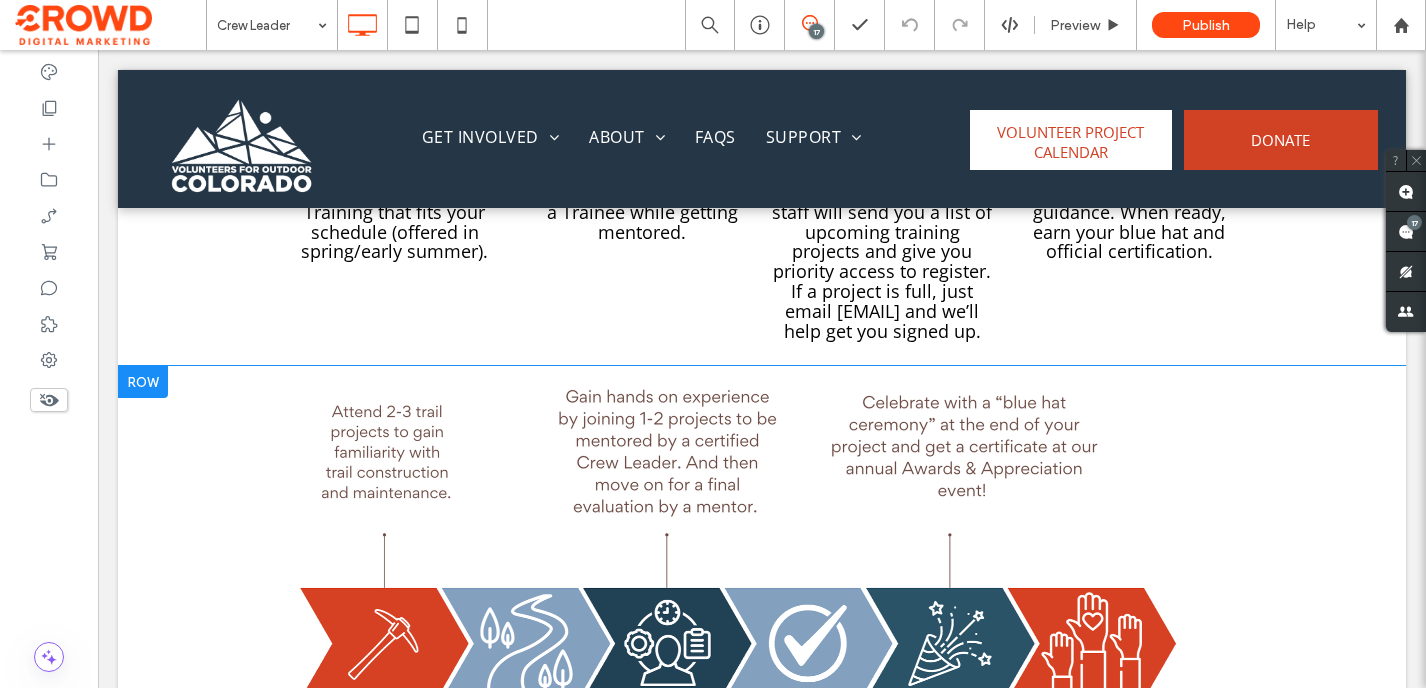 click at bounding box center (143, 382) 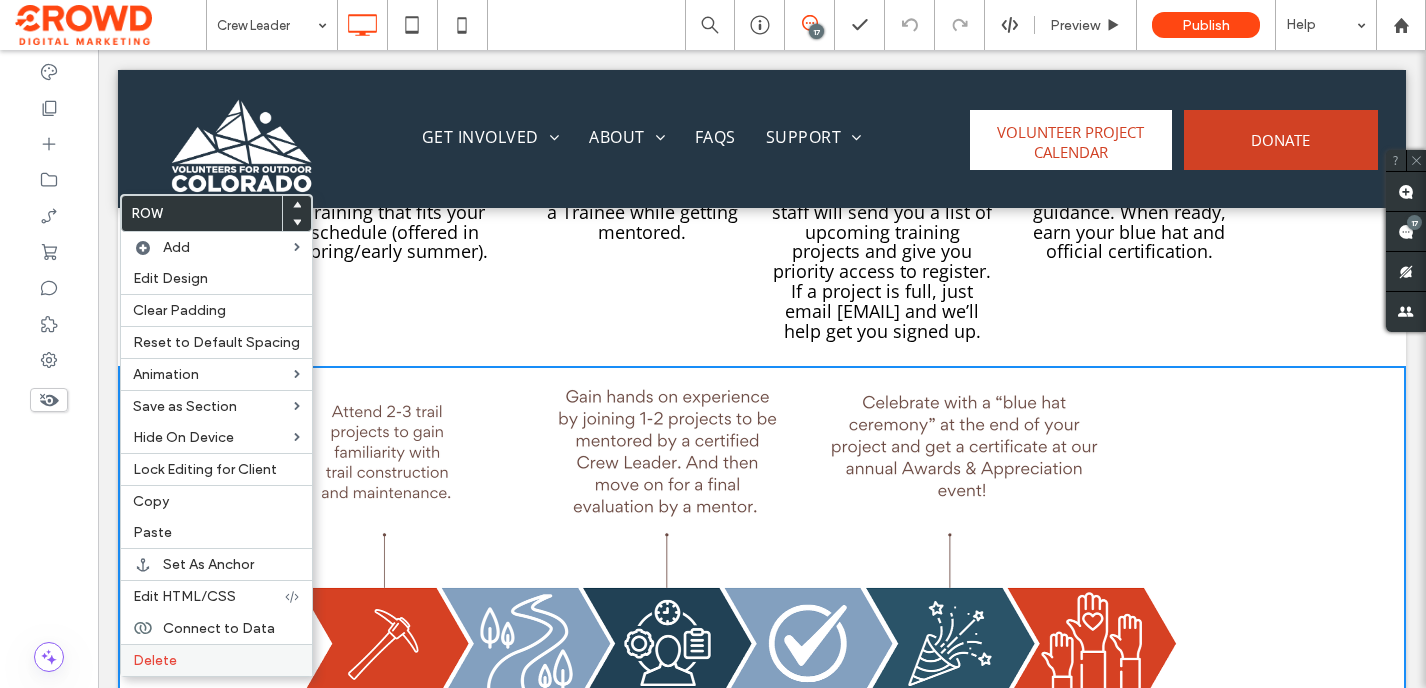 click on "Delete" at bounding box center (216, 660) 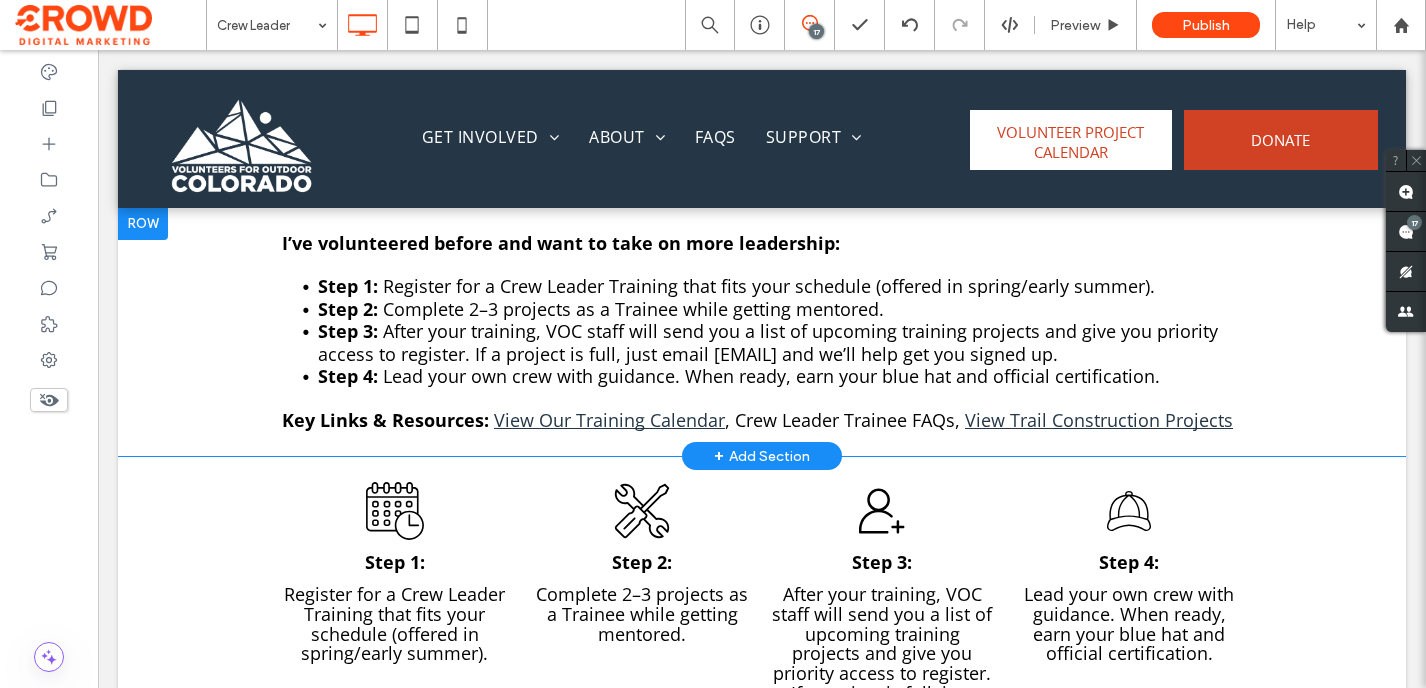 scroll, scrollTop: 1420, scrollLeft: 0, axis: vertical 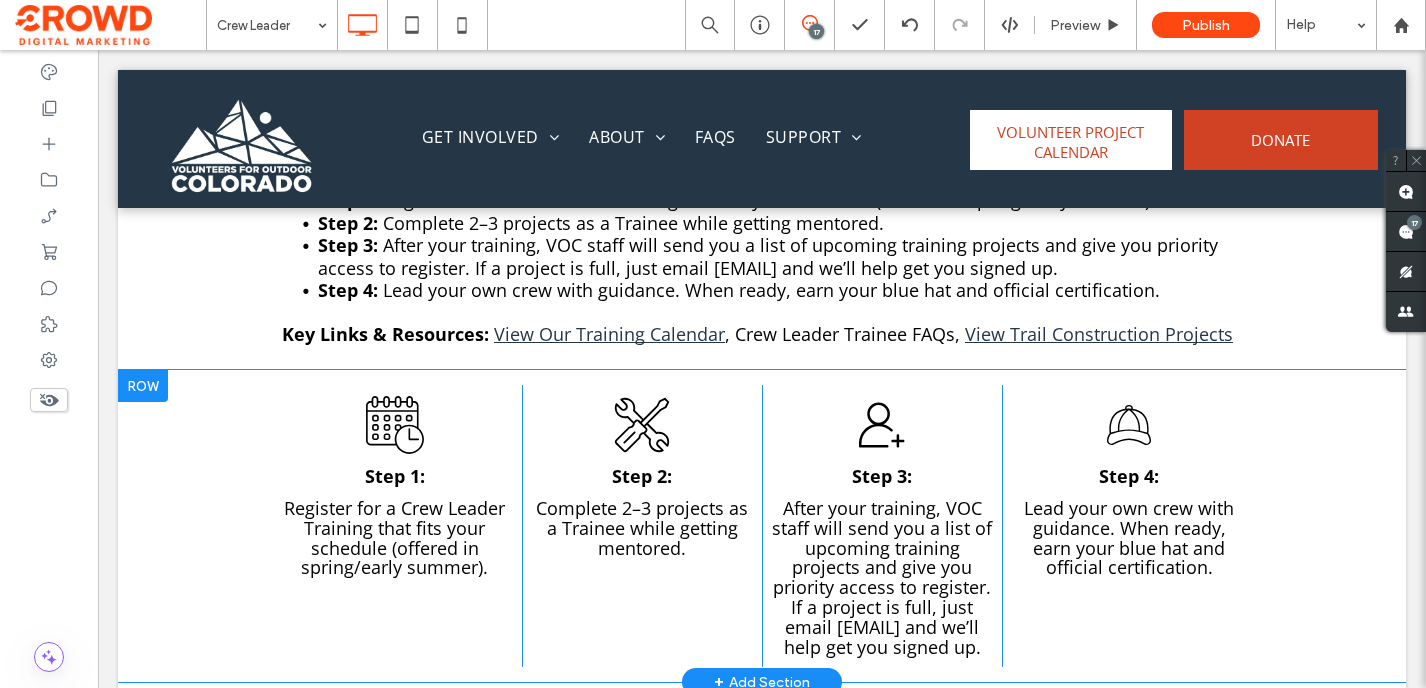 click at bounding box center [143, 386] 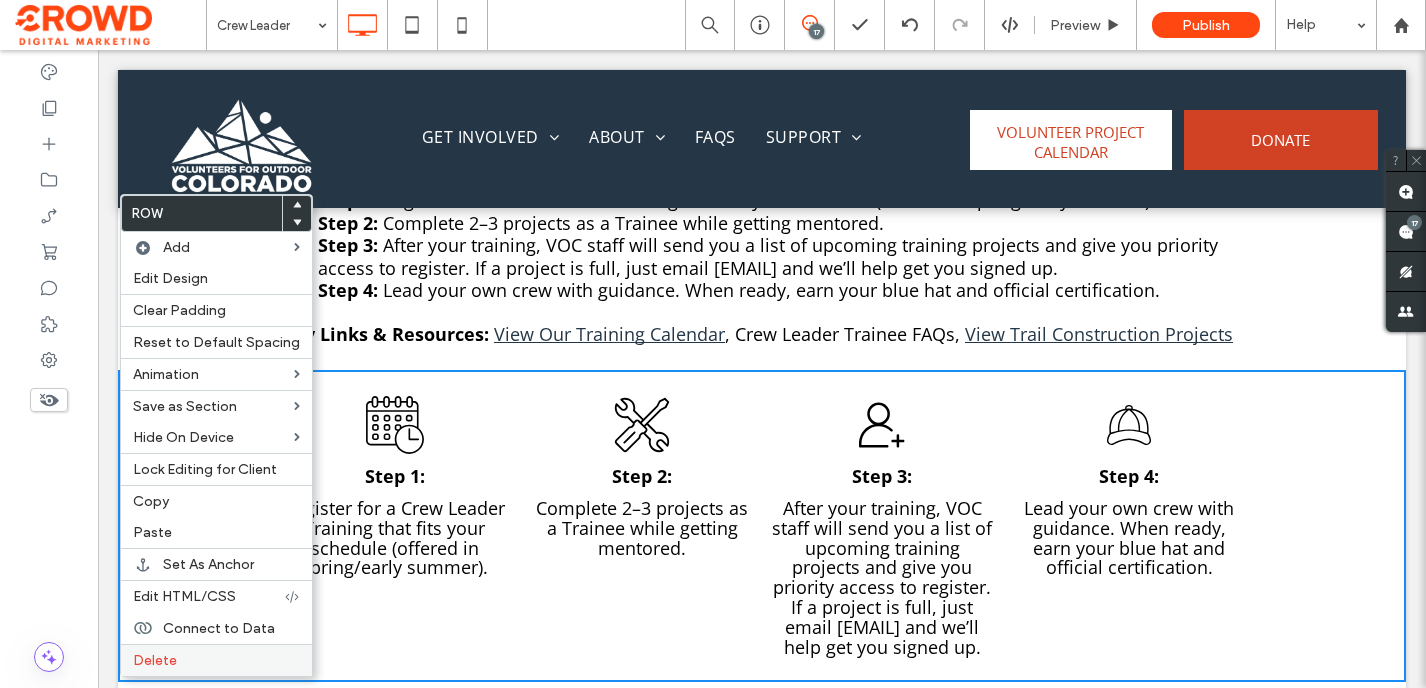 click on "Delete" at bounding box center (216, 660) 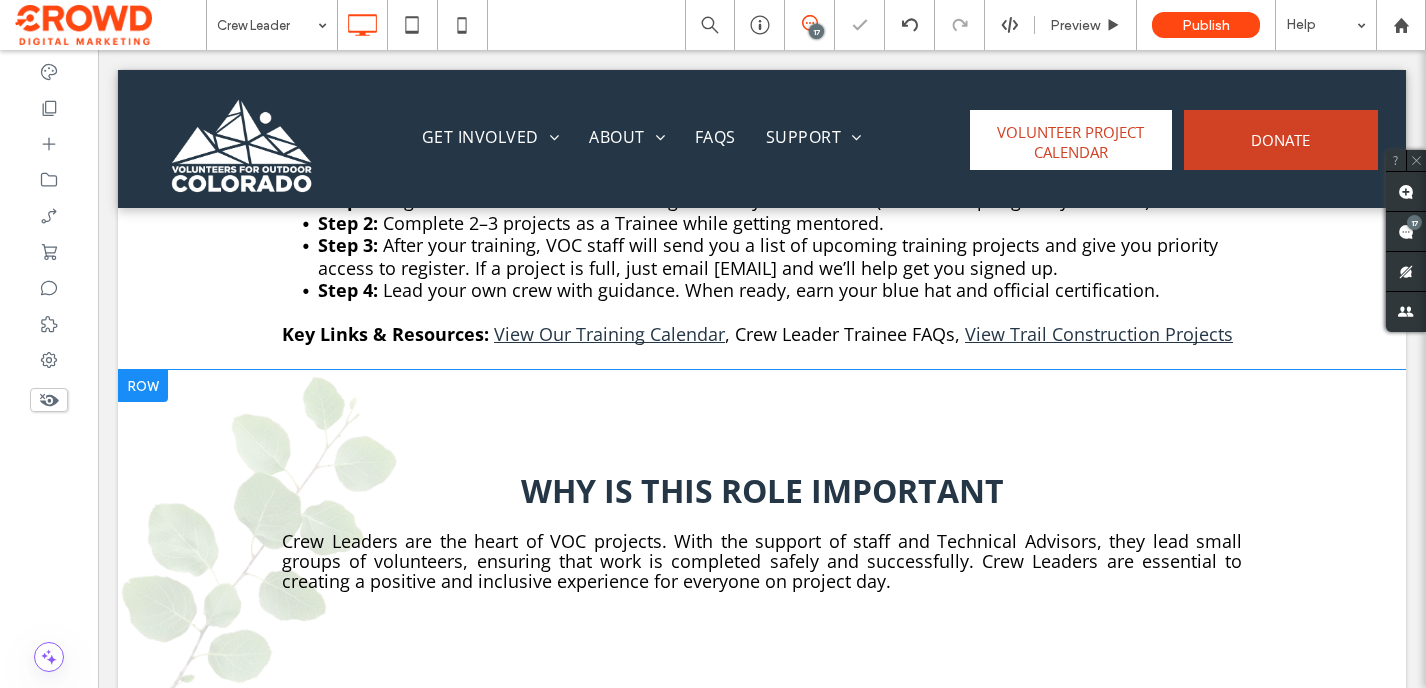 click at bounding box center (143, 386) 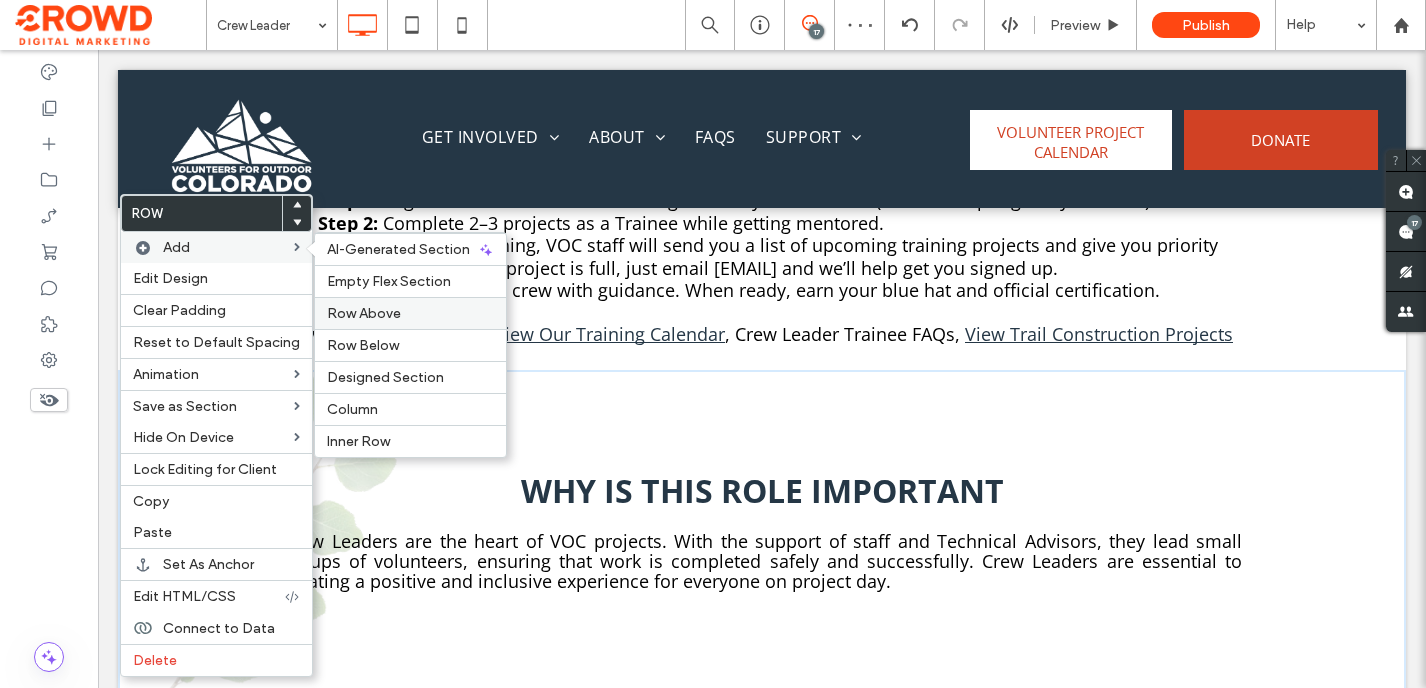 click on "Row Above" at bounding box center (364, 313) 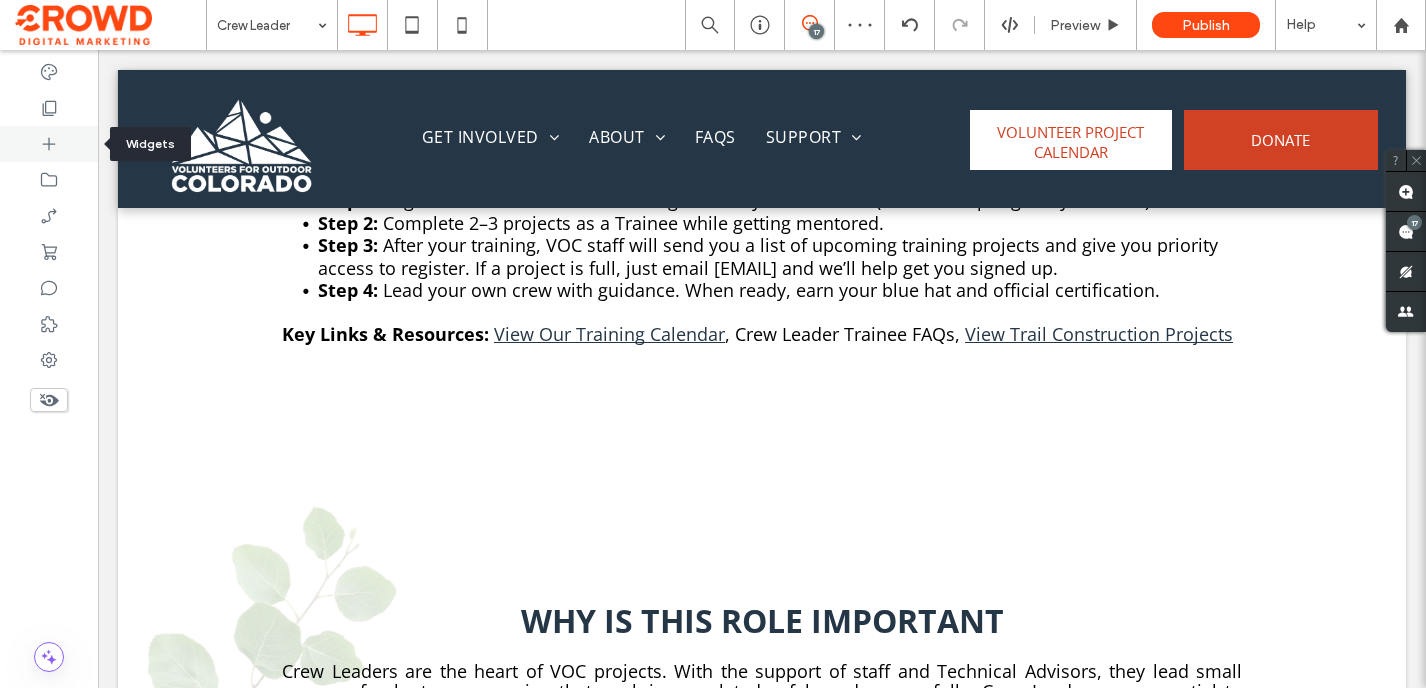 click at bounding box center [49, 144] 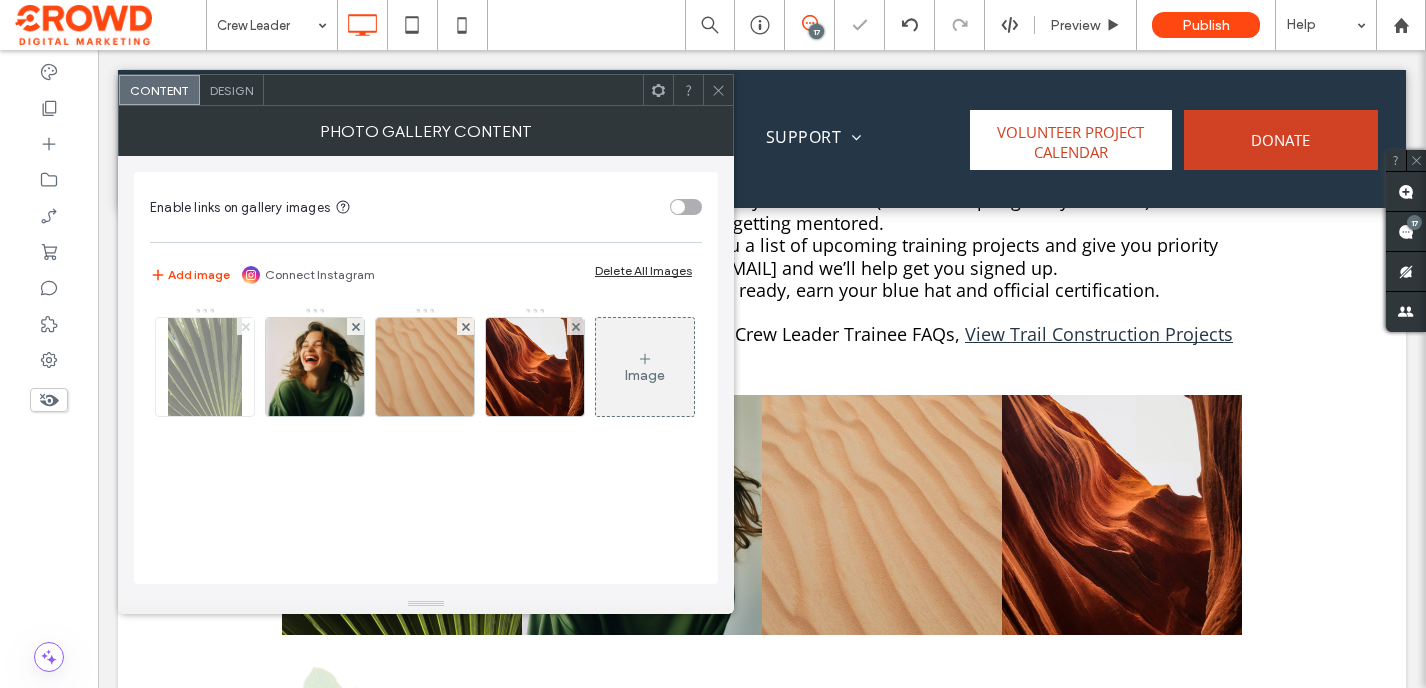 click 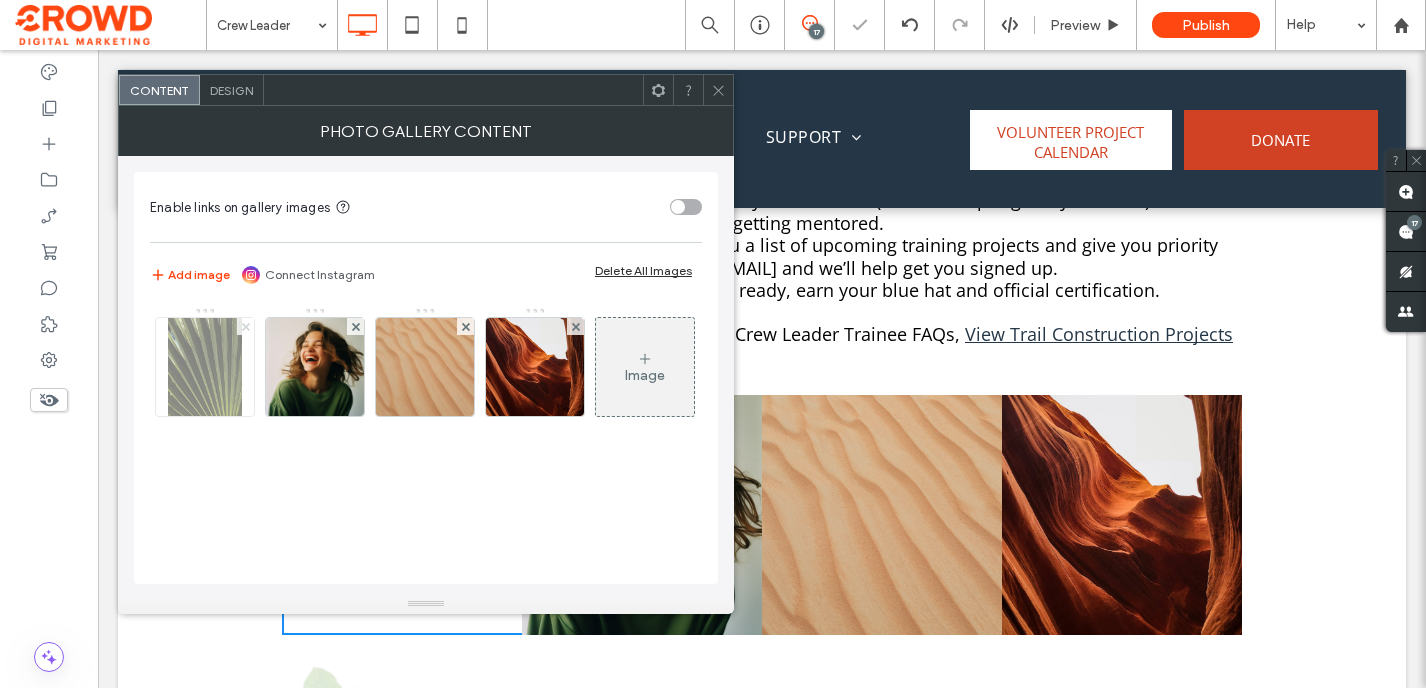 click 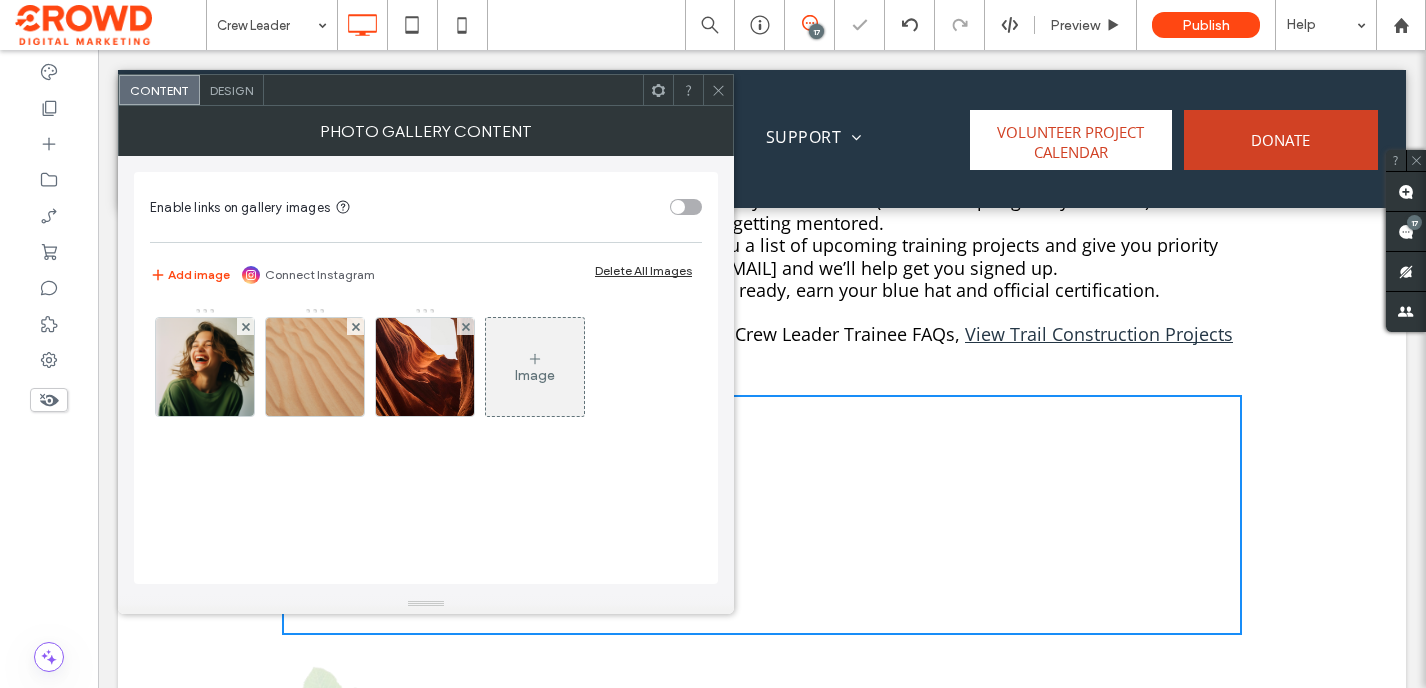 click 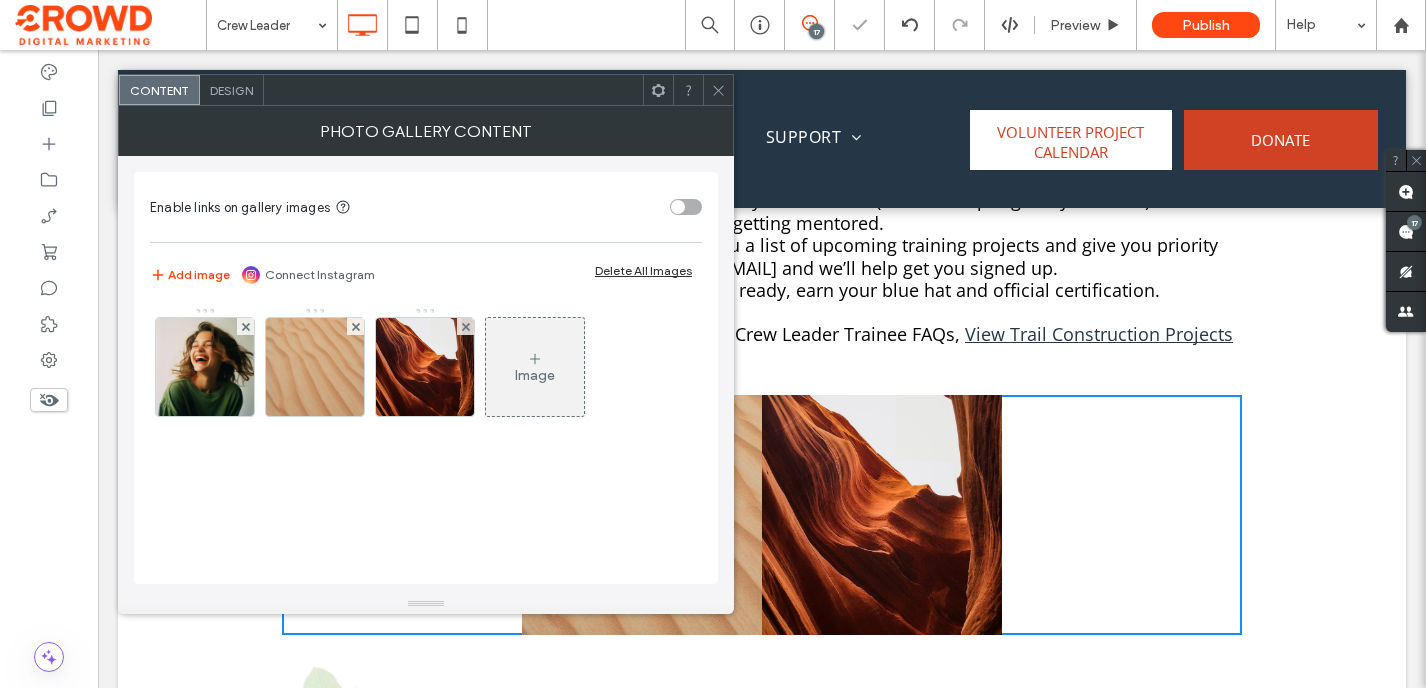 click 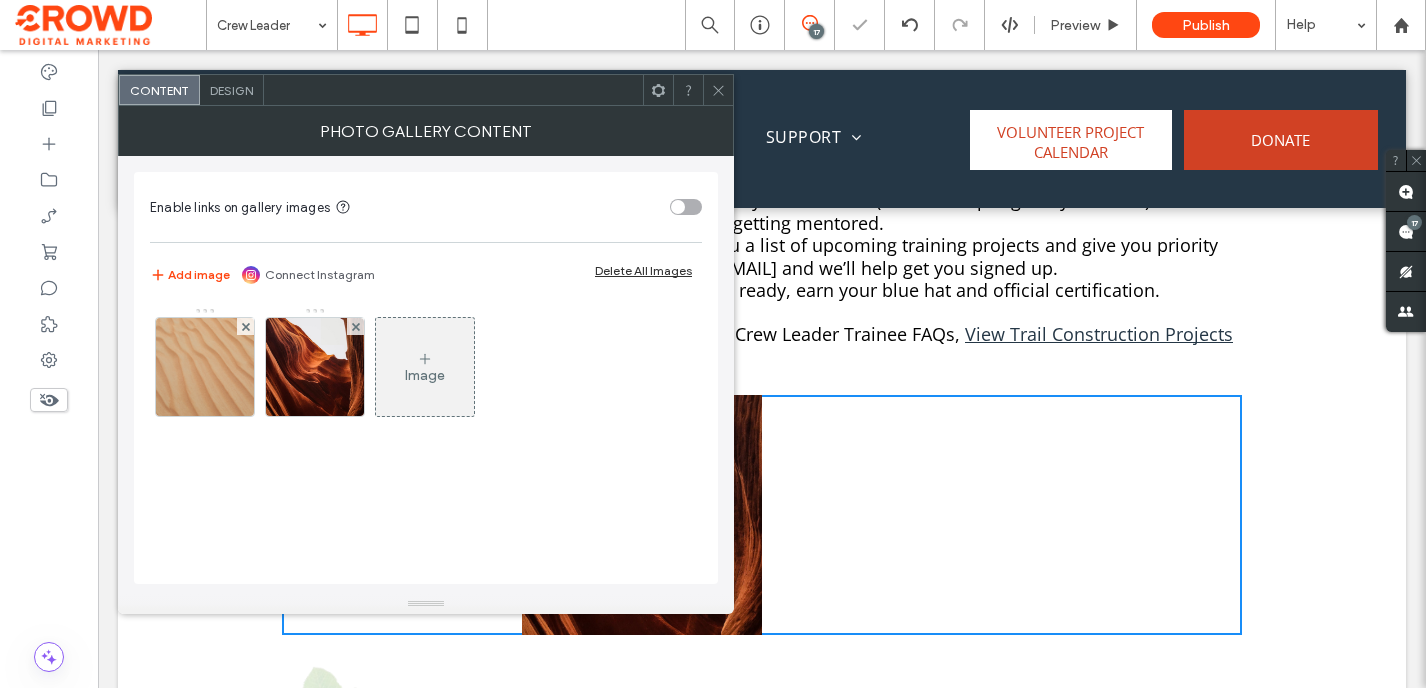click 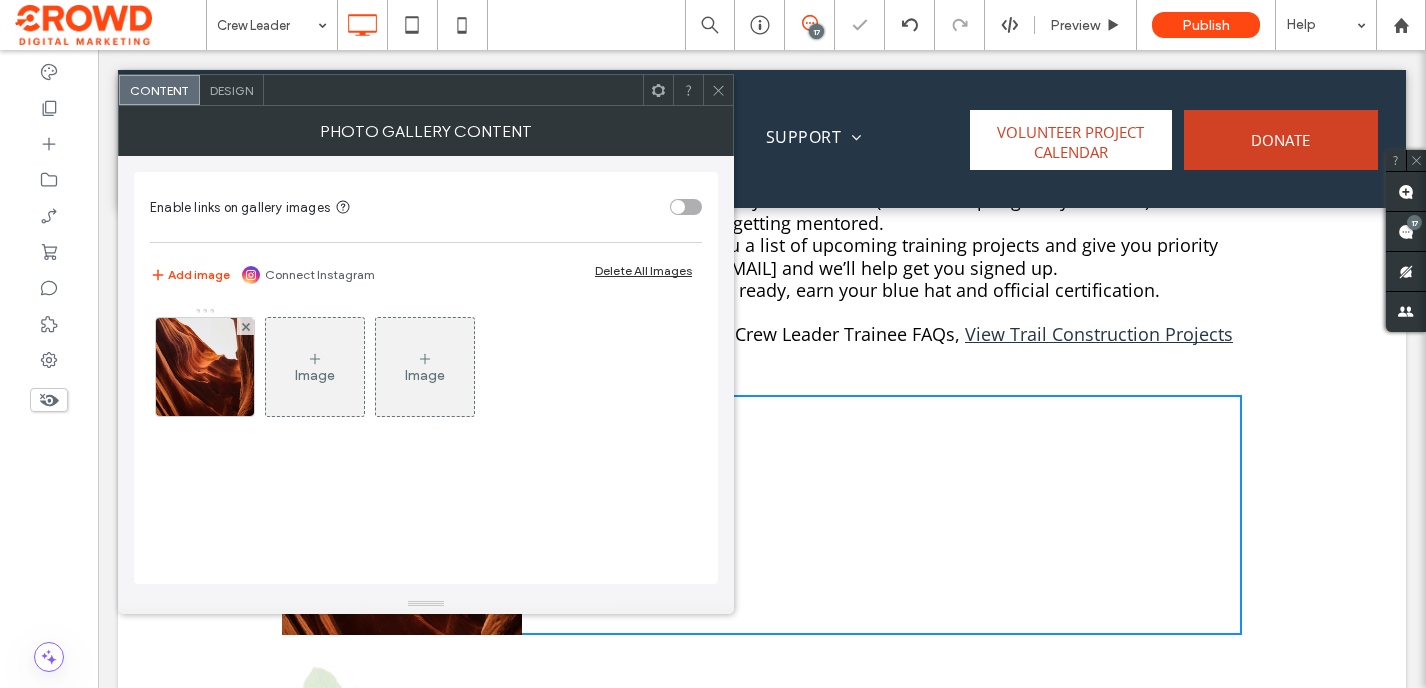 click 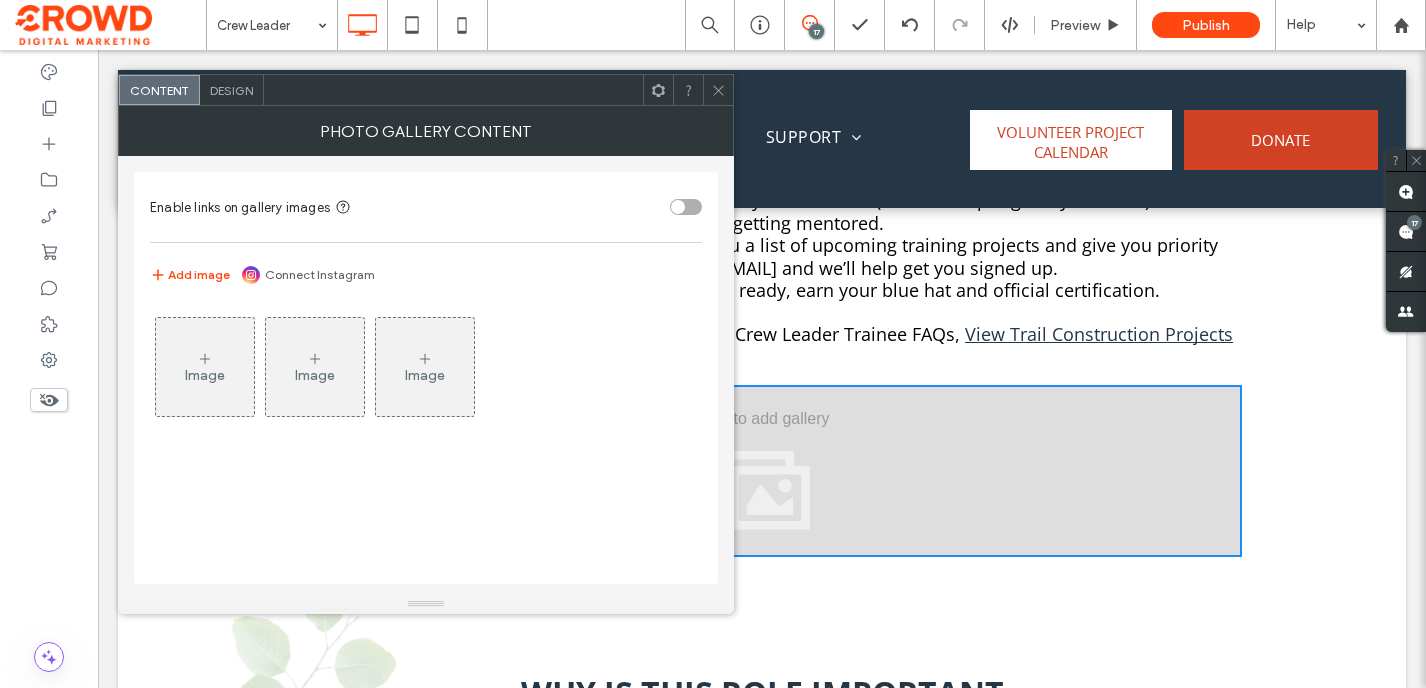 click on "Image" at bounding box center [205, 367] 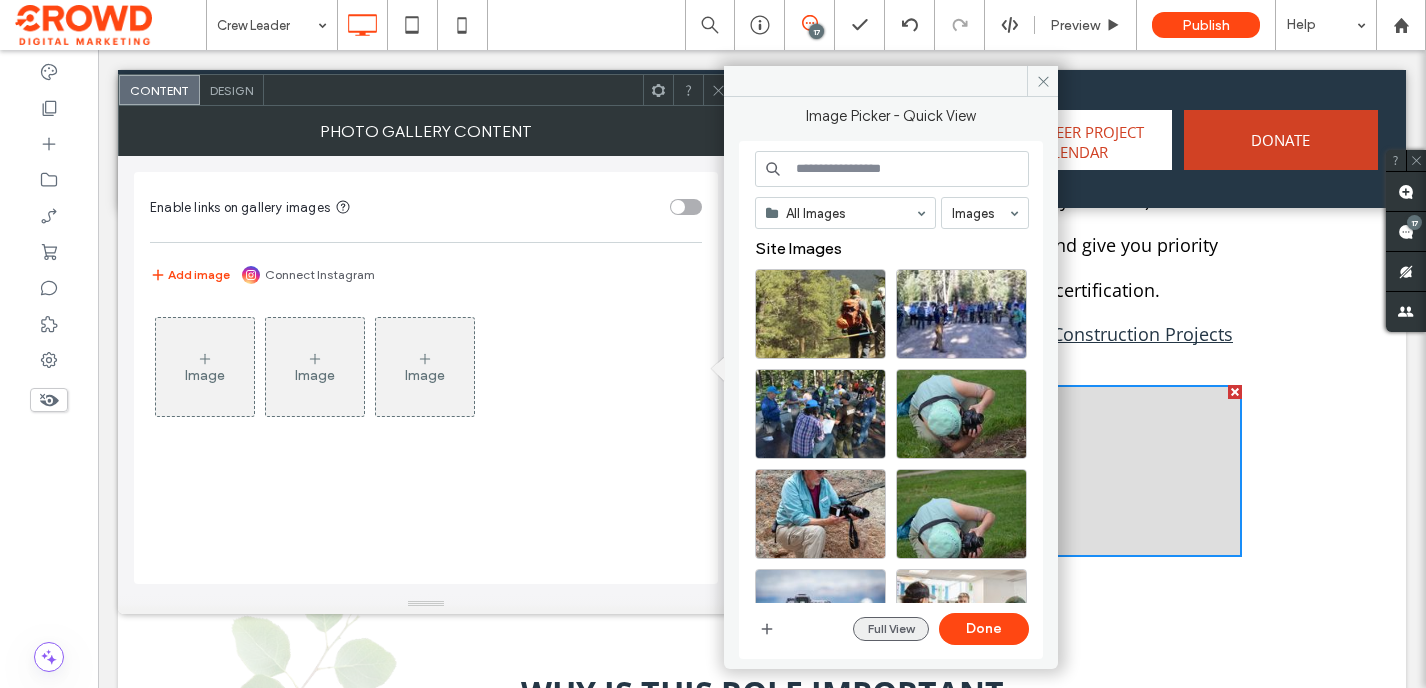 click on "Full View" at bounding box center [891, 629] 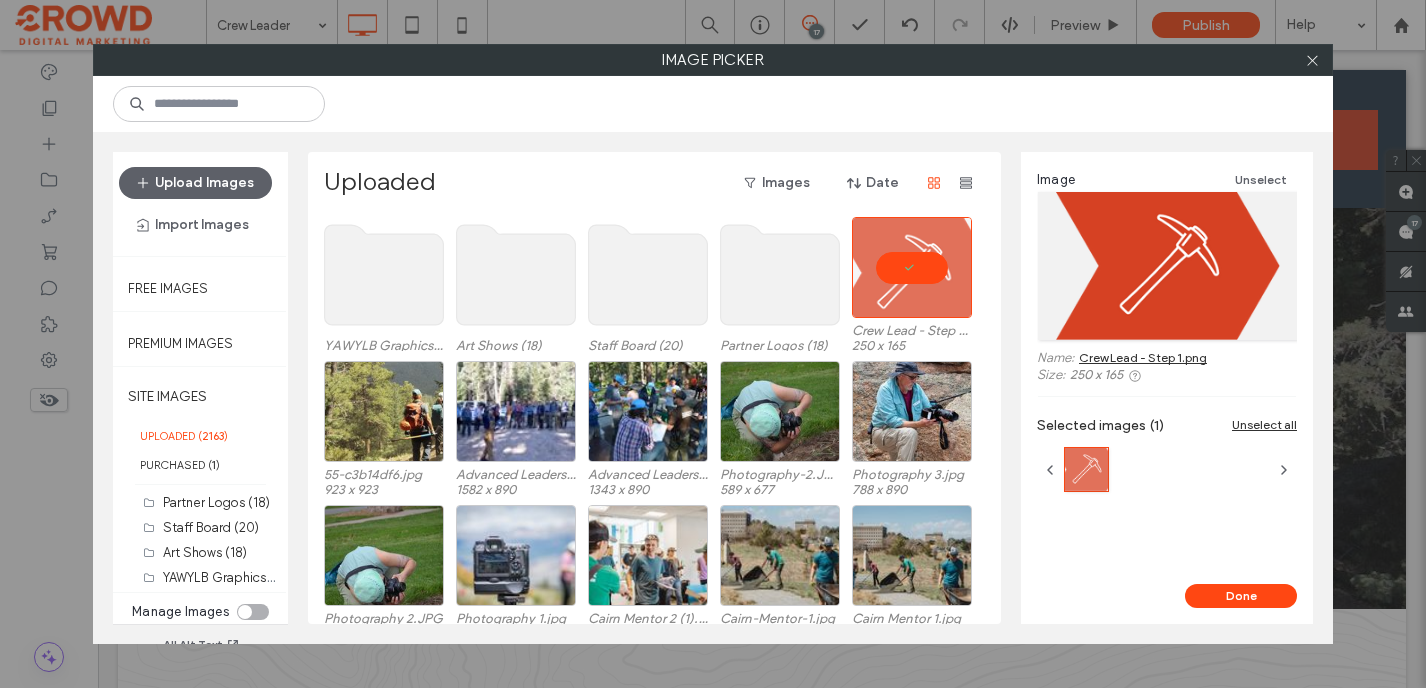 scroll, scrollTop: 1420, scrollLeft: 0, axis: vertical 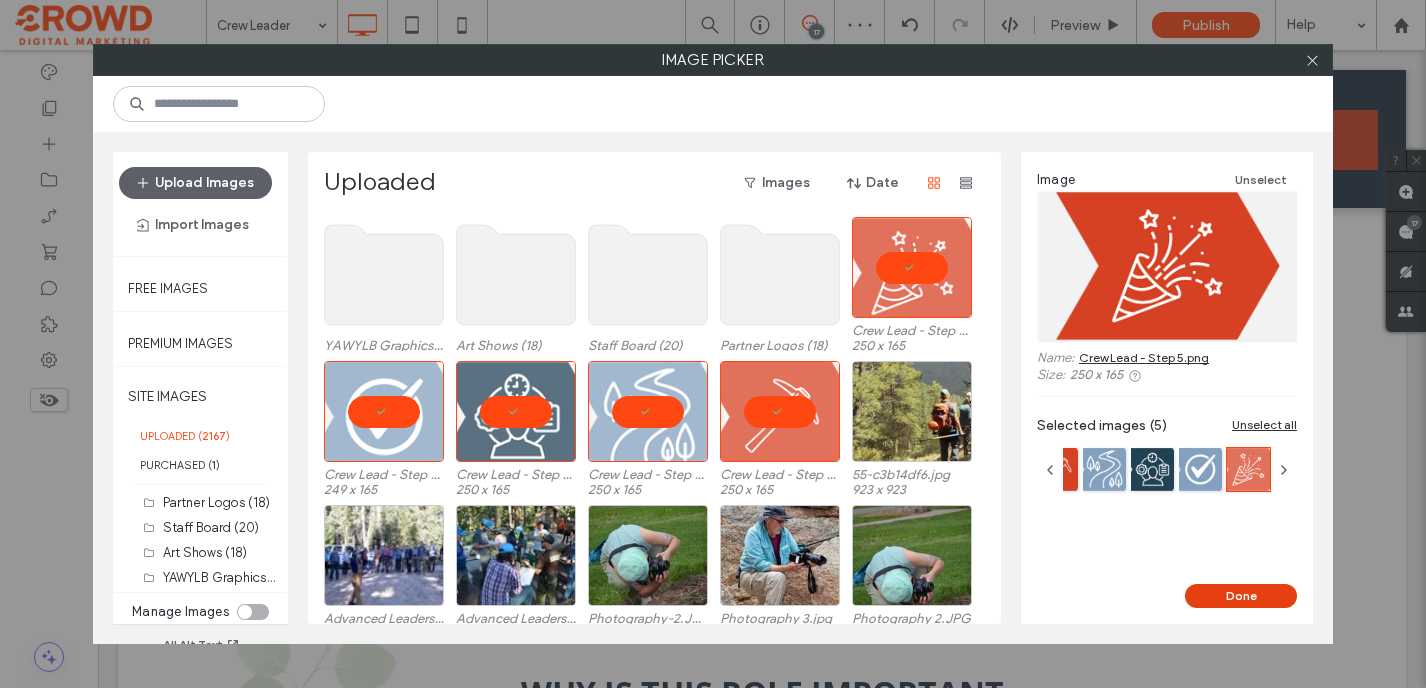 click on "Done" at bounding box center (1241, 596) 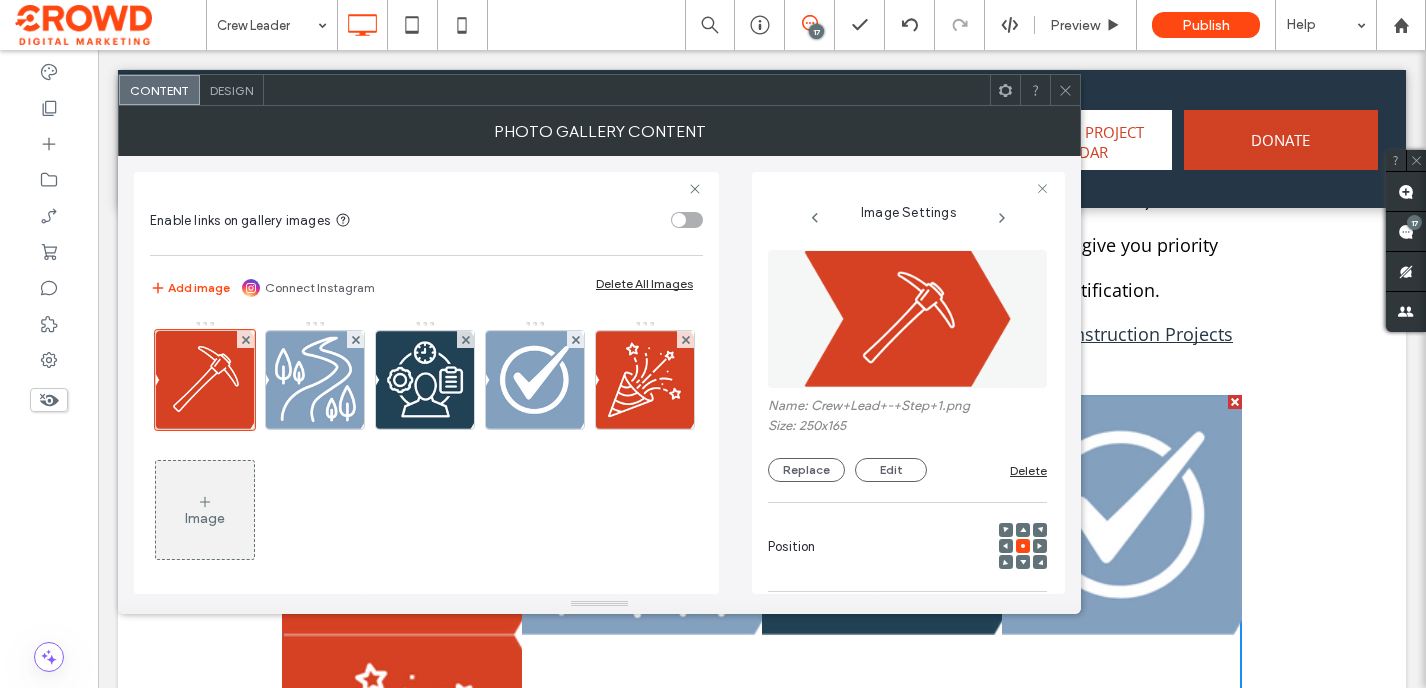 click on "Design" at bounding box center [231, 90] 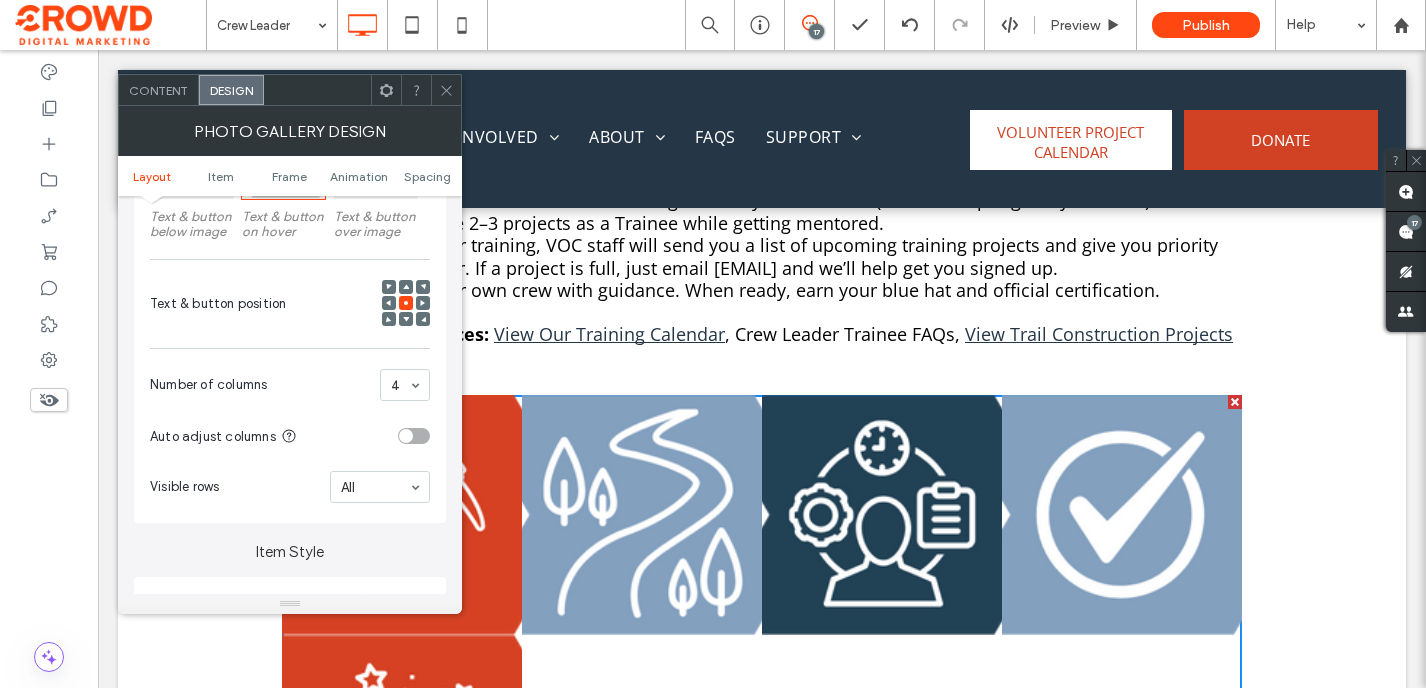 scroll, scrollTop: 421, scrollLeft: 0, axis: vertical 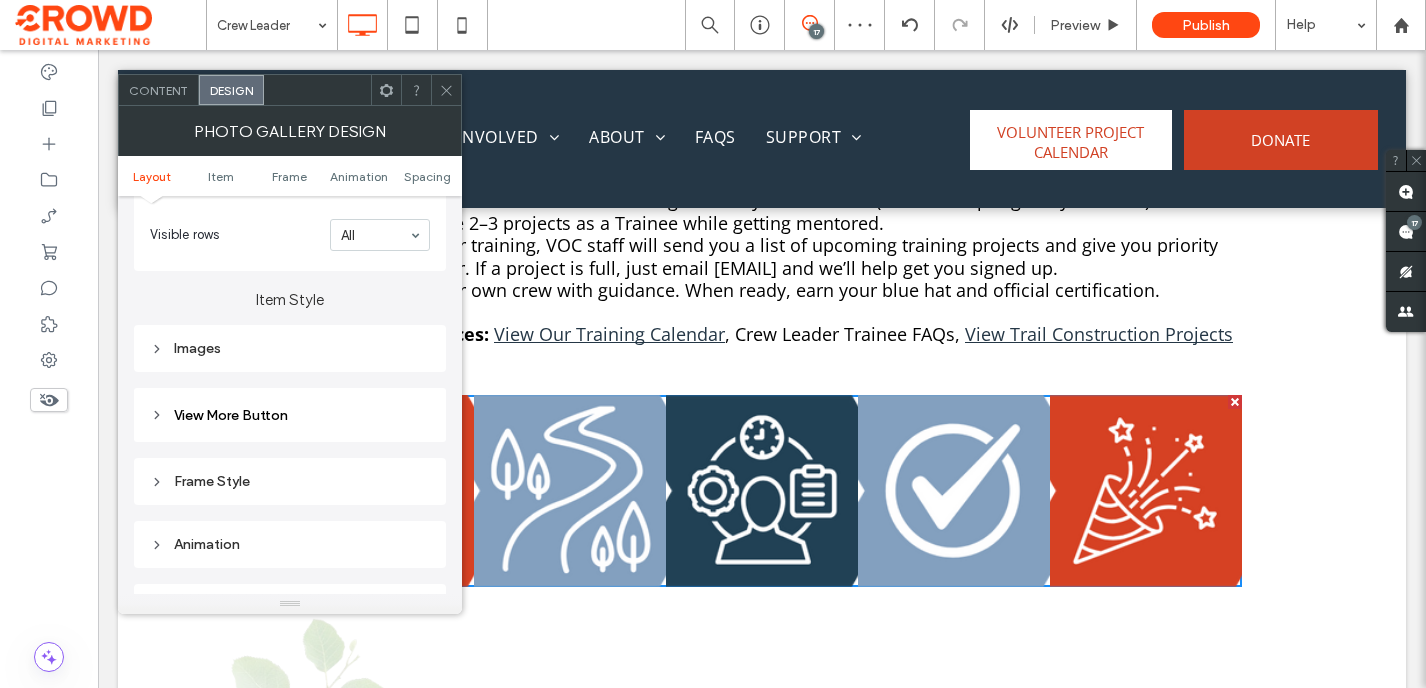 click on "Images" at bounding box center [290, 348] 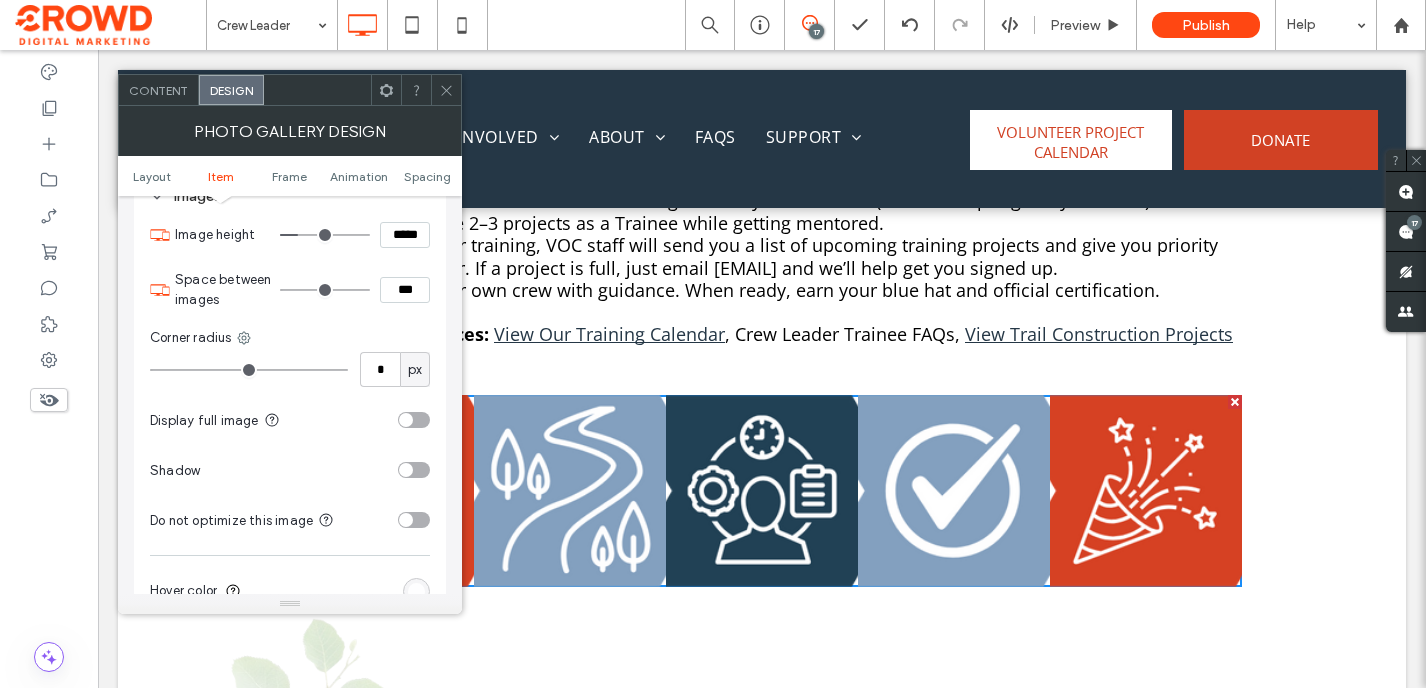 scroll, scrollTop: 854, scrollLeft: 0, axis: vertical 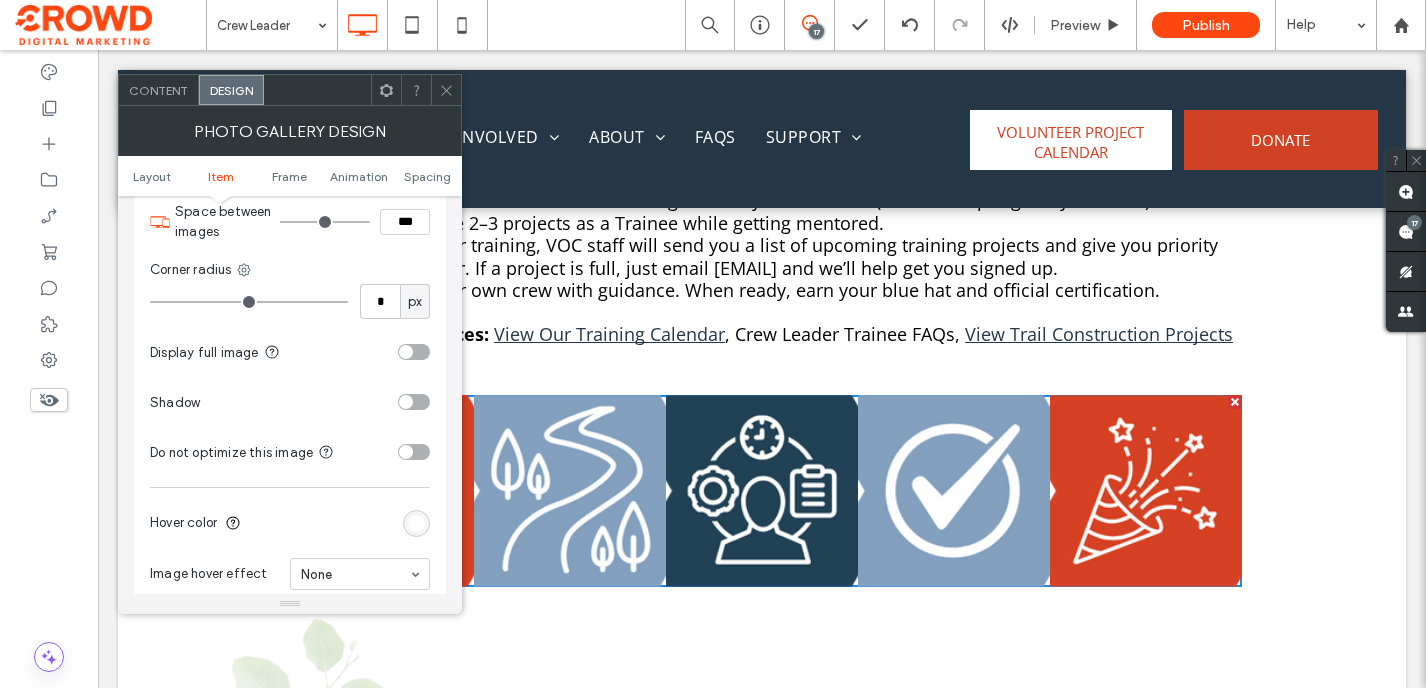 click at bounding box center [414, 352] 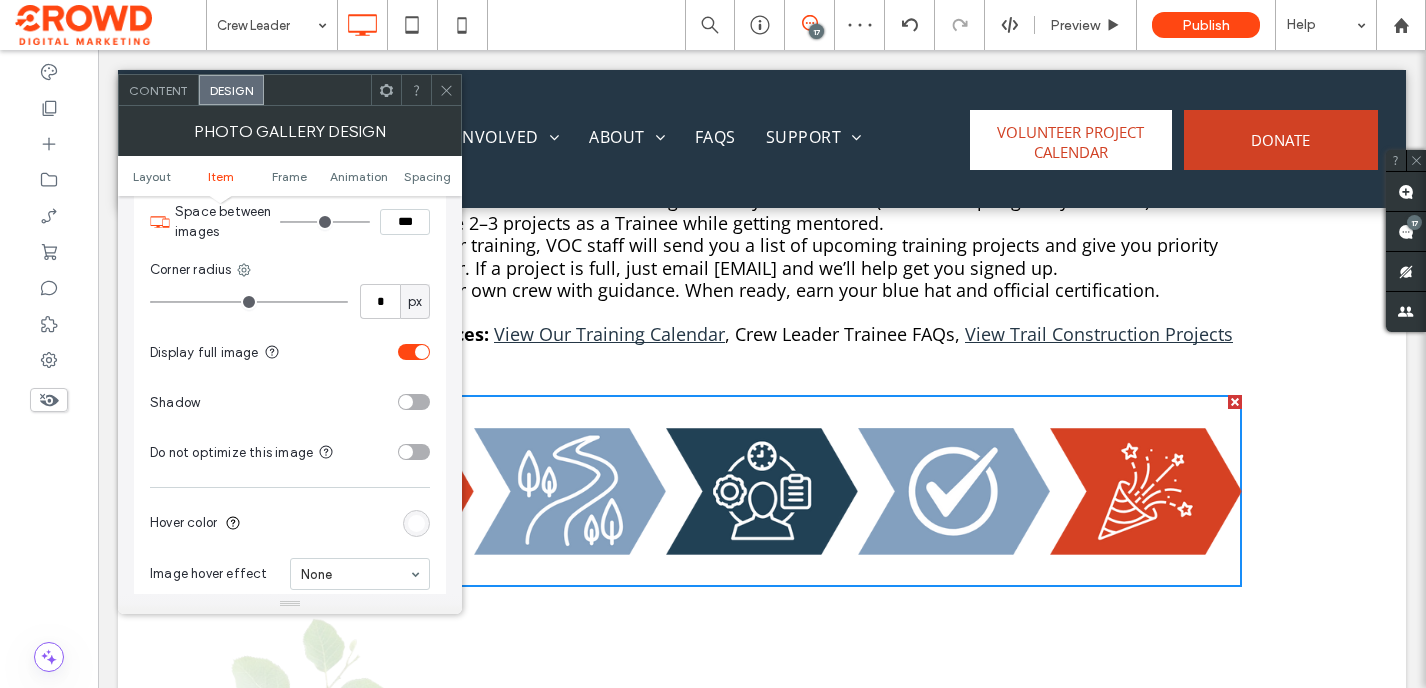 click 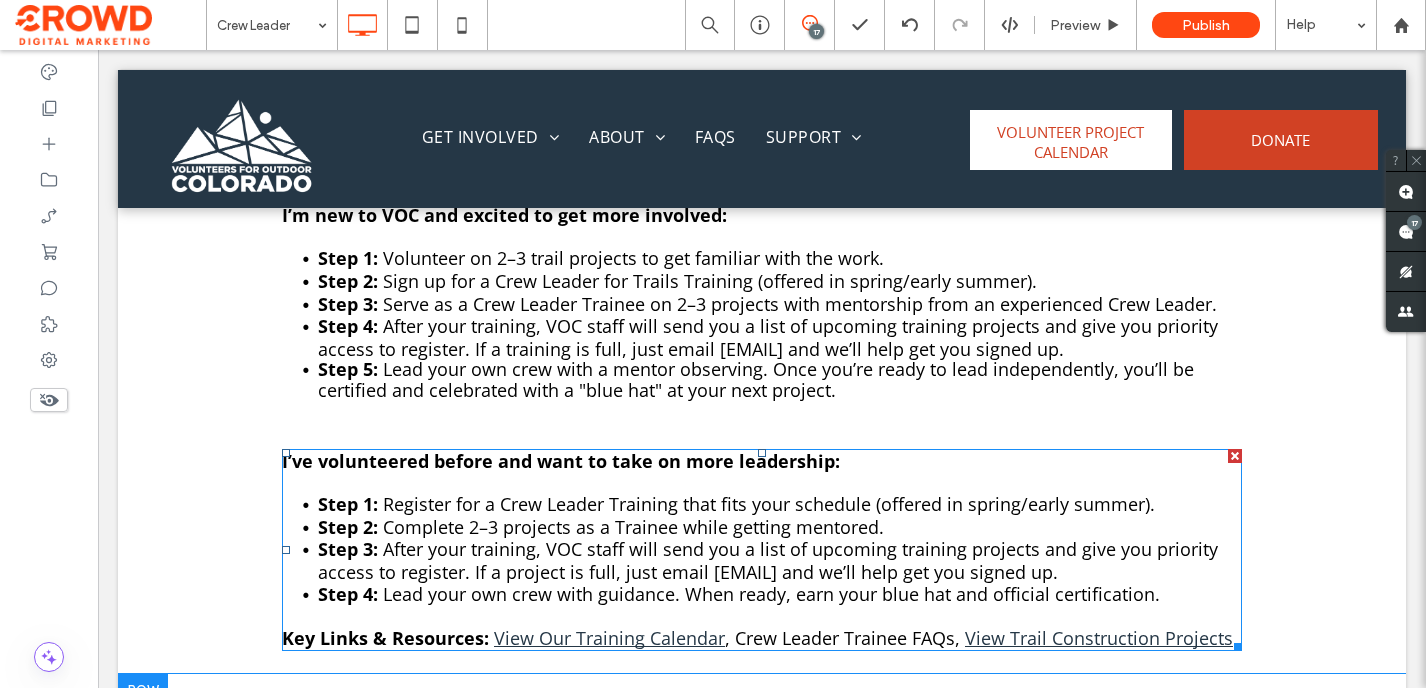 scroll, scrollTop: 1406, scrollLeft: 0, axis: vertical 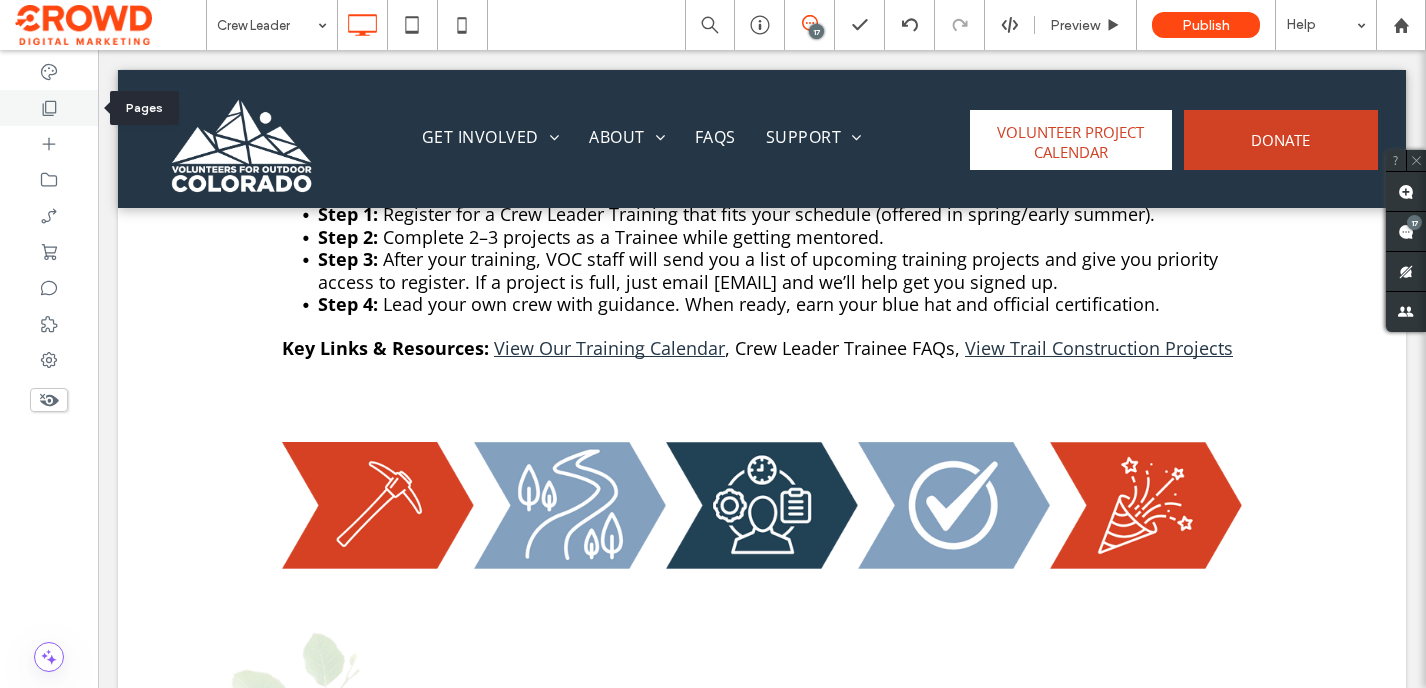 click at bounding box center [49, 108] 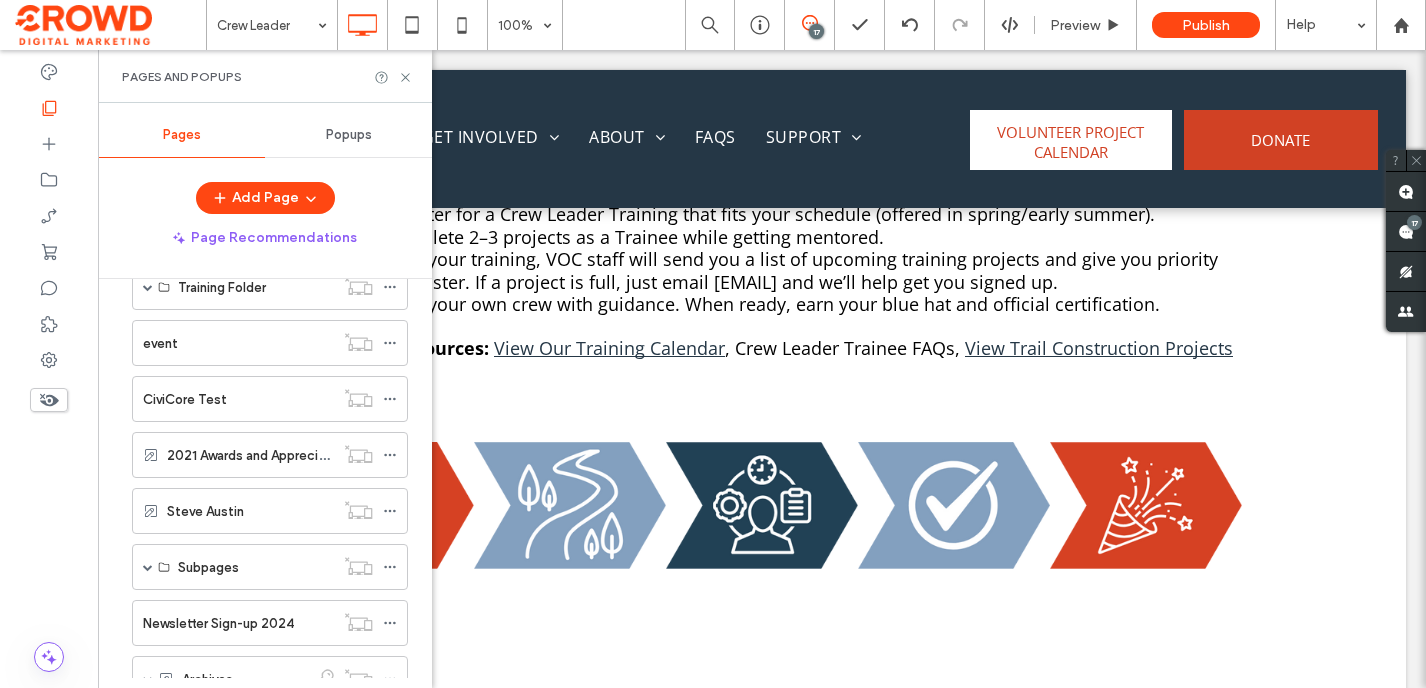 scroll, scrollTop: 1575, scrollLeft: 0, axis: vertical 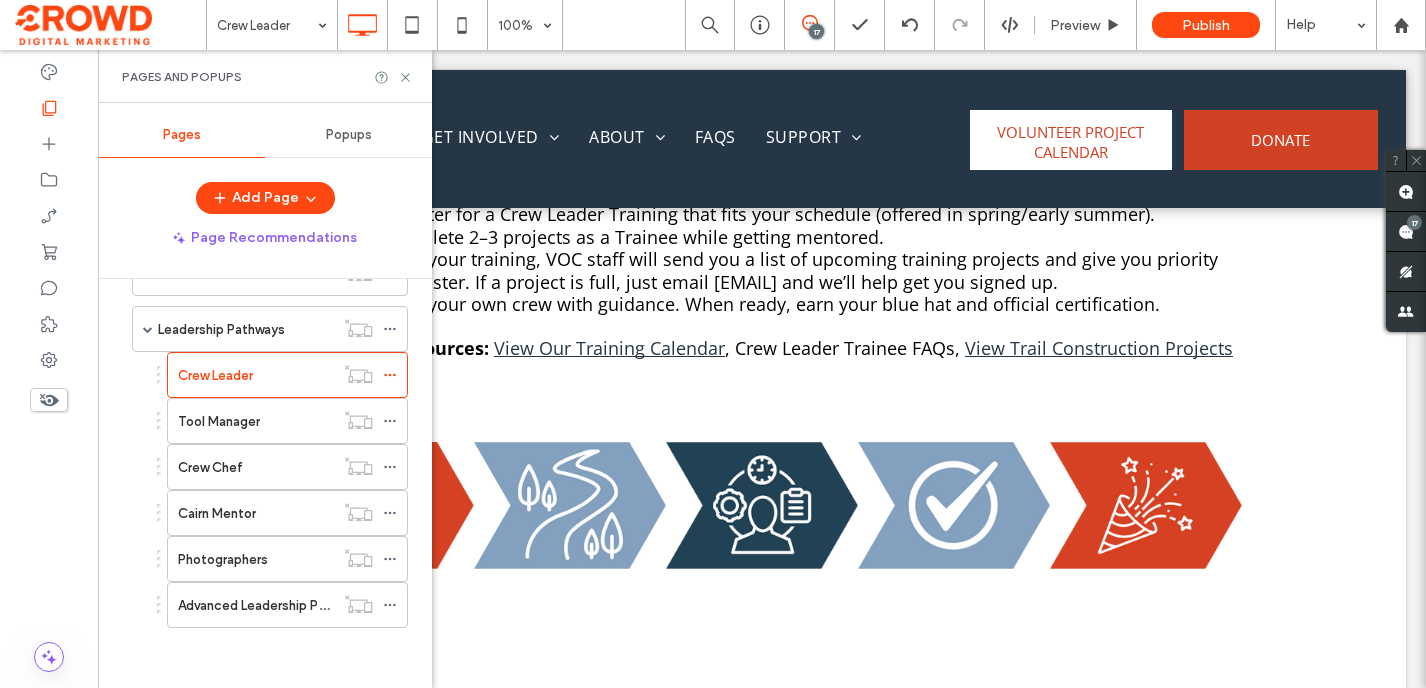 click on "Tool Manager" at bounding box center [219, 421] 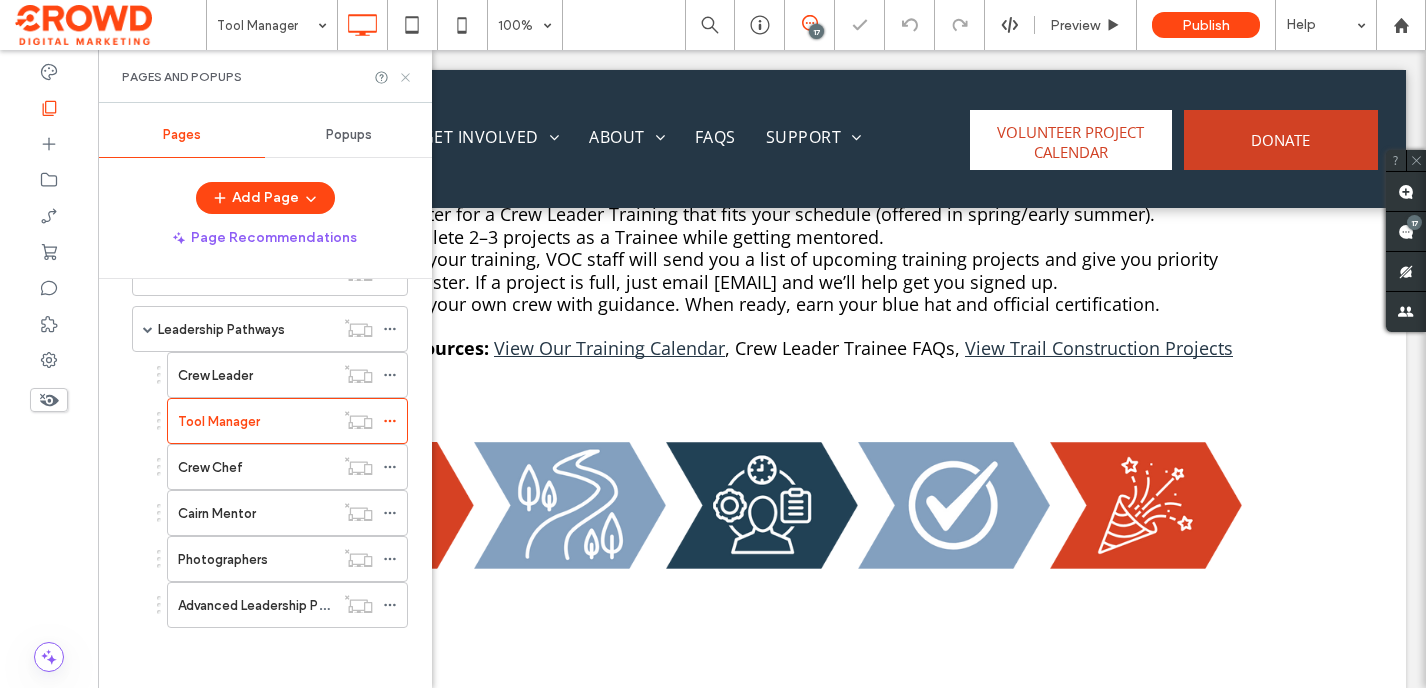 click 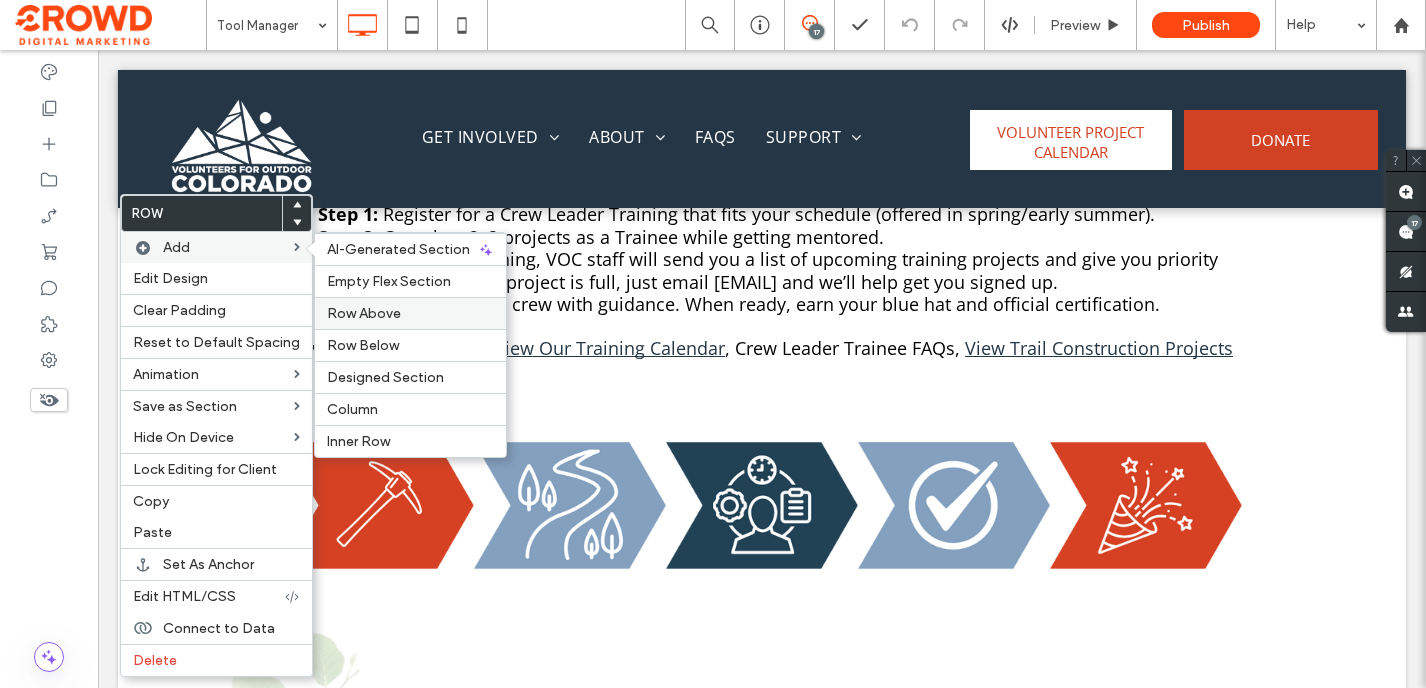 click on "Row Above" at bounding box center (410, 313) 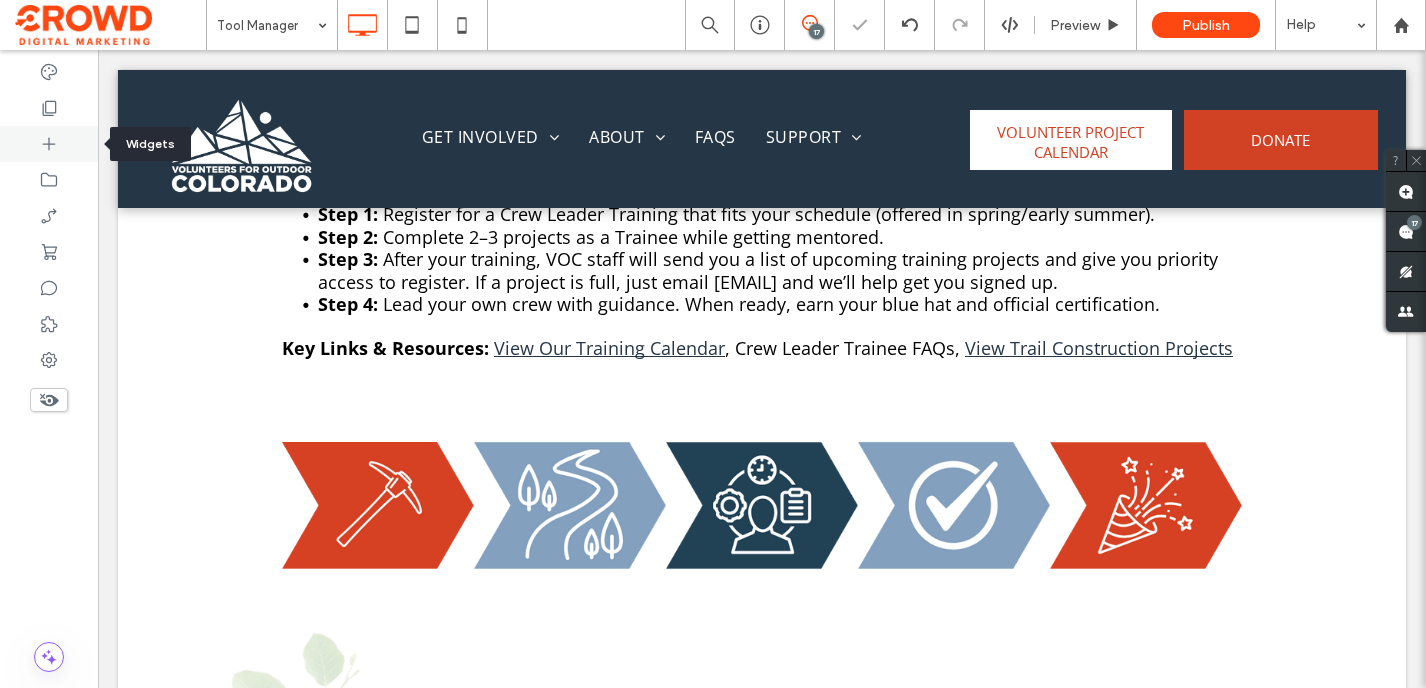 click at bounding box center (49, 144) 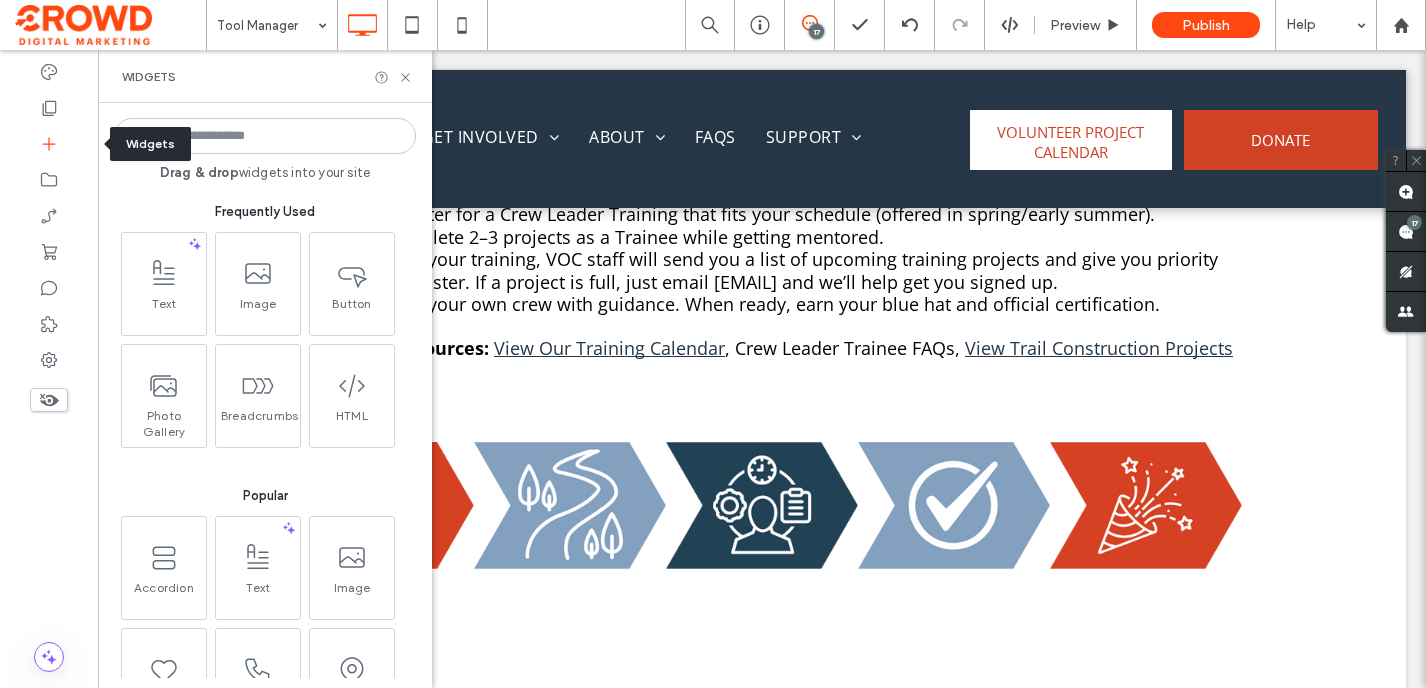 click at bounding box center (49, 144) 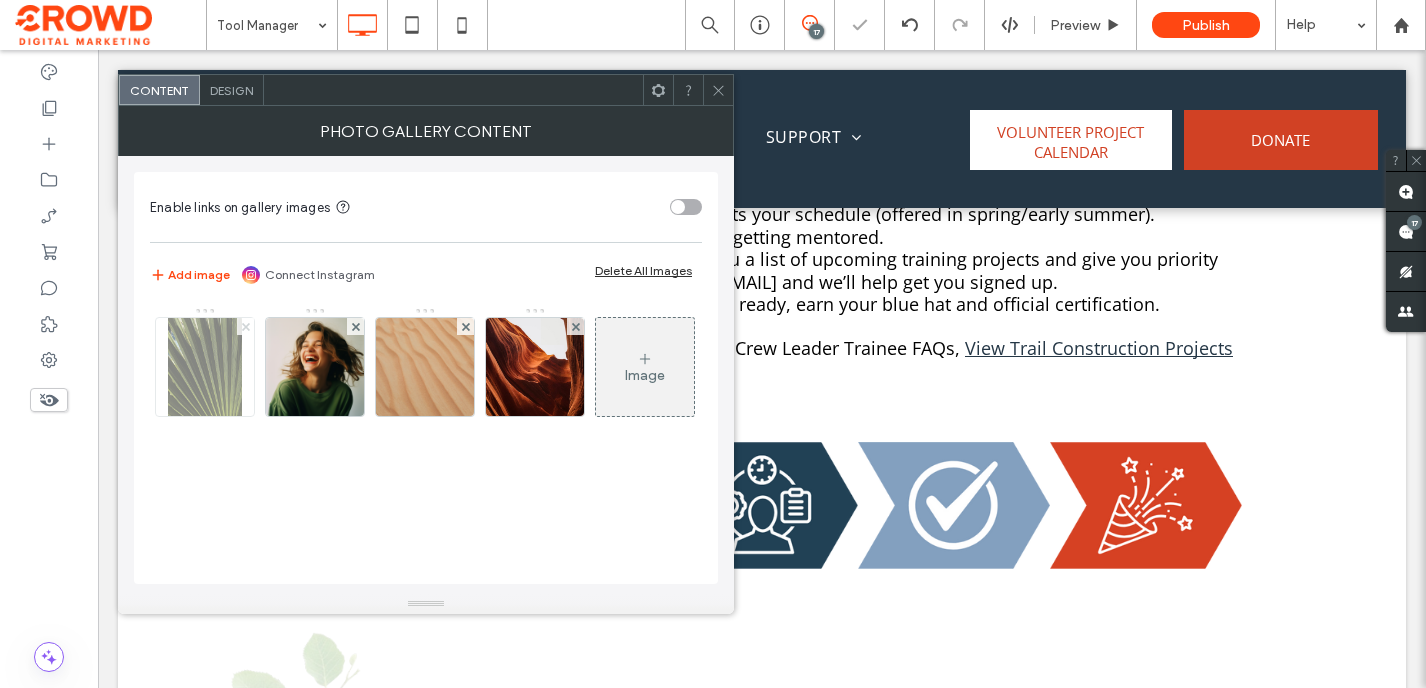 click 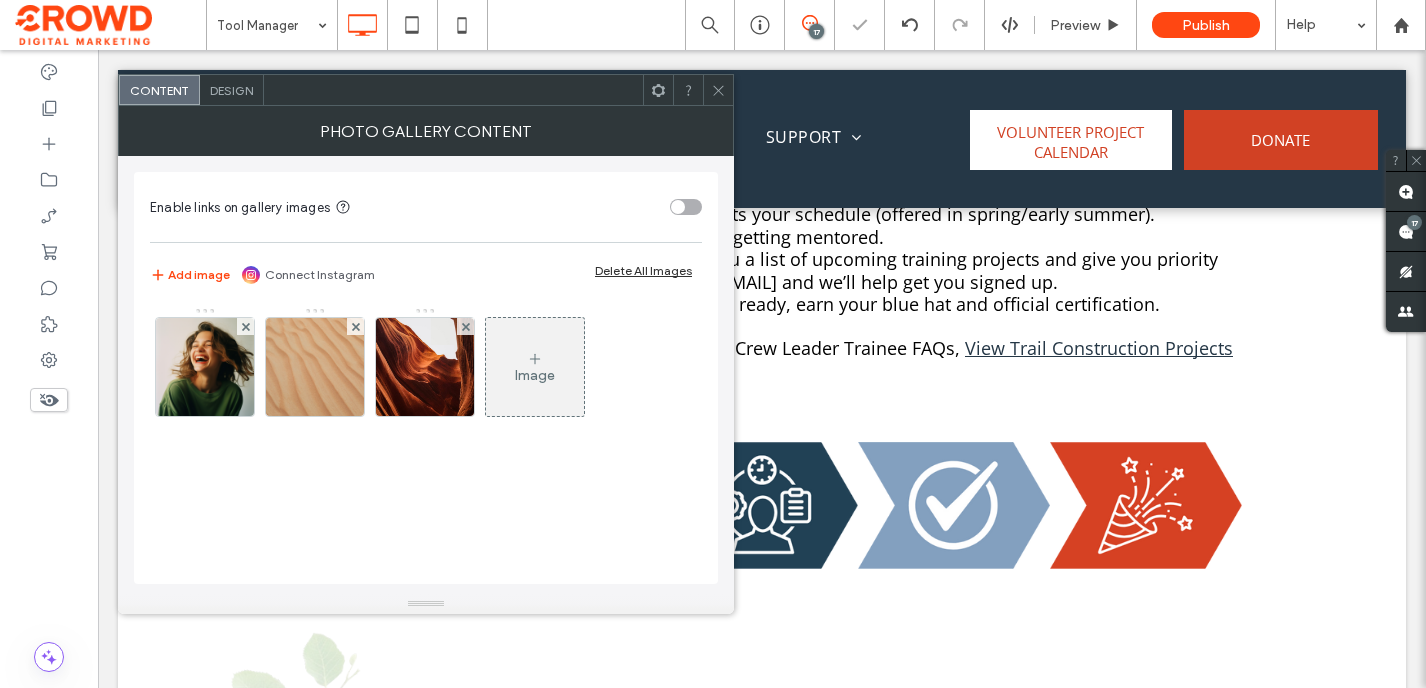click 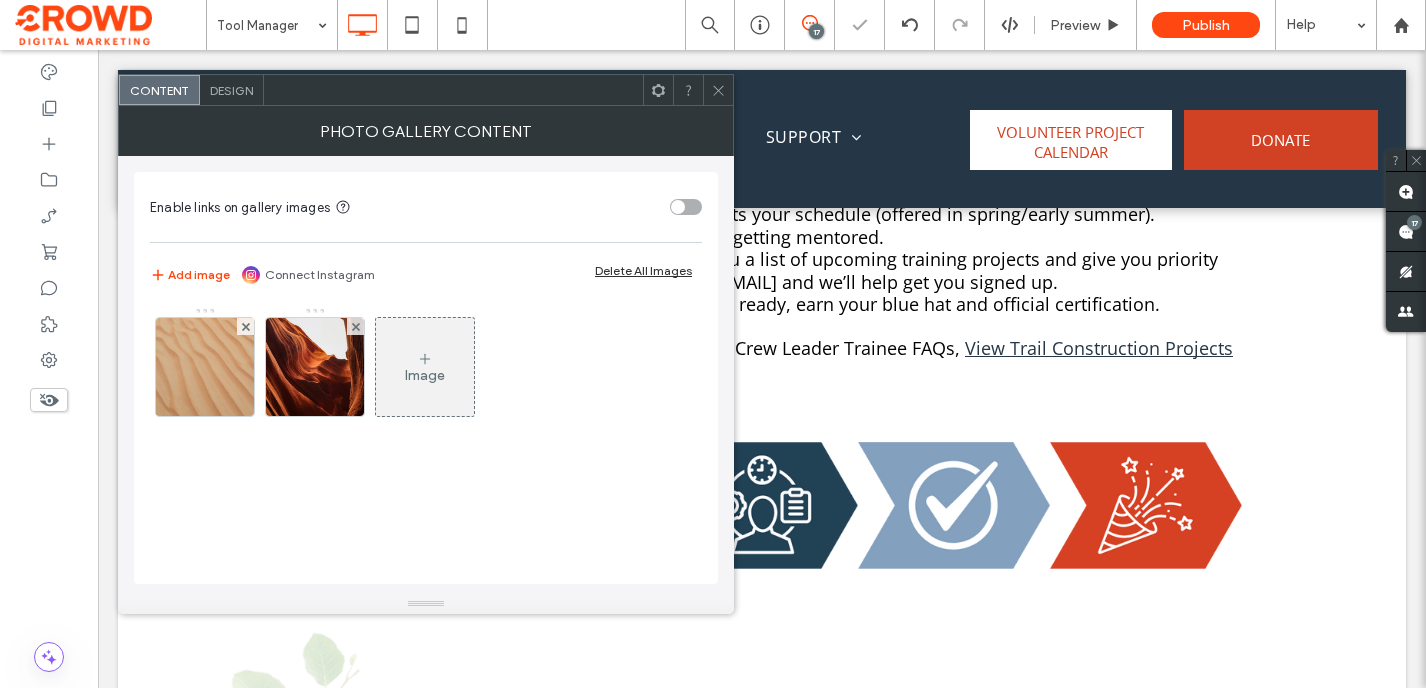 click 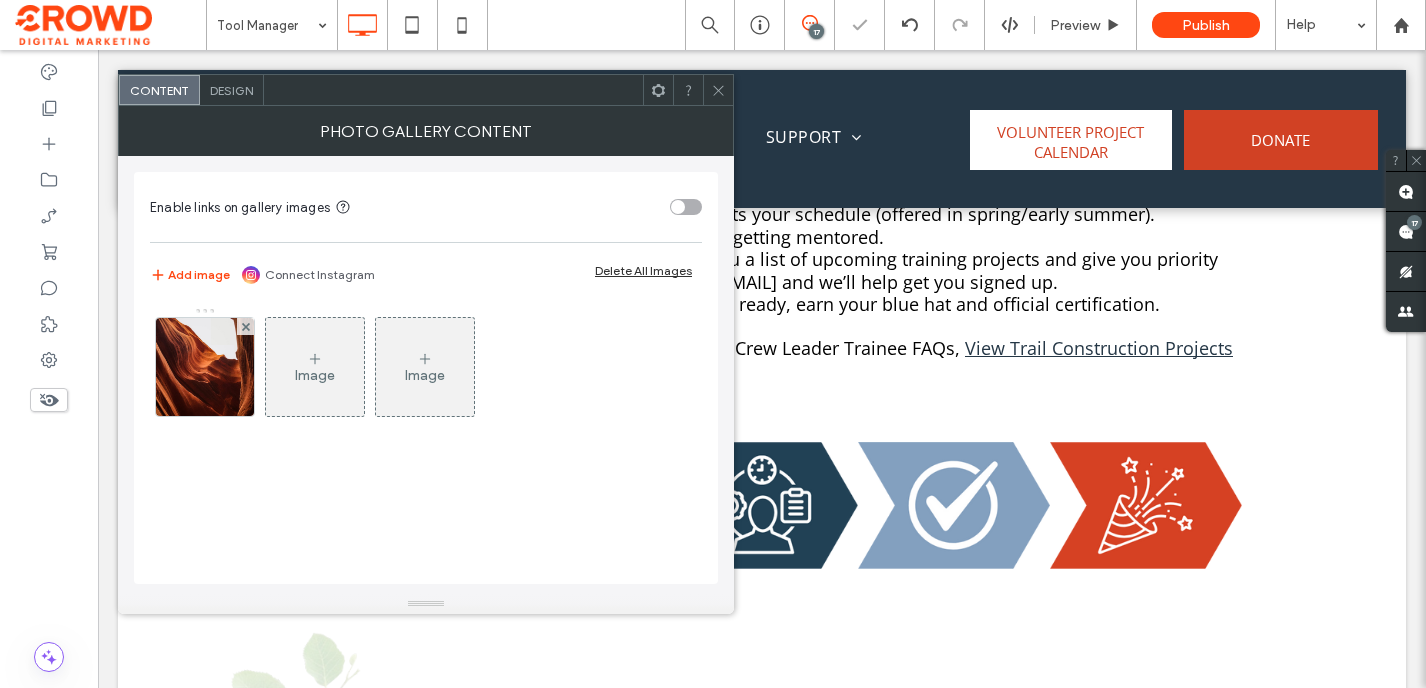 click 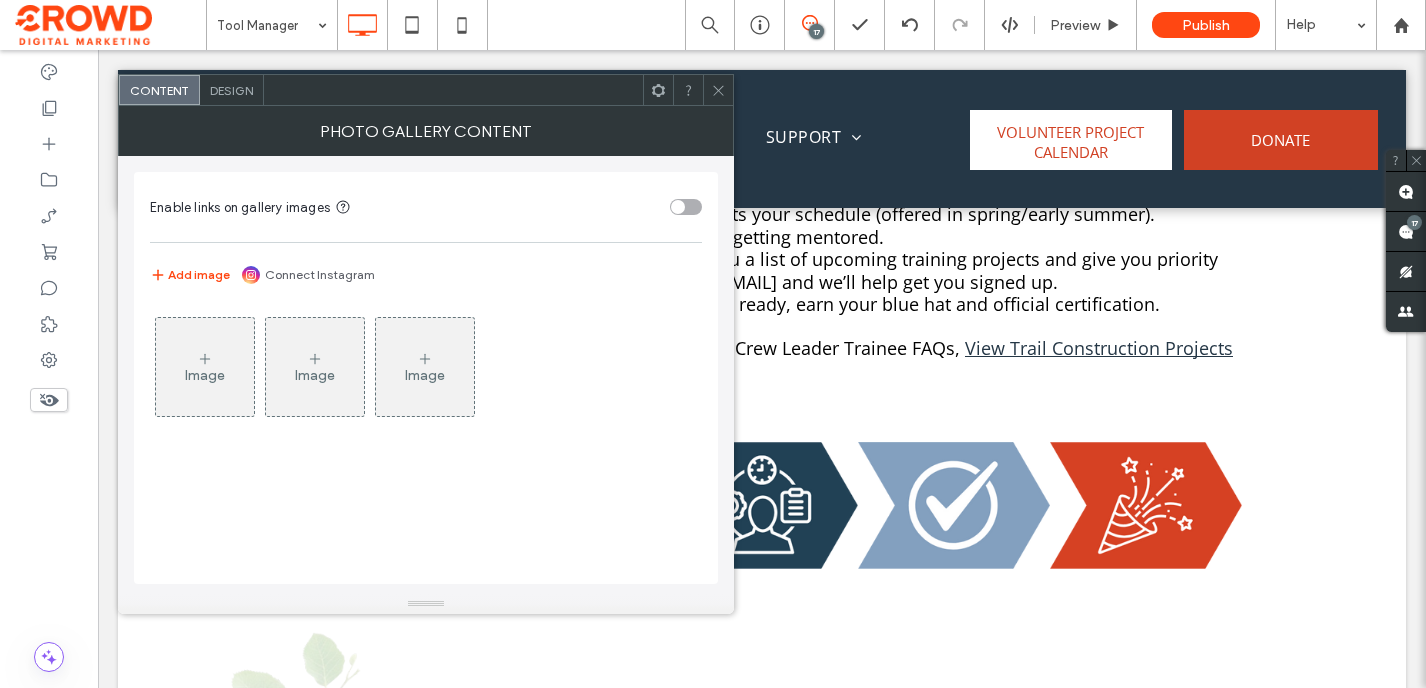 click on "Image" at bounding box center [205, 367] 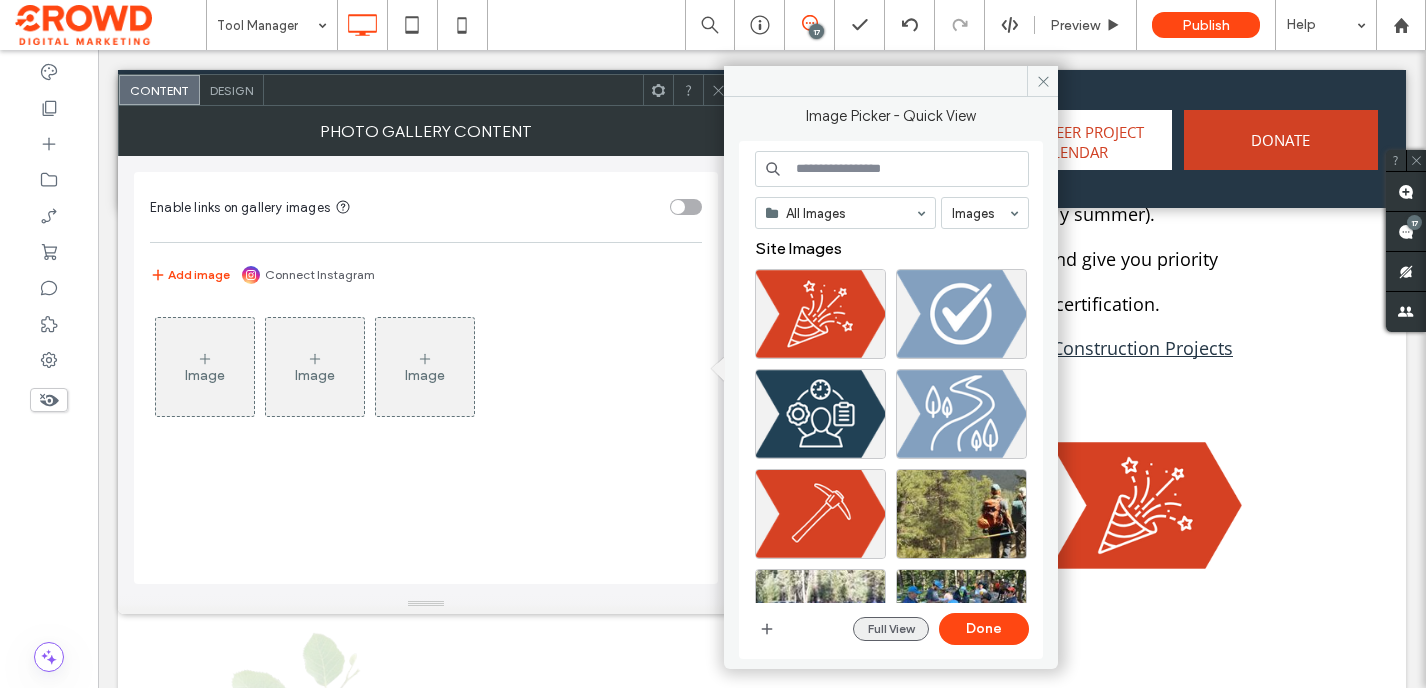 click on "Full View" at bounding box center (891, 629) 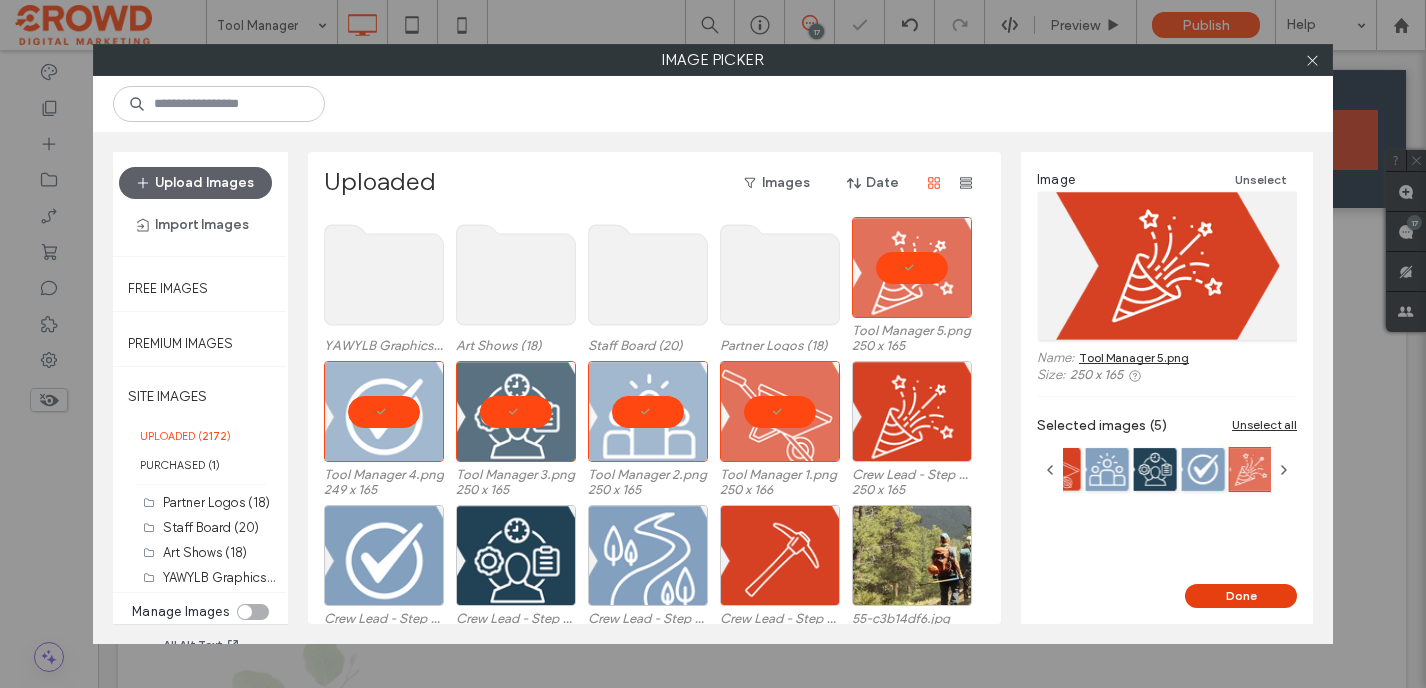 click on "Done" at bounding box center [1241, 596] 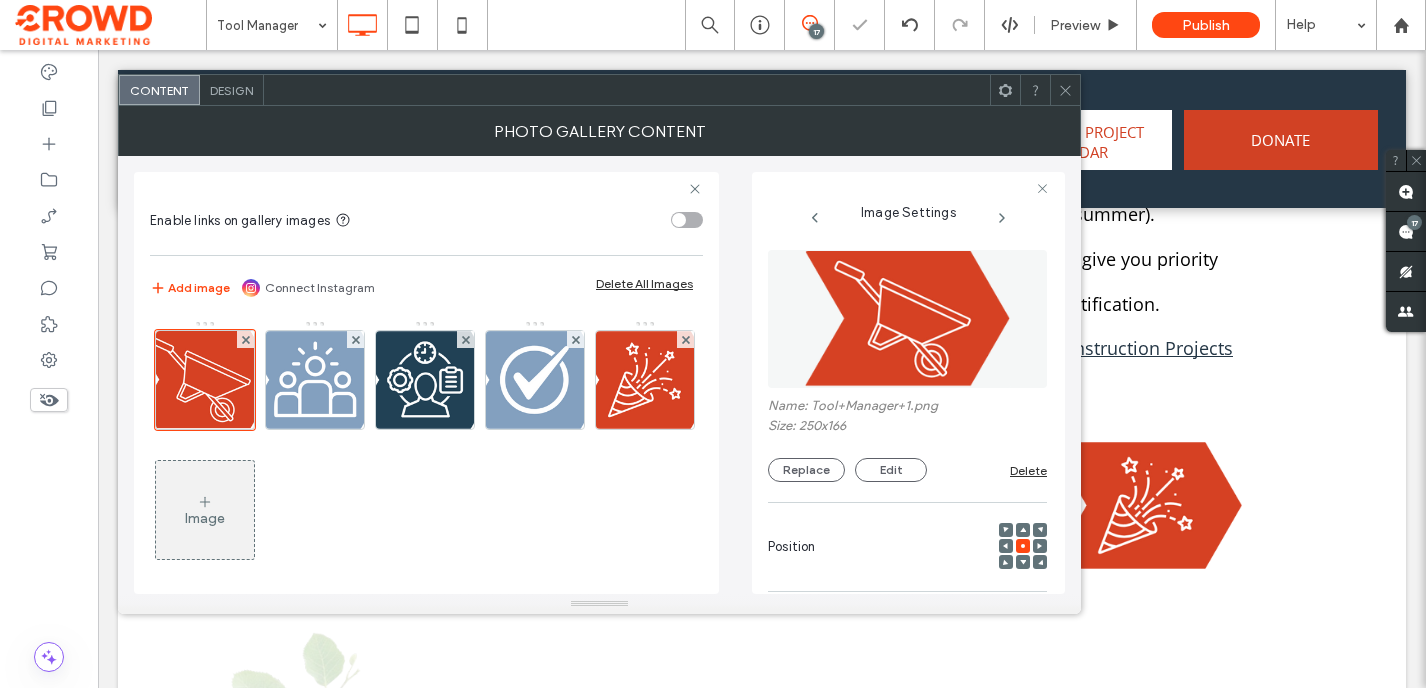 click on "Design" at bounding box center (231, 90) 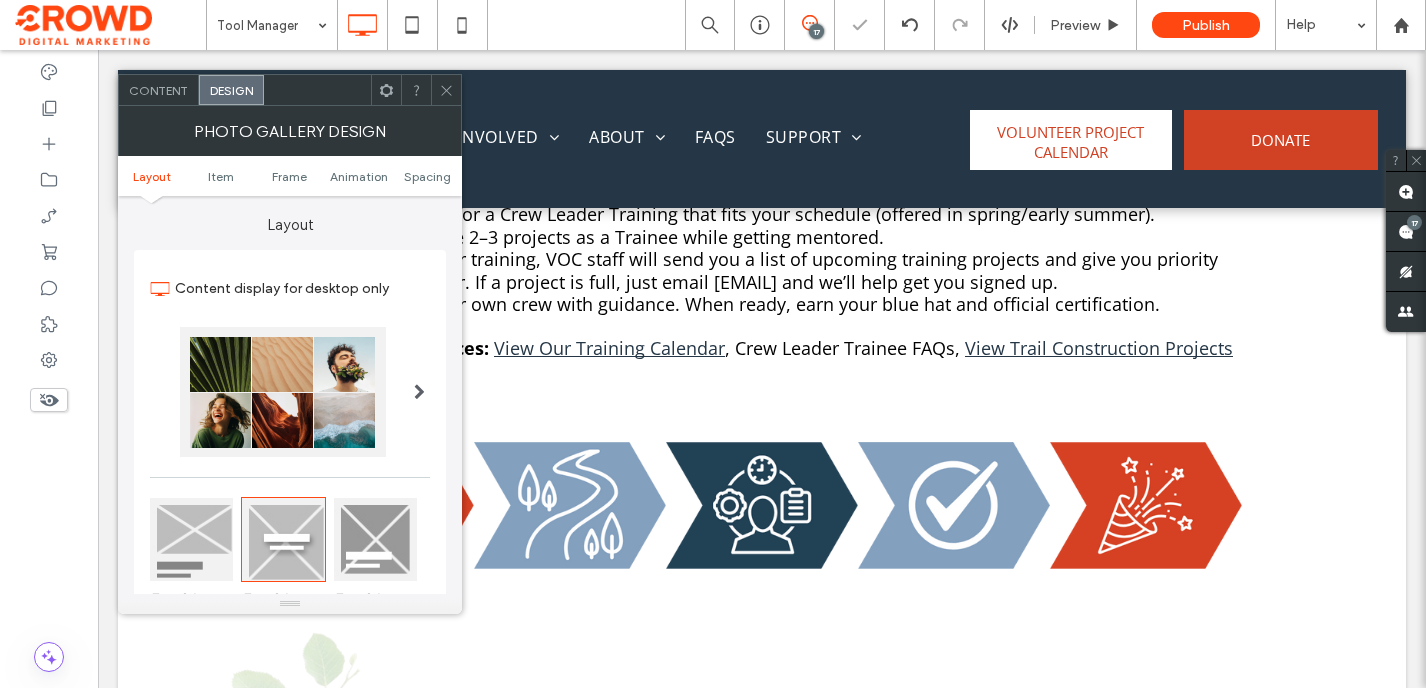 scroll, scrollTop: 530, scrollLeft: 0, axis: vertical 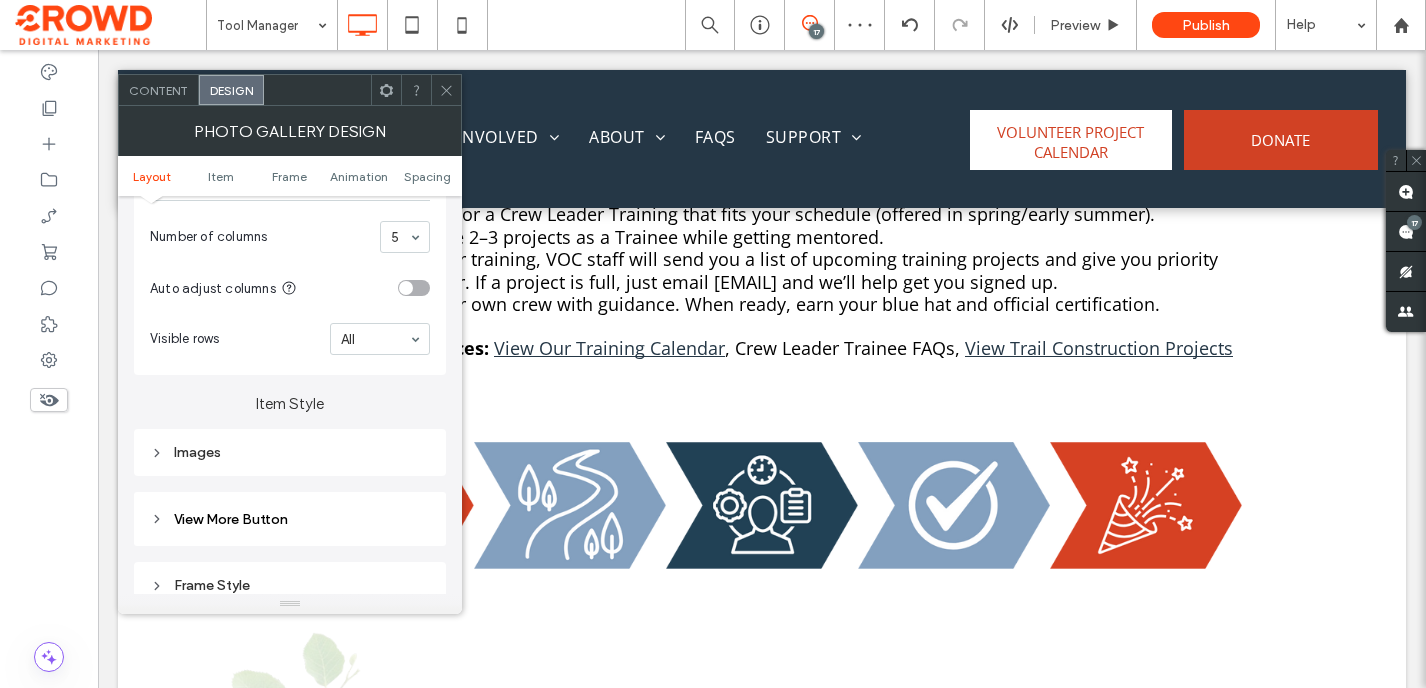 click on "Images" at bounding box center (290, 452) 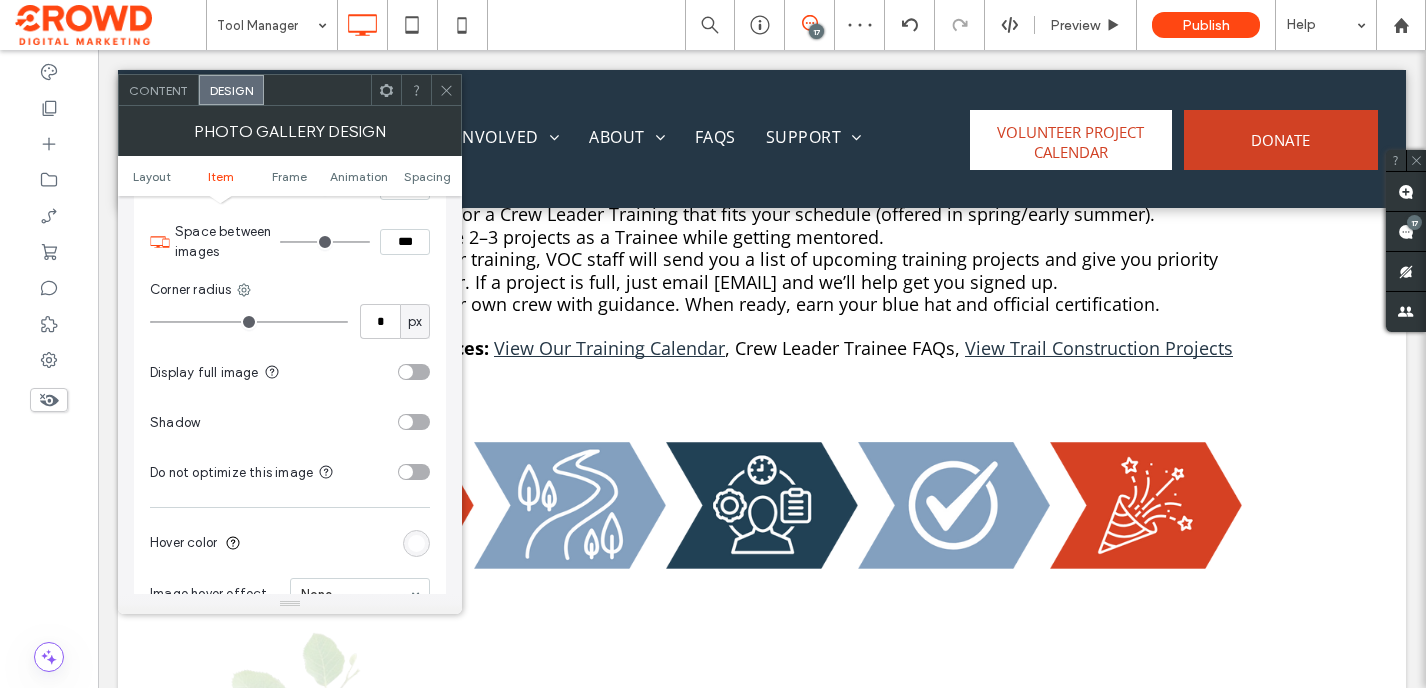 scroll, scrollTop: 869, scrollLeft: 0, axis: vertical 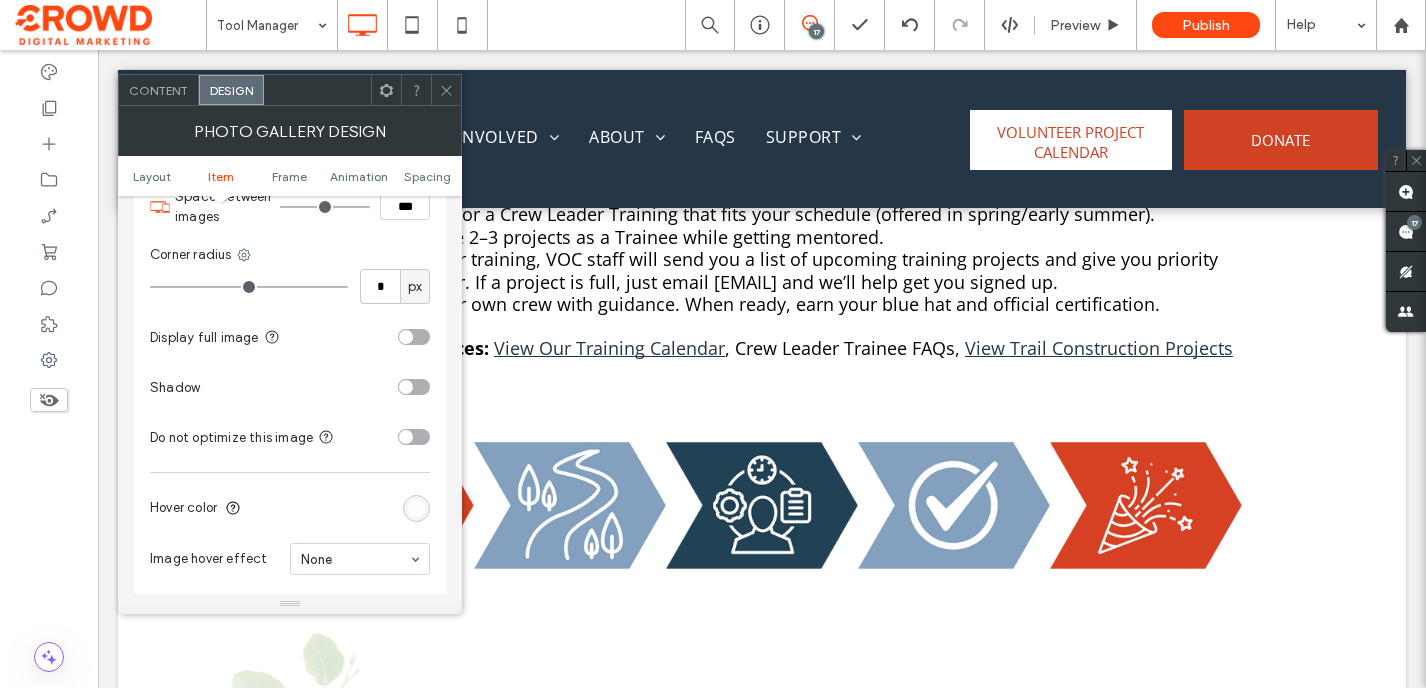 click at bounding box center [414, 337] 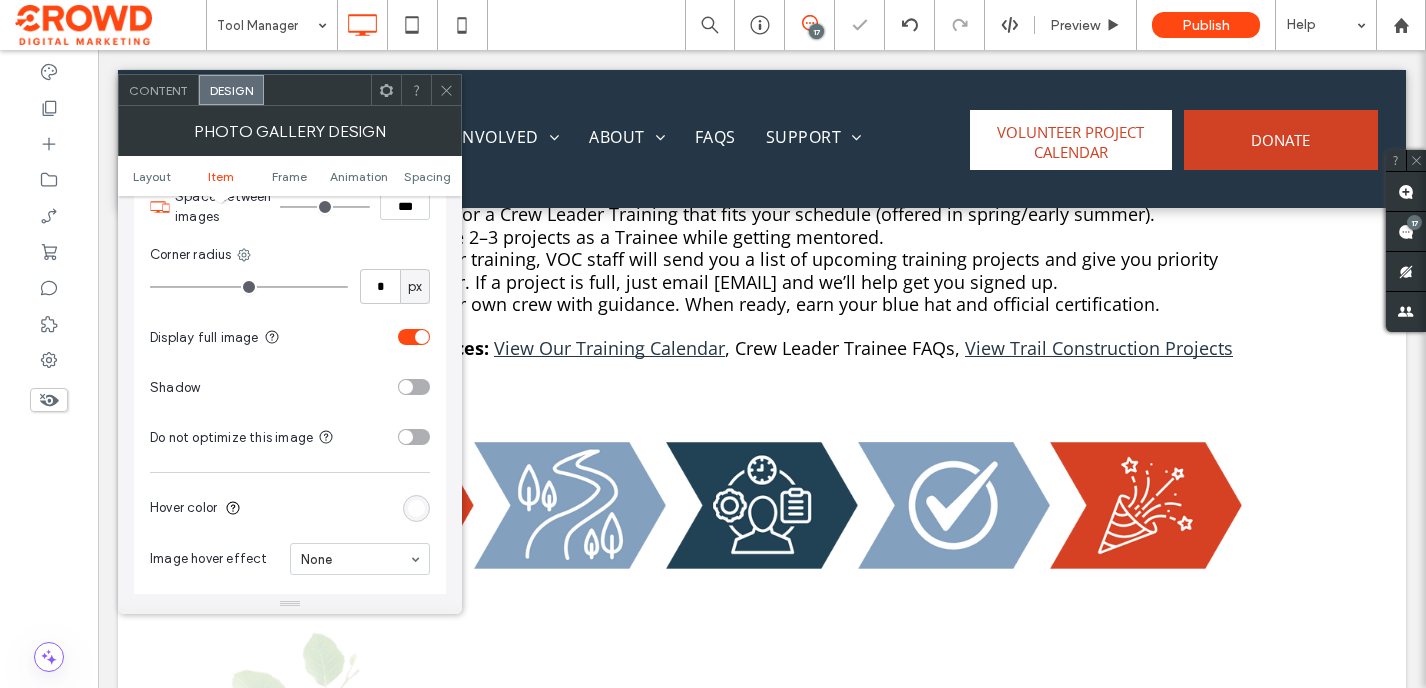 click 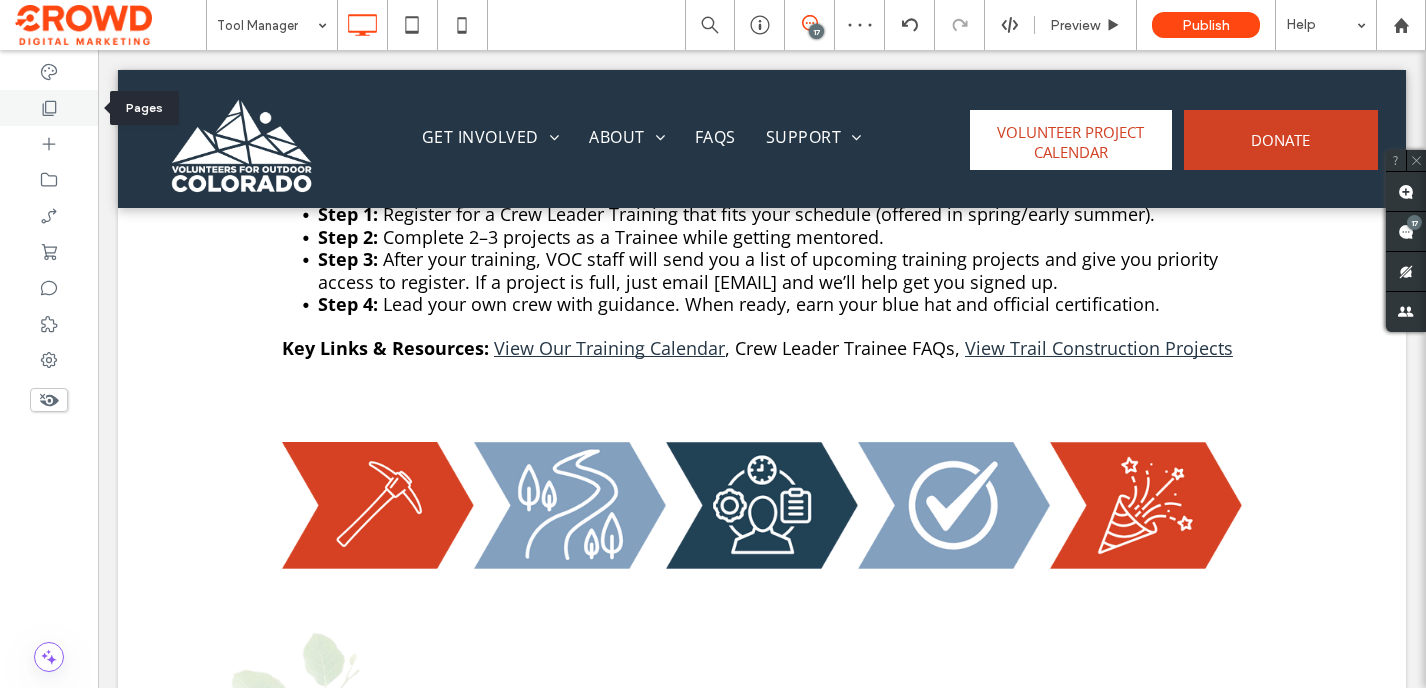 click at bounding box center [49, 108] 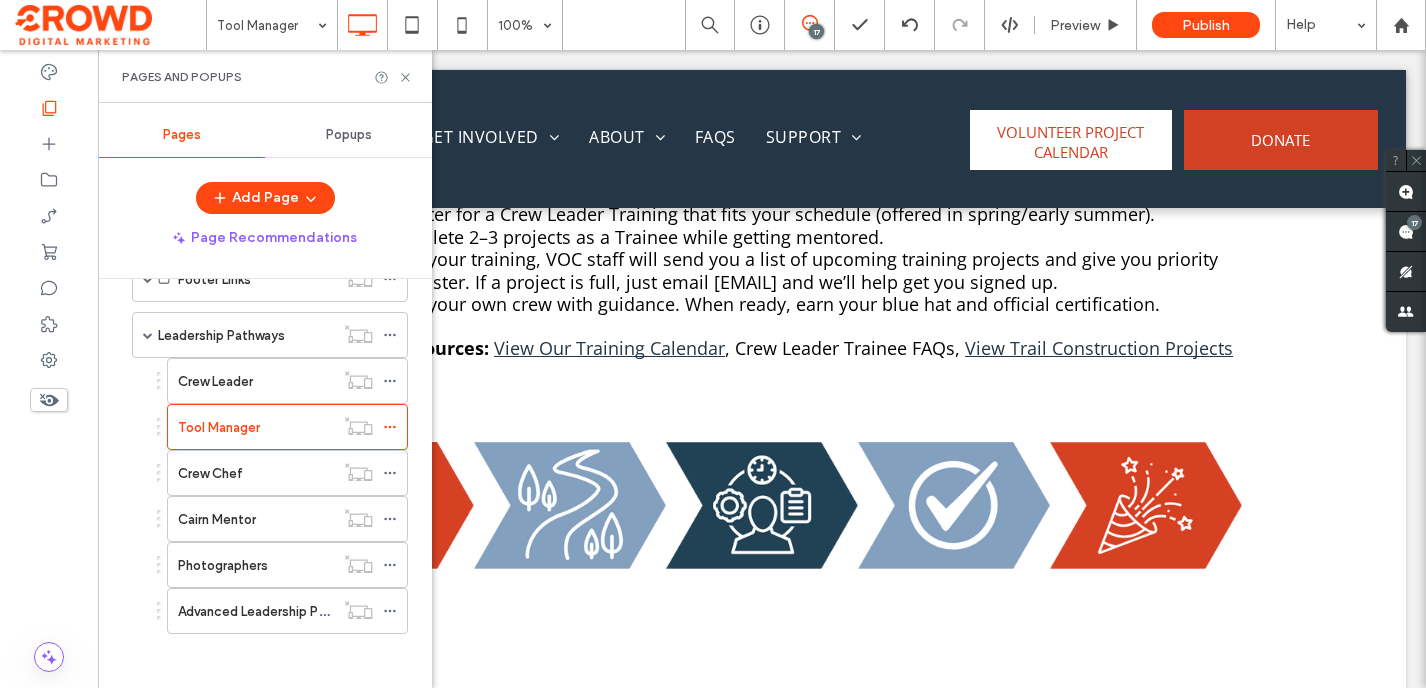 scroll, scrollTop: 1575, scrollLeft: 0, axis: vertical 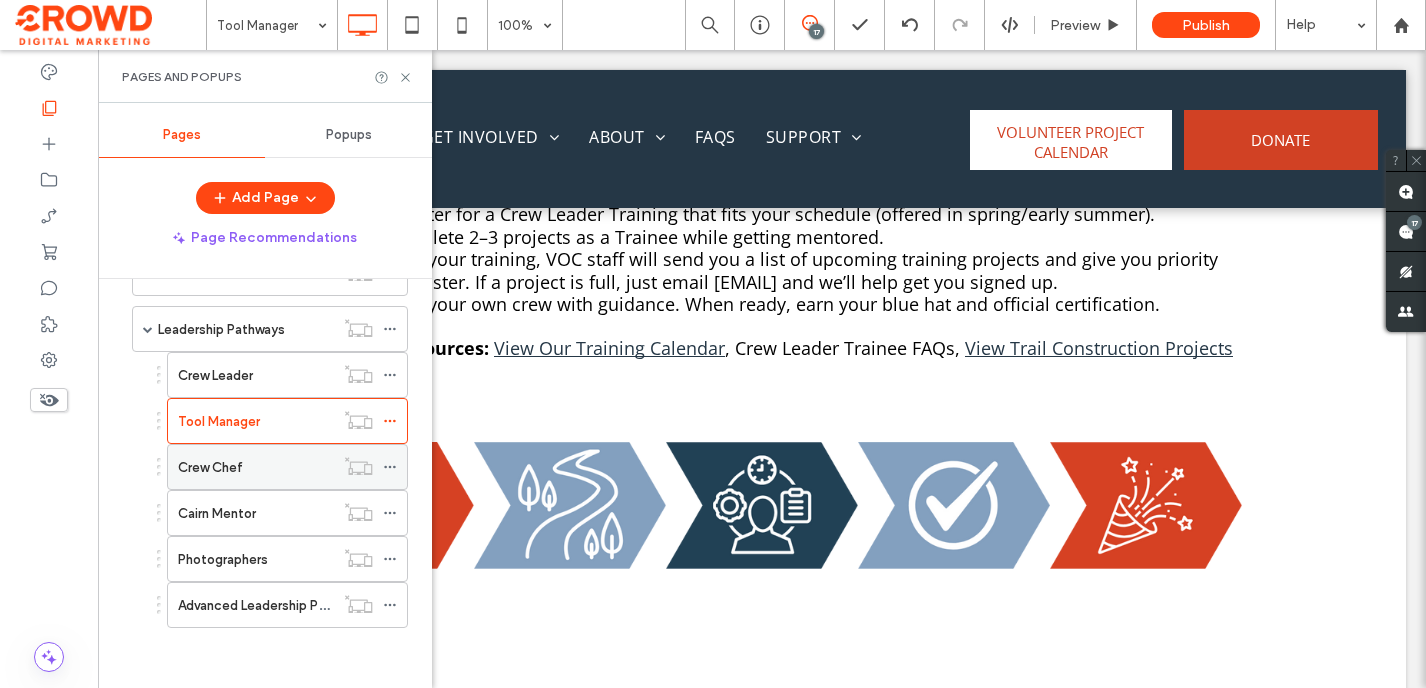click on "Crew Chef" at bounding box center (256, 467) 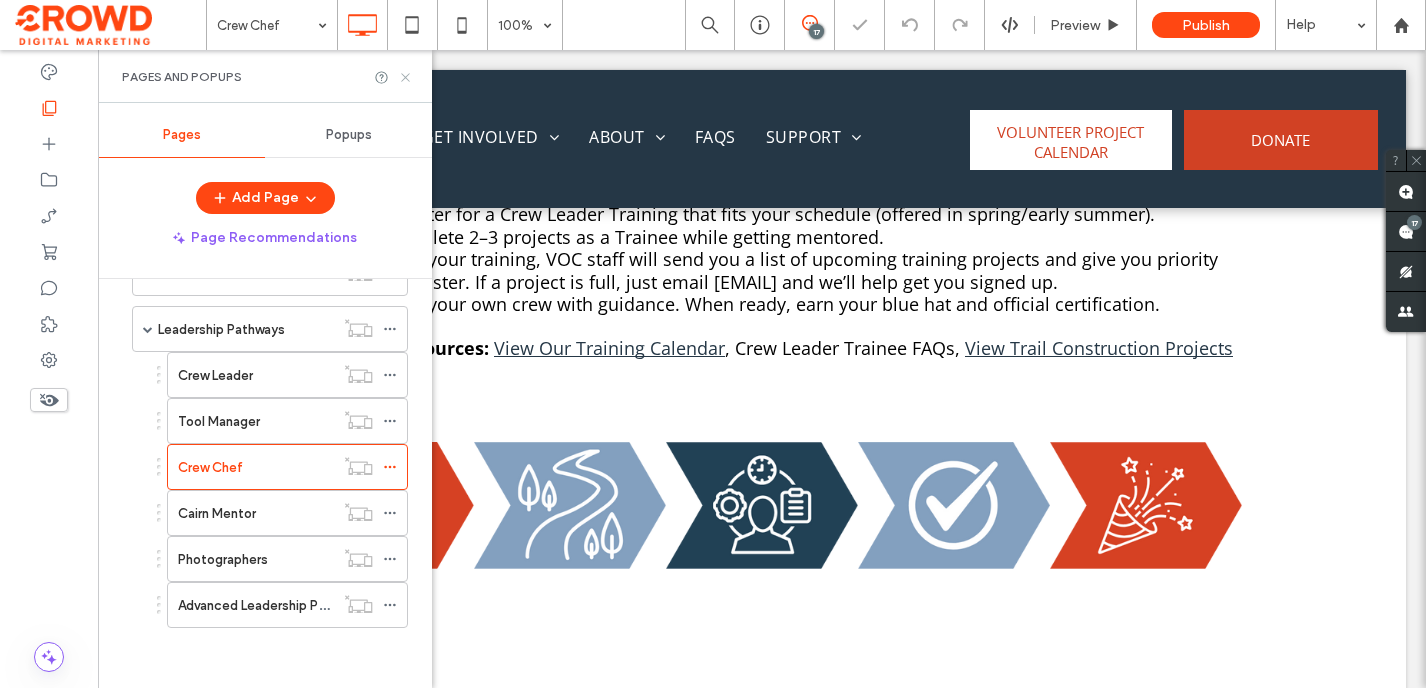 click 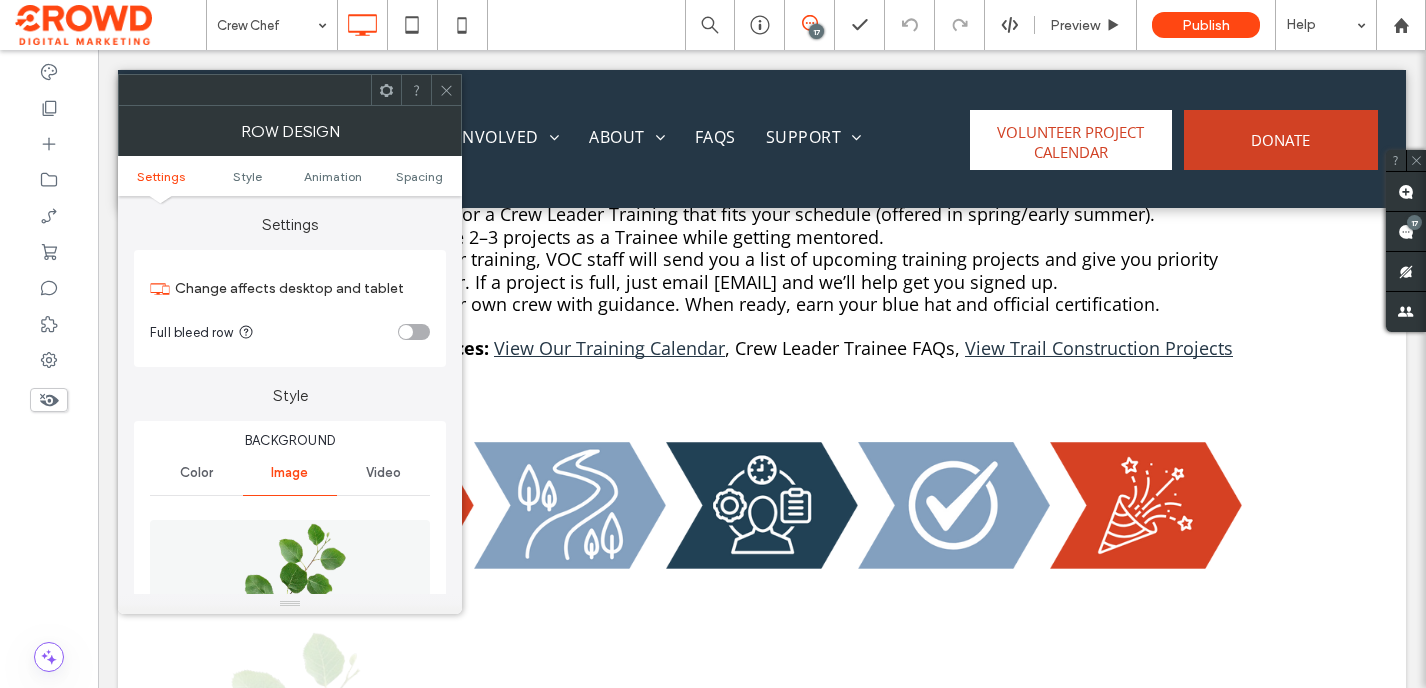 click at bounding box center [446, 90] 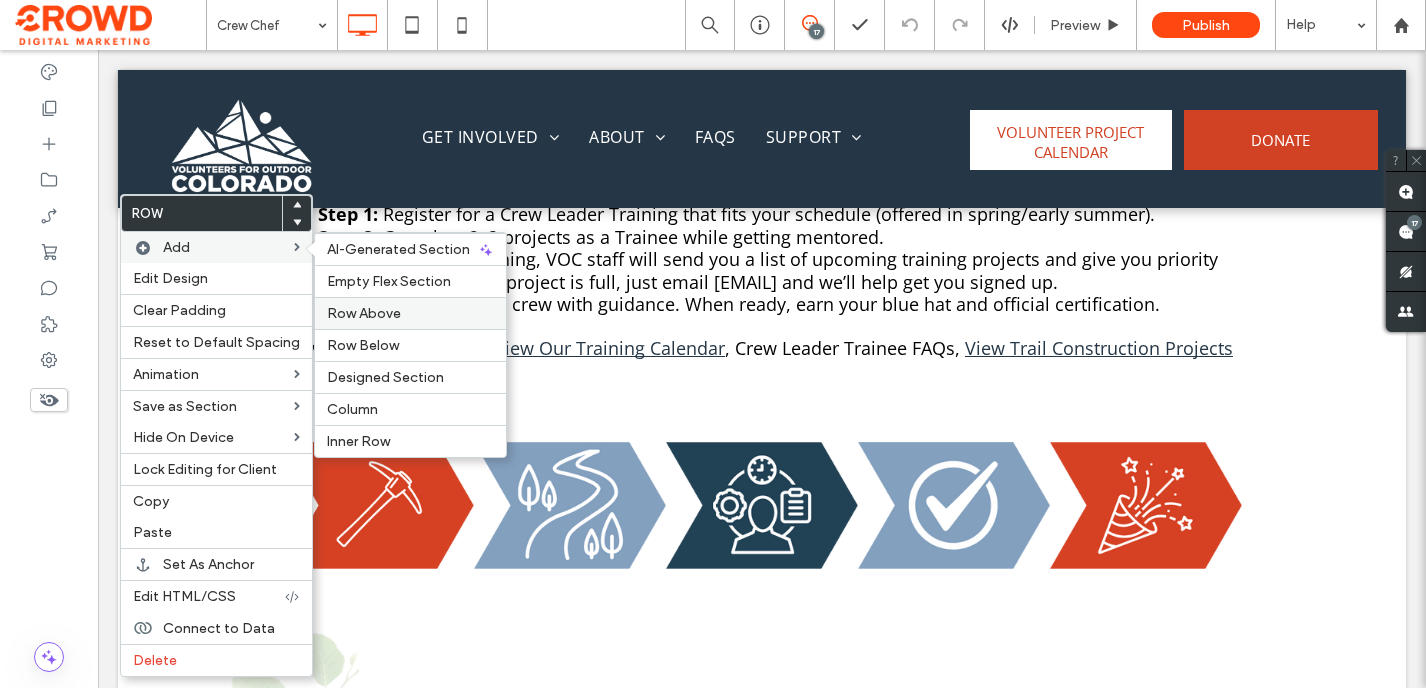 click on "Row Above" at bounding box center [364, 313] 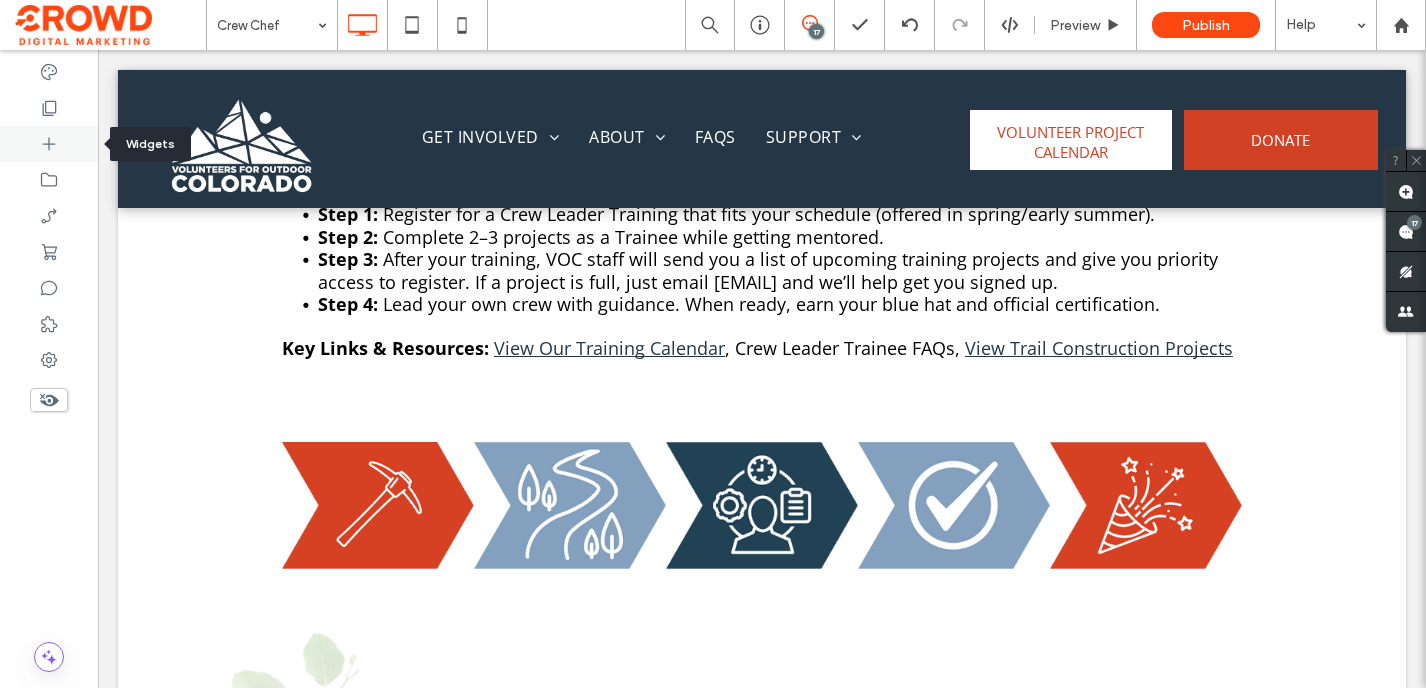click 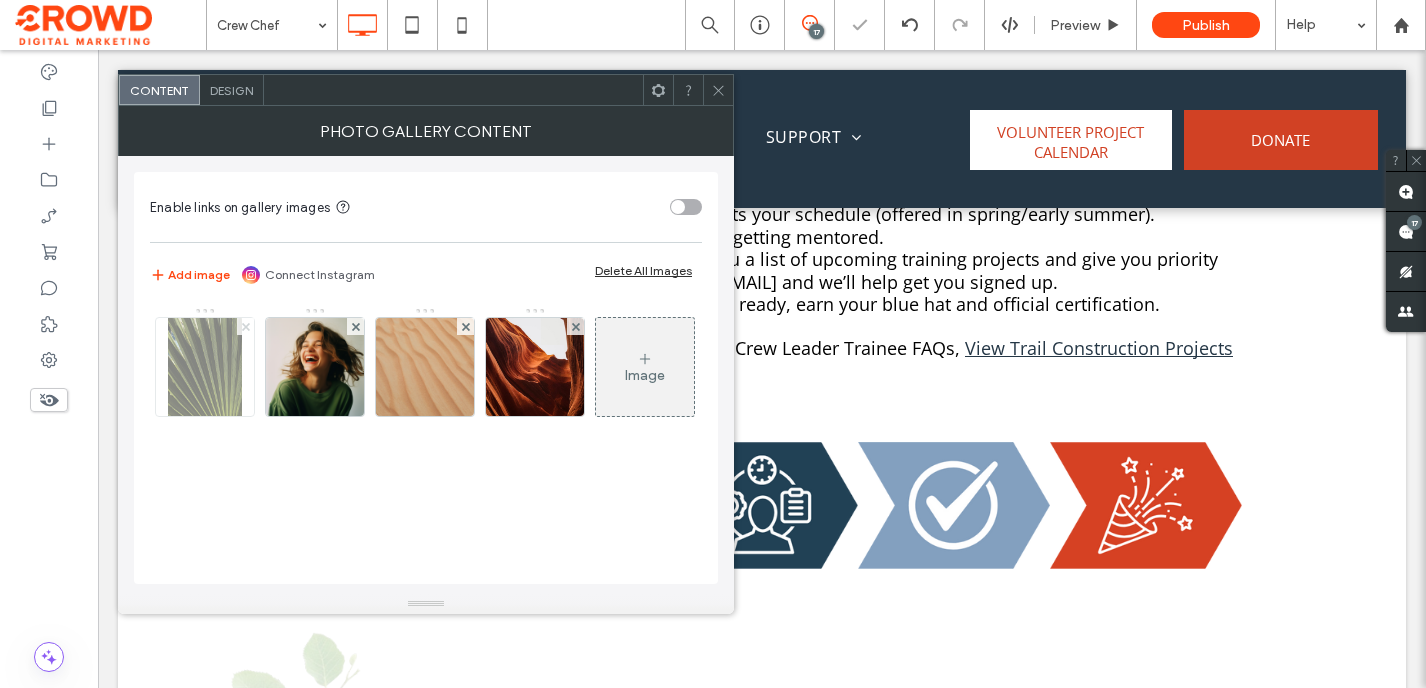 click 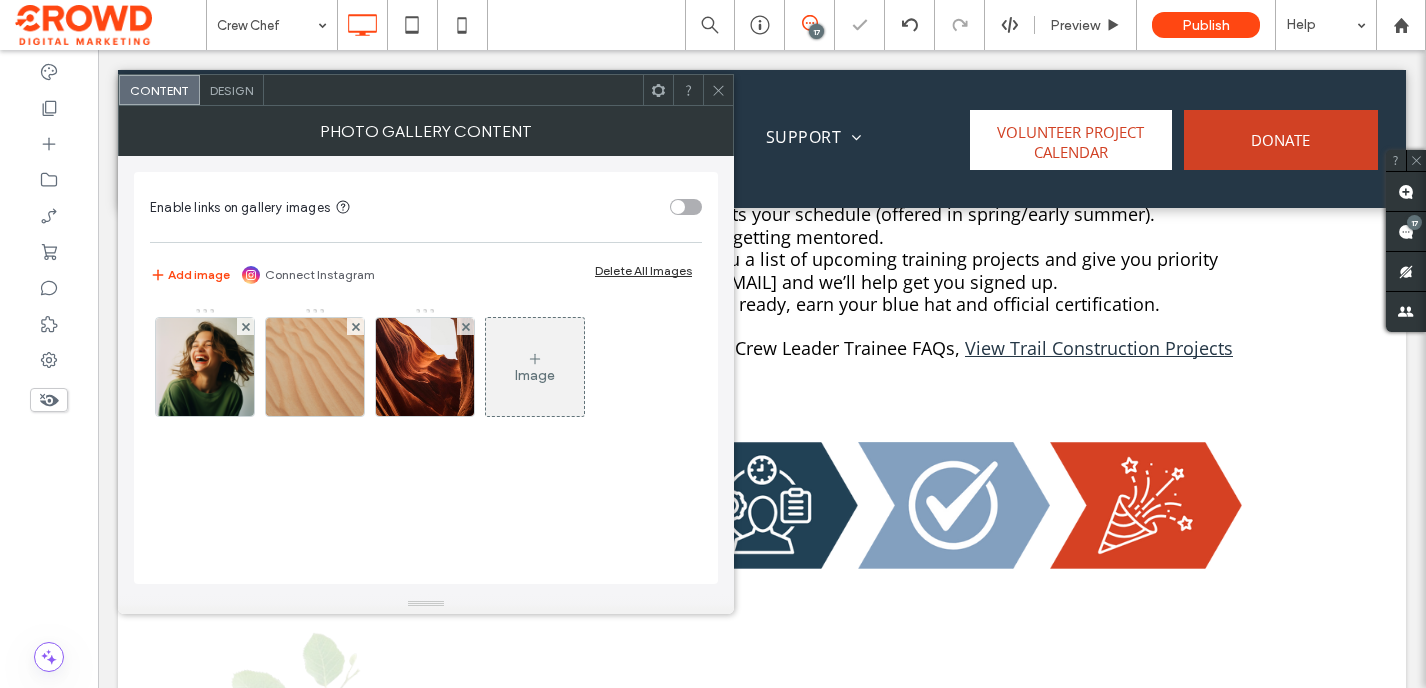 click 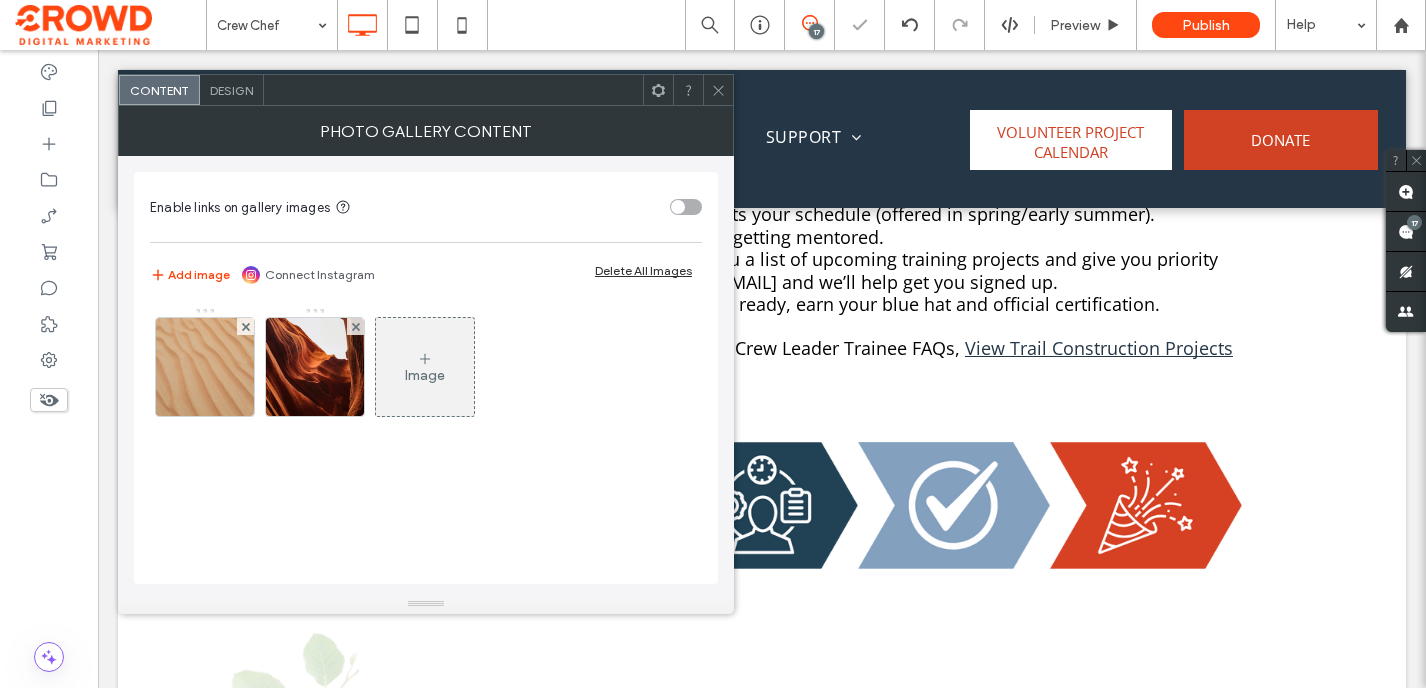 click 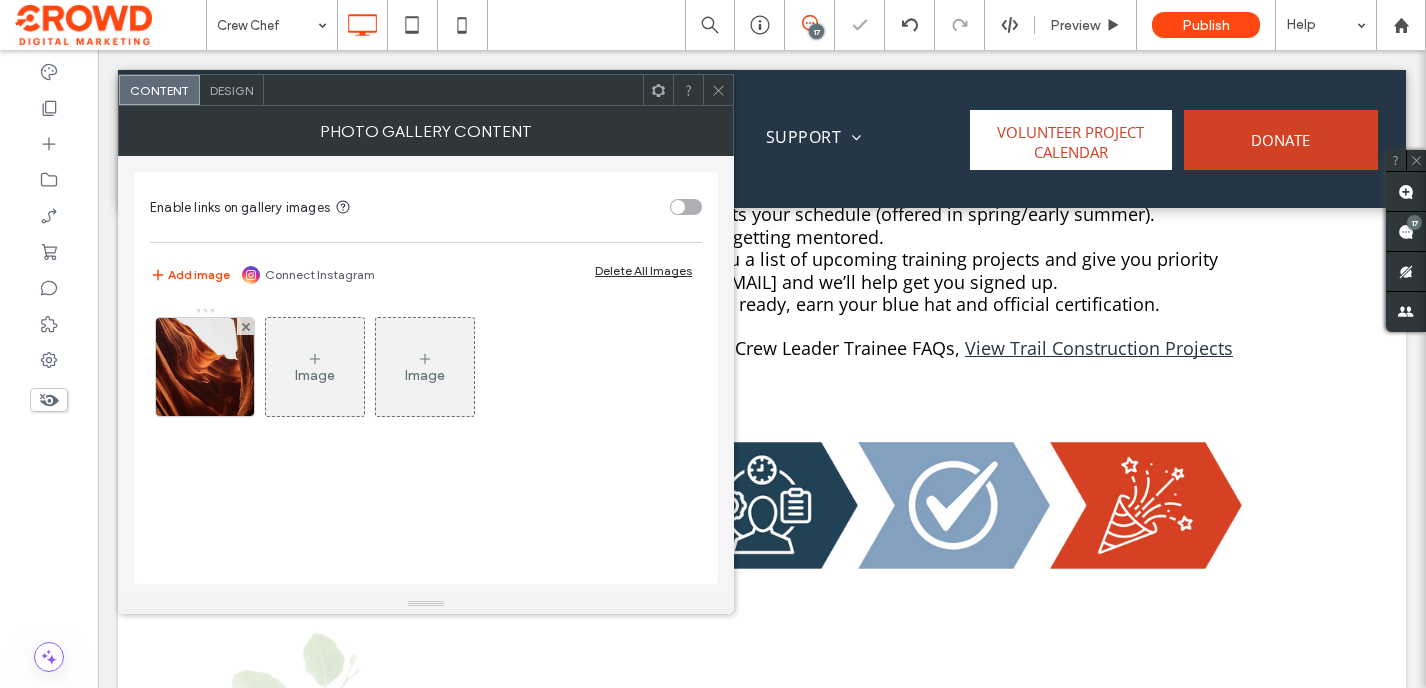 click 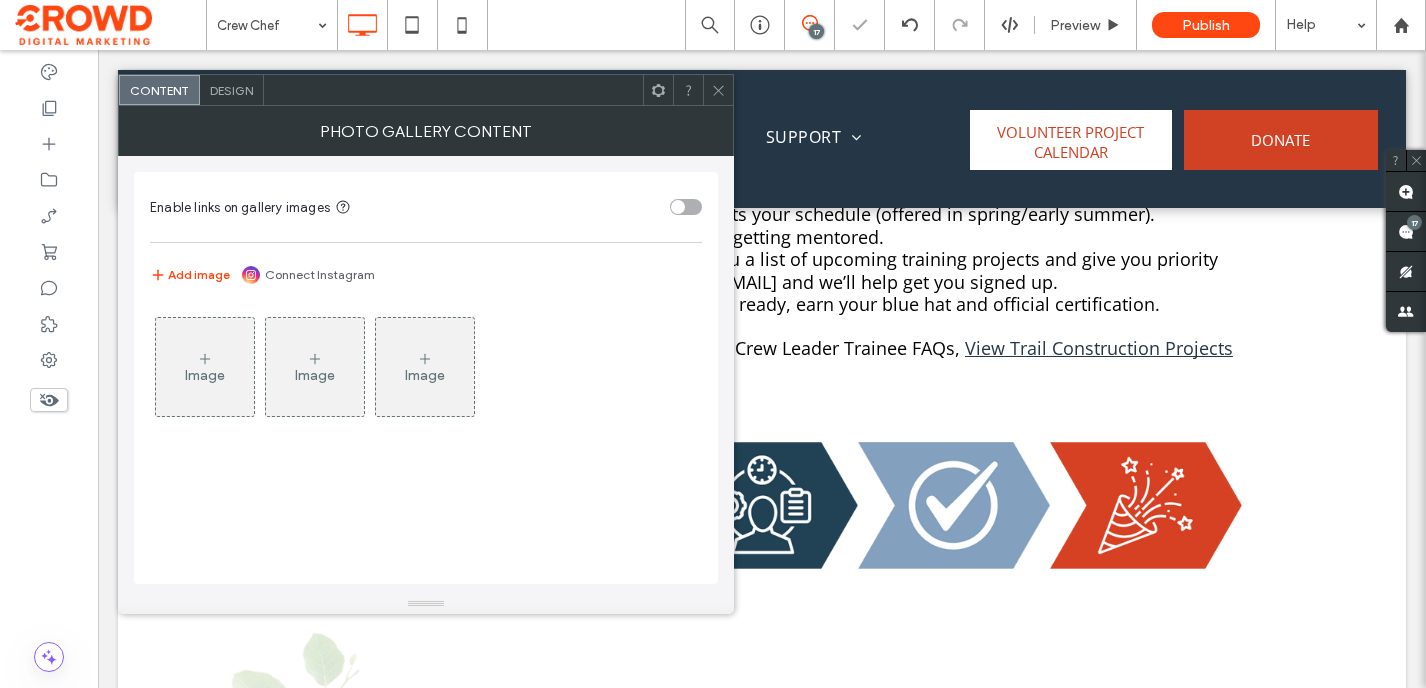 click on "Image" at bounding box center (205, 367) 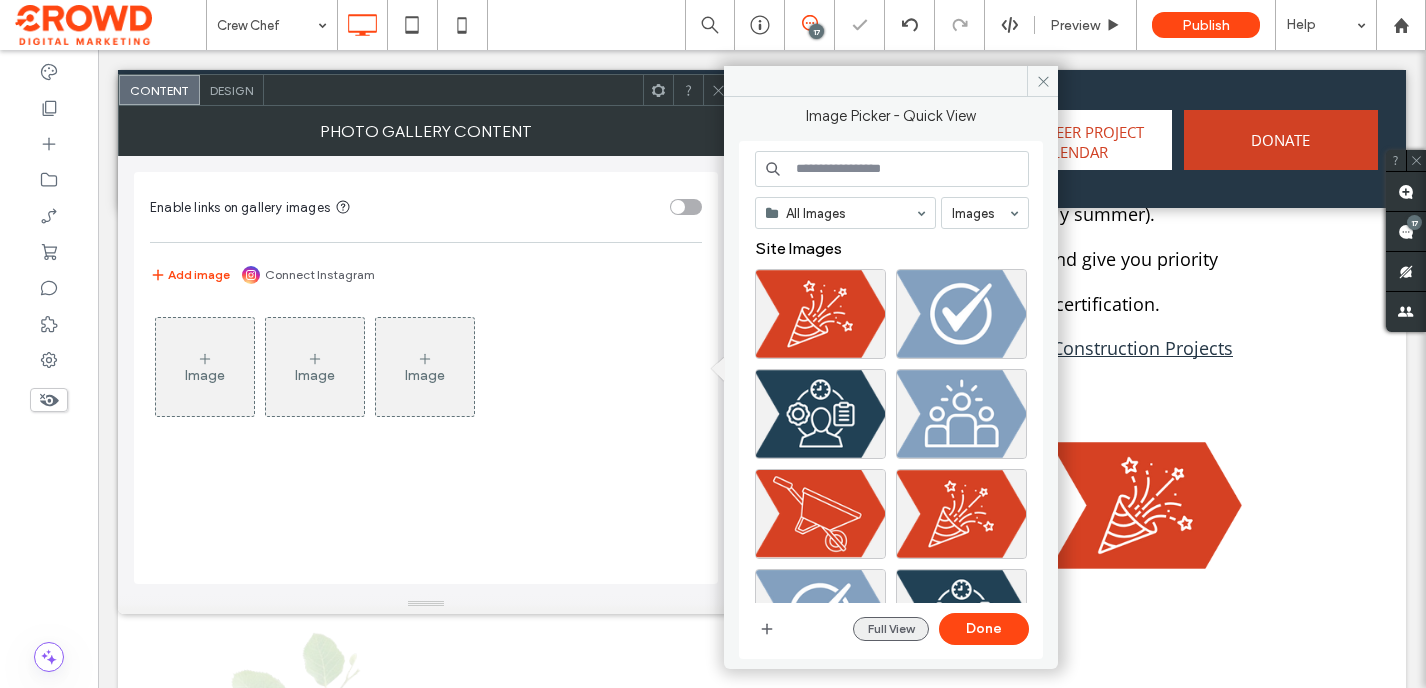 click on "Full View" at bounding box center [891, 629] 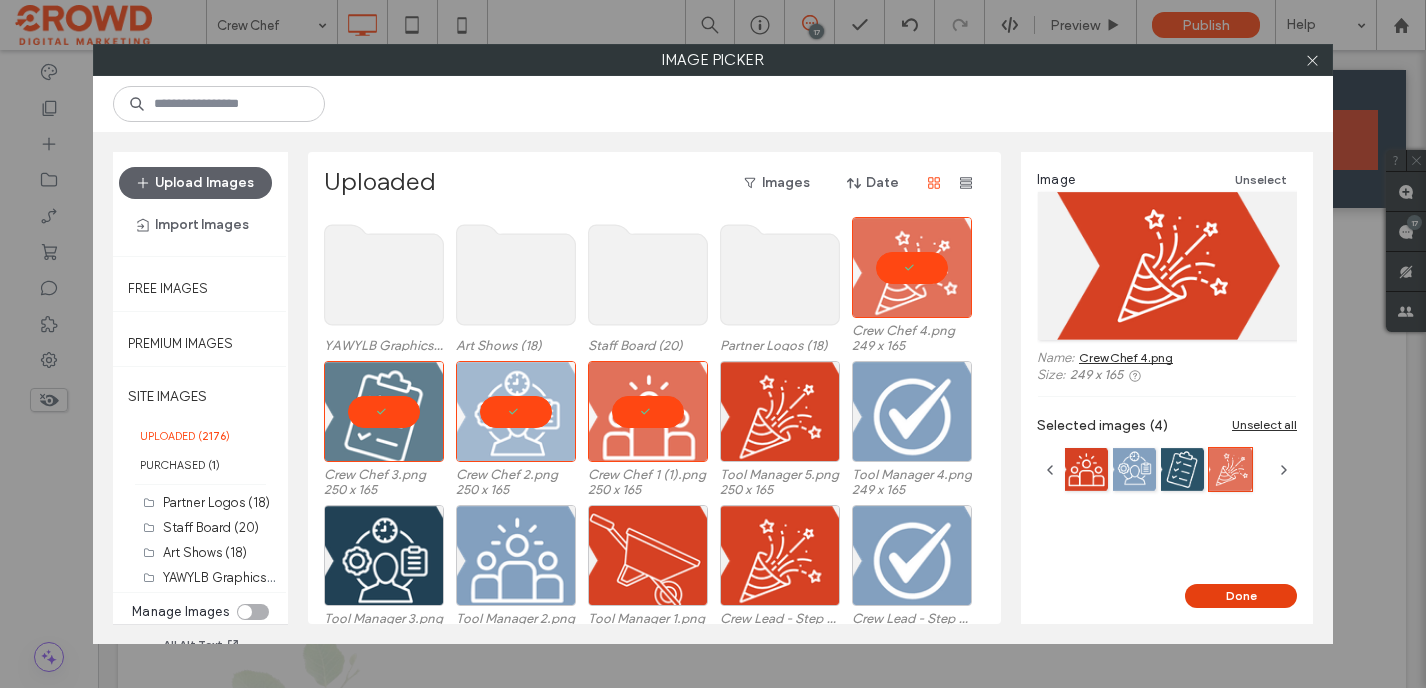 click on "Done" at bounding box center (1241, 596) 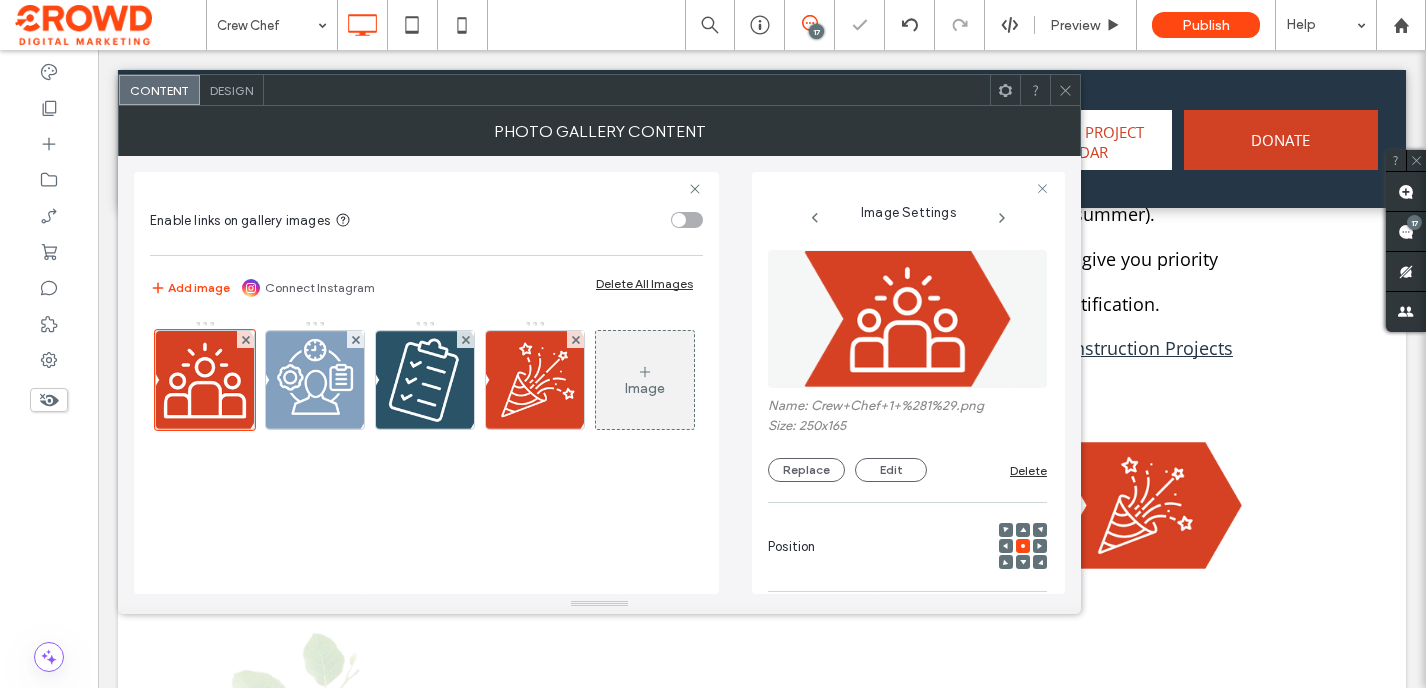 click on "Design" at bounding box center [231, 90] 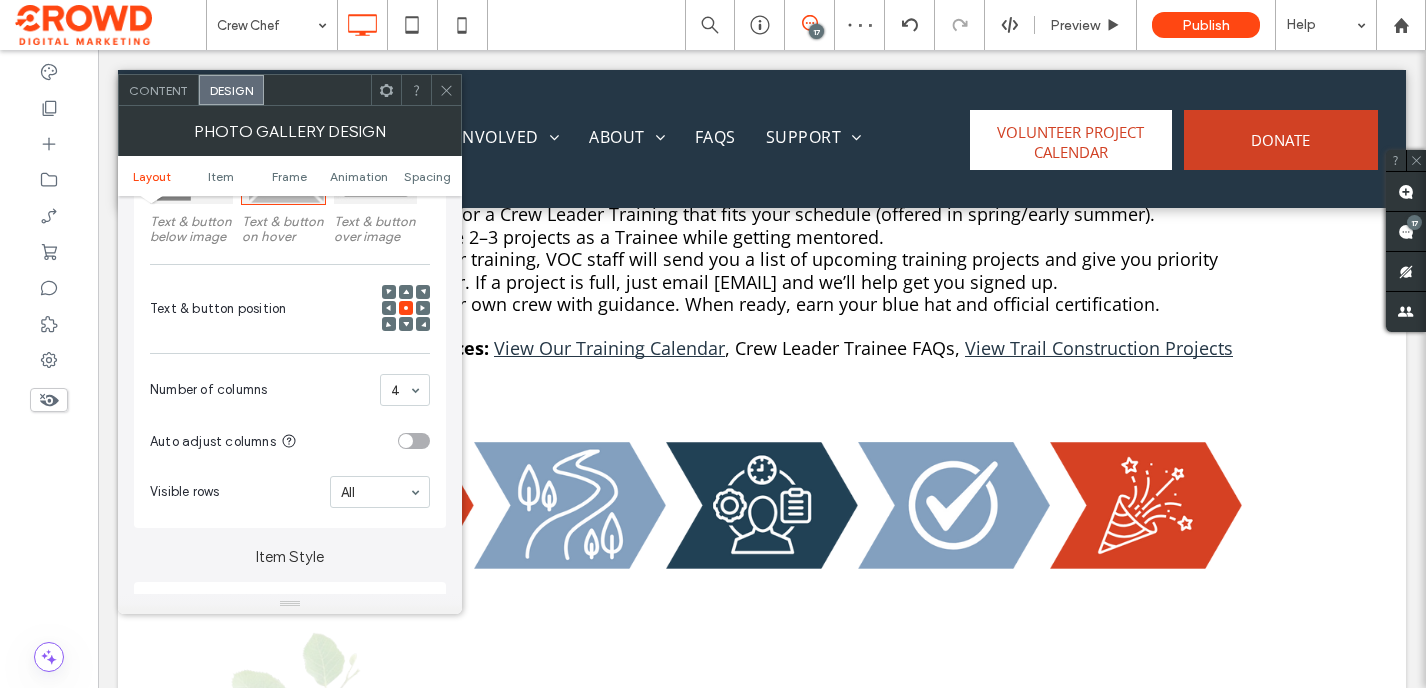 scroll, scrollTop: 480, scrollLeft: 0, axis: vertical 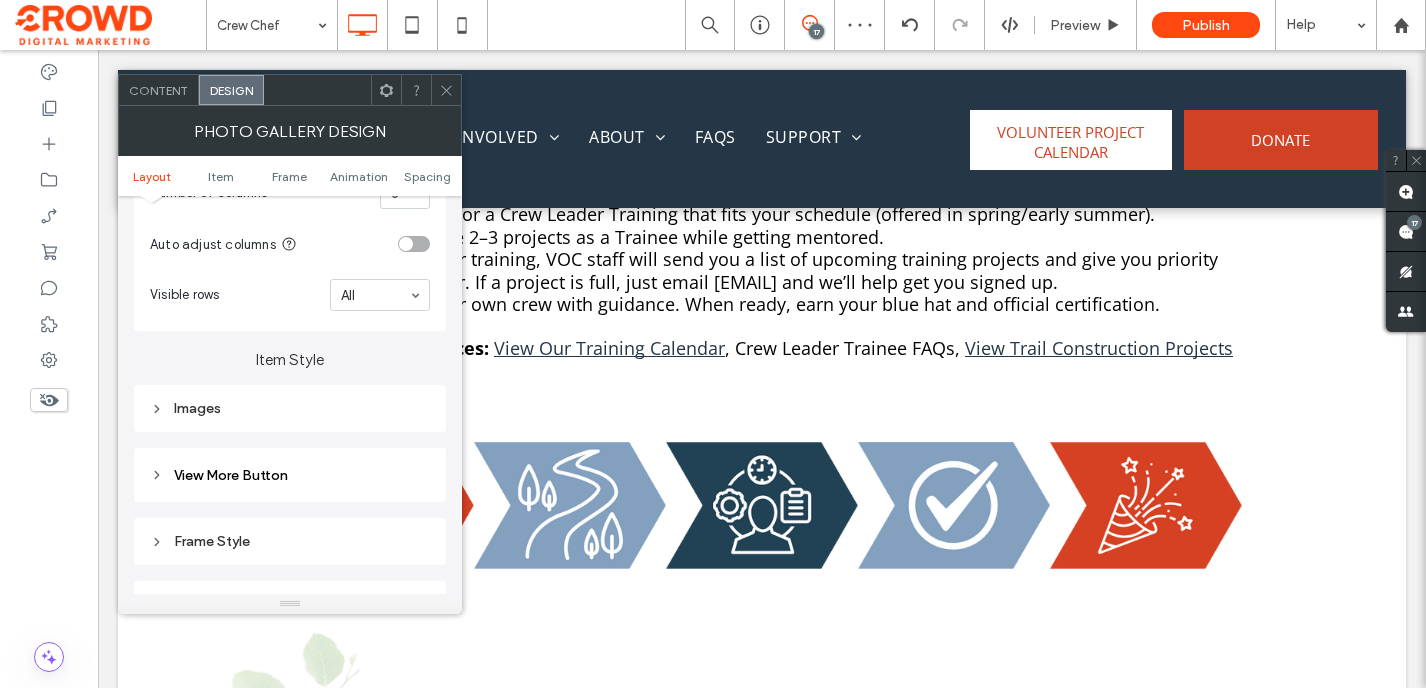 click on "Images" at bounding box center (290, 408) 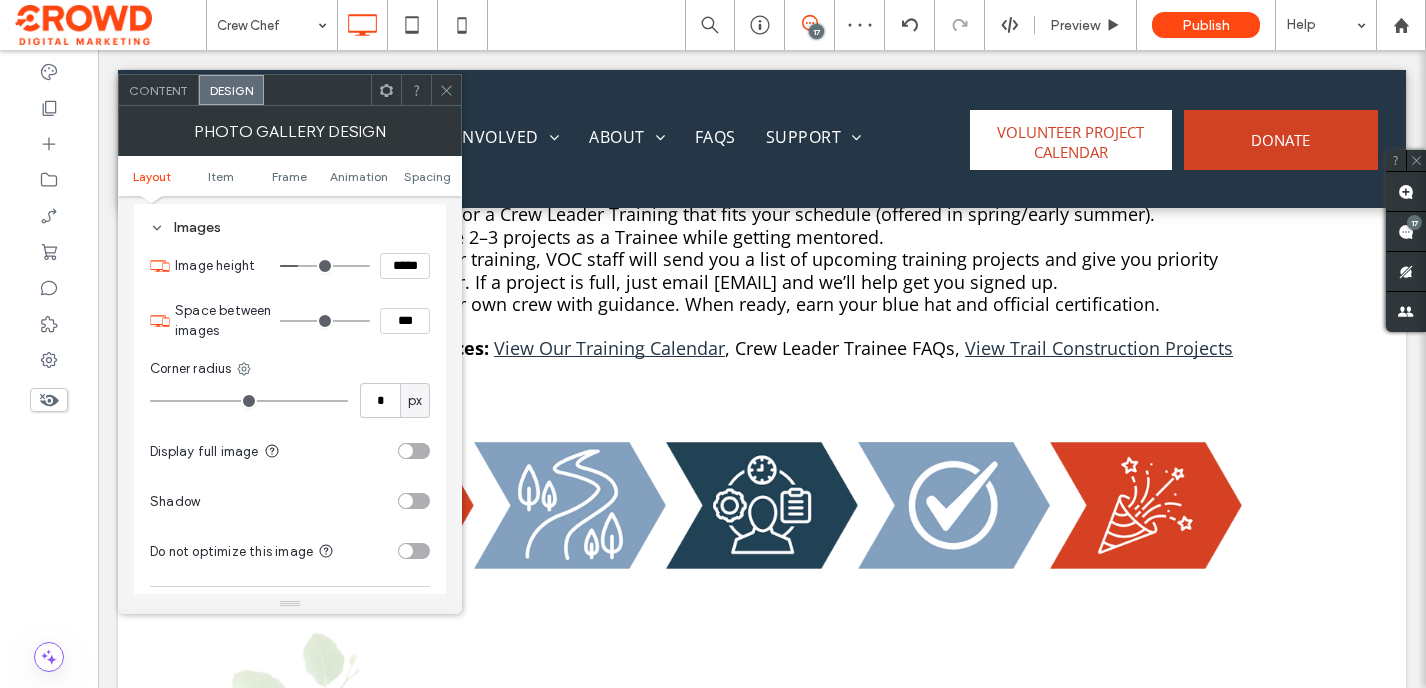 scroll, scrollTop: 767, scrollLeft: 0, axis: vertical 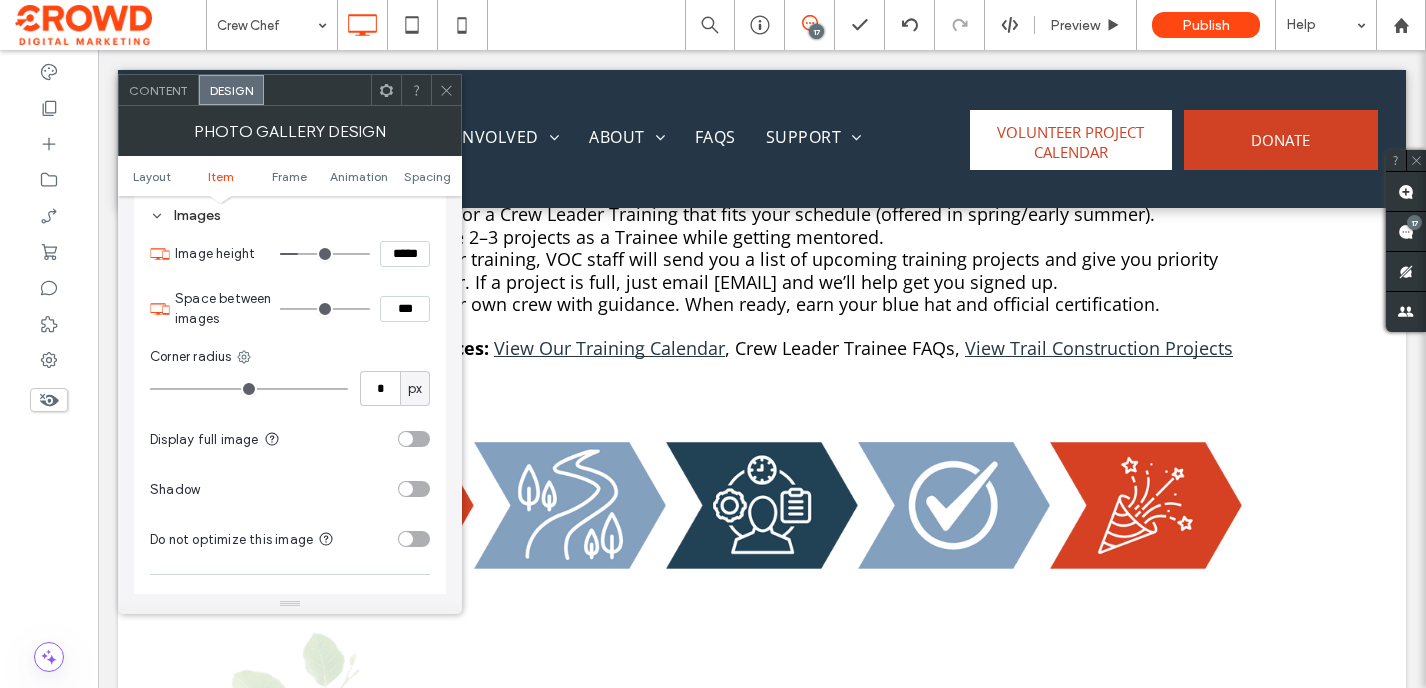click at bounding box center [406, 439] 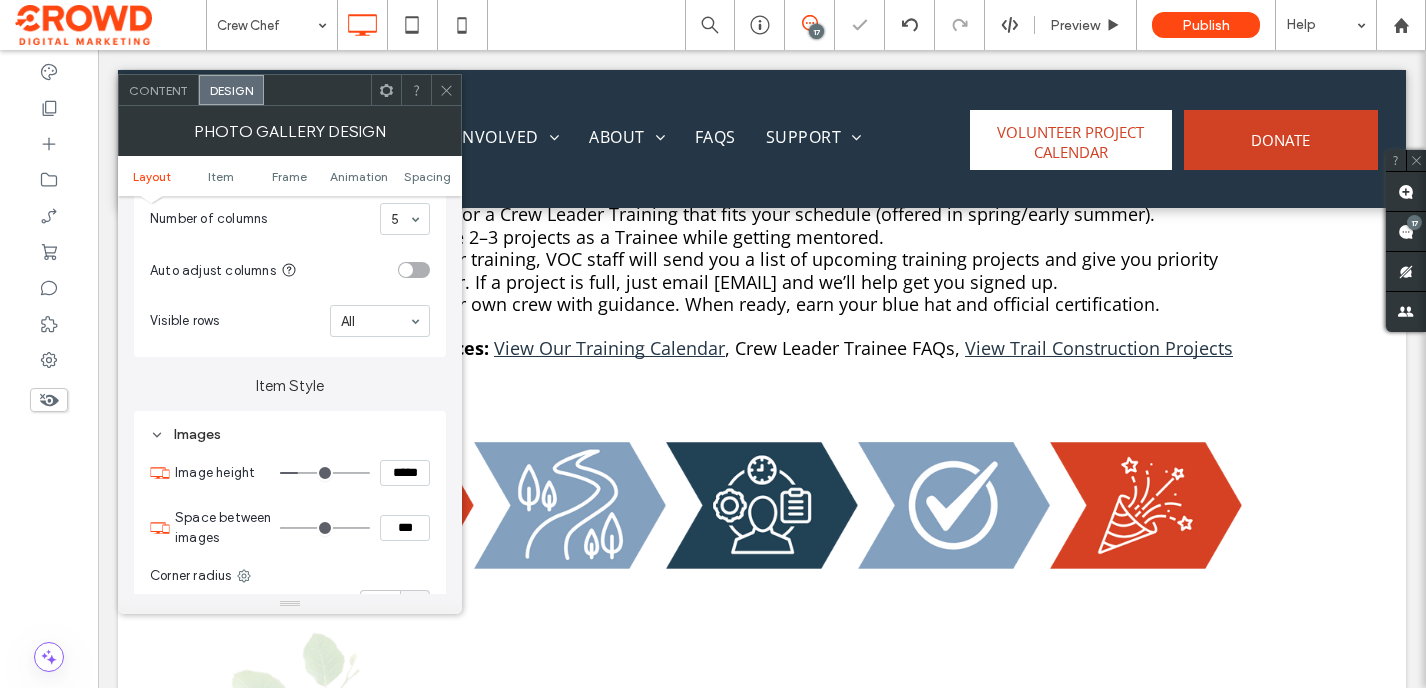 scroll, scrollTop: 446, scrollLeft: 0, axis: vertical 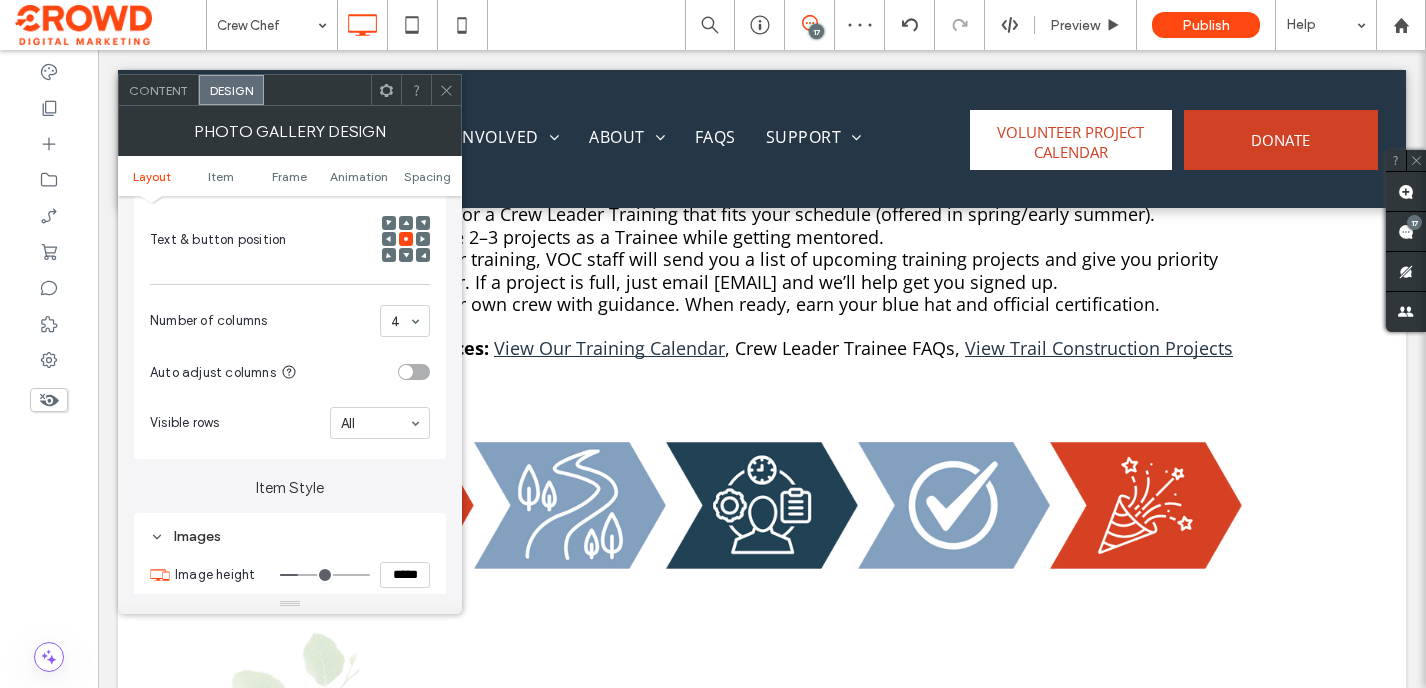 click 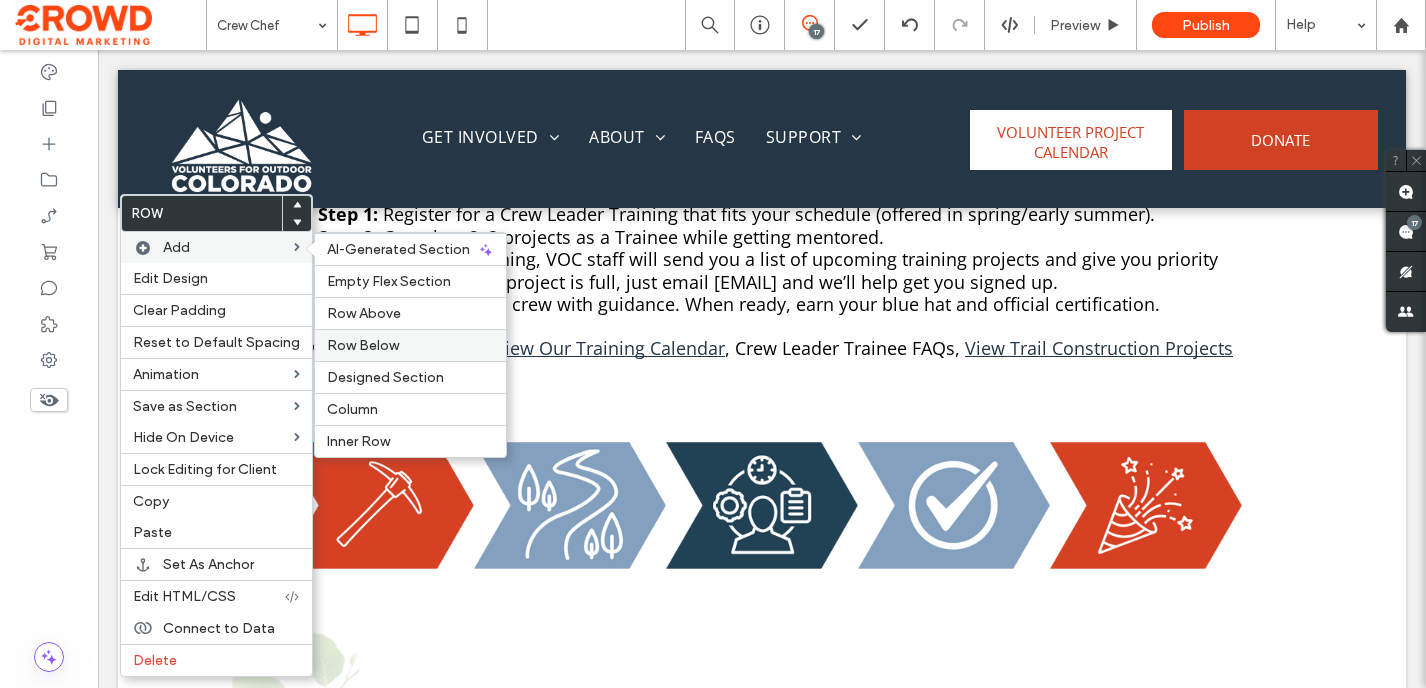 click on "Row Below" at bounding box center (363, 345) 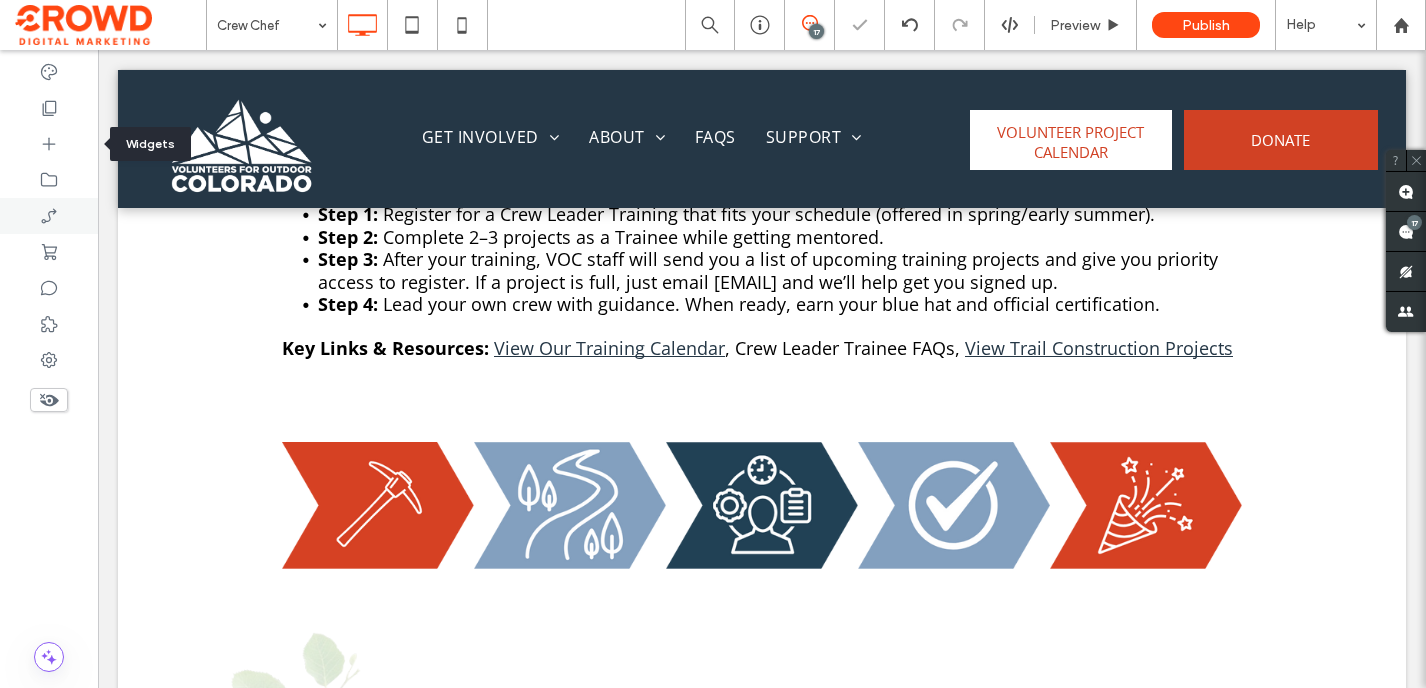 click 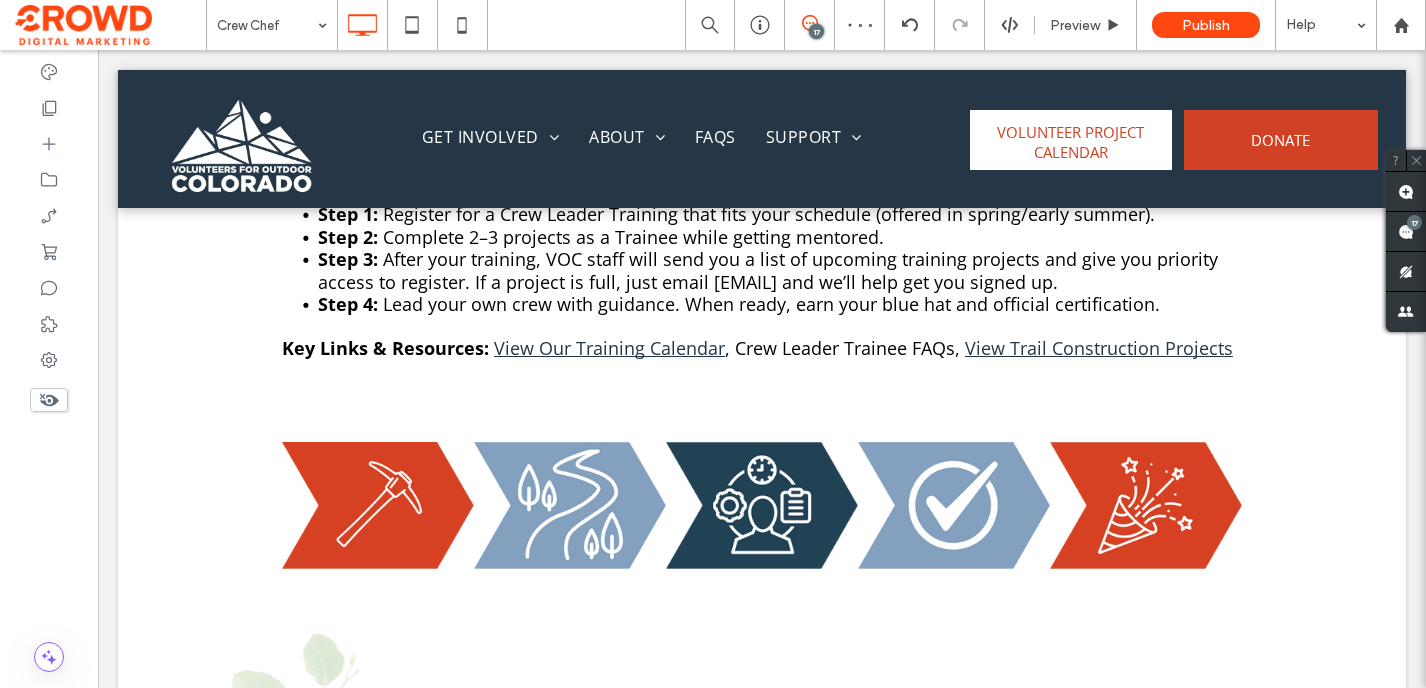 type on "*********" 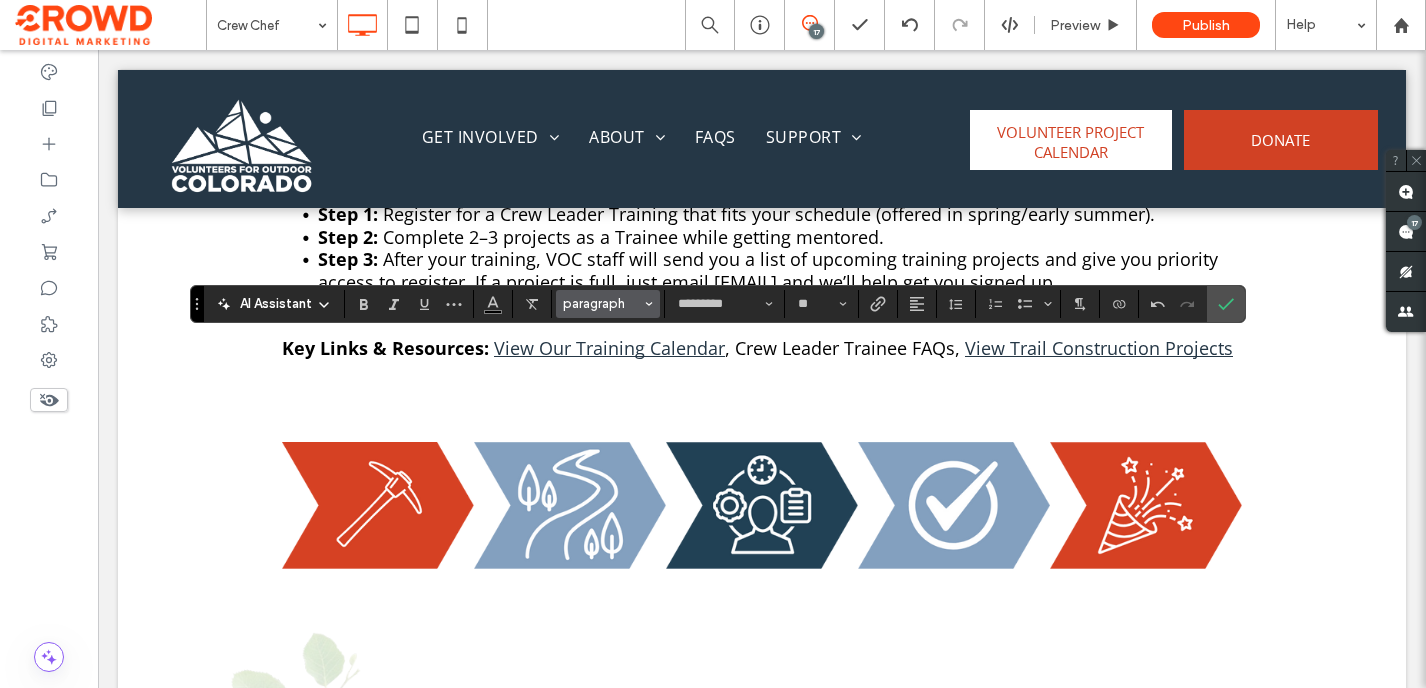 click on "paragraph" at bounding box center (608, 304) 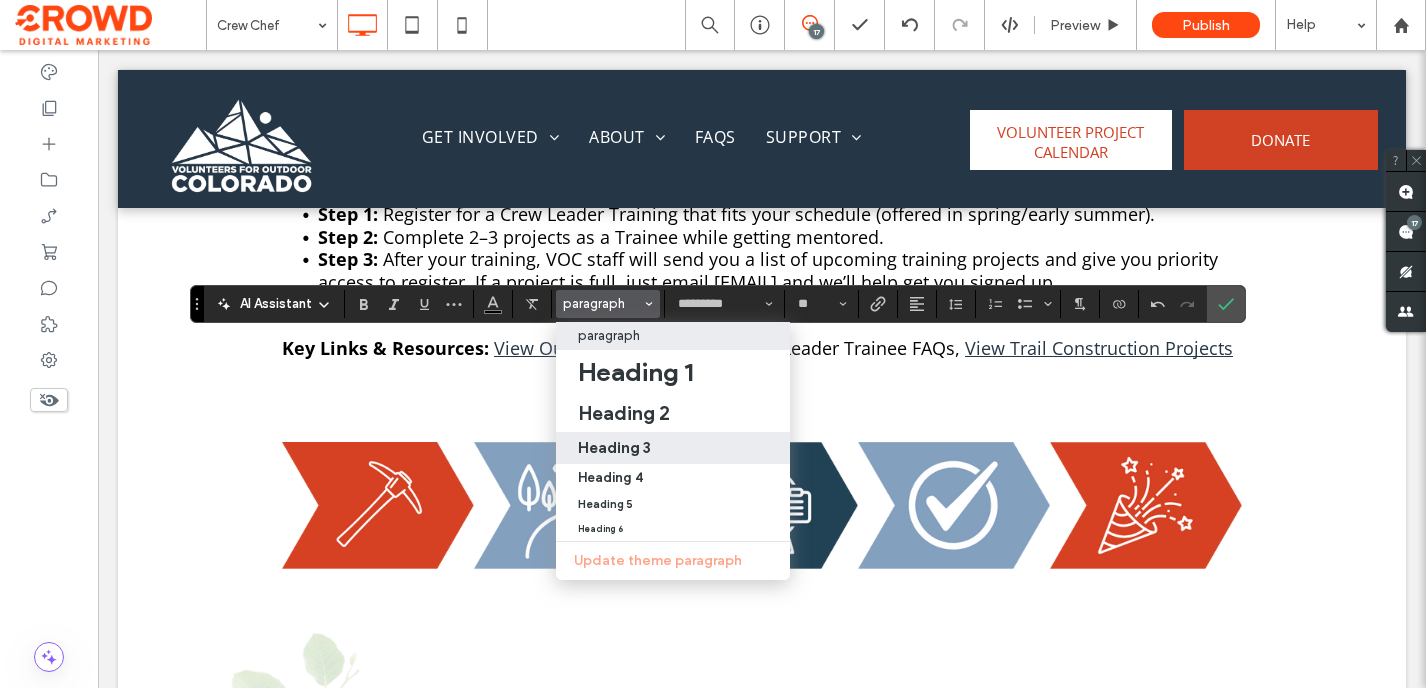 click on "Heading 3" at bounding box center [673, 447] 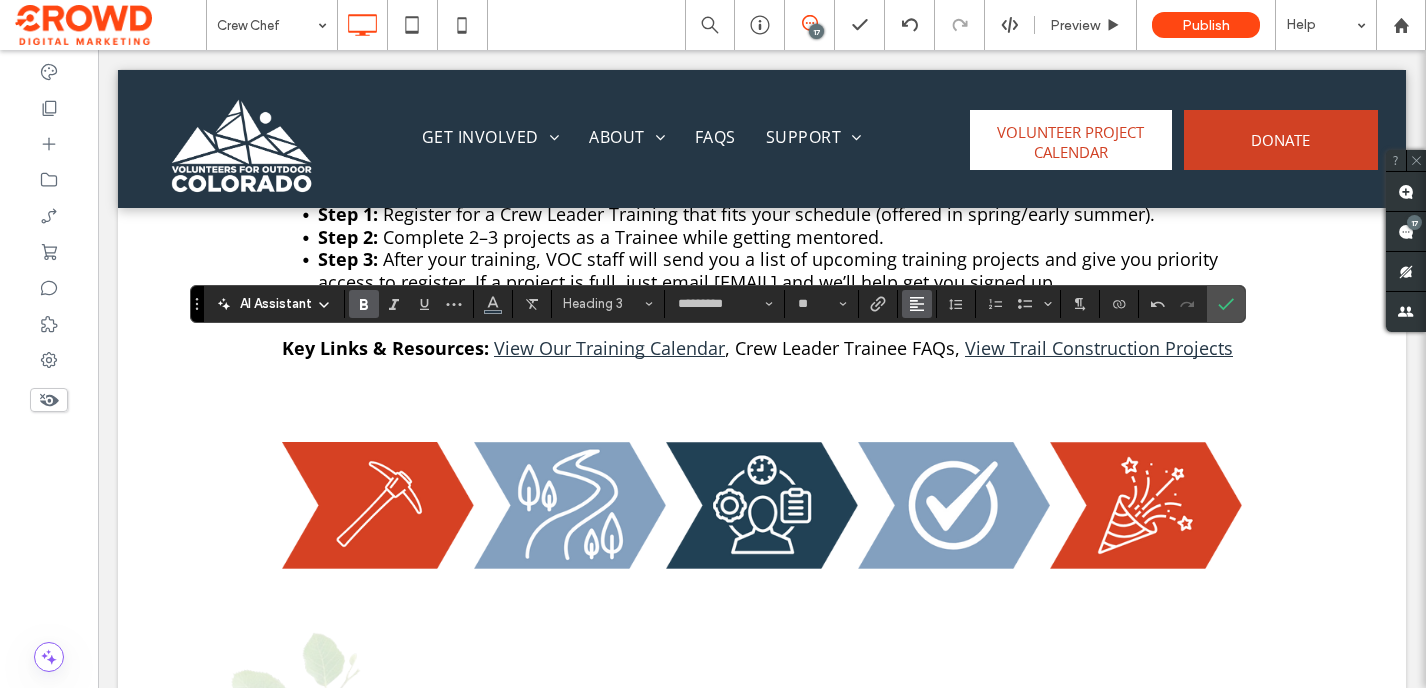click 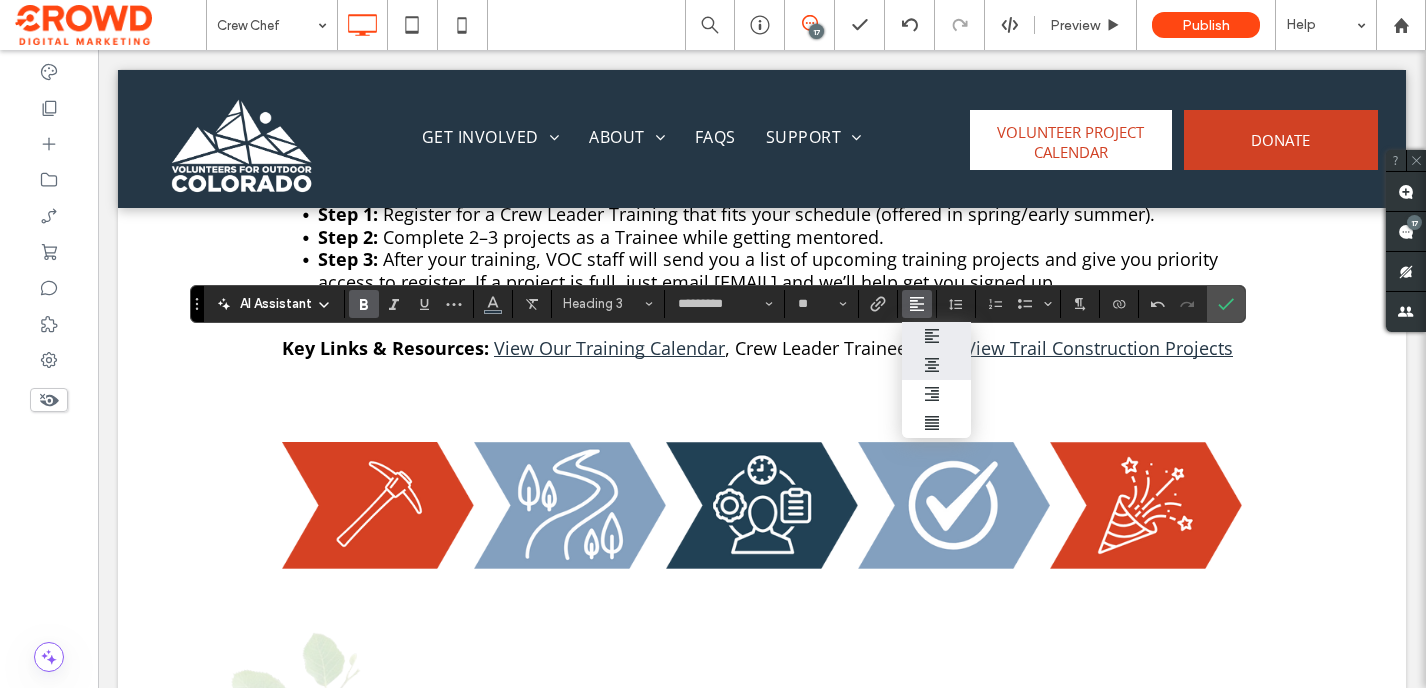 click at bounding box center [937, 365] 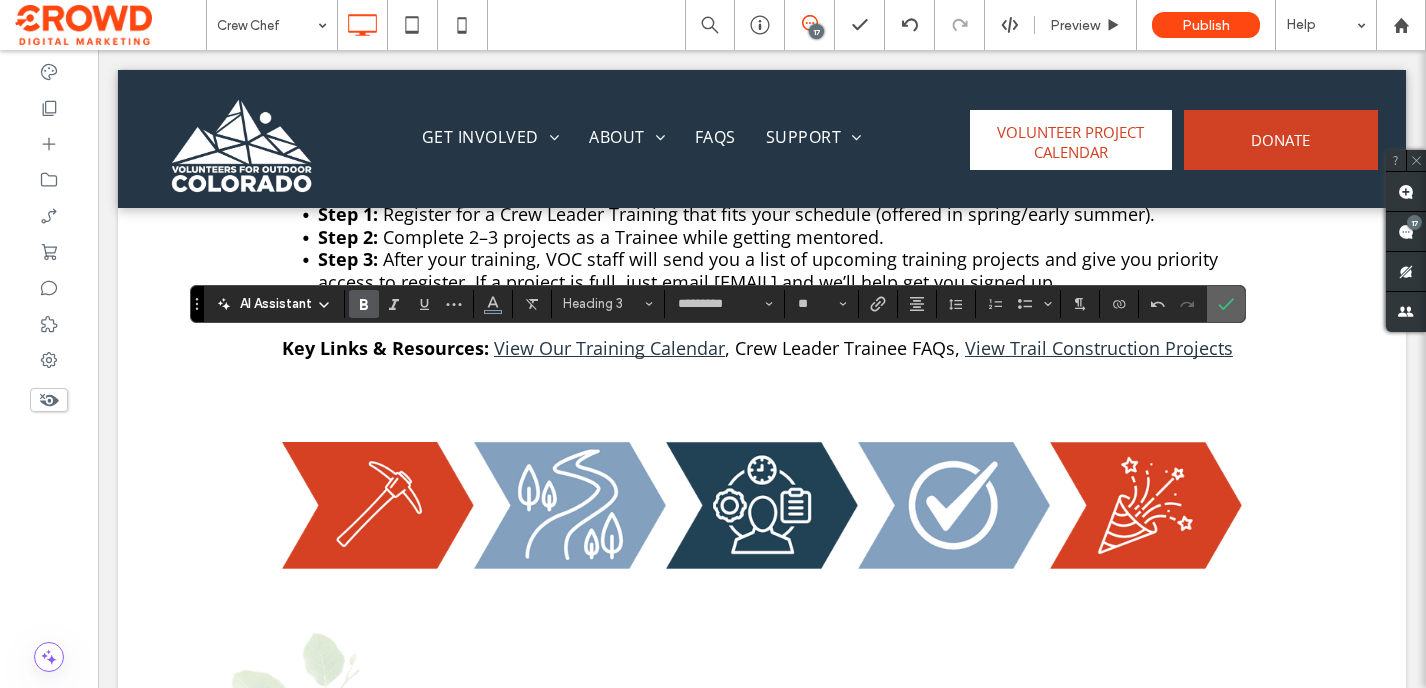 click at bounding box center (1226, 304) 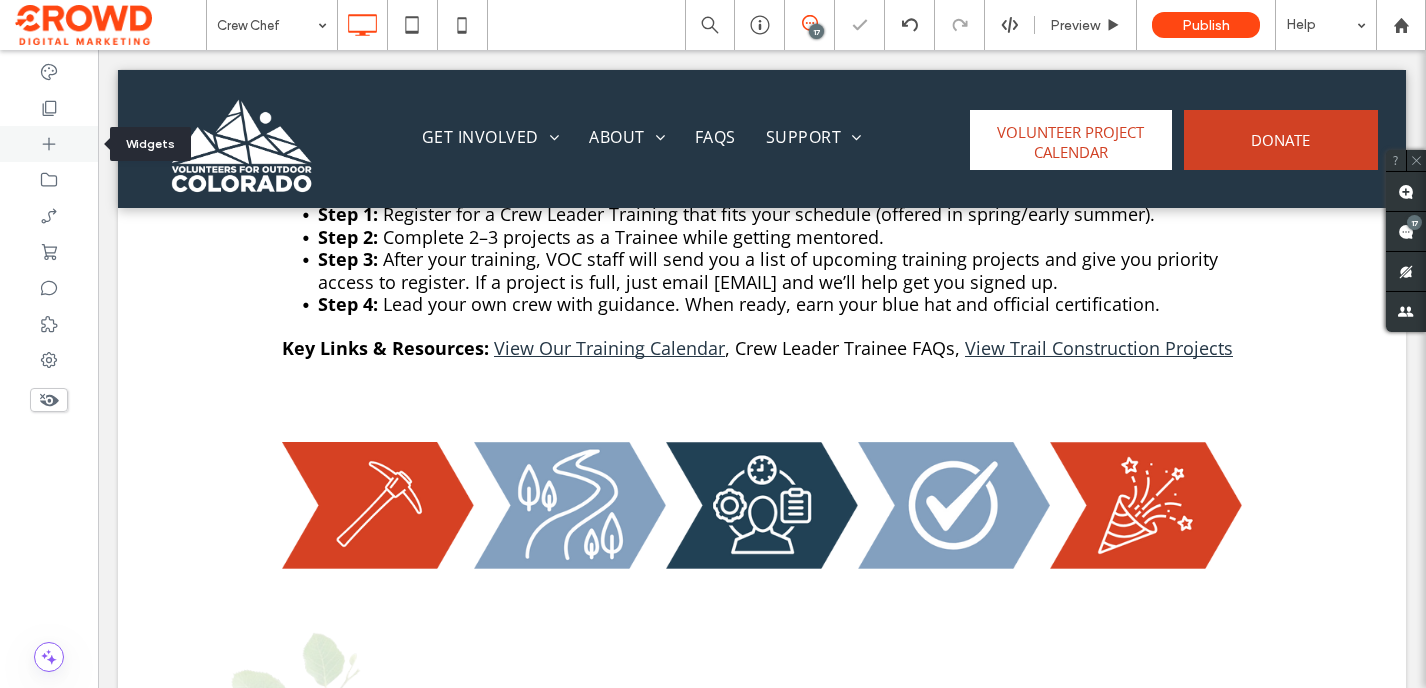click at bounding box center (49, 144) 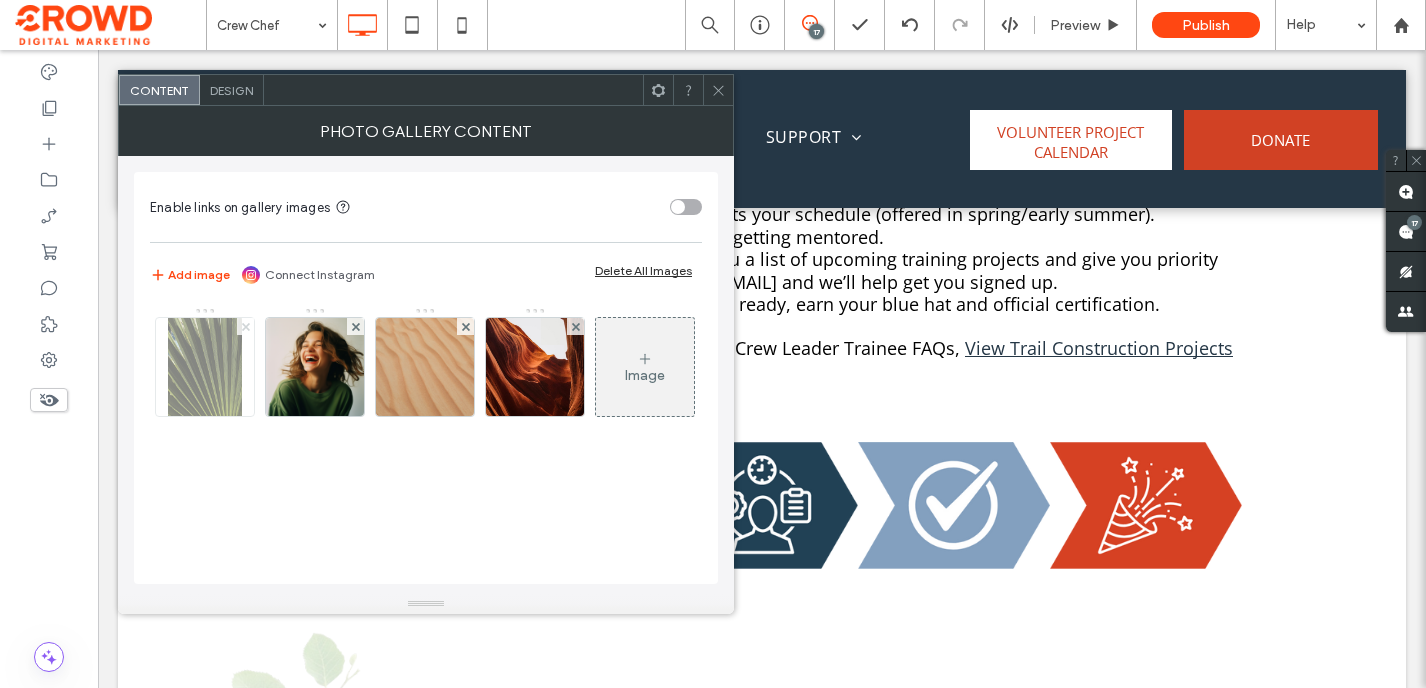 click 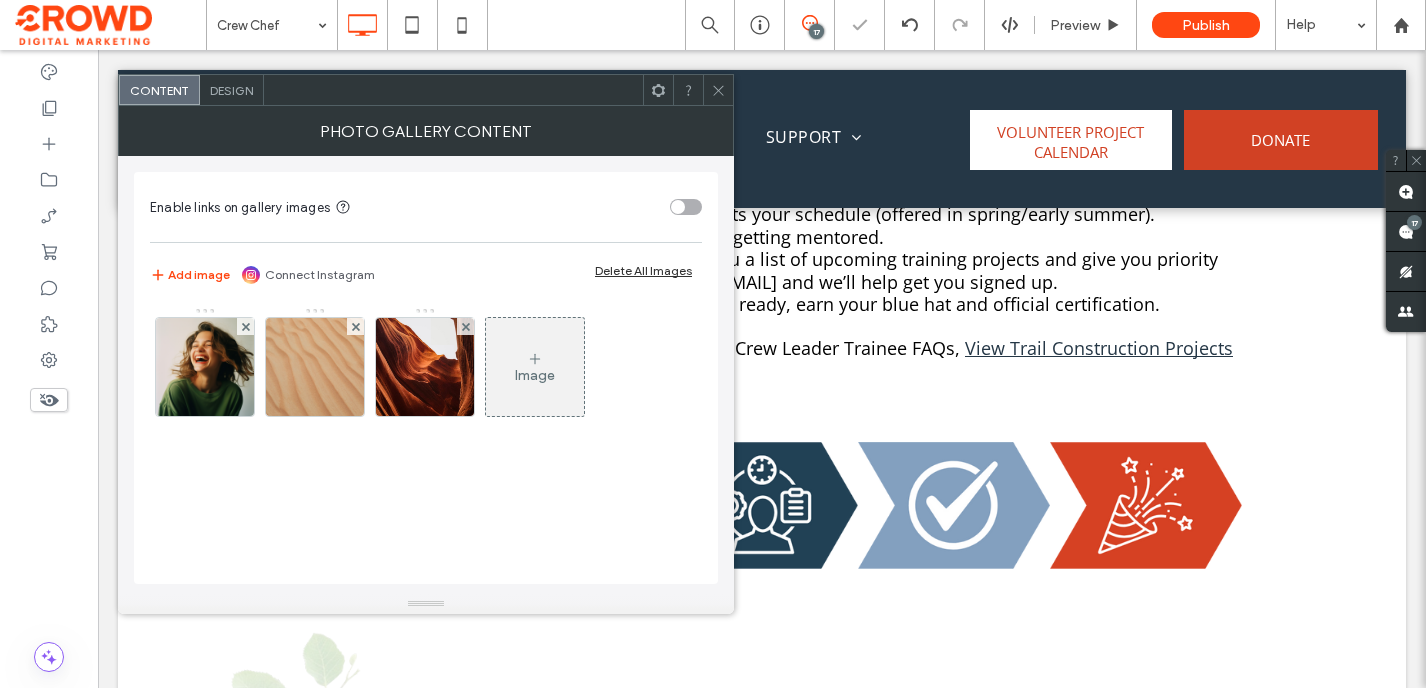click 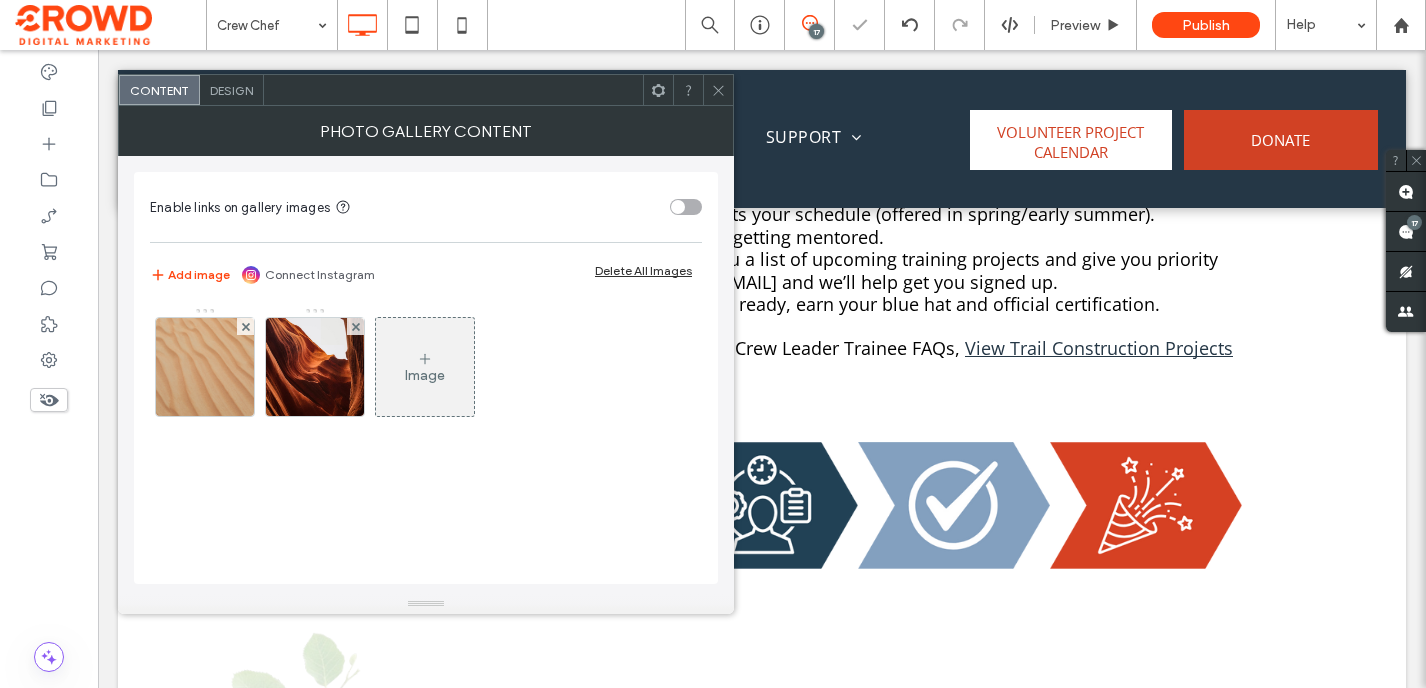 click 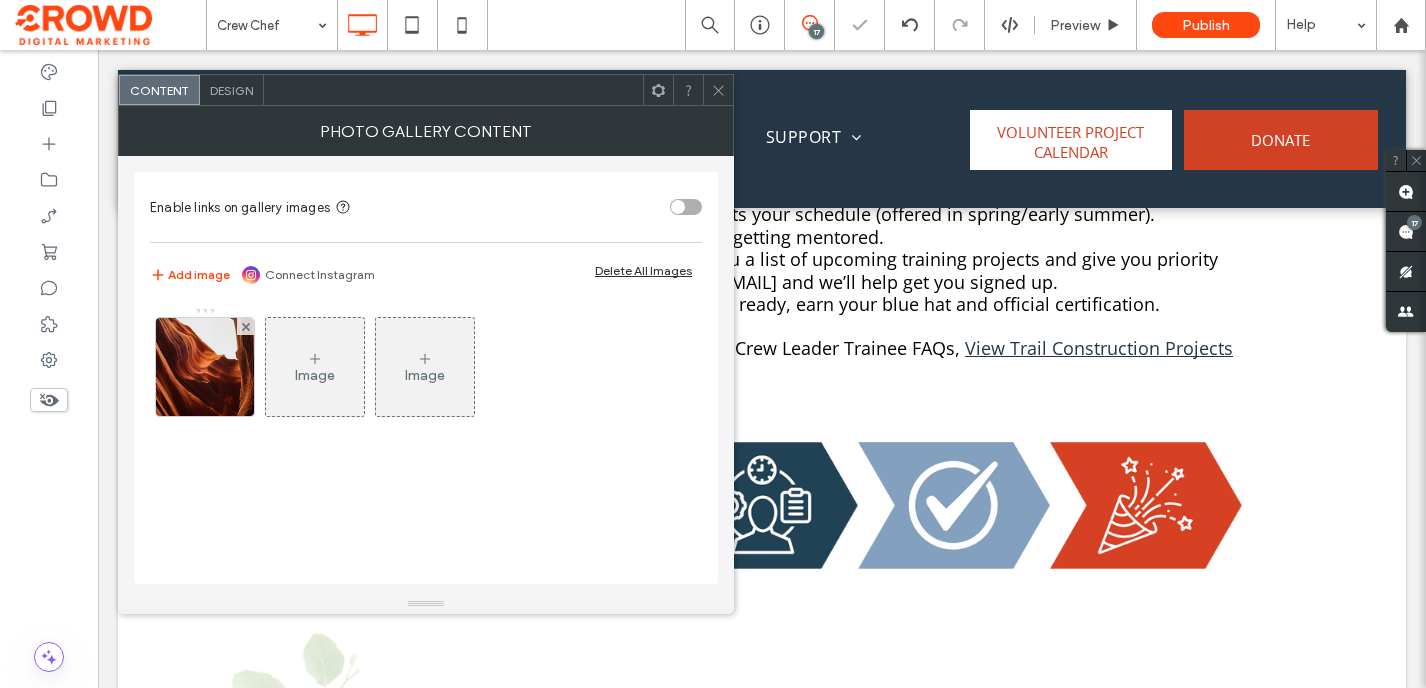 click 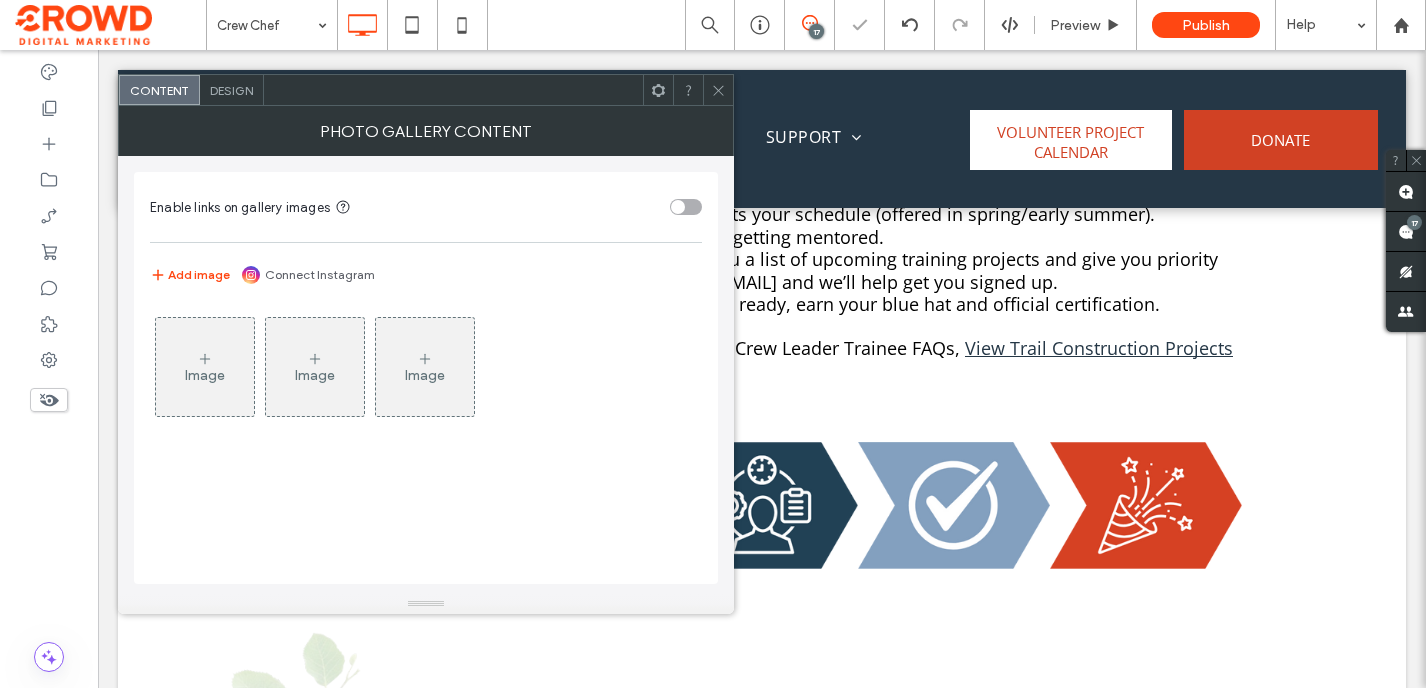 click on "Image" at bounding box center (205, 367) 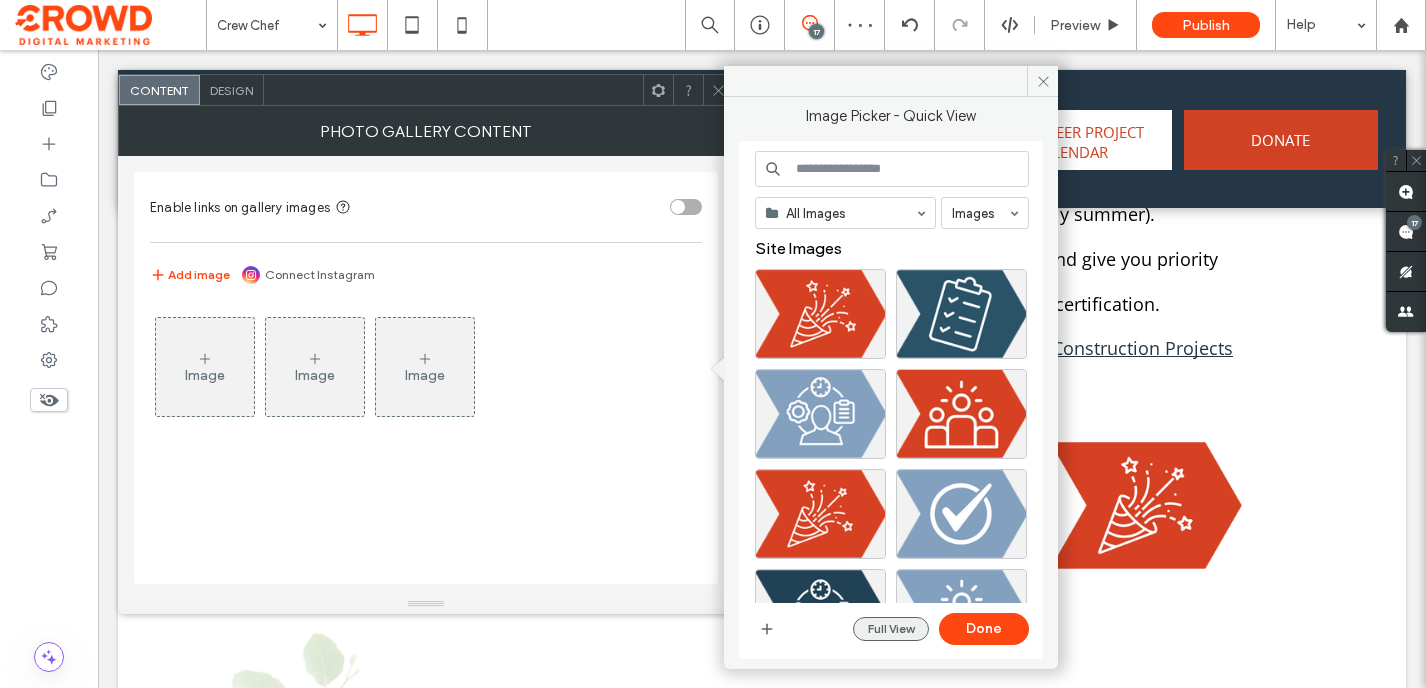 click on "Full View" at bounding box center (891, 629) 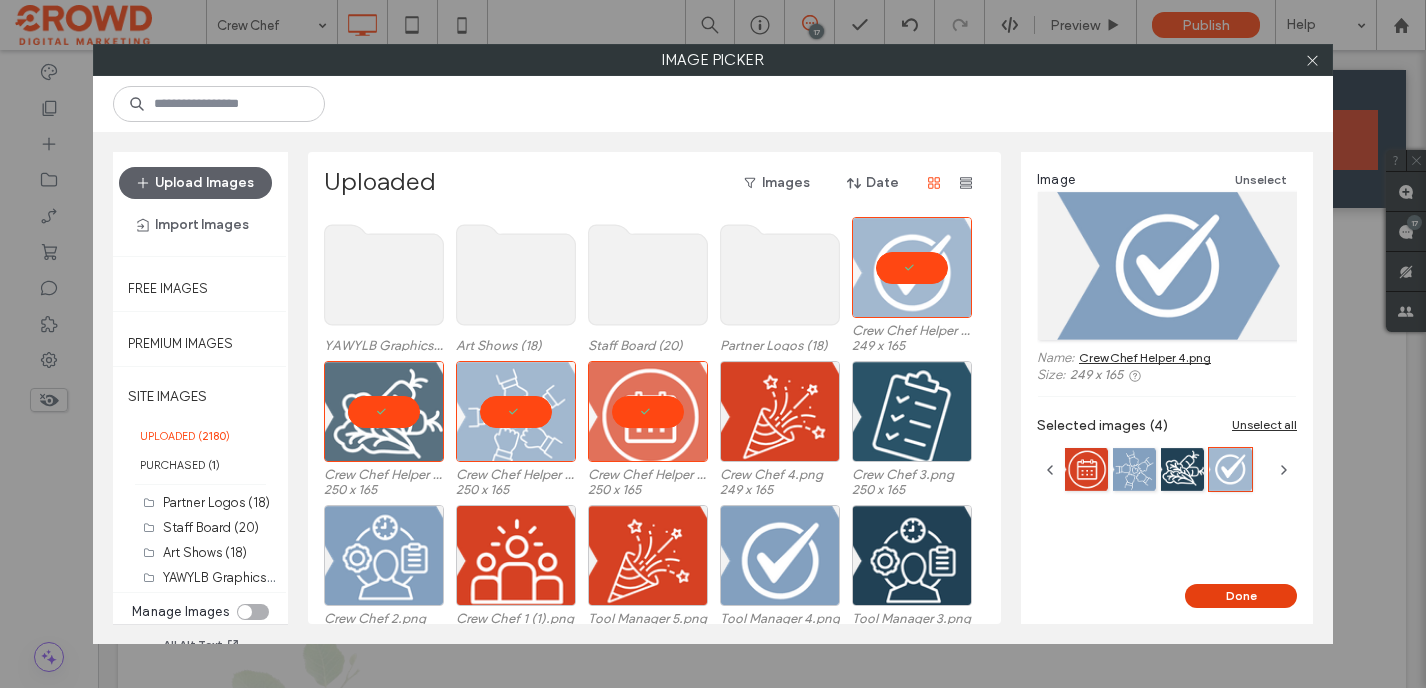 click on "Done" at bounding box center [1241, 596] 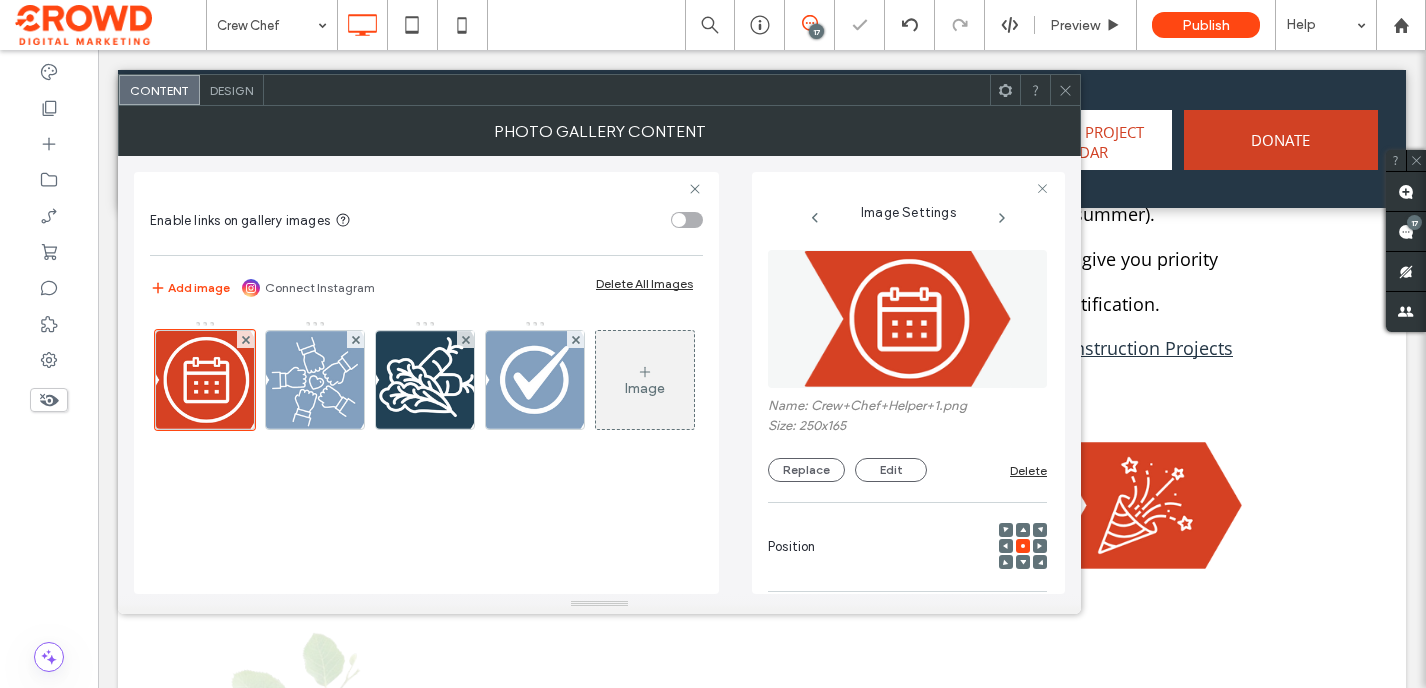 click on "Design" at bounding box center [231, 90] 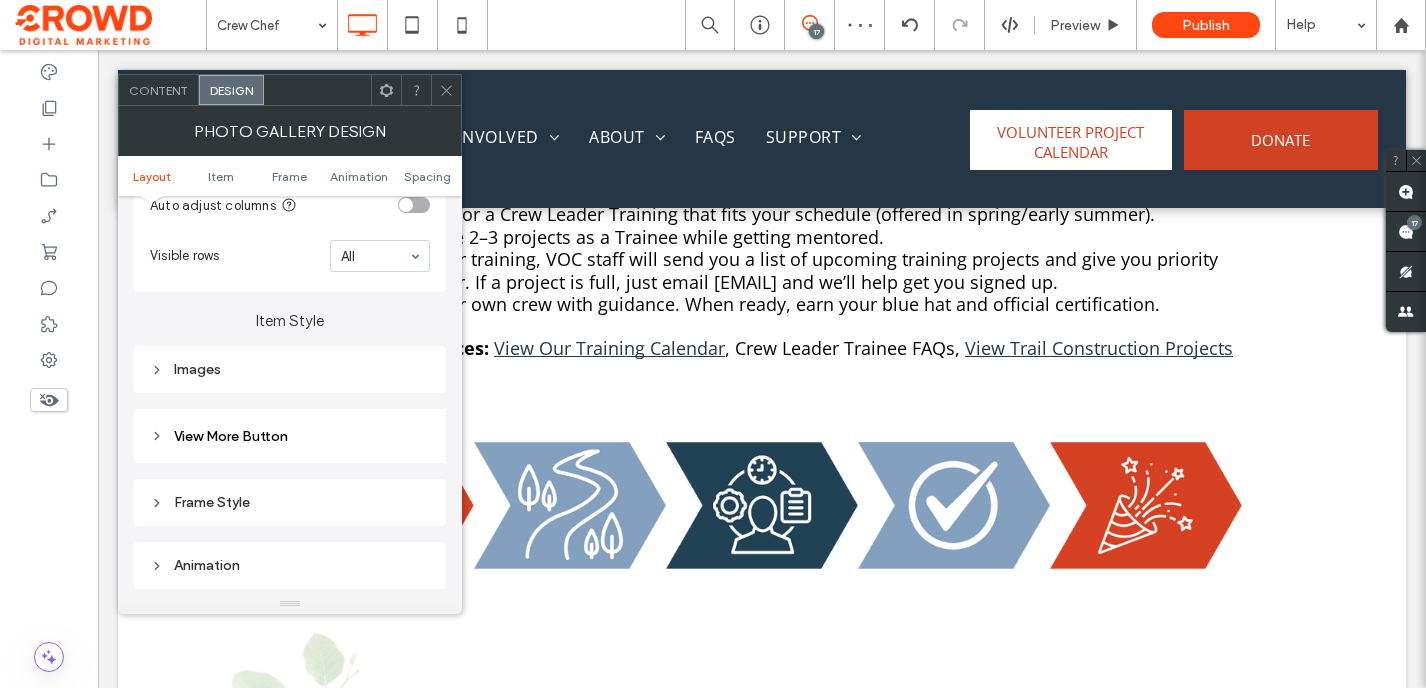 click on "Images" at bounding box center (290, 369) 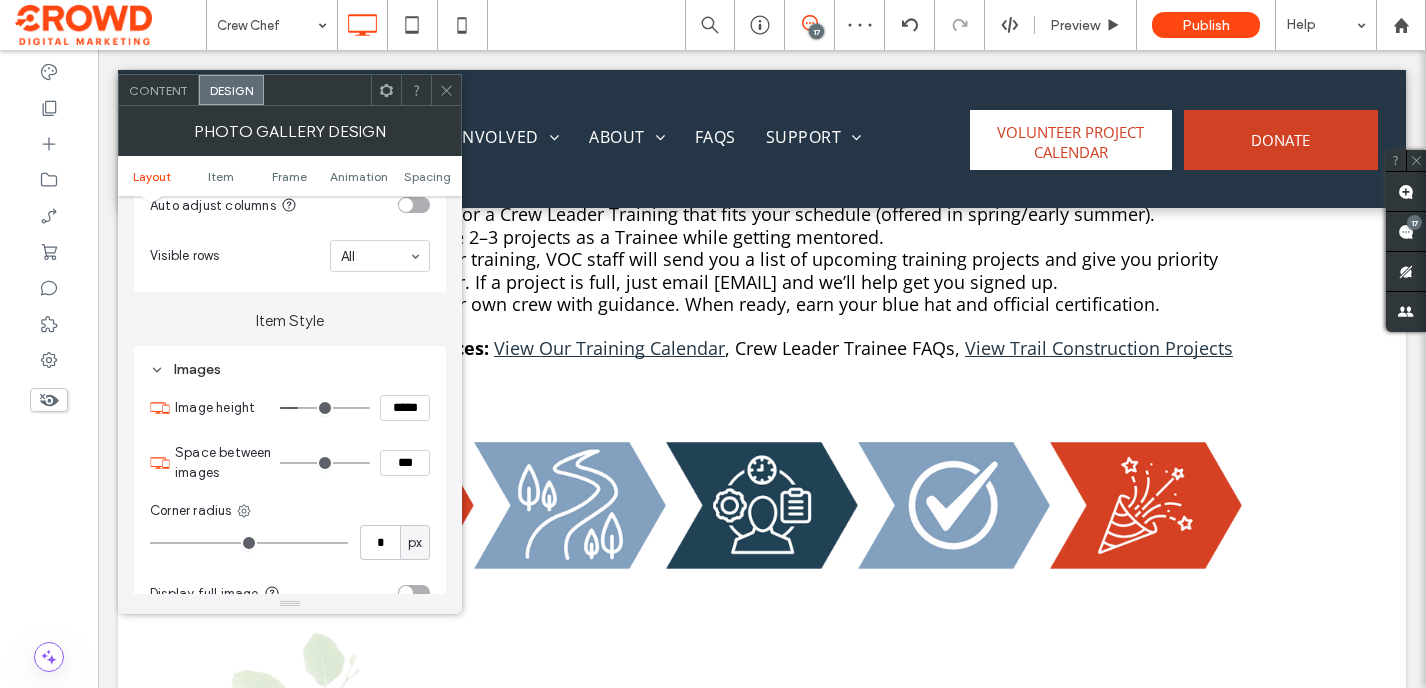 scroll, scrollTop: 766, scrollLeft: 0, axis: vertical 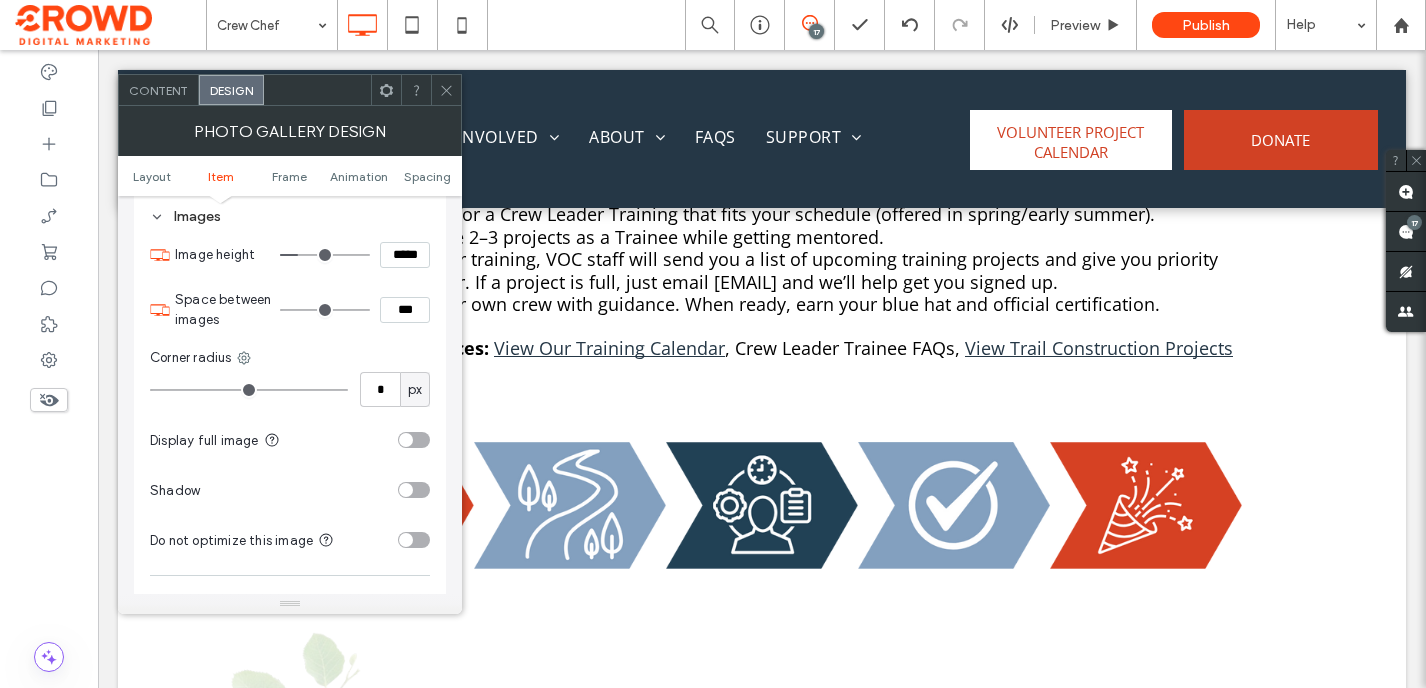 click at bounding box center (414, 440) 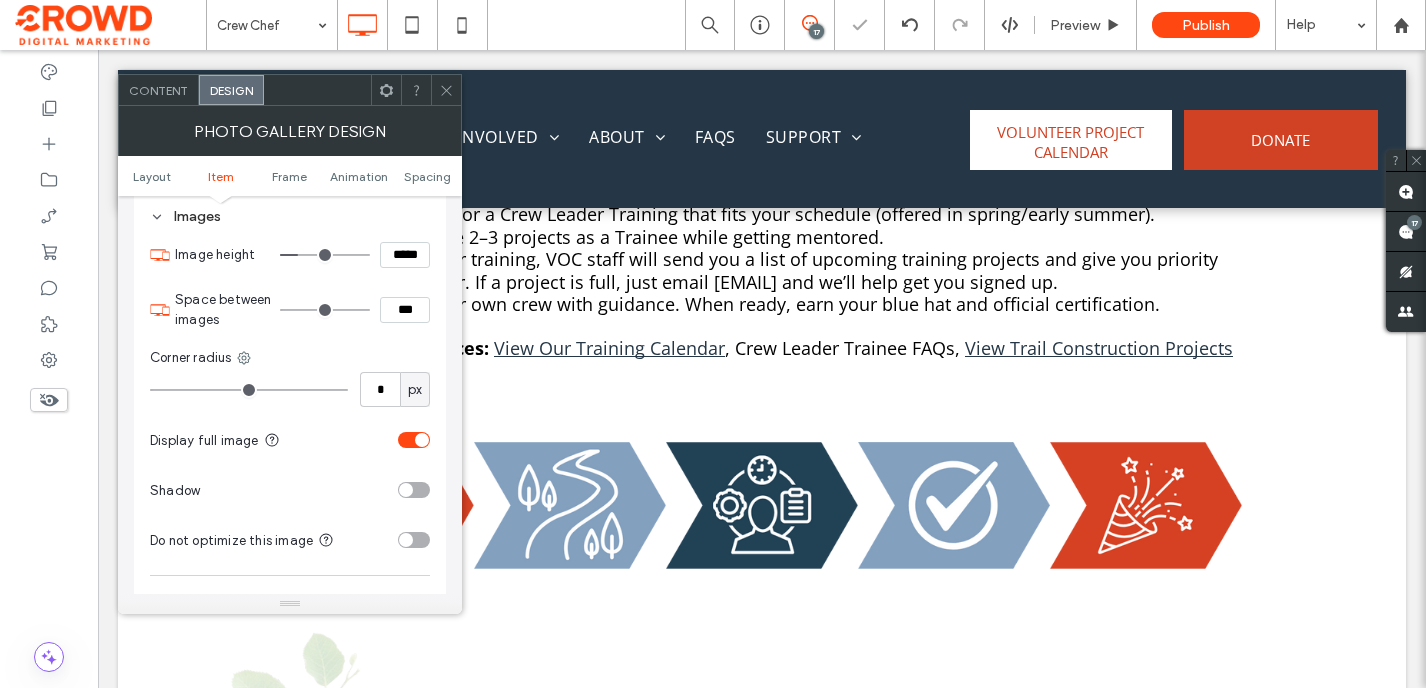 click 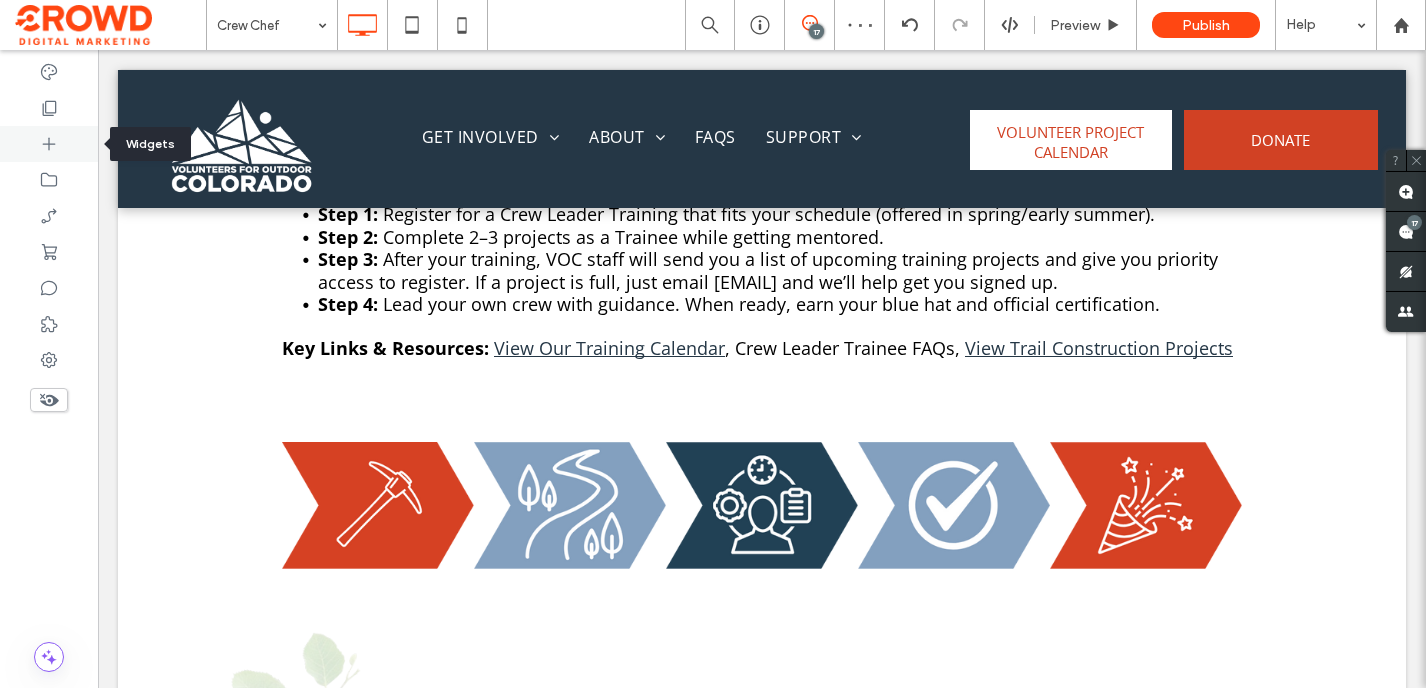 click 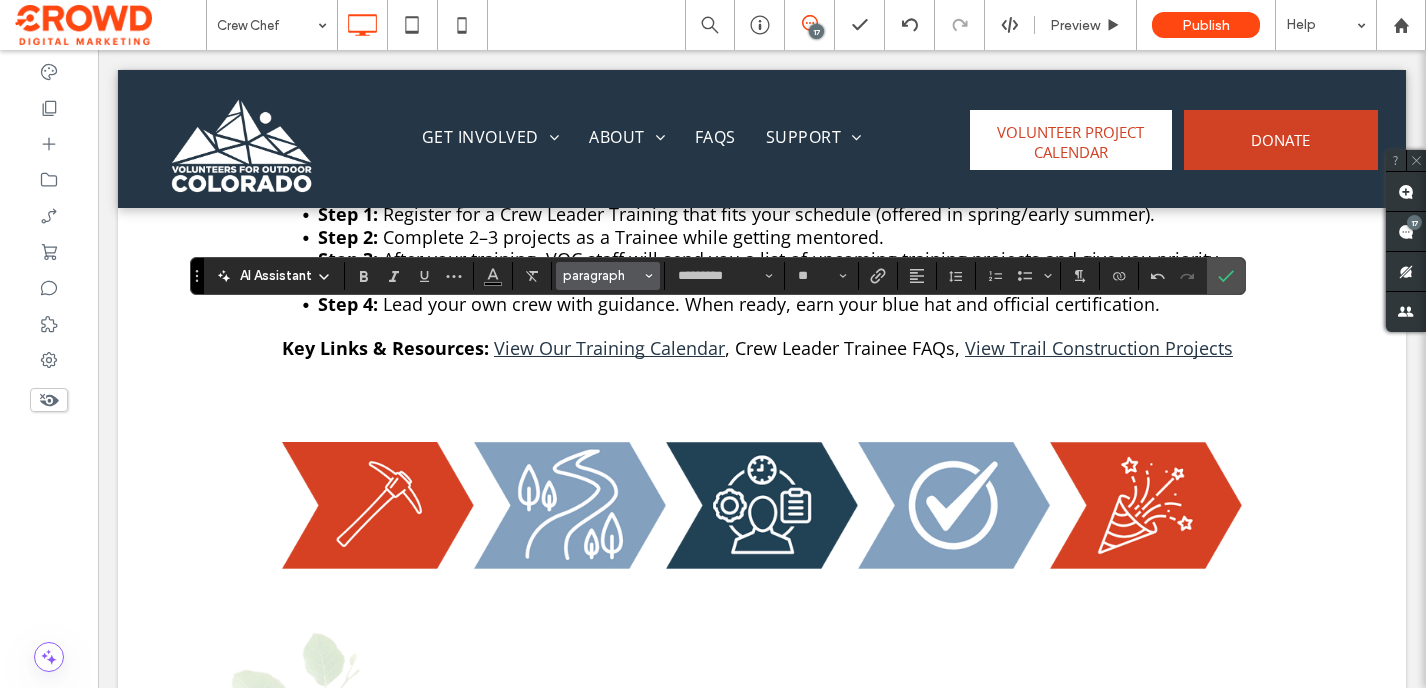 click on "paragraph" at bounding box center (608, 276) 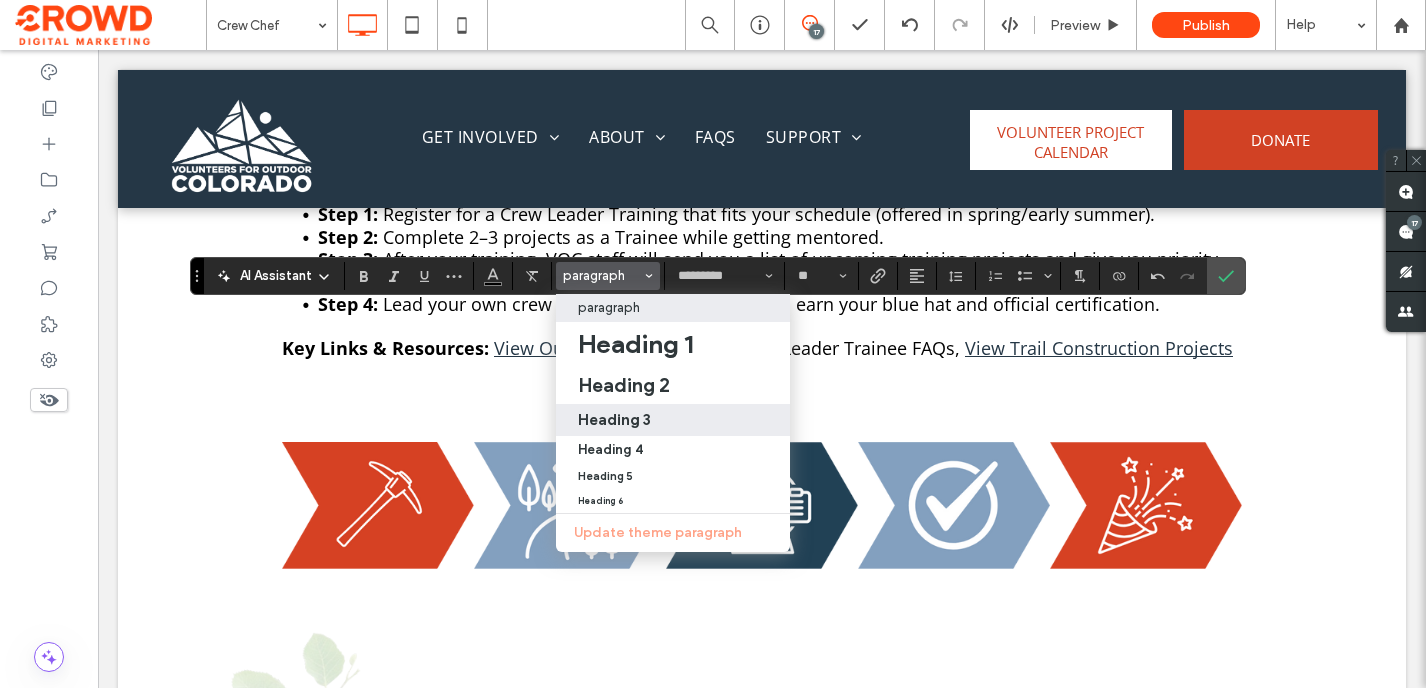 click on "Heading 3" at bounding box center (673, 419) 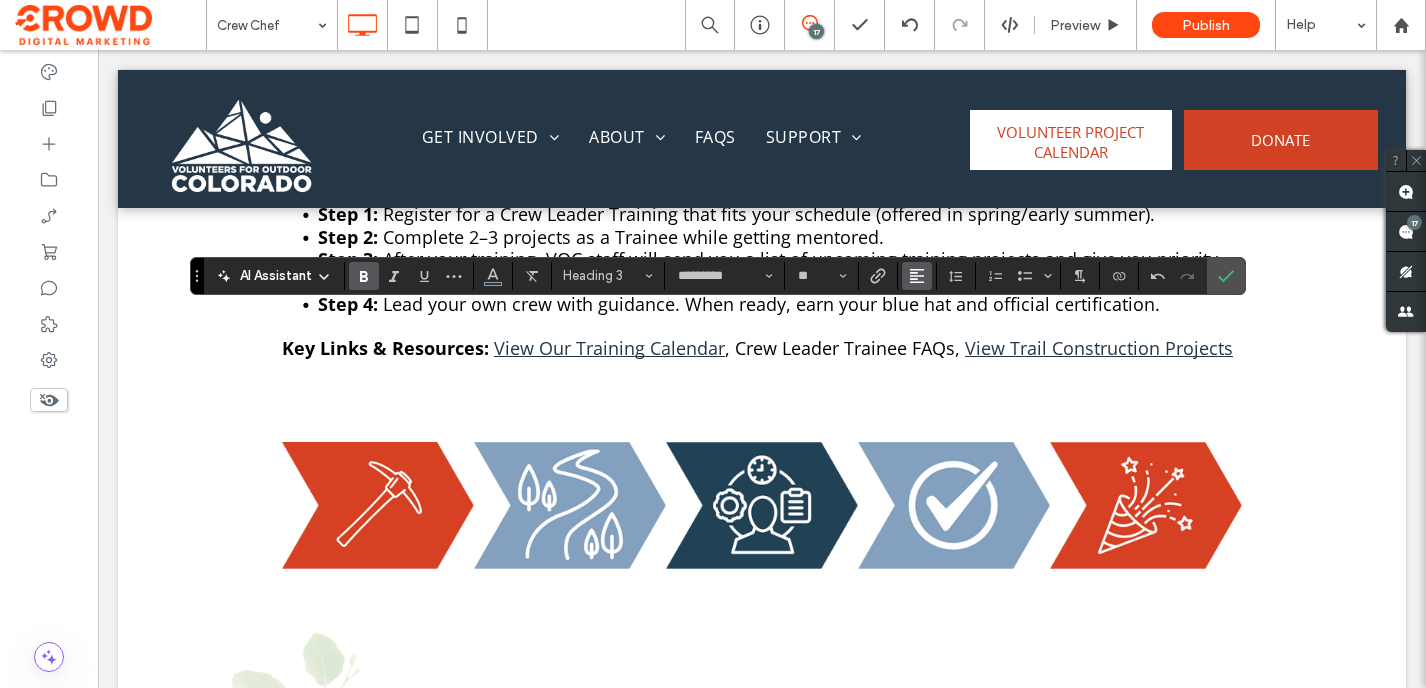 click 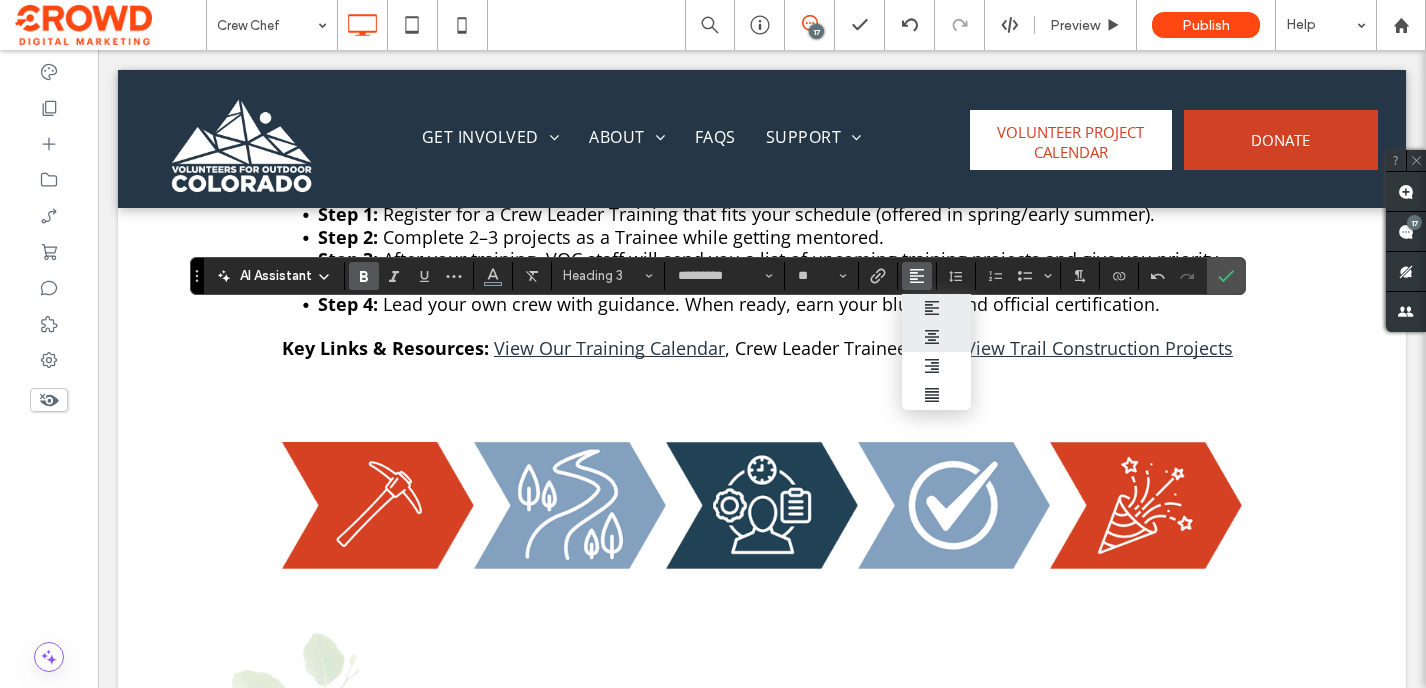 click at bounding box center (937, 337) 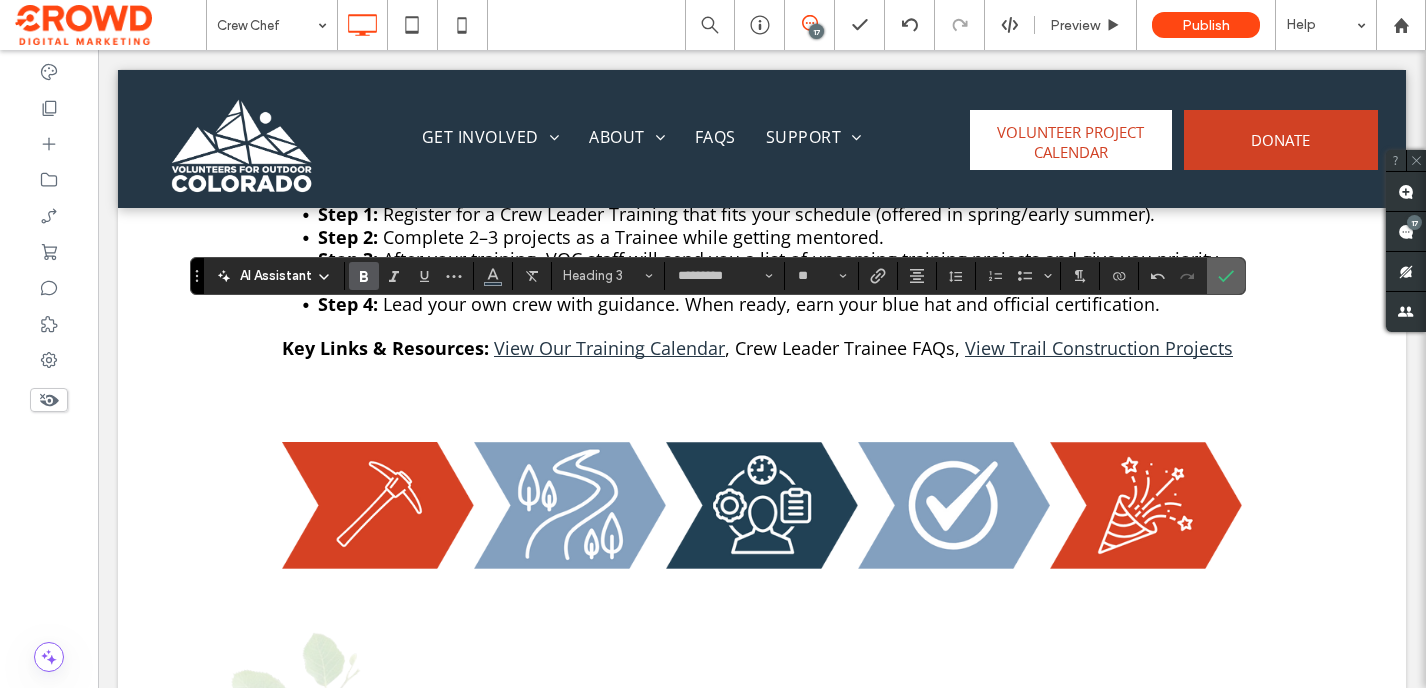 click 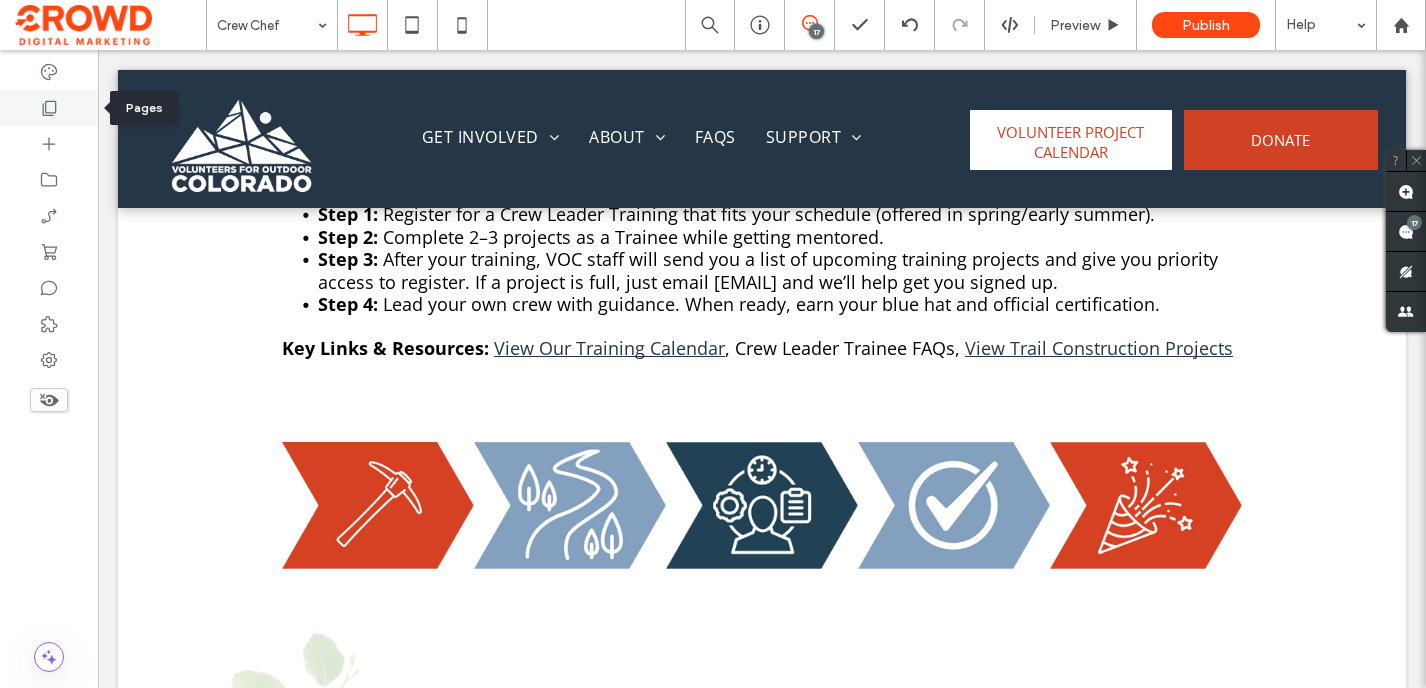 click at bounding box center (49, 108) 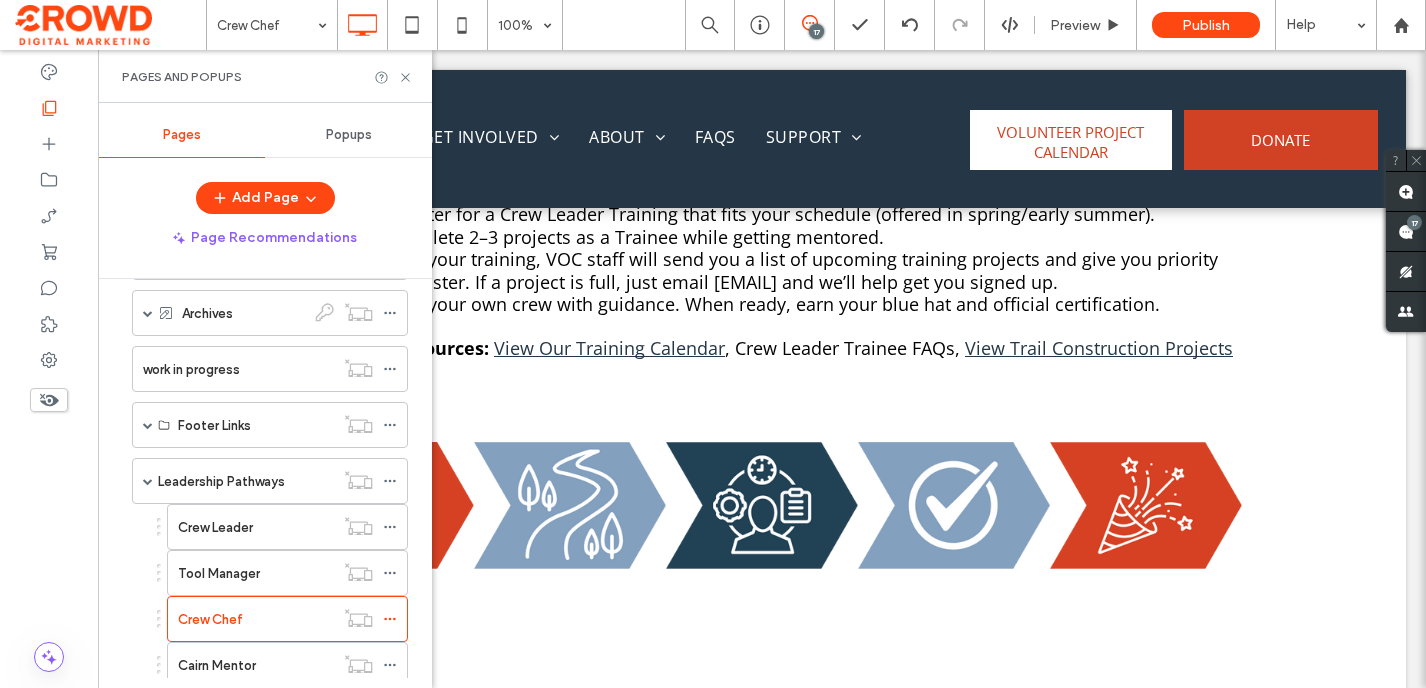 scroll, scrollTop: 1575, scrollLeft: 0, axis: vertical 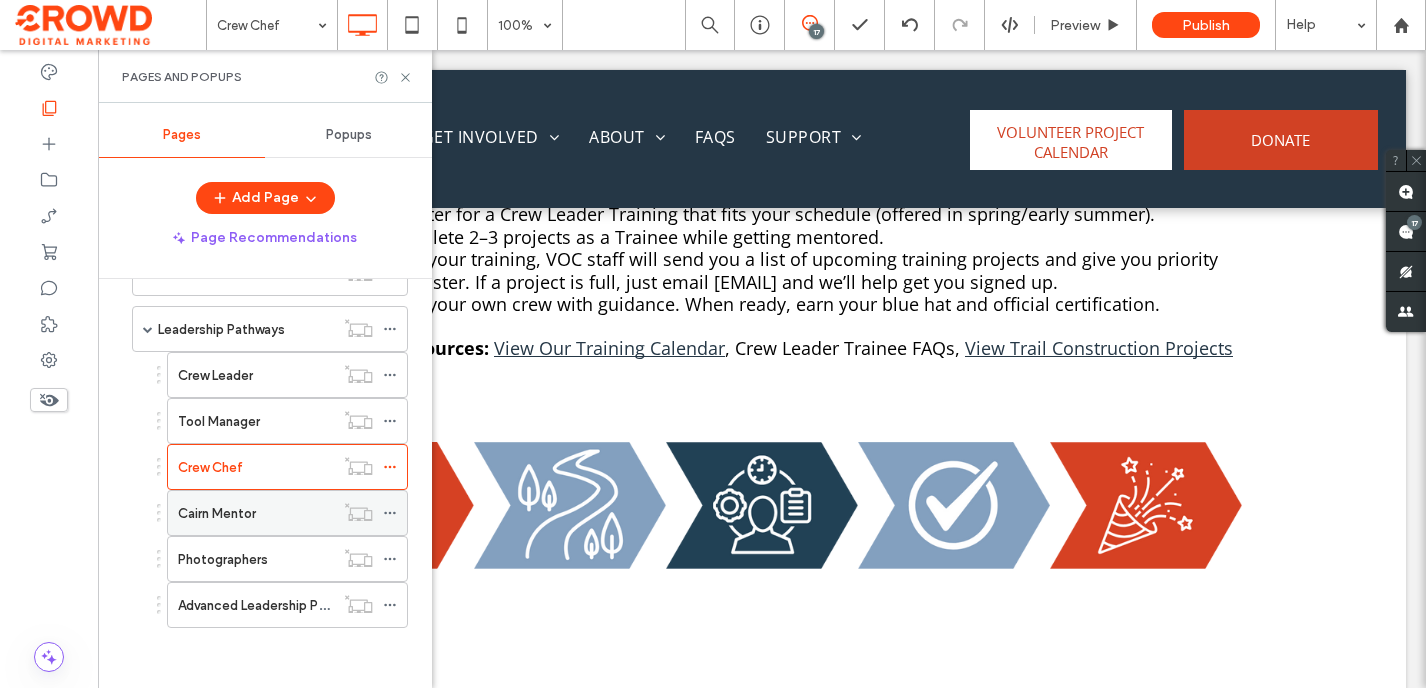 click on "Cairn Mentor" at bounding box center (217, 513) 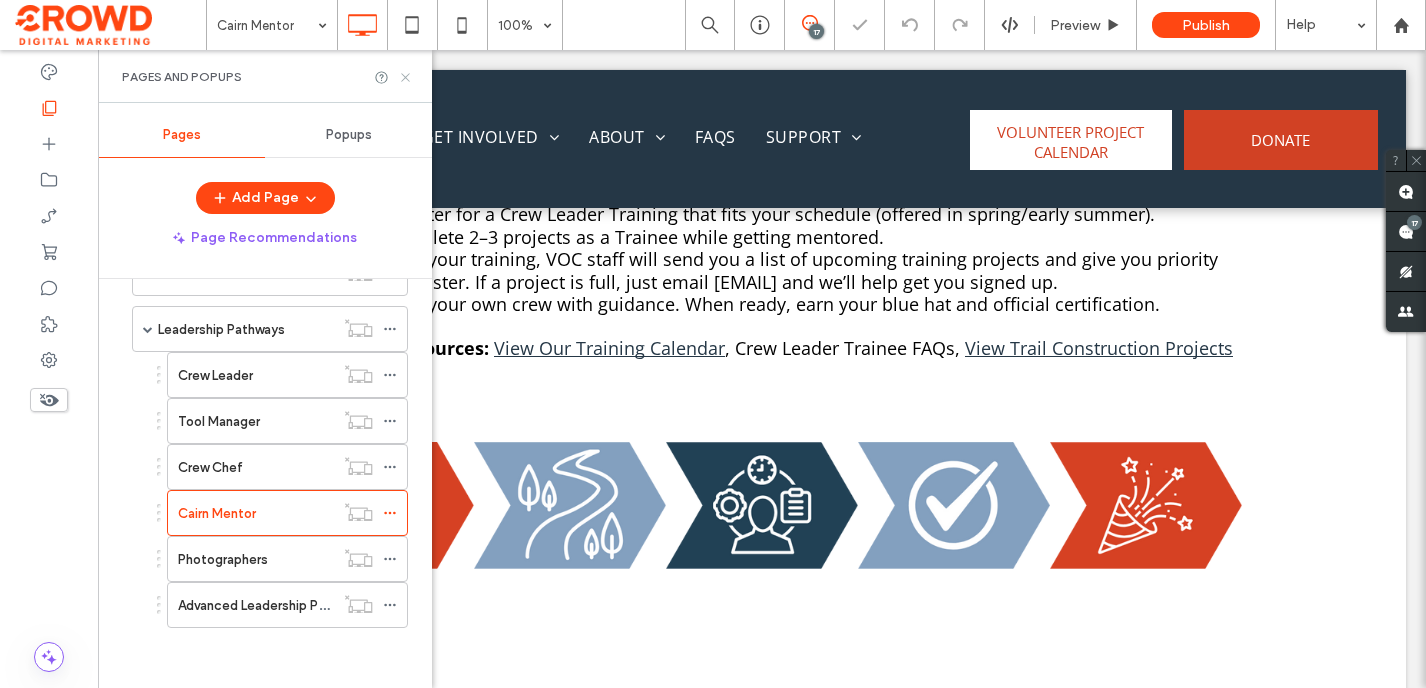 click 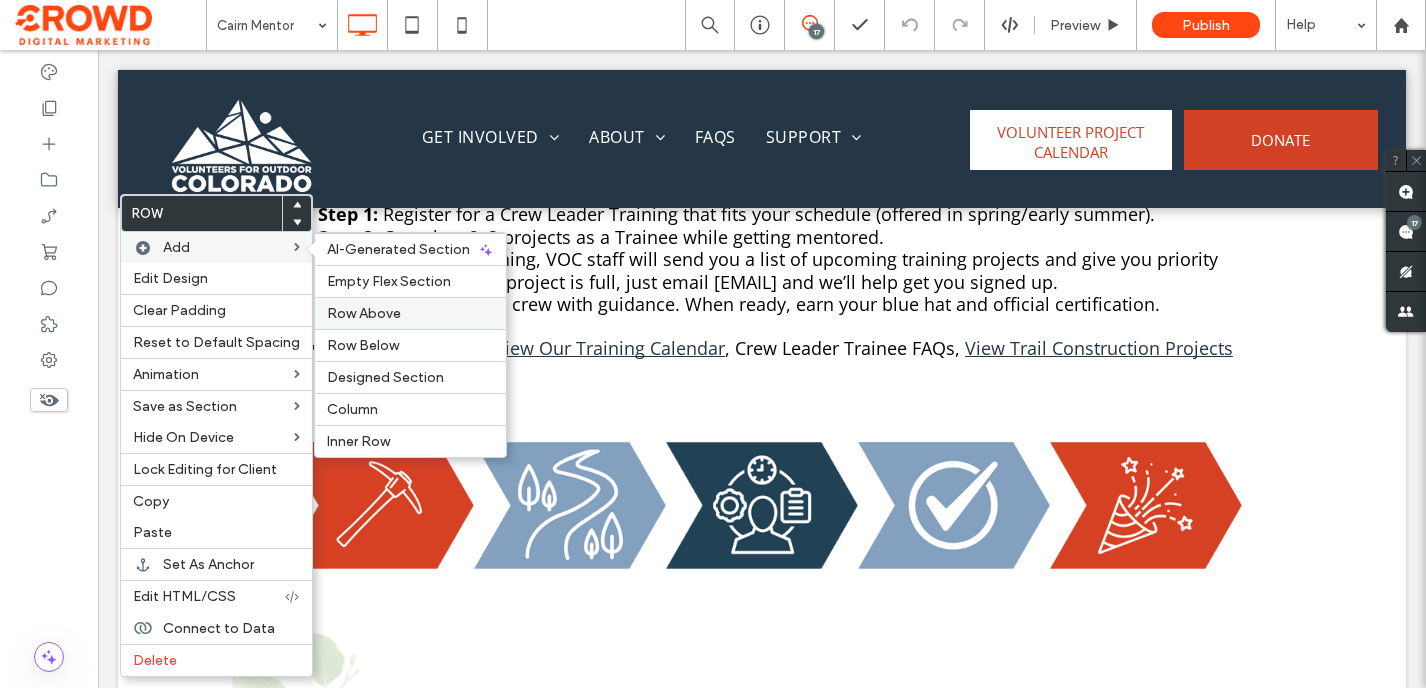 click on "Row Above" at bounding box center (364, 313) 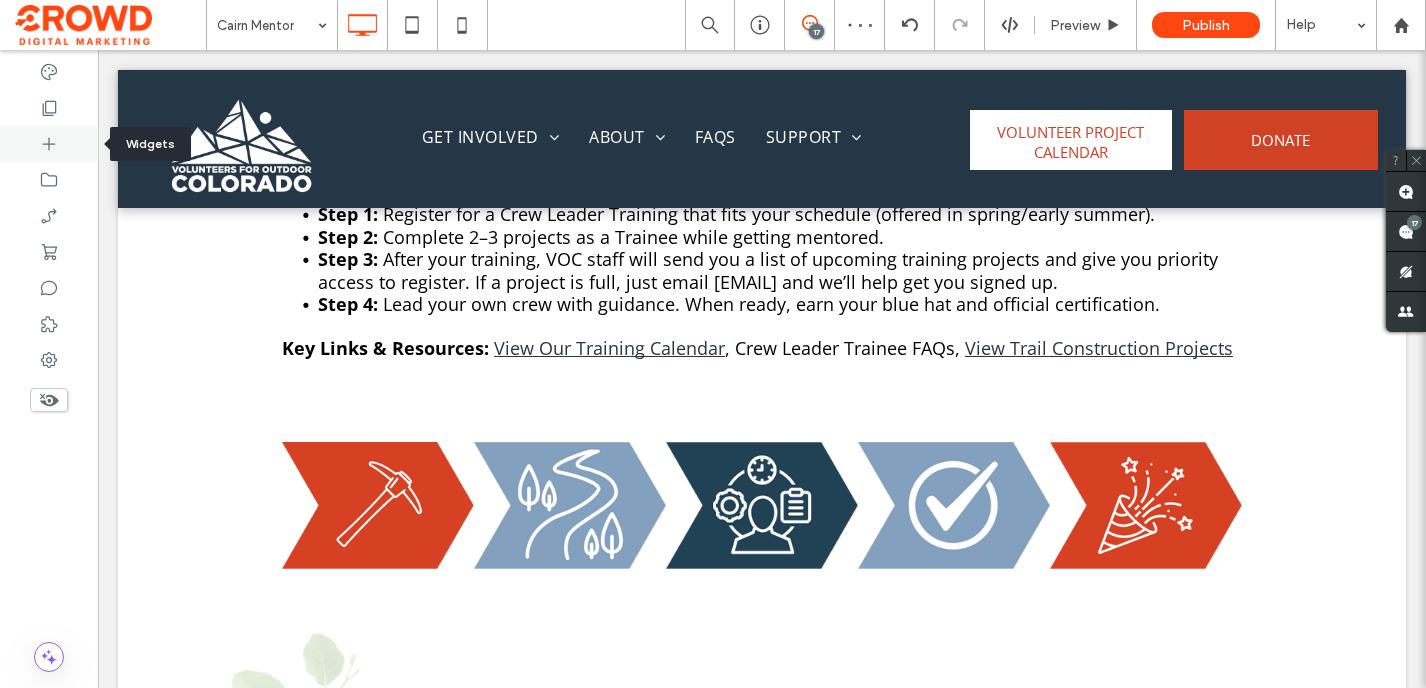 click at bounding box center (49, 144) 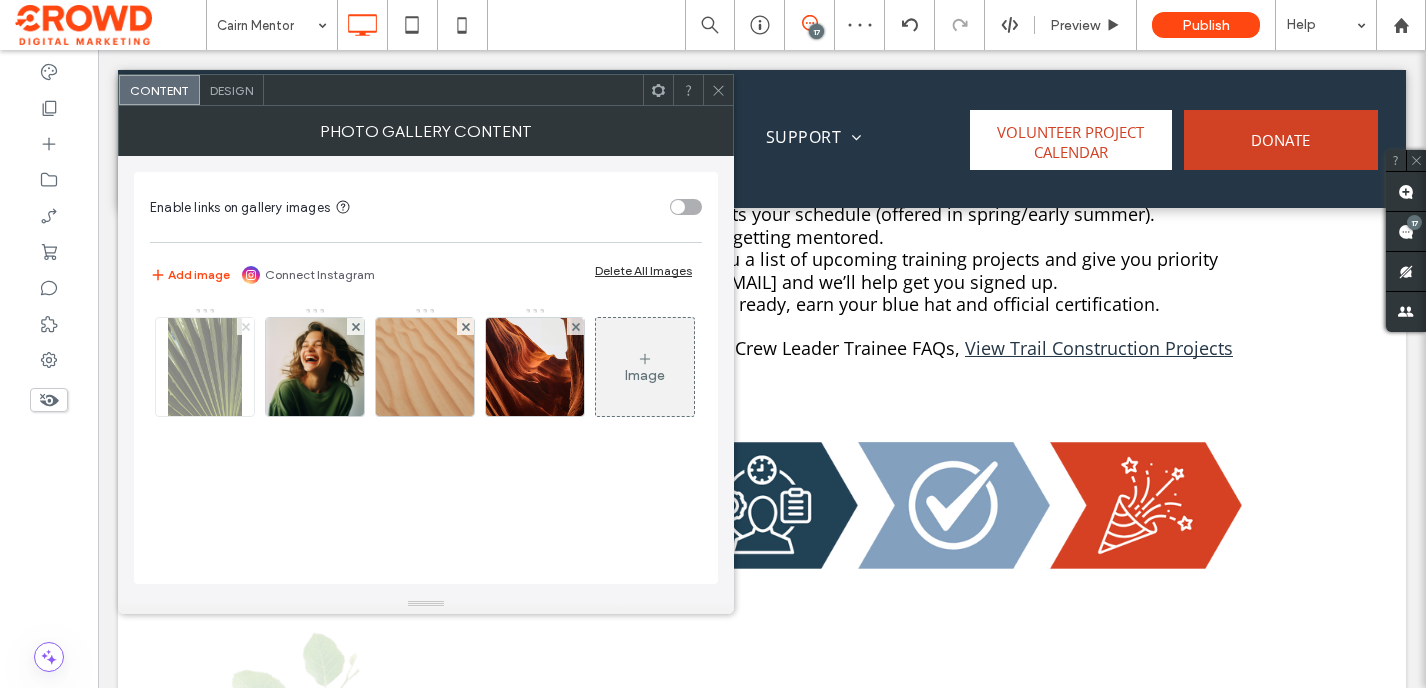 click 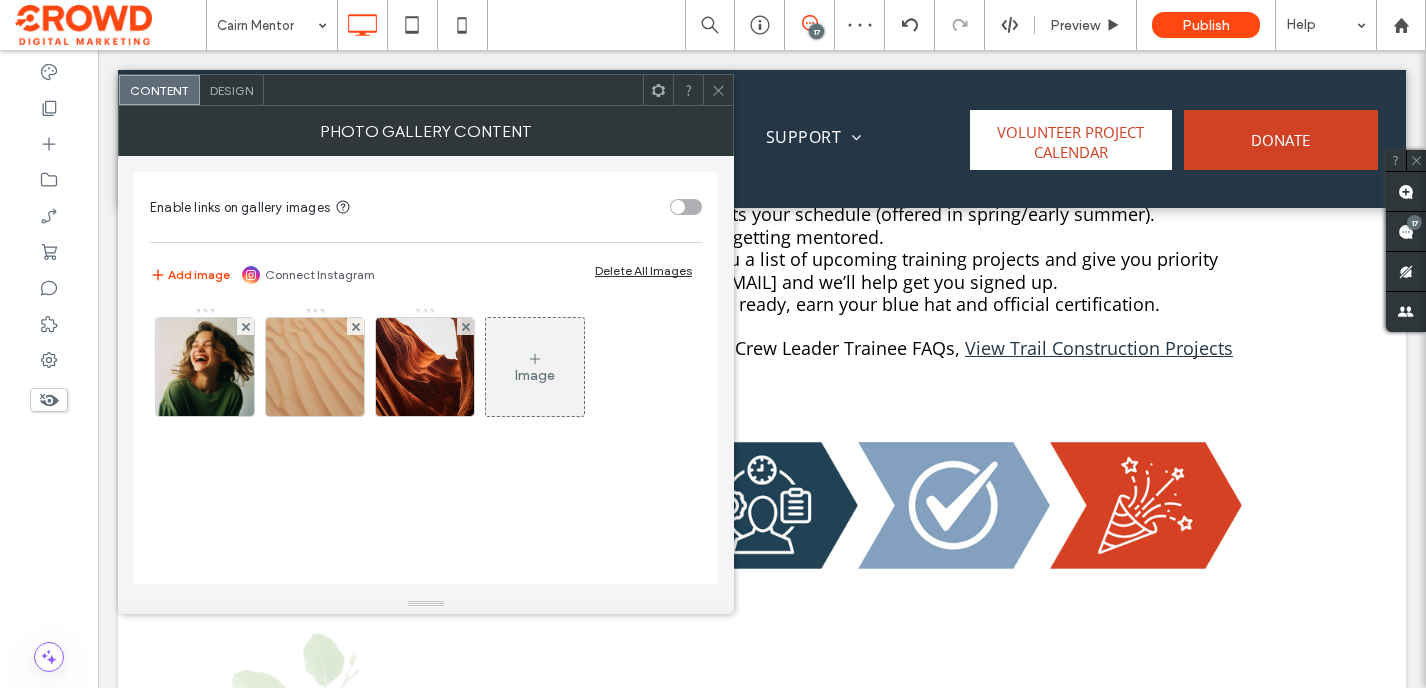 click 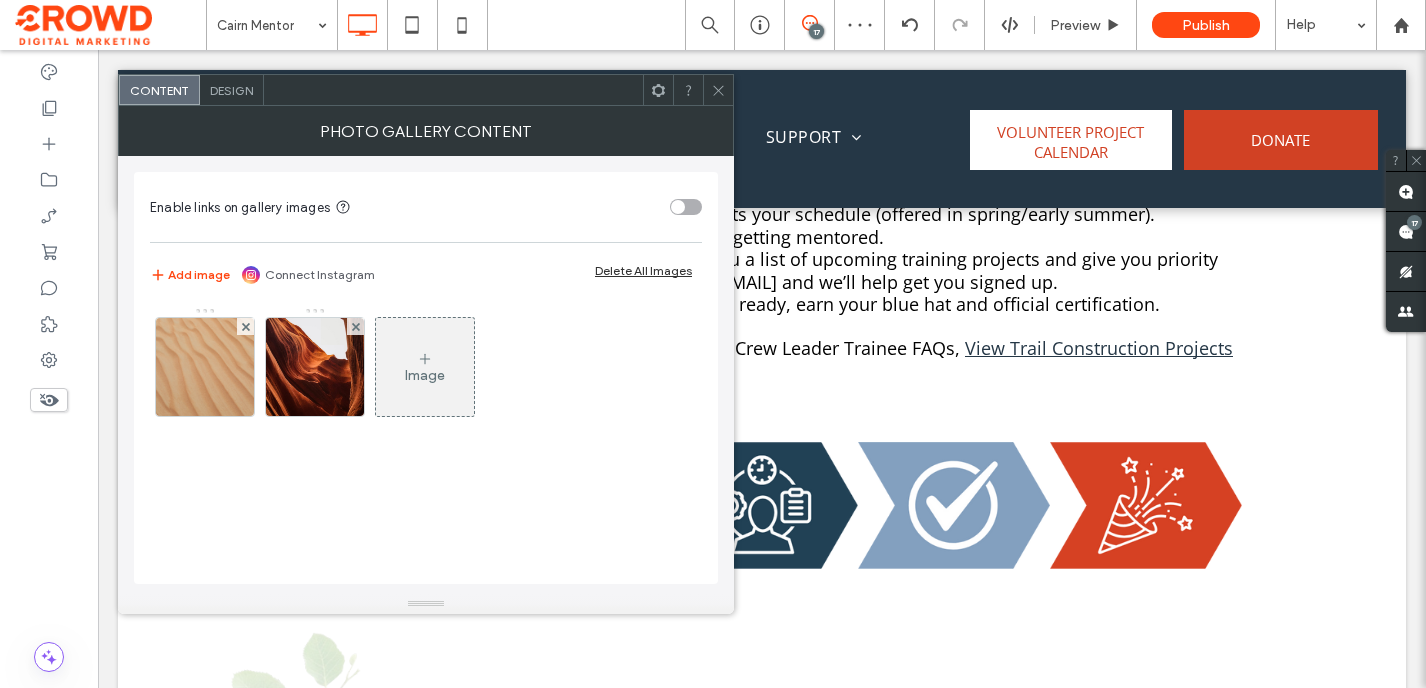 click 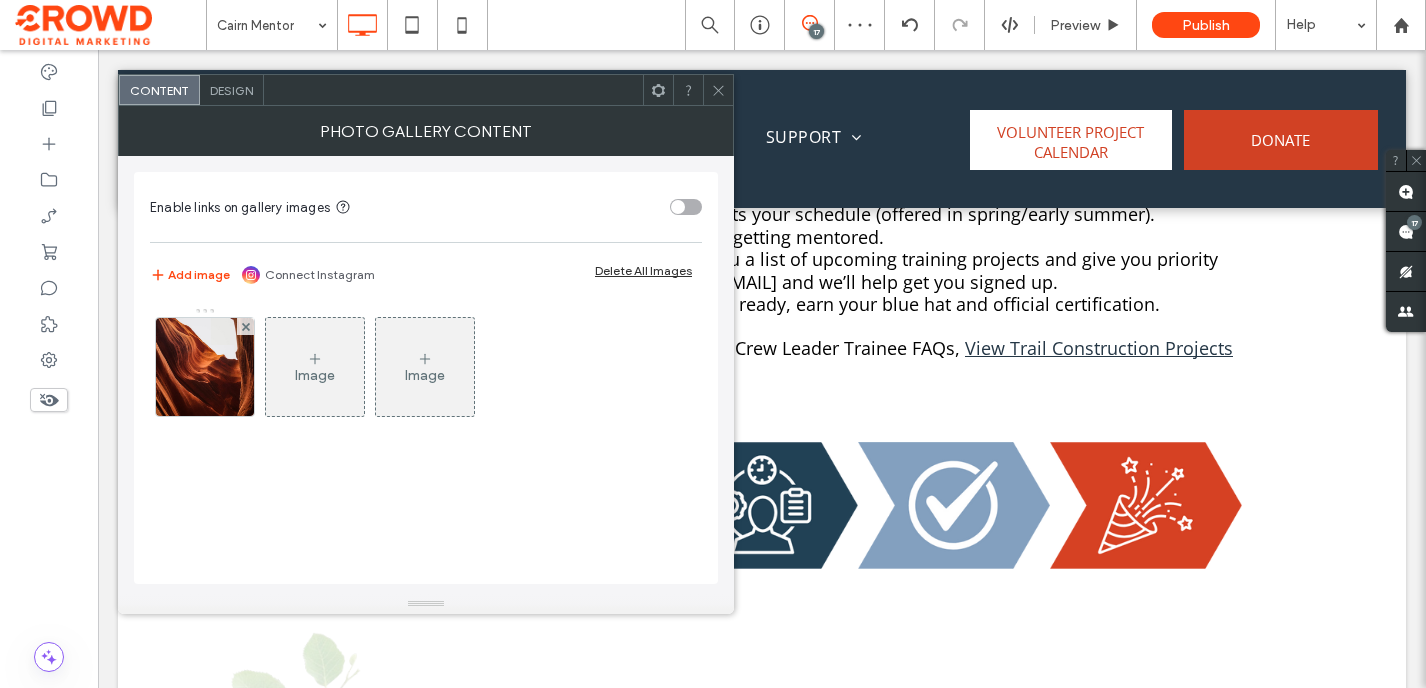 click 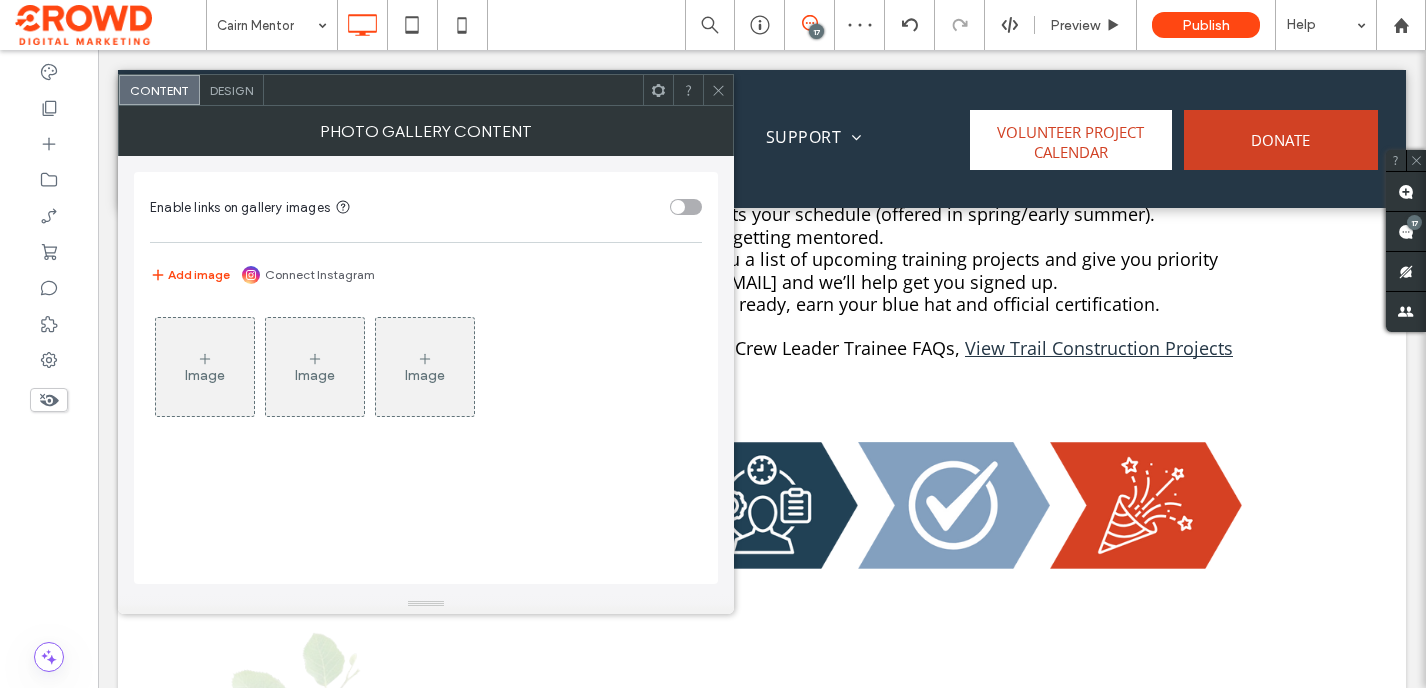 click on "Image" at bounding box center [205, 367] 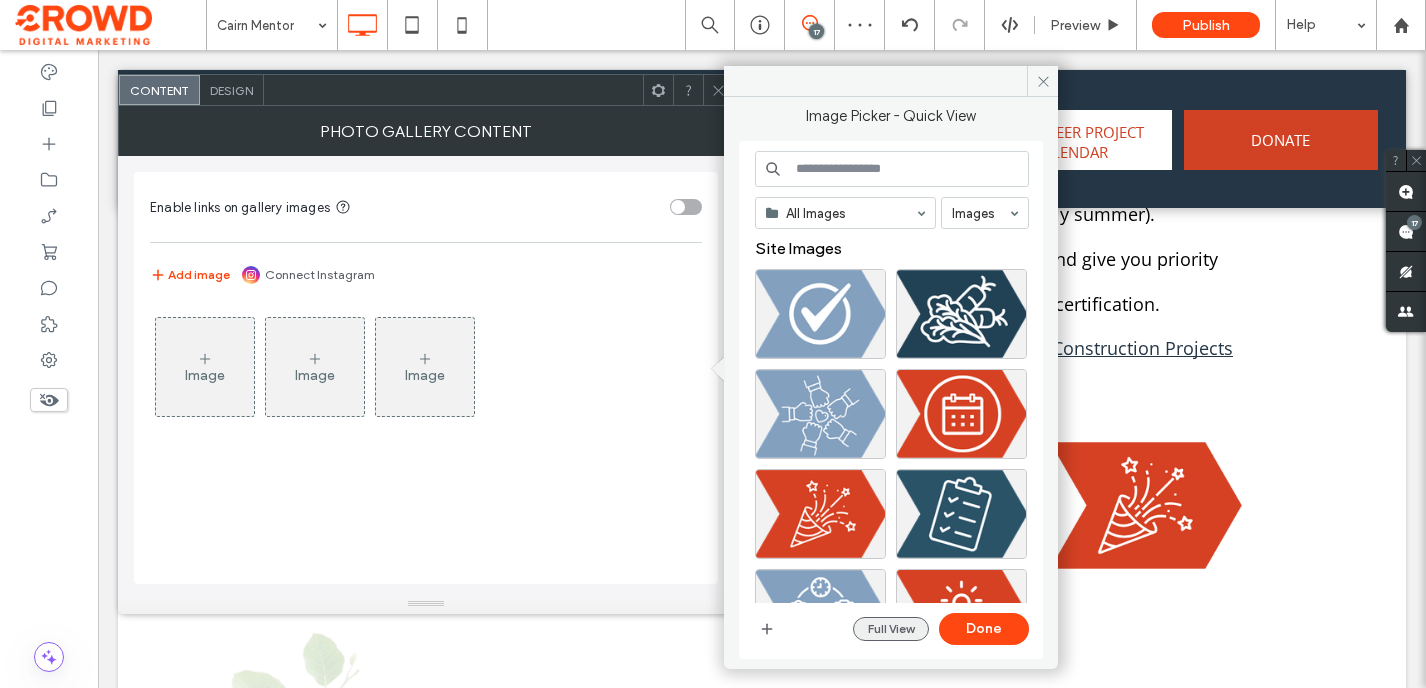 click on "Full View" at bounding box center [891, 629] 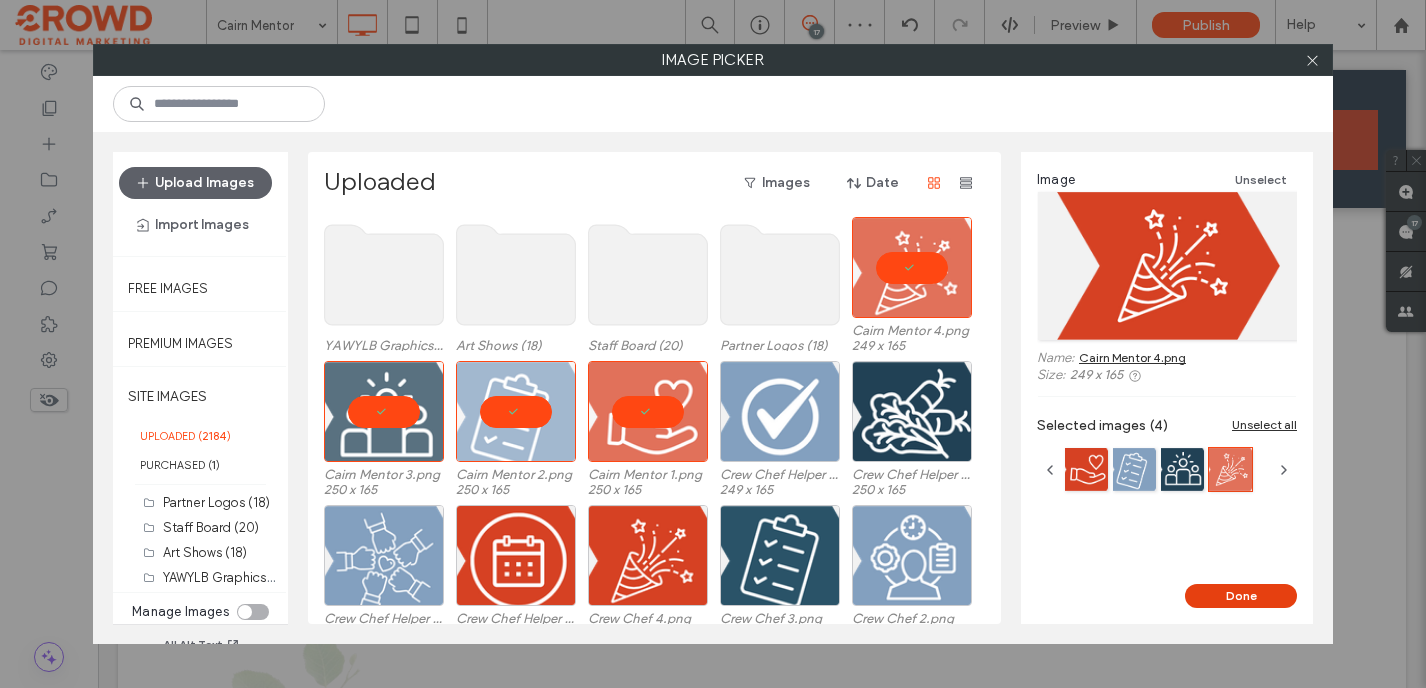 click on "Done" at bounding box center (1241, 596) 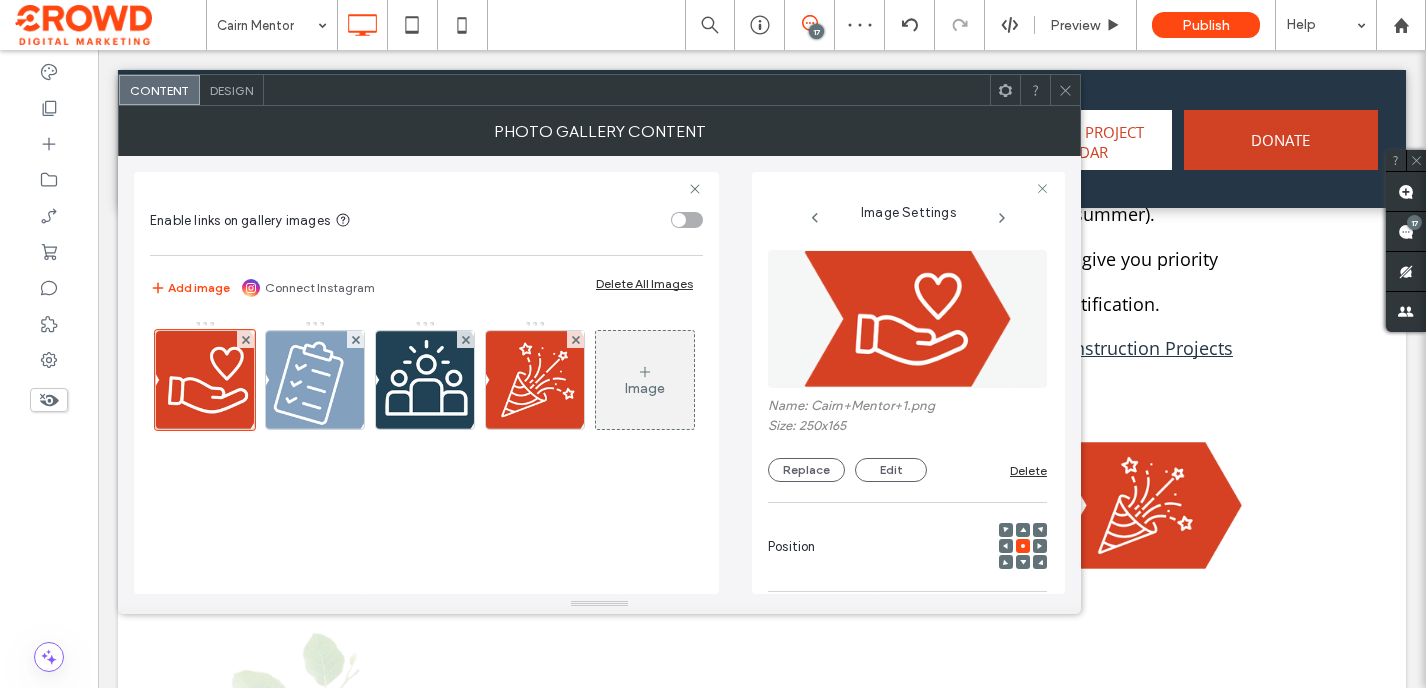 click on "Design" at bounding box center [232, 90] 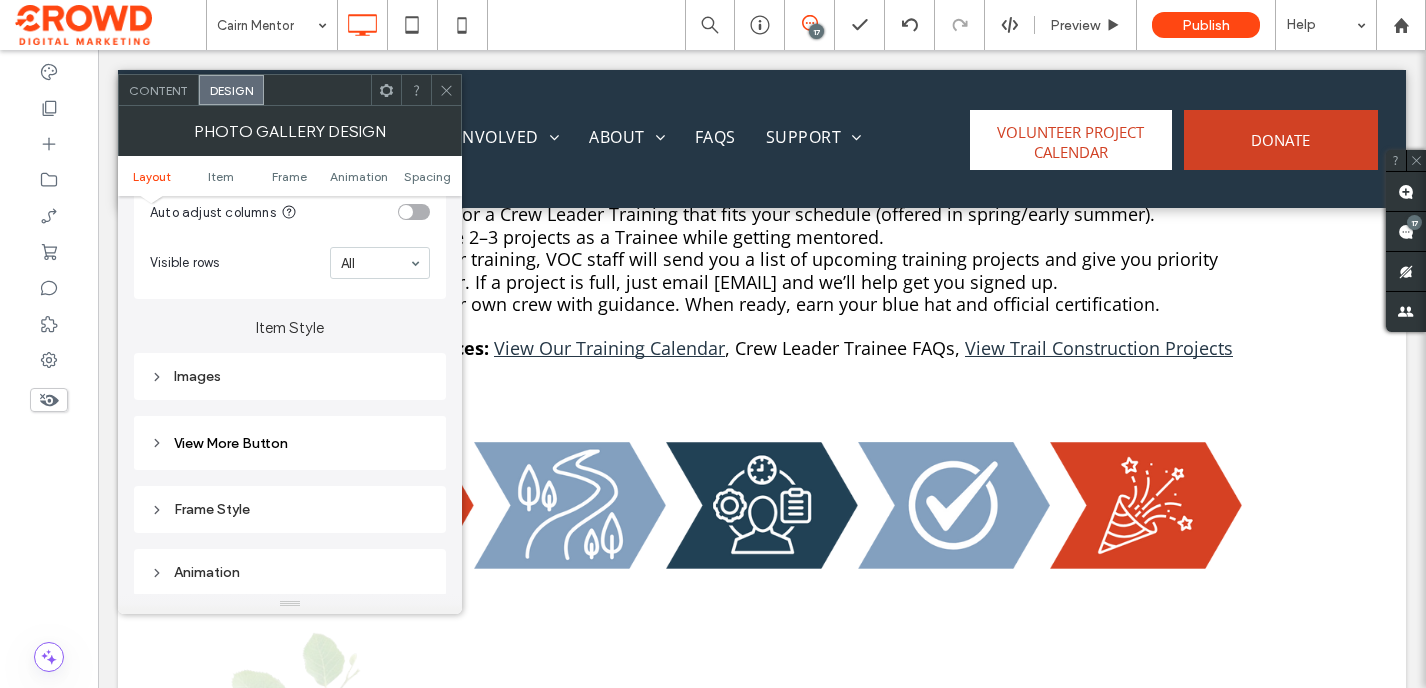 scroll, scrollTop: 659, scrollLeft: 0, axis: vertical 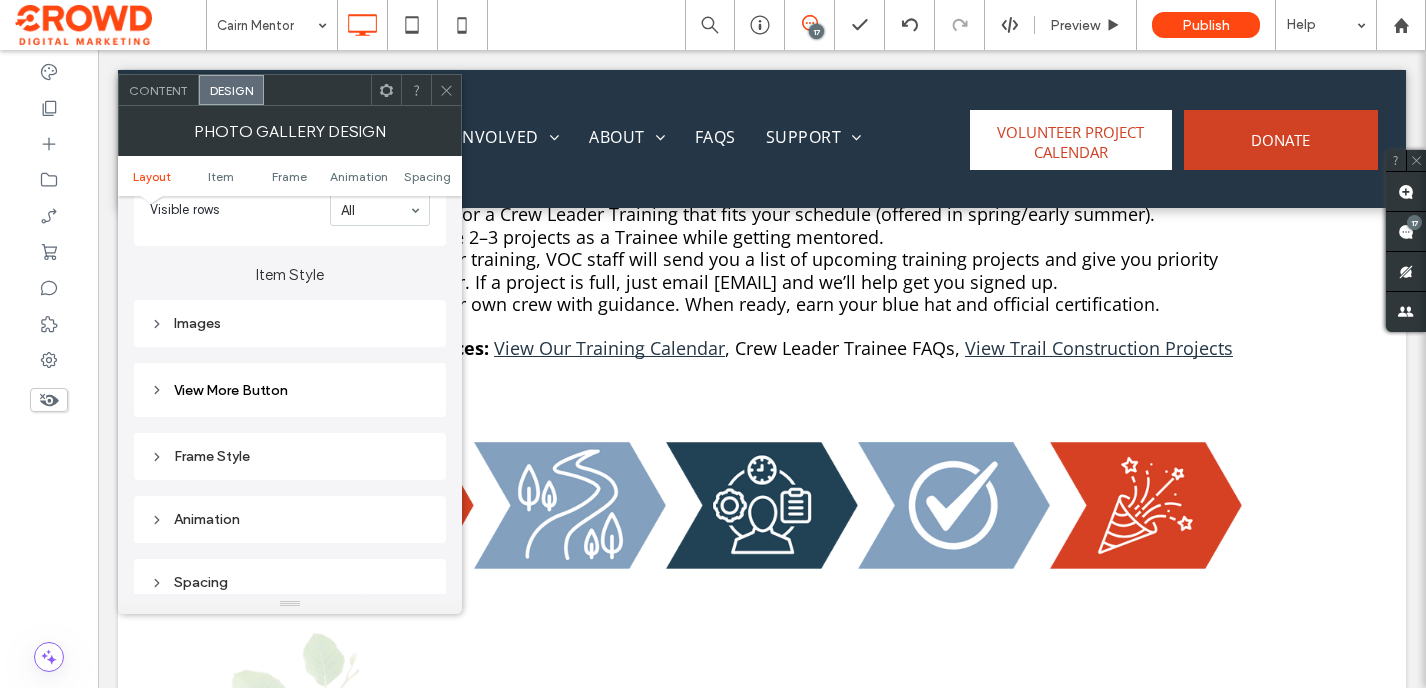 click on "Images" at bounding box center [290, 323] 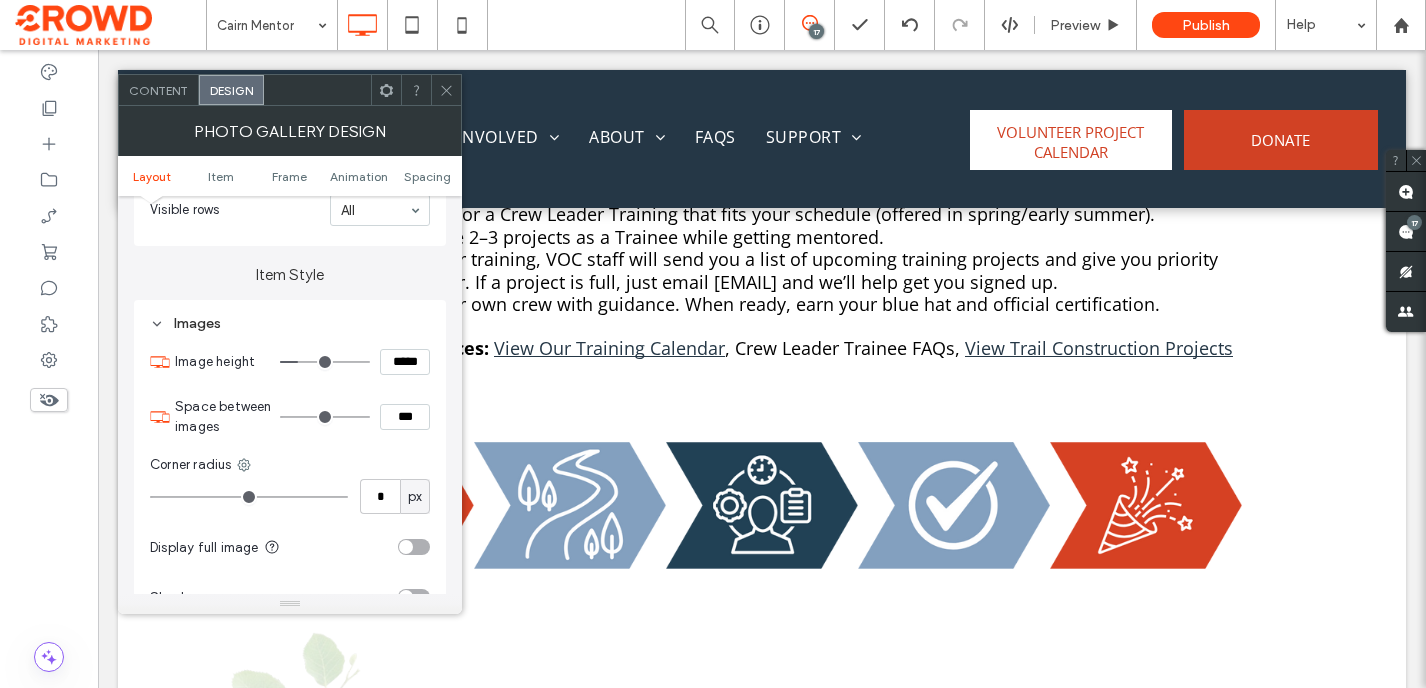 scroll, scrollTop: 791, scrollLeft: 0, axis: vertical 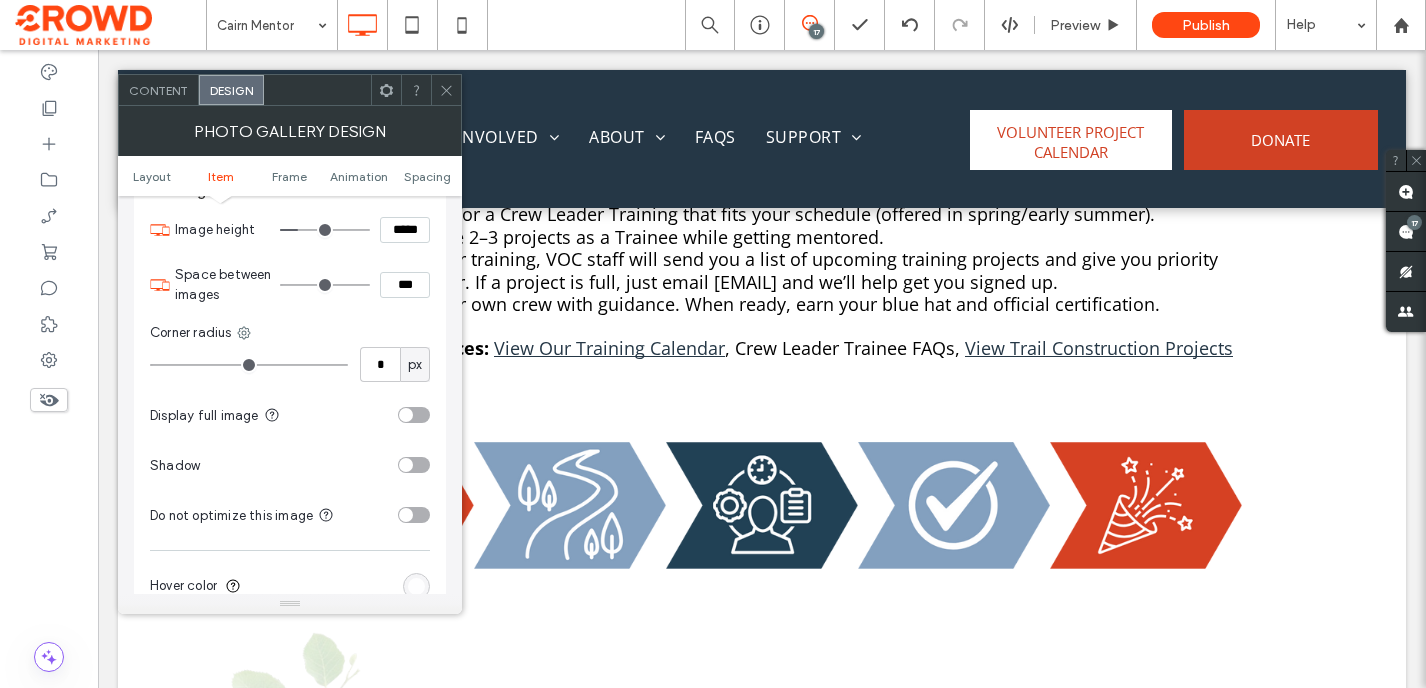 click at bounding box center [414, 415] 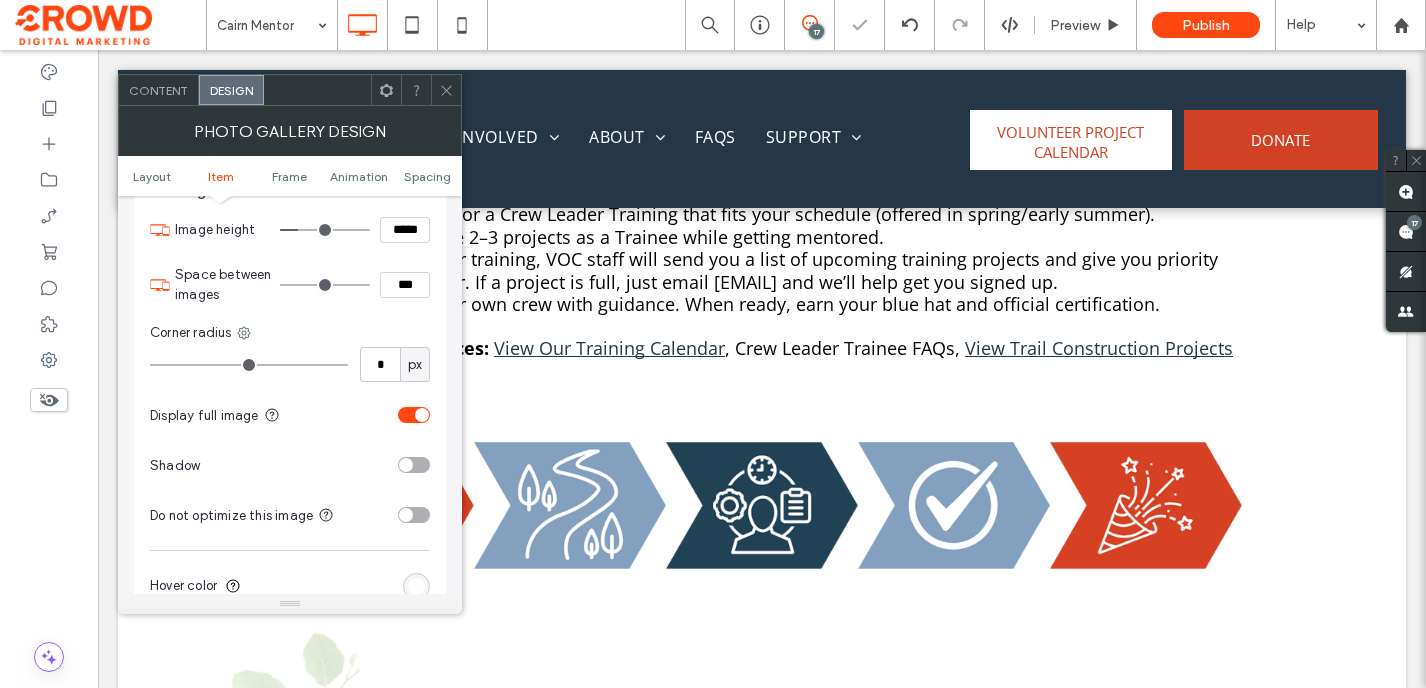 click 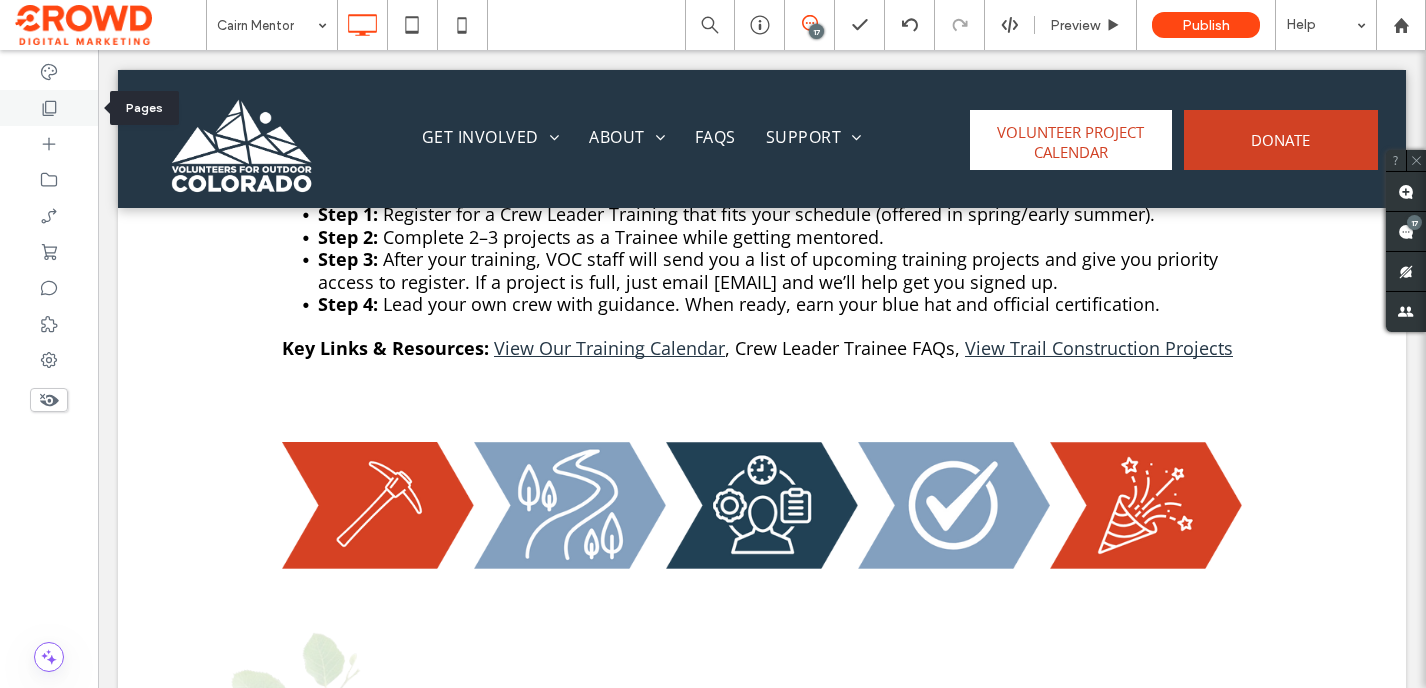 click at bounding box center (49, 108) 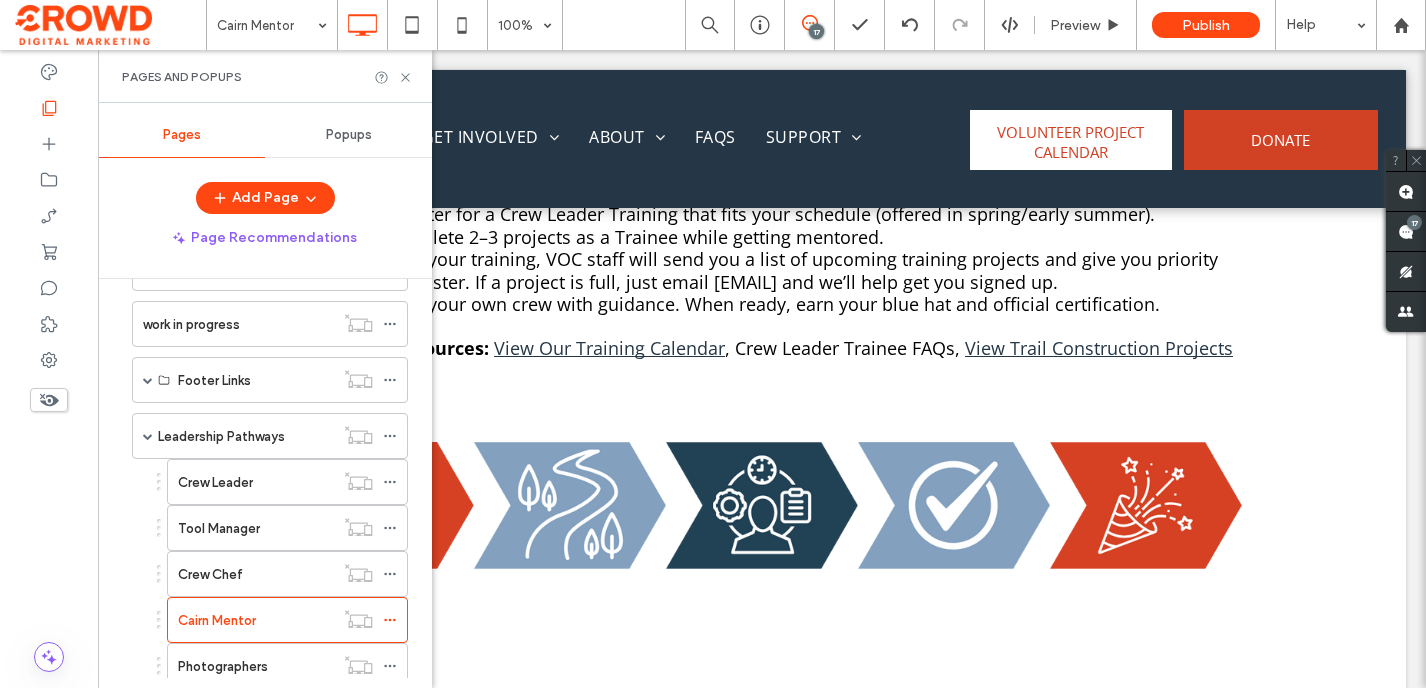 scroll, scrollTop: 1575, scrollLeft: 0, axis: vertical 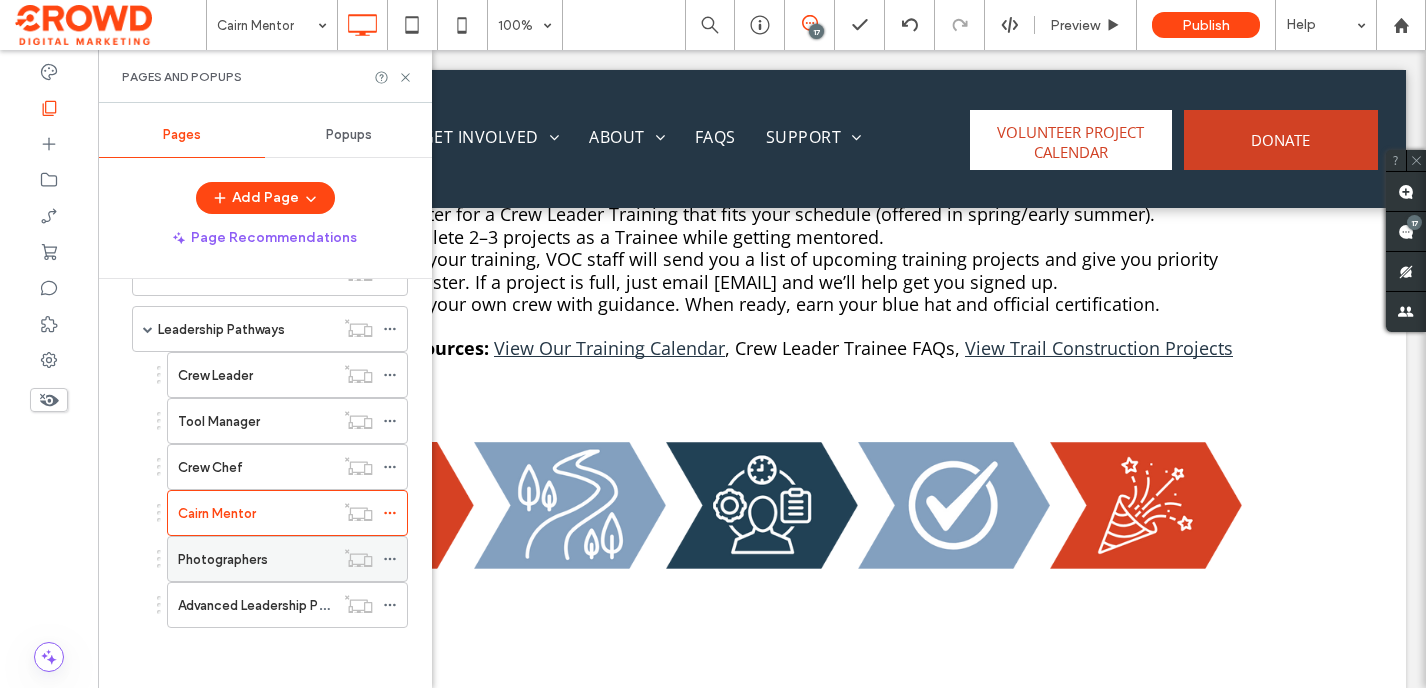 click on "Photographers" at bounding box center (223, 559) 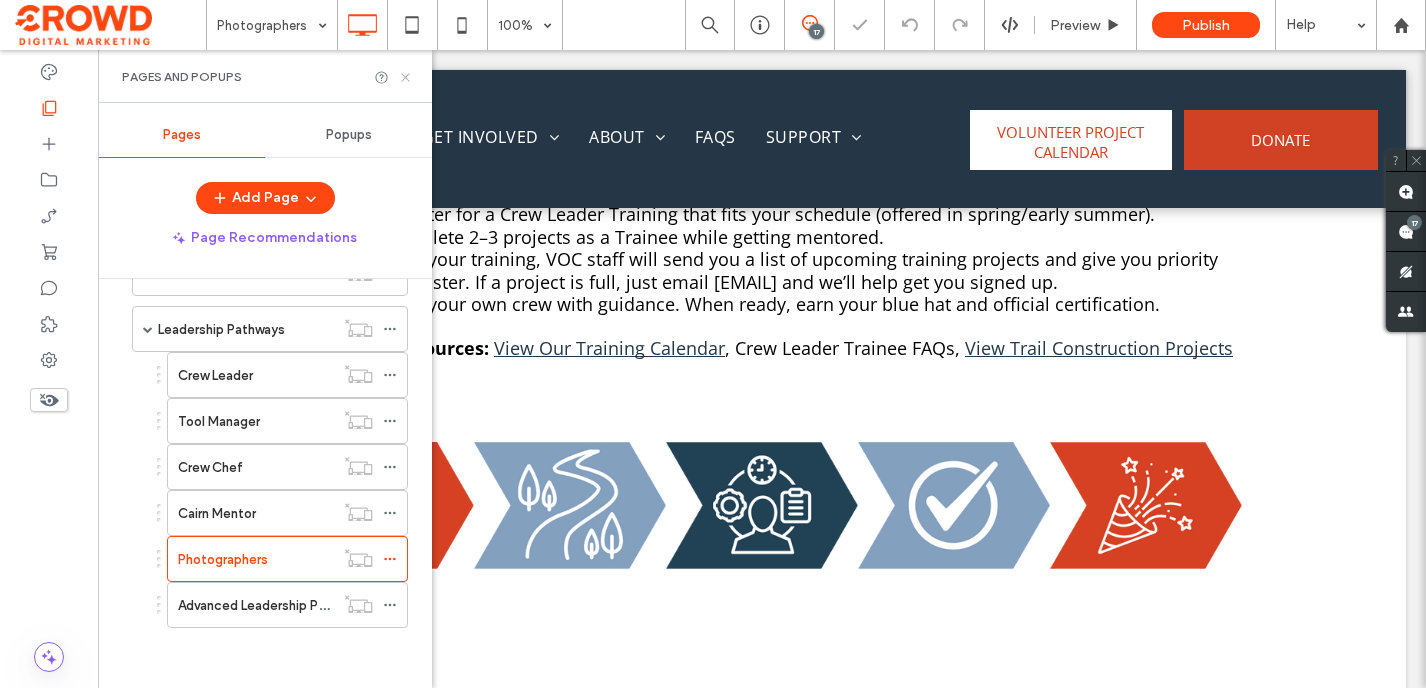 click 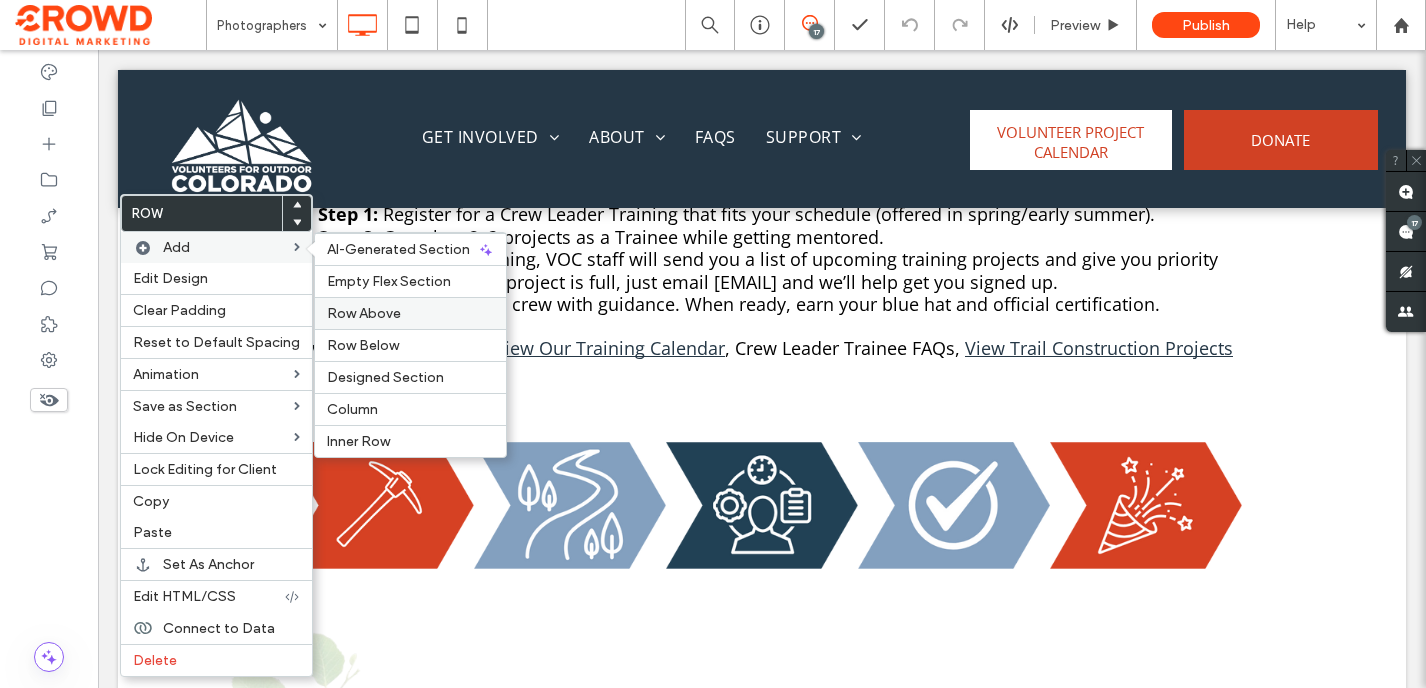click on "Row Above" at bounding box center [364, 313] 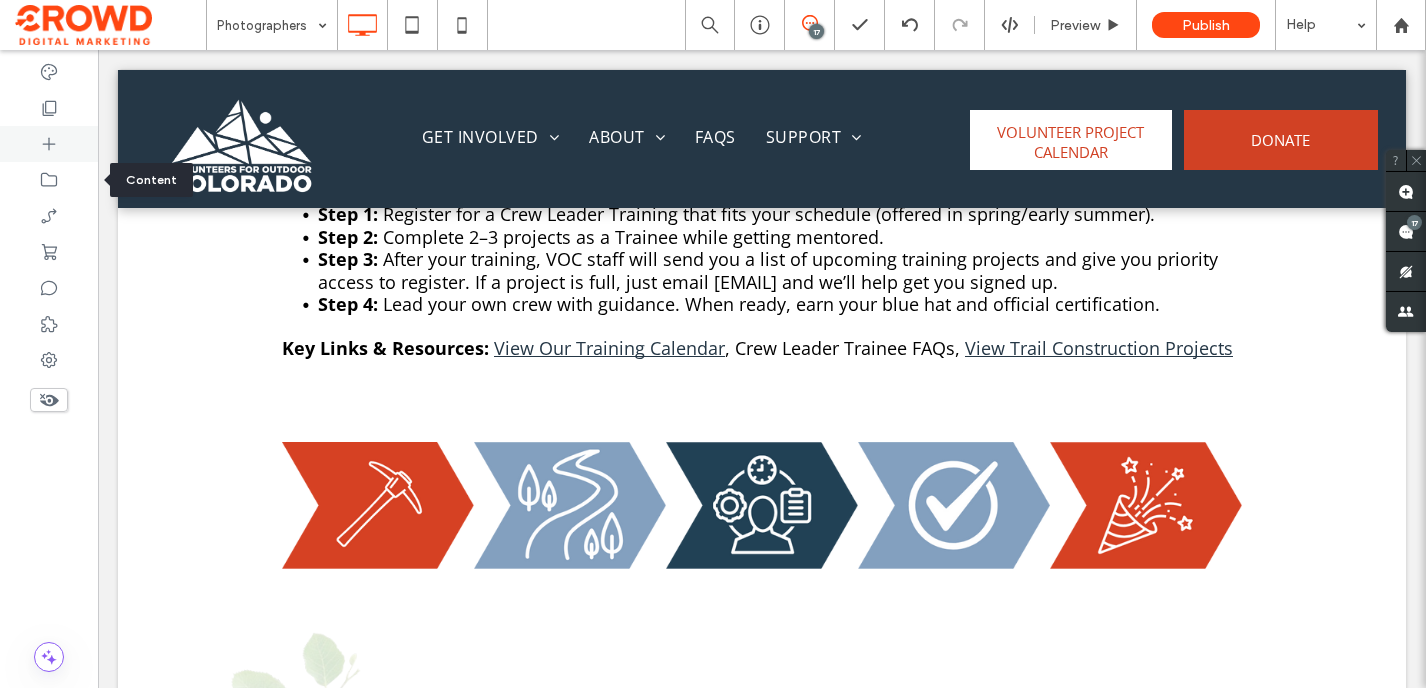 click at bounding box center [49, 144] 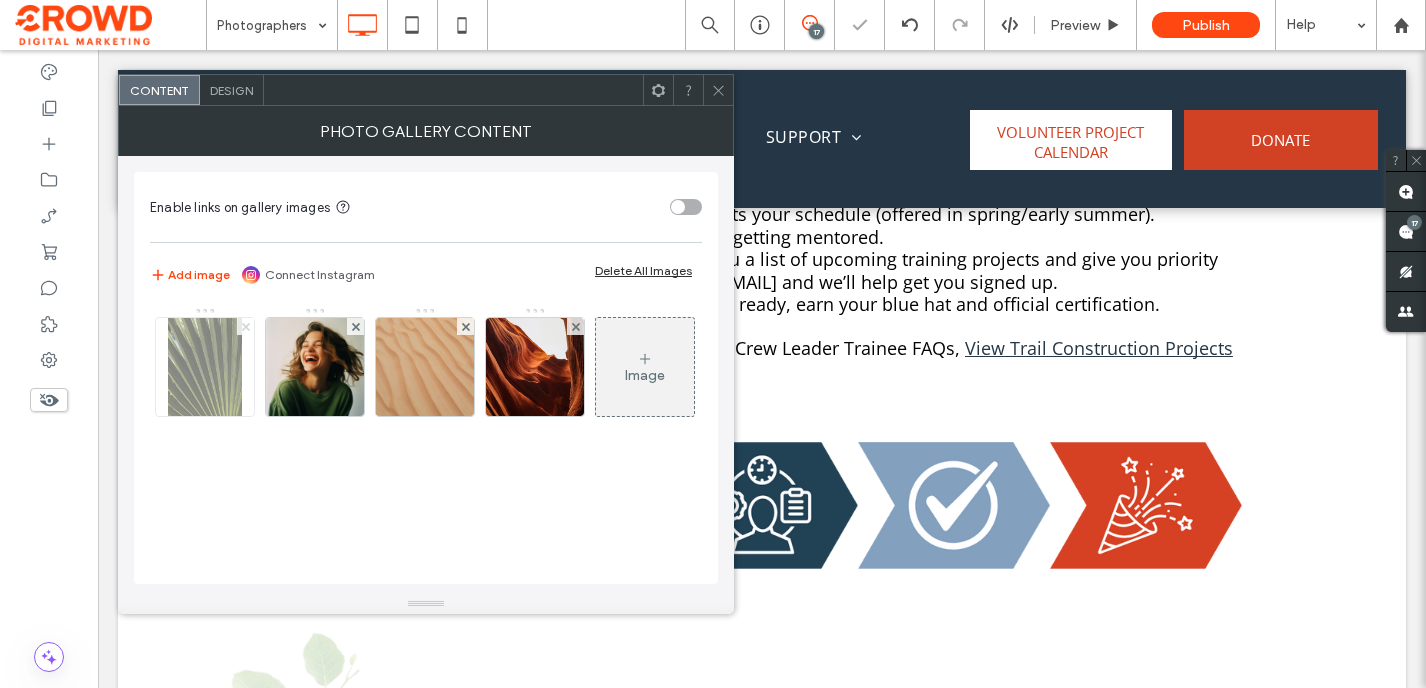 click 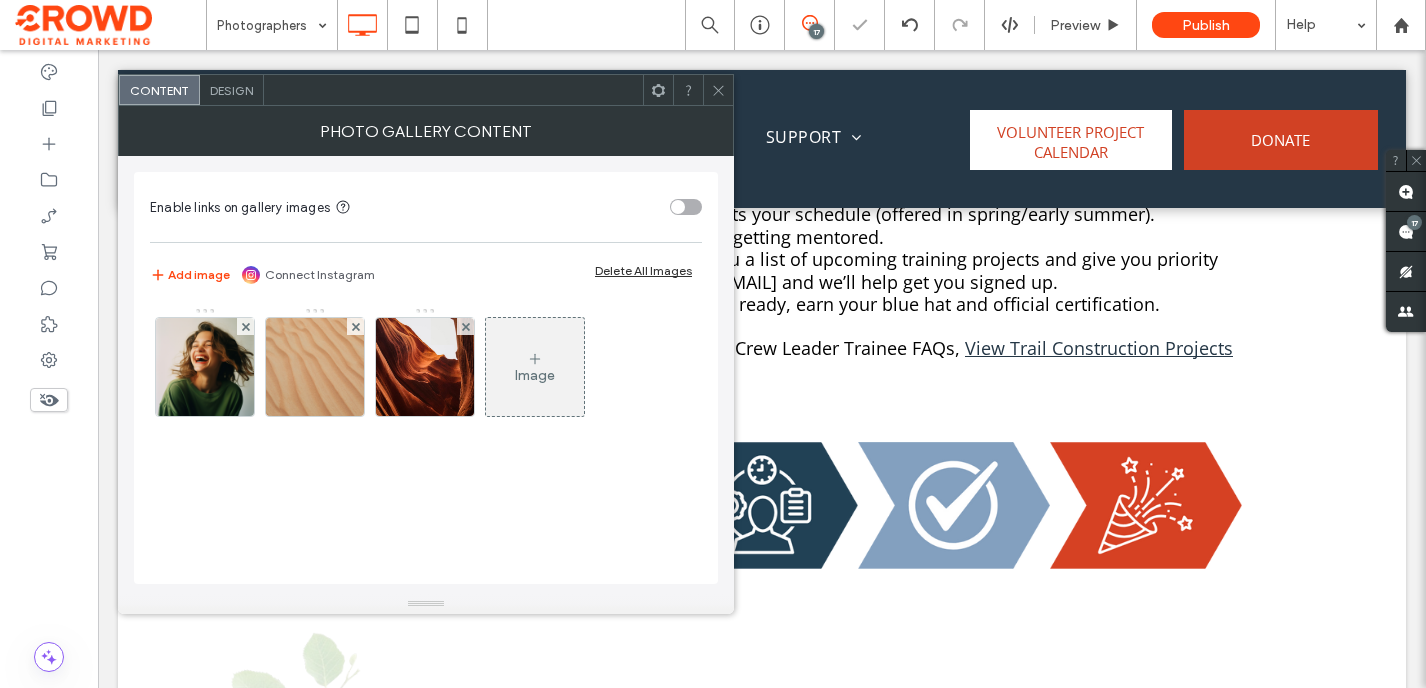 click 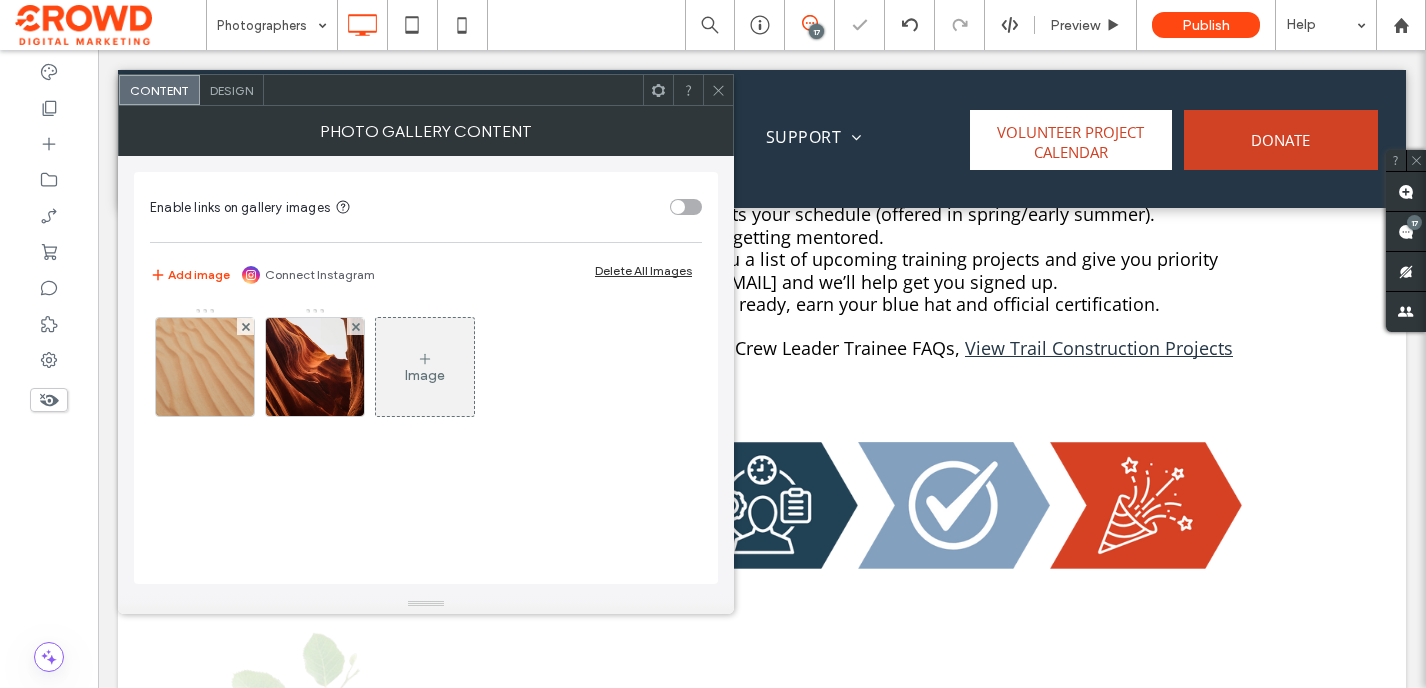 click 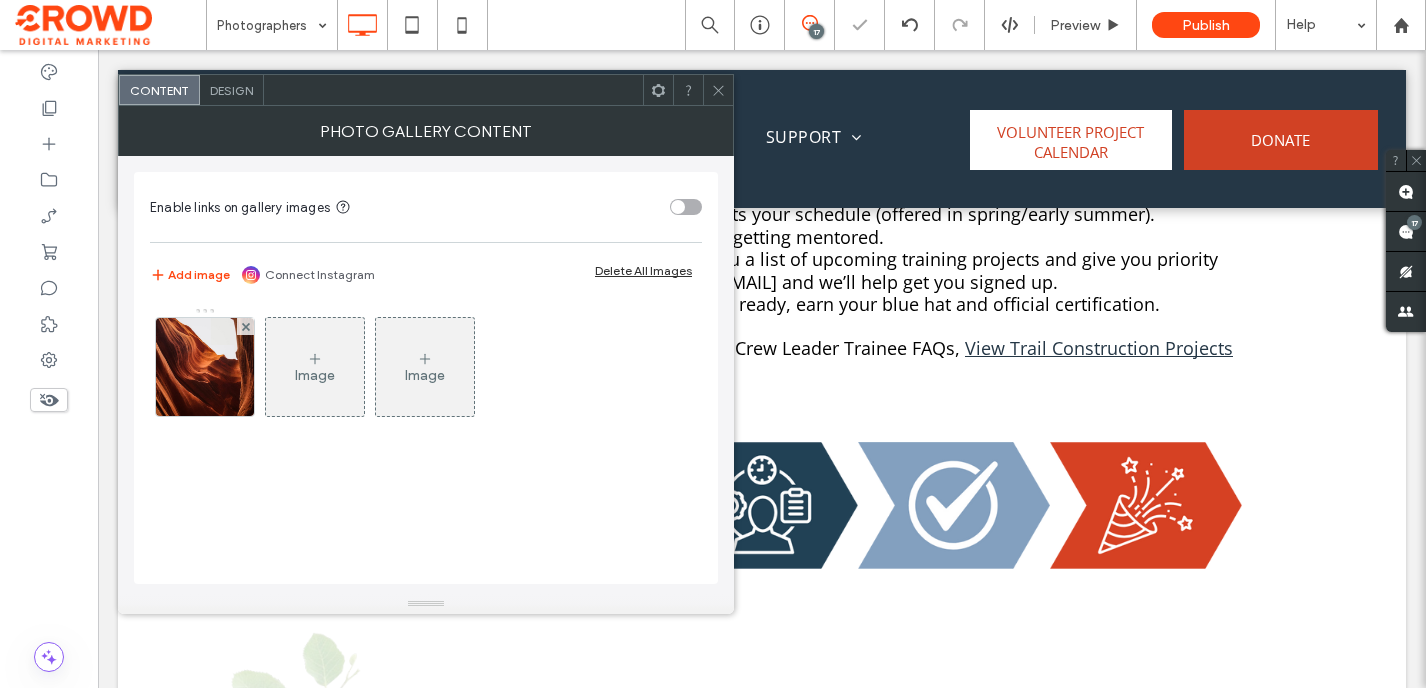 click 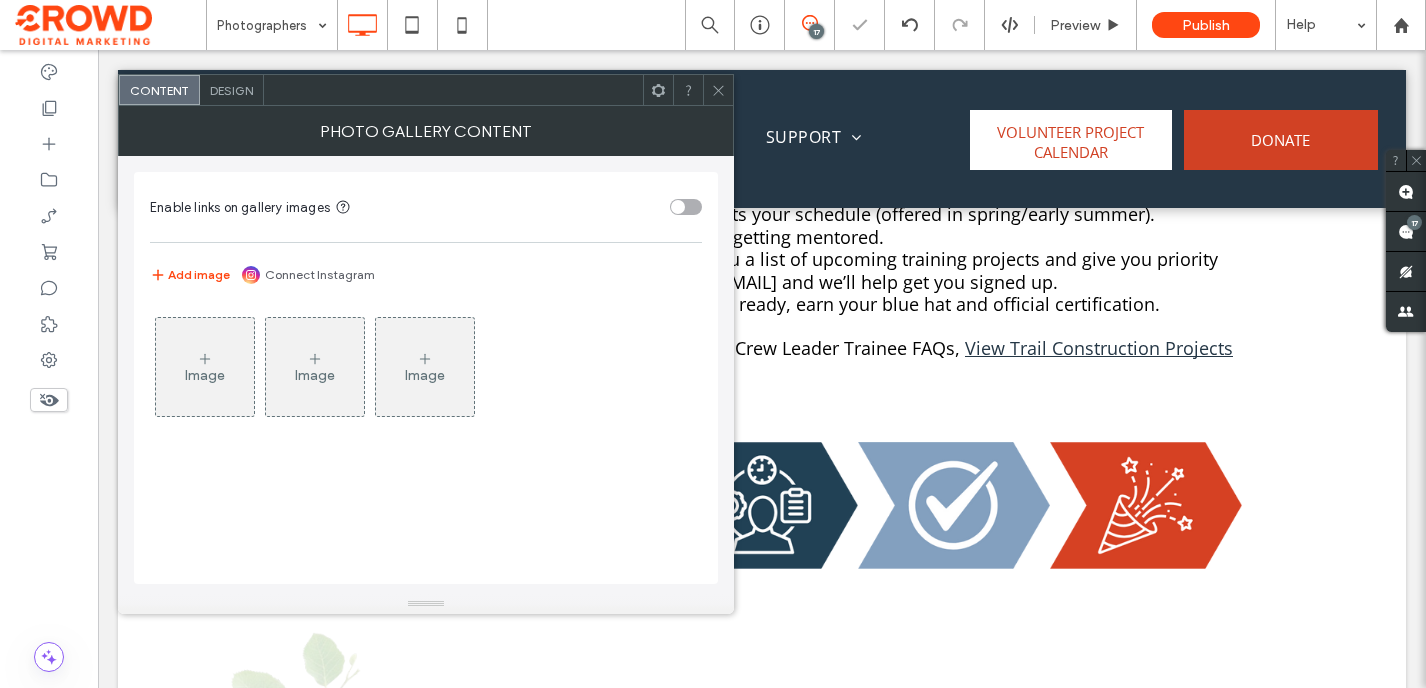 click on "Image" at bounding box center (205, 375) 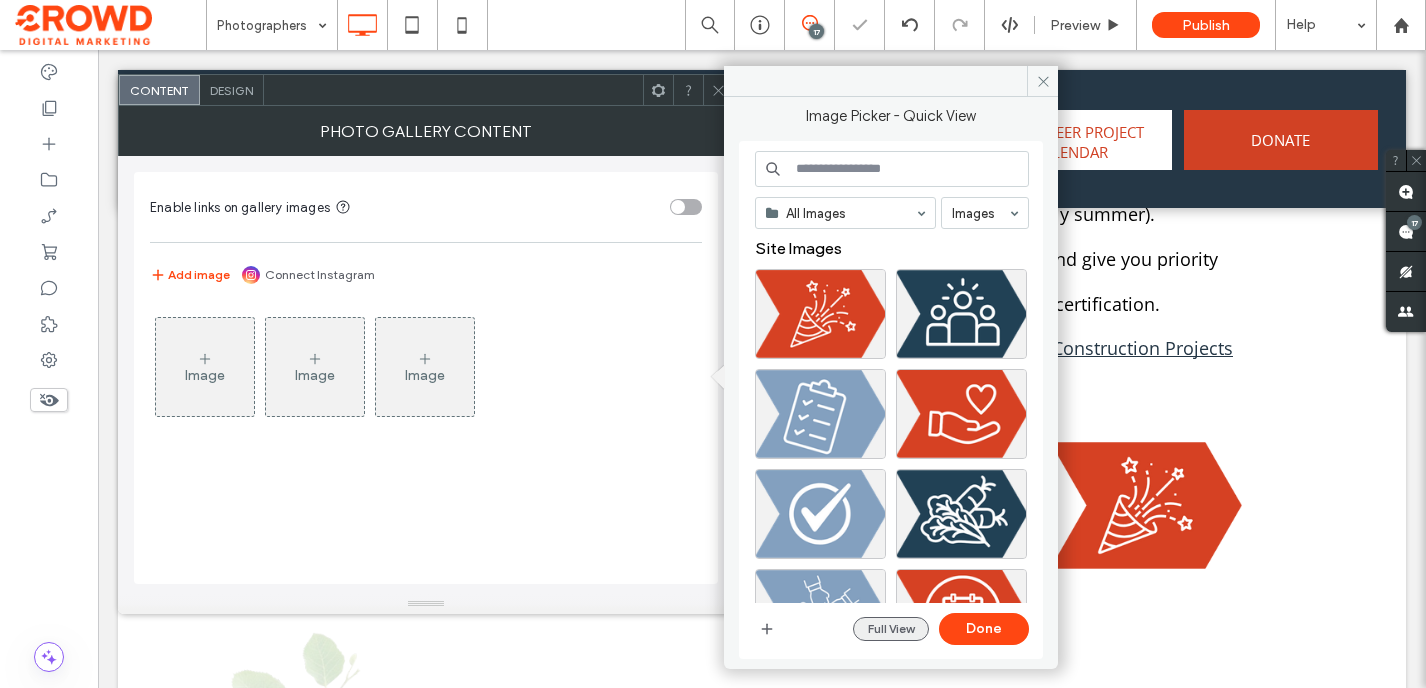 click on "Full View" at bounding box center [891, 629] 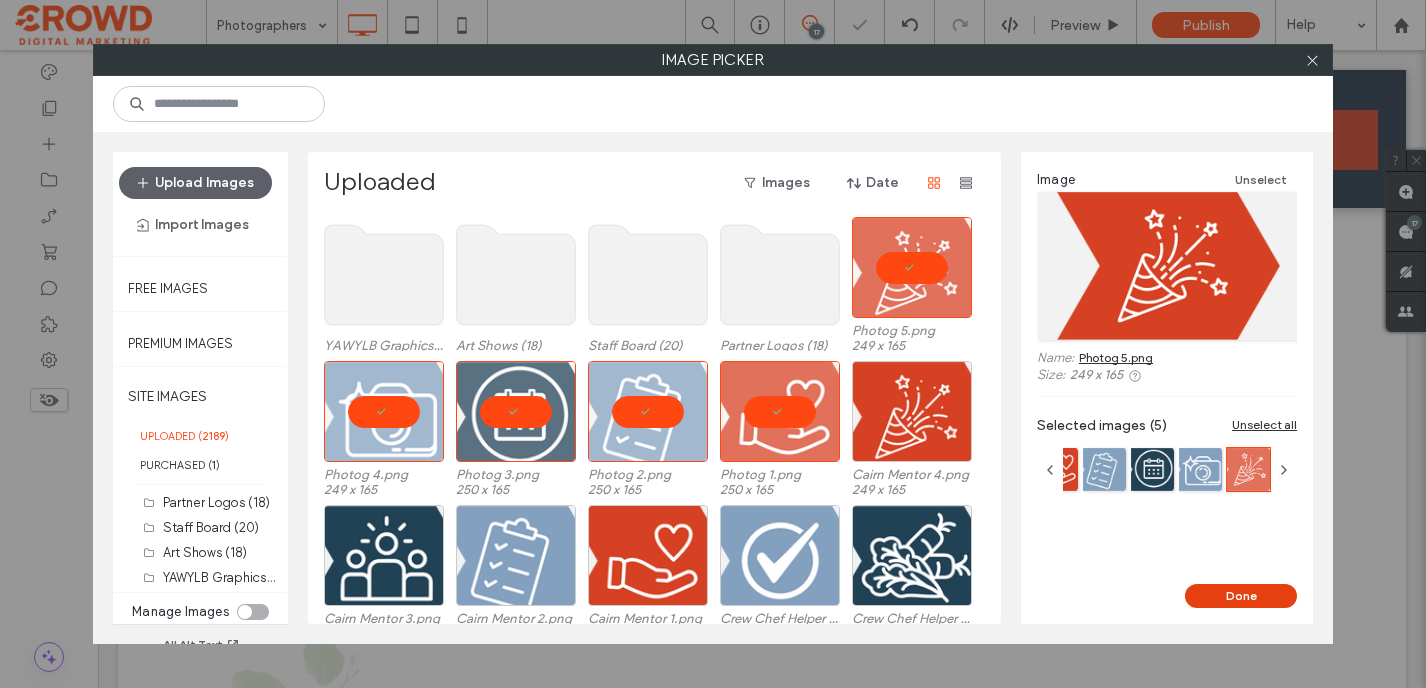click on "Done" at bounding box center (1241, 596) 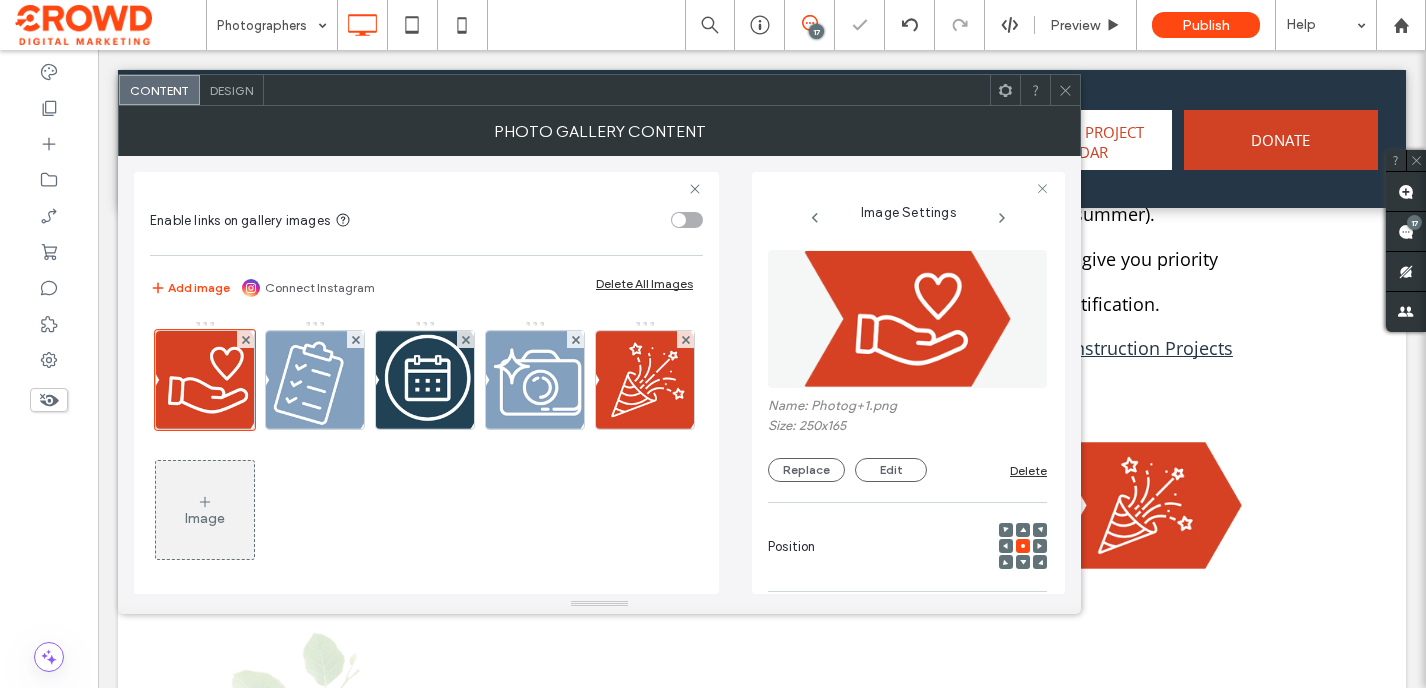 click on "Design" at bounding box center (231, 90) 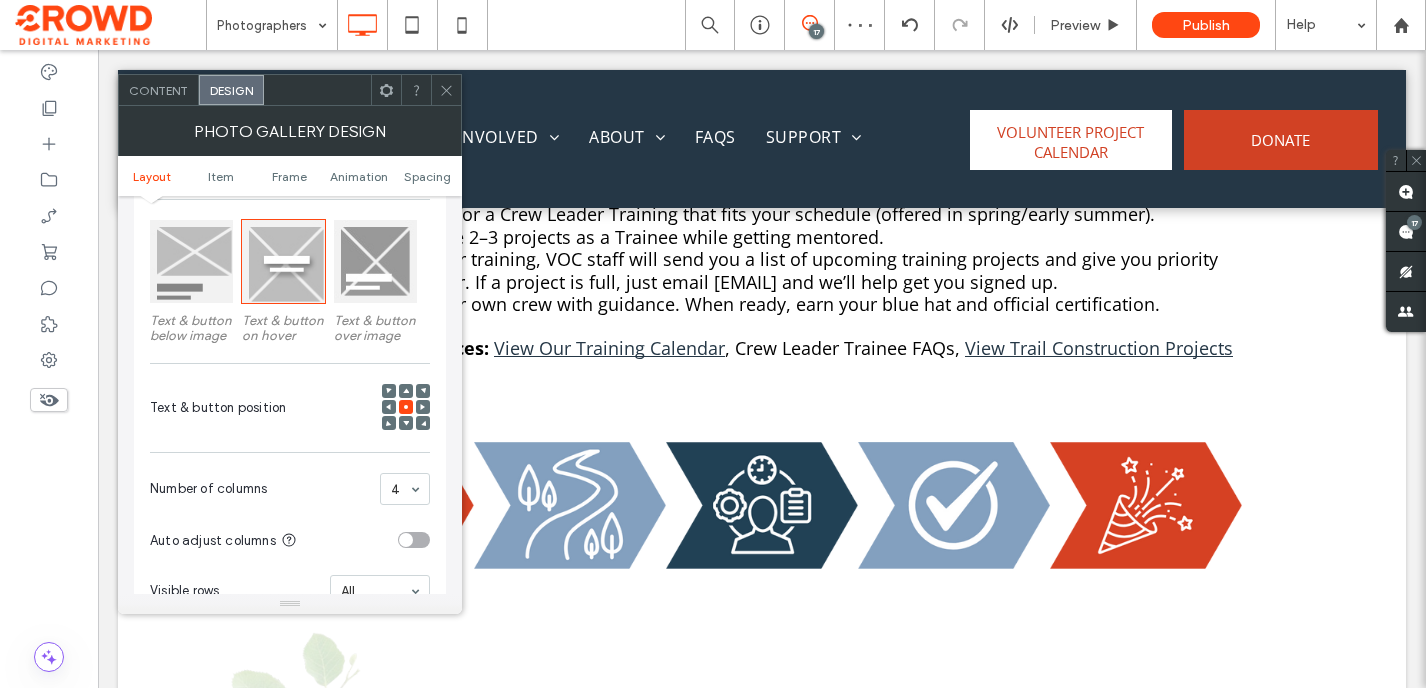 scroll, scrollTop: 423, scrollLeft: 0, axis: vertical 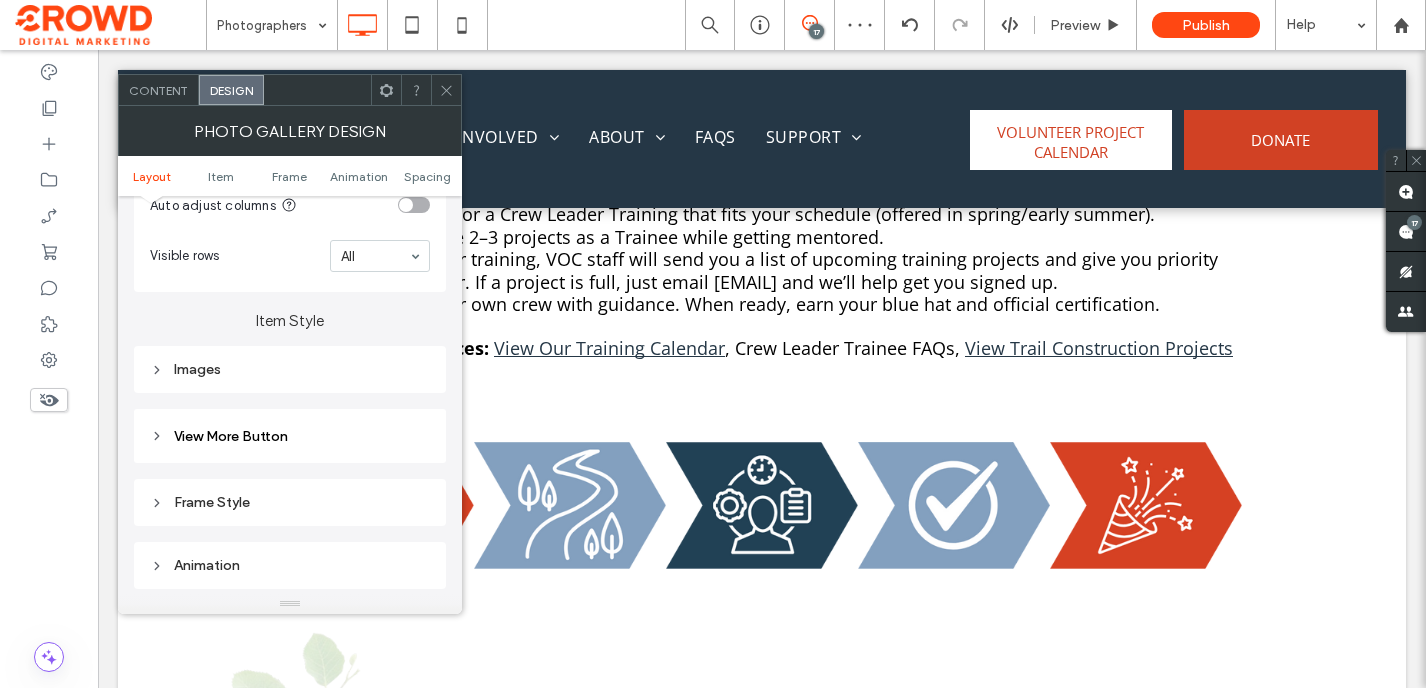 click on "Images" at bounding box center [290, 369] 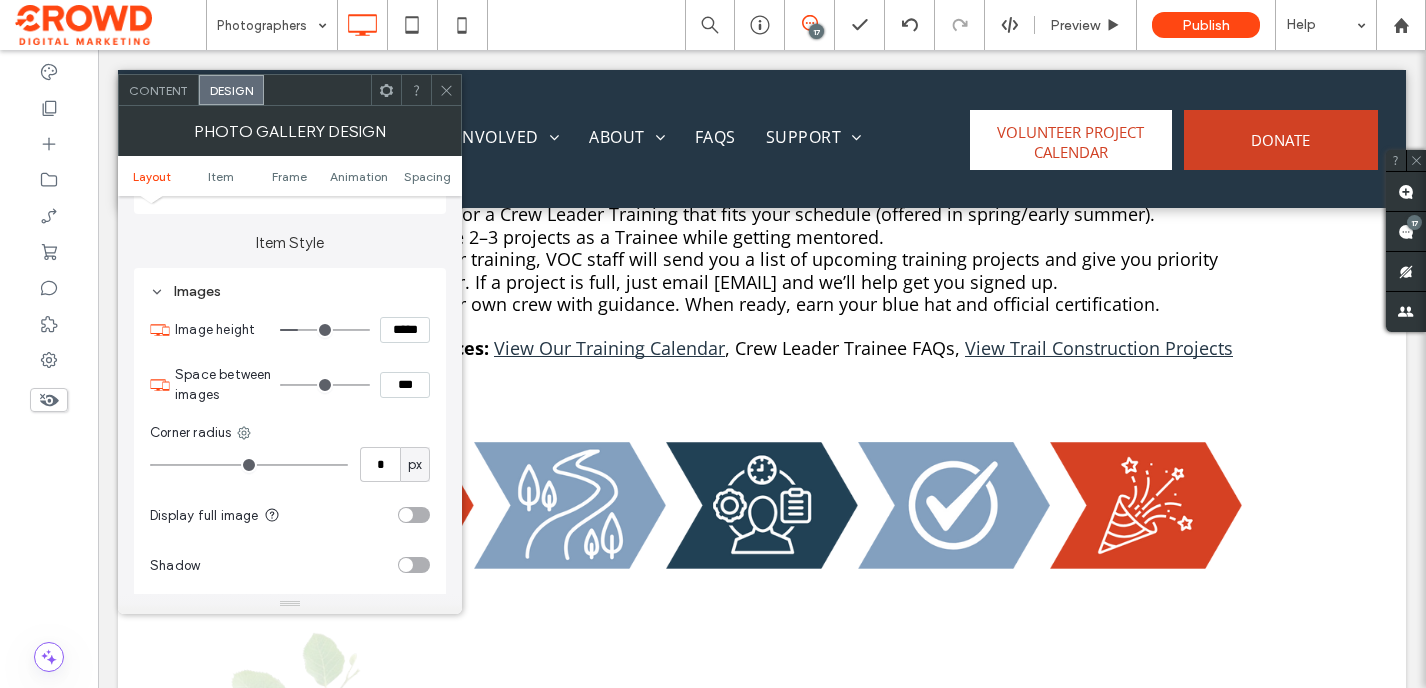 scroll, scrollTop: 720, scrollLeft: 0, axis: vertical 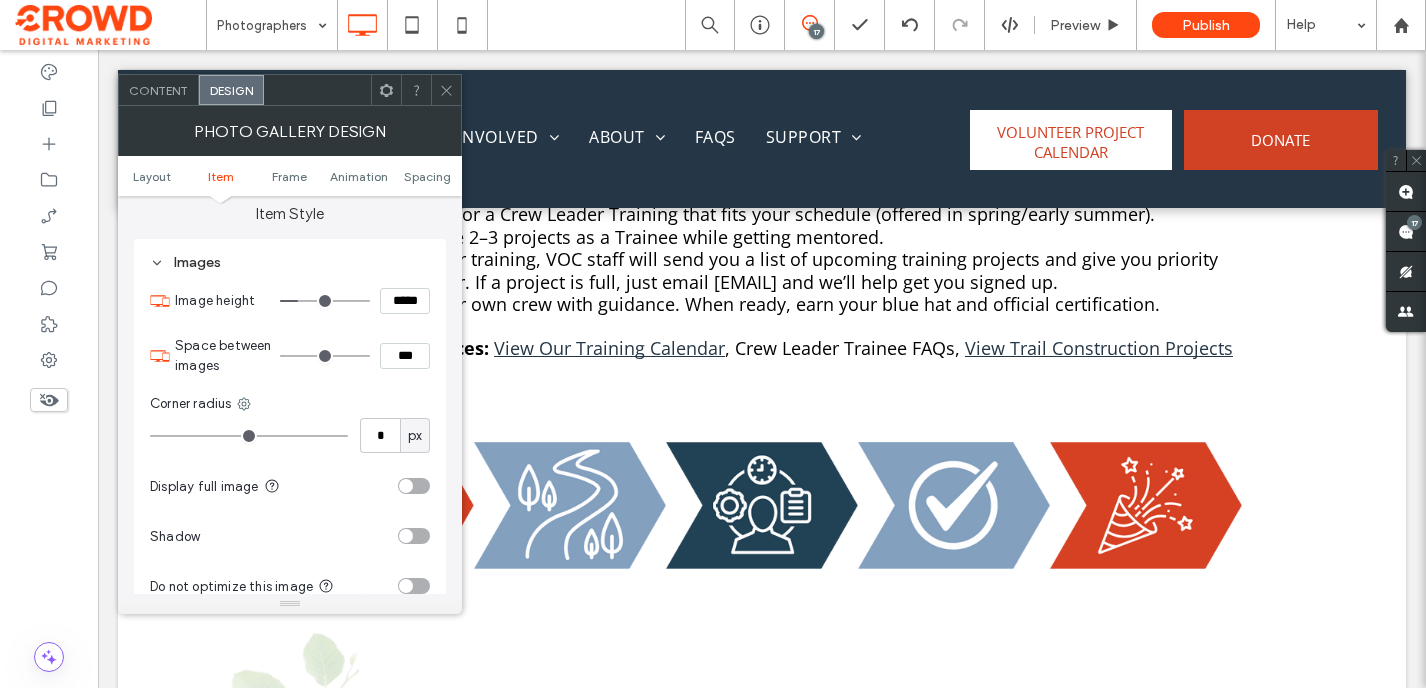 click at bounding box center [414, 486] 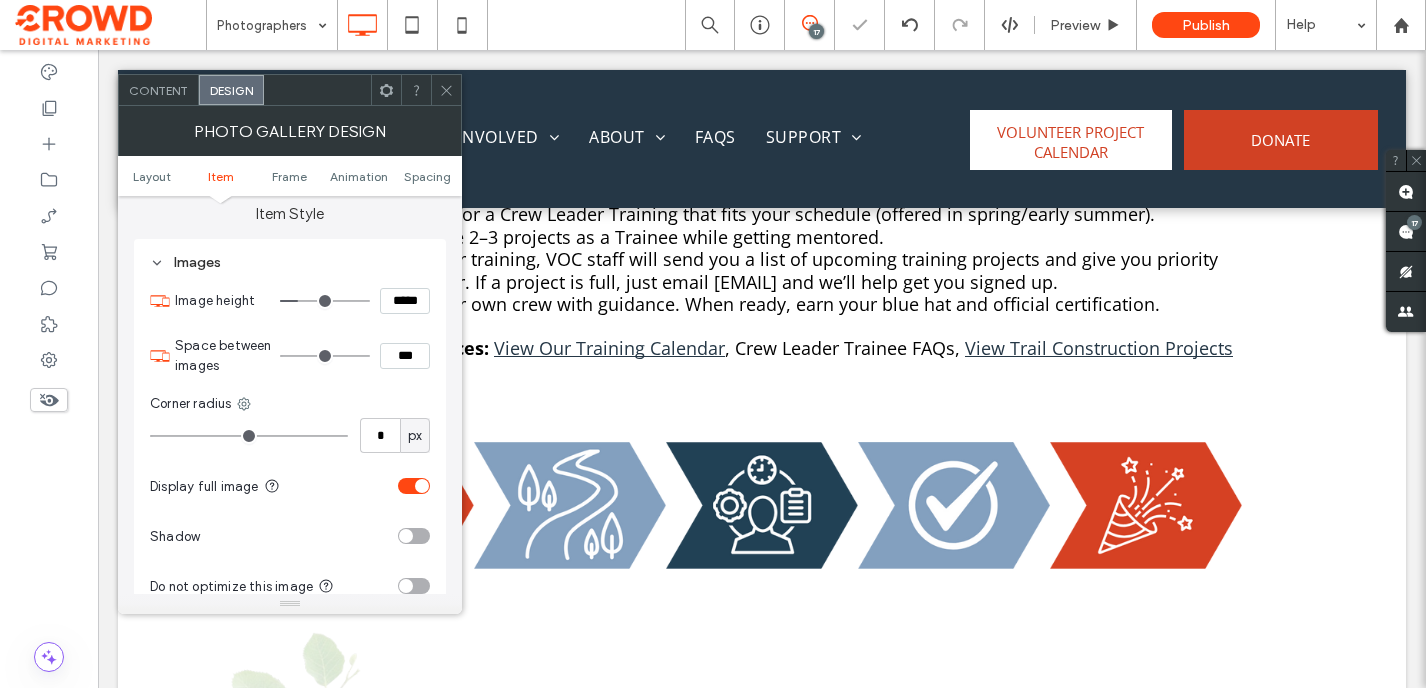 click at bounding box center (446, 90) 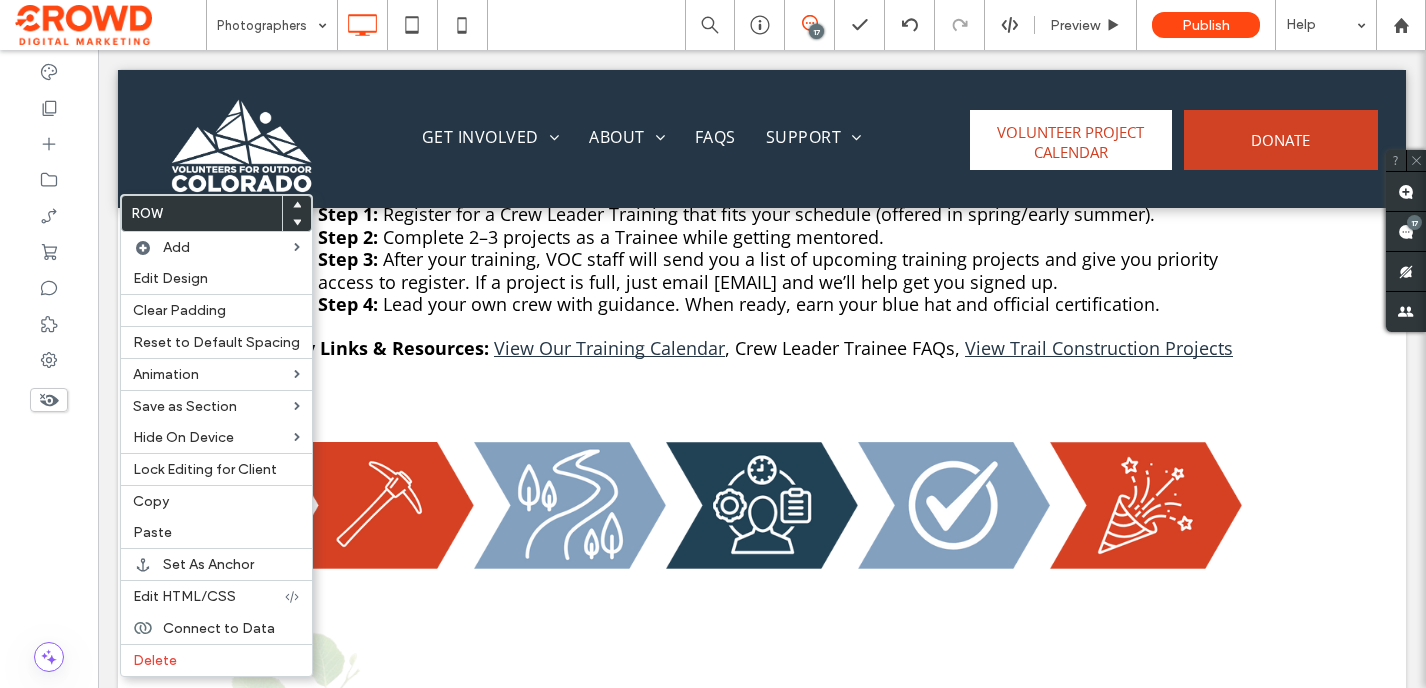 click 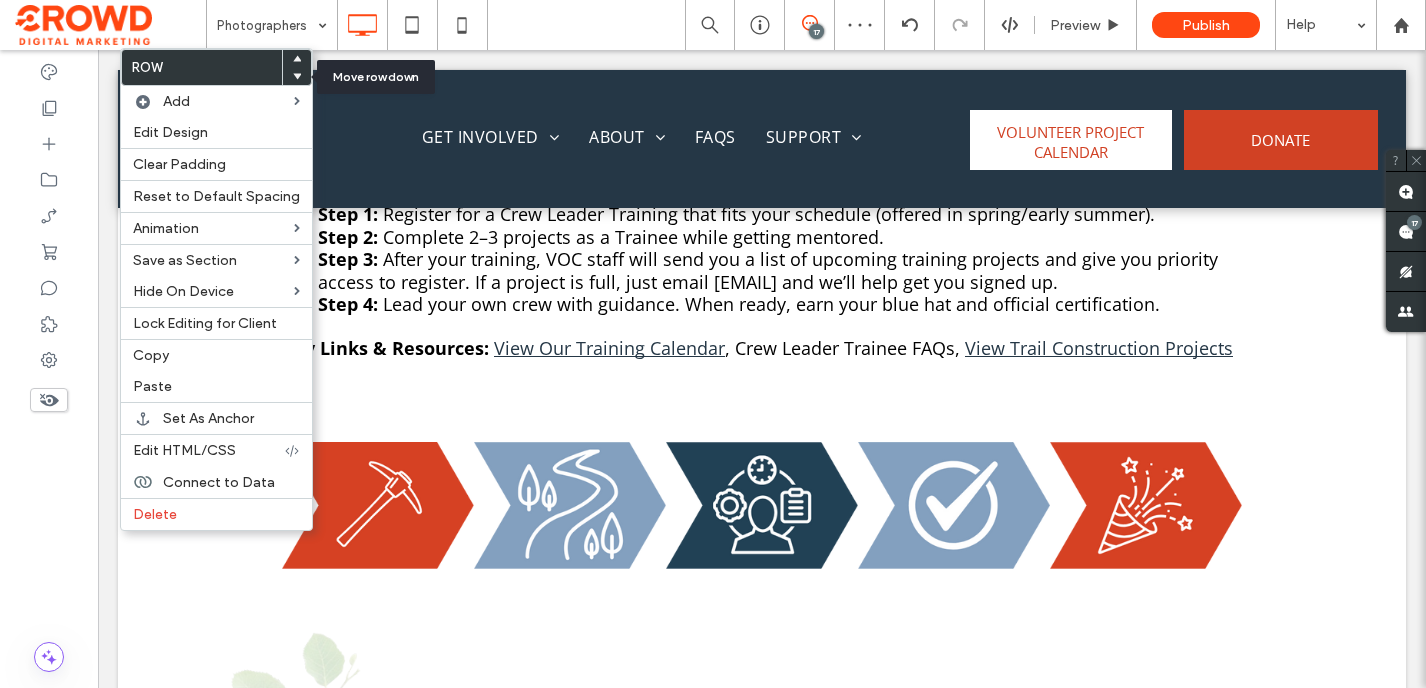 click 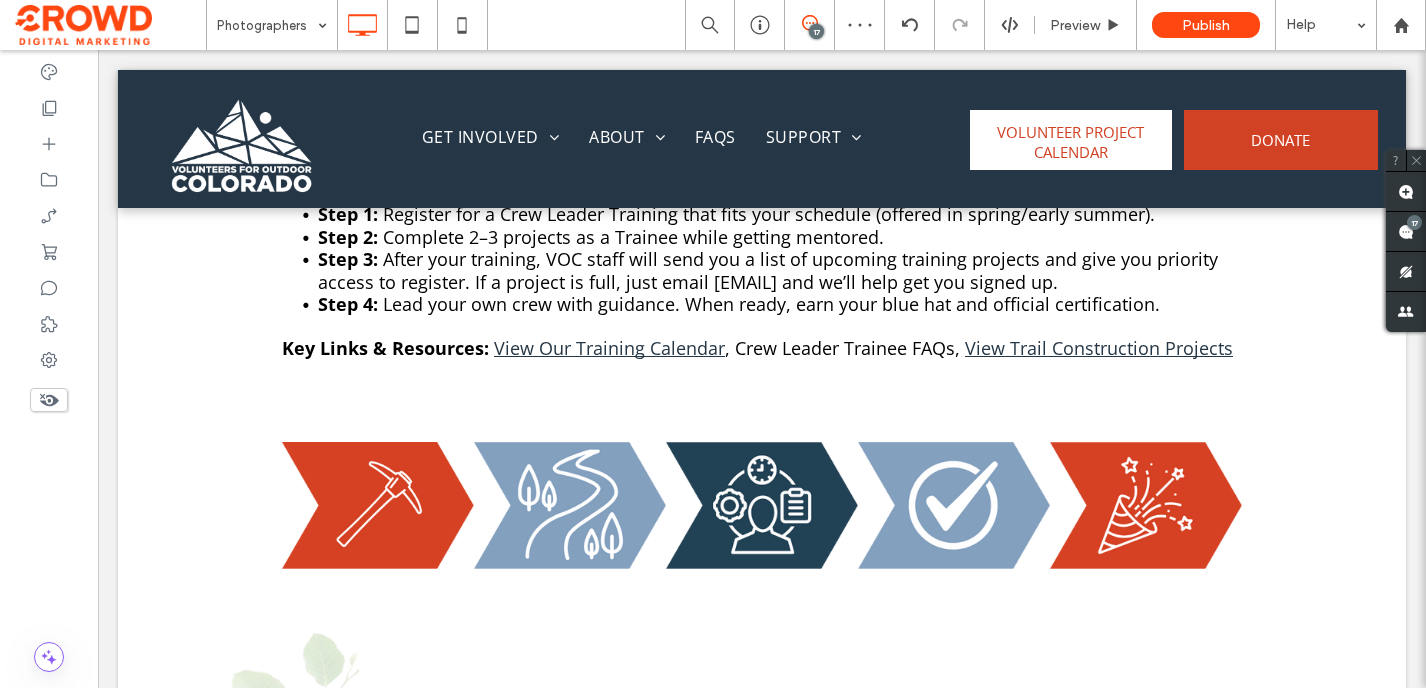 type on "*********" 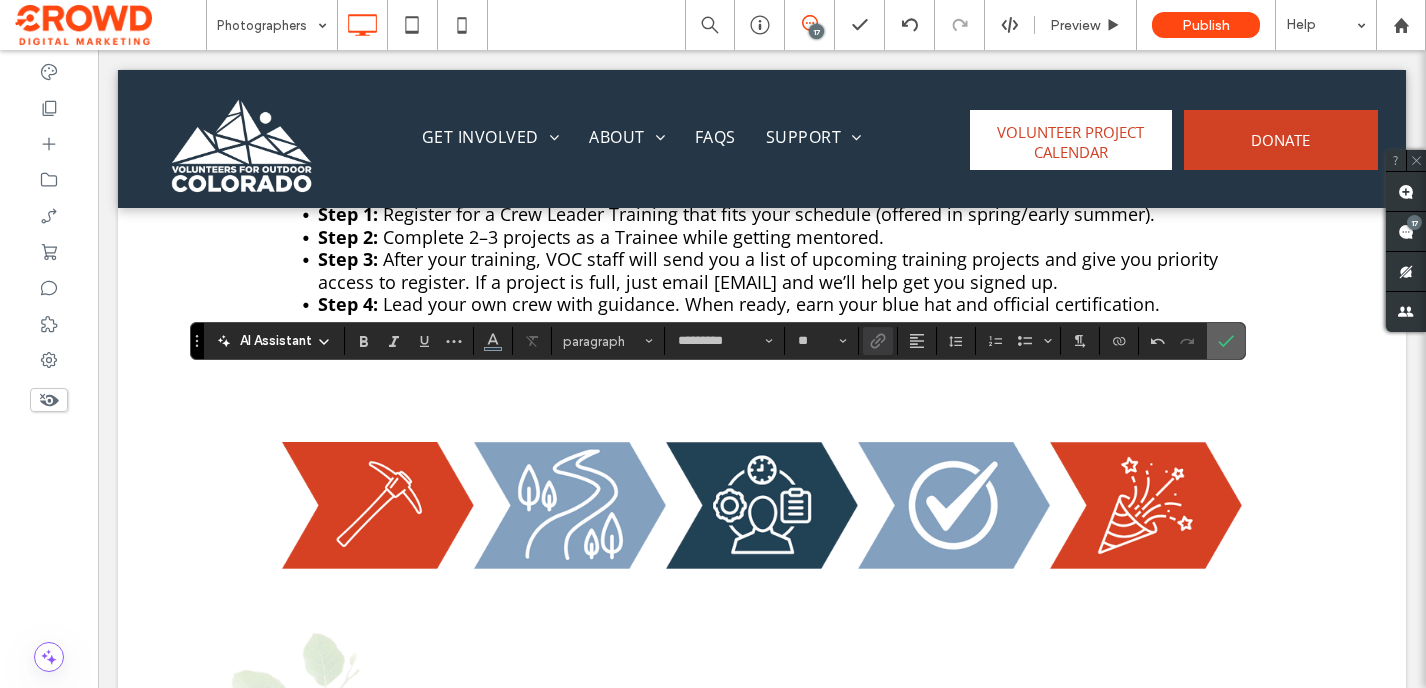 click 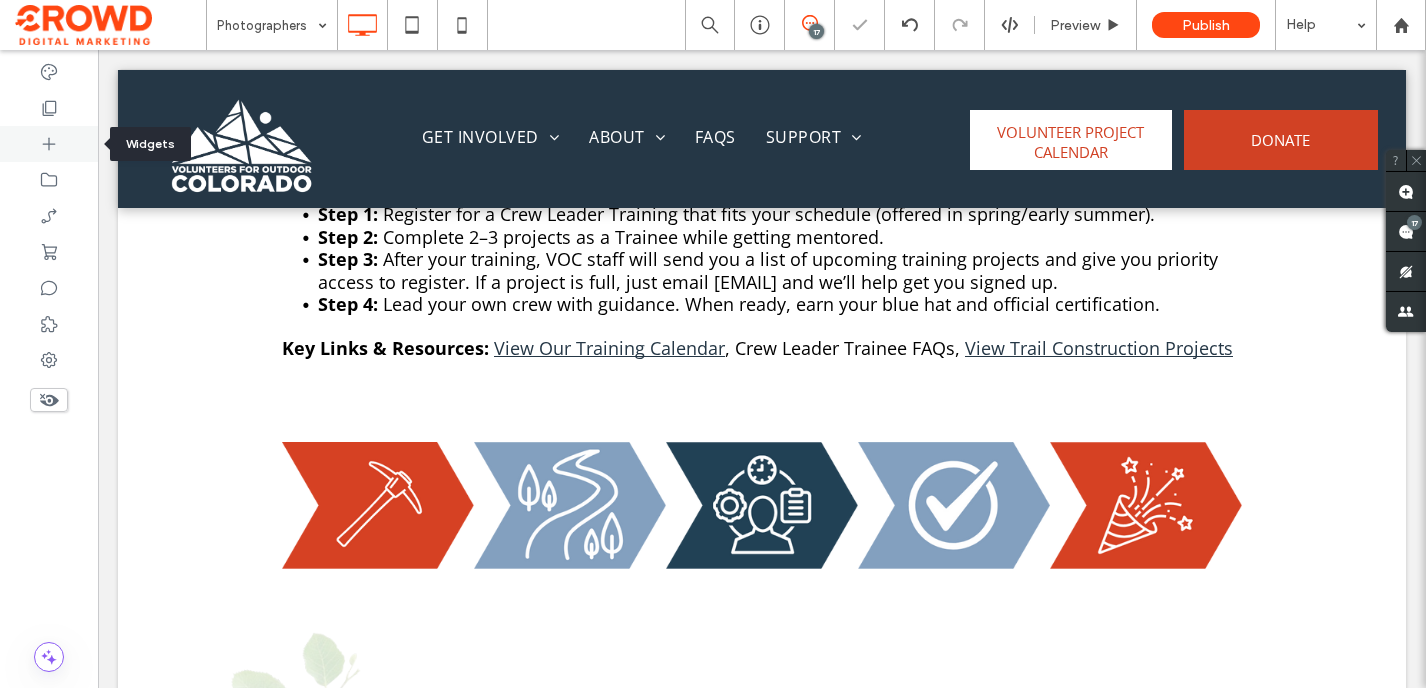 click at bounding box center [49, 144] 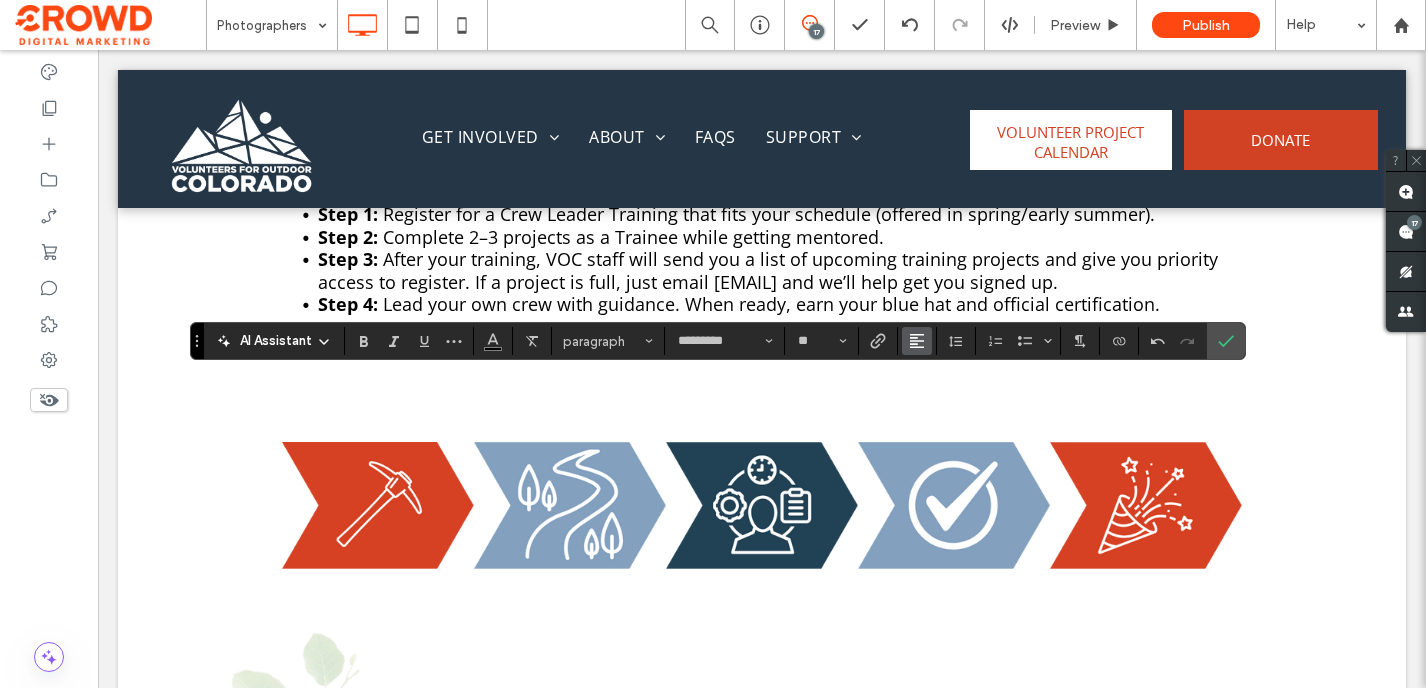click 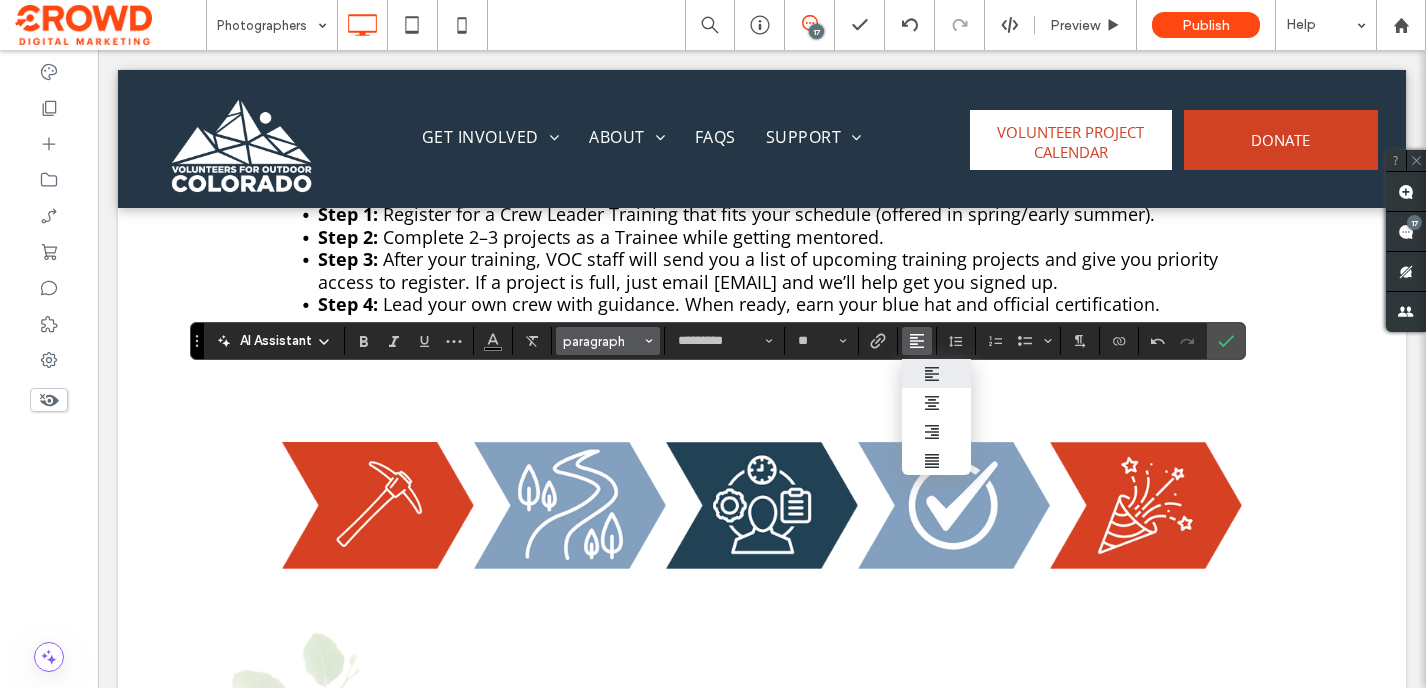 click 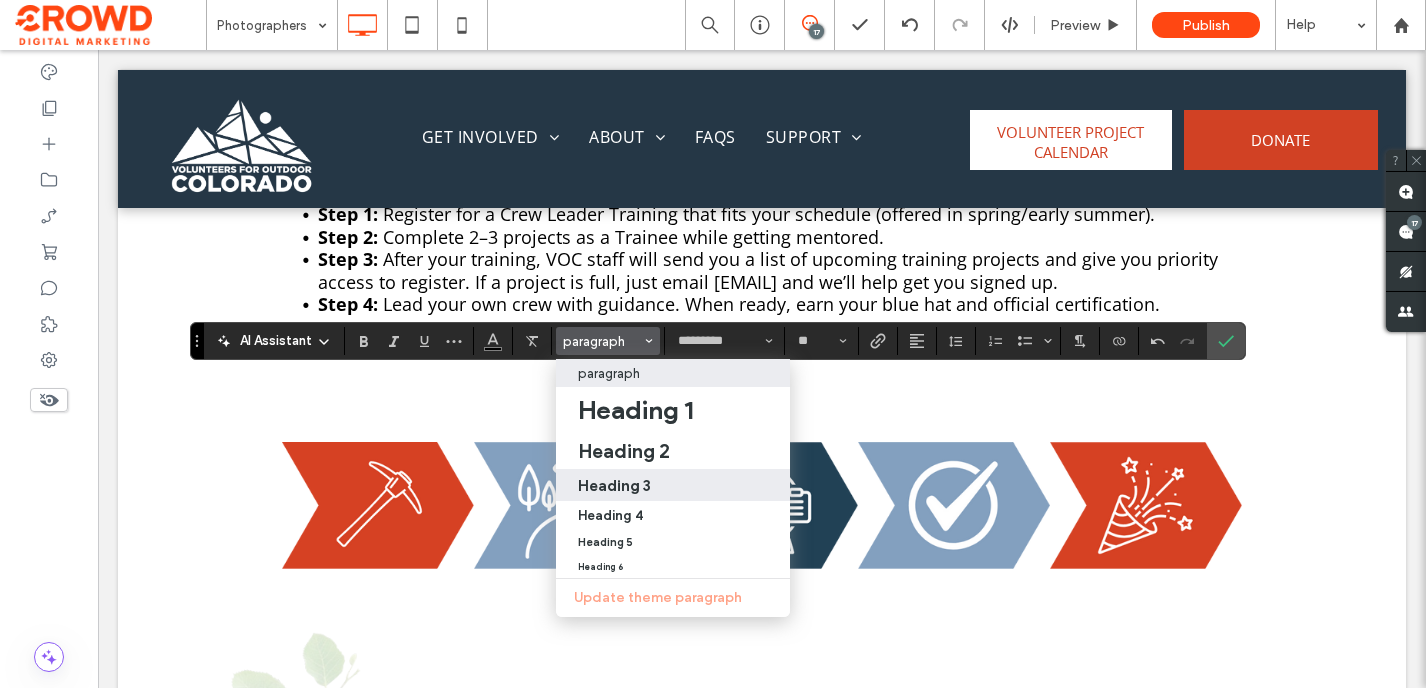 click on "Heading 3" at bounding box center [673, 485] 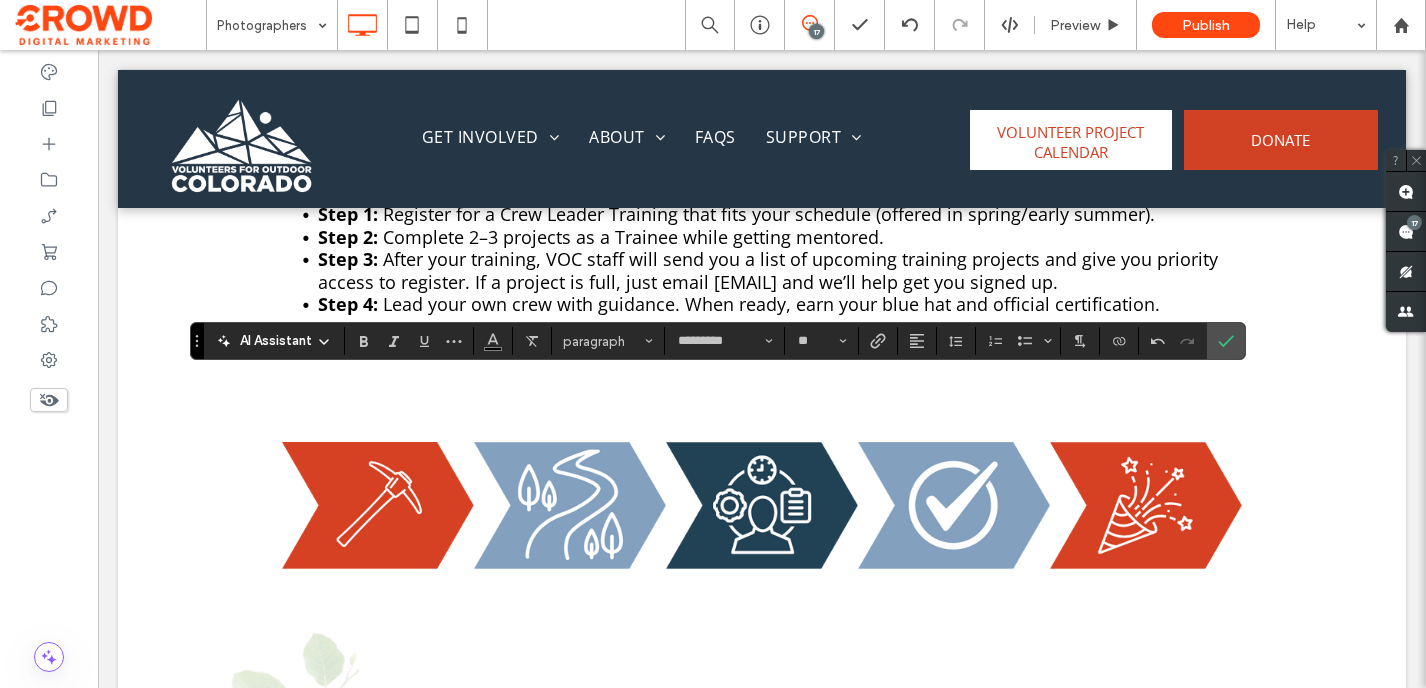 type on "**" 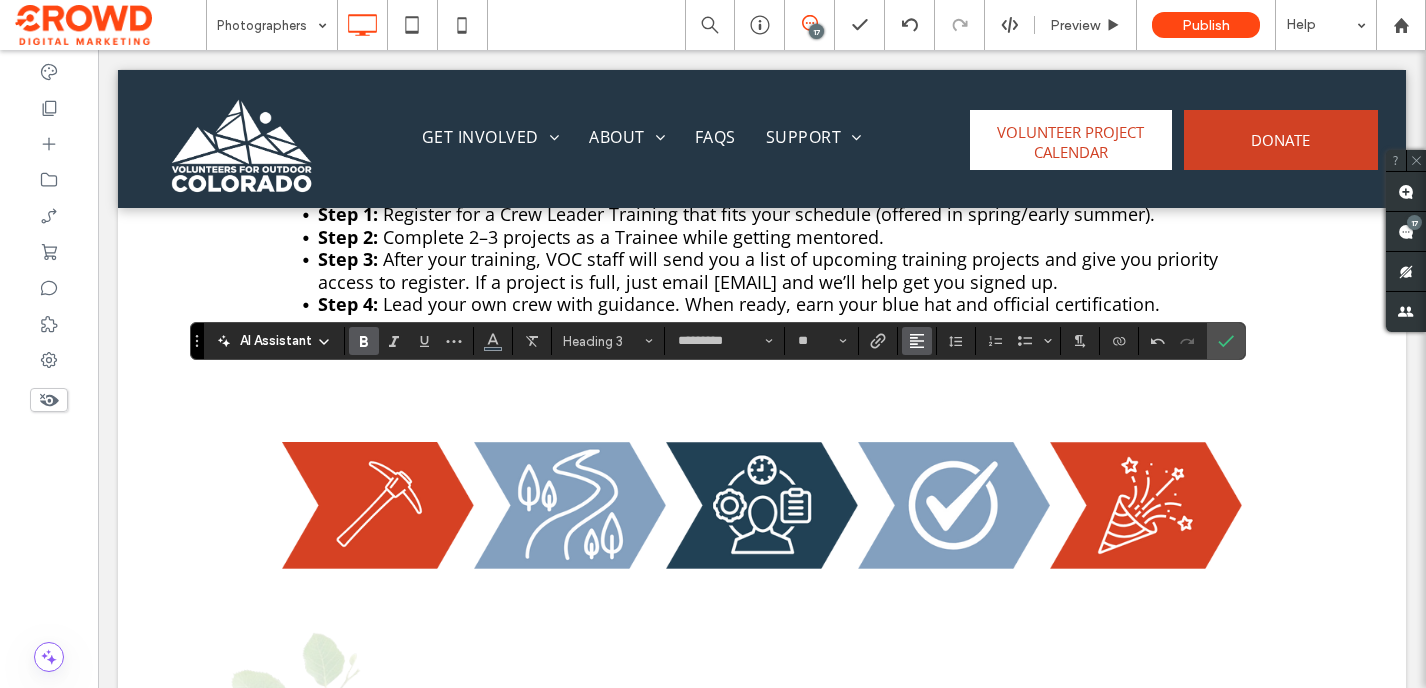 click 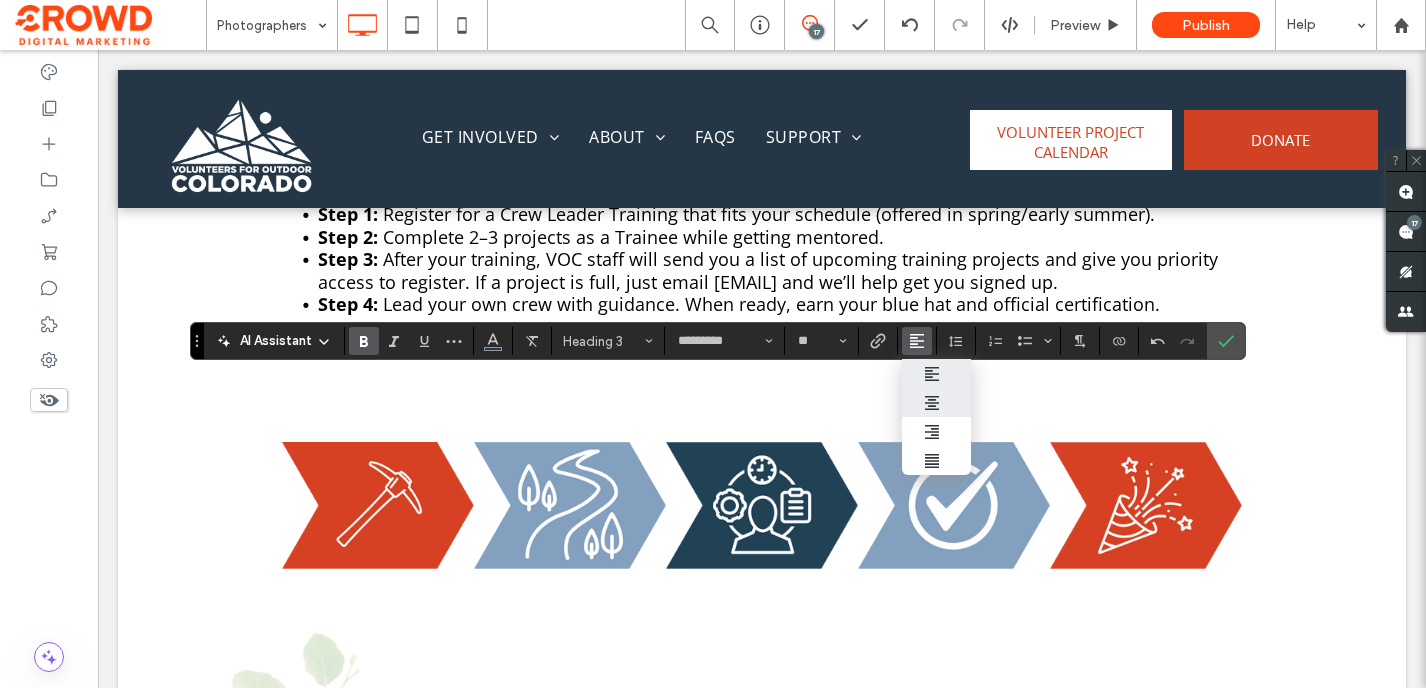 click 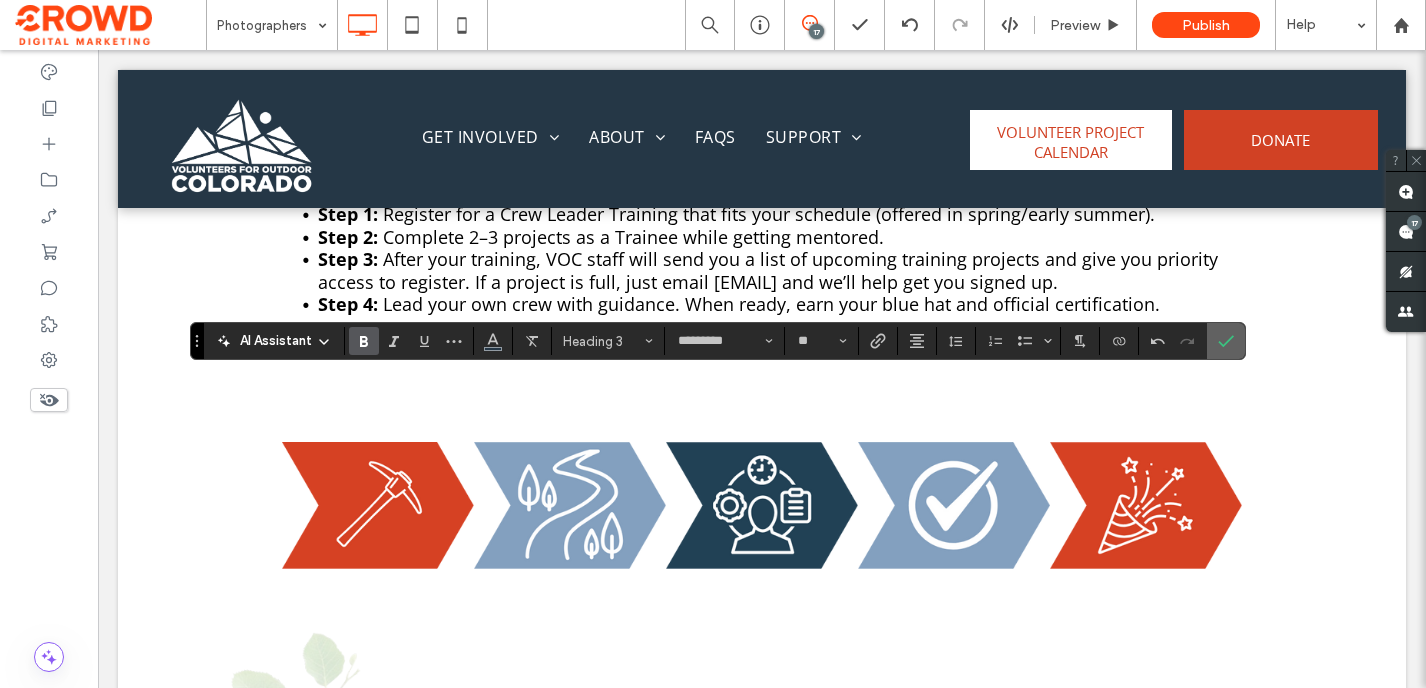 click at bounding box center (1222, 341) 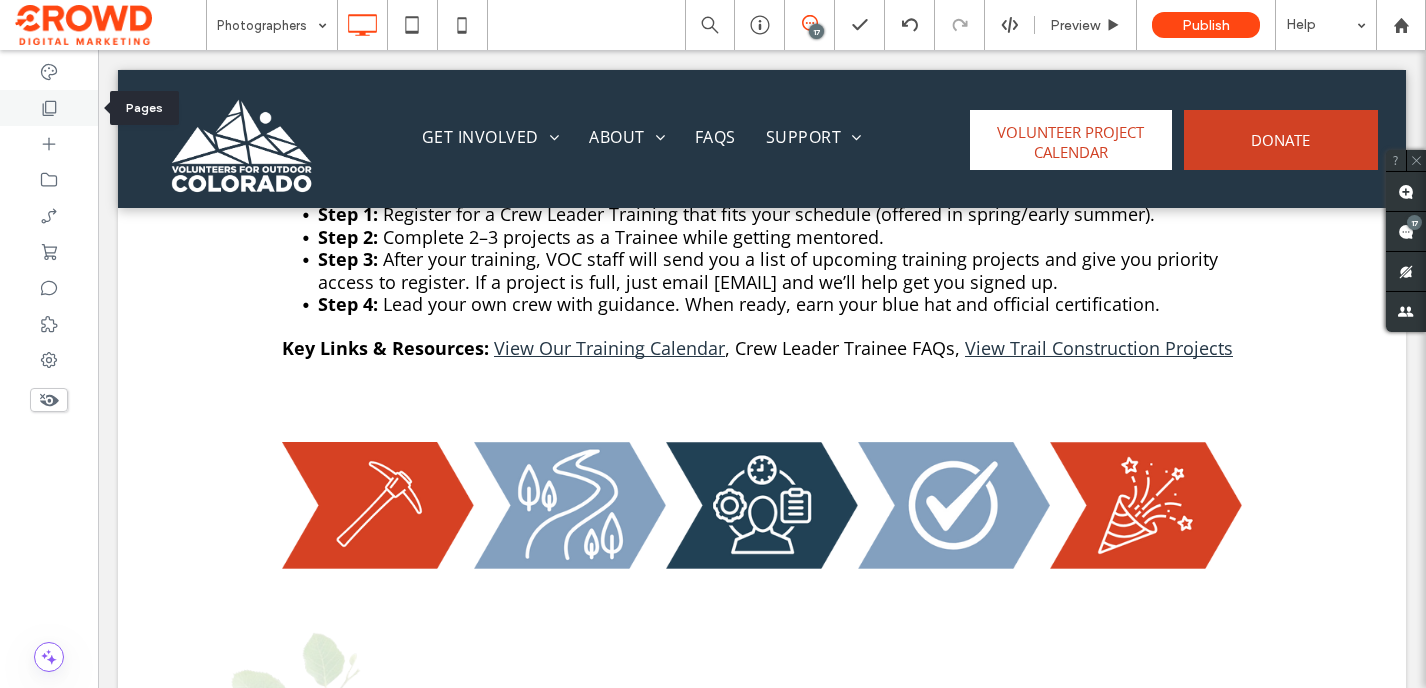 click 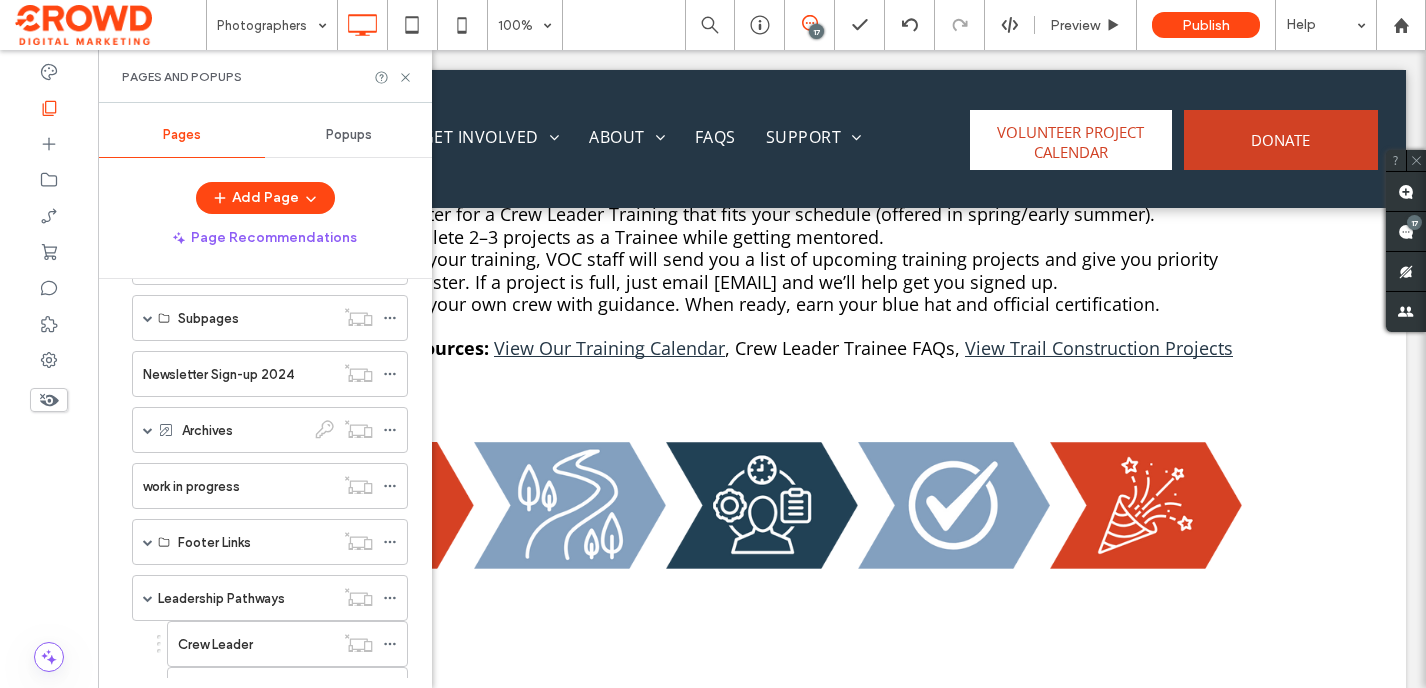 scroll, scrollTop: 1575, scrollLeft: 0, axis: vertical 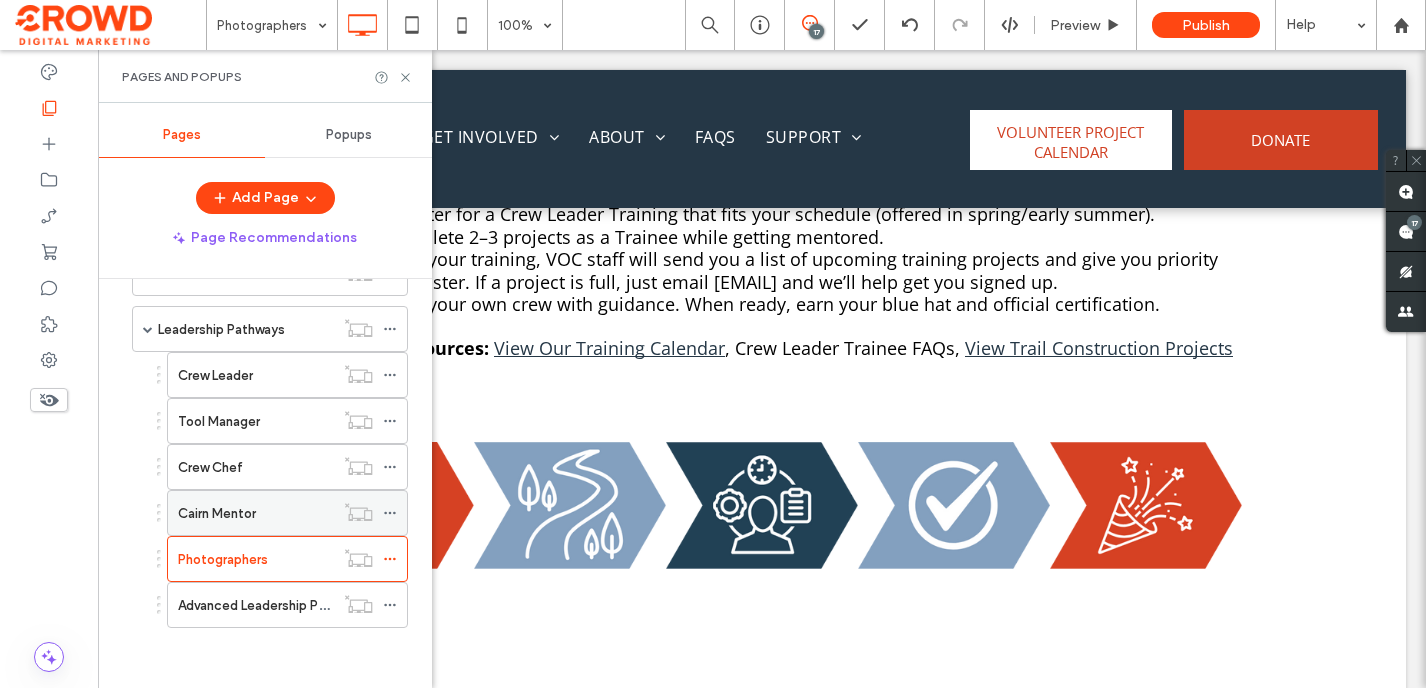 click on "Cairn Mentor" at bounding box center (256, 513) 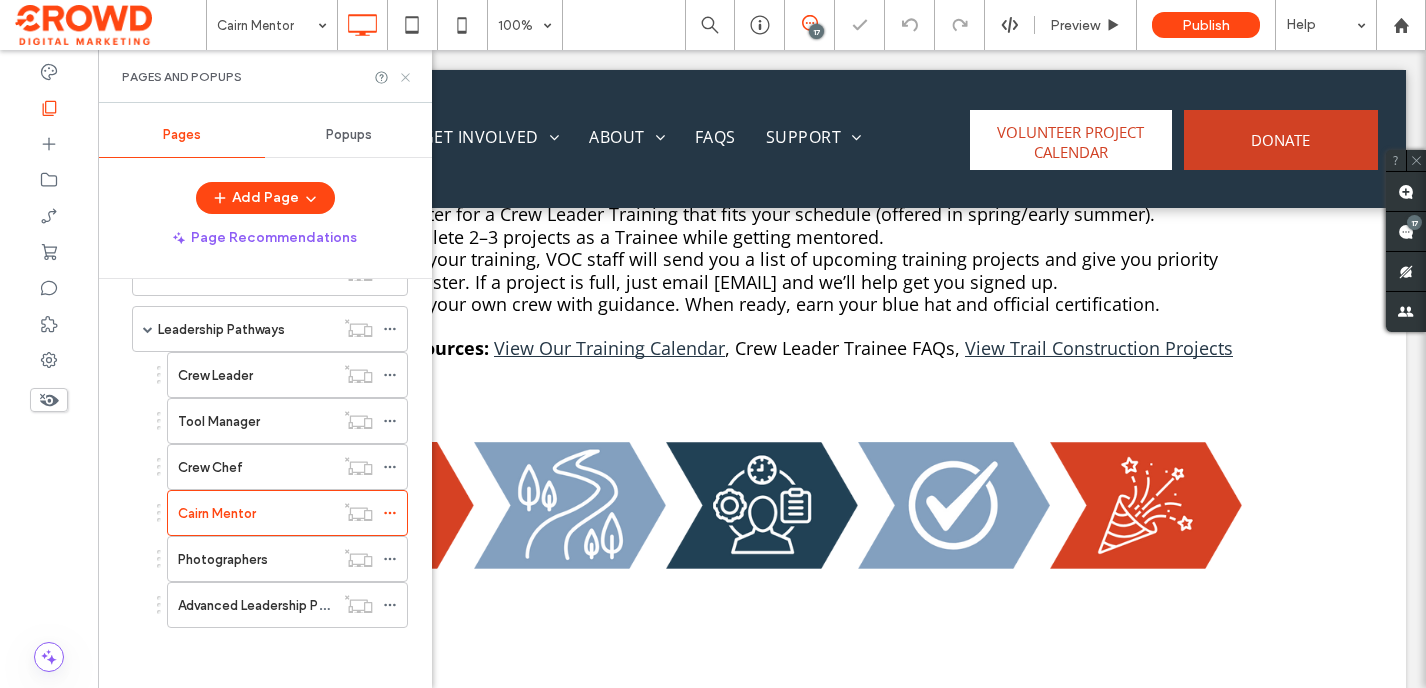click 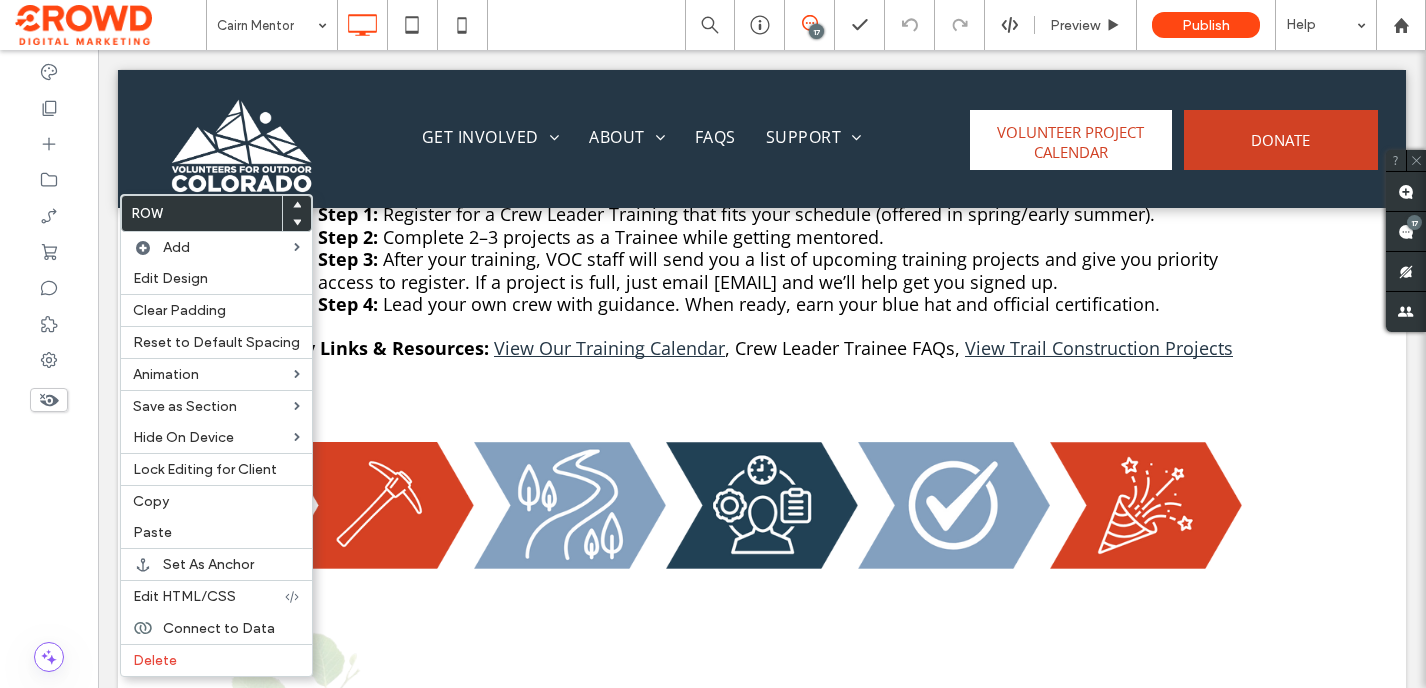 click 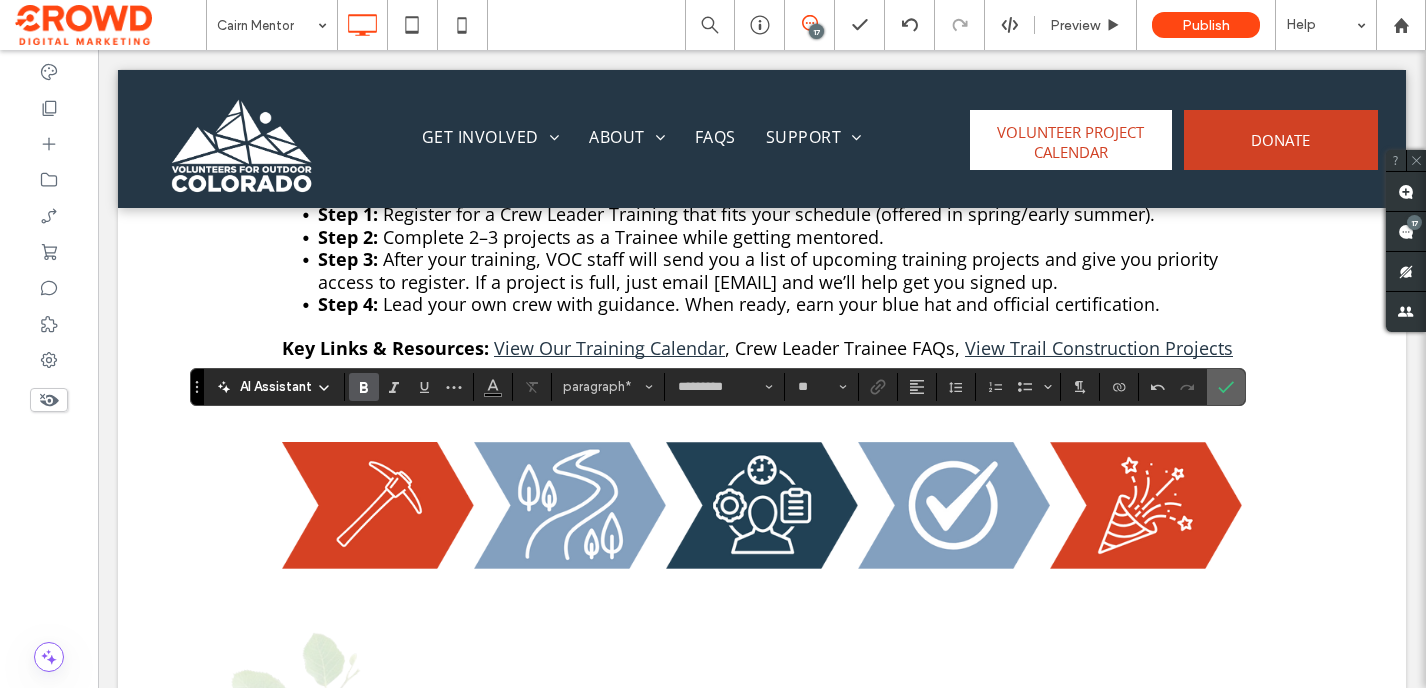 click 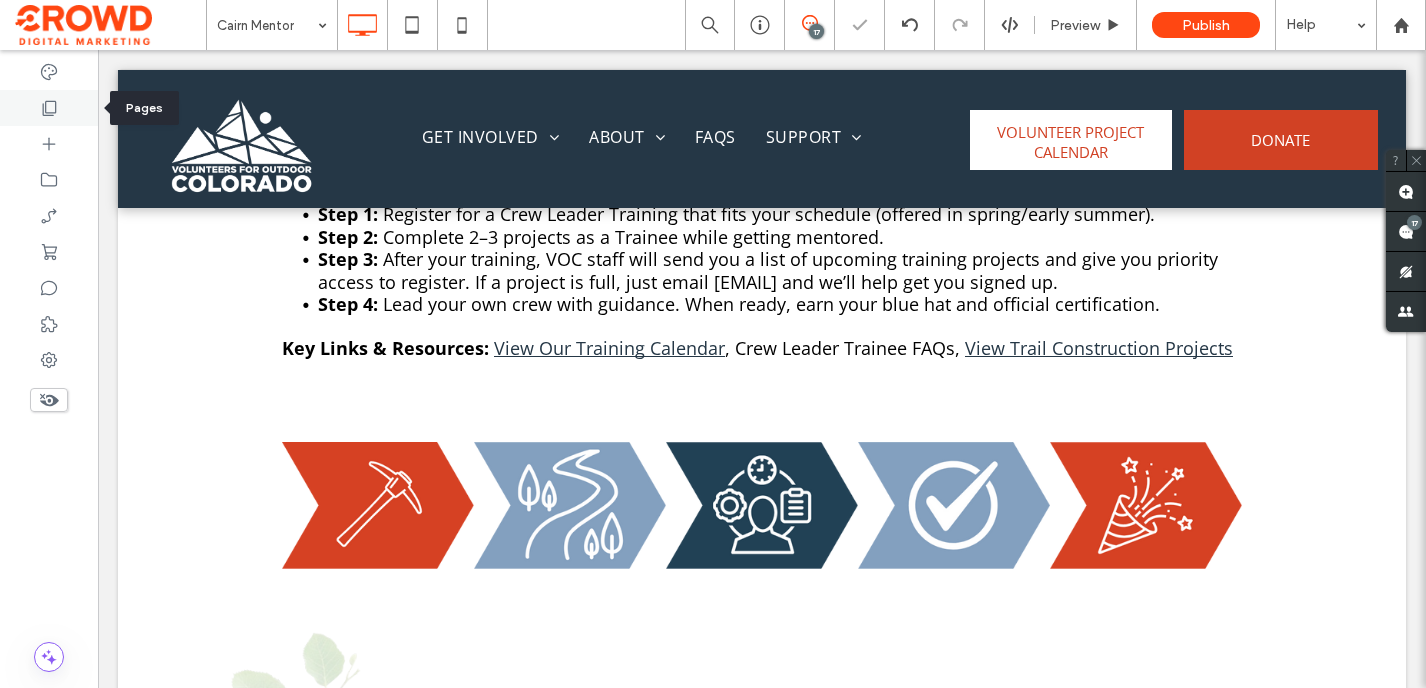 click 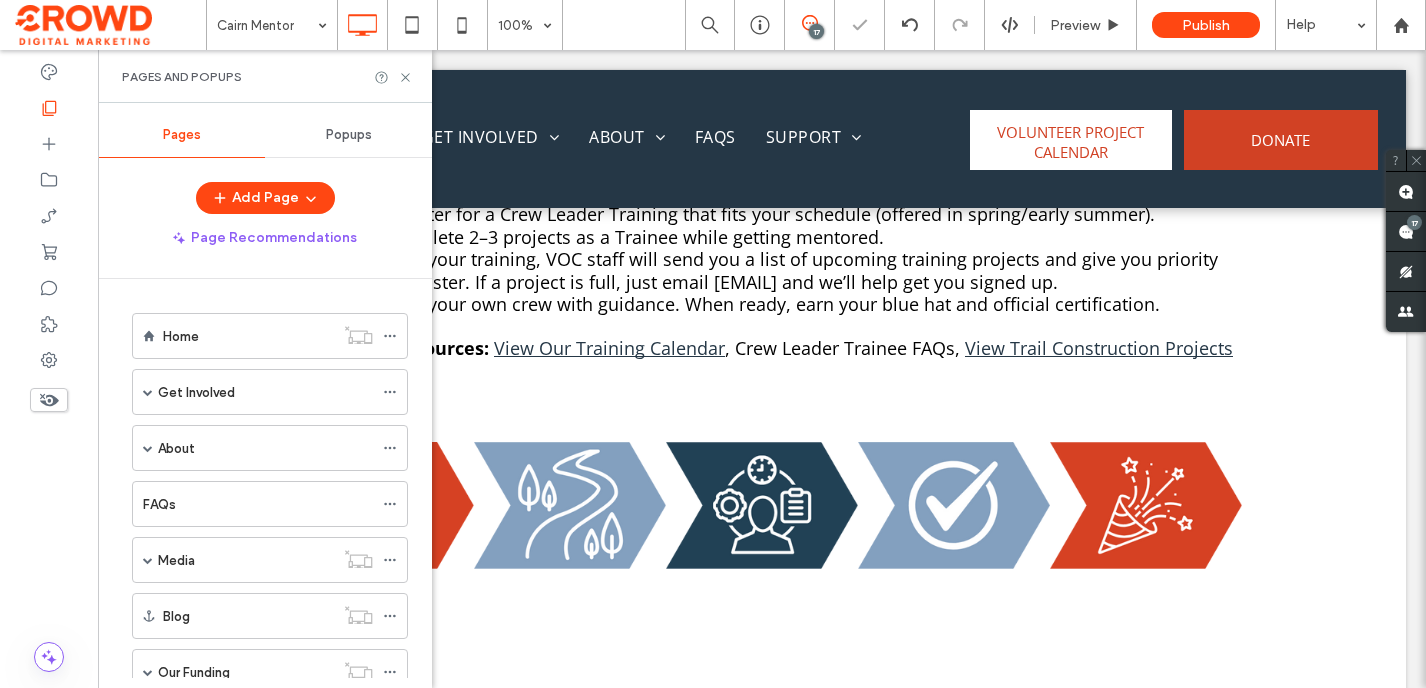 scroll, scrollTop: 237, scrollLeft: 0, axis: vertical 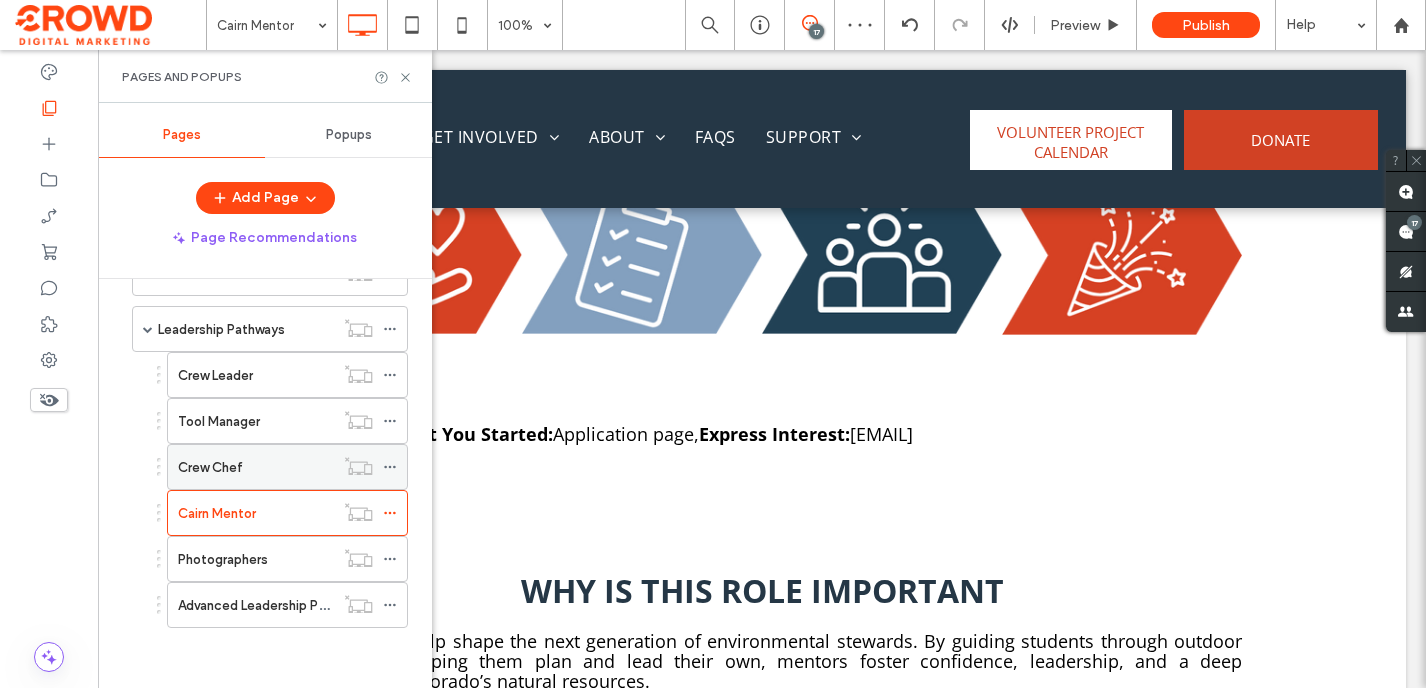click on "Crew Chef" at bounding box center (256, 467) 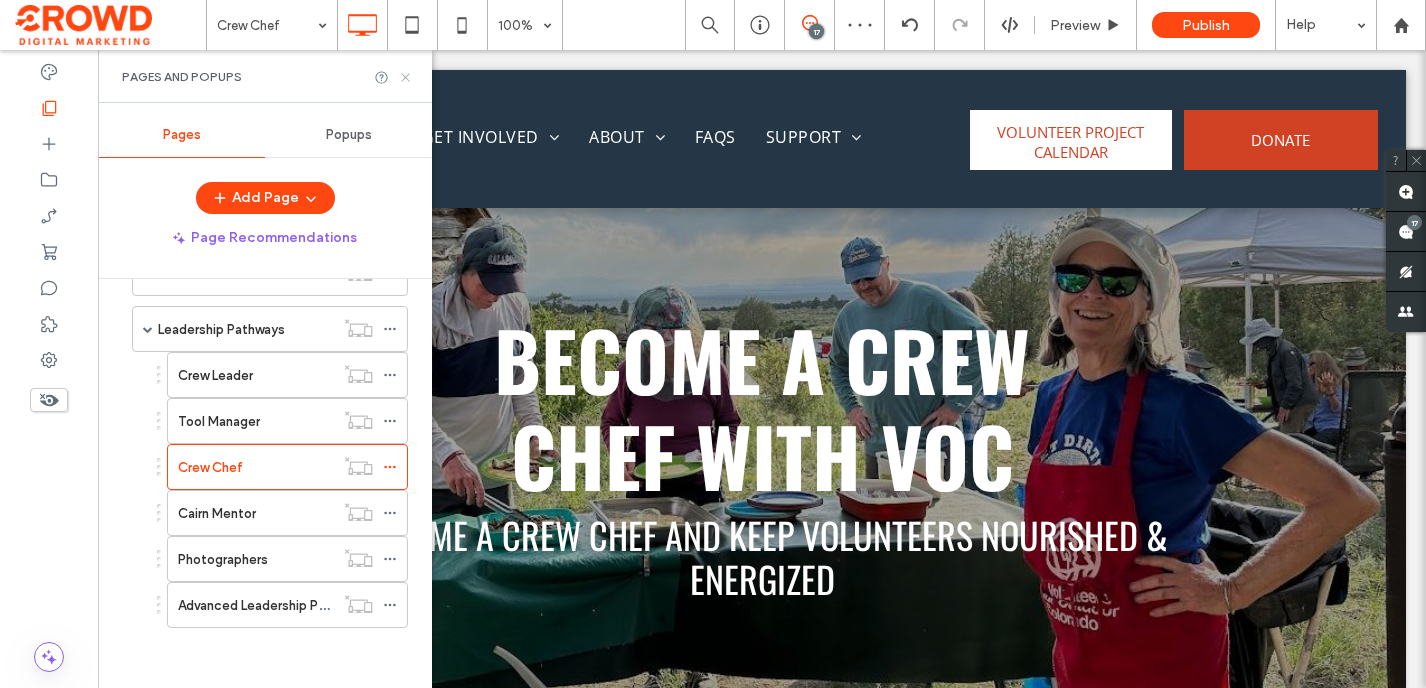 scroll, scrollTop: 0, scrollLeft: 0, axis: both 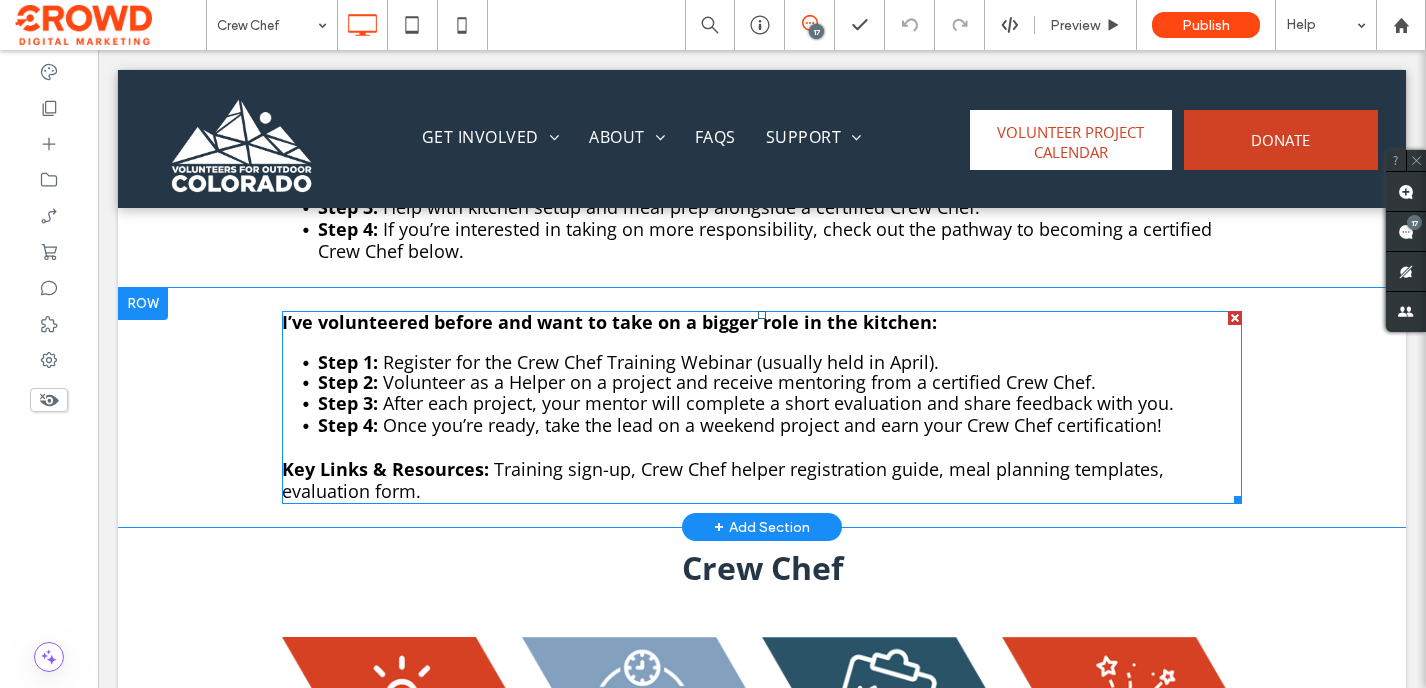 click on "Training sign-up, Crew Chef helper registration guide, meal planning templates, evaluation form." at bounding box center [723, 480] 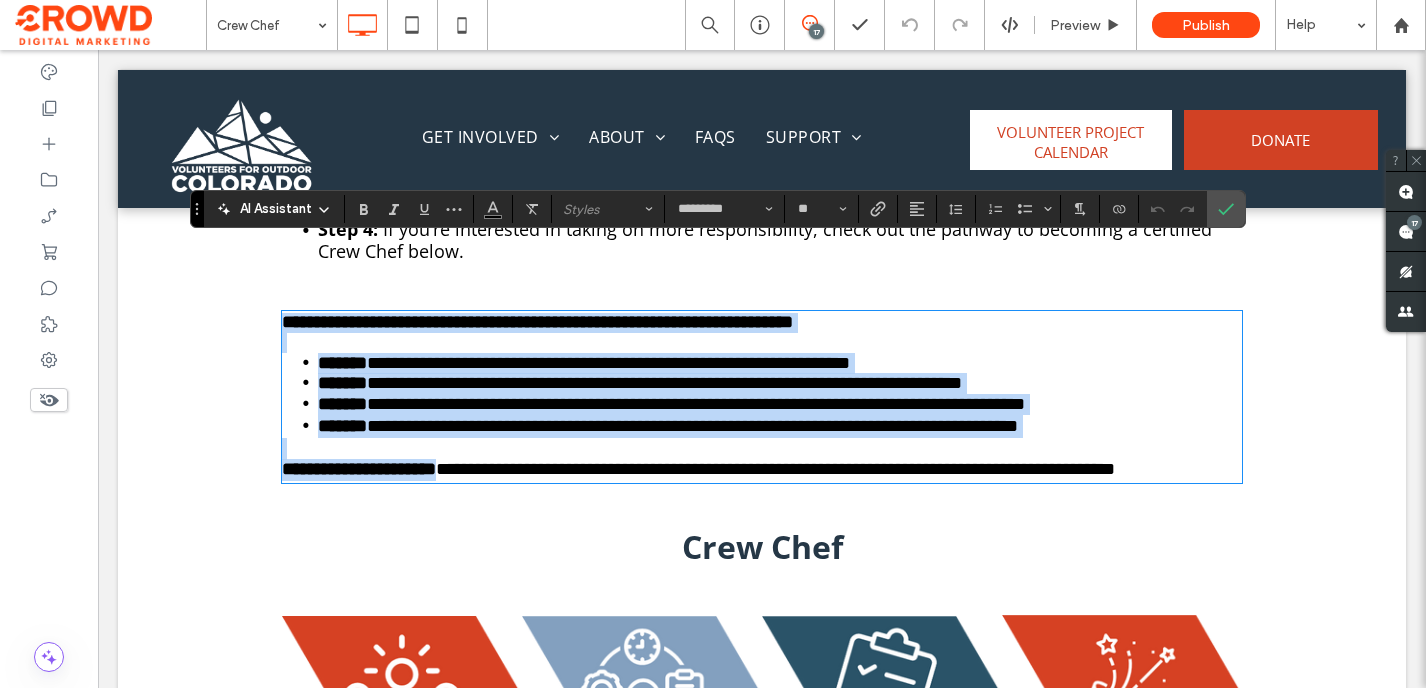 click on "**********" at bounding box center [359, 469] 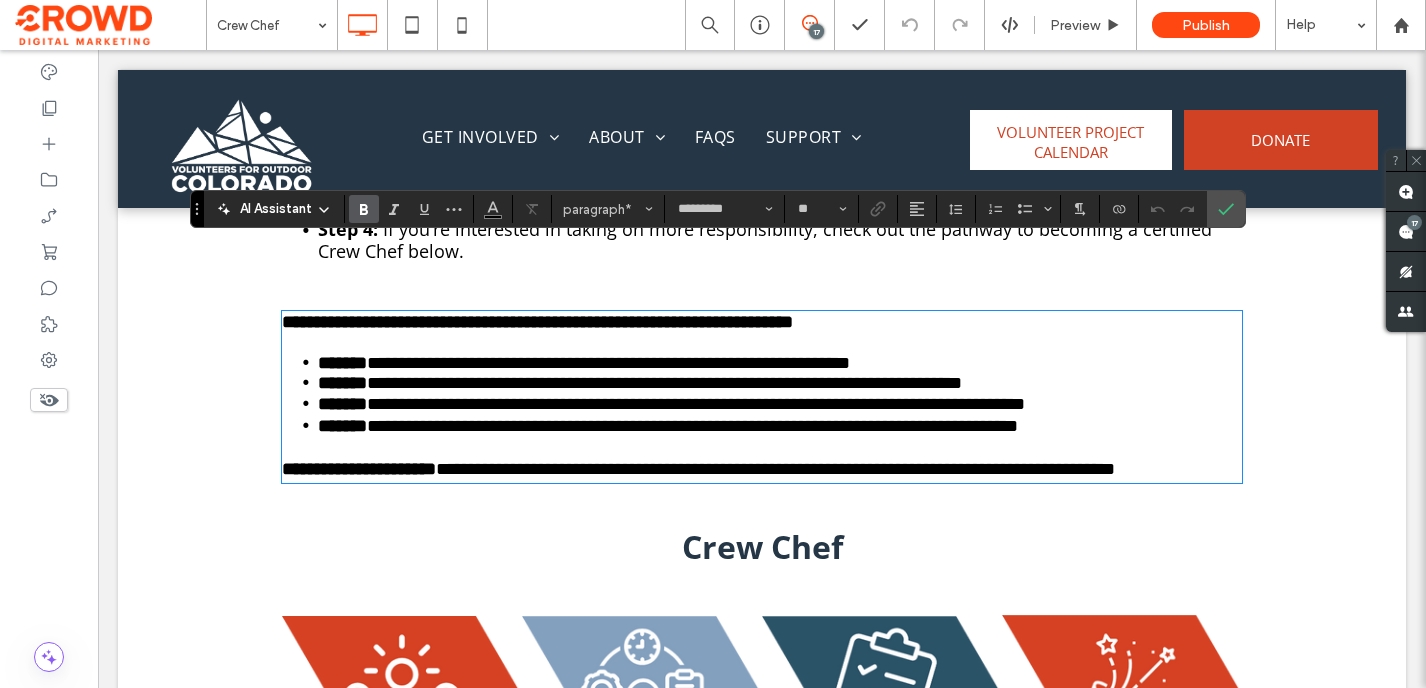 scroll, scrollTop: 1, scrollLeft: 0, axis: vertical 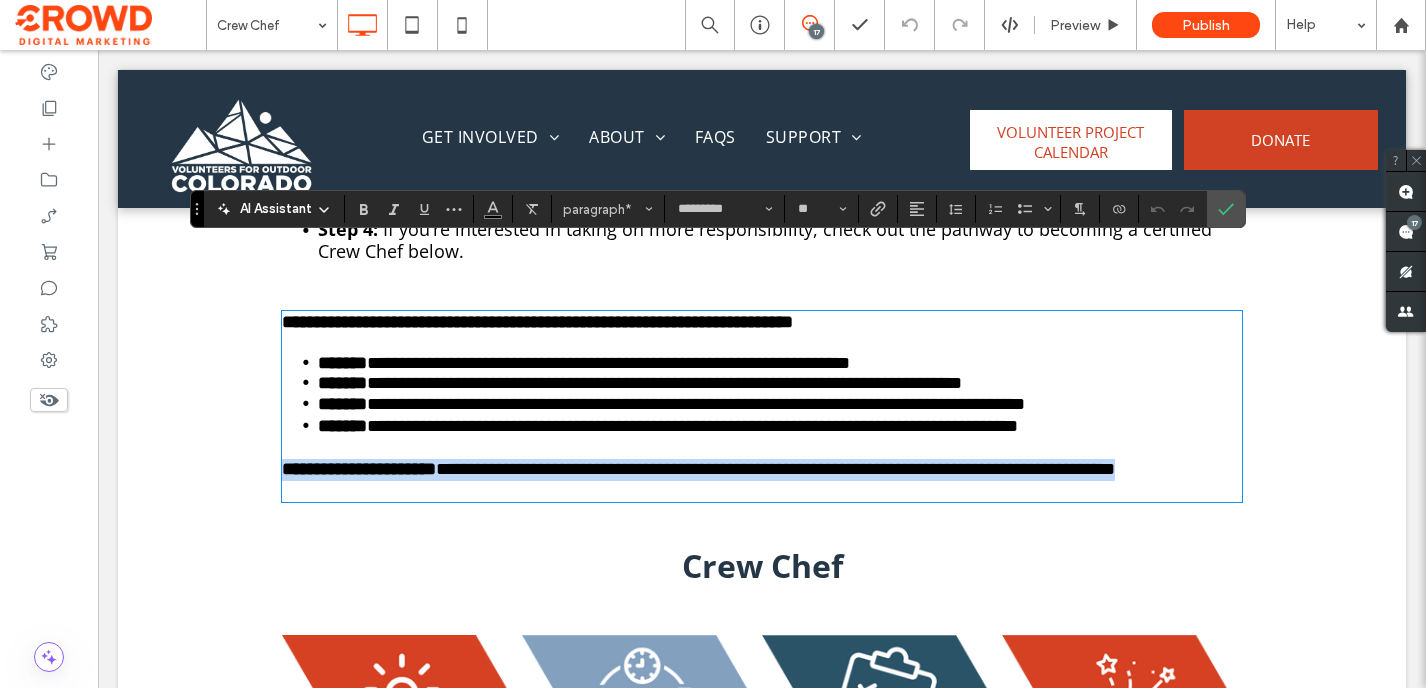 drag, startPoint x: 424, startPoint y: 419, endPoint x: 285, endPoint y: 405, distance: 139.70326 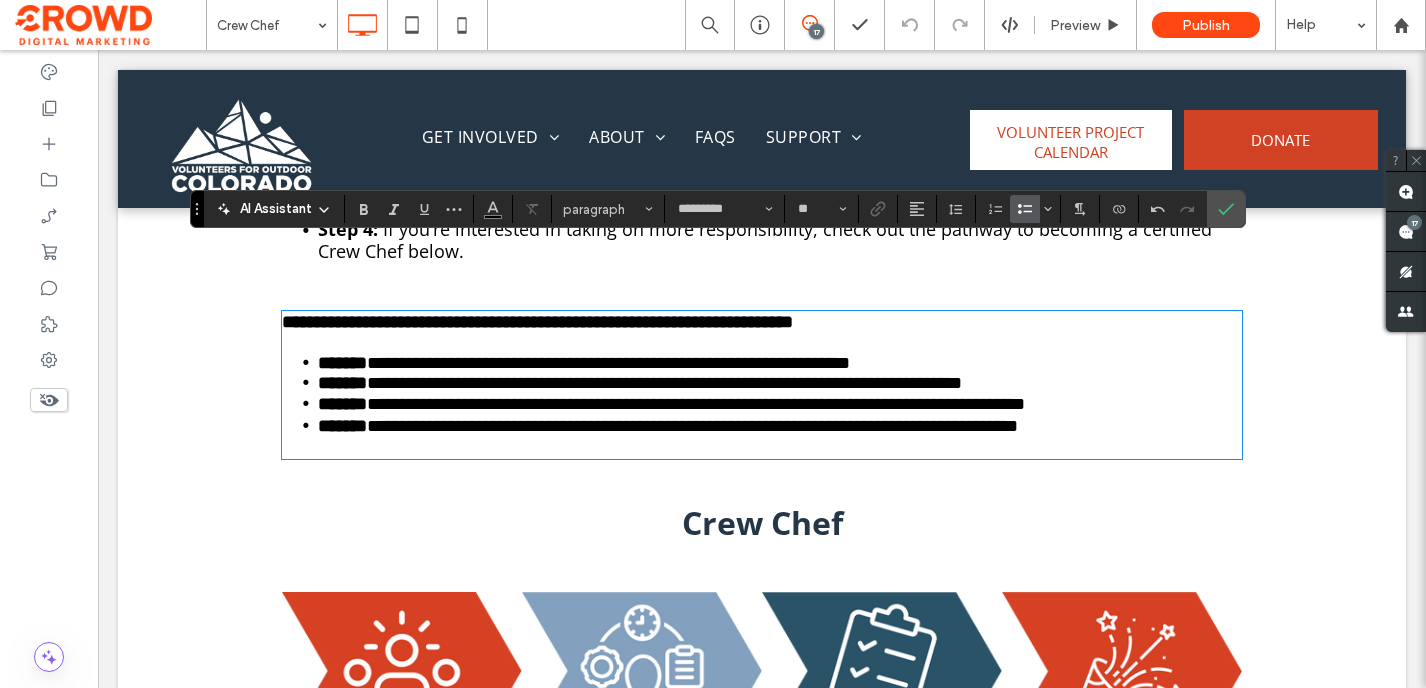 scroll, scrollTop: 1, scrollLeft: 0, axis: vertical 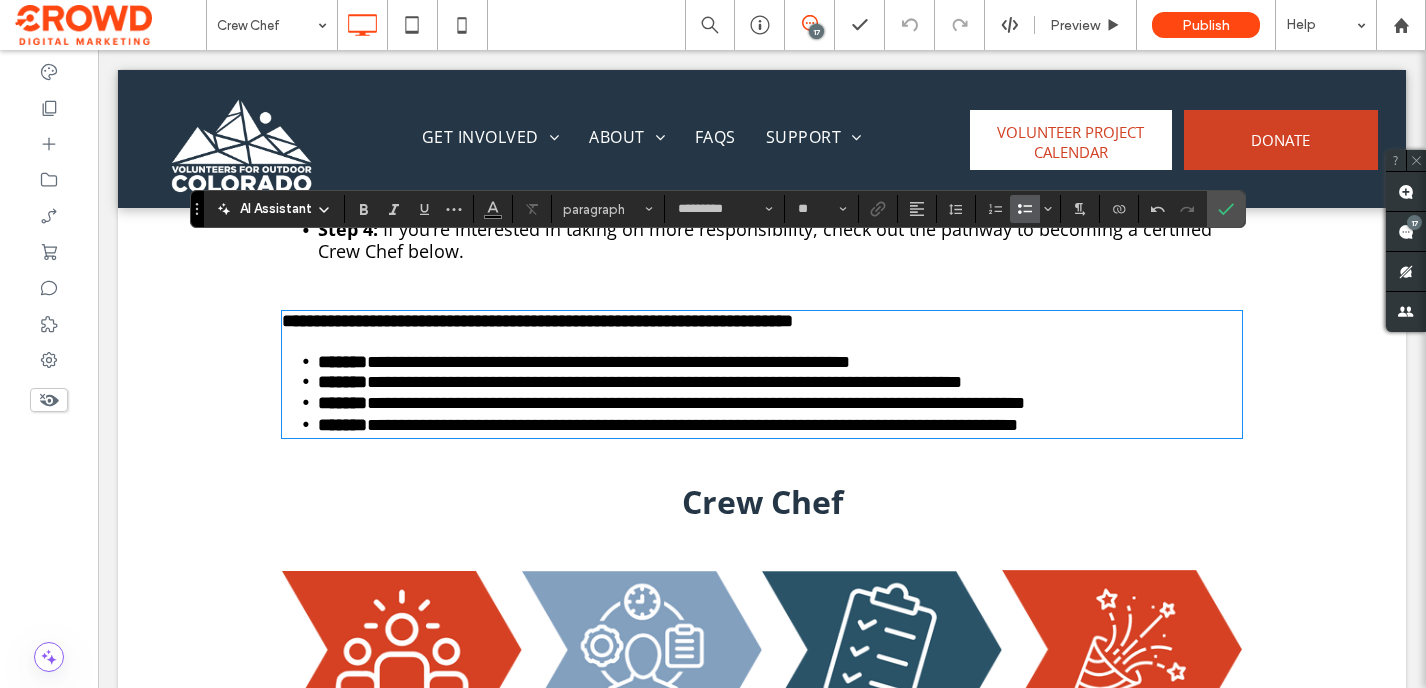 click on "AI Assistant paragraph ********* **" at bounding box center (717, 209) 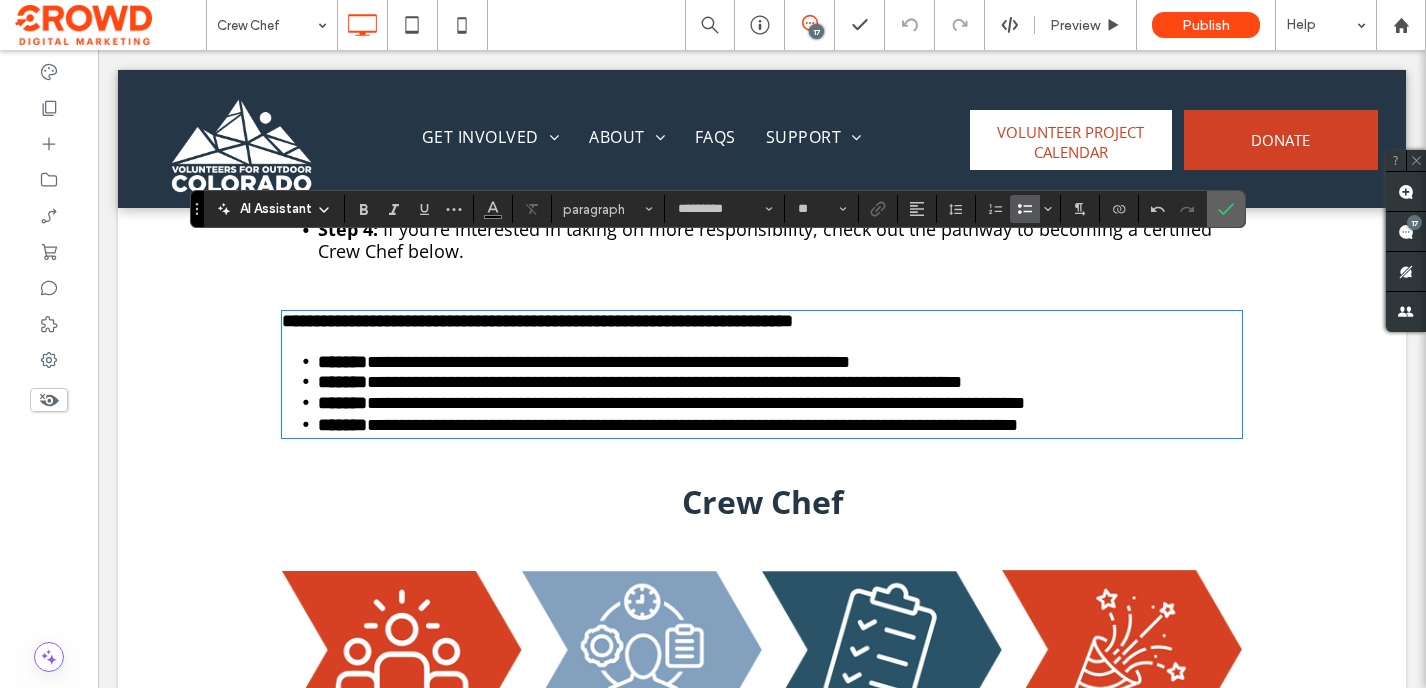 click 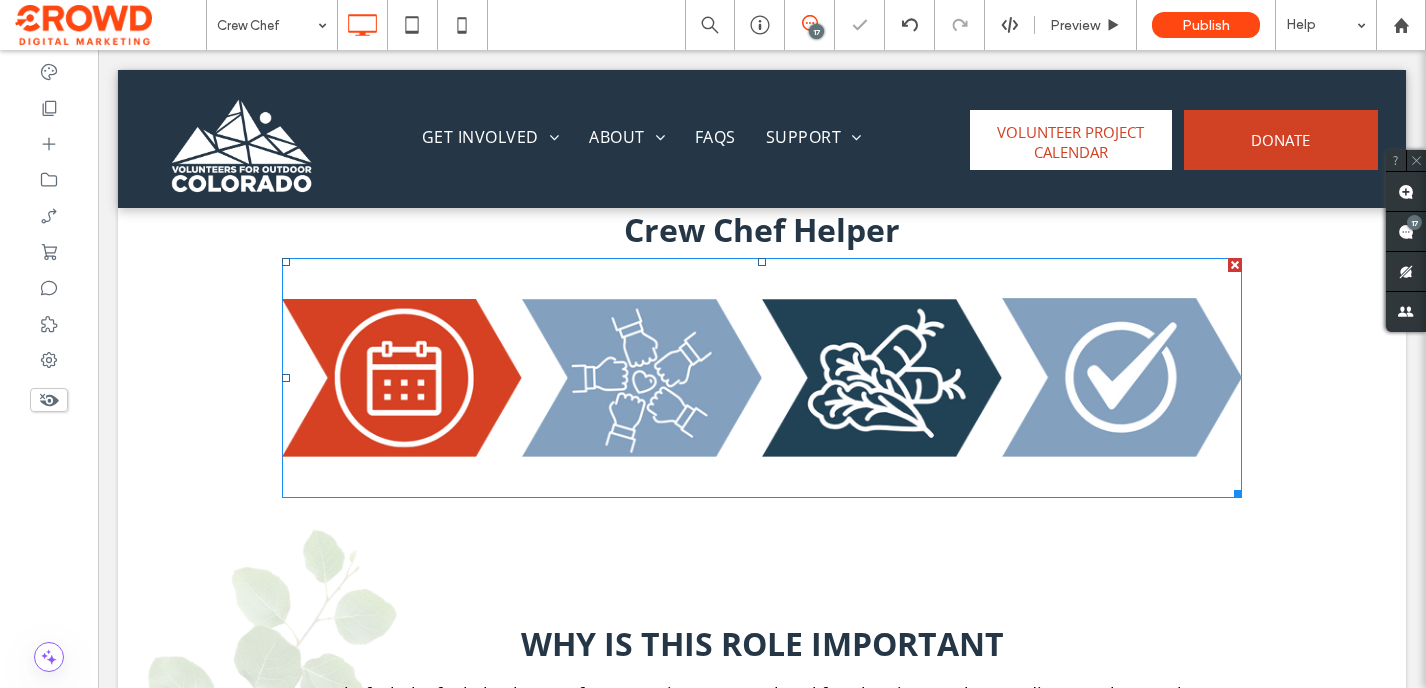 scroll, scrollTop: 2072, scrollLeft: 0, axis: vertical 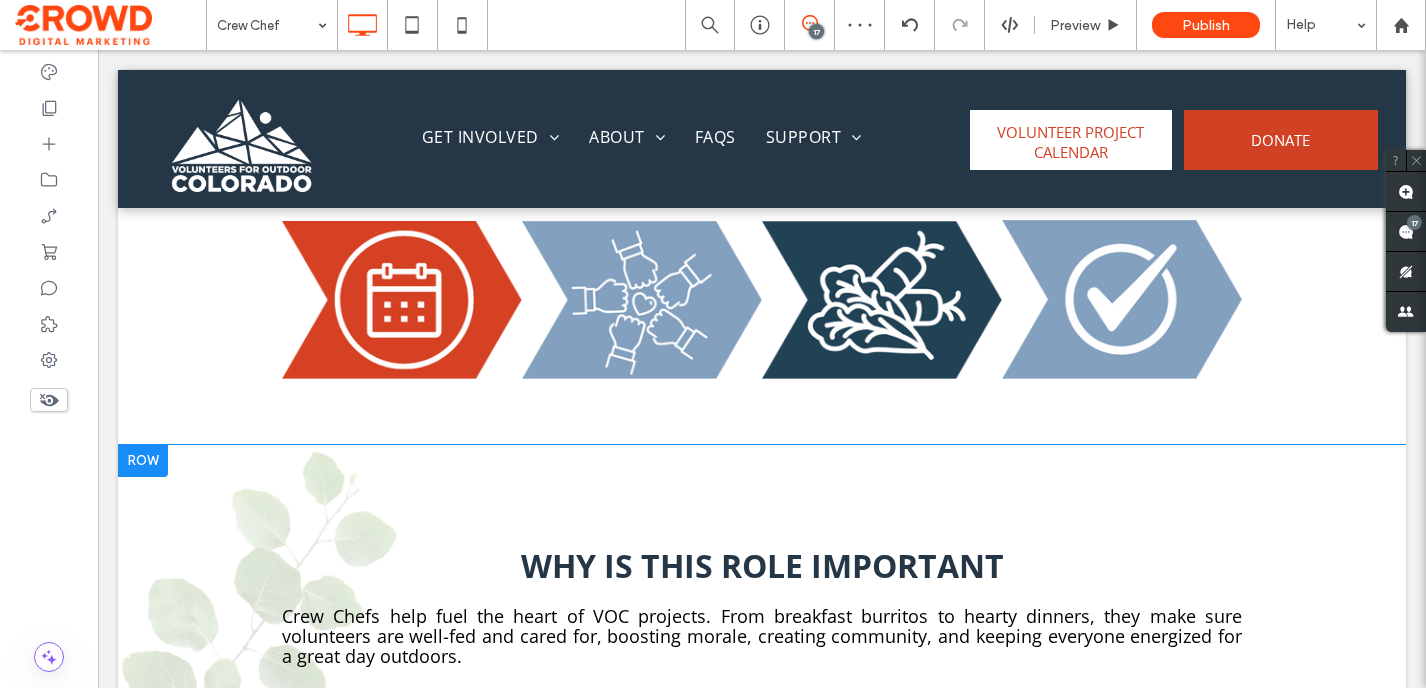 click at bounding box center (143, 461) 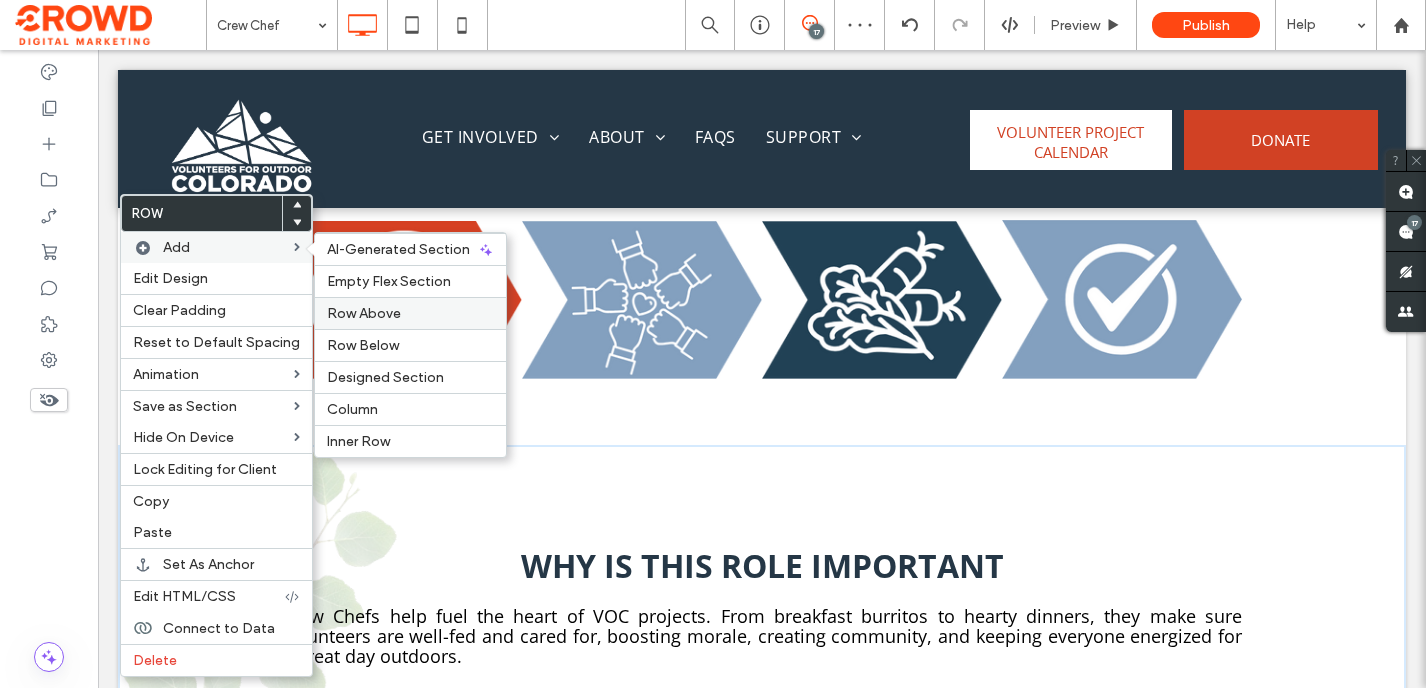 click on "Row Above" at bounding box center (364, 313) 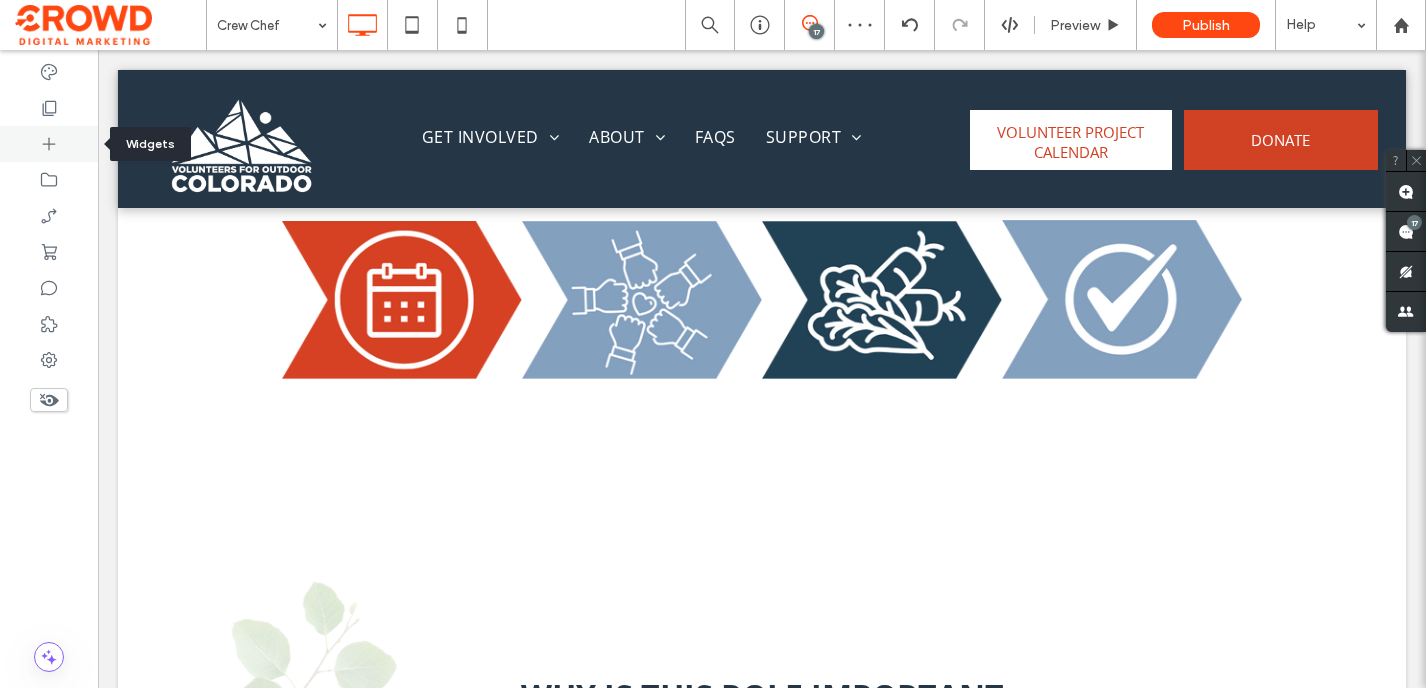 click at bounding box center (49, 144) 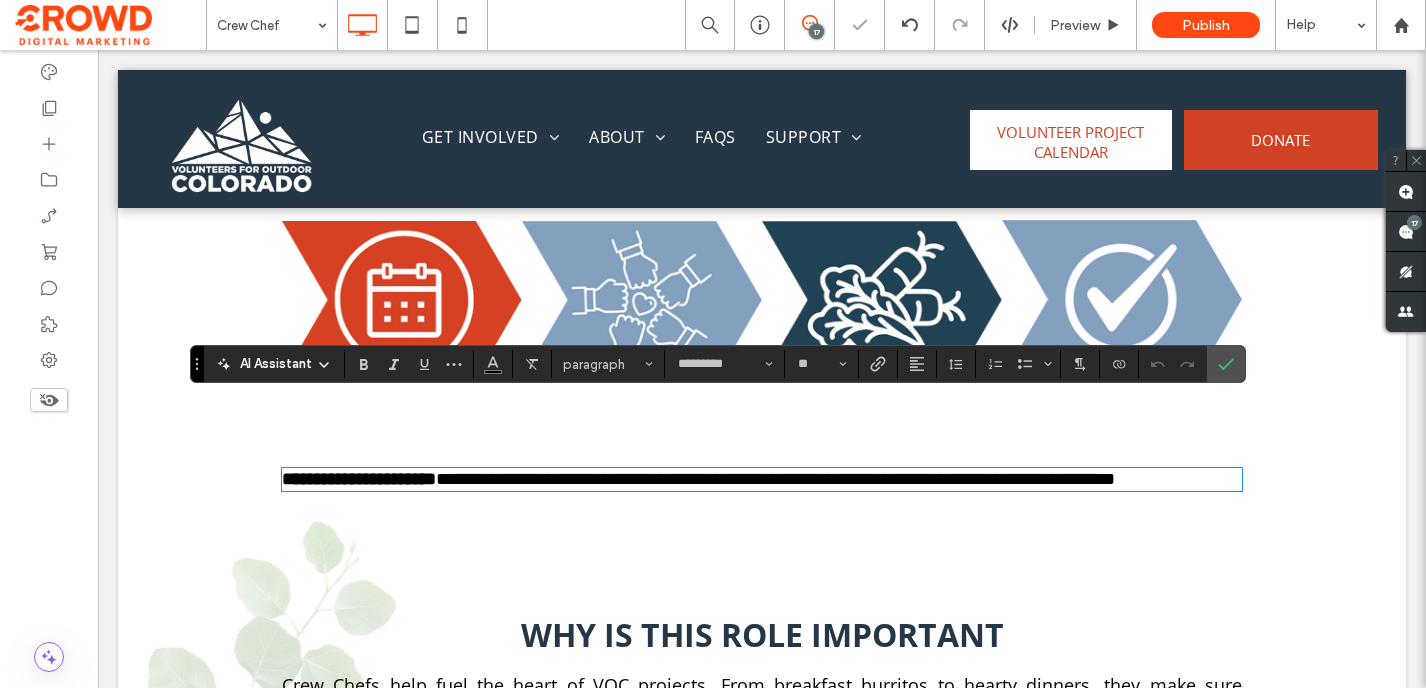 scroll, scrollTop: 2, scrollLeft: 0, axis: vertical 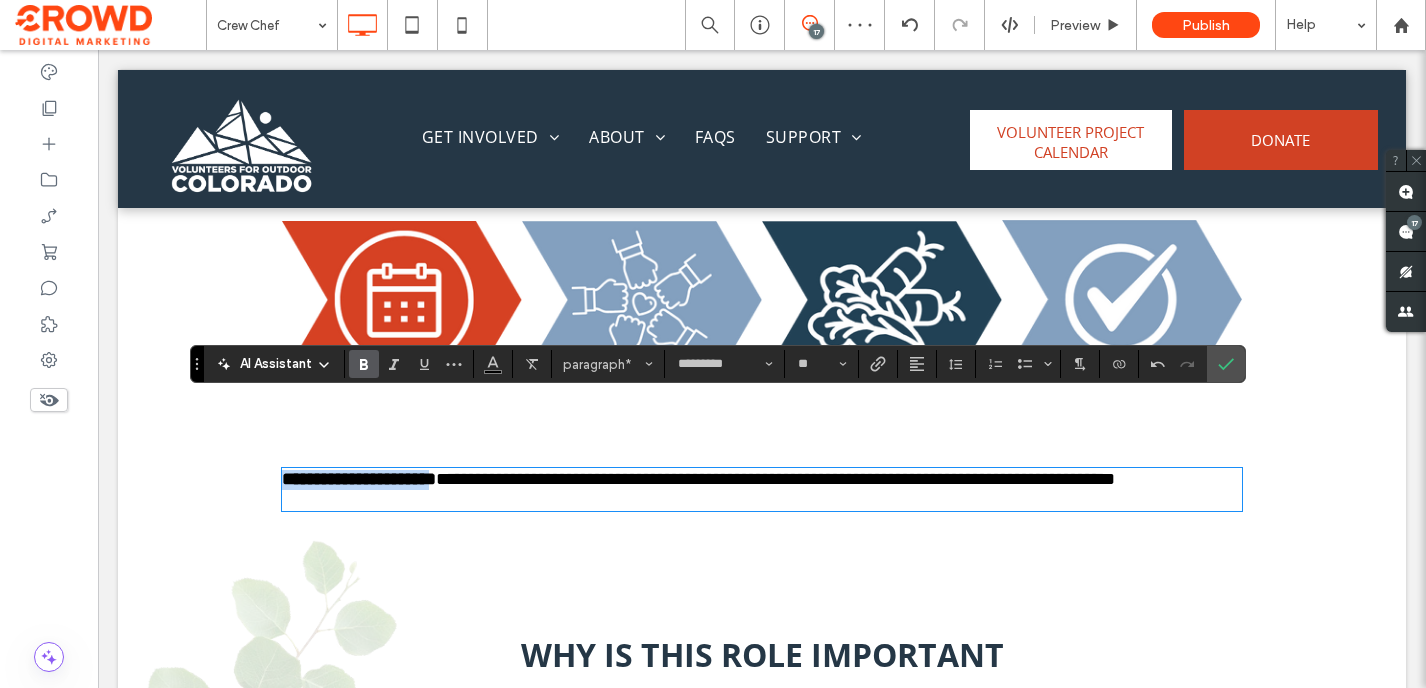 drag, startPoint x: 480, startPoint y: 411, endPoint x: 276, endPoint y: 410, distance: 204.00246 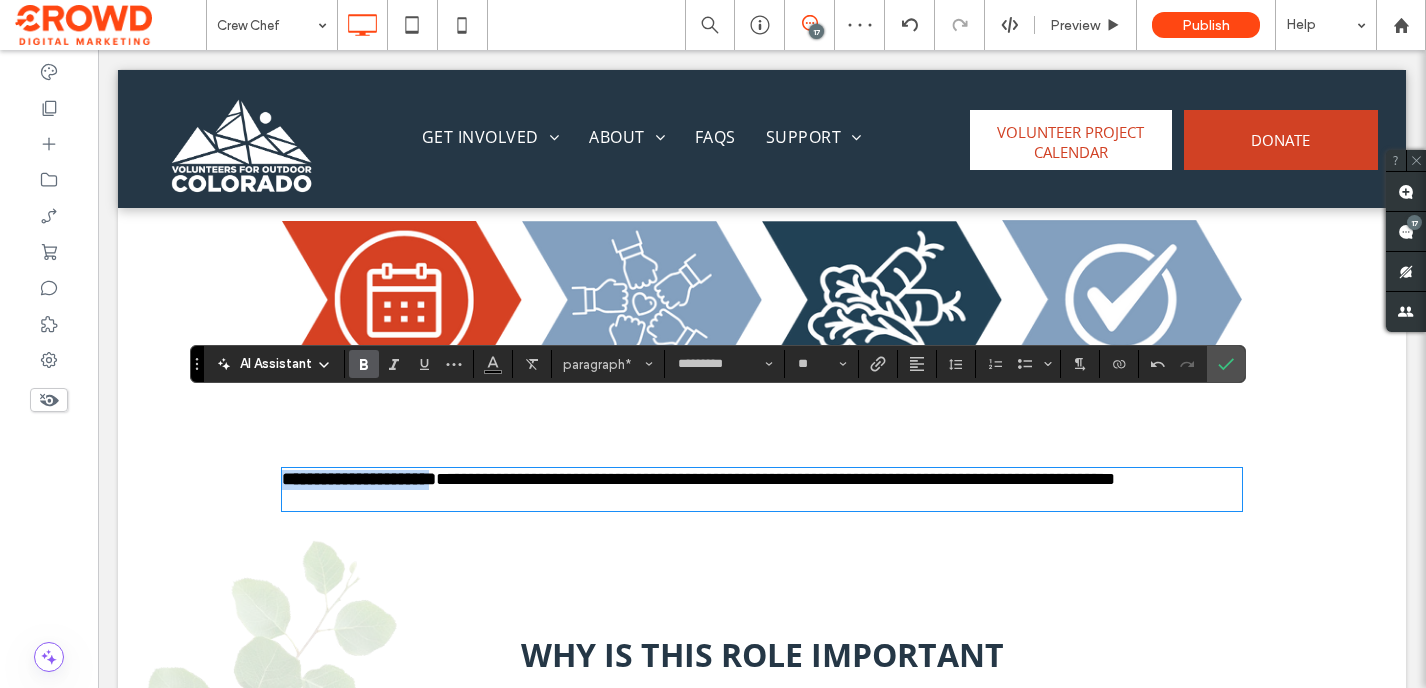 type 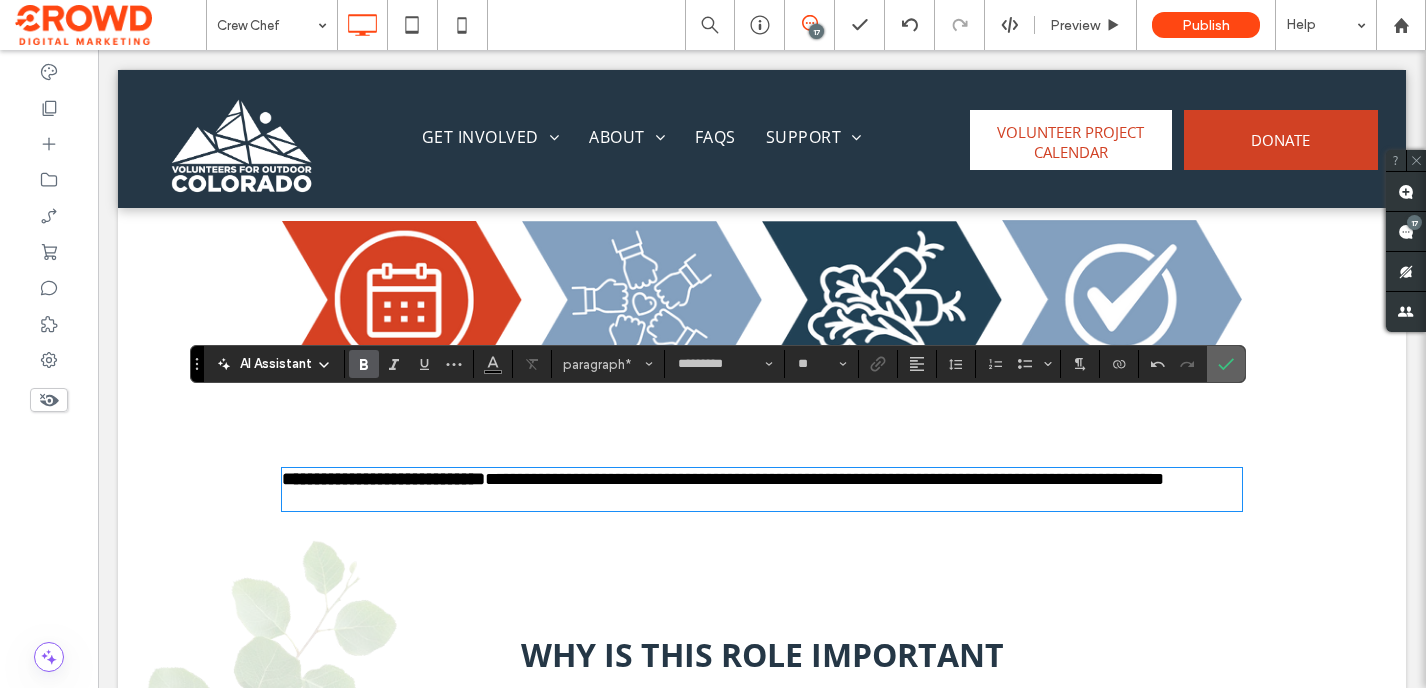 click at bounding box center [1226, 364] 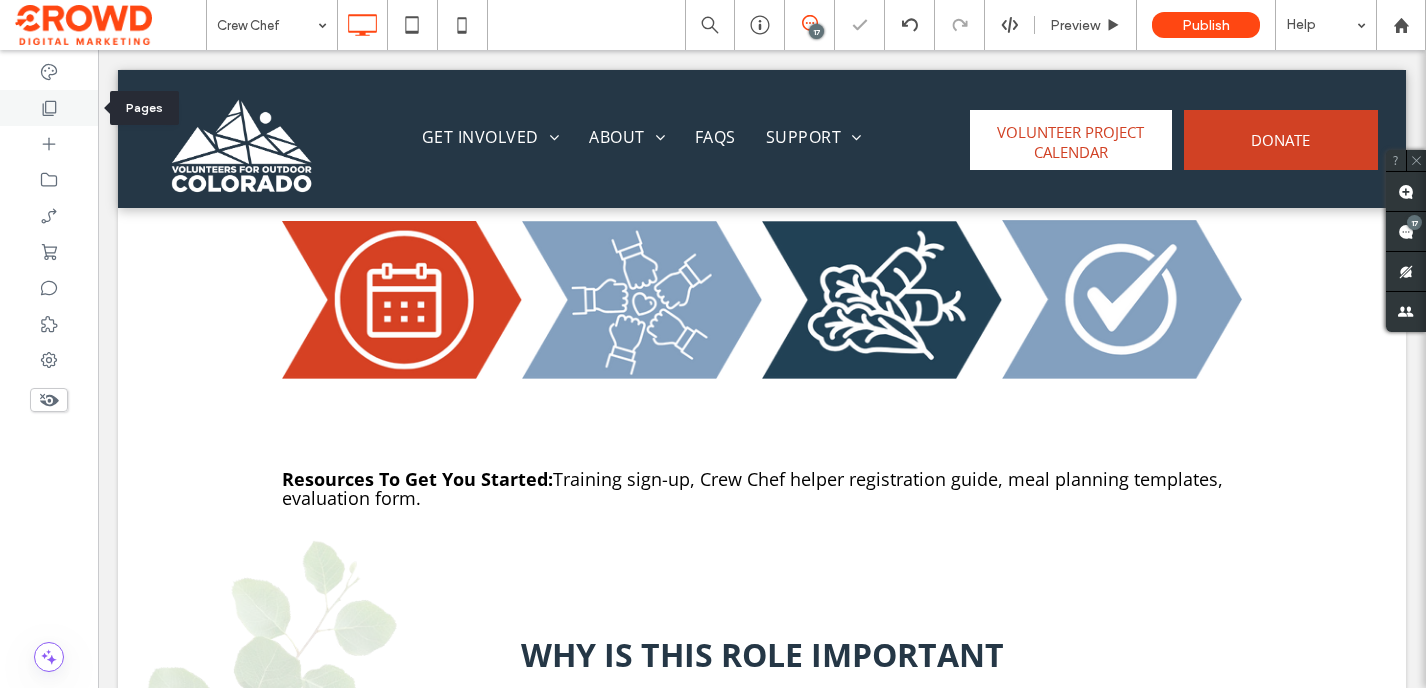 click at bounding box center [49, 108] 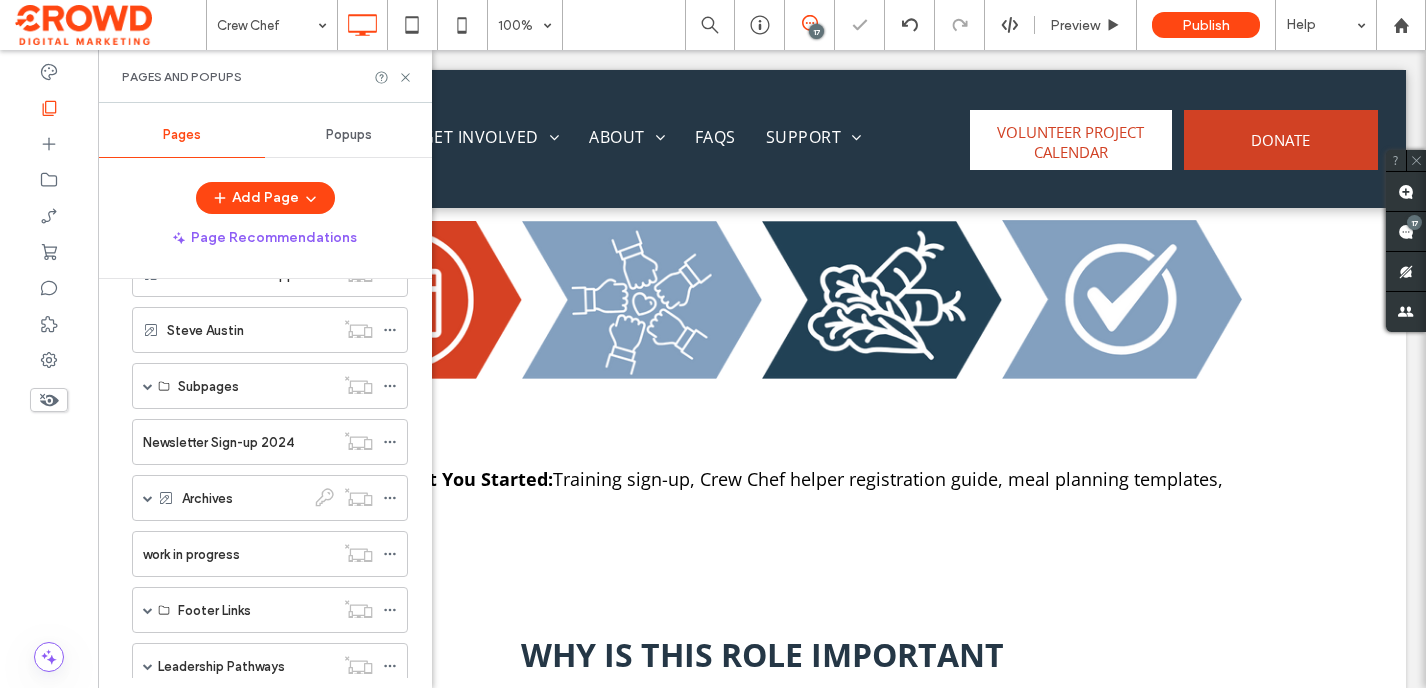 scroll, scrollTop: 1575, scrollLeft: 0, axis: vertical 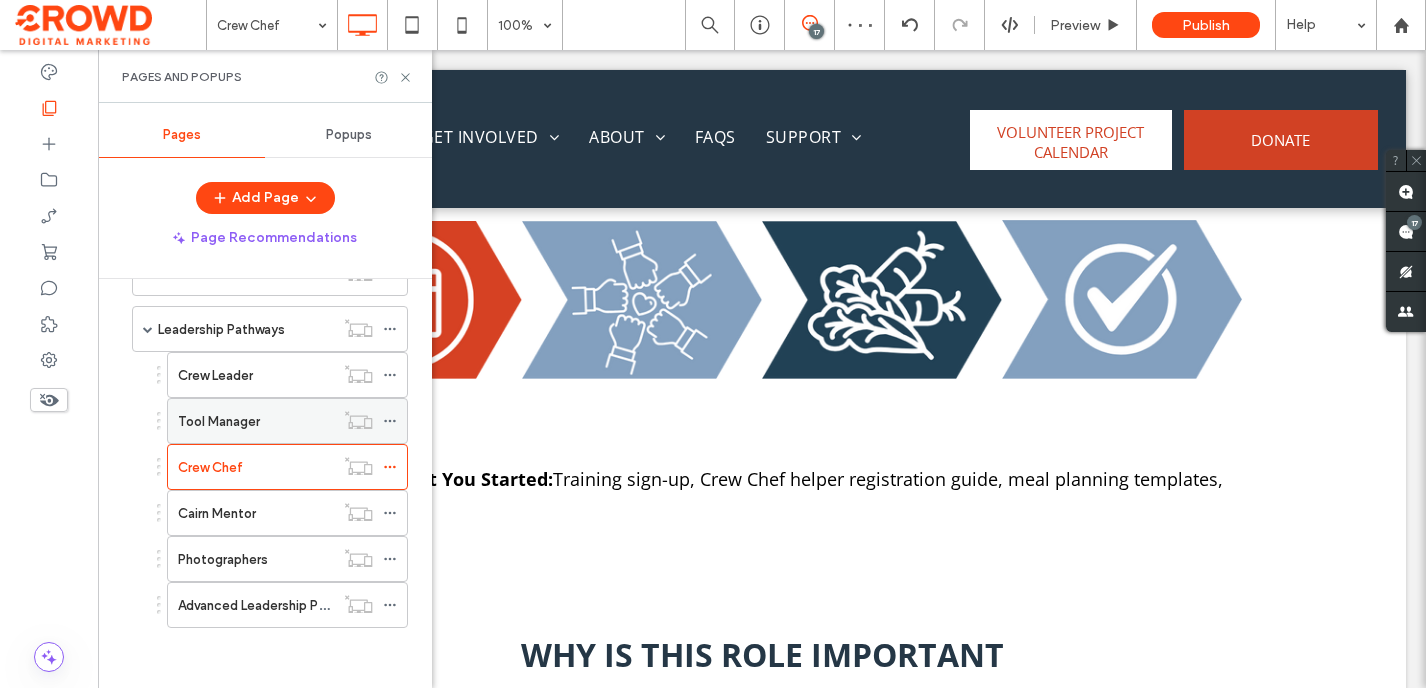 click on "Tool Manager" at bounding box center [219, 421] 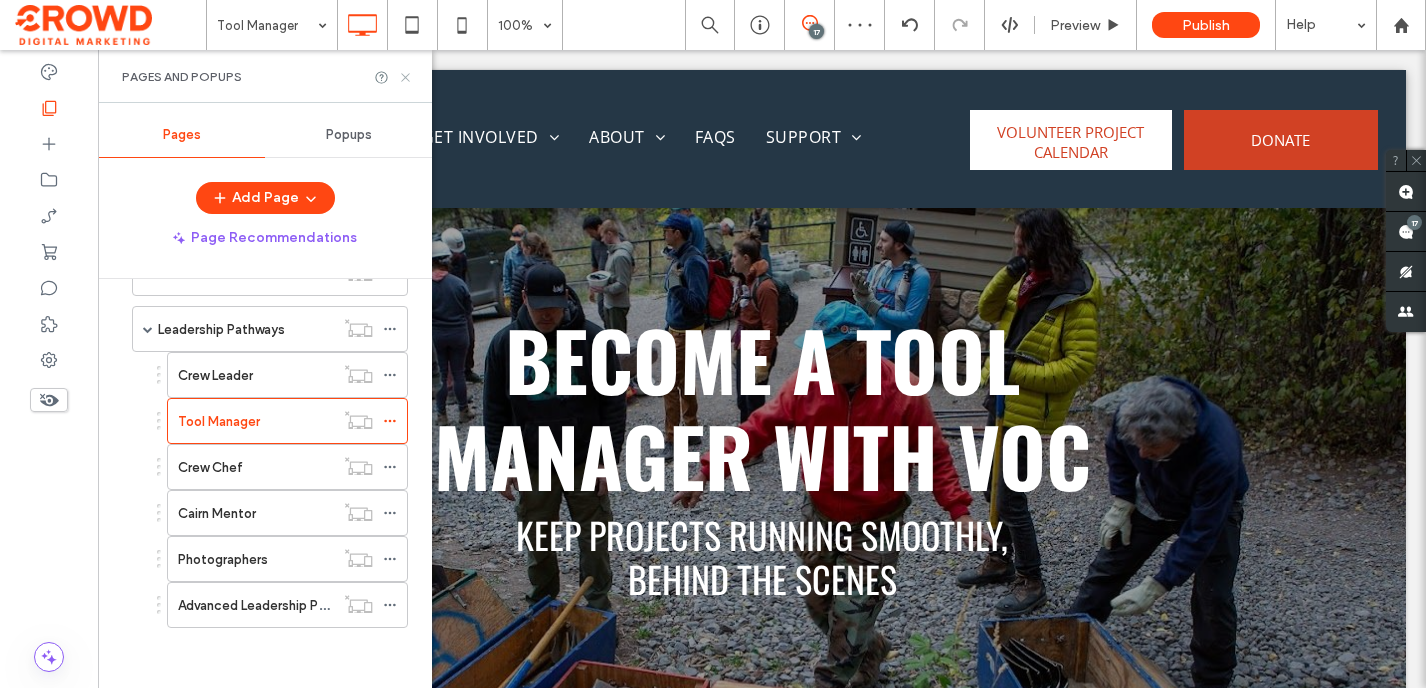 scroll, scrollTop: 0, scrollLeft: 0, axis: both 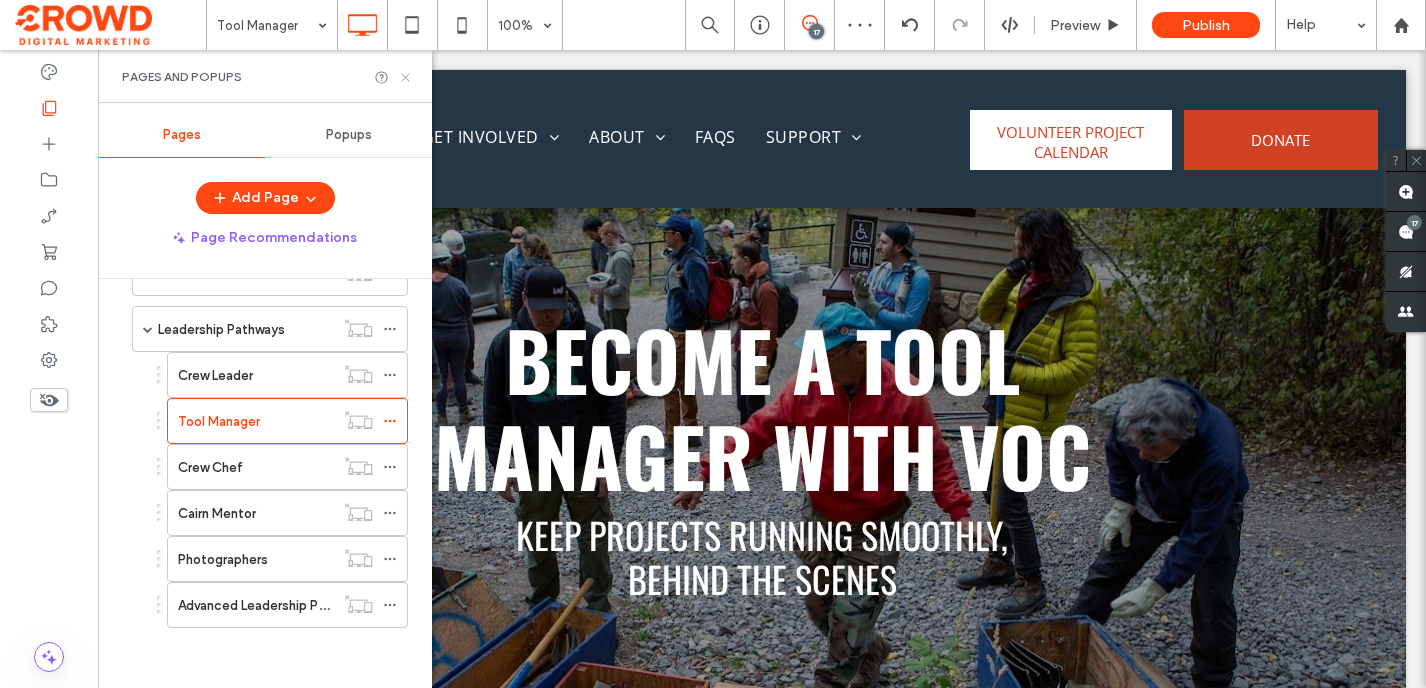 click 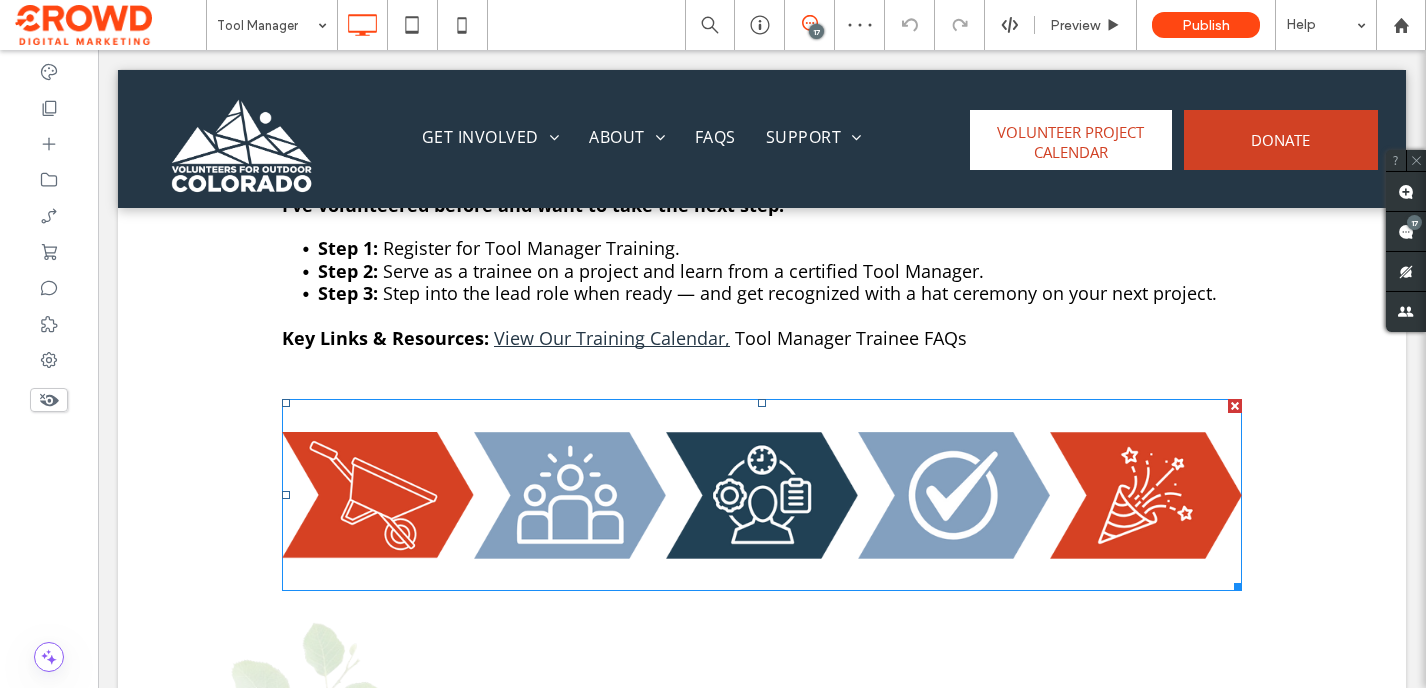 scroll, scrollTop: 1439, scrollLeft: 0, axis: vertical 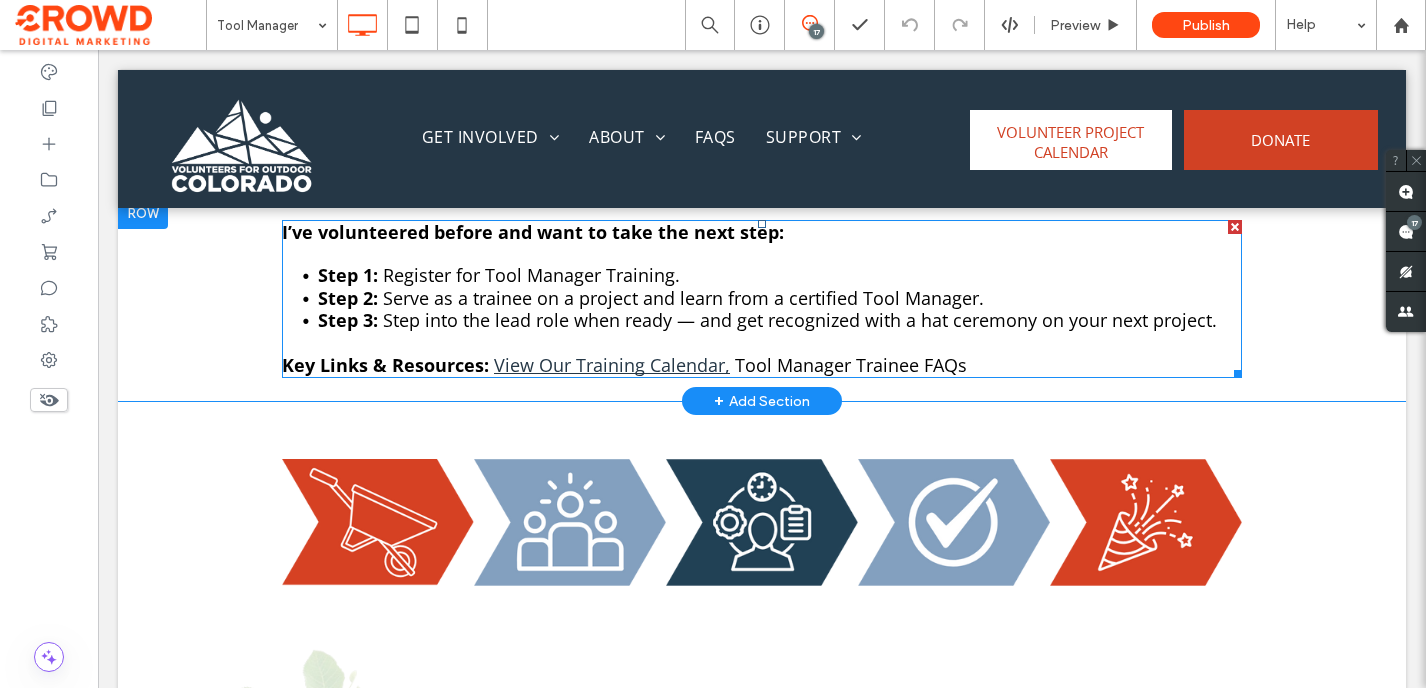 click at bounding box center (762, 344) 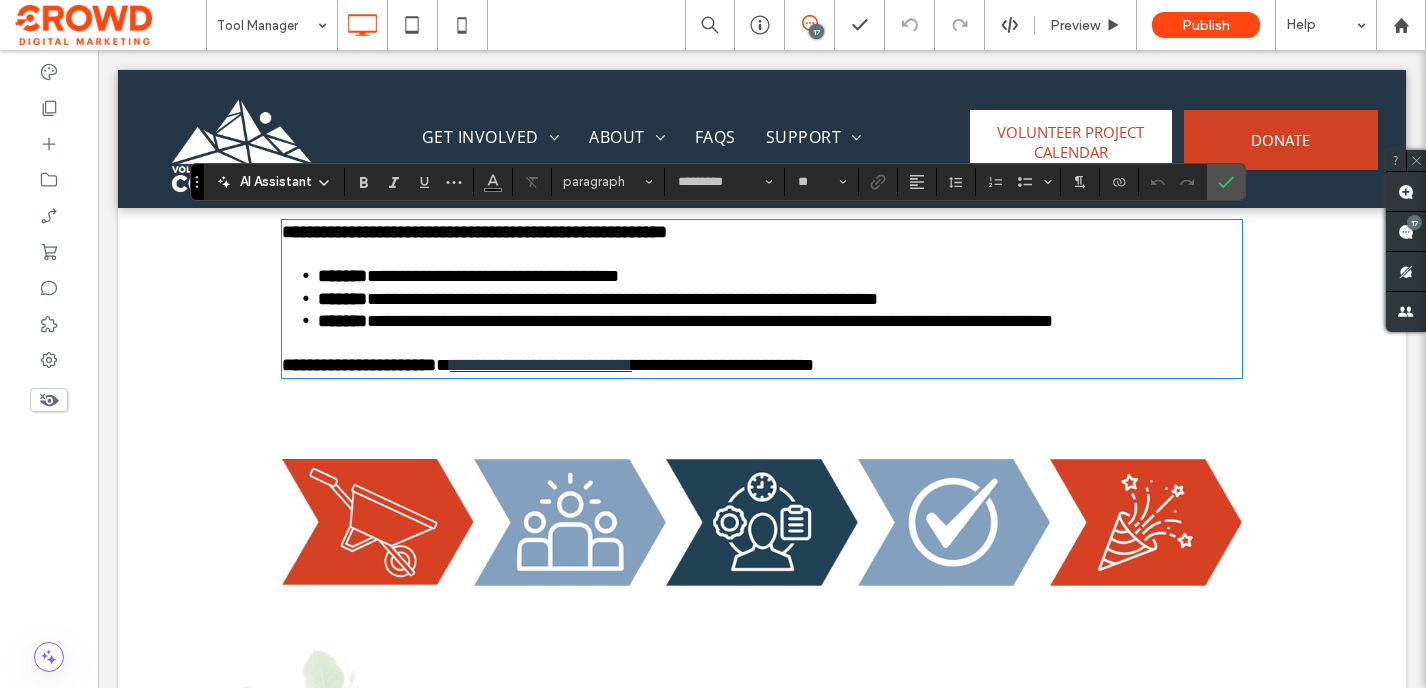 click at bounding box center (762, 344) 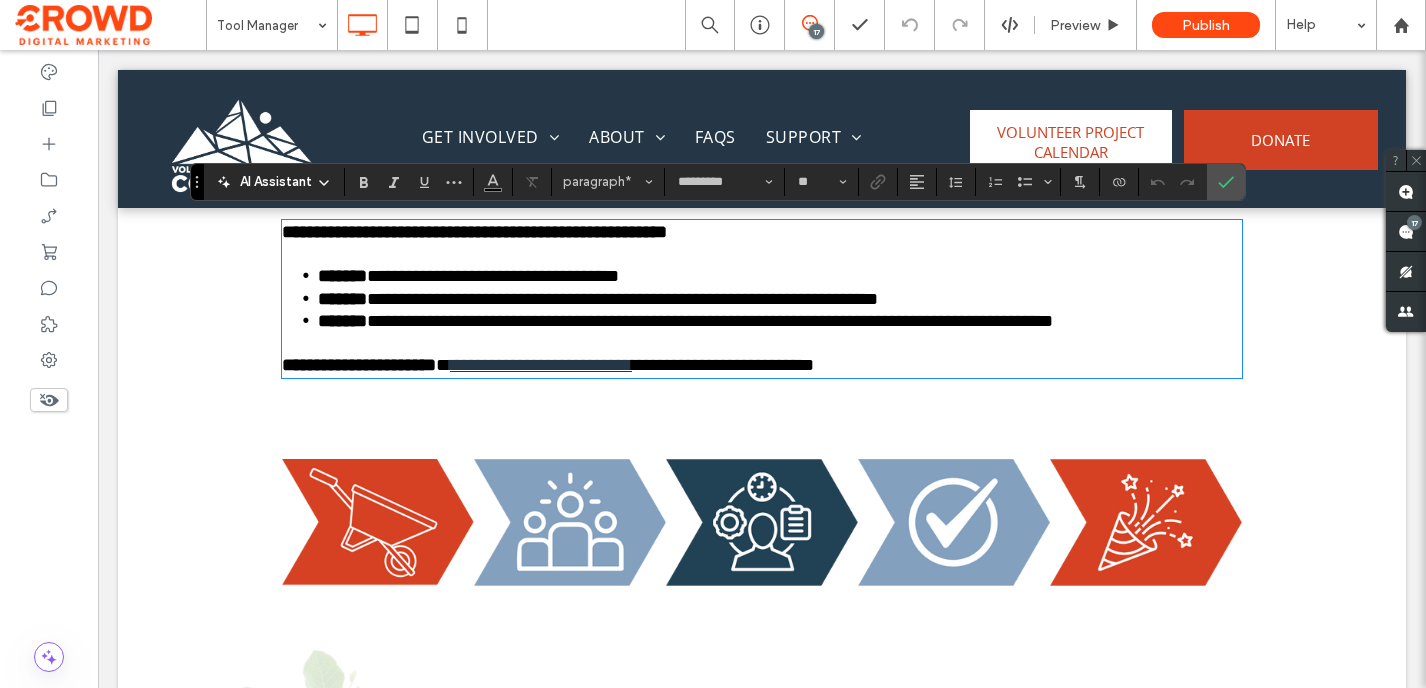 scroll, scrollTop: 1, scrollLeft: 0, axis: vertical 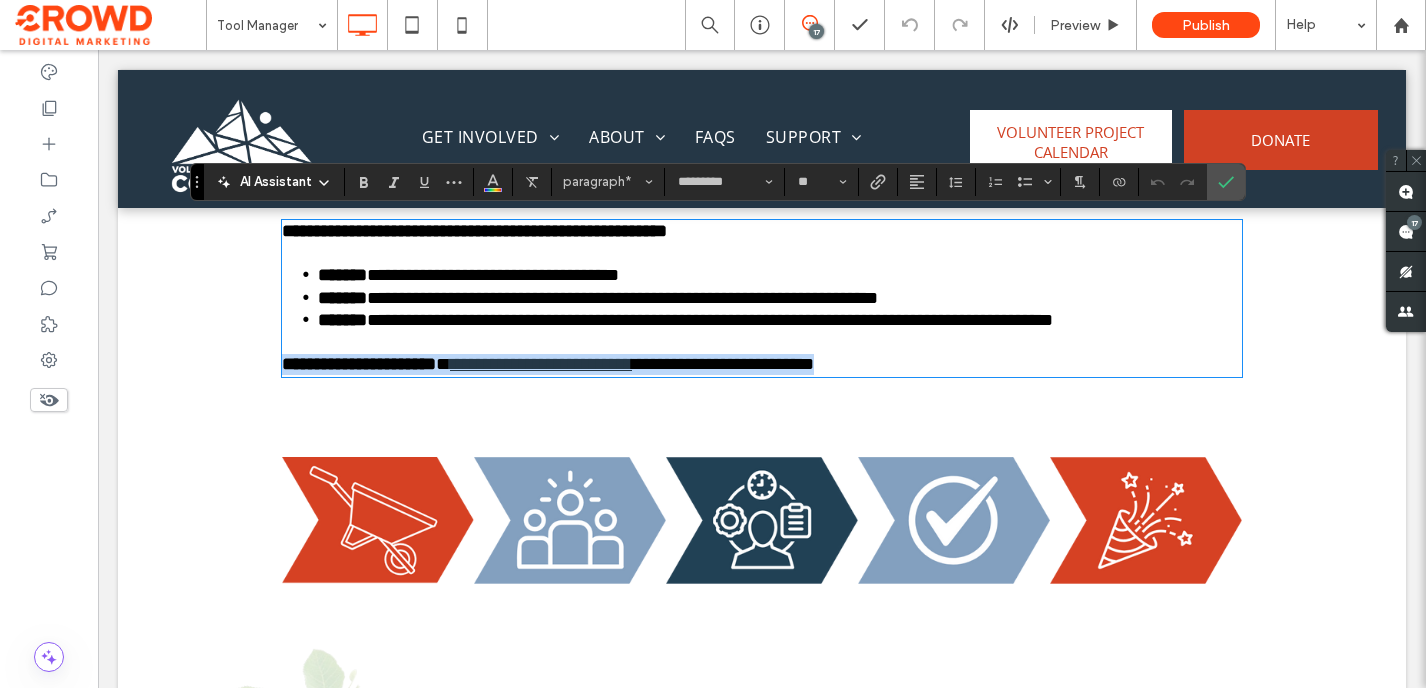 drag, startPoint x: 972, startPoint y: 365, endPoint x: 281, endPoint y: 353, distance: 691.1042 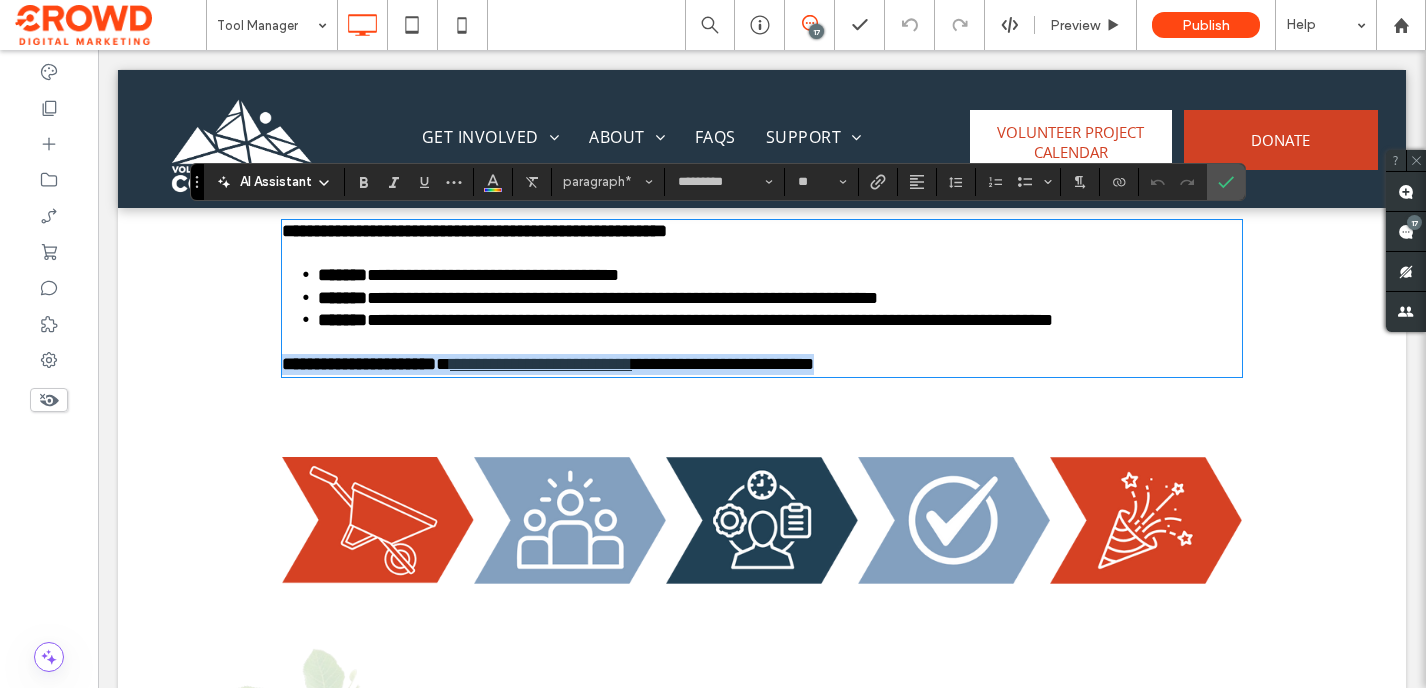 type 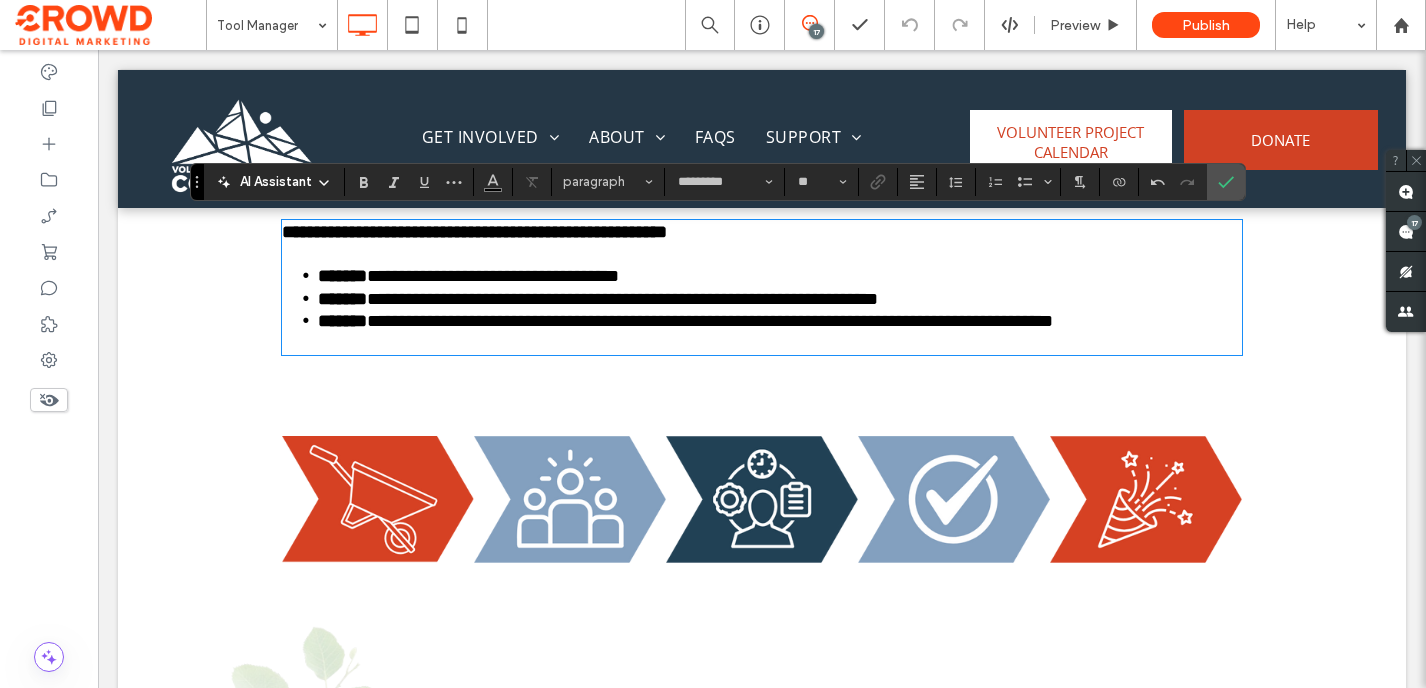 scroll, scrollTop: 1, scrollLeft: 0, axis: vertical 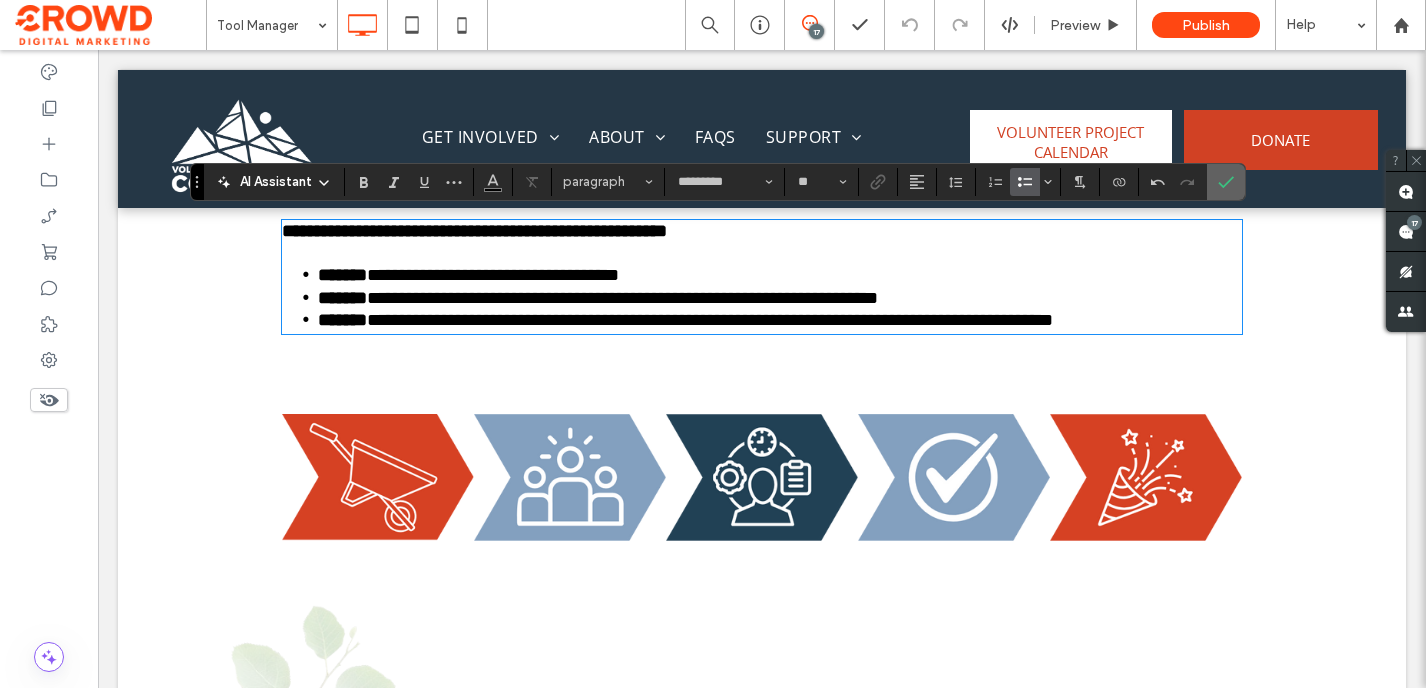 click at bounding box center (1226, 182) 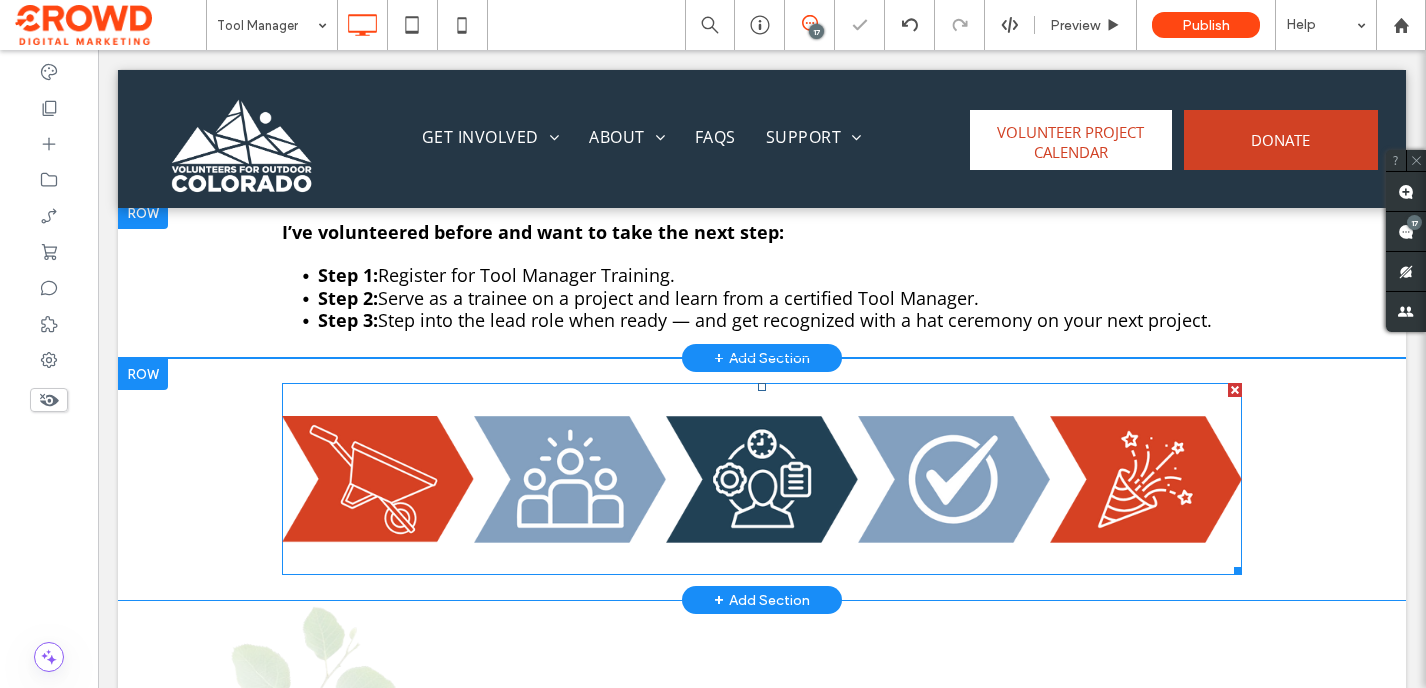 scroll, scrollTop: 1571, scrollLeft: 0, axis: vertical 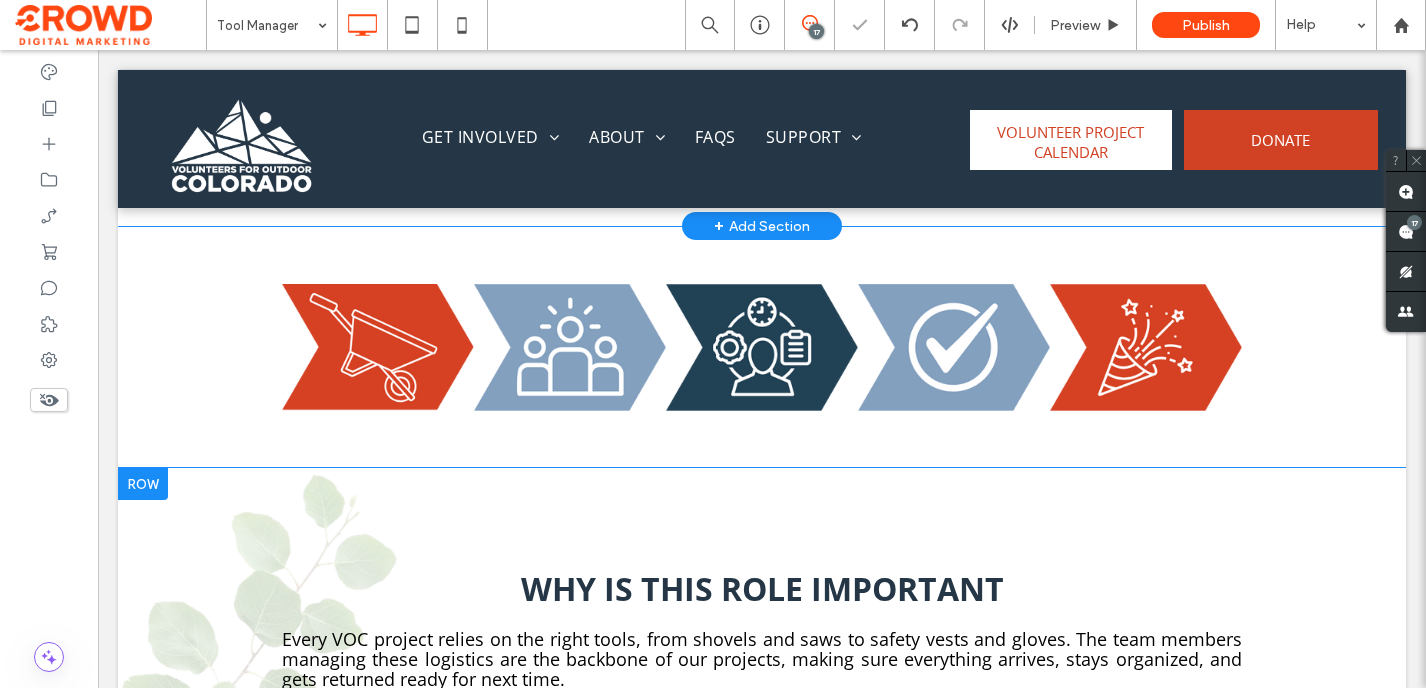 click at bounding box center [143, 484] 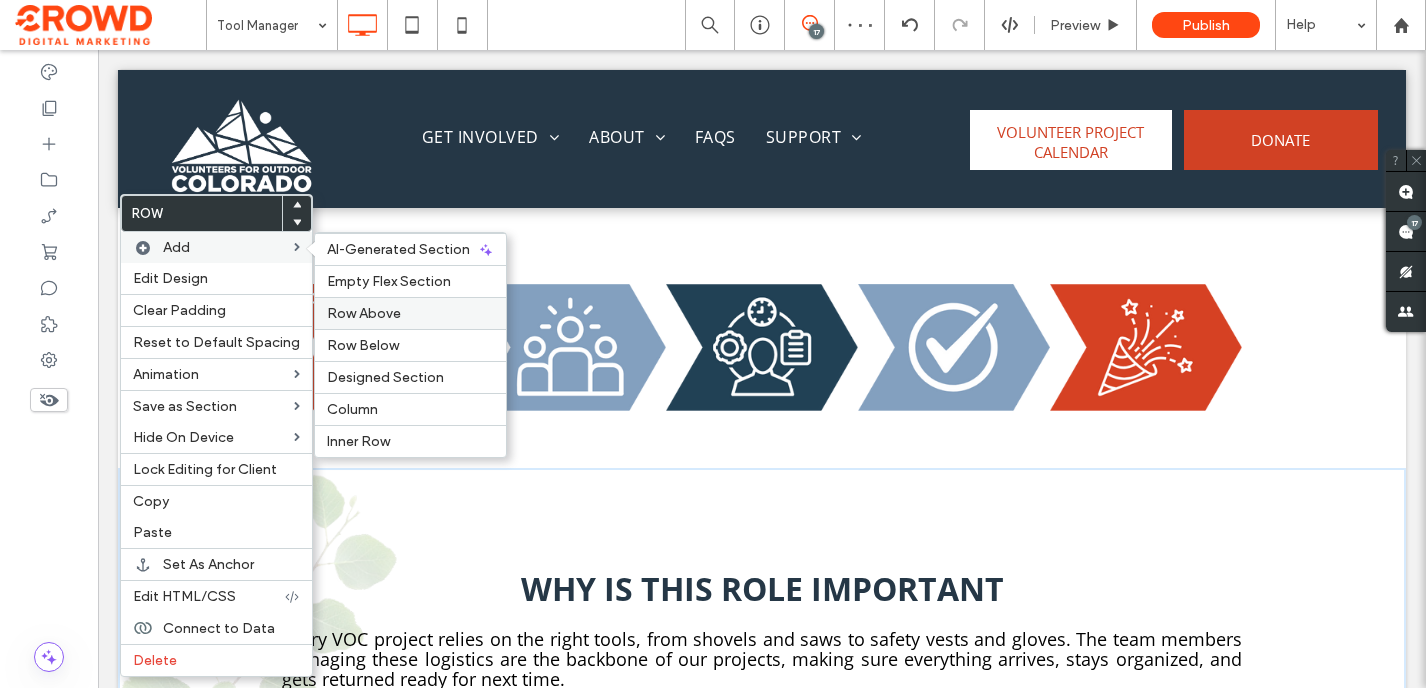click on "Row Above" at bounding box center (364, 313) 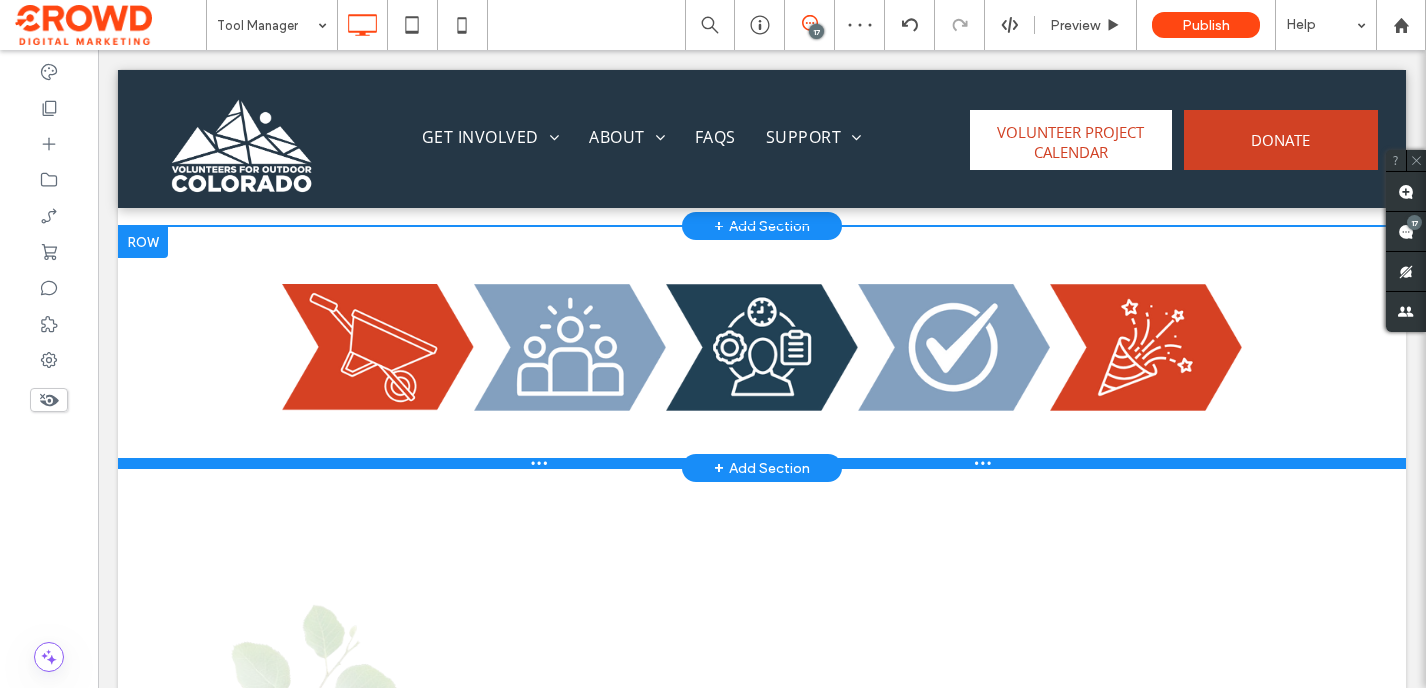 scroll, scrollTop: 1644, scrollLeft: 0, axis: vertical 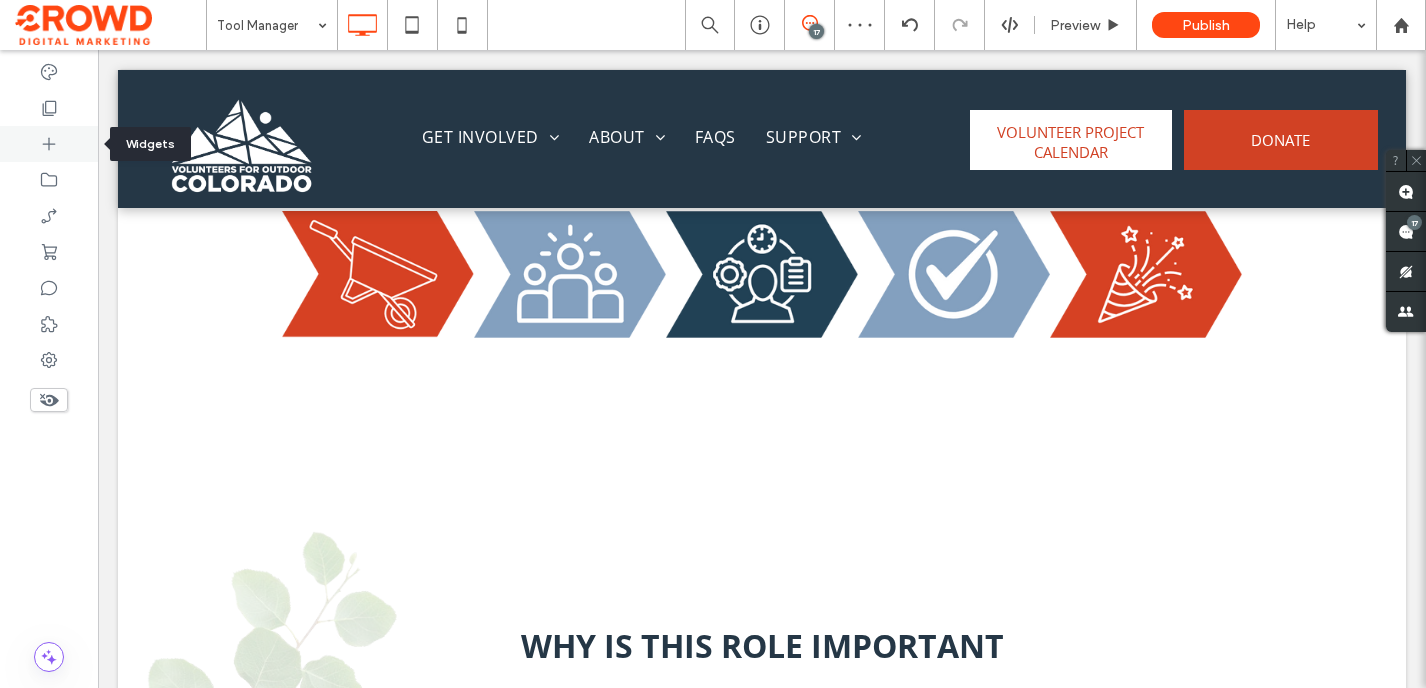 click at bounding box center (49, 144) 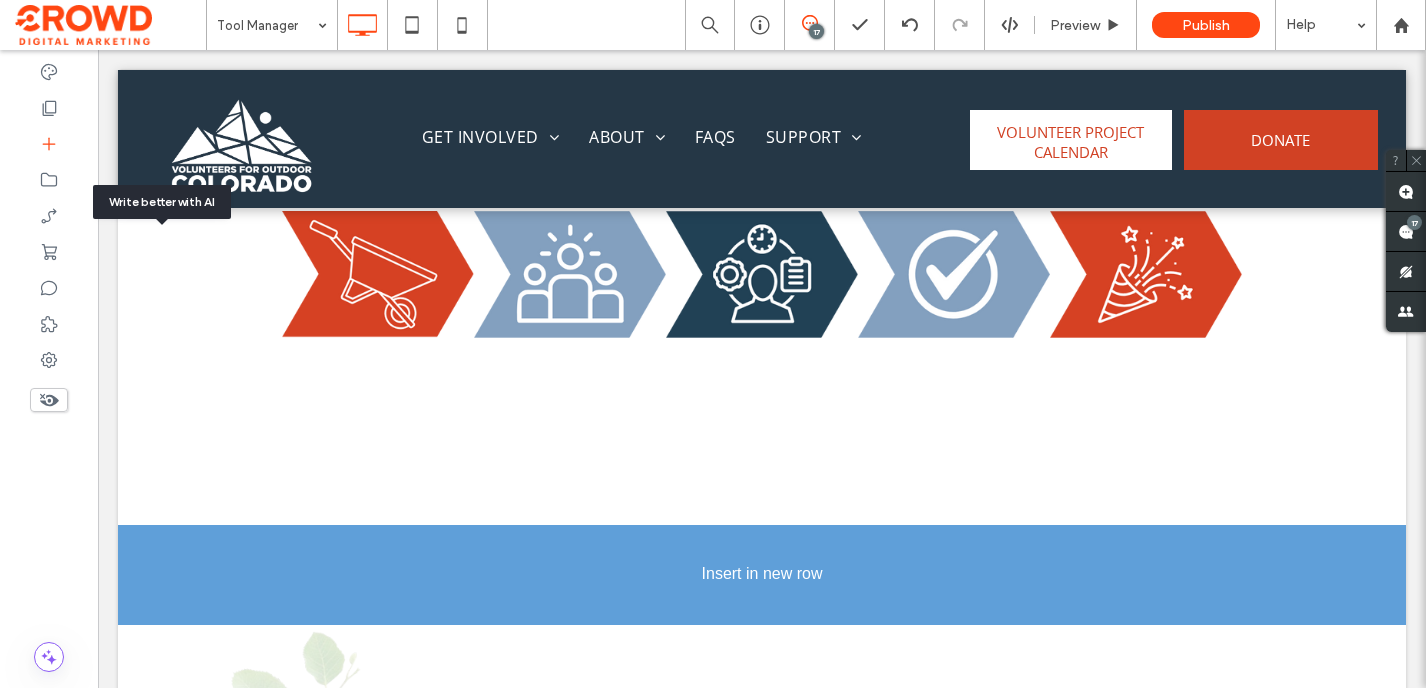 scroll, scrollTop: 1699, scrollLeft: 0, axis: vertical 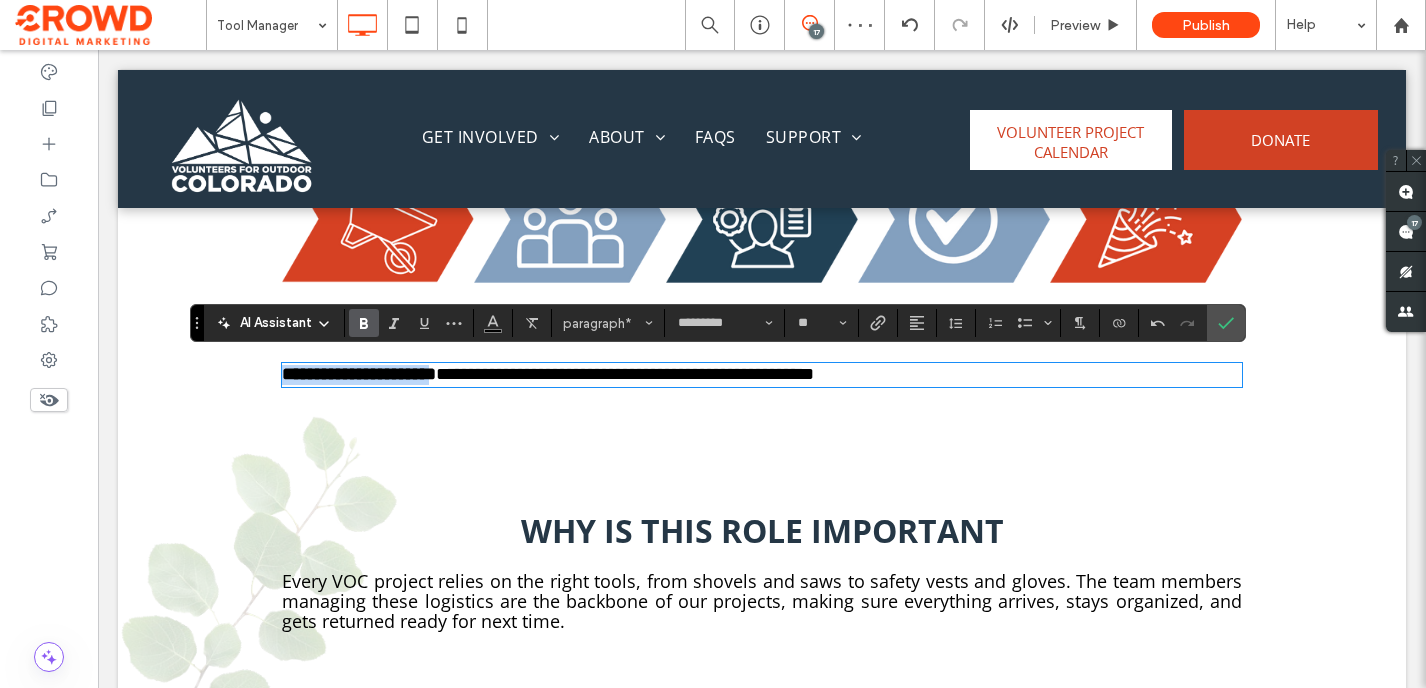 drag, startPoint x: 482, startPoint y: 371, endPoint x: 273, endPoint y: 369, distance: 209.00957 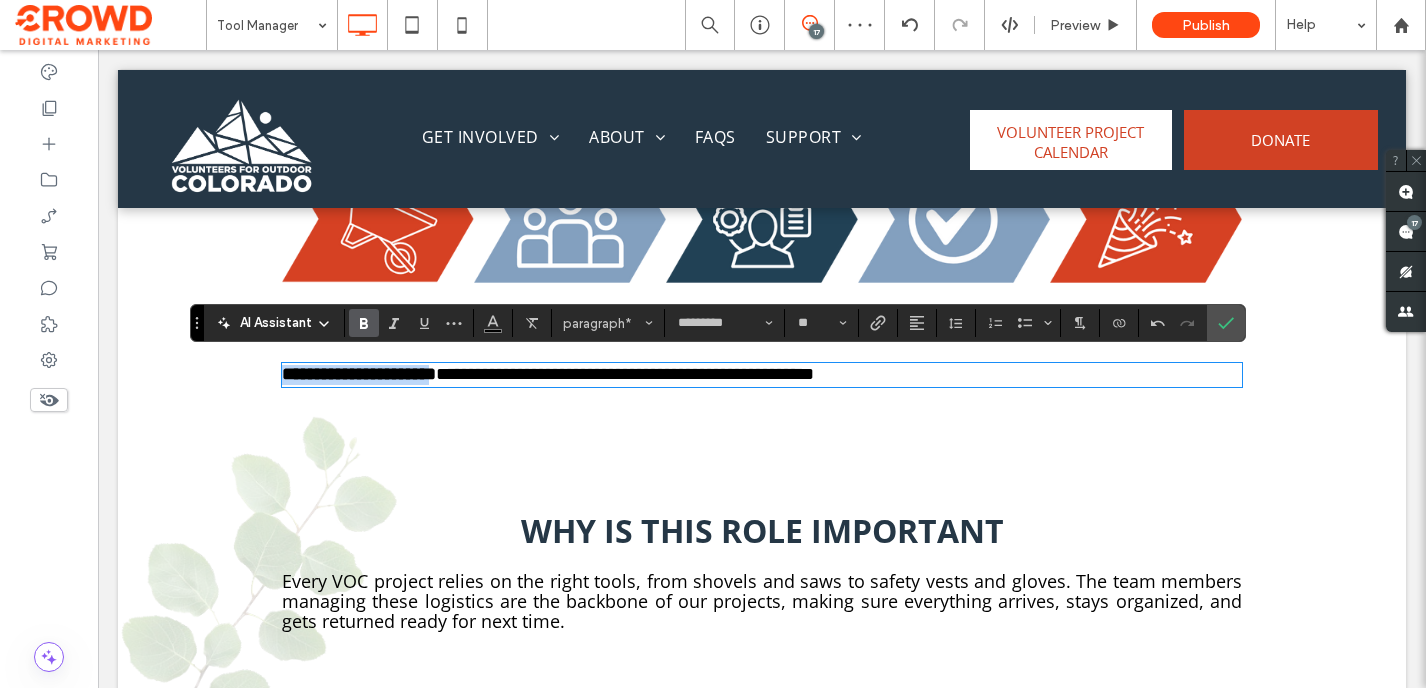 click on "**********" at bounding box center (762, 375) 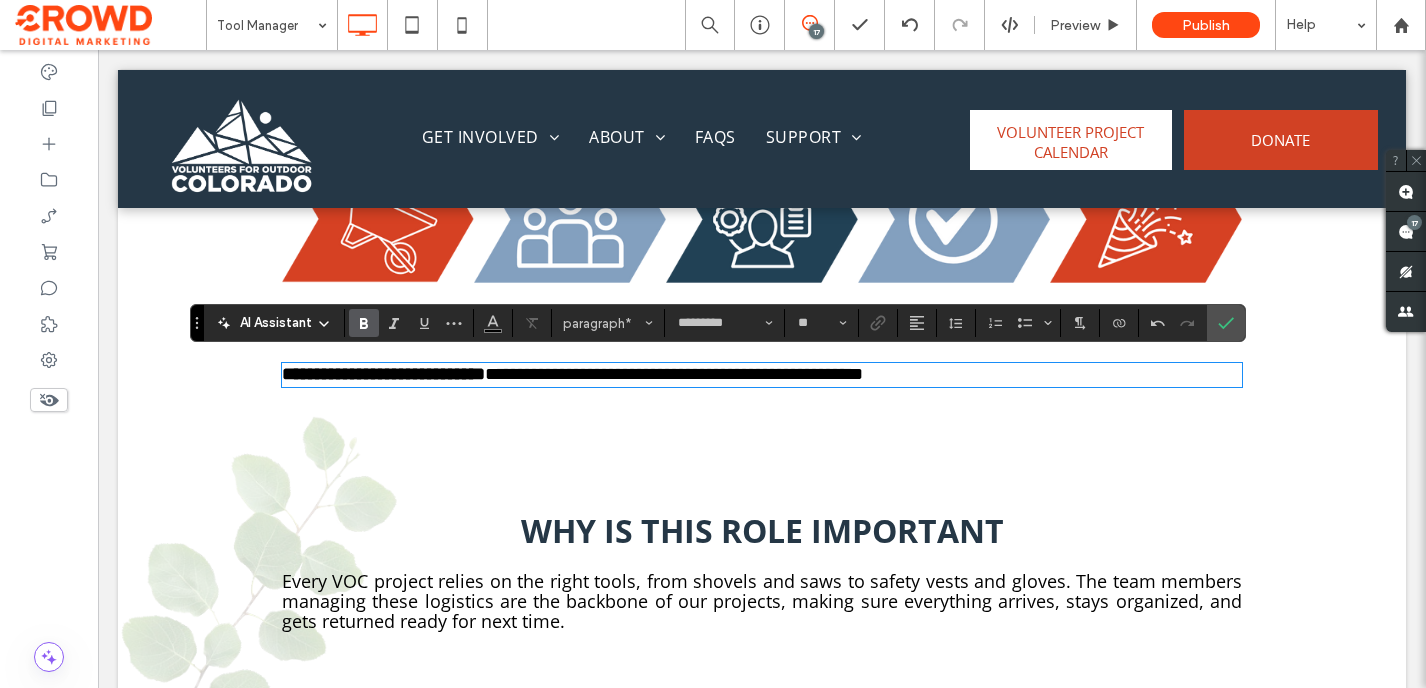 click on "**********" at bounding box center [383, 374] 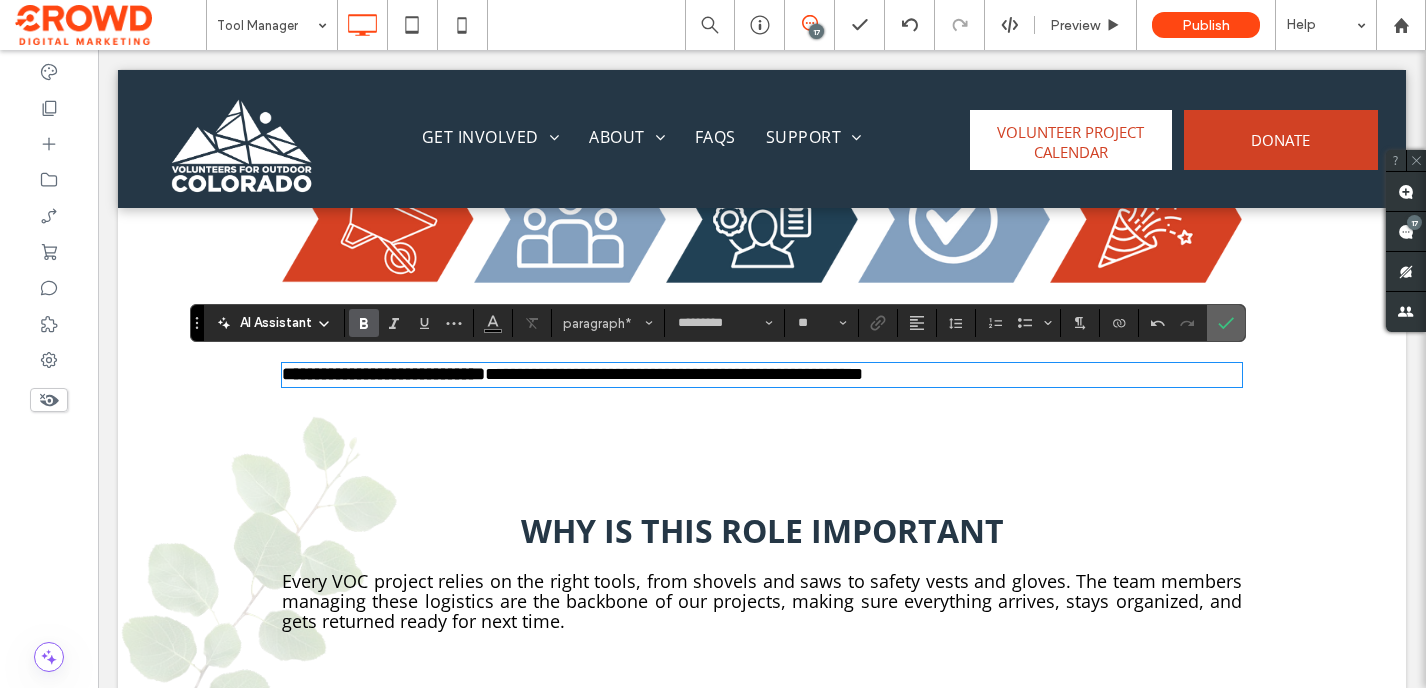 click 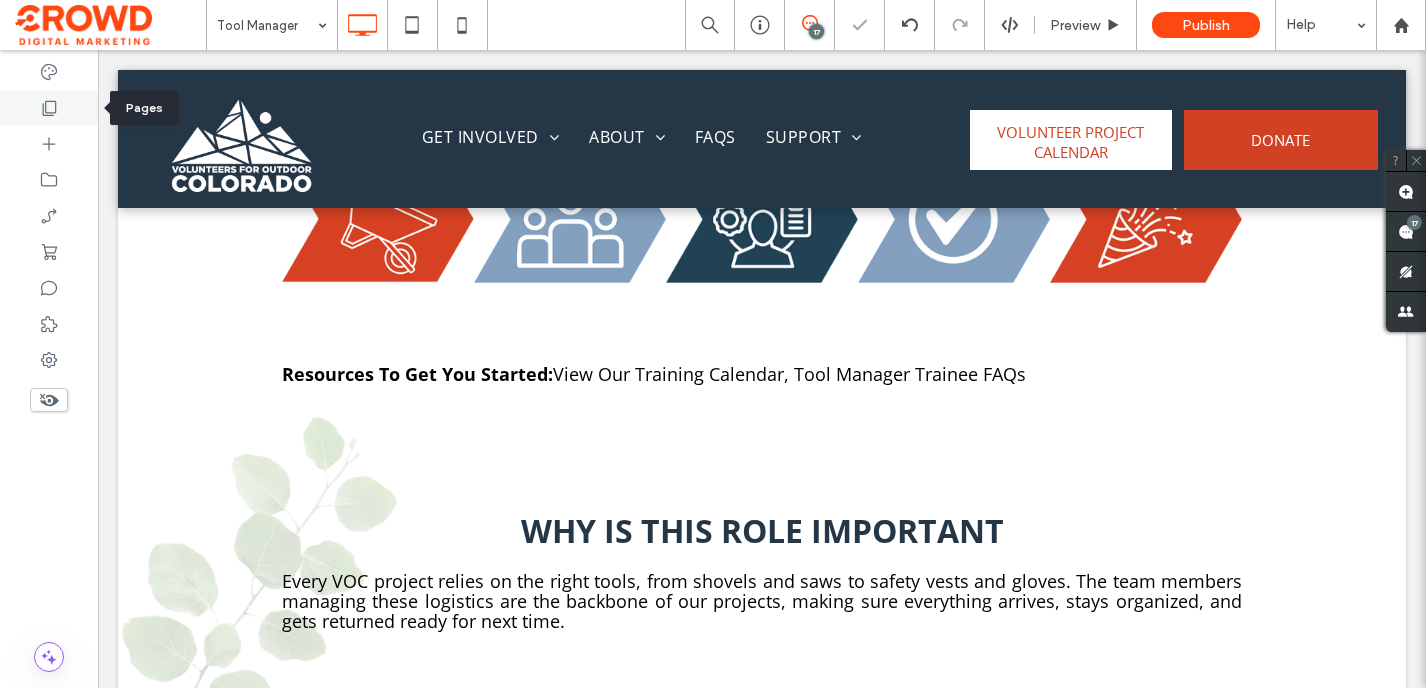 click at bounding box center (49, 108) 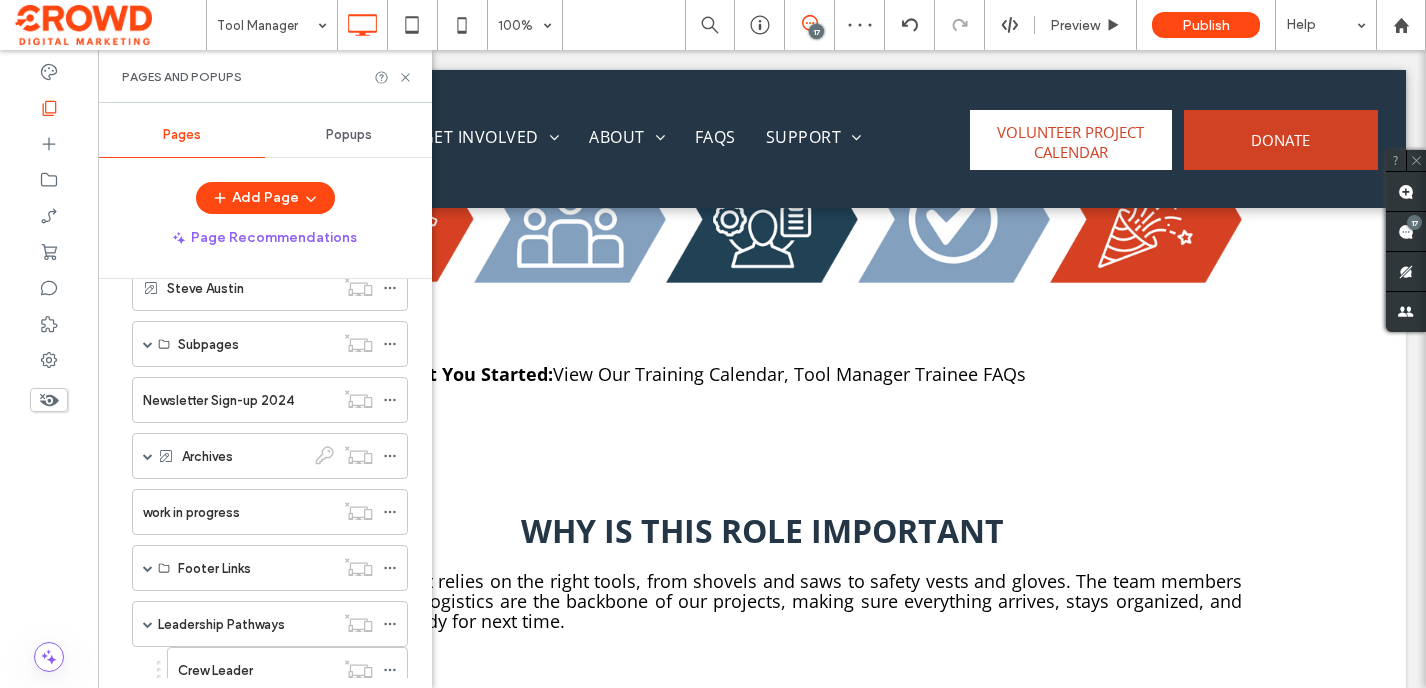 scroll, scrollTop: 1575, scrollLeft: 0, axis: vertical 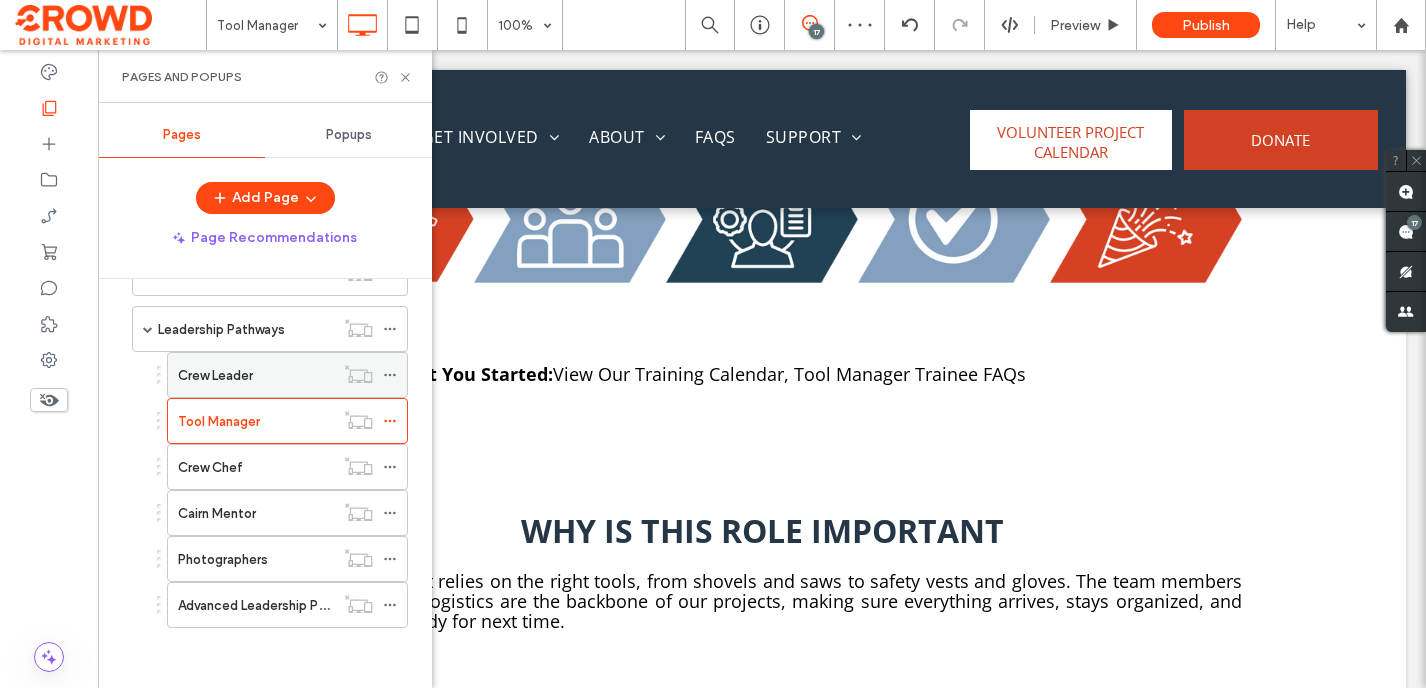 click on "Crew Leader" at bounding box center (256, 375) 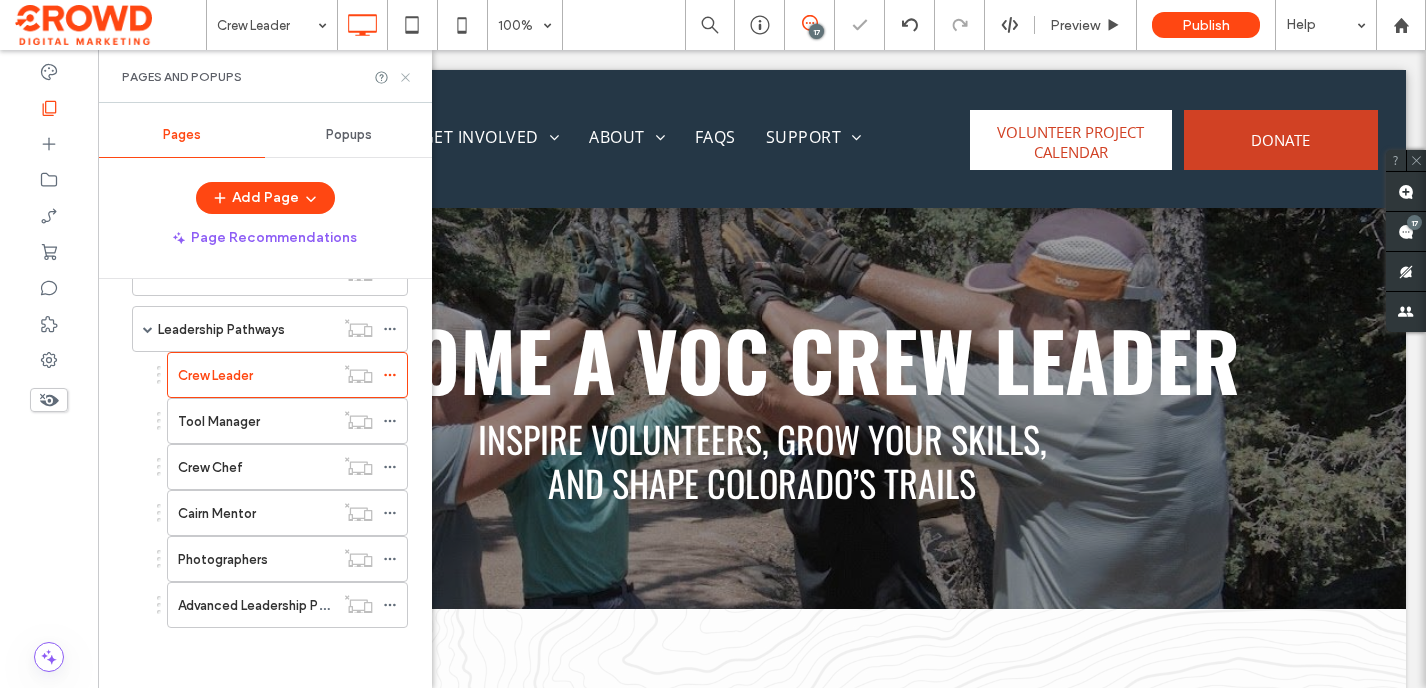scroll, scrollTop: 0, scrollLeft: 0, axis: both 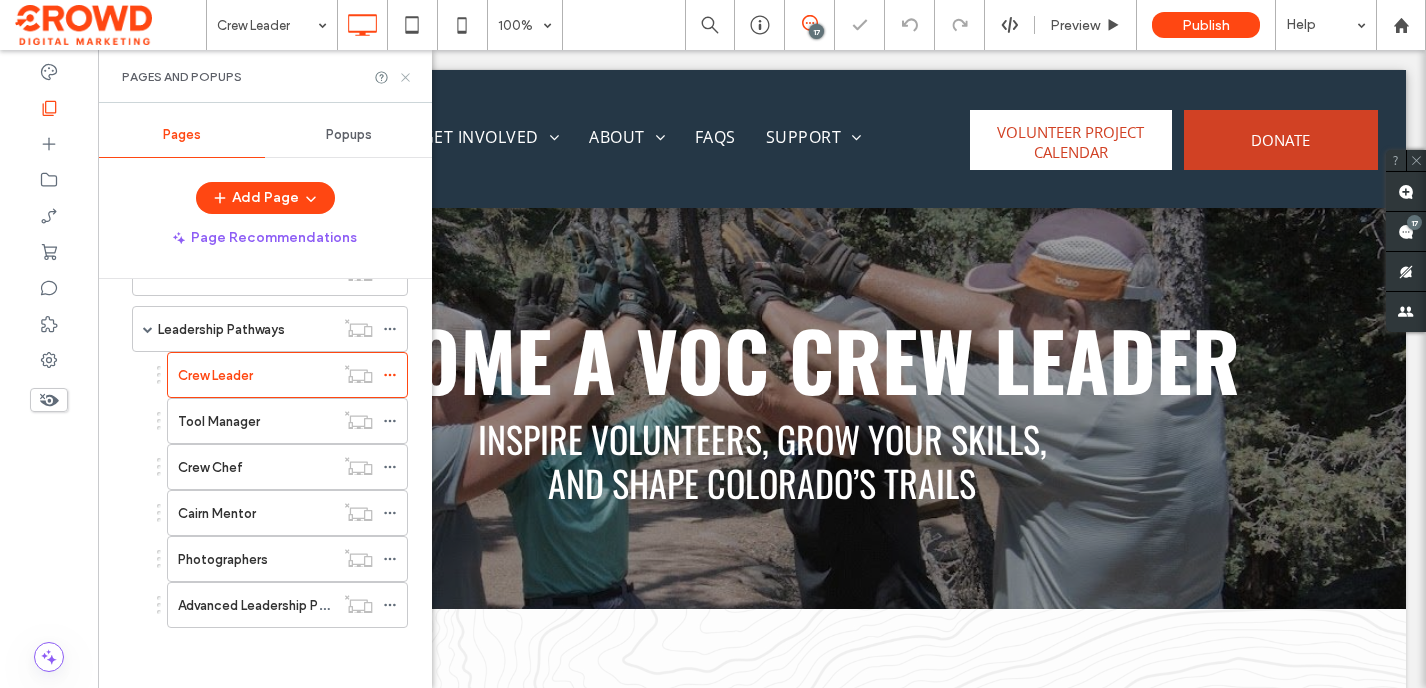 click 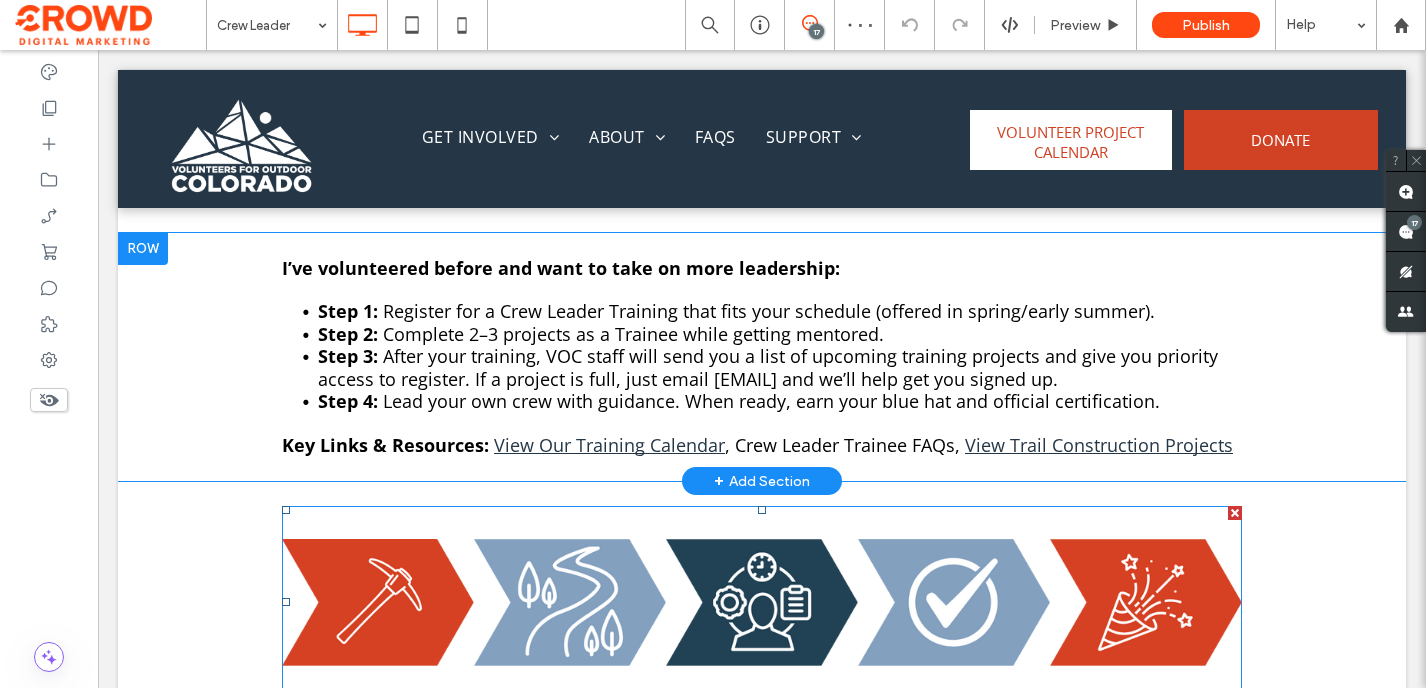 scroll, scrollTop: 1314, scrollLeft: 0, axis: vertical 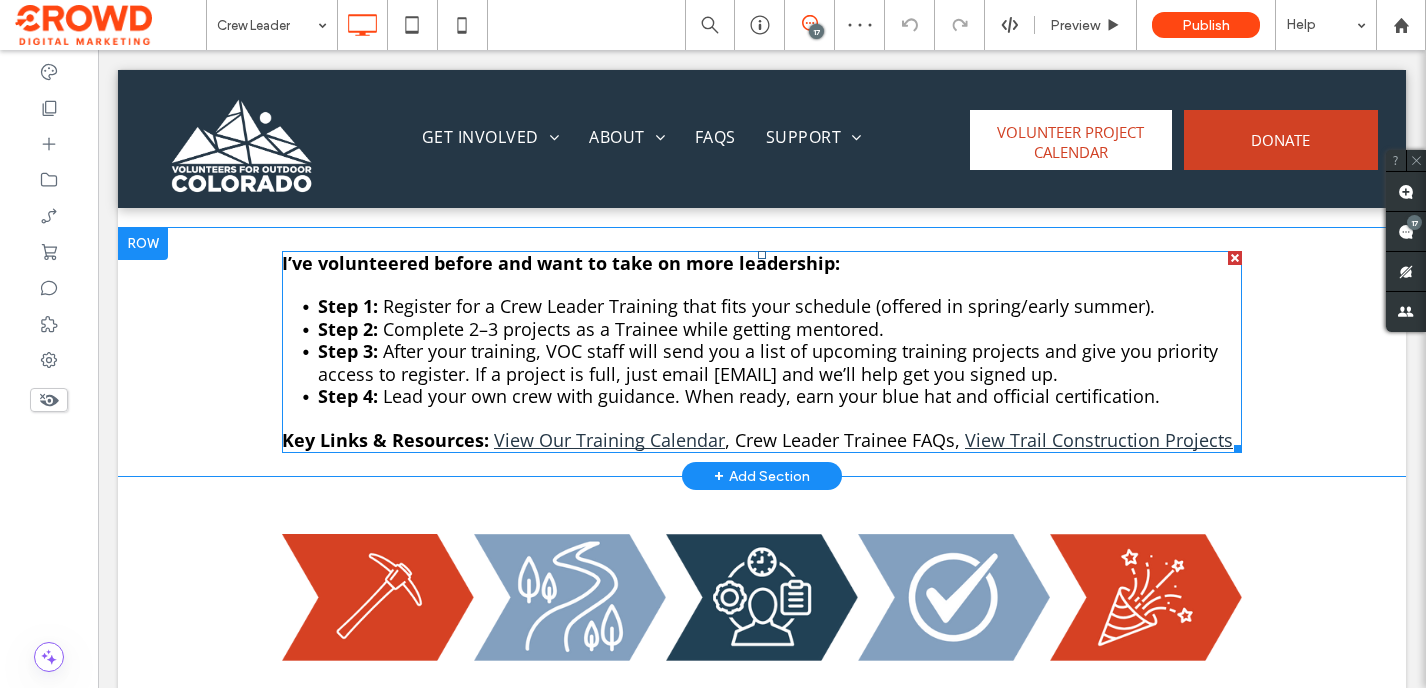 click at bounding box center (762, 419) 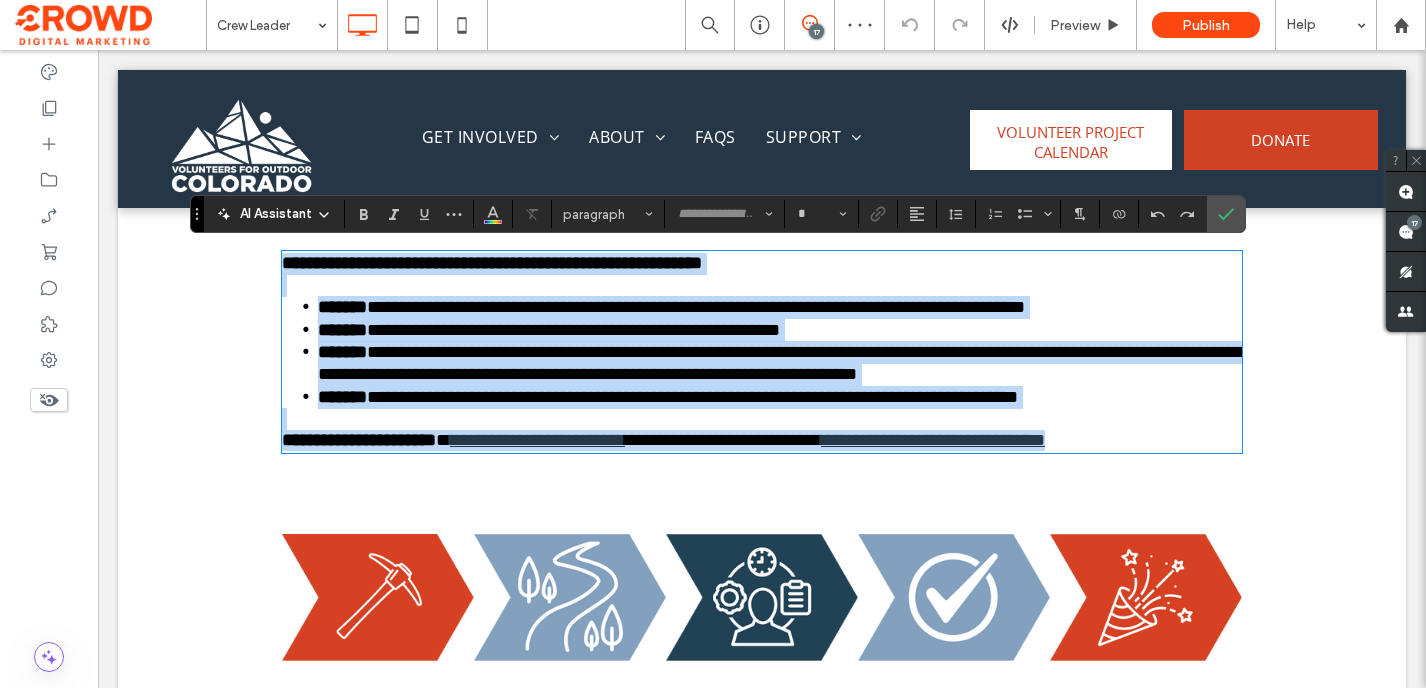 type on "*********" 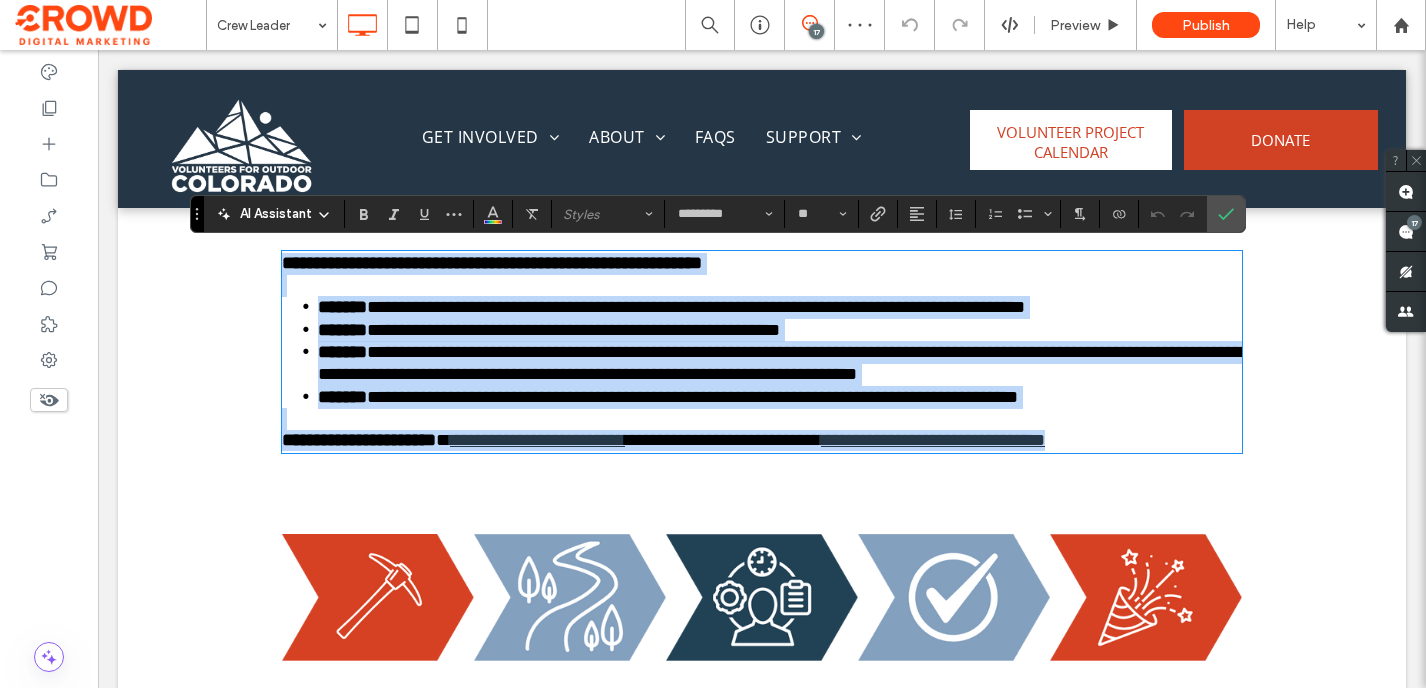 click on "**********" at bounding box center [723, 440] 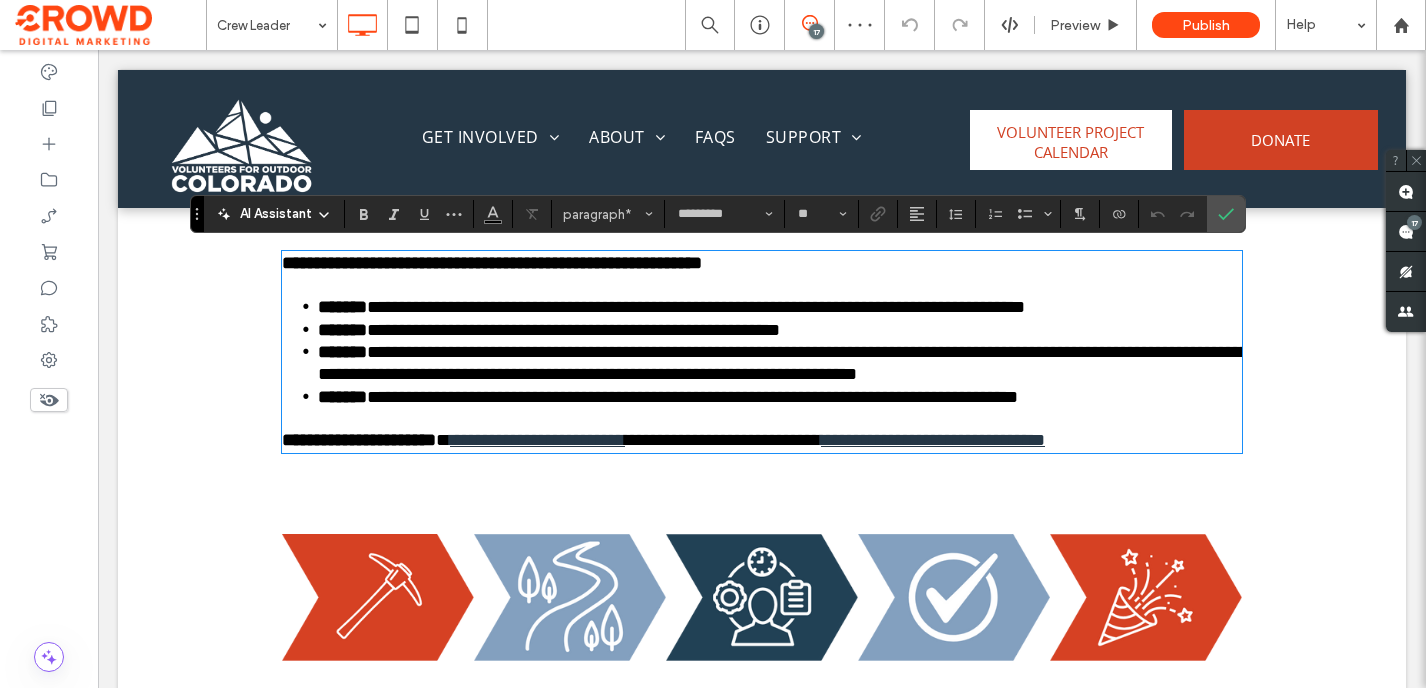 scroll, scrollTop: 1, scrollLeft: 0, axis: vertical 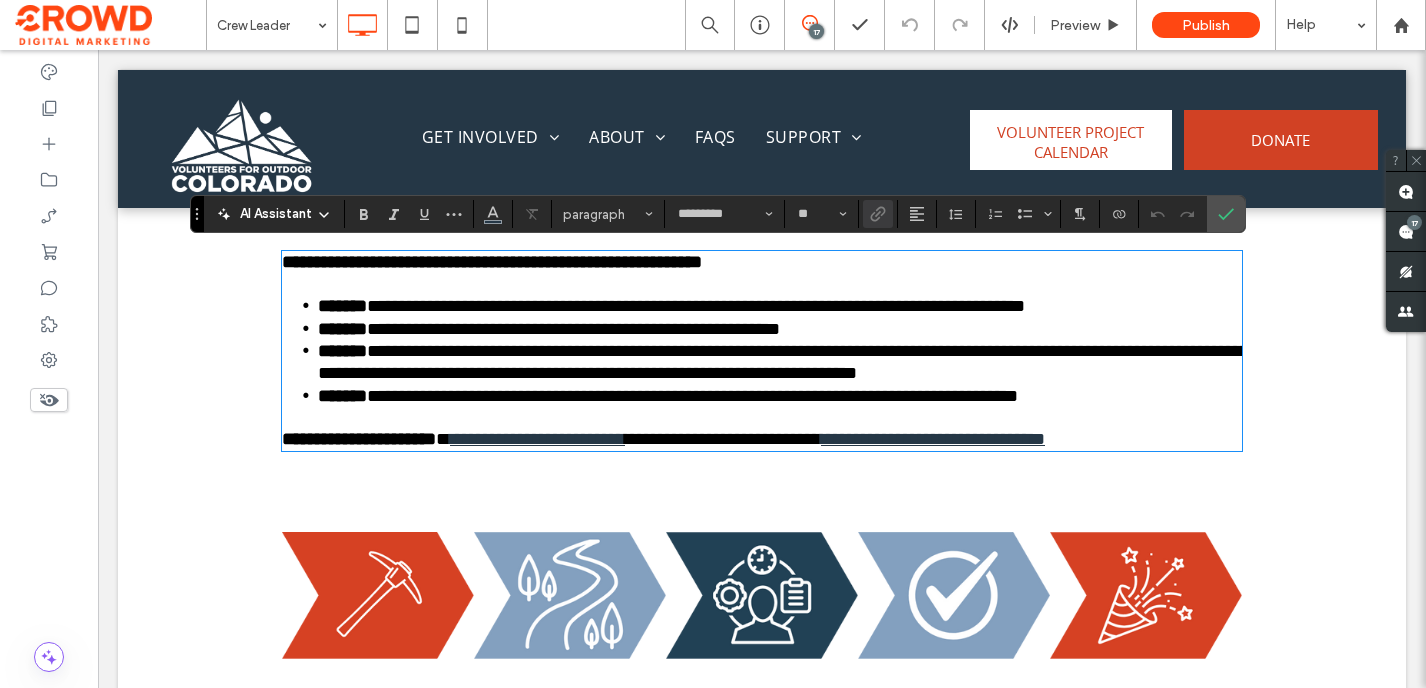 drag, startPoint x: 285, startPoint y: 435, endPoint x: 1228, endPoint y: 436, distance: 943.00055 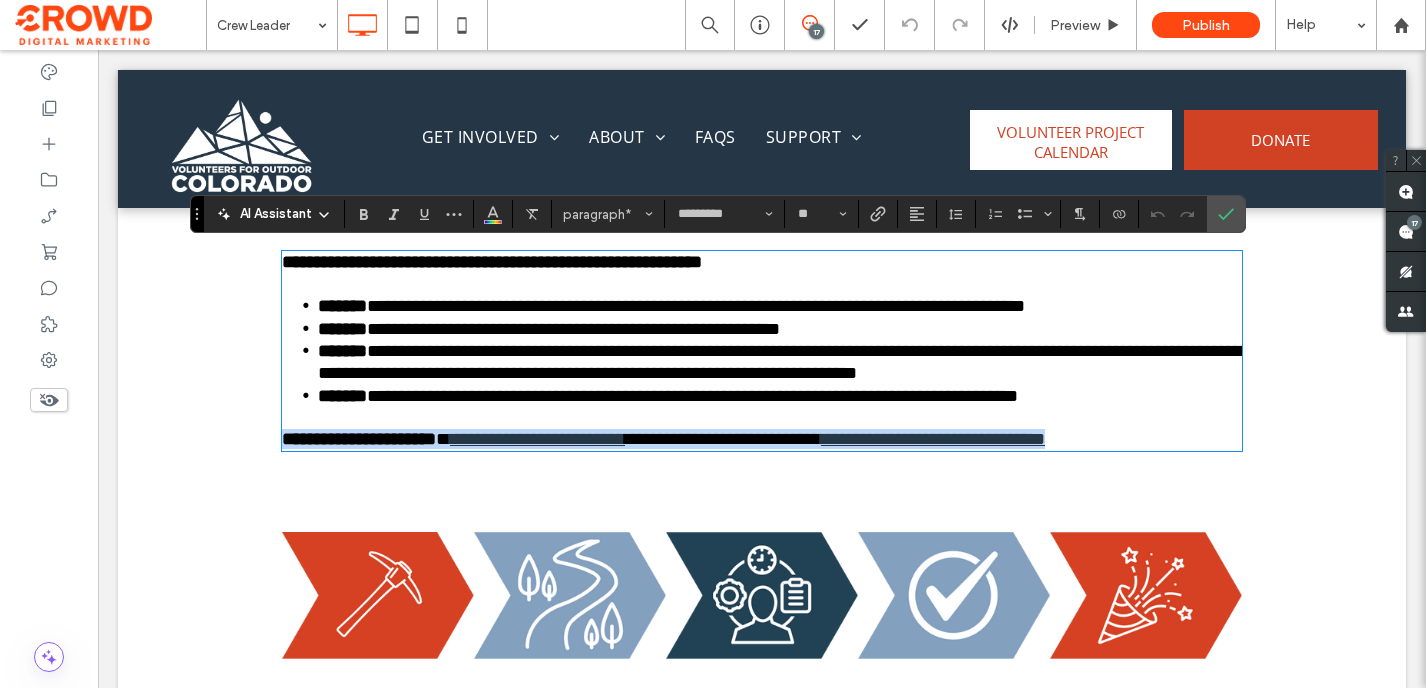 drag, startPoint x: 1228, startPoint y: 437, endPoint x: 285, endPoint y: 441, distance: 943.0085 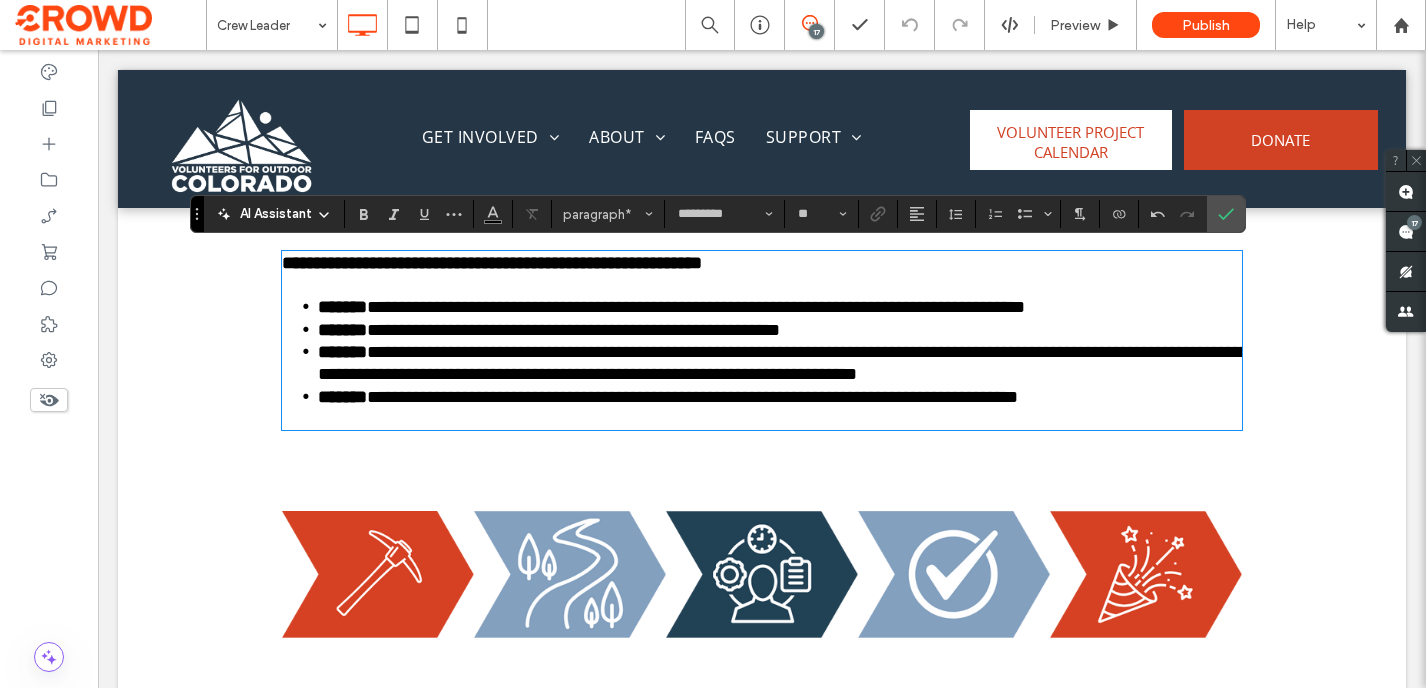 scroll, scrollTop: 1, scrollLeft: 0, axis: vertical 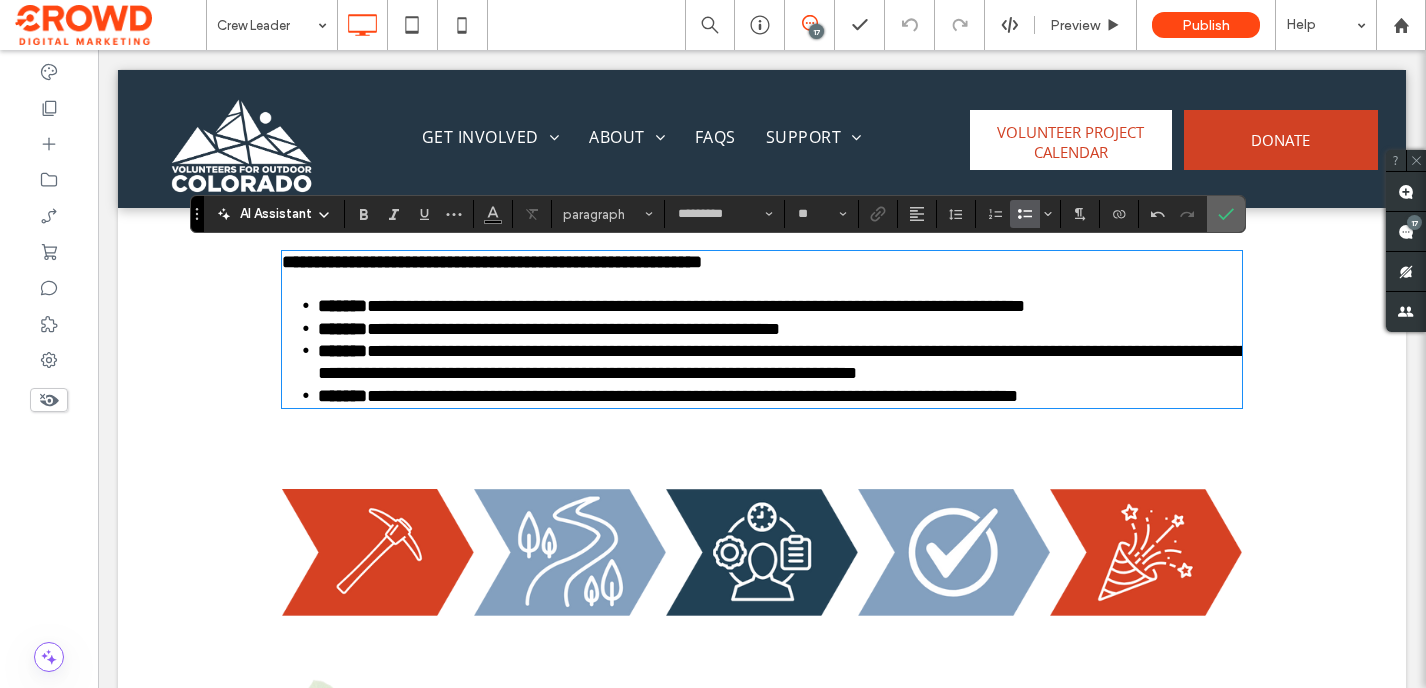 drag, startPoint x: 1216, startPoint y: 213, endPoint x: 512, endPoint y: 417, distance: 732.9611 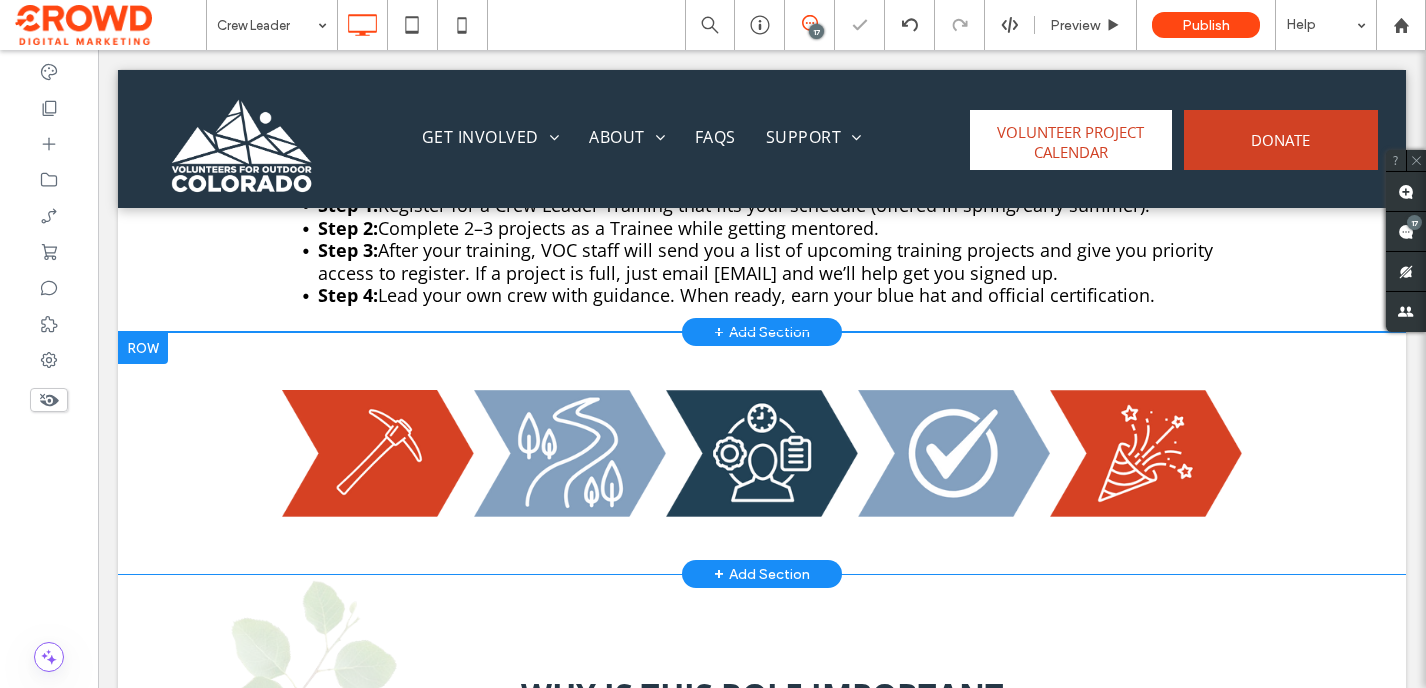 scroll, scrollTop: 1539, scrollLeft: 0, axis: vertical 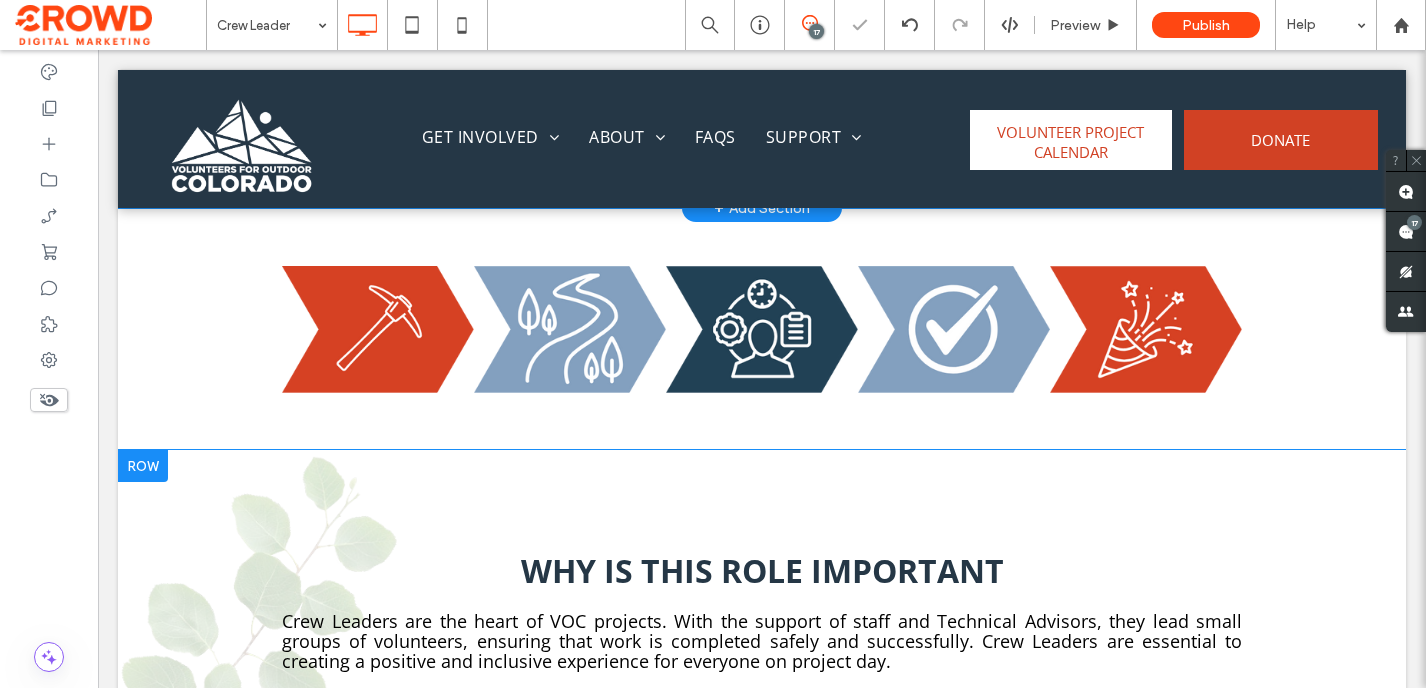 click at bounding box center (143, 466) 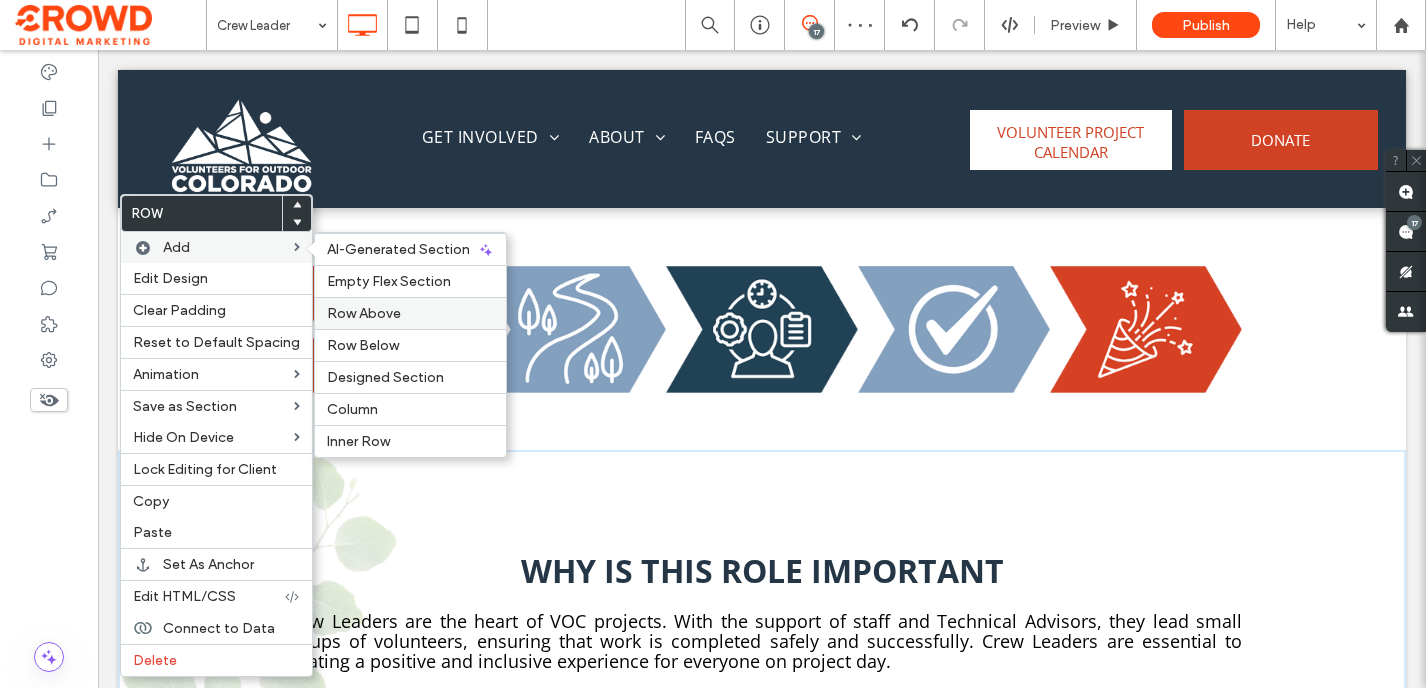 click on "Row Above" at bounding box center (410, 313) 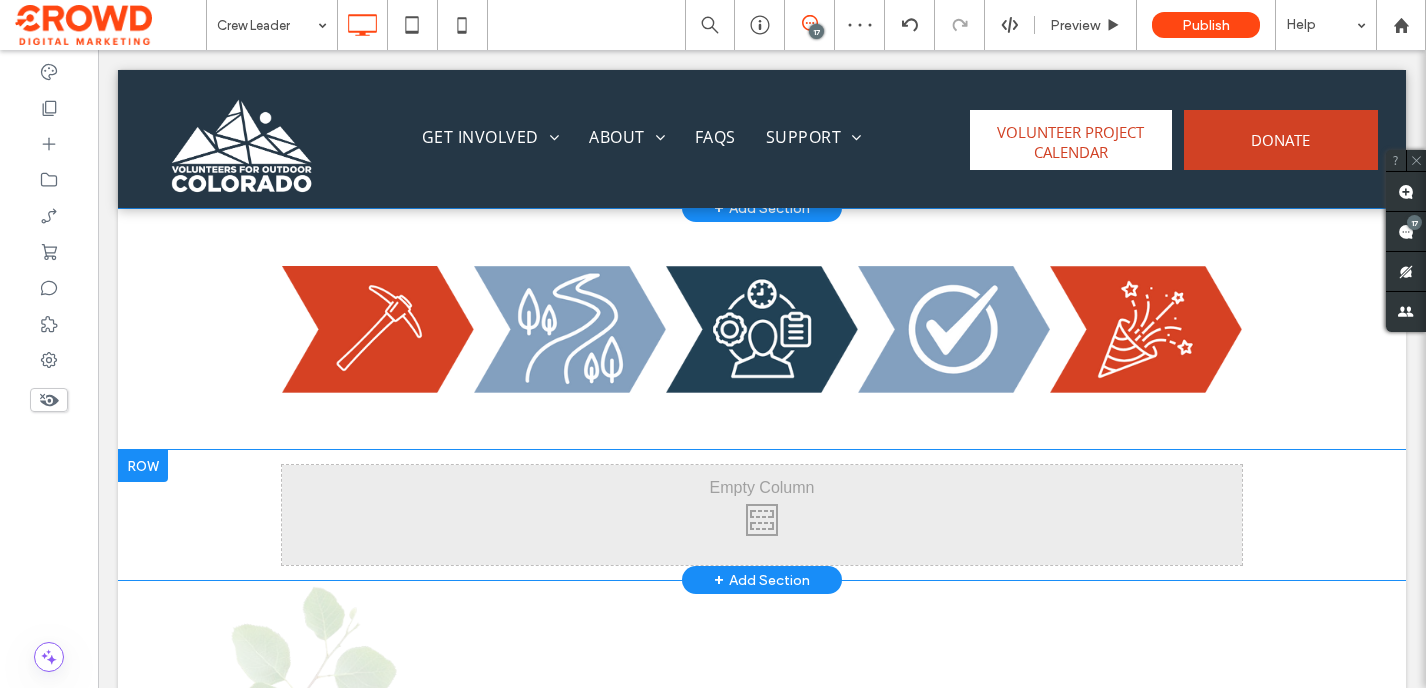 scroll, scrollTop: 1618, scrollLeft: 0, axis: vertical 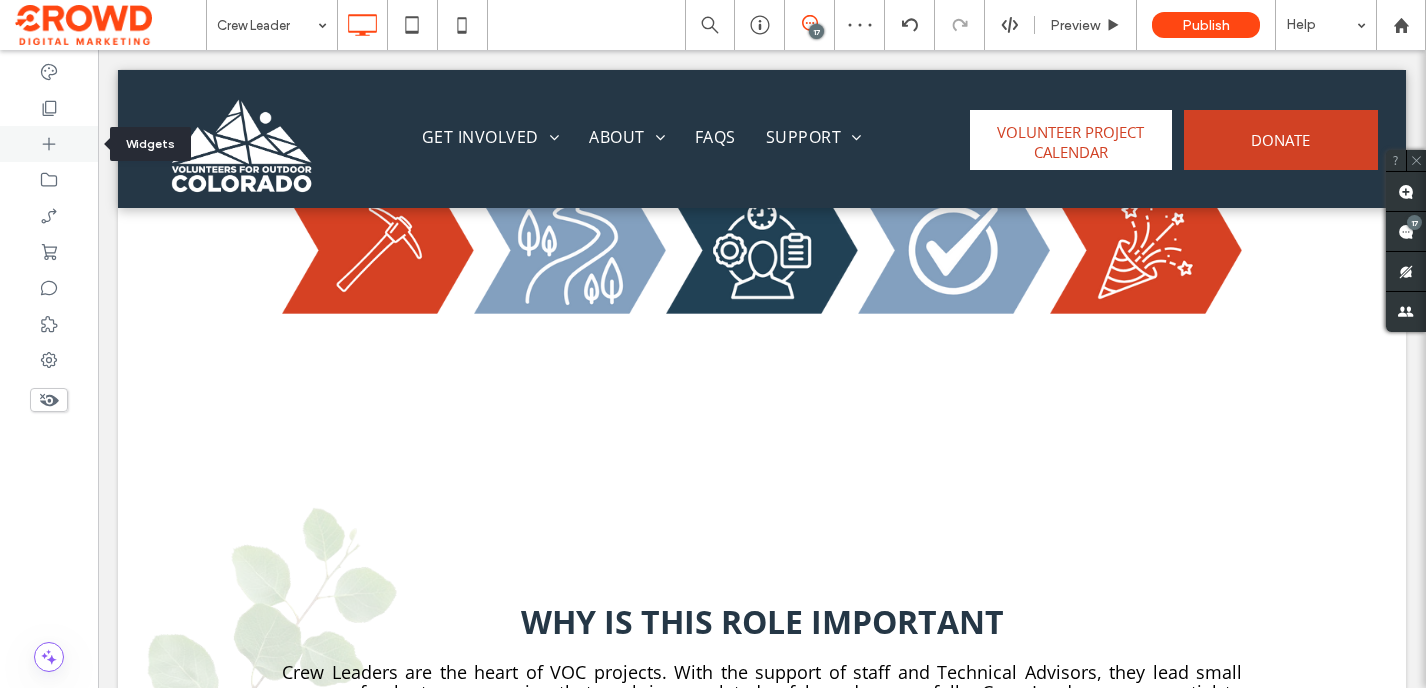 click 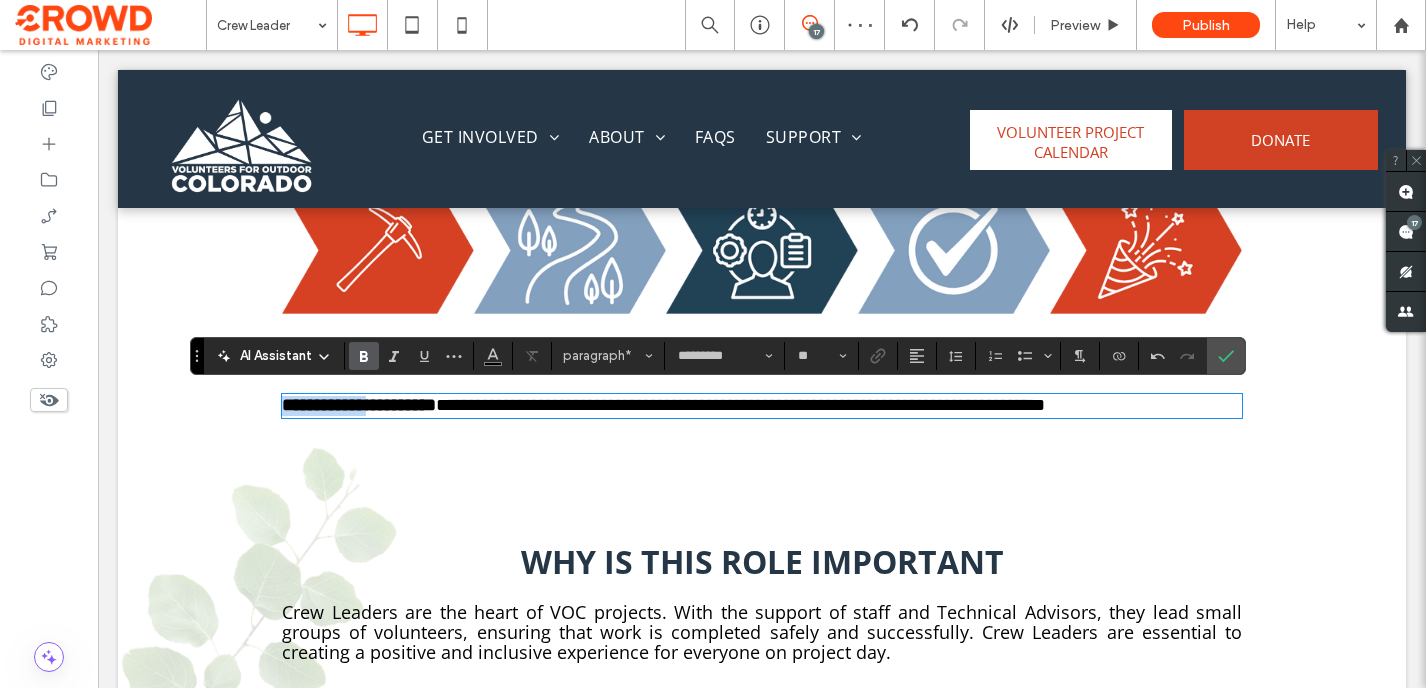 drag, startPoint x: 391, startPoint y: 404, endPoint x: 270, endPoint y: 404, distance: 121 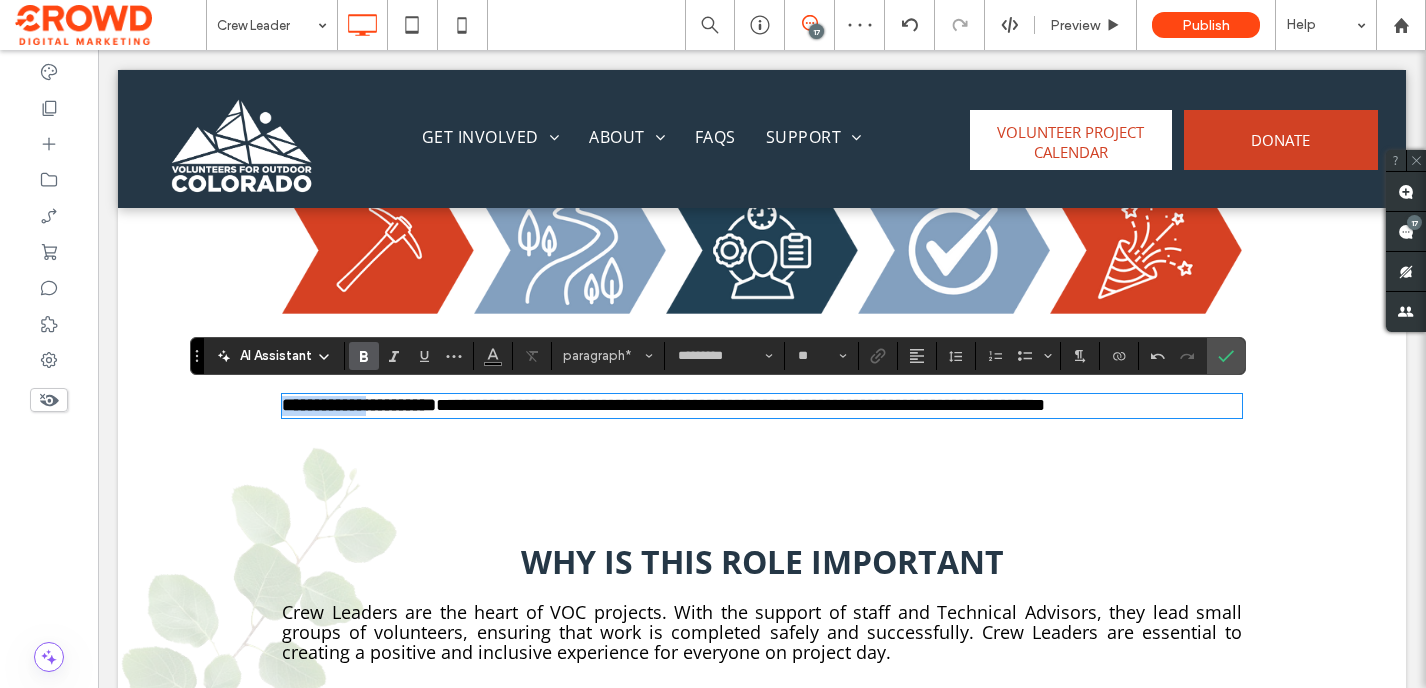 click on "**********" at bounding box center [762, 406] 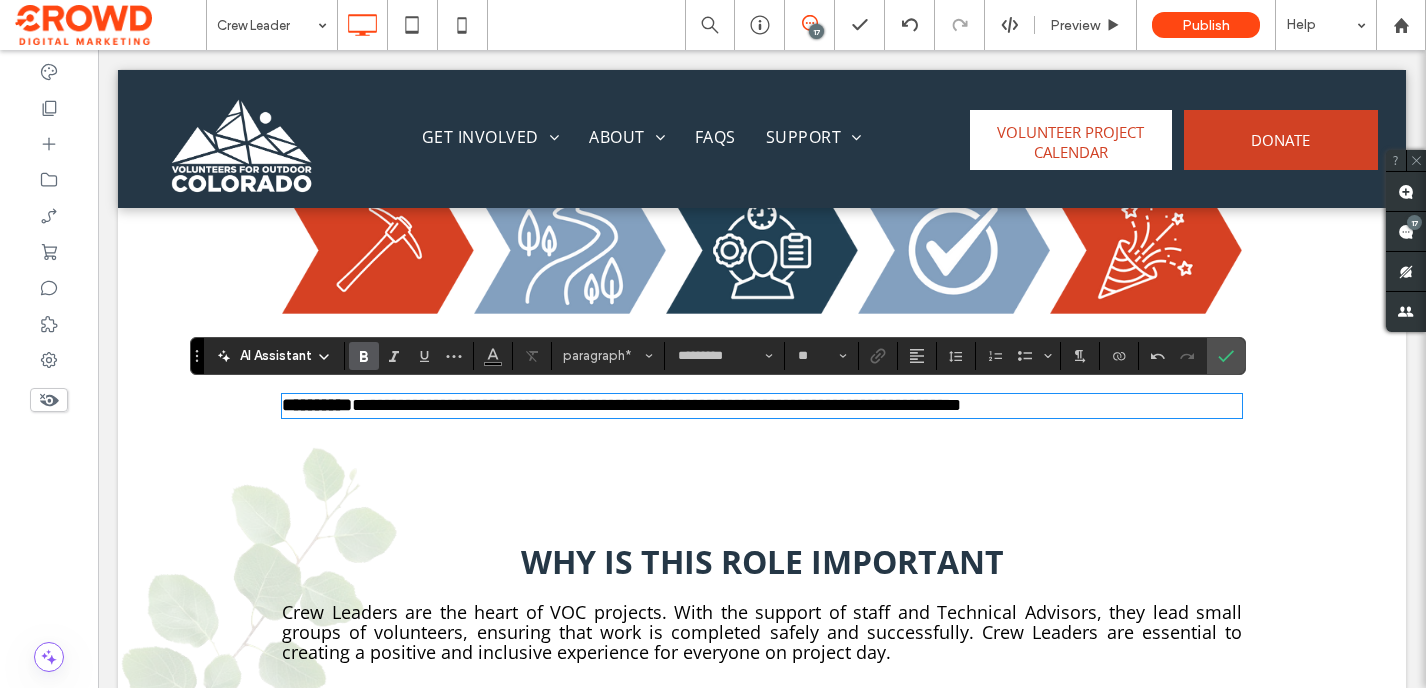 click on "**********" at bounding box center (317, 405) 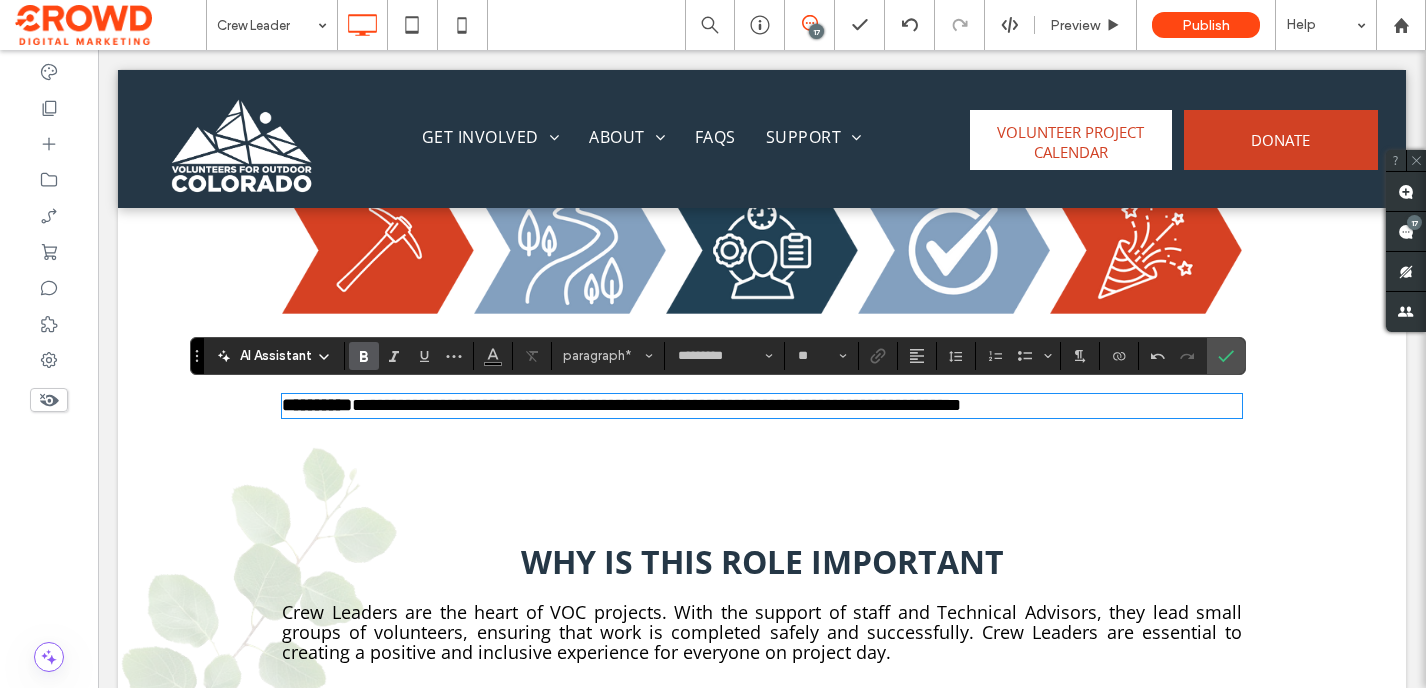 type 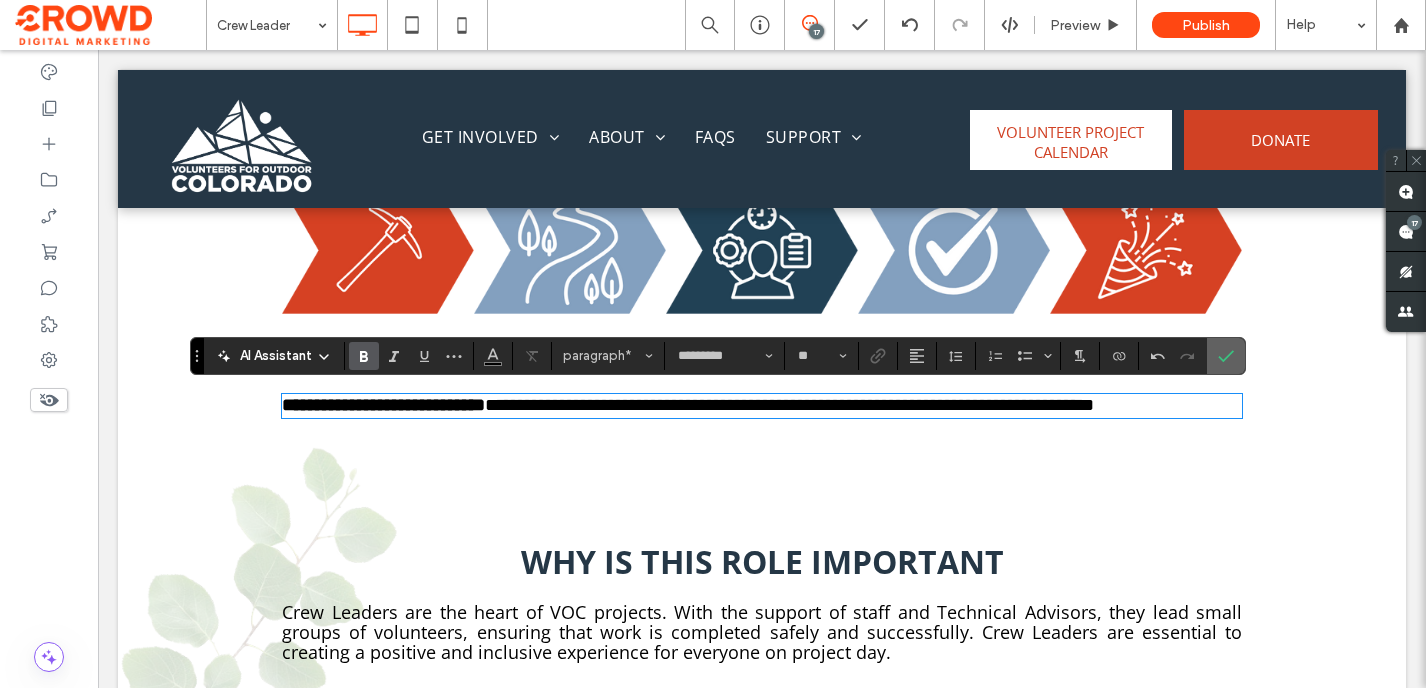 click at bounding box center [1226, 356] 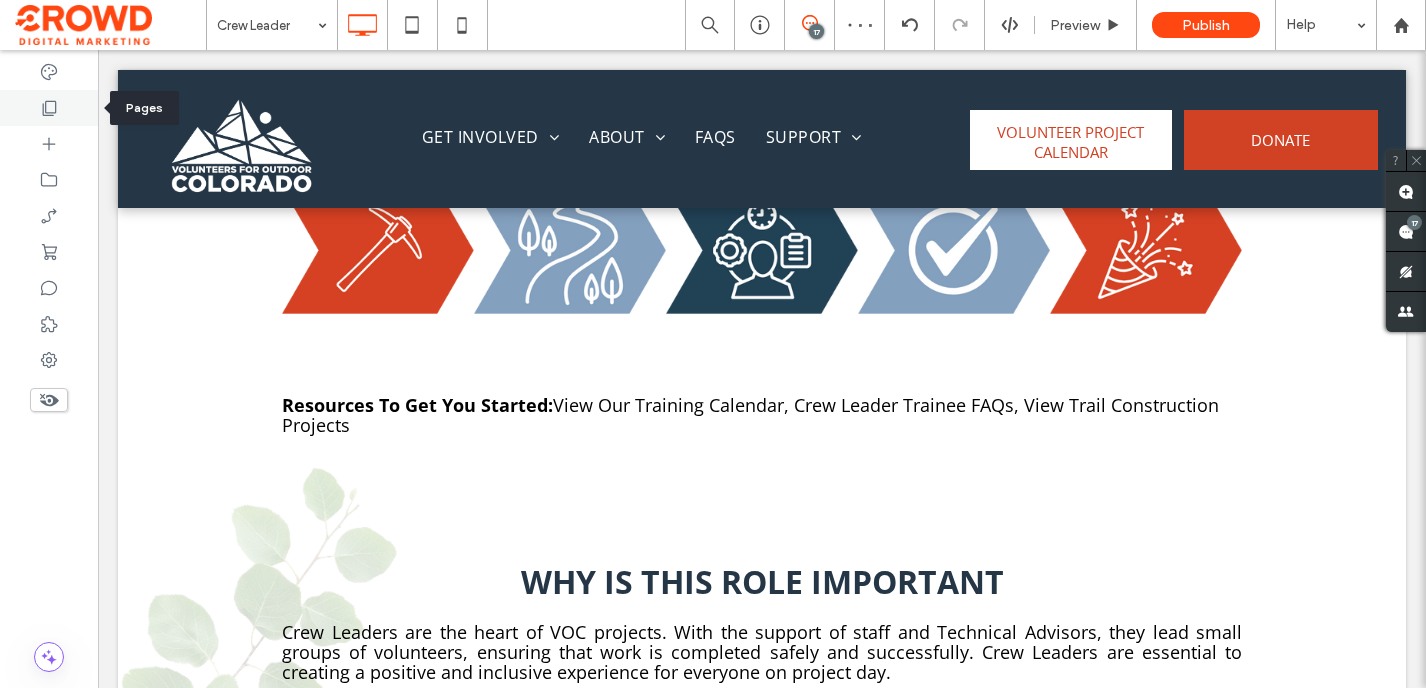 click 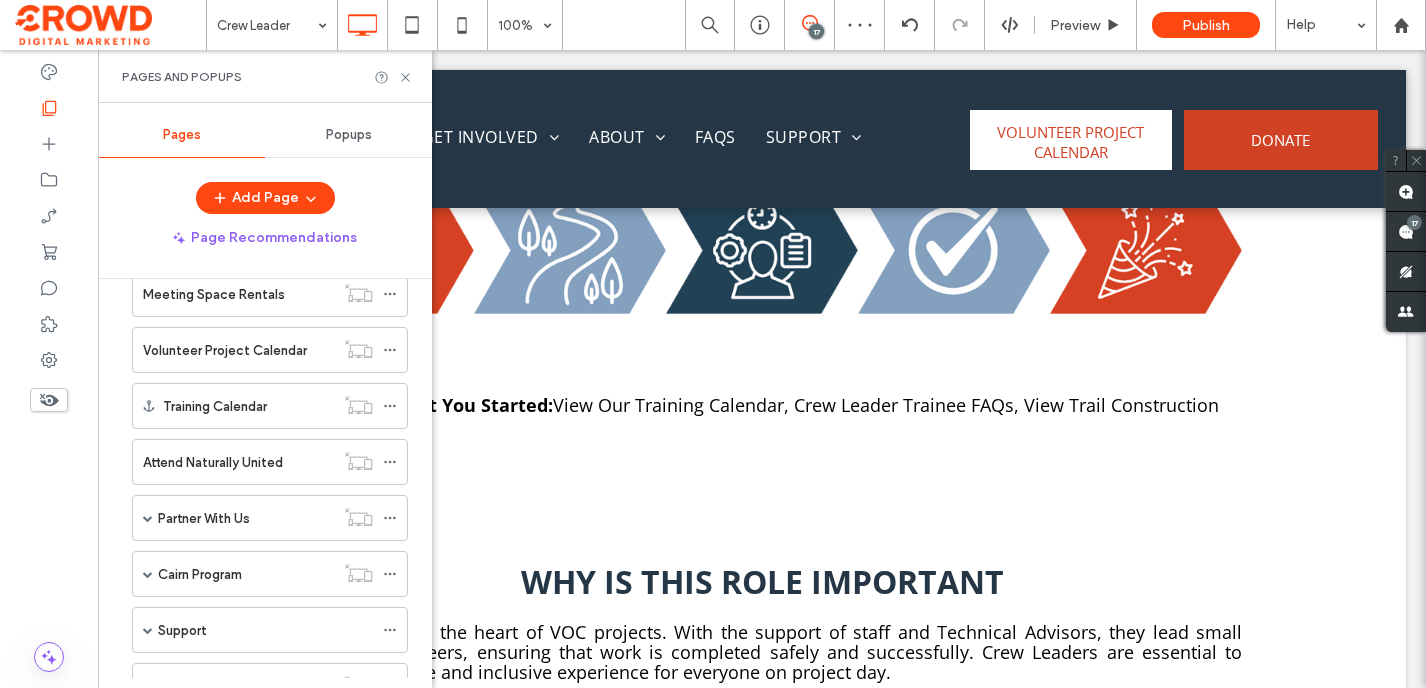 scroll, scrollTop: 1575, scrollLeft: 0, axis: vertical 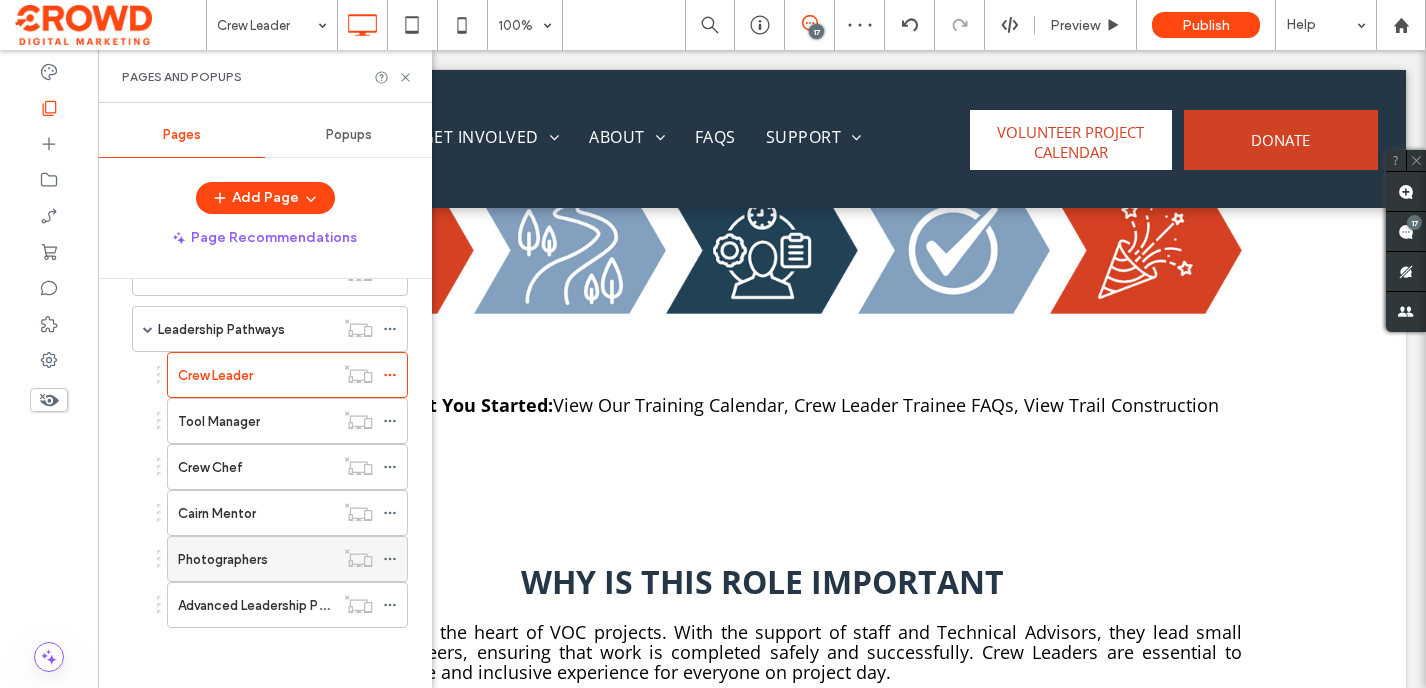 click on "Photographers" at bounding box center [223, 559] 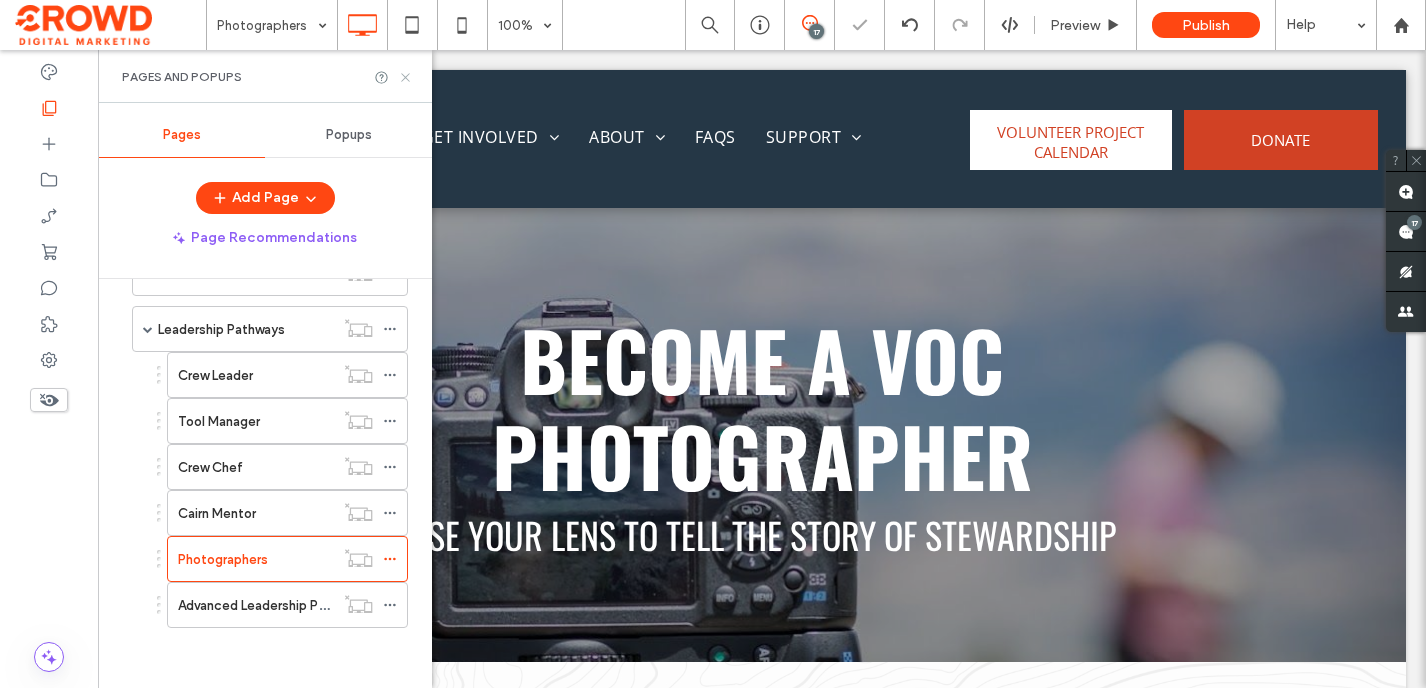 scroll, scrollTop: 0, scrollLeft: 0, axis: both 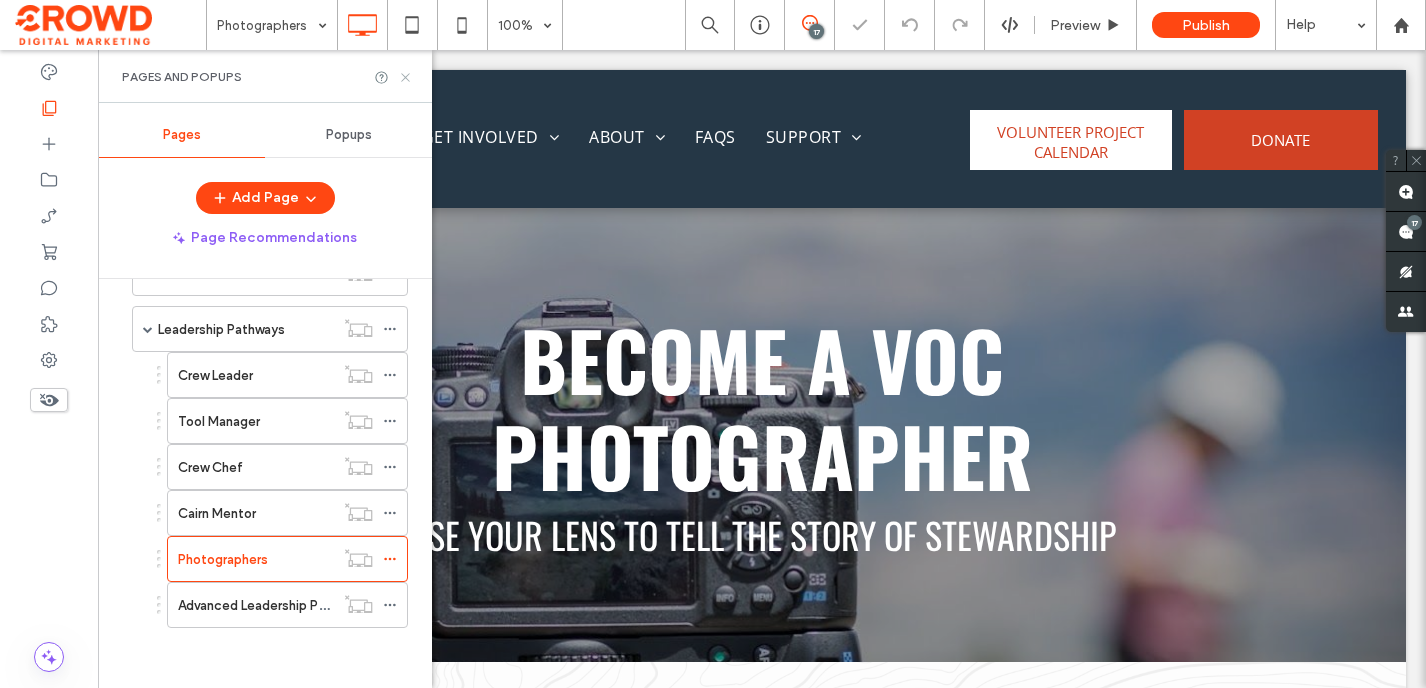 drag, startPoint x: 403, startPoint y: 78, endPoint x: 535, endPoint y: 385, distance: 334.1751 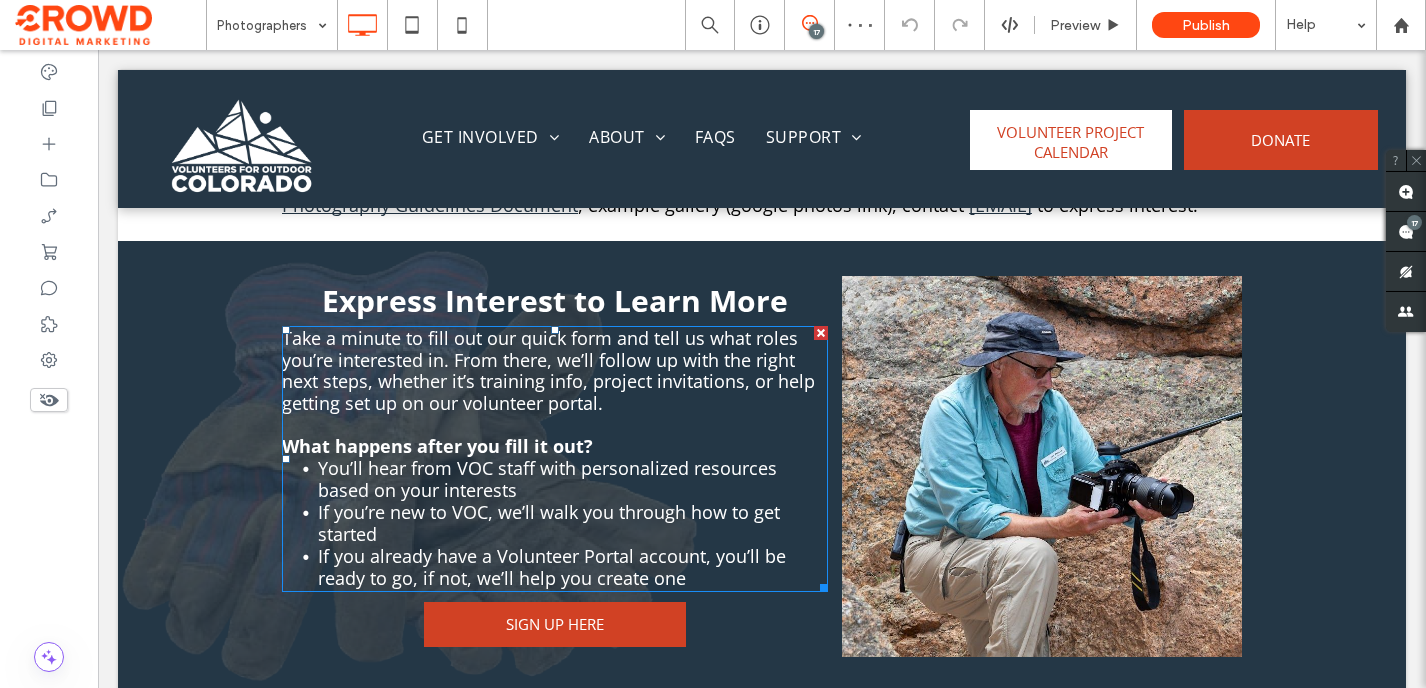 scroll, scrollTop: 1790, scrollLeft: 0, axis: vertical 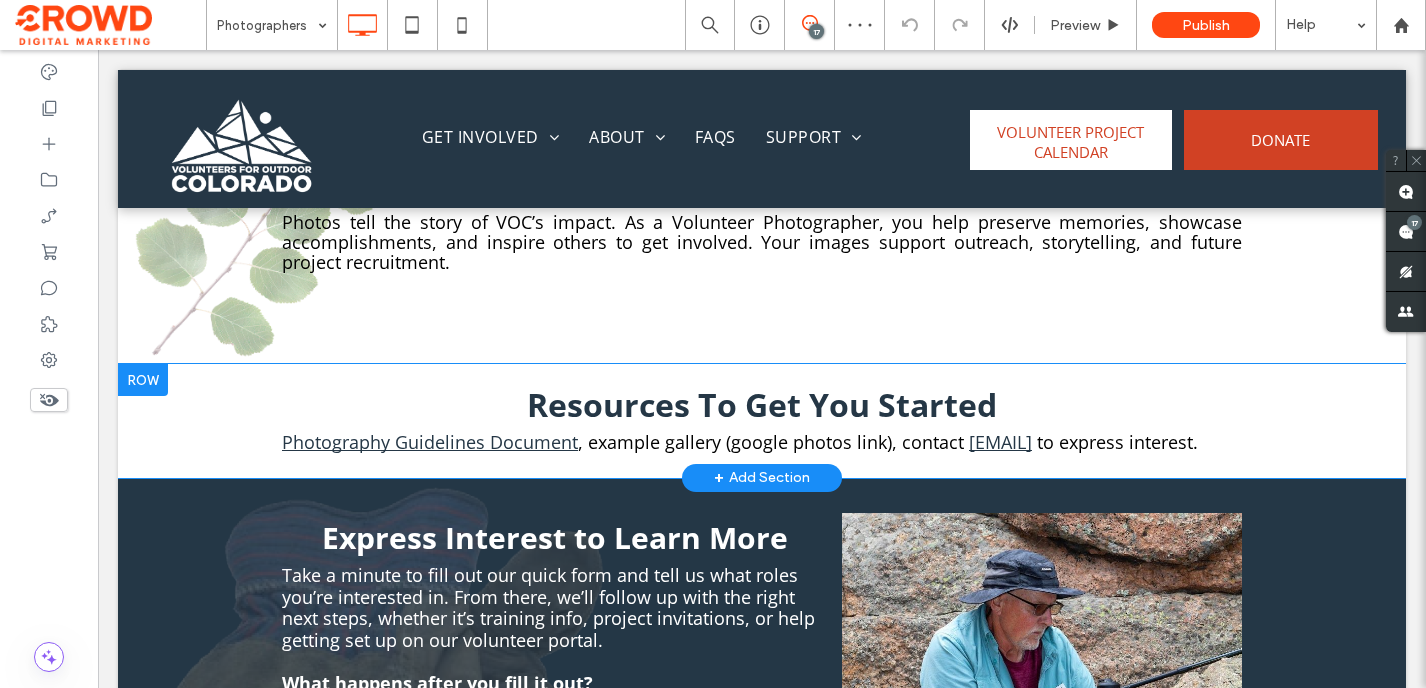 click on "Resources To Get You Started
Photography Guidelines Document , example gallery (google photos link), contact
[EMAIL]   to express interest.
Click To Paste
Row + Add Section" at bounding box center [762, 421] 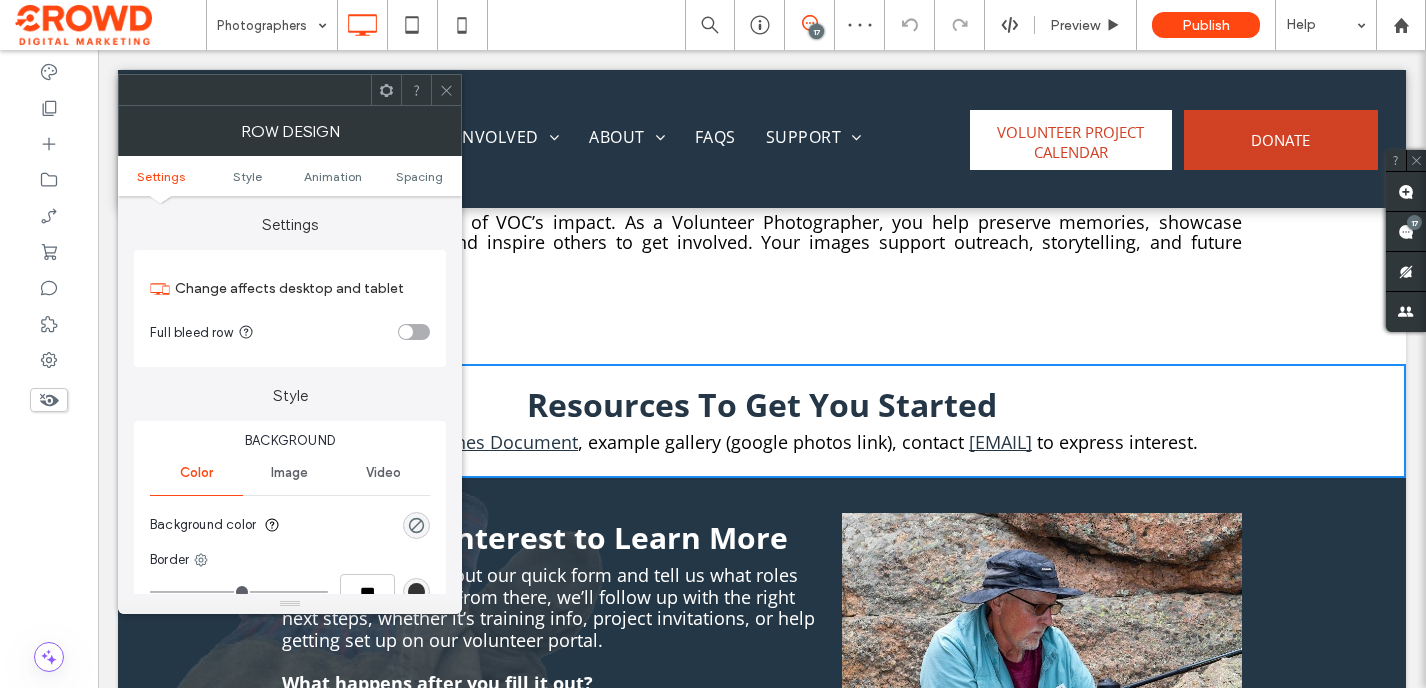 click on "Background" at bounding box center [290, 441] 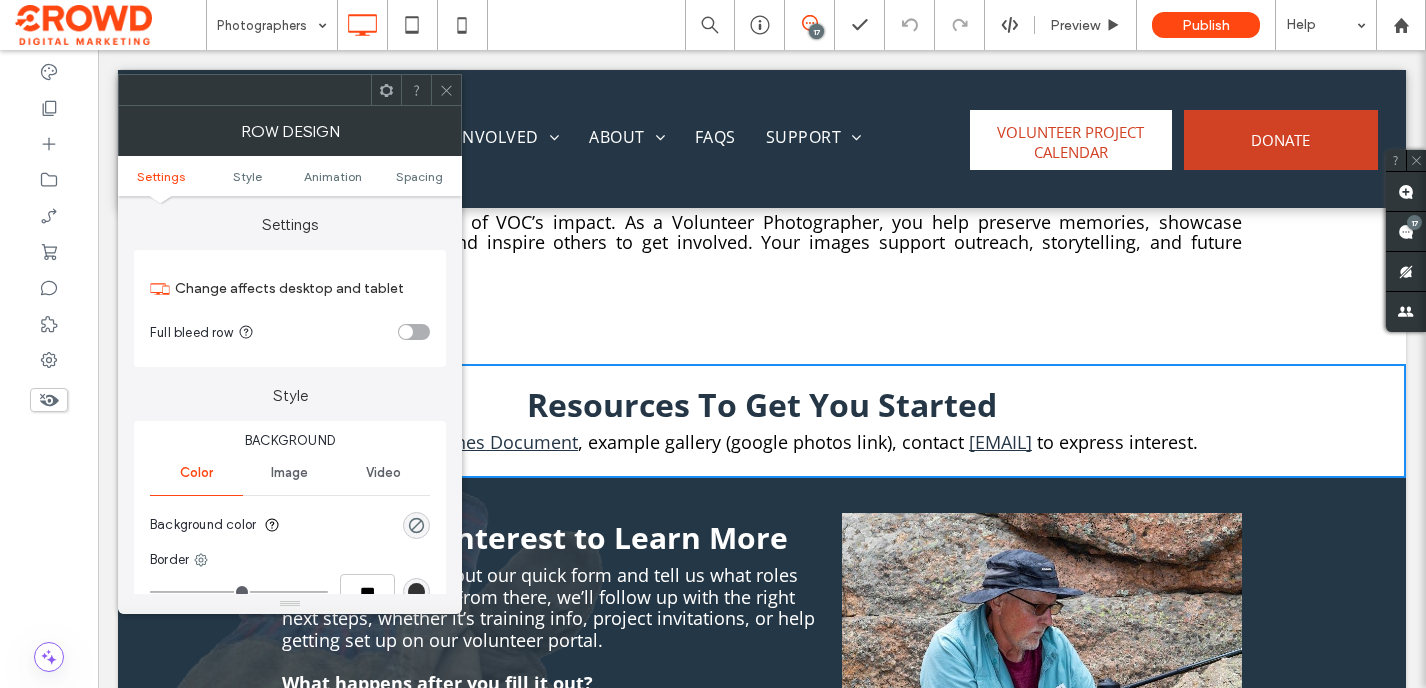 click at bounding box center [446, 90] 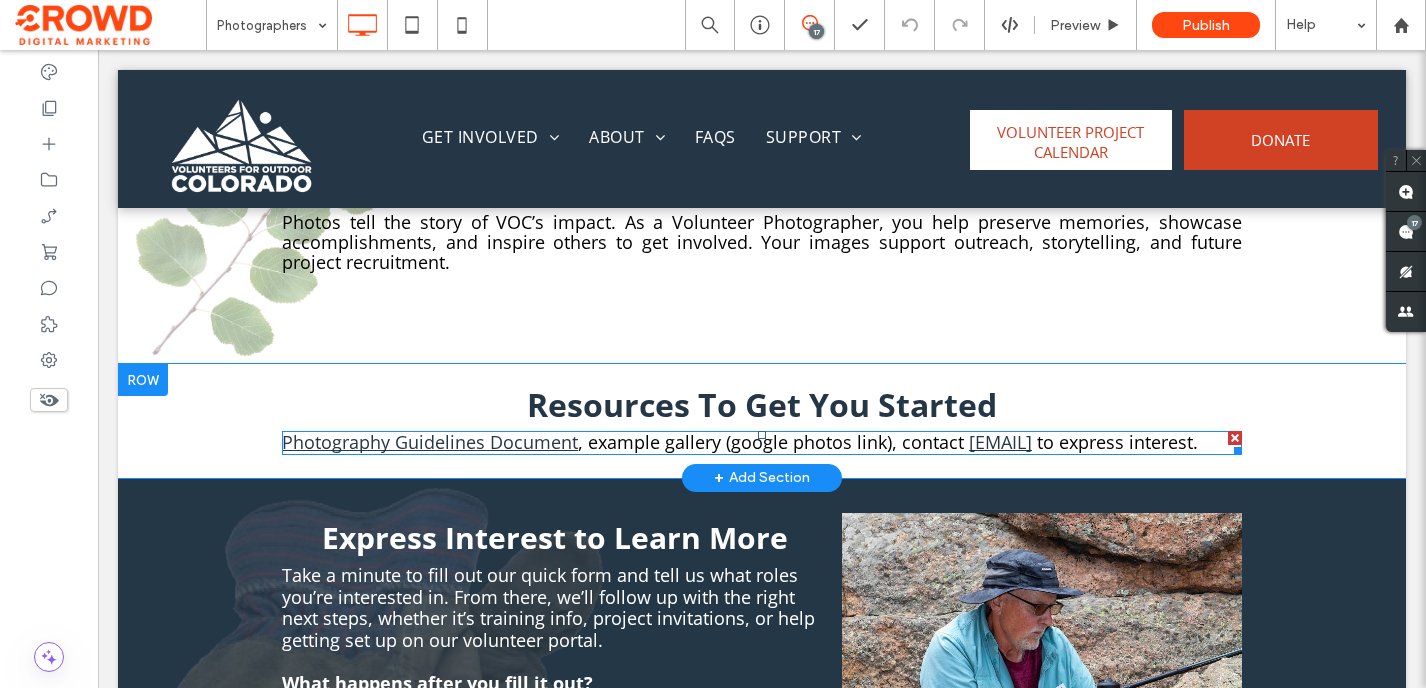 click on "Photography Guidelines Document" at bounding box center (430, 442) 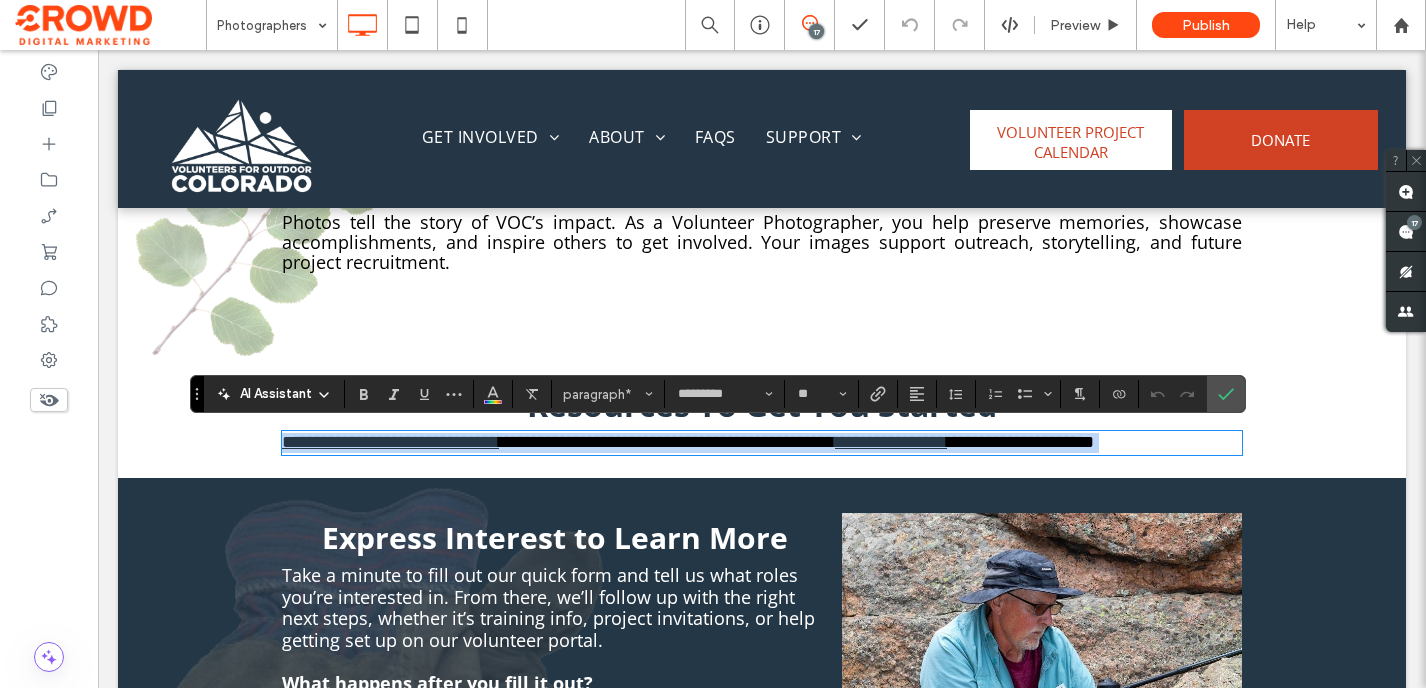 click on "**********" at bounding box center [390, 442] 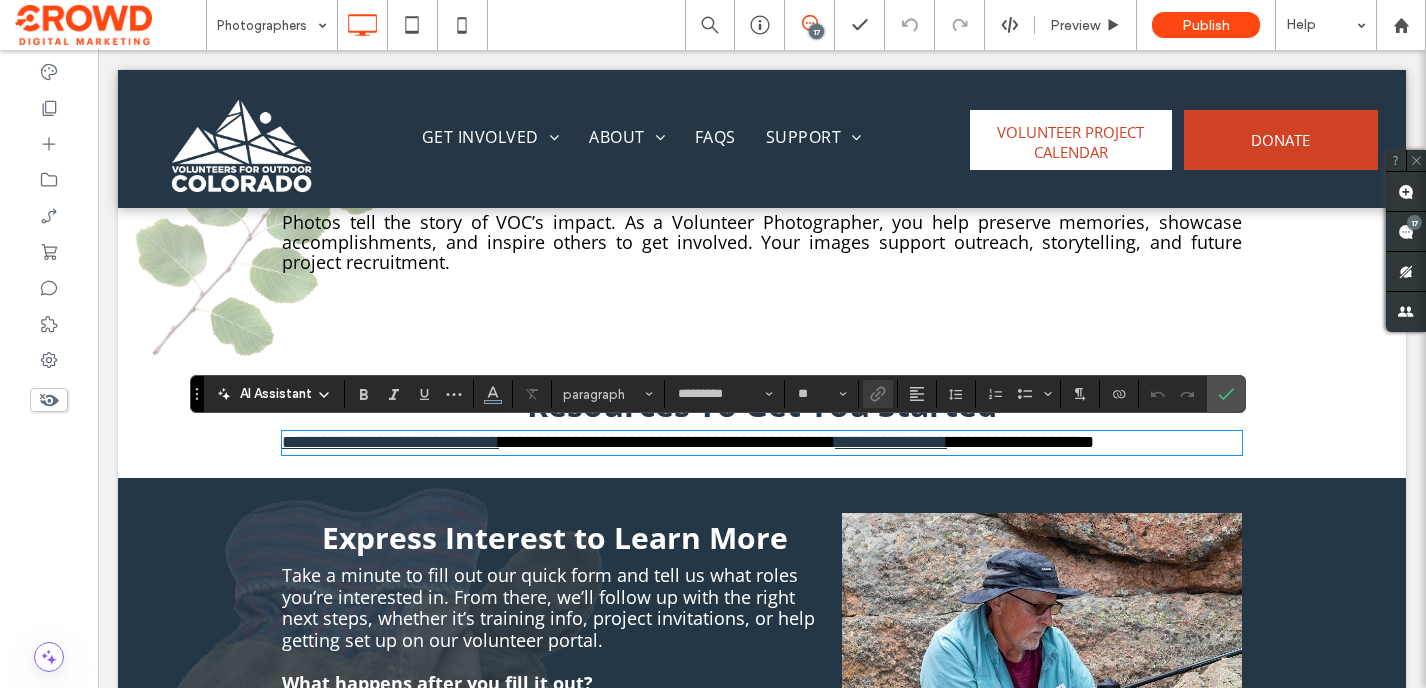 type 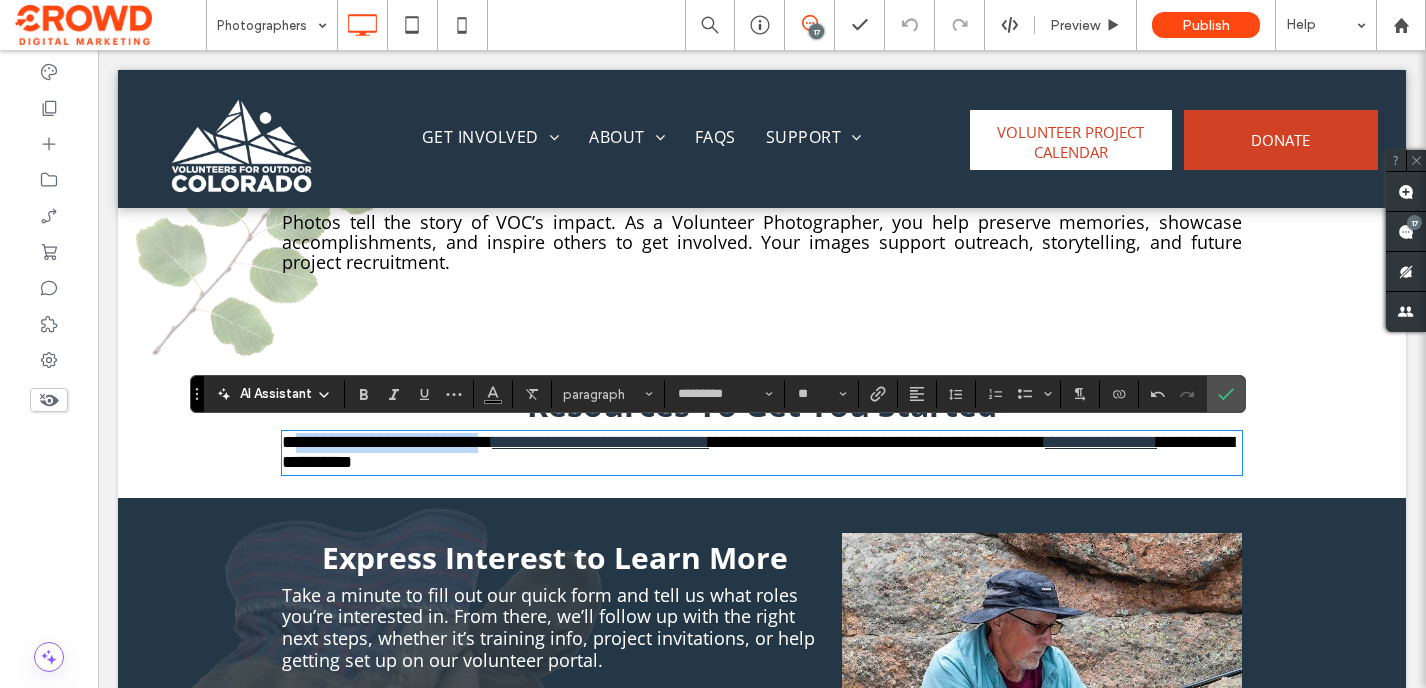 drag, startPoint x: 535, startPoint y: 443, endPoint x: 529, endPoint y: 430, distance: 14.3178215 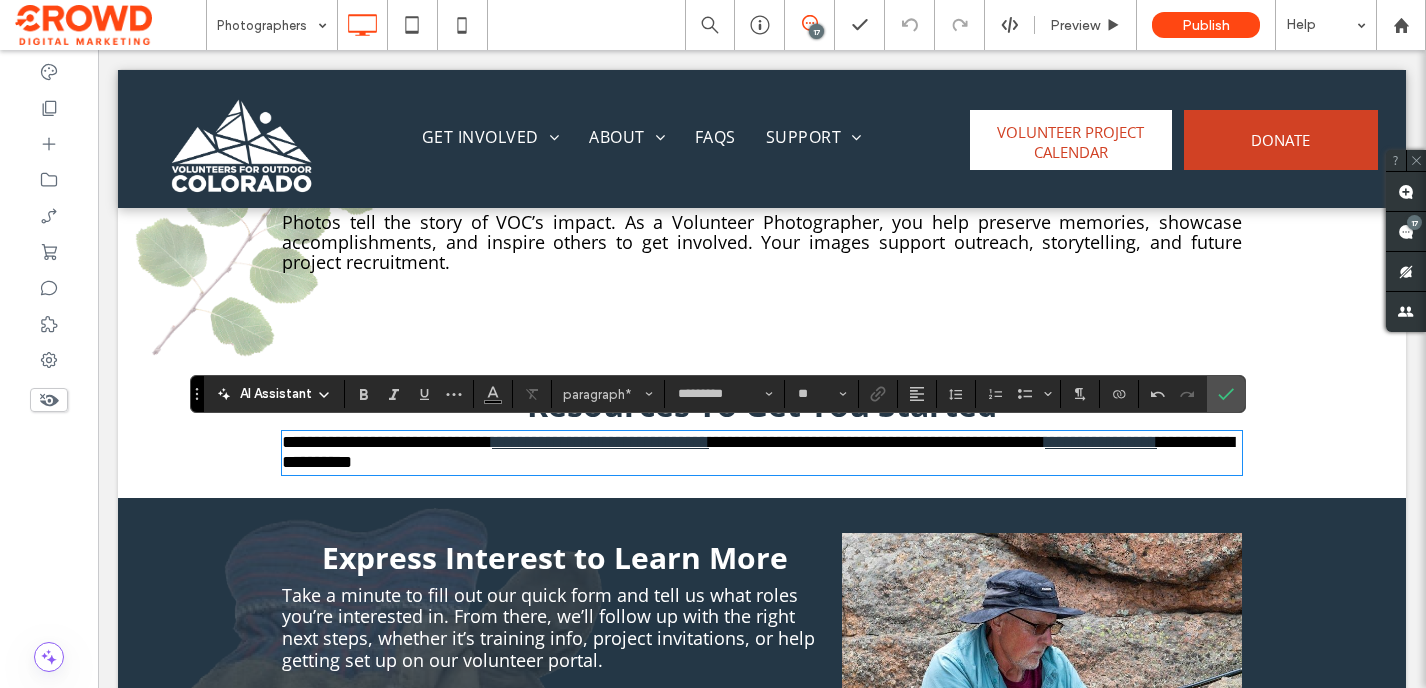drag, startPoint x: 535, startPoint y: 437, endPoint x: 285, endPoint y: 433, distance: 250.032 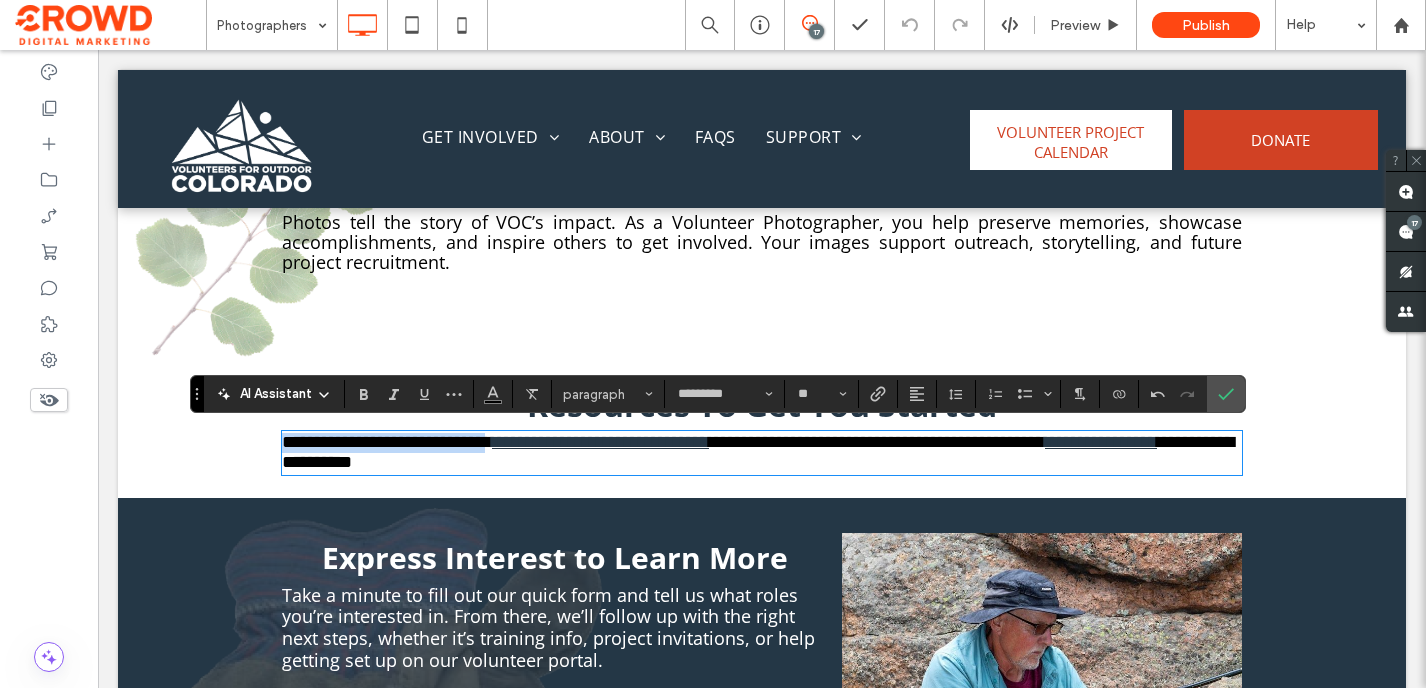 drag, startPoint x: 286, startPoint y: 437, endPoint x: 536, endPoint y: 432, distance: 250.04999 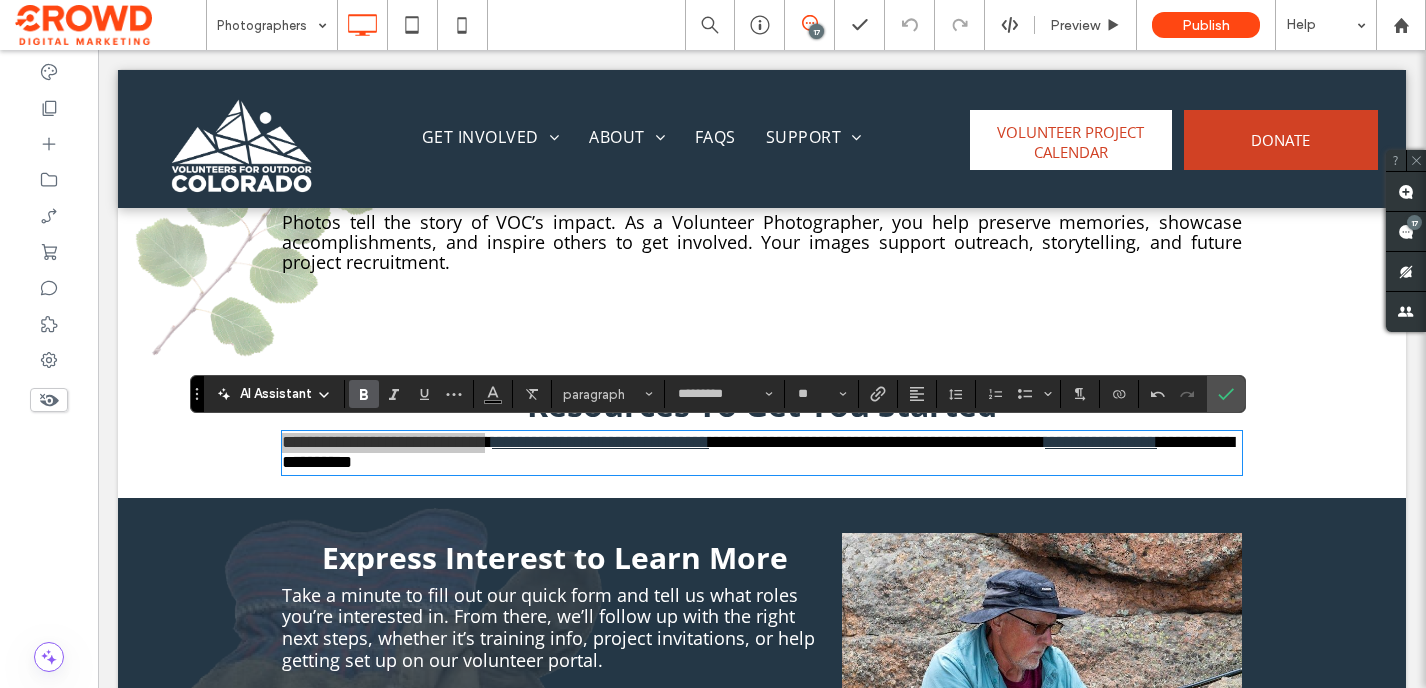 click 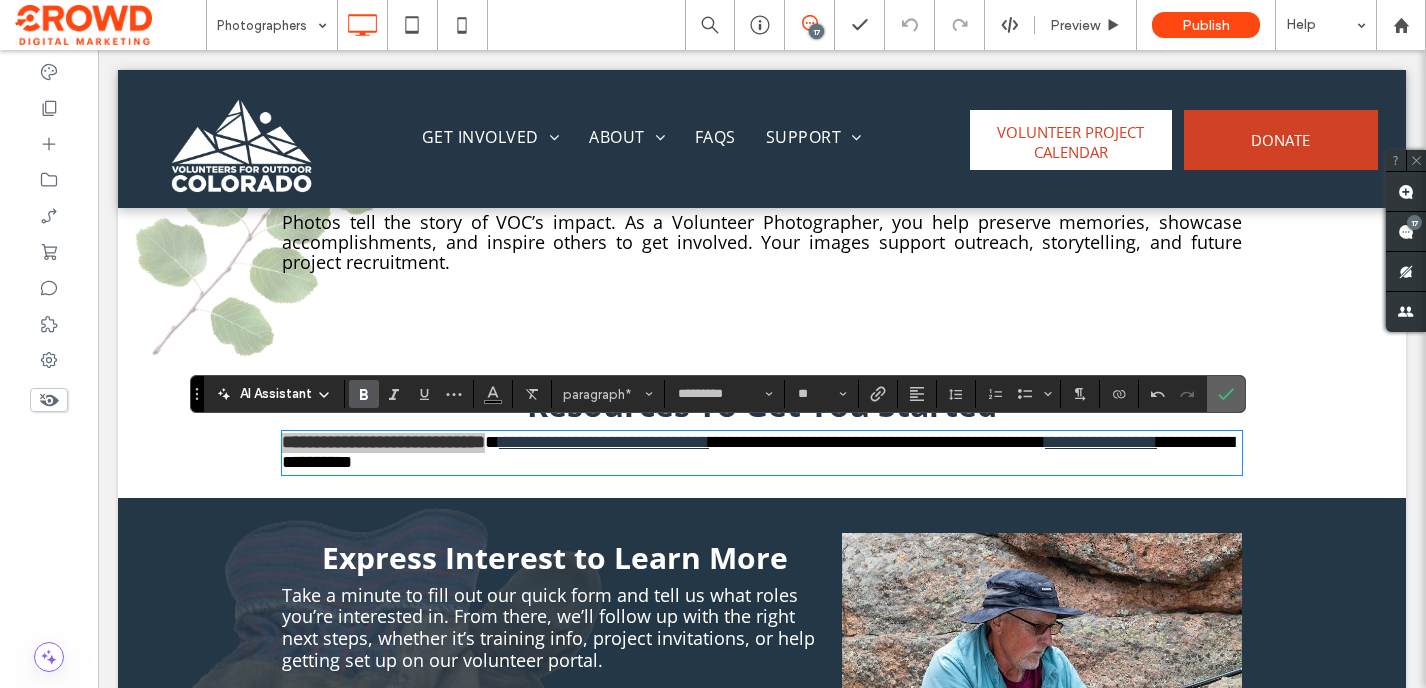 click at bounding box center [1226, 394] 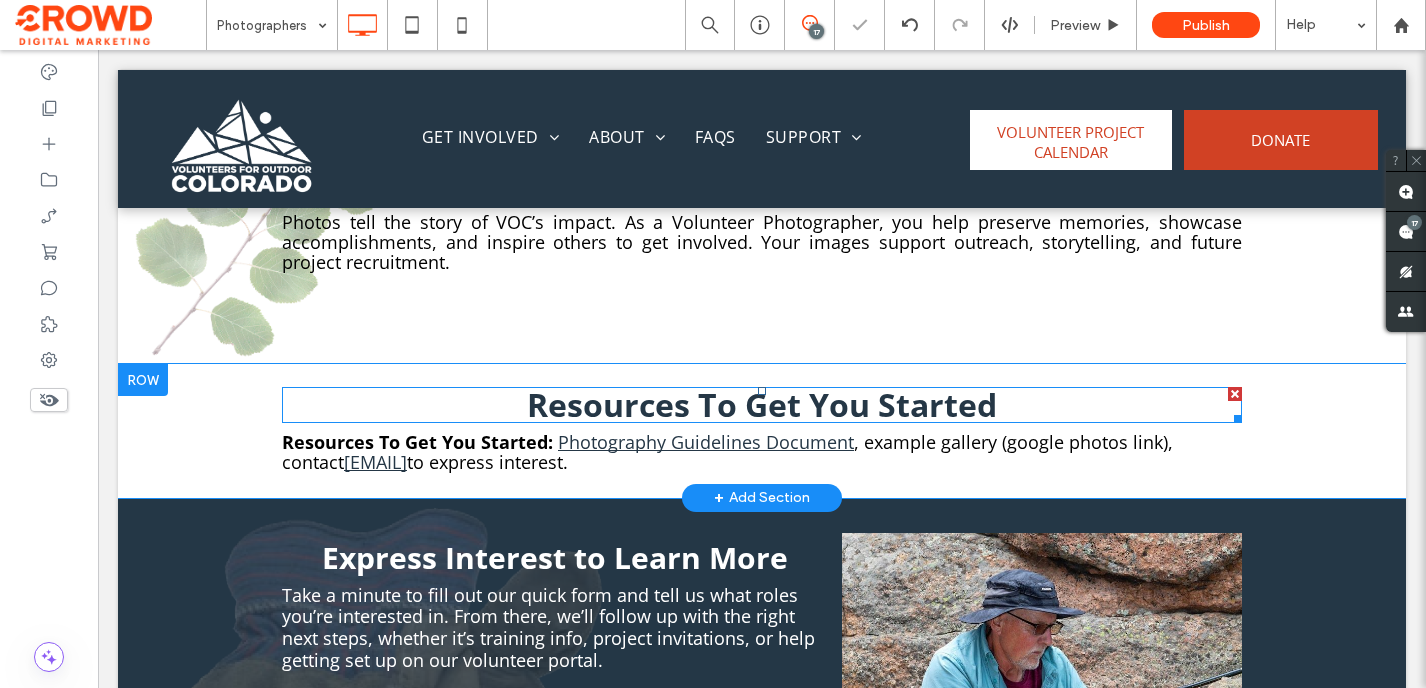 click at bounding box center (1235, 394) 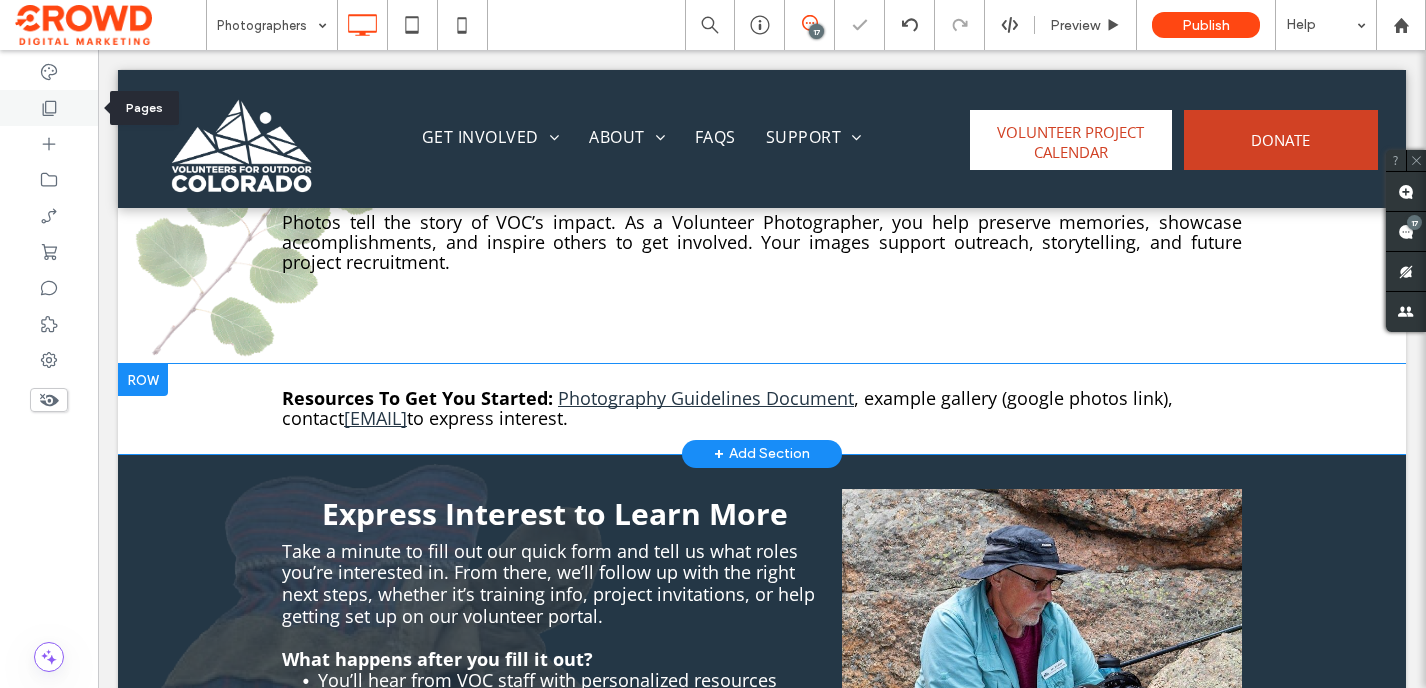 click 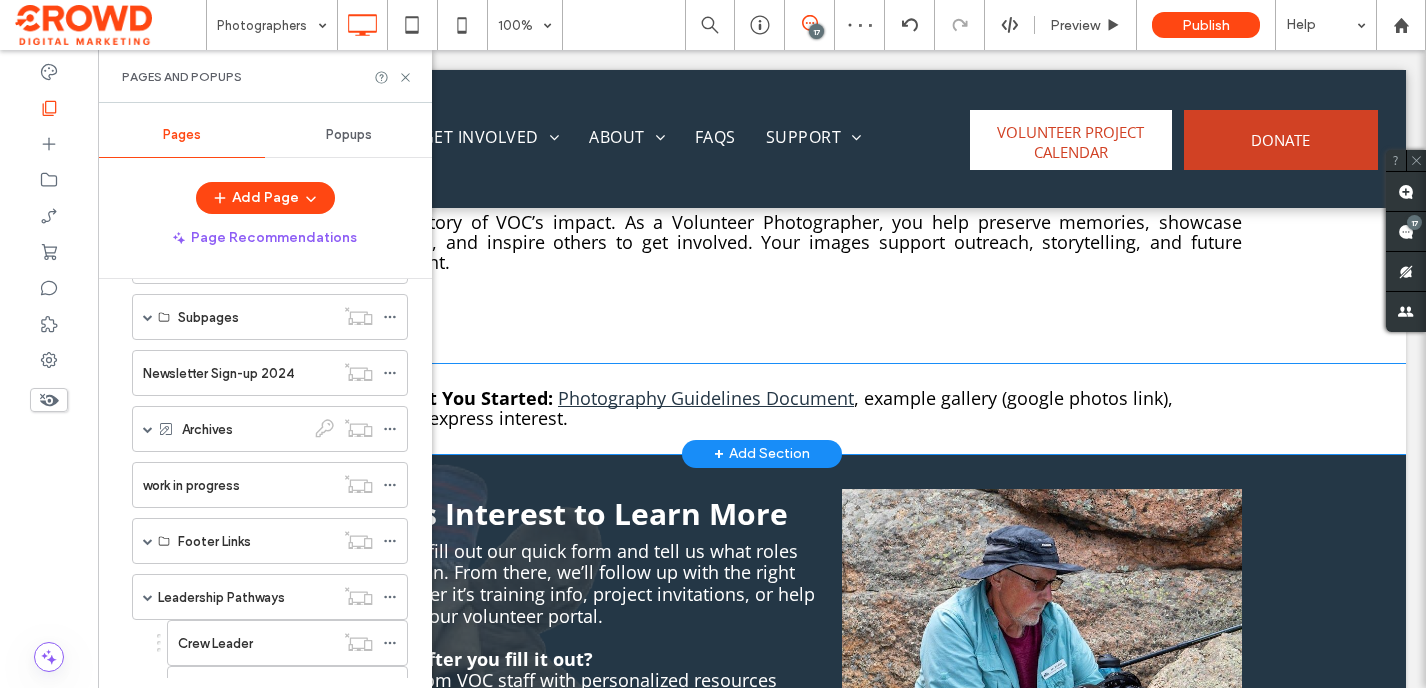 scroll, scrollTop: 1575, scrollLeft: 0, axis: vertical 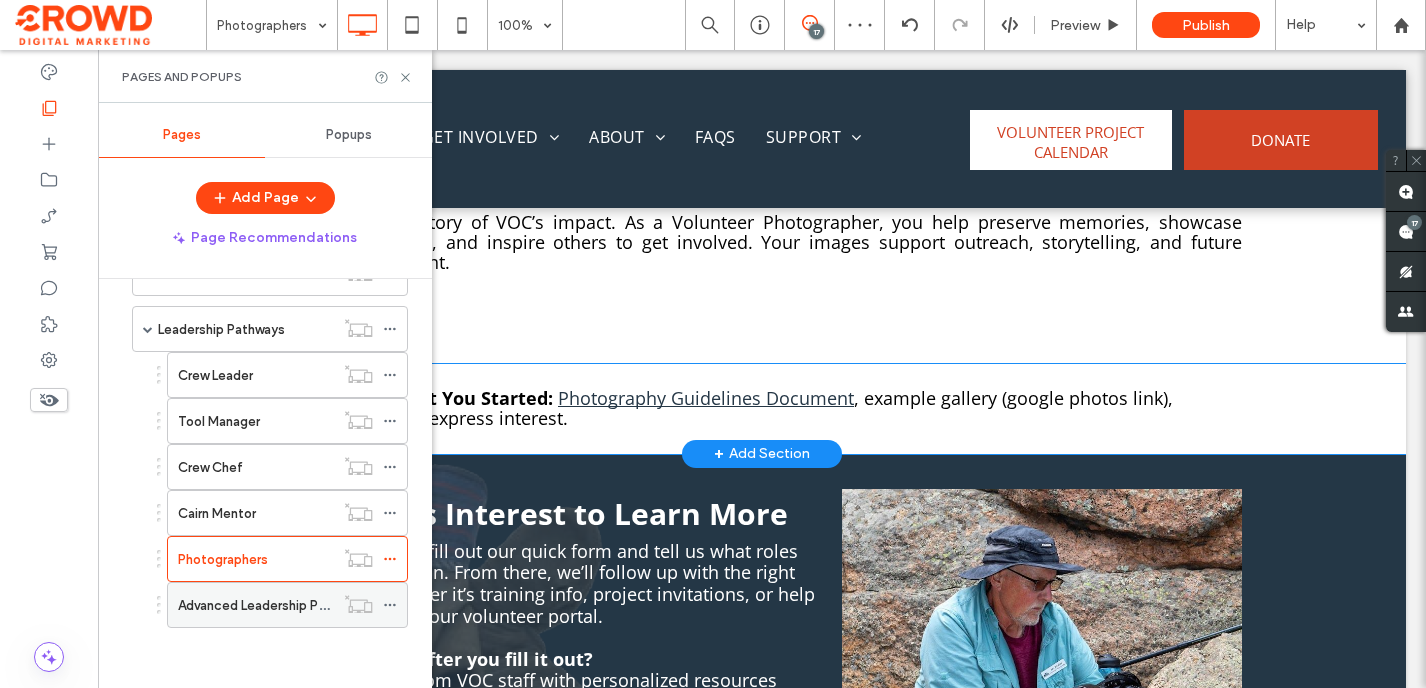 click on "Advanced Leadership Pathways" at bounding box center [273, 605] 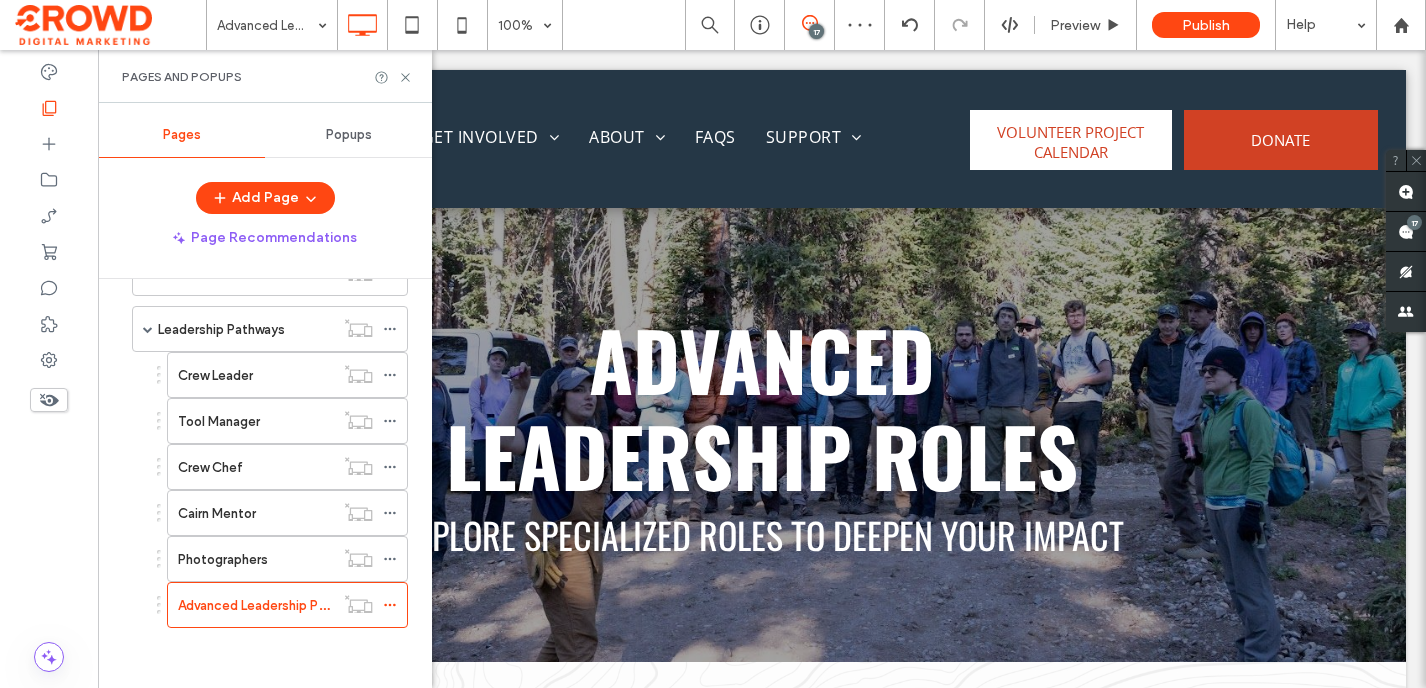 scroll, scrollTop: 0, scrollLeft: 0, axis: both 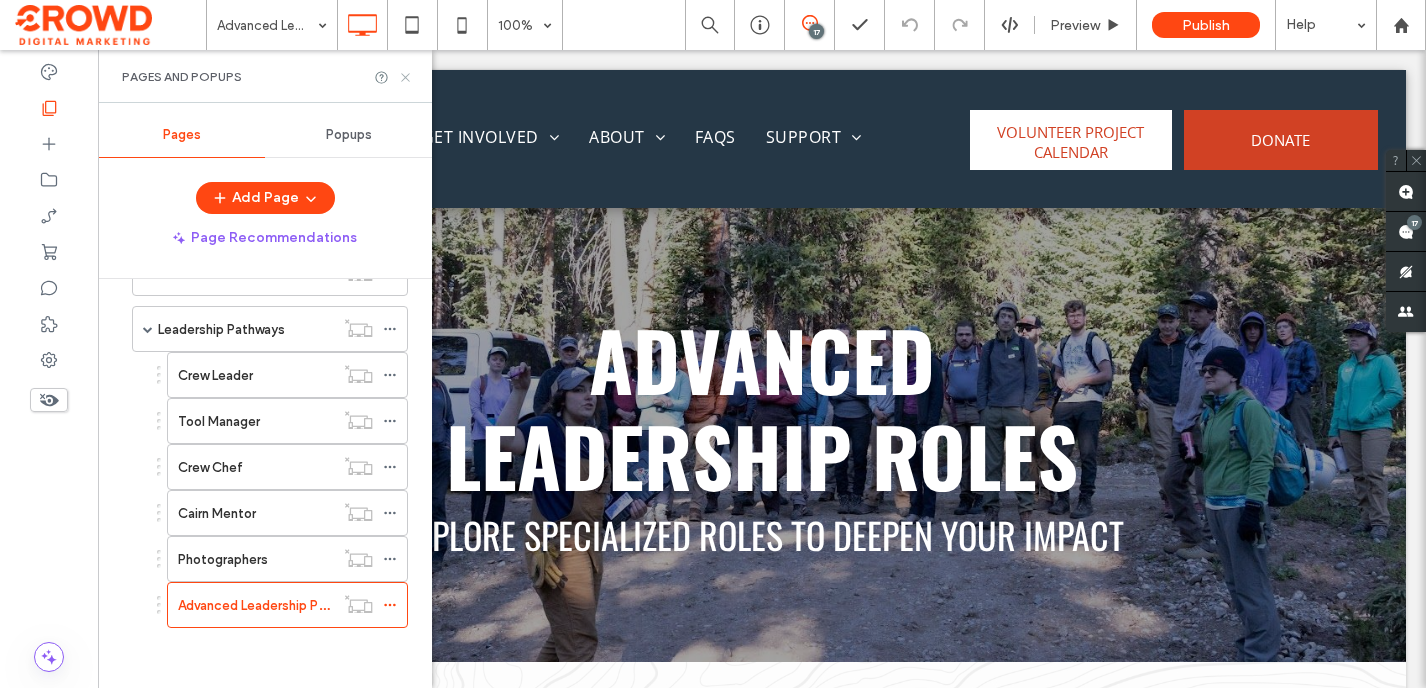 click 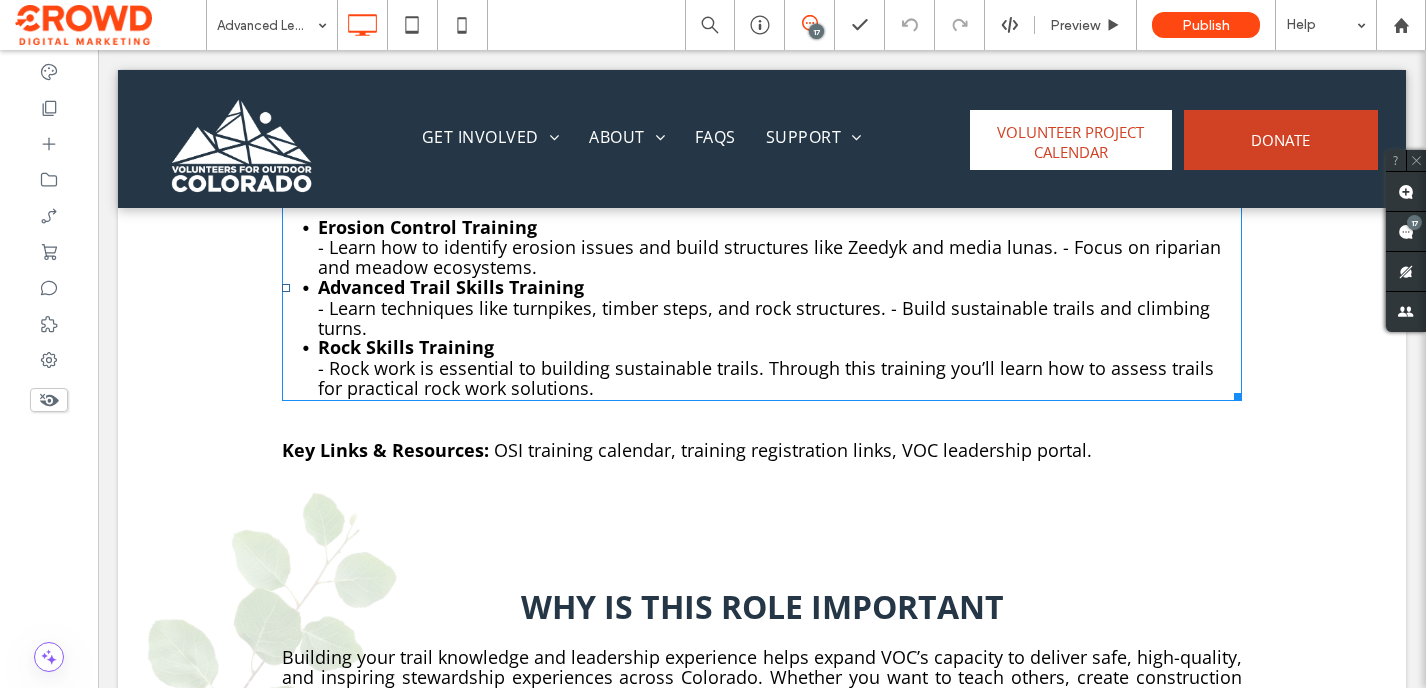 scroll, scrollTop: 1671, scrollLeft: 0, axis: vertical 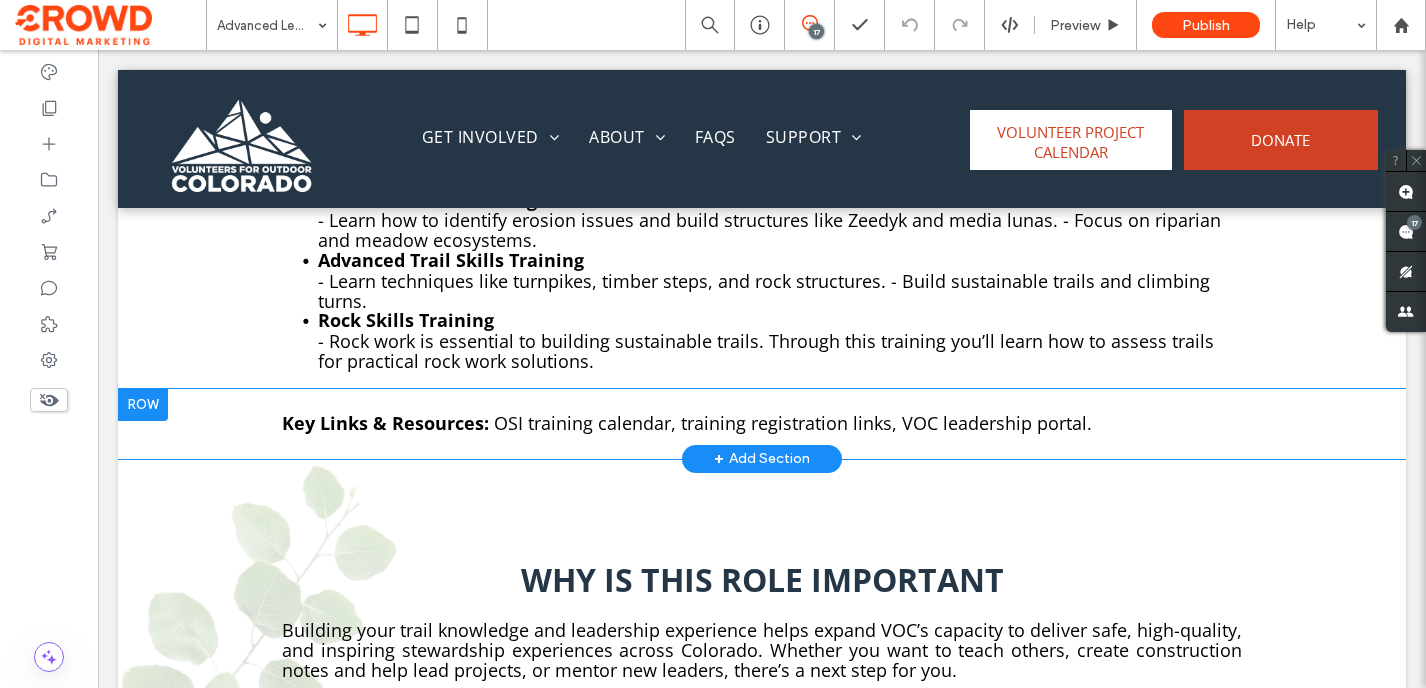 click at bounding box center (143, 405) 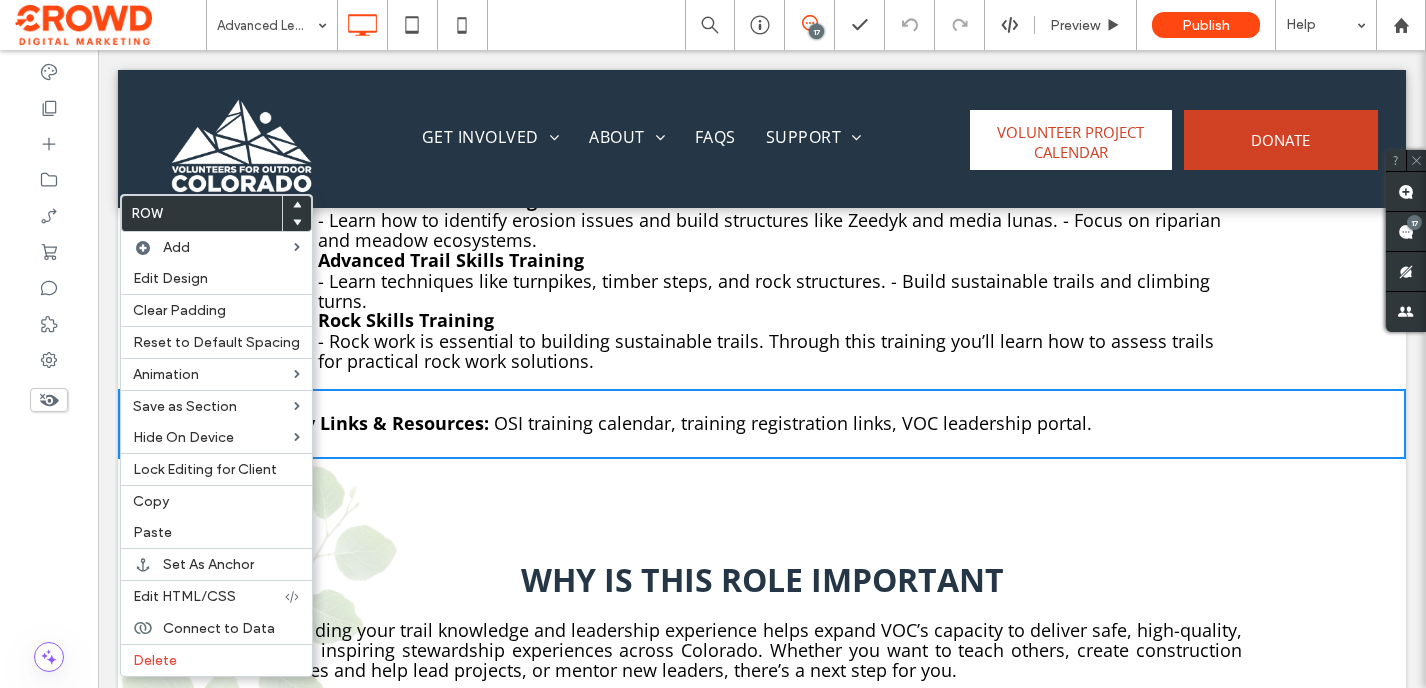 click 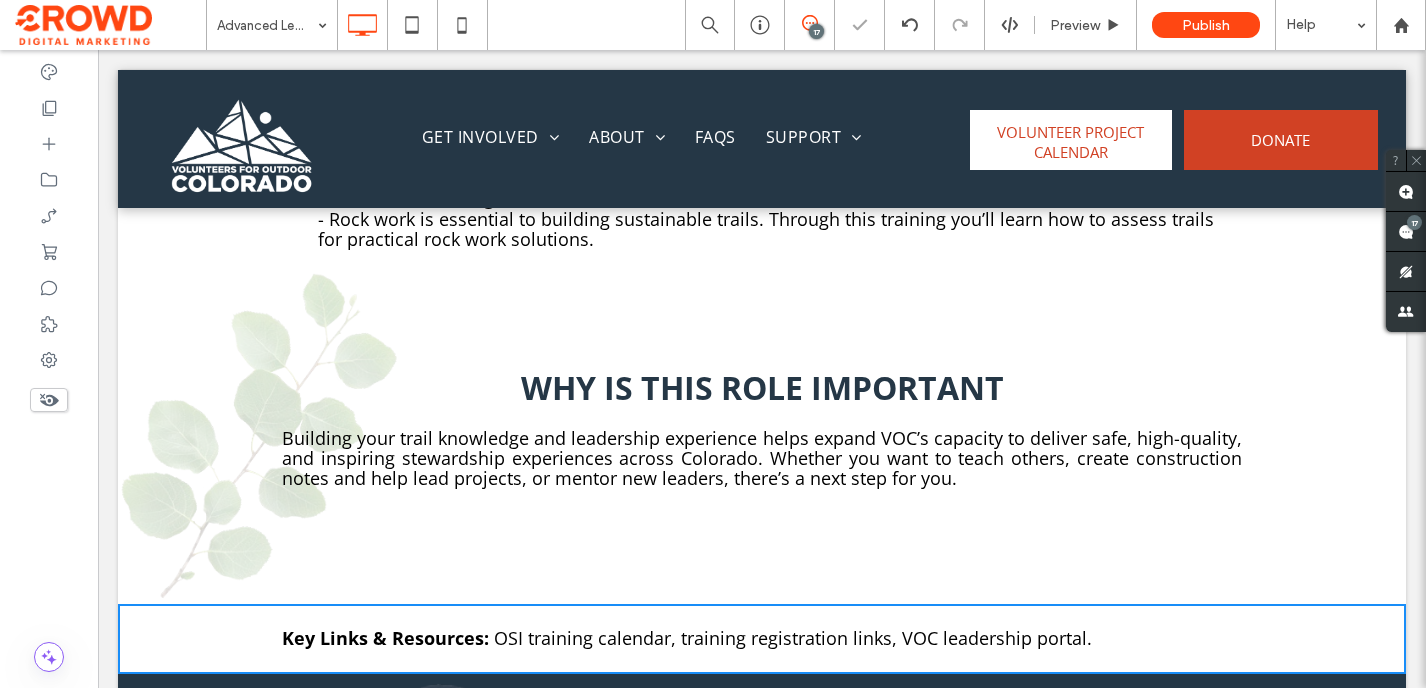 scroll, scrollTop: 2066, scrollLeft: 0, axis: vertical 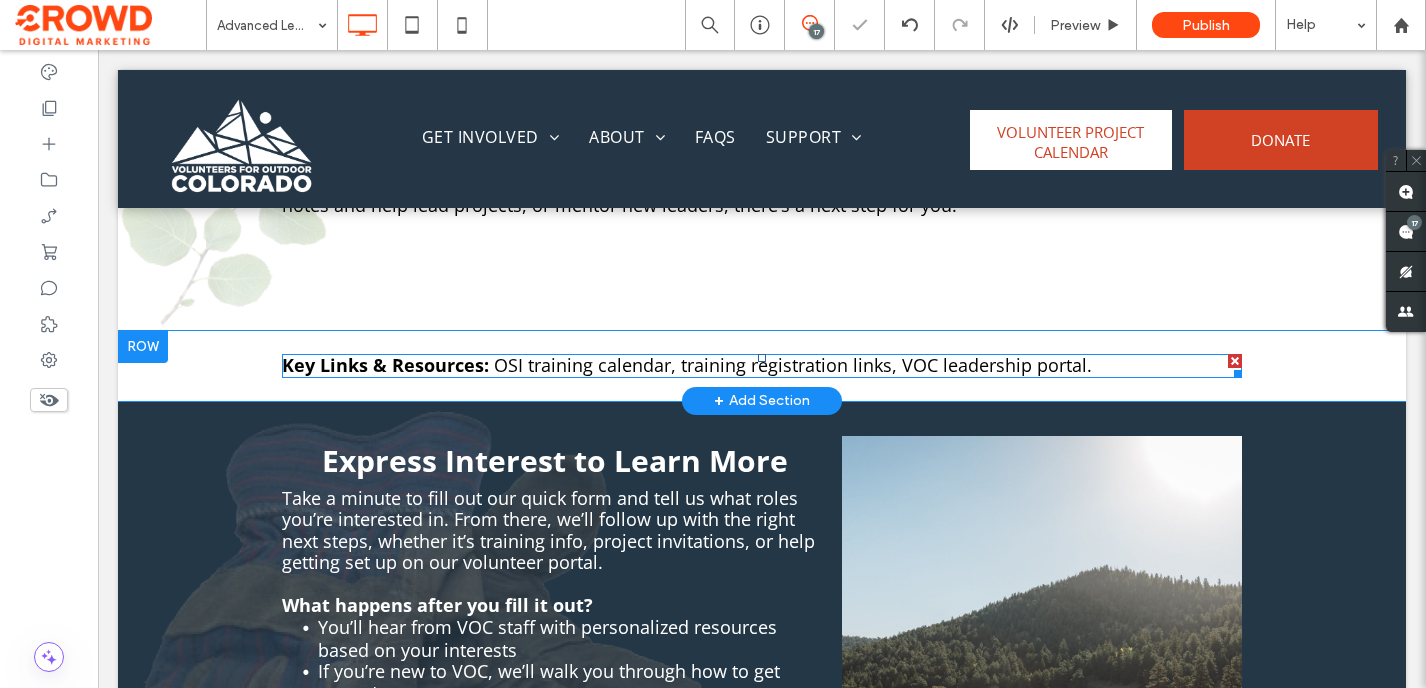 click on "Key Links & Resources:" at bounding box center (385, 365) 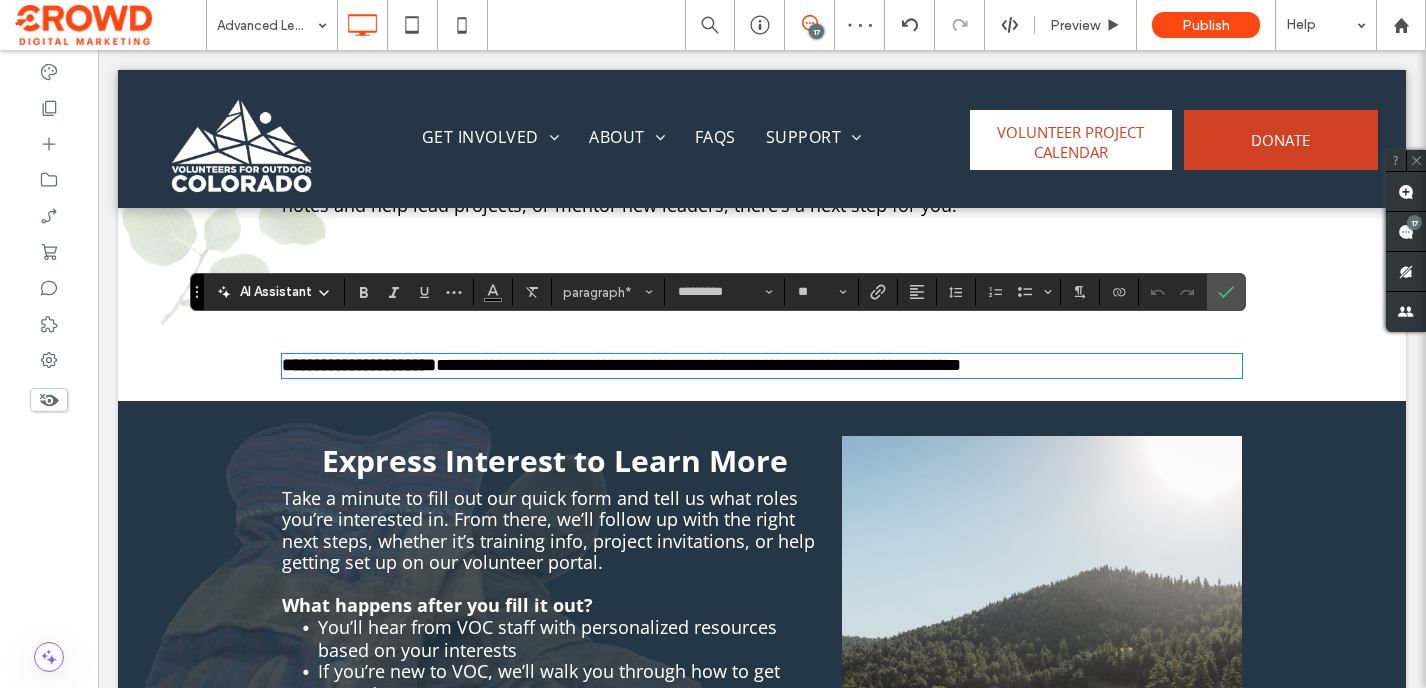 click on "**********" at bounding box center (359, 365) 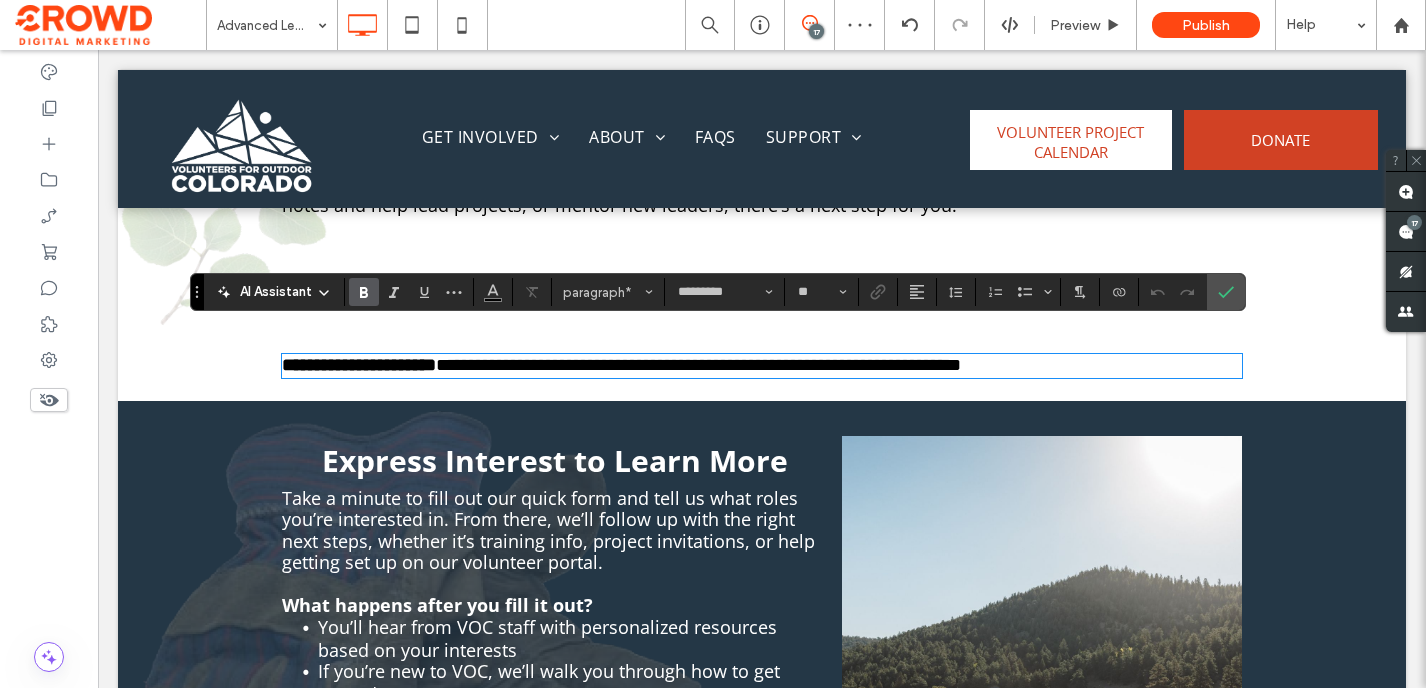 type 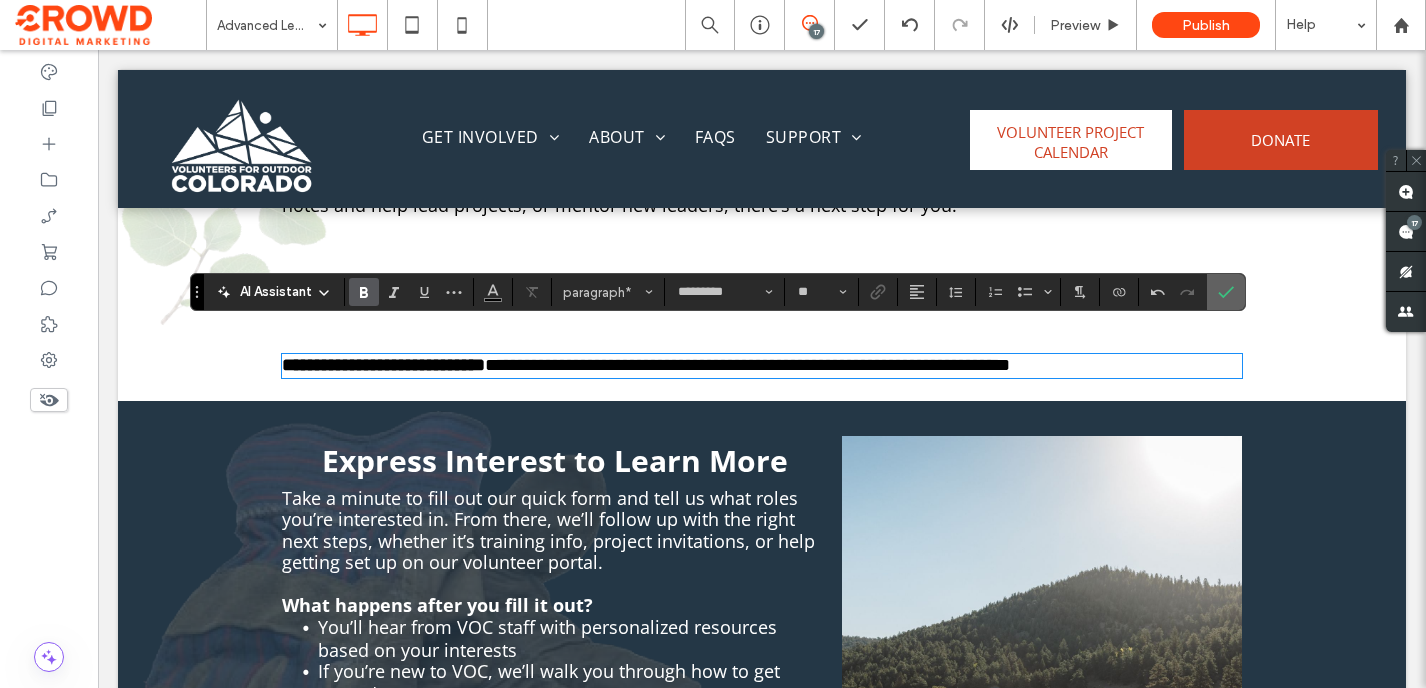 click 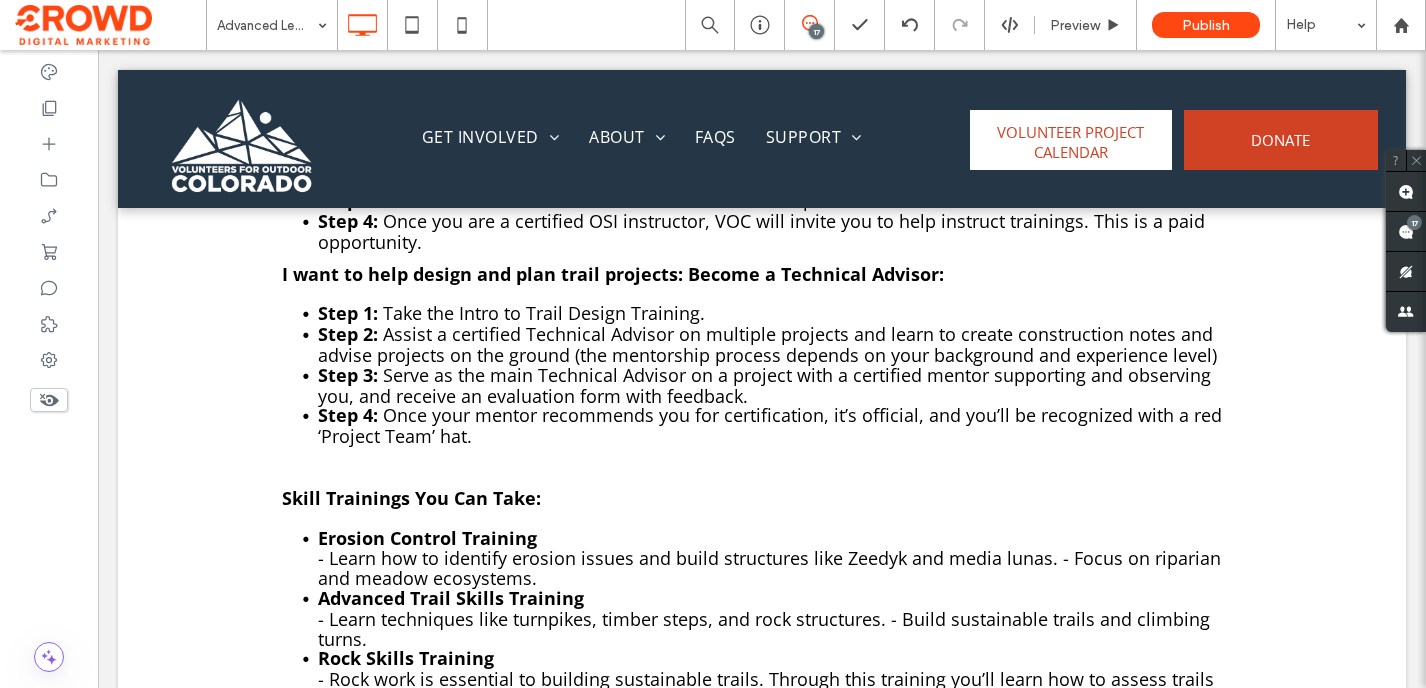 scroll, scrollTop: 1391, scrollLeft: 0, axis: vertical 